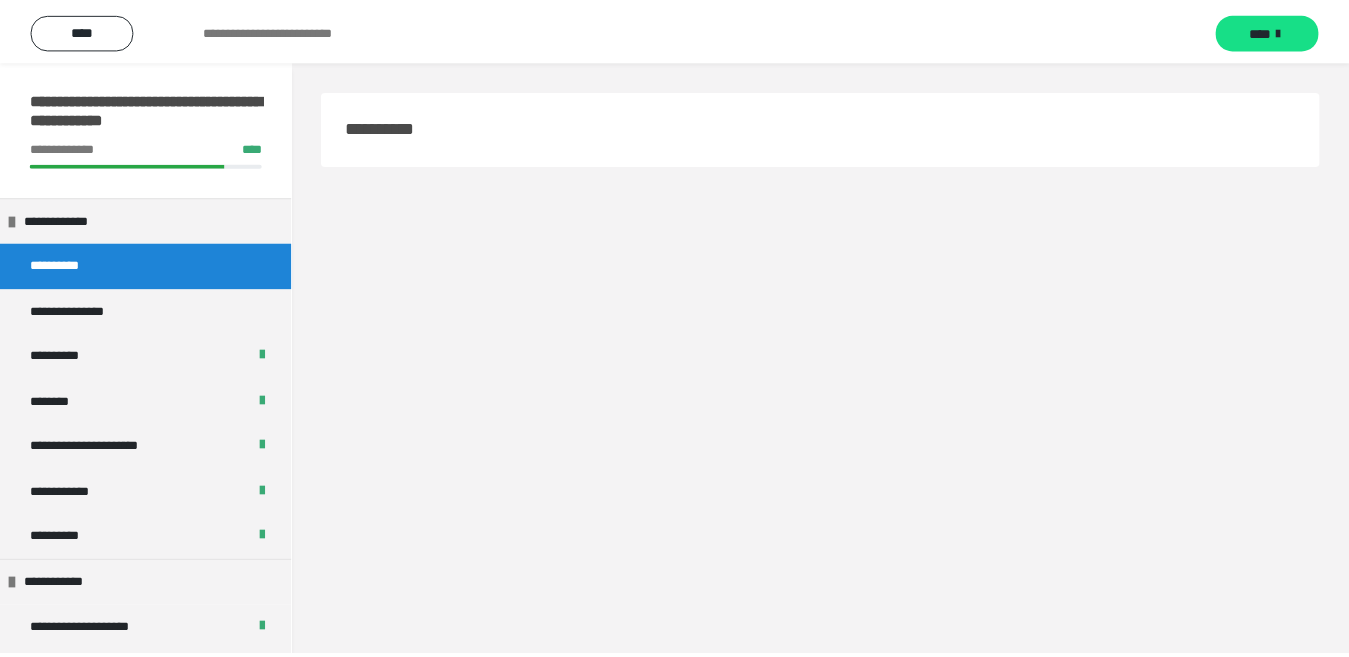 scroll, scrollTop: 0, scrollLeft: 0, axis: both 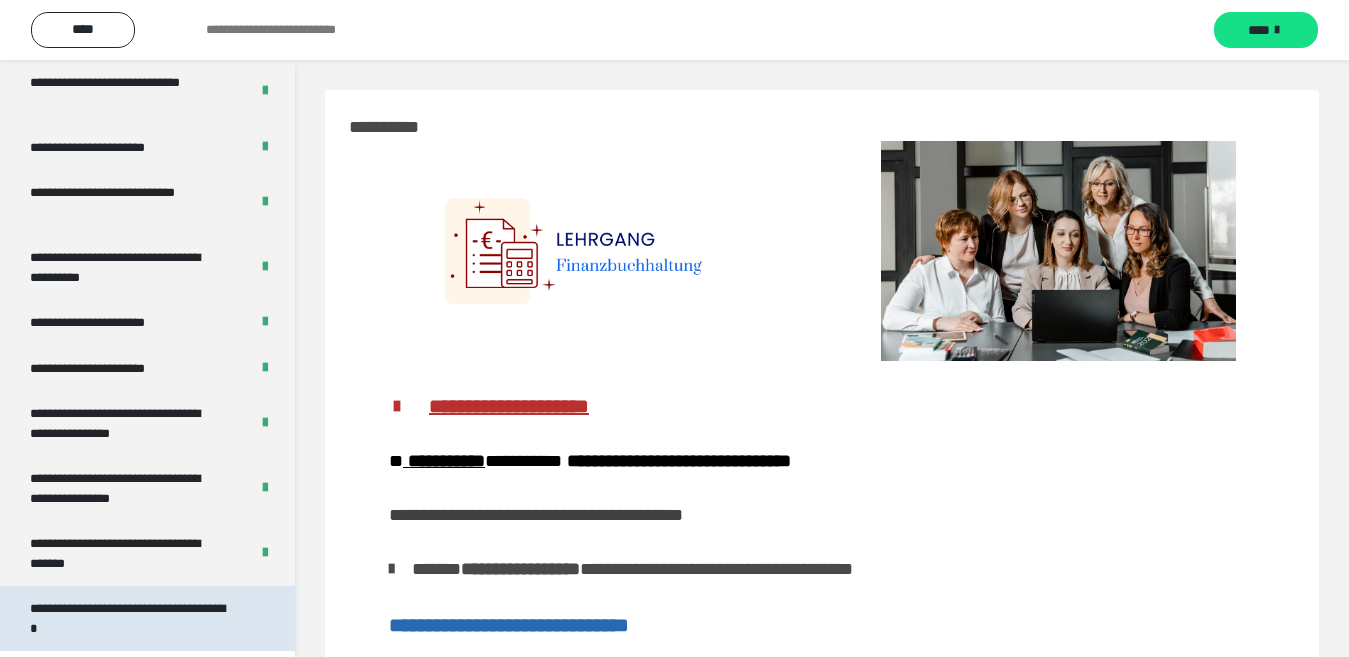 click on "**********" 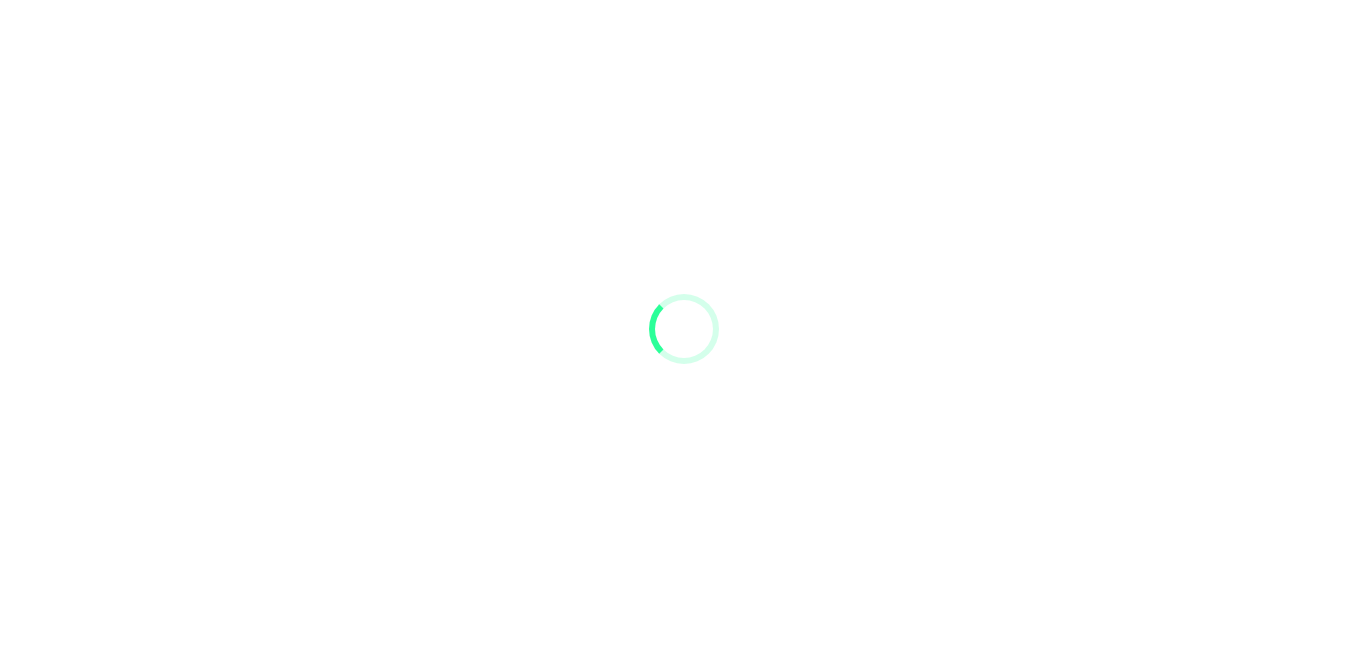 scroll, scrollTop: 0, scrollLeft: 0, axis: both 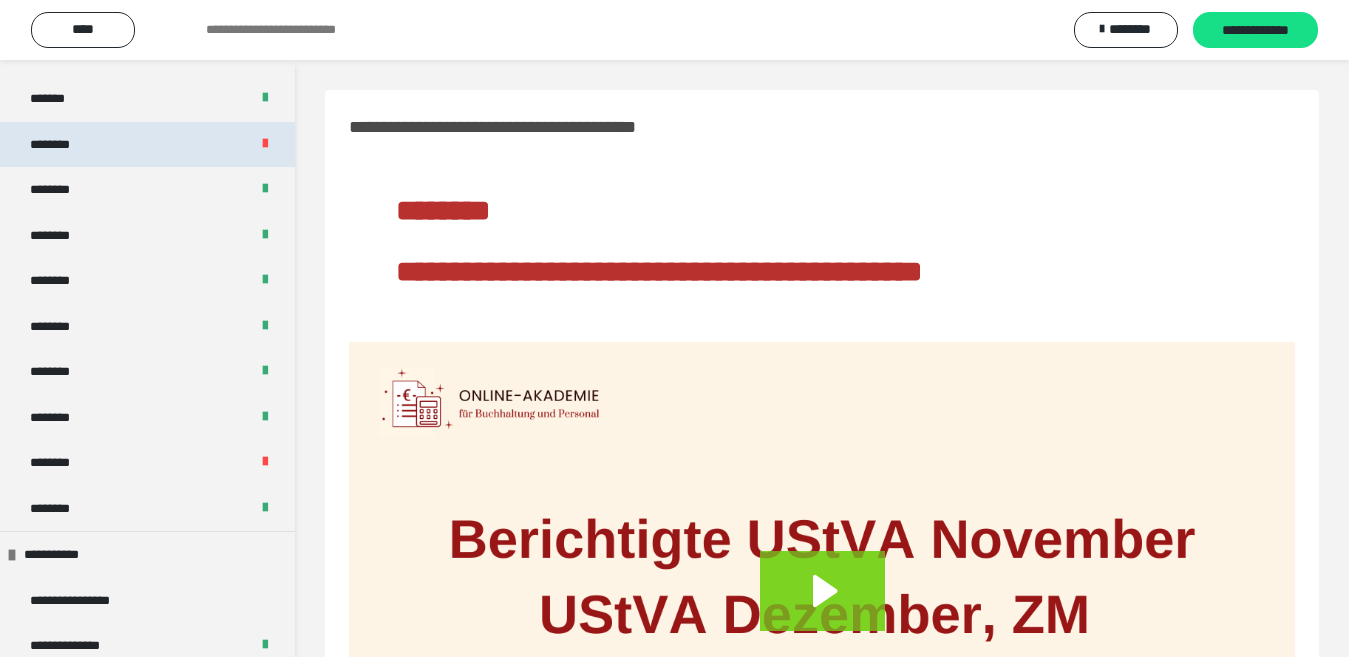 click on "********" at bounding box center [147, 145] 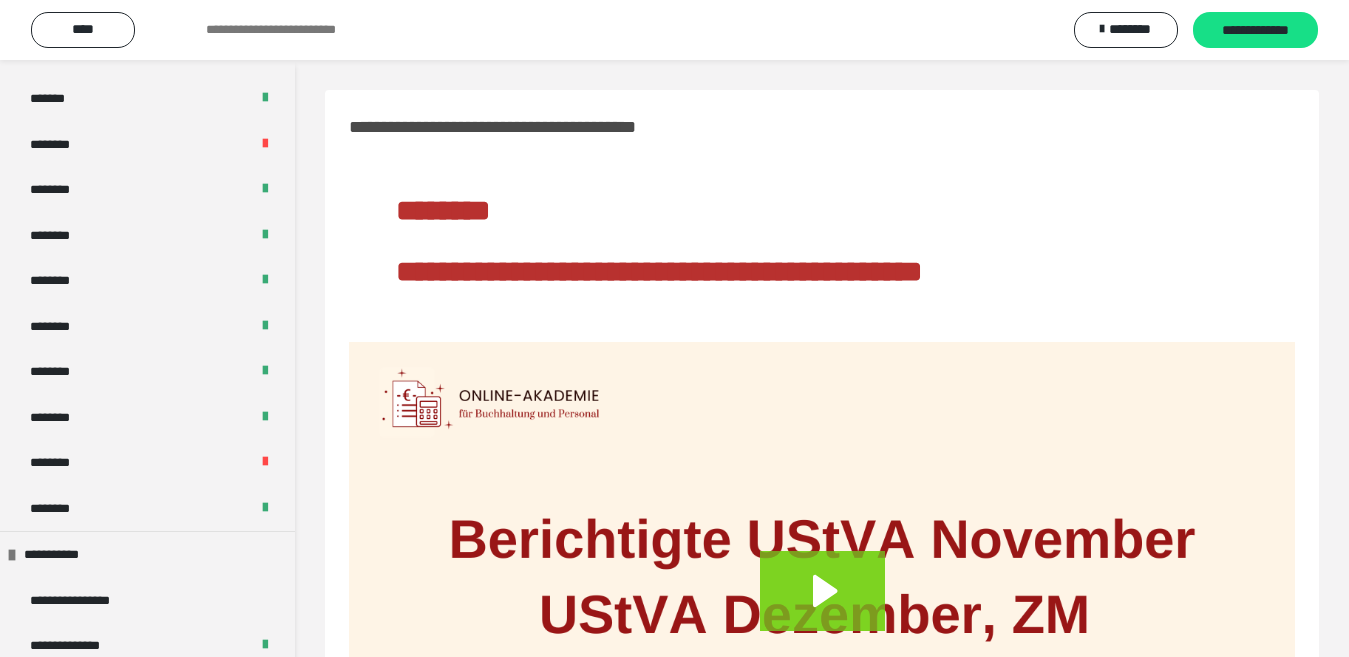 drag, startPoint x: 385, startPoint y: 162, endPoint x: 758, endPoint y: 118, distance: 375.5862 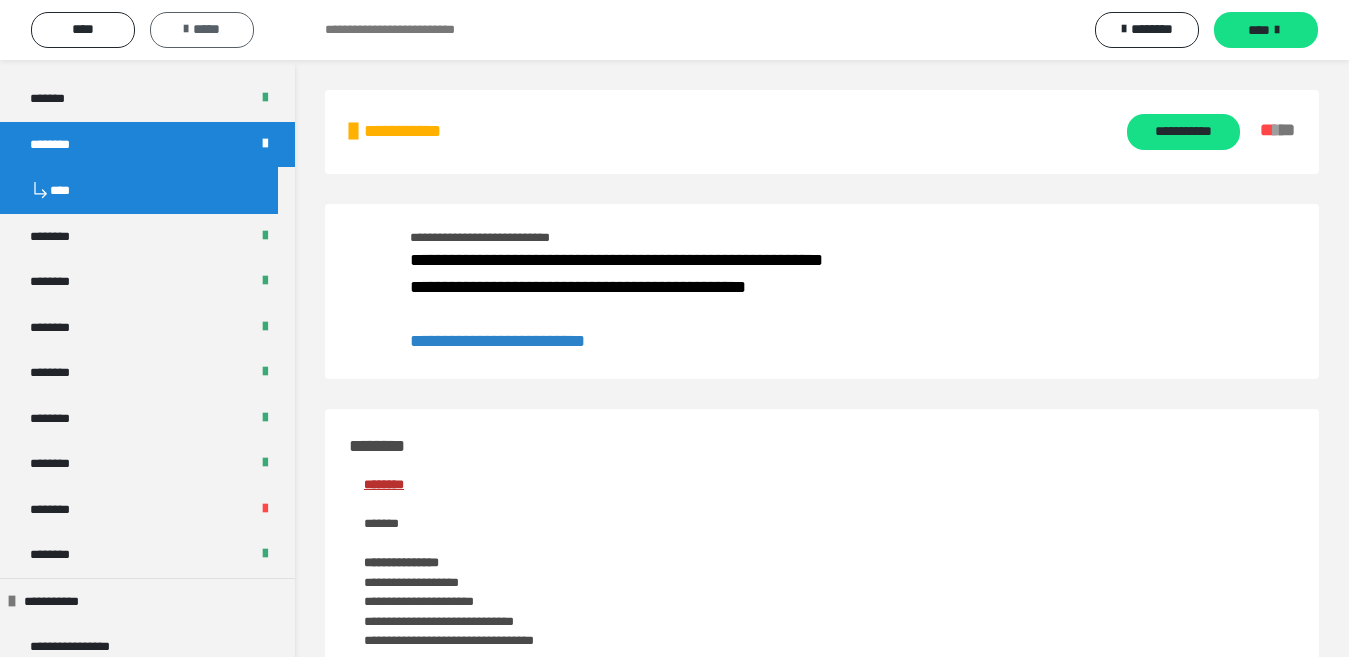 click at bounding box center [186, 29] 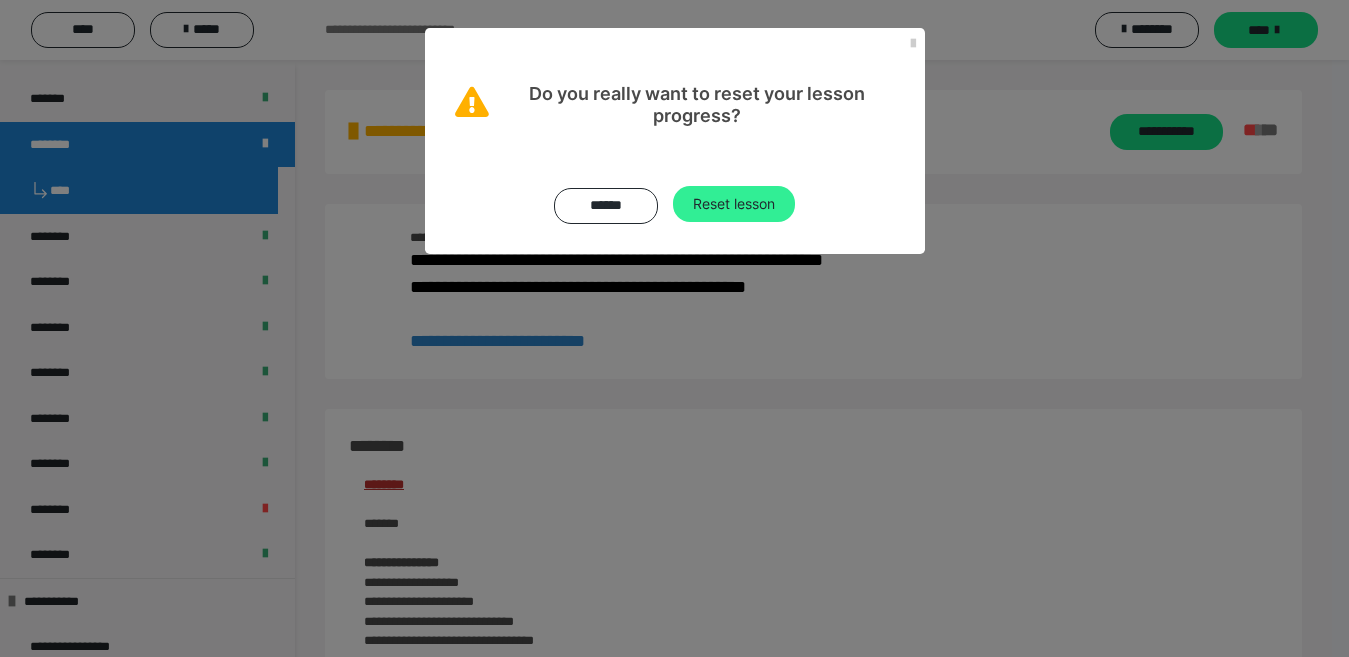 click on "Reset lesson" at bounding box center (734, 204) 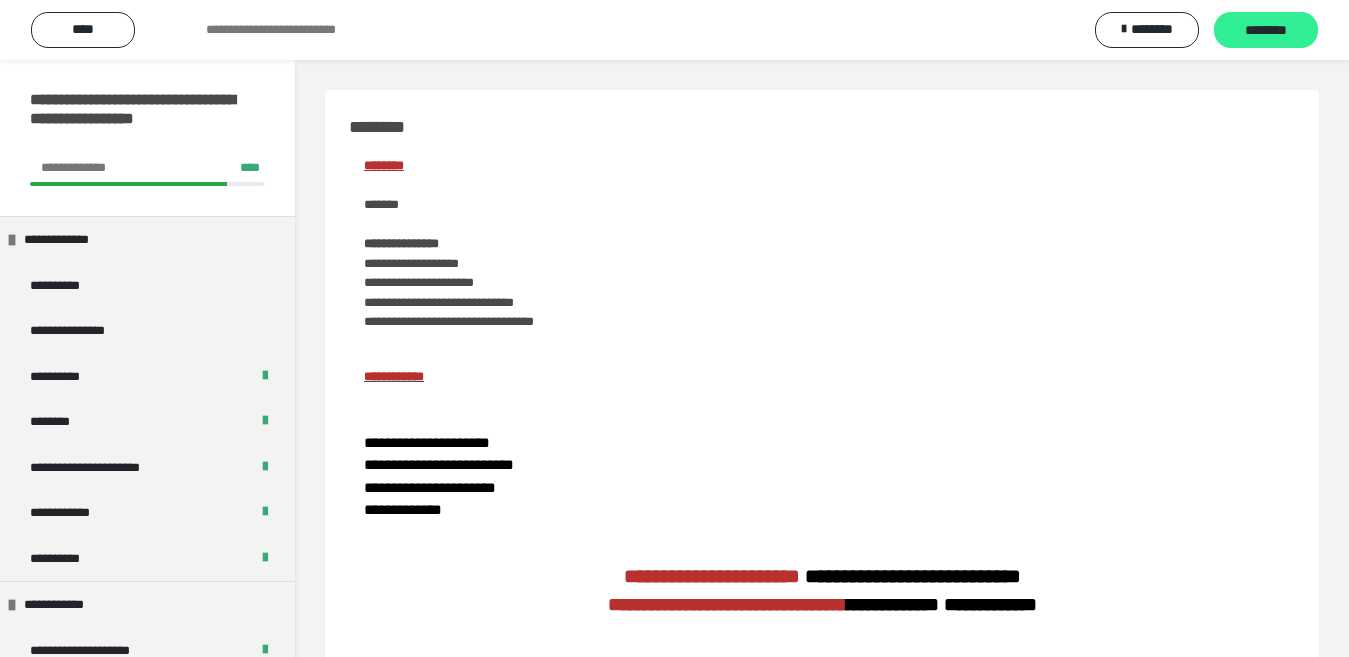 click on "********" at bounding box center [1266, 30] 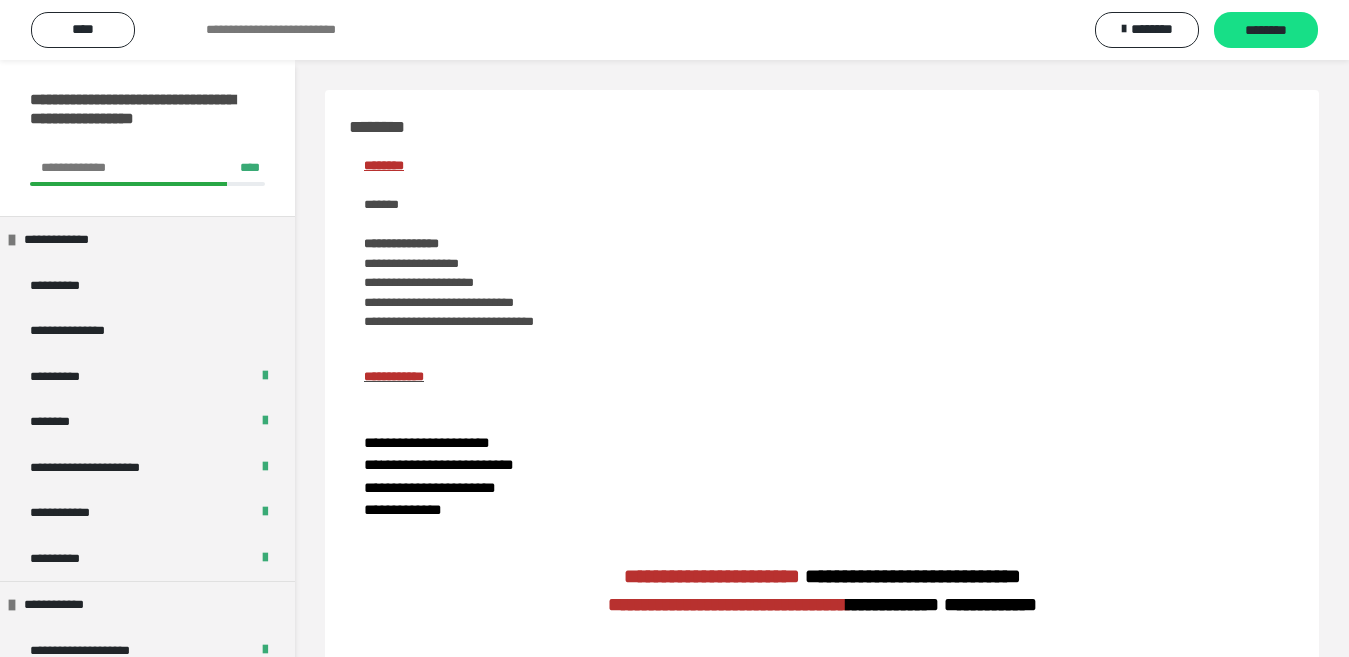 drag, startPoint x: 1223, startPoint y: 21, endPoint x: 1365, endPoint y: 27, distance: 142.12671 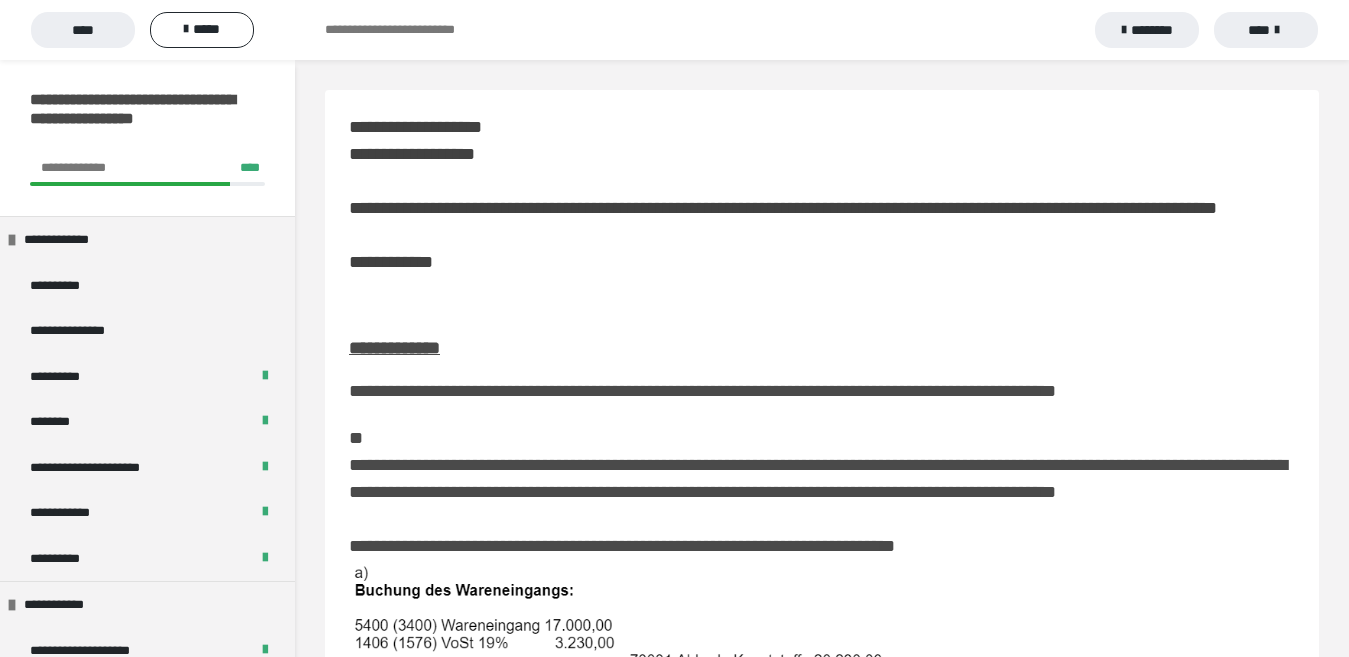 scroll, scrollTop: 572, scrollLeft: 0, axis: vertical 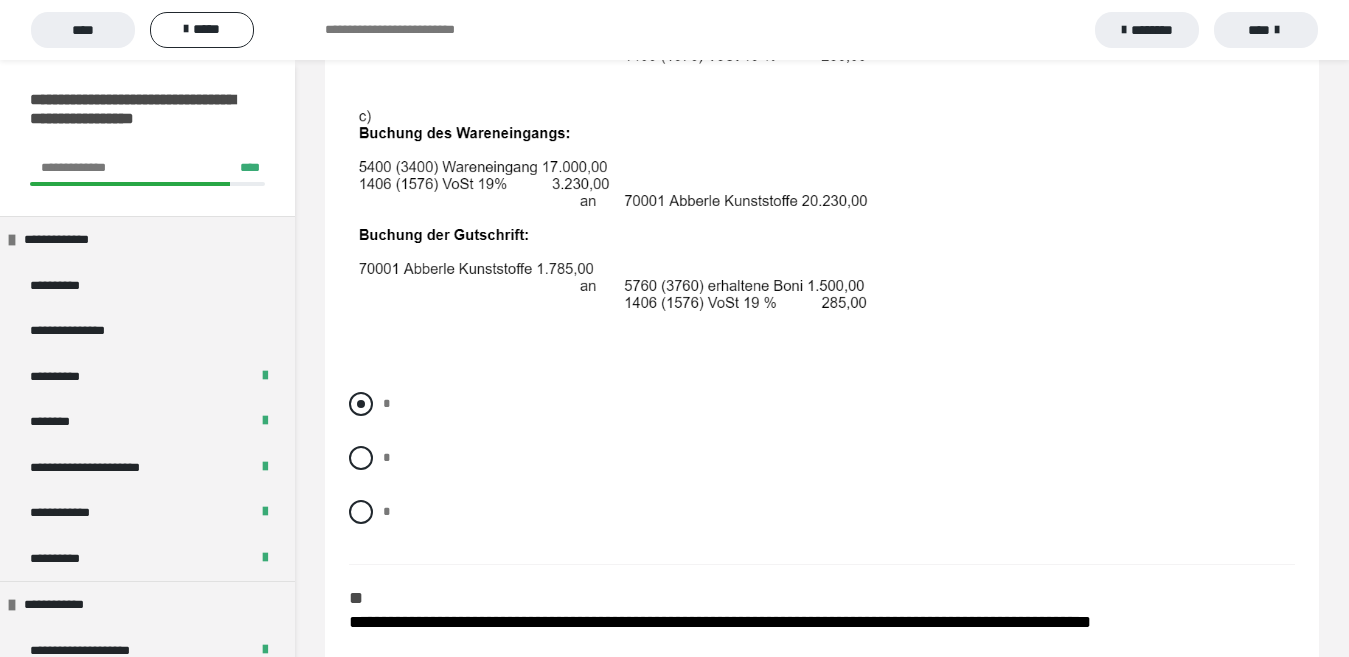click at bounding box center (361, 404) 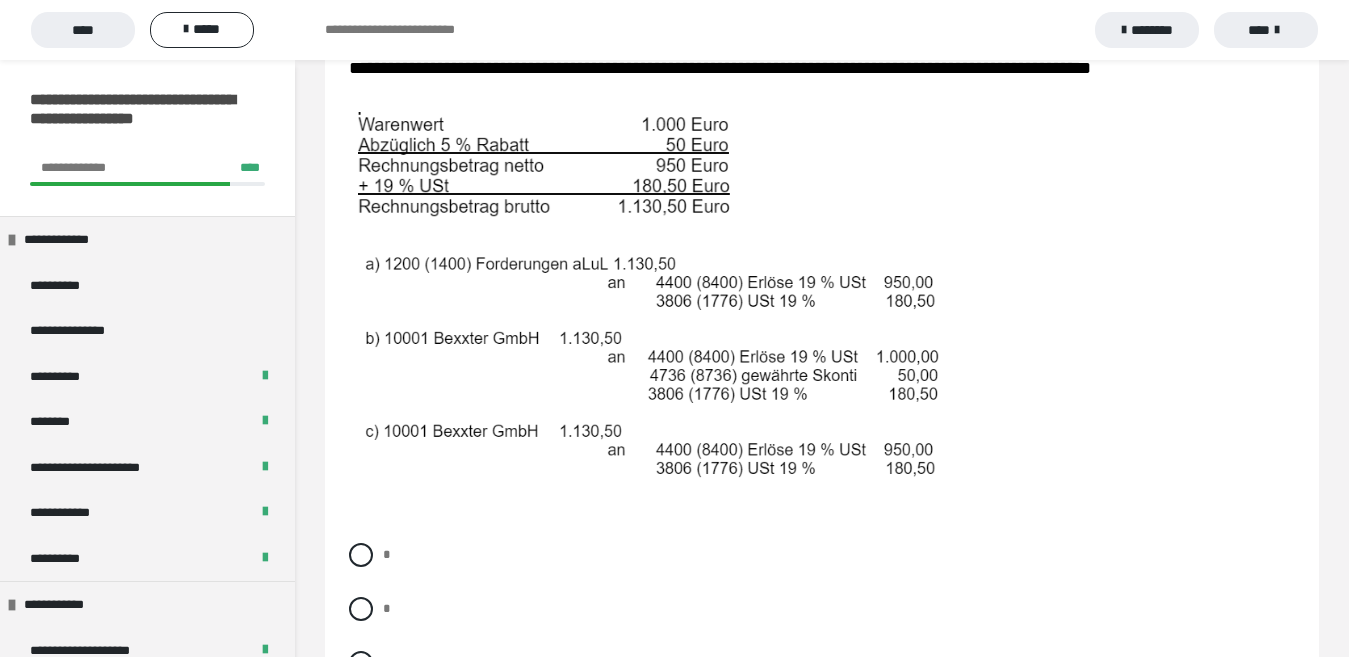 scroll, scrollTop: 1531, scrollLeft: 0, axis: vertical 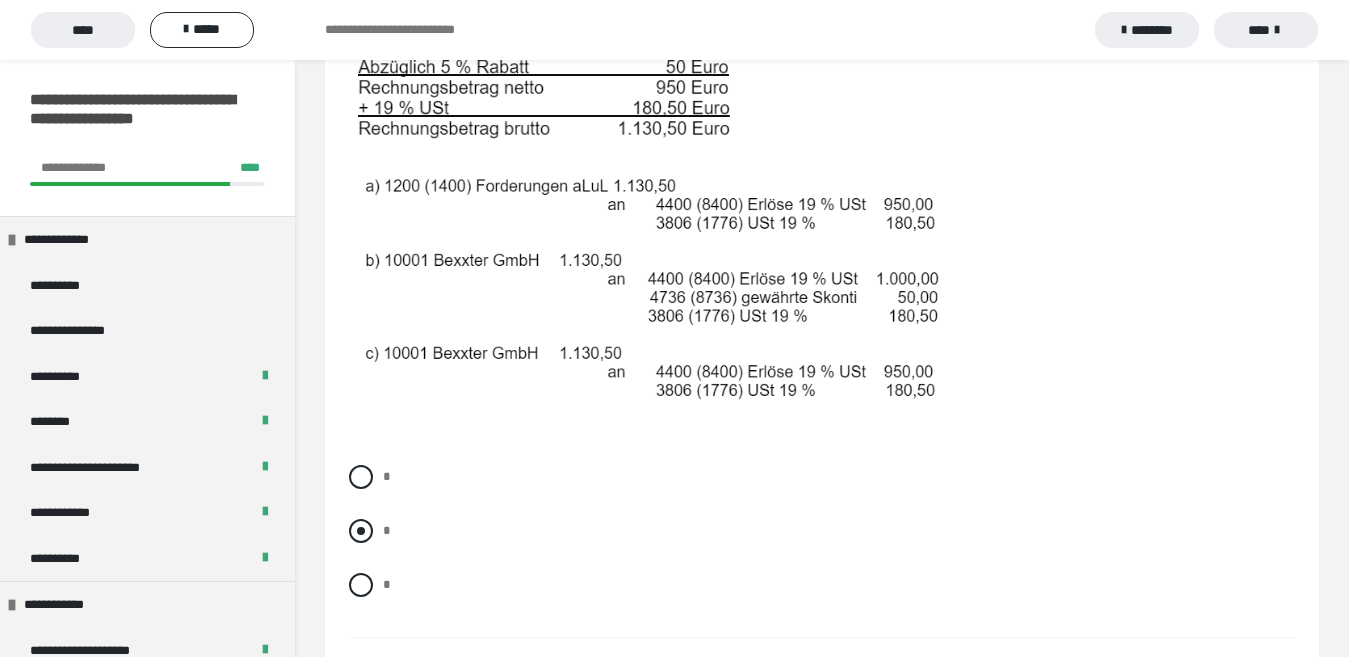 click at bounding box center [361, 531] 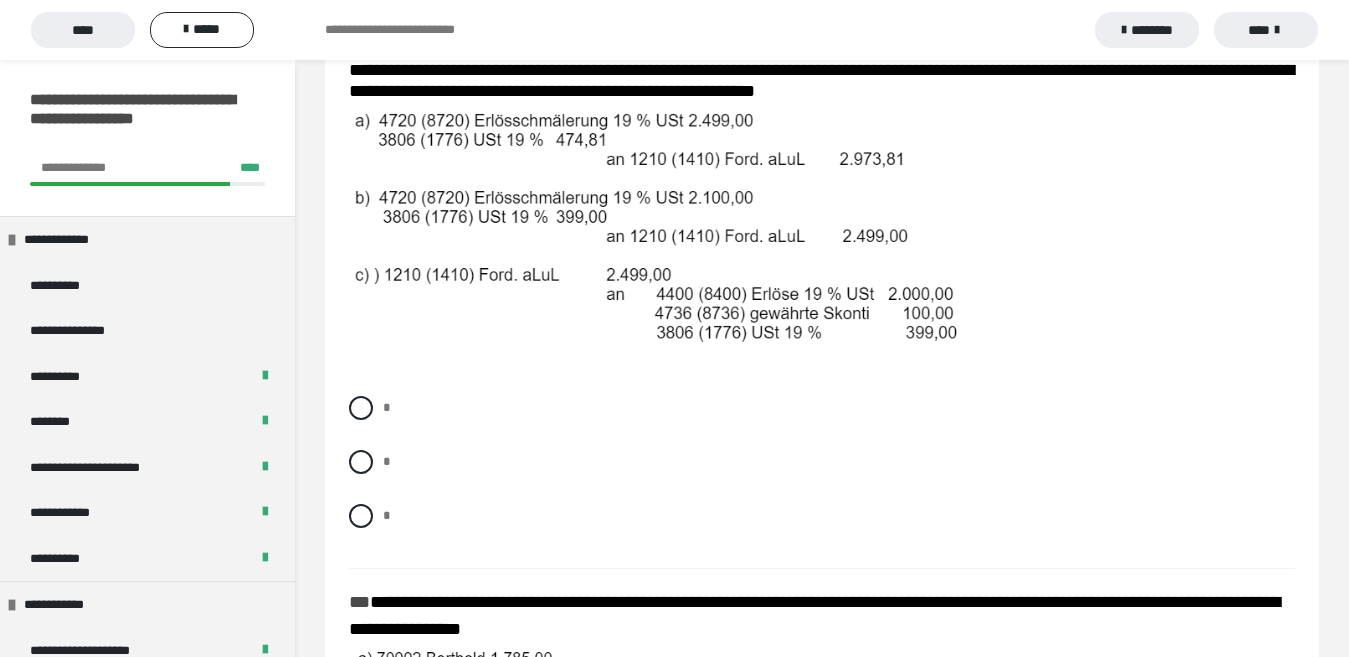 scroll, scrollTop: 2219, scrollLeft: 0, axis: vertical 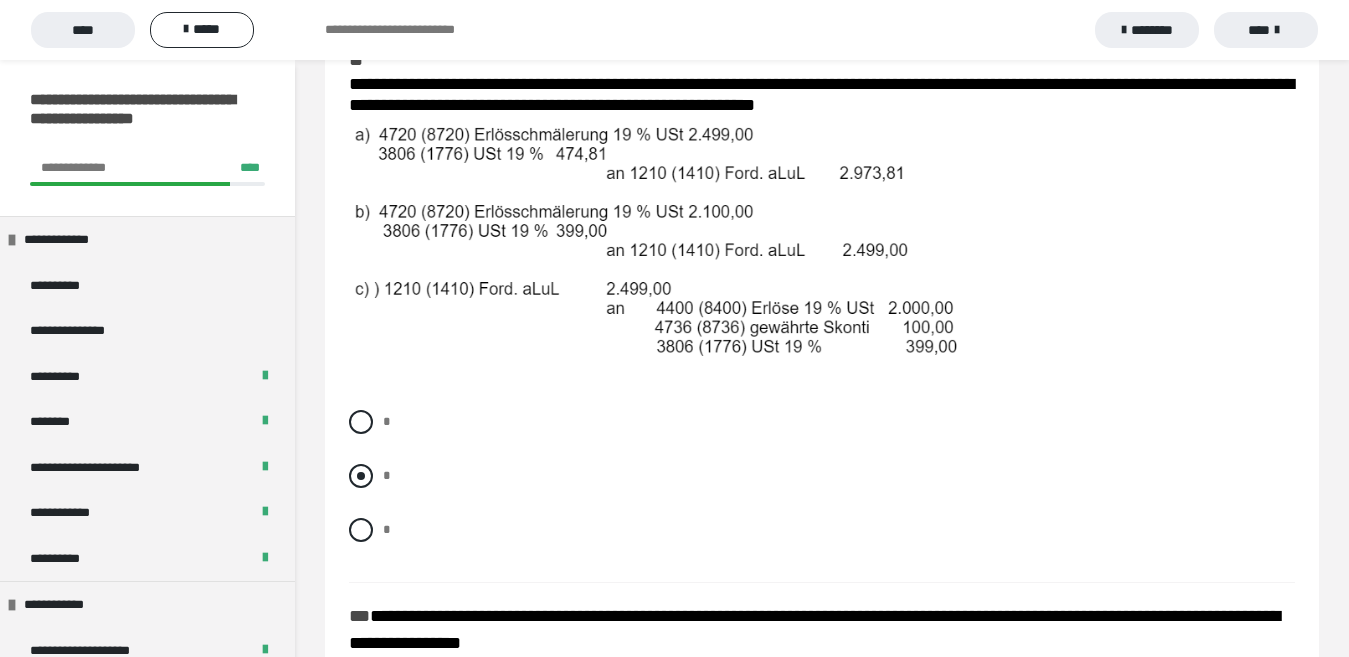 click on "*" at bounding box center (822, 476) 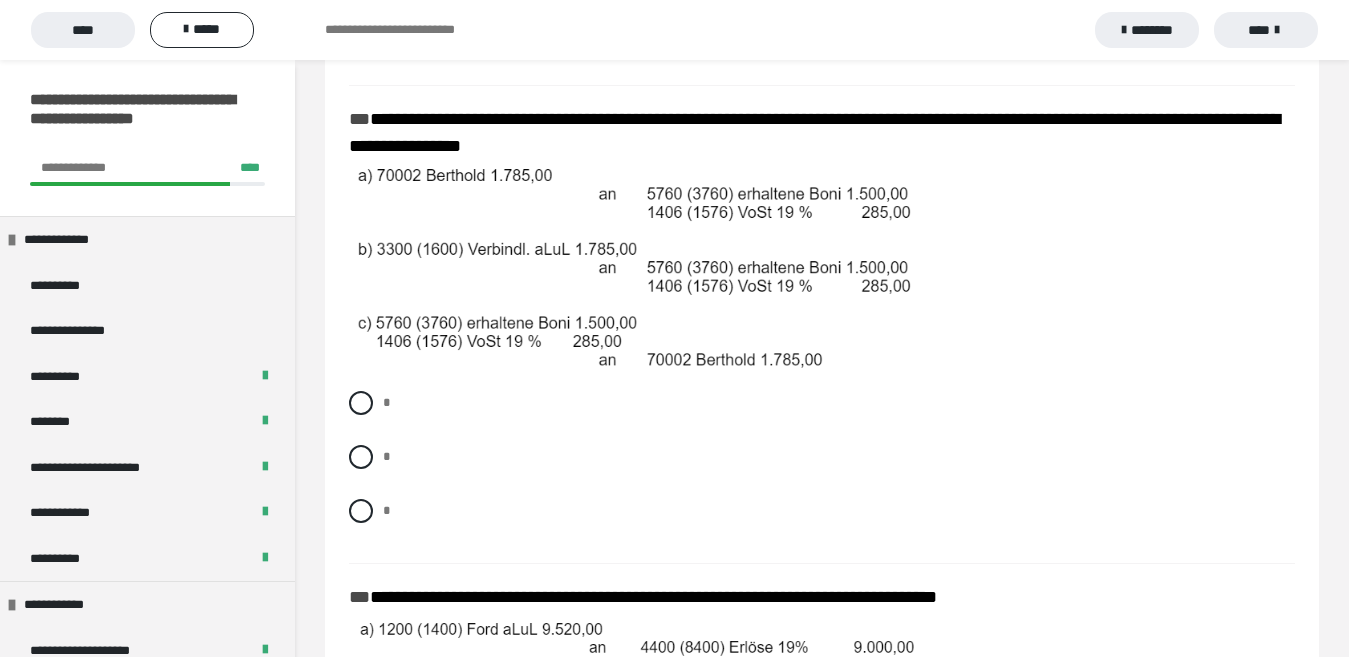 scroll, scrollTop: 2717, scrollLeft: 0, axis: vertical 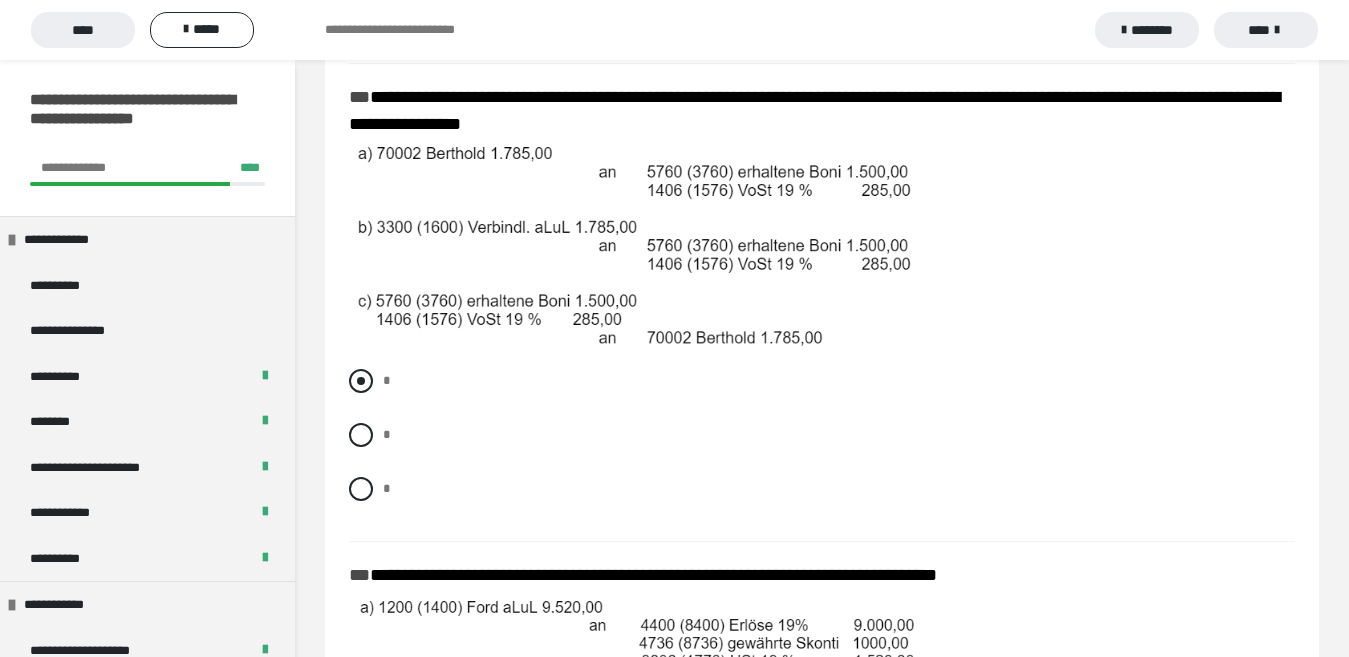 click at bounding box center [361, 381] 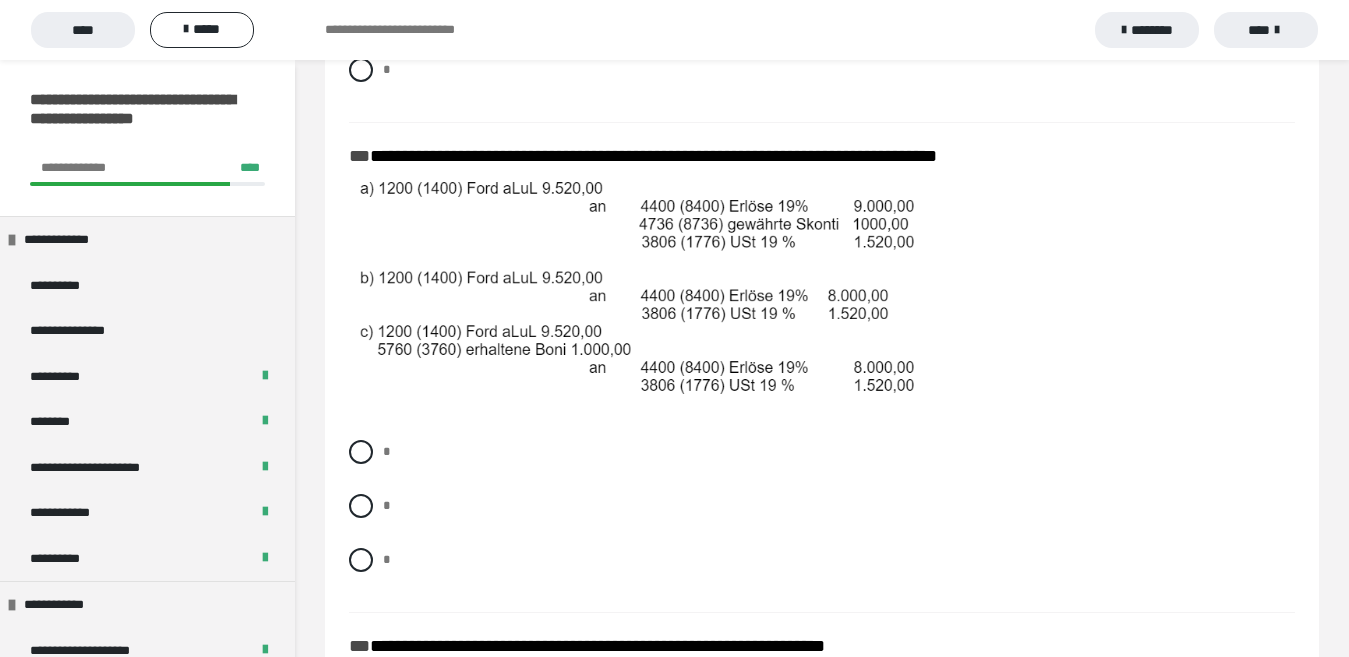scroll, scrollTop: 3150, scrollLeft: 0, axis: vertical 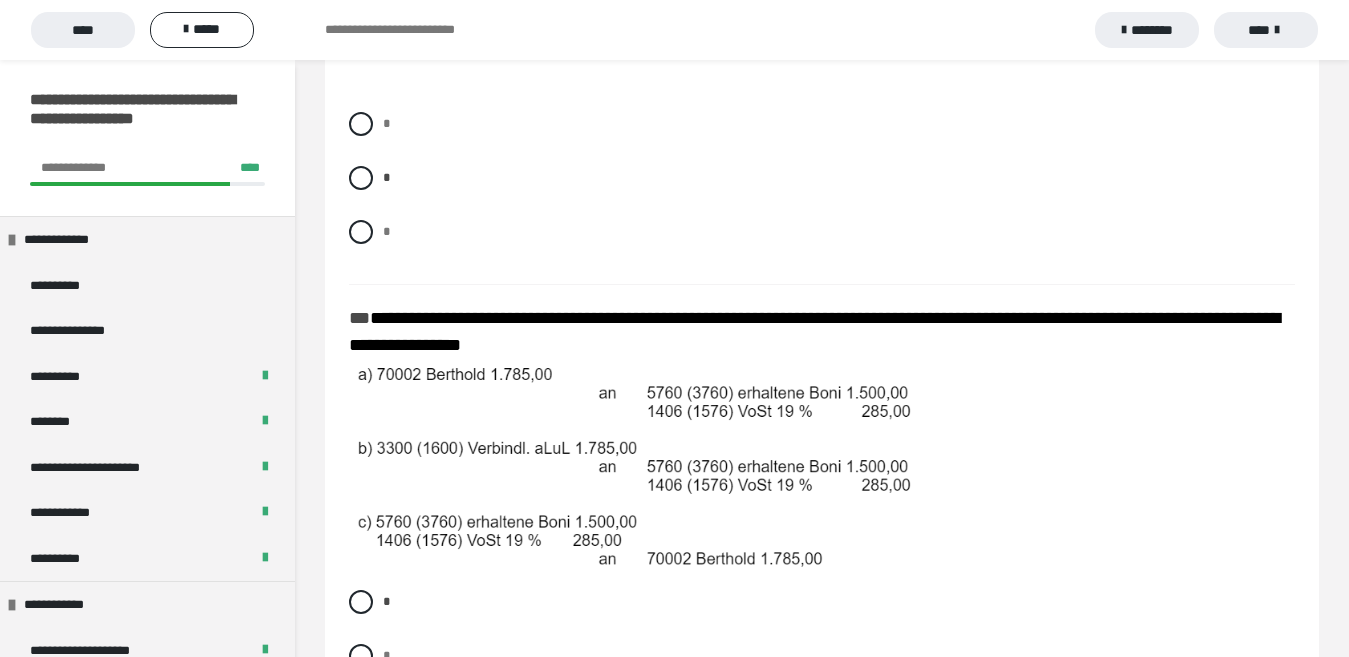 drag, startPoint x: 1343, startPoint y: 438, endPoint x: 1343, endPoint y: 398, distance: 40 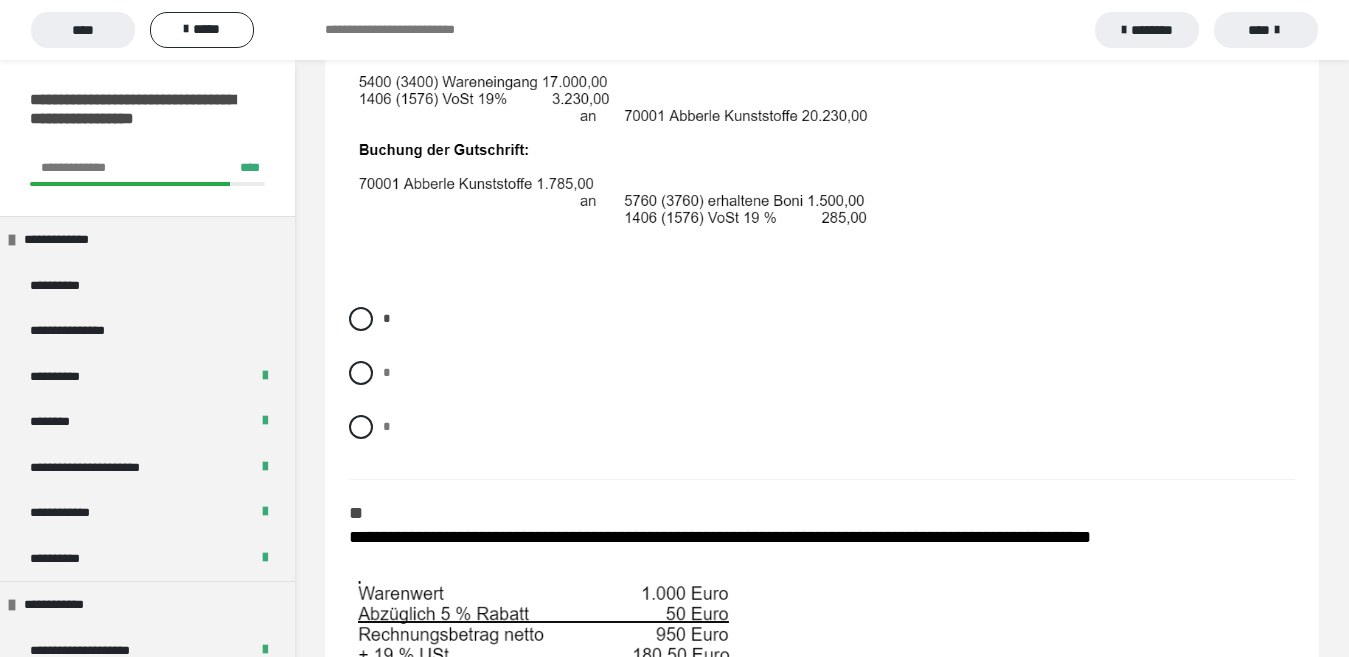 scroll, scrollTop: 998, scrollLeft: 0, axis: vertical 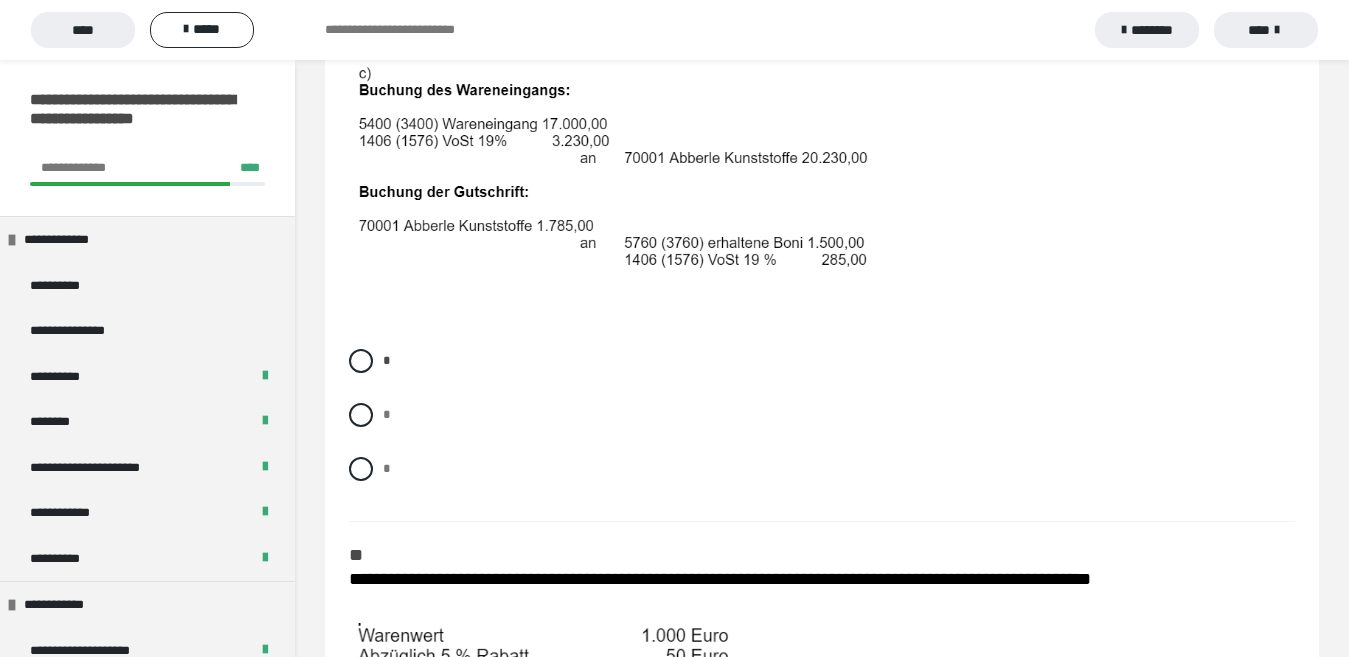 click on "**********" at bounding box center (822, 1222) 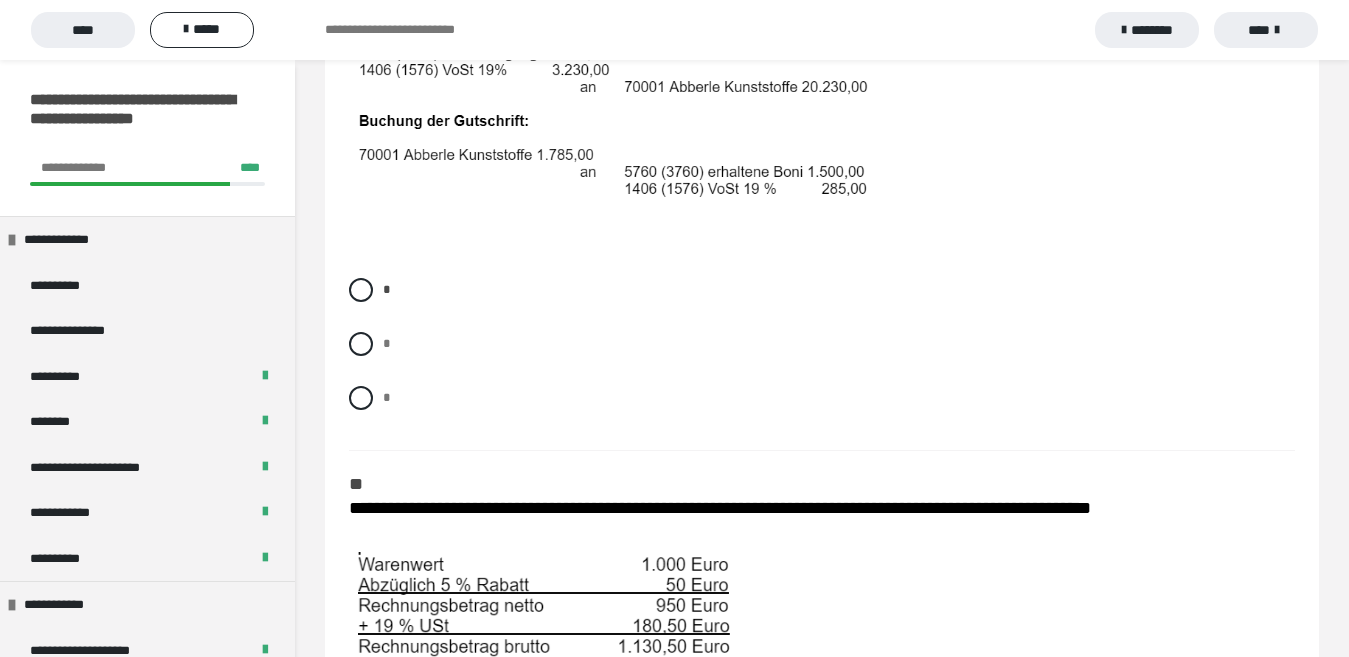 scroll, scrollTop: 1048, scrollLeft: 0, axis: vertical 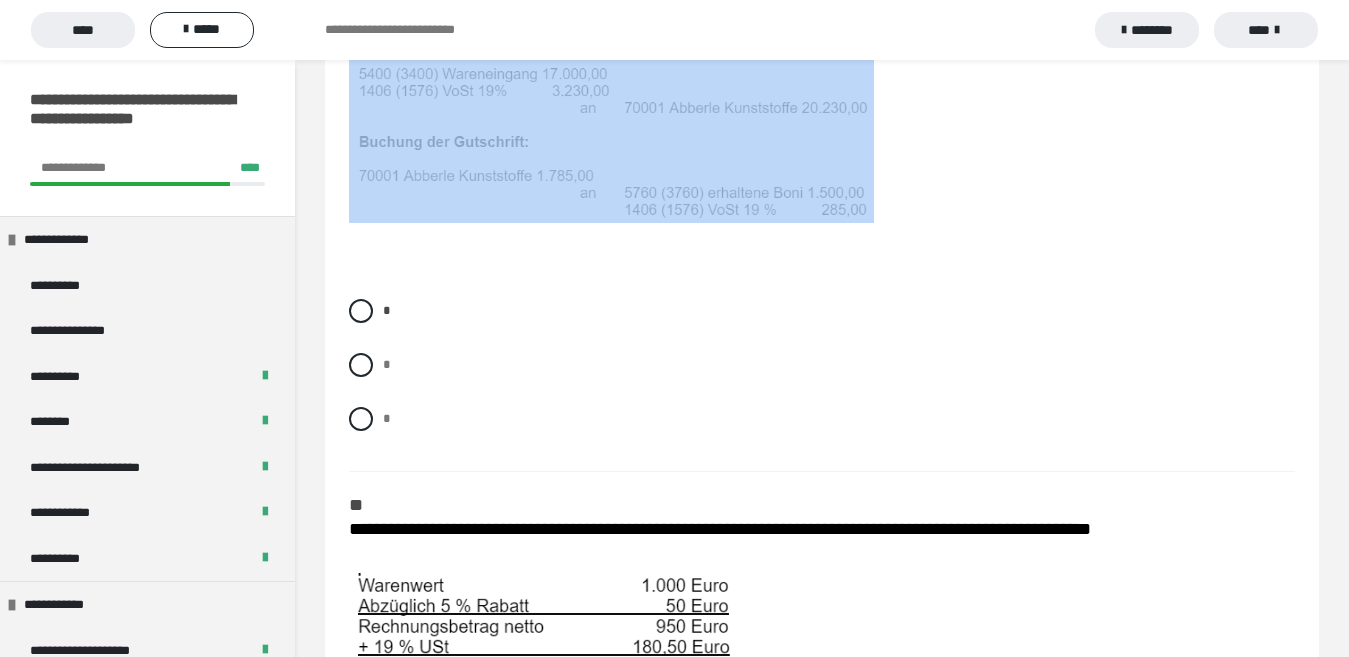 drag, startPoint x: 1340, startPoint y: 238, endPoint x: 1340, endPoint y: 307, distance: 69 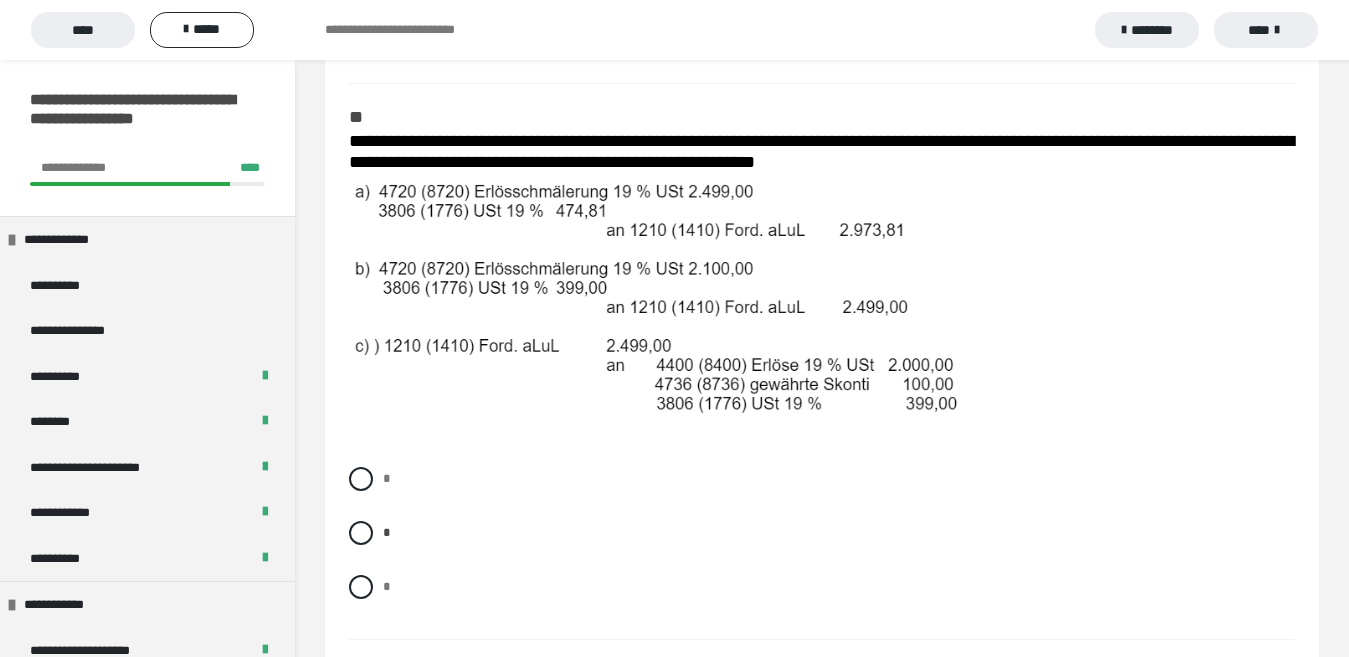 scroll, scrollTop: 2148, scrollLeft: 0, axis: vertical 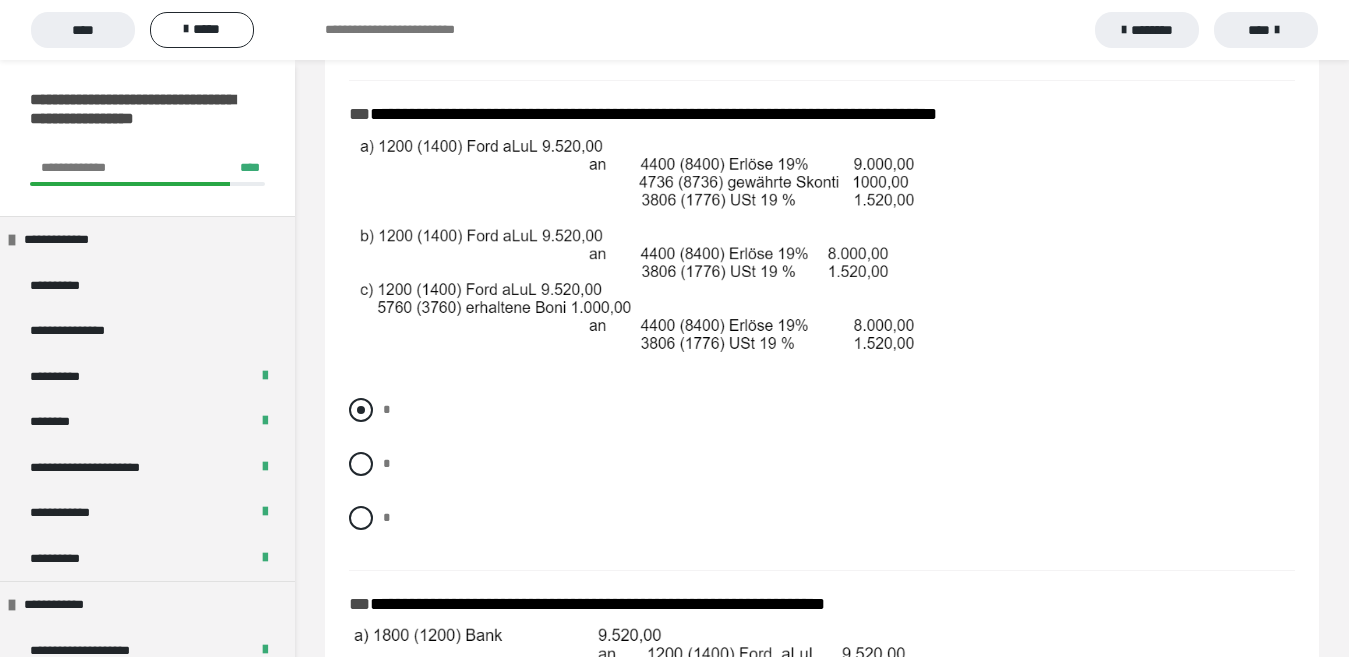 click at bounding box center (361, 410) 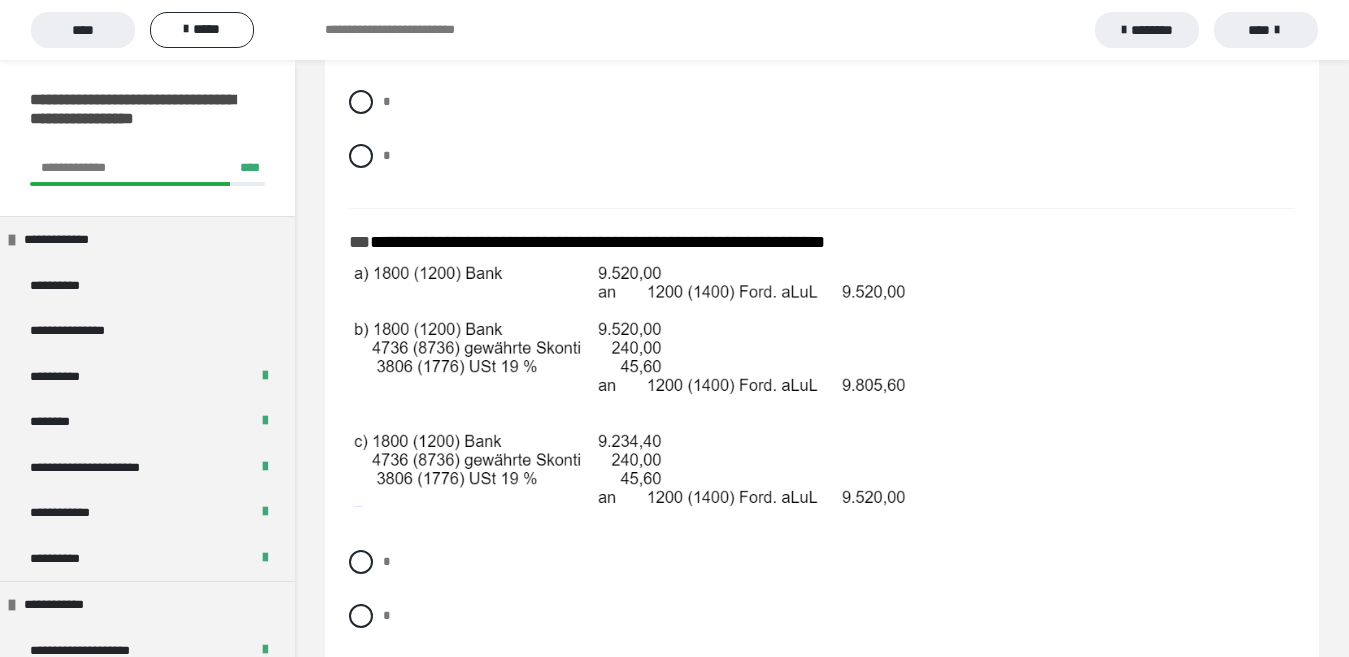scroll, scrollTop: 3562, scrollLeft: 0, axis: vertical 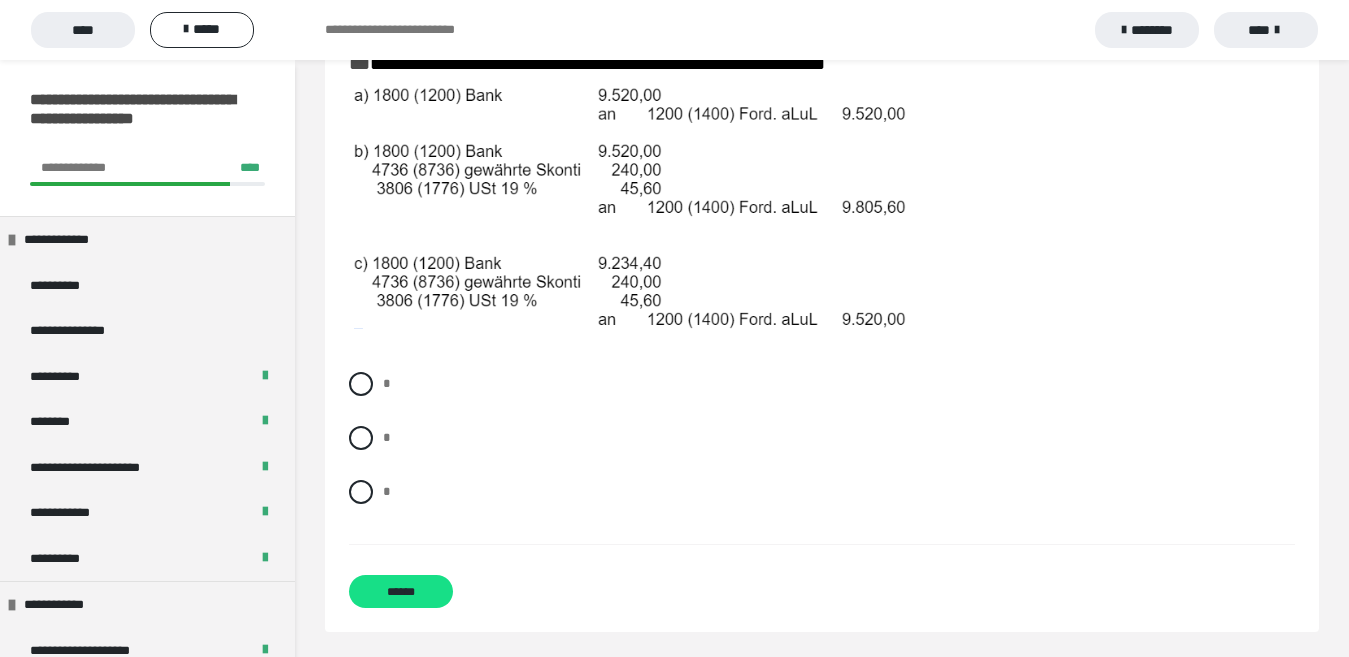 click on "* * *" at bounding box center (822, 453) 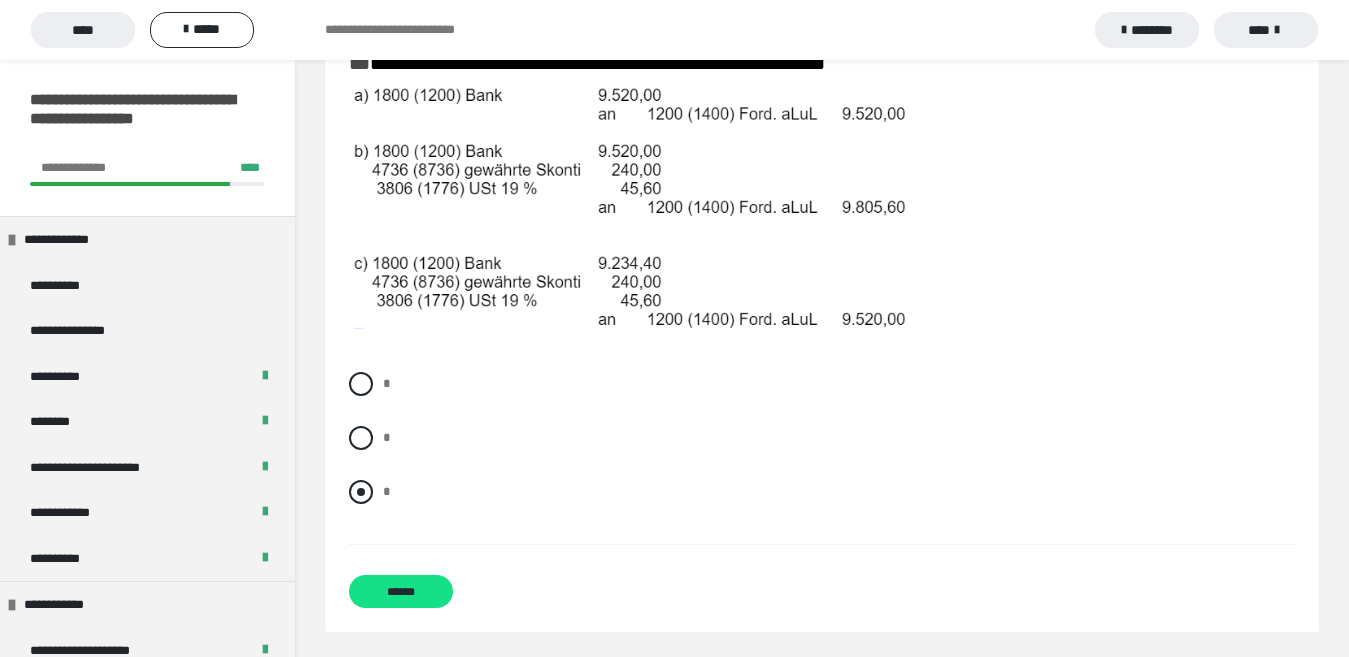 click on "*" at bounding box center [822, 492] 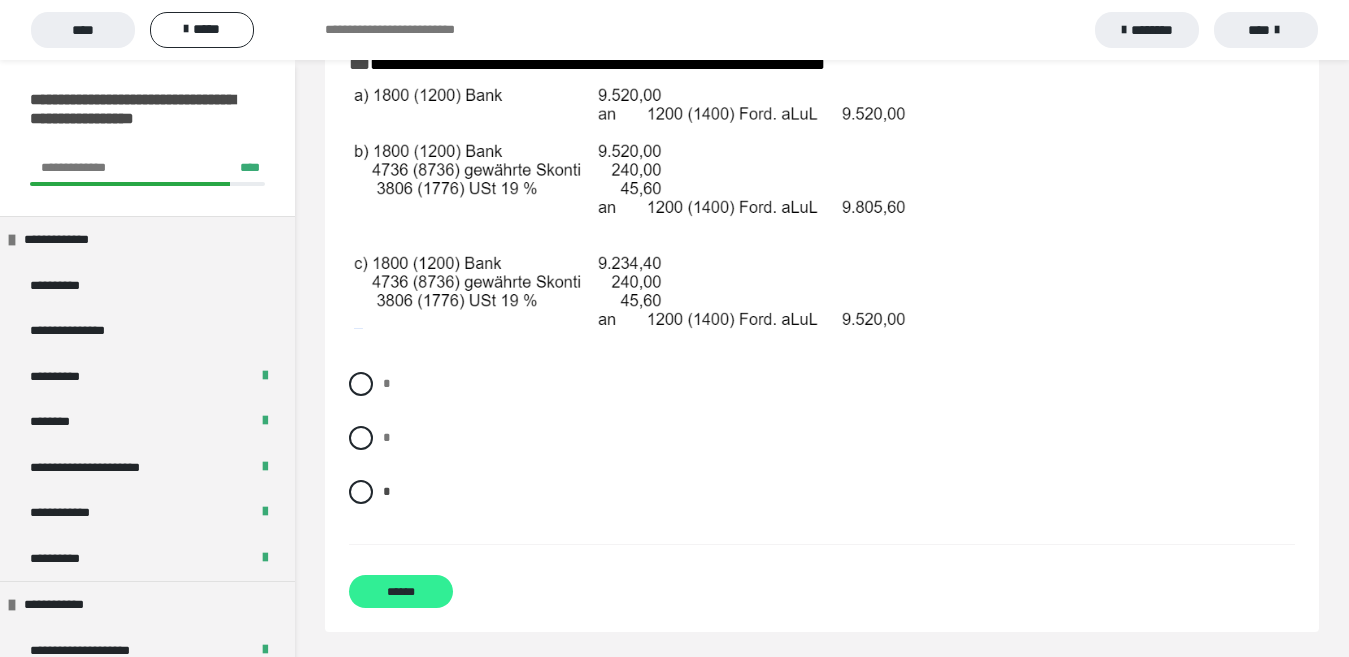 click on "******" at bounding box center [401, 591] 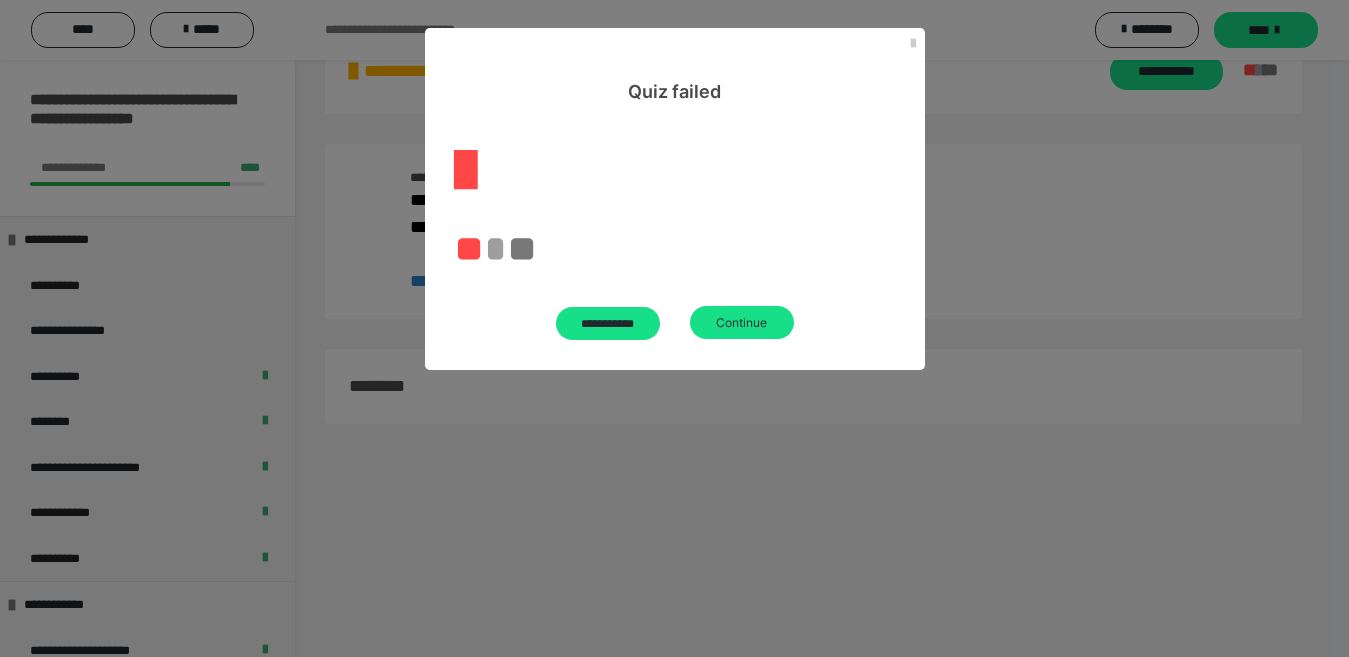 scroll, scrollTop: 60, scrollLeft: 0, axis: vertical 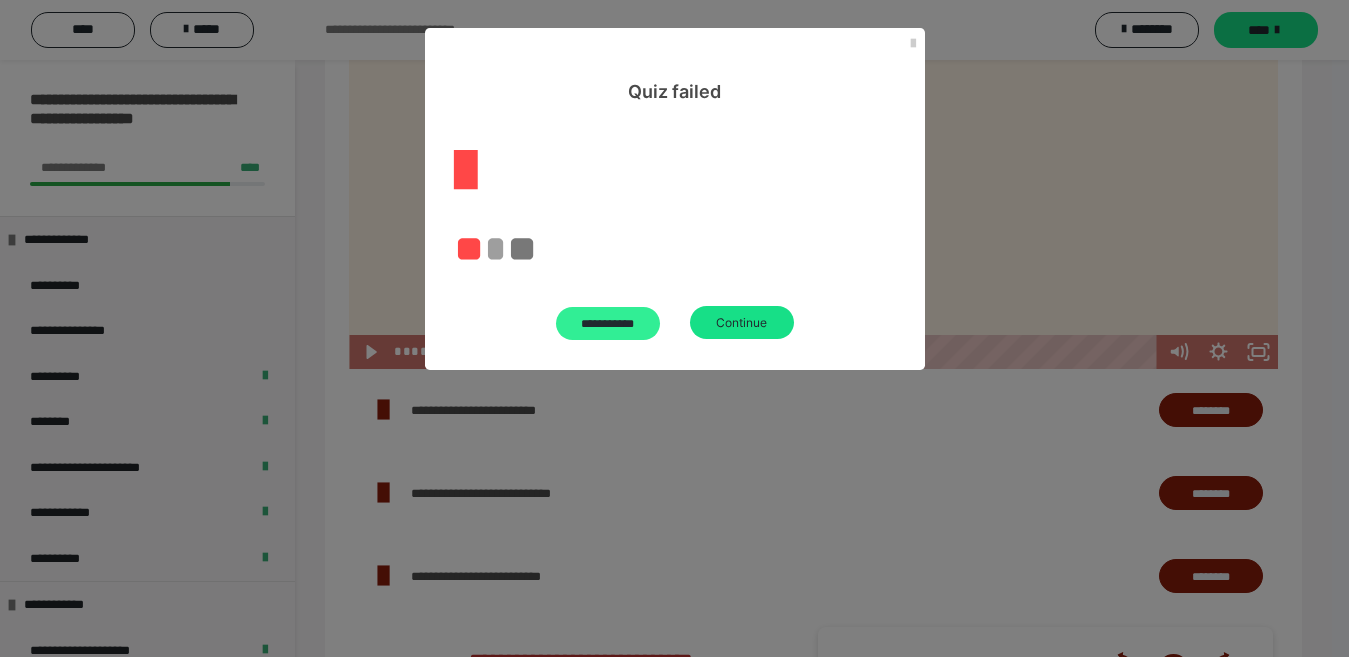 click on "**********" at bounding box center (608, 323) 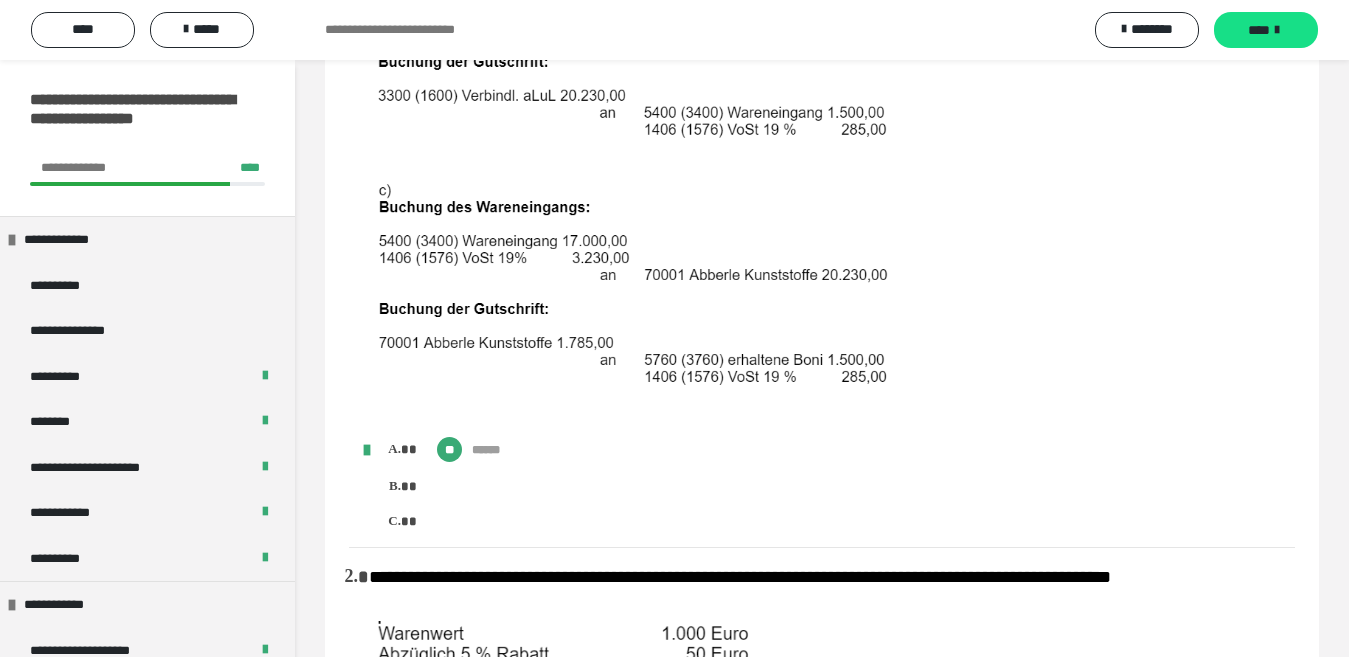 scroll, scrollTop: 569, scrollLeft: 0, axis: vertical 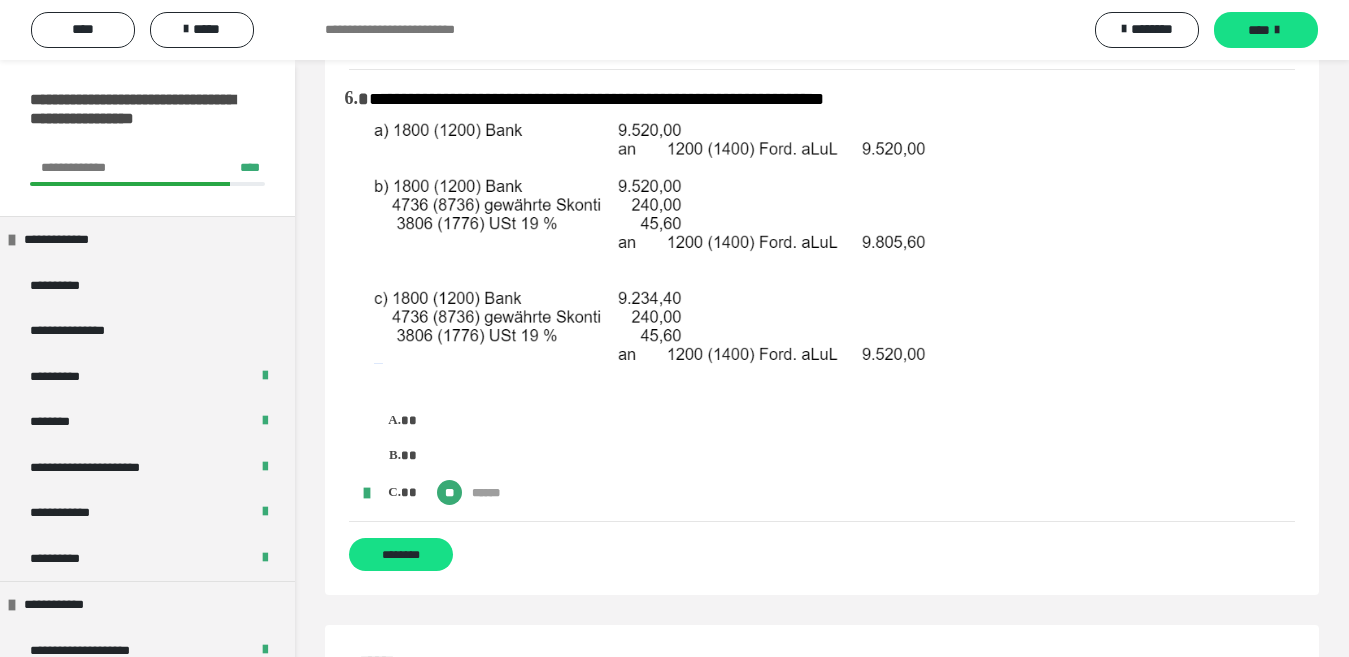 drag, startPoint x: 1348, startPoint y: 302, endPoint x: 1168, endPoint y: 200, distance: 206.89128 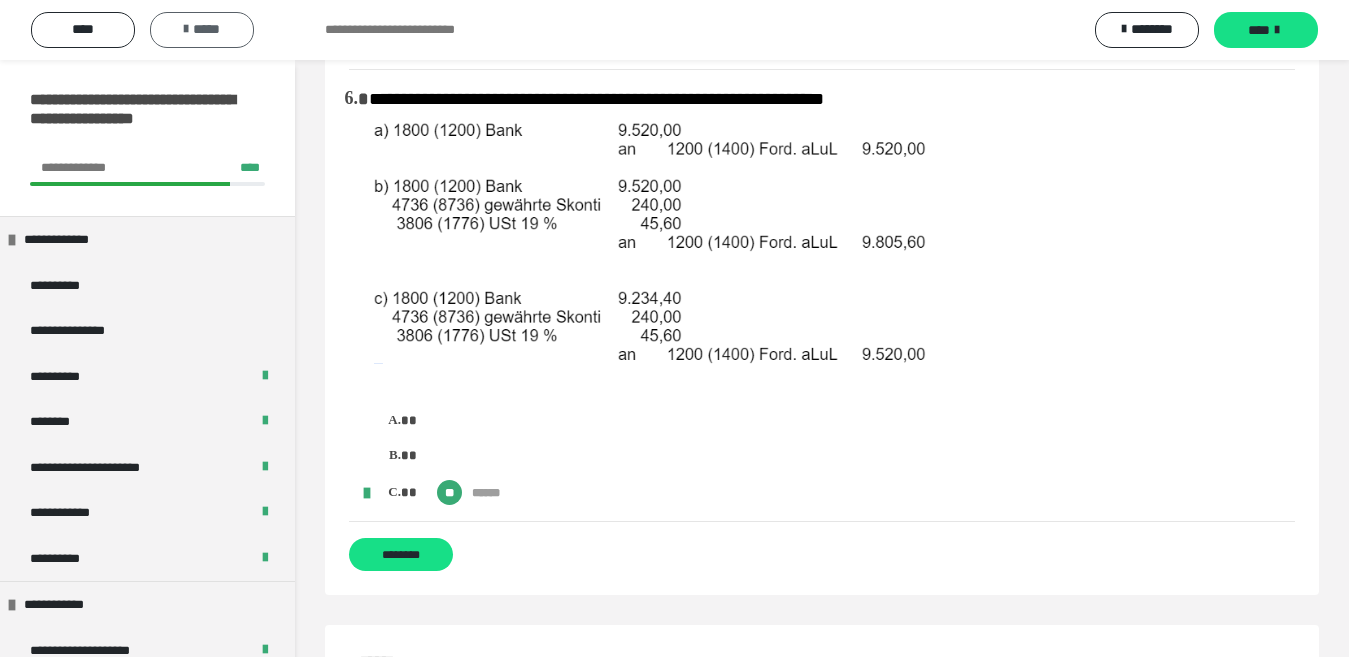 click on "*****" at bounding box center [202, 30] 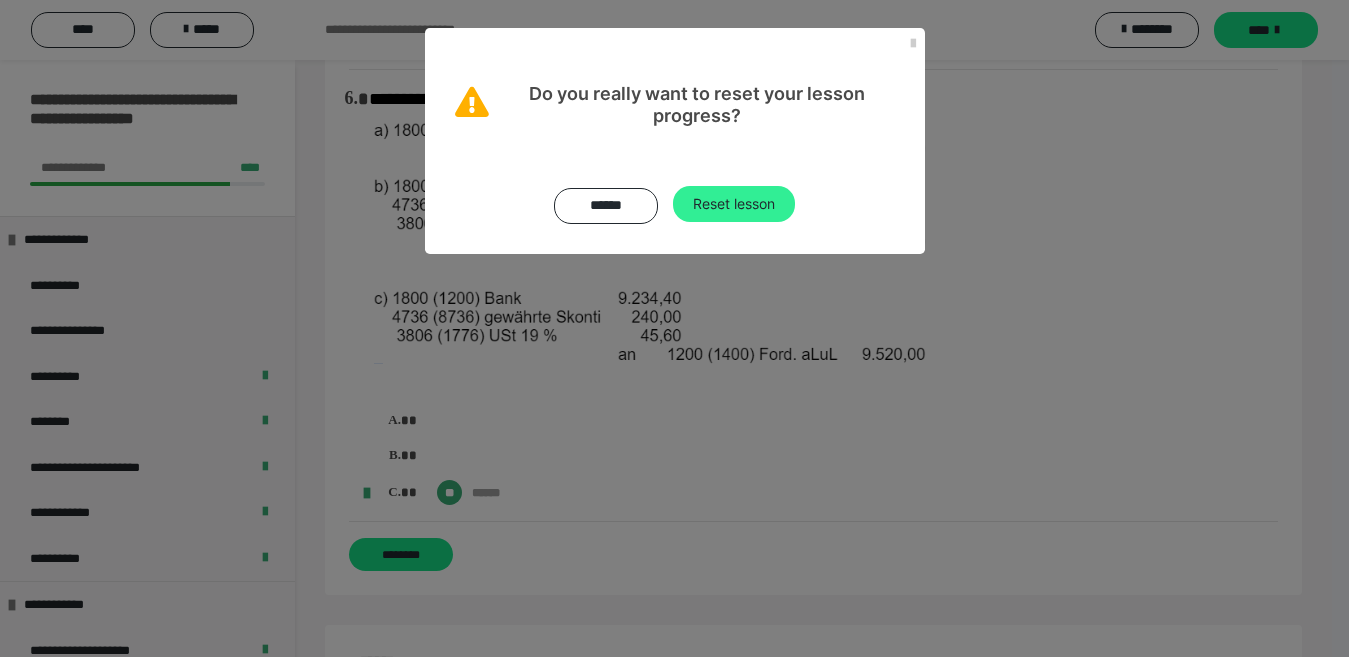 click on "Reset lesson" at bounding box center (734, 204) 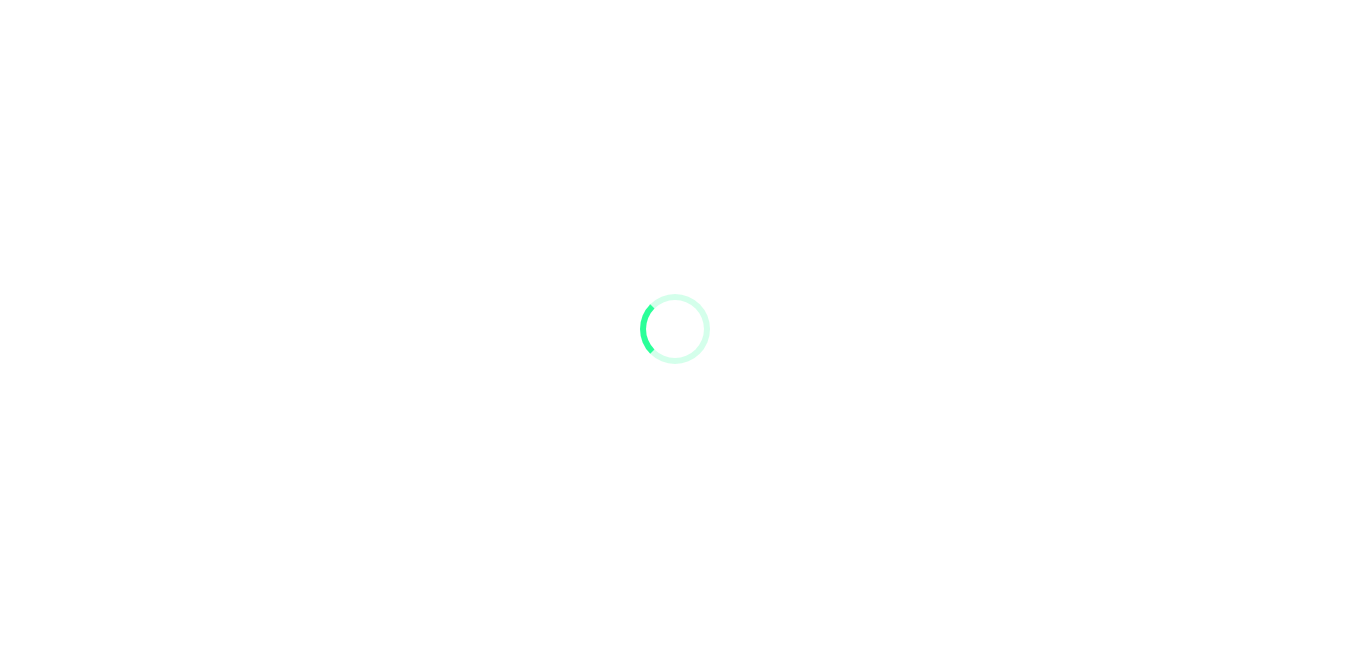 scroll, scrollTop: 0, scrollLeft: 0, axis: both 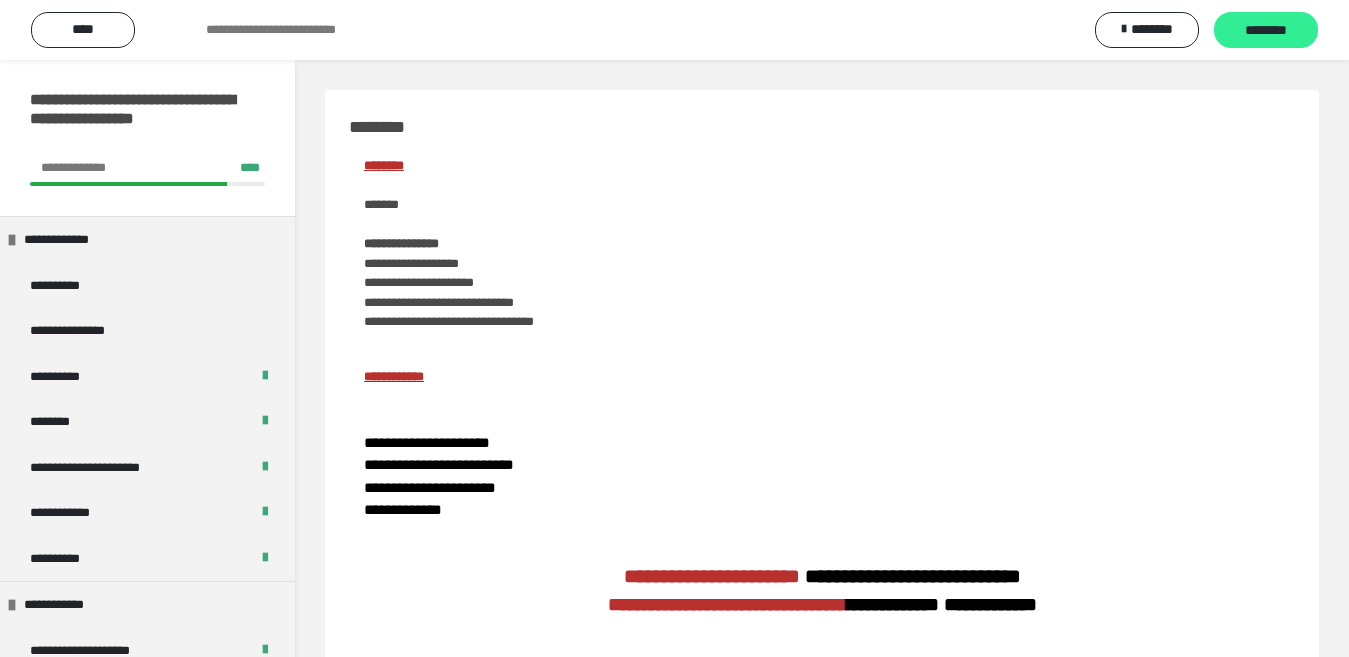 click on "********" at bounding box center (1266, 31) 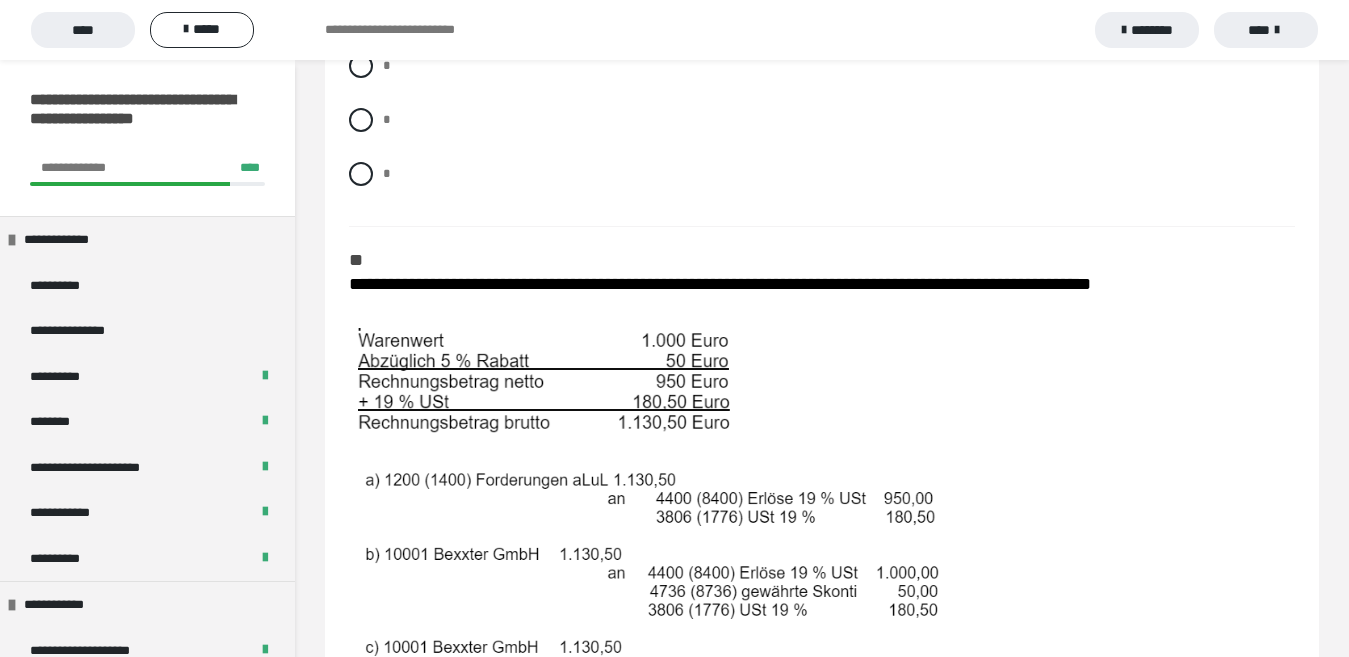 scroll, scrollTop: 1278, scrollLeft: 0, axis: vertical 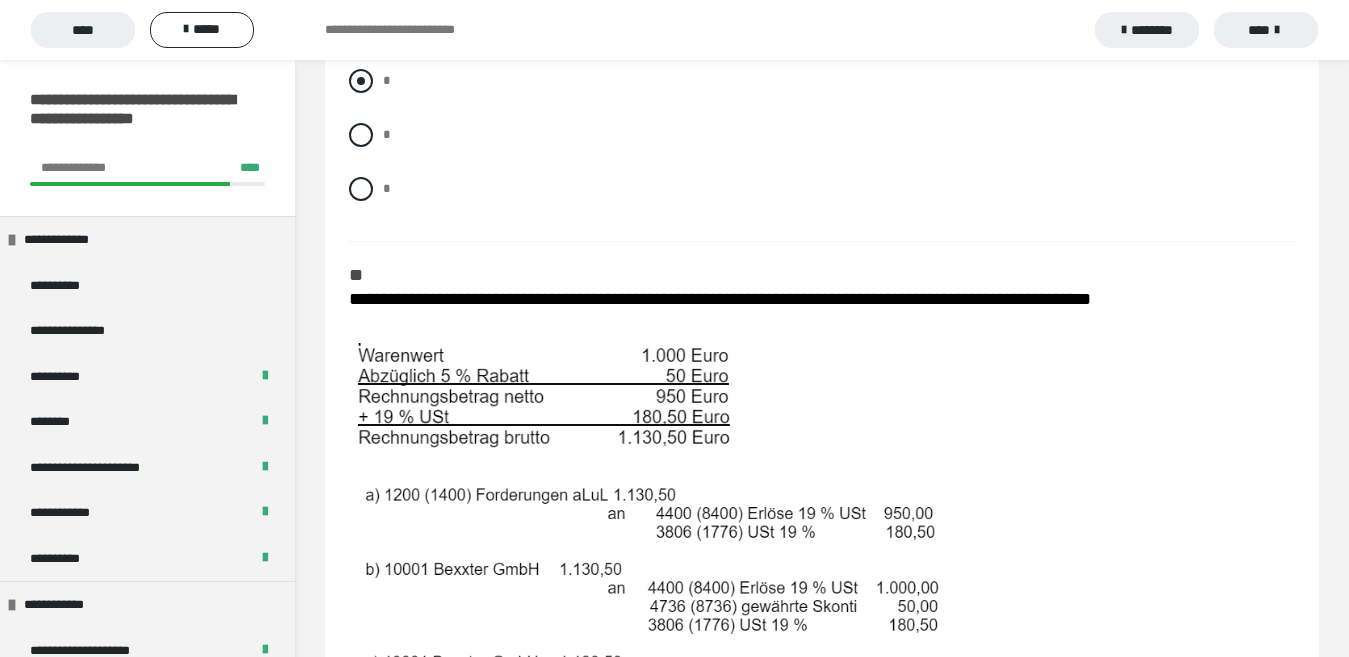 click on "*" at bounding box center (822, 81) 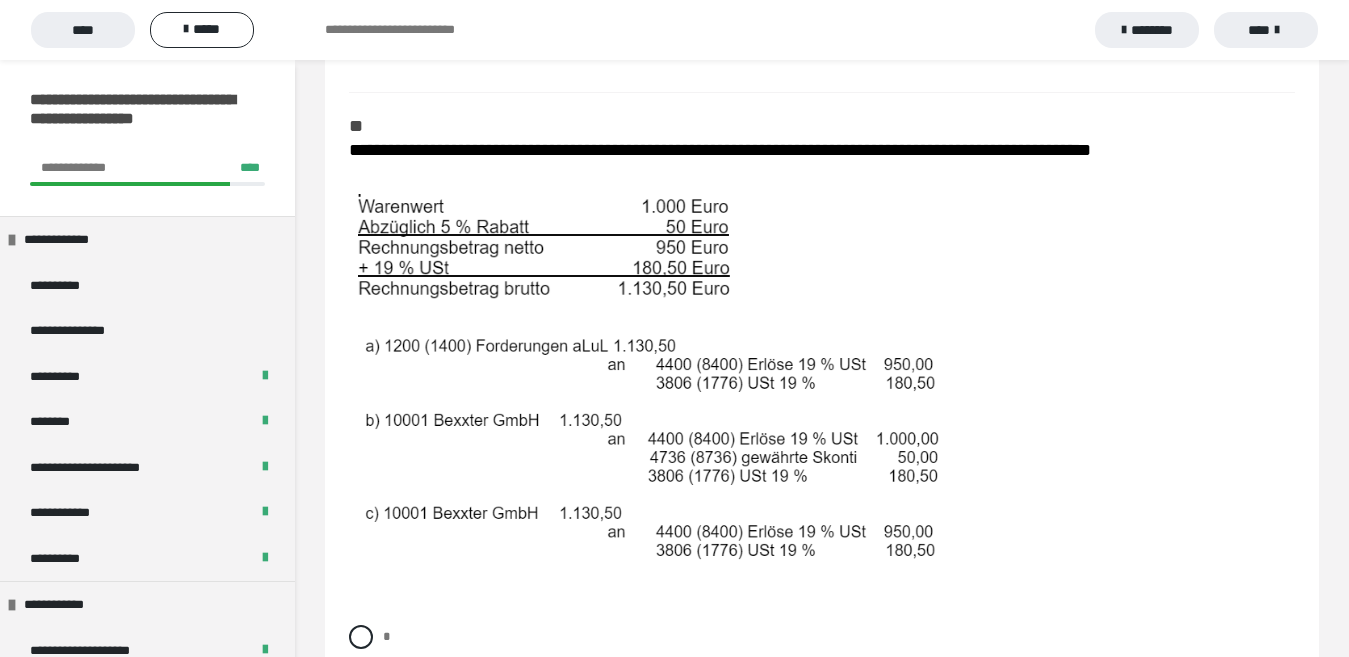 scroll, scrollTop: 1442, scrollLeft: 0, axis: vertical 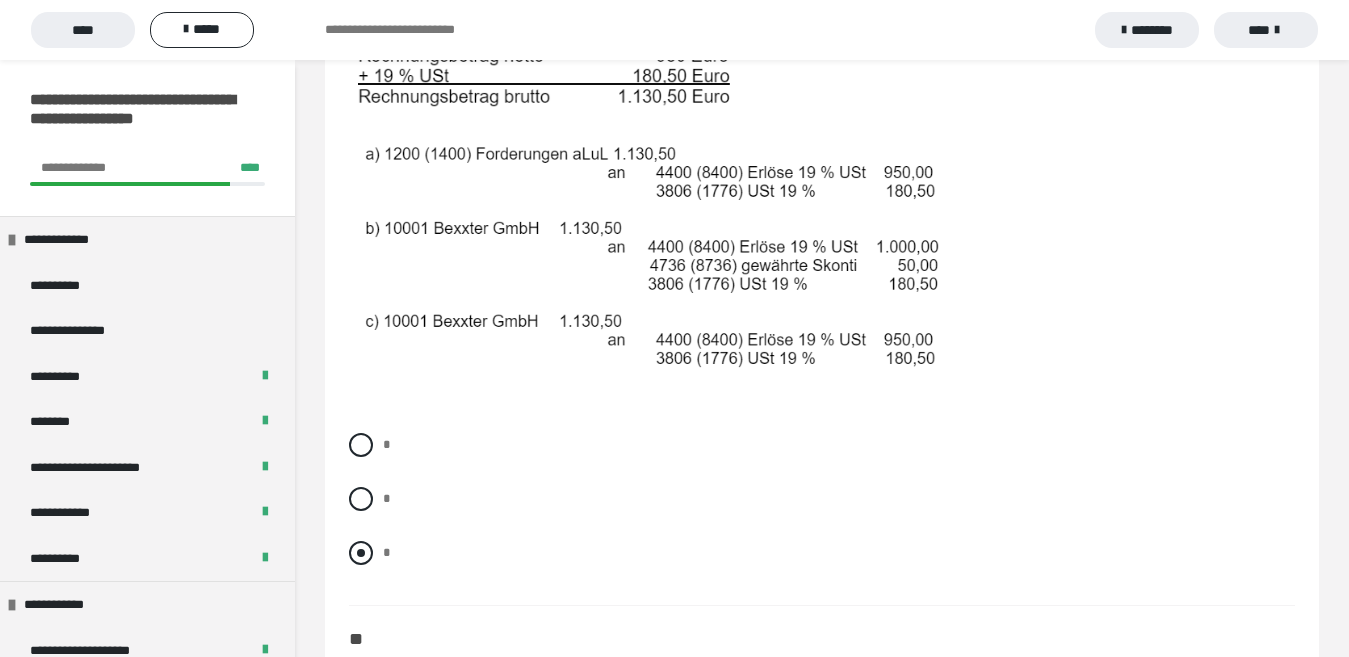 click on "*" at bounding box center (822, 553) 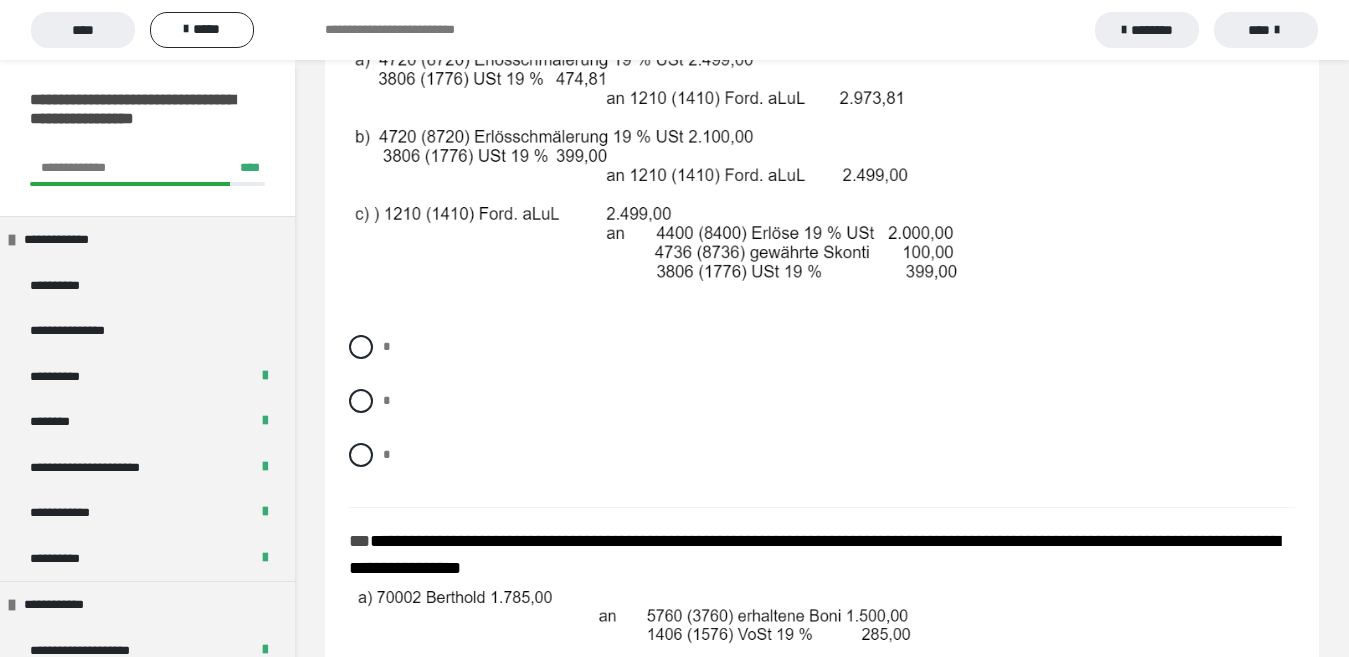 scroll, scrollTop: 2223, scrollLeft: 0, axis: vertical 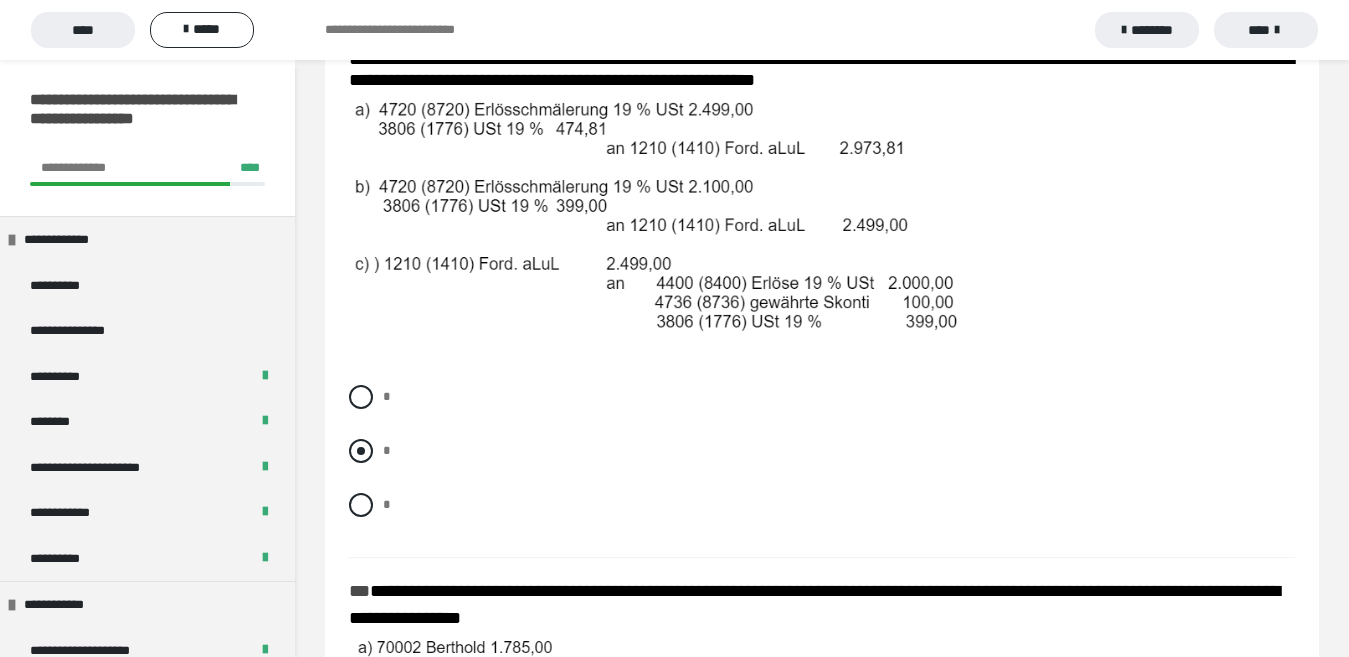 click at bounding box center [361, 451] 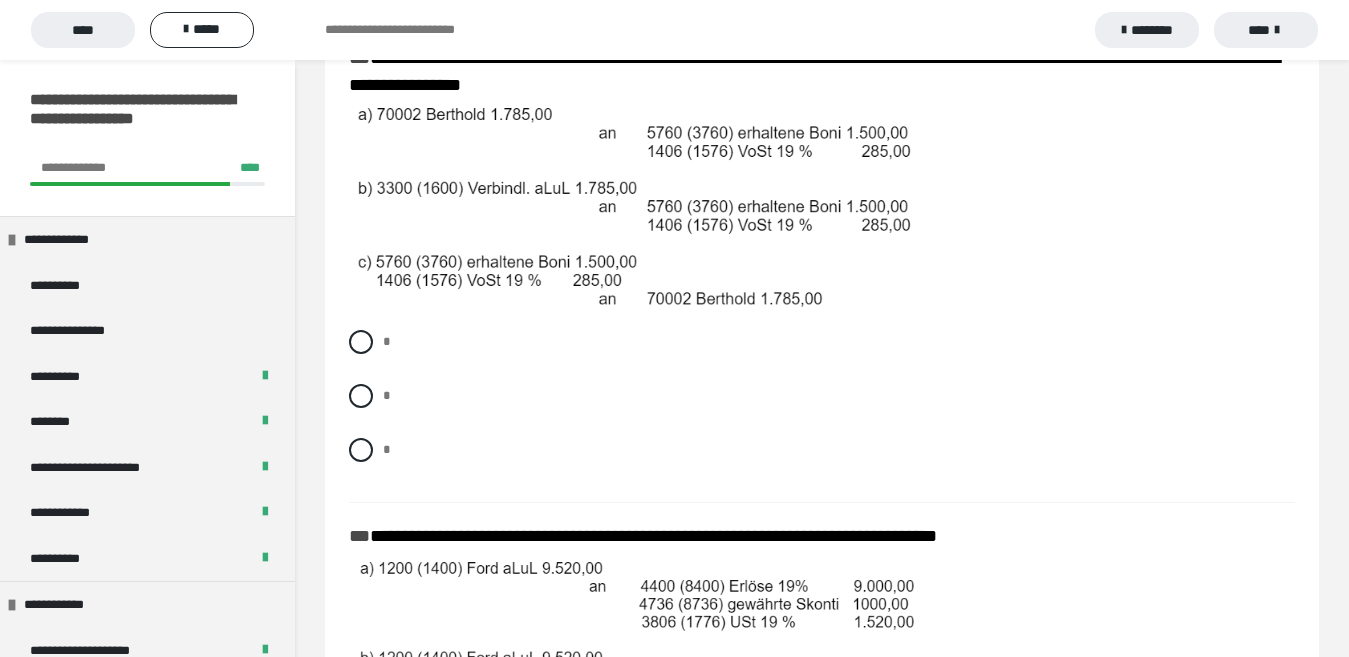 scroll, scrollTop: 2763, scrollLeft: 0, axis: vertical 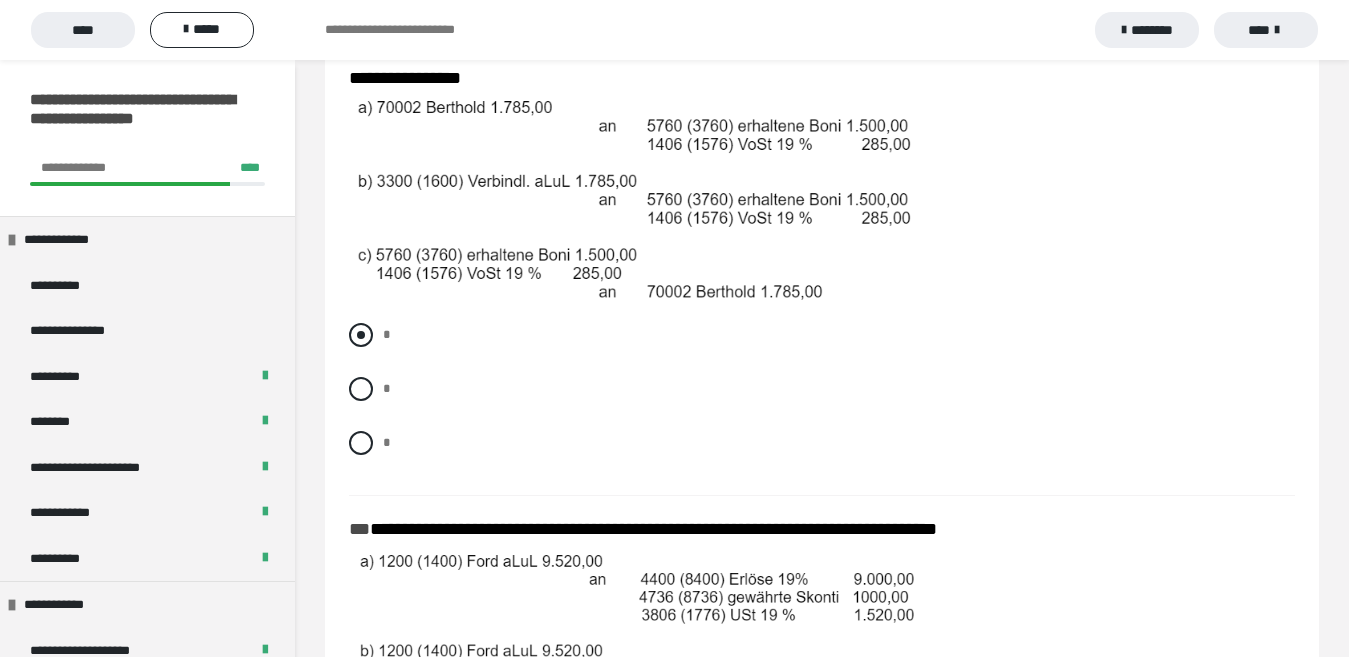 click at bounding box center (361, 335) 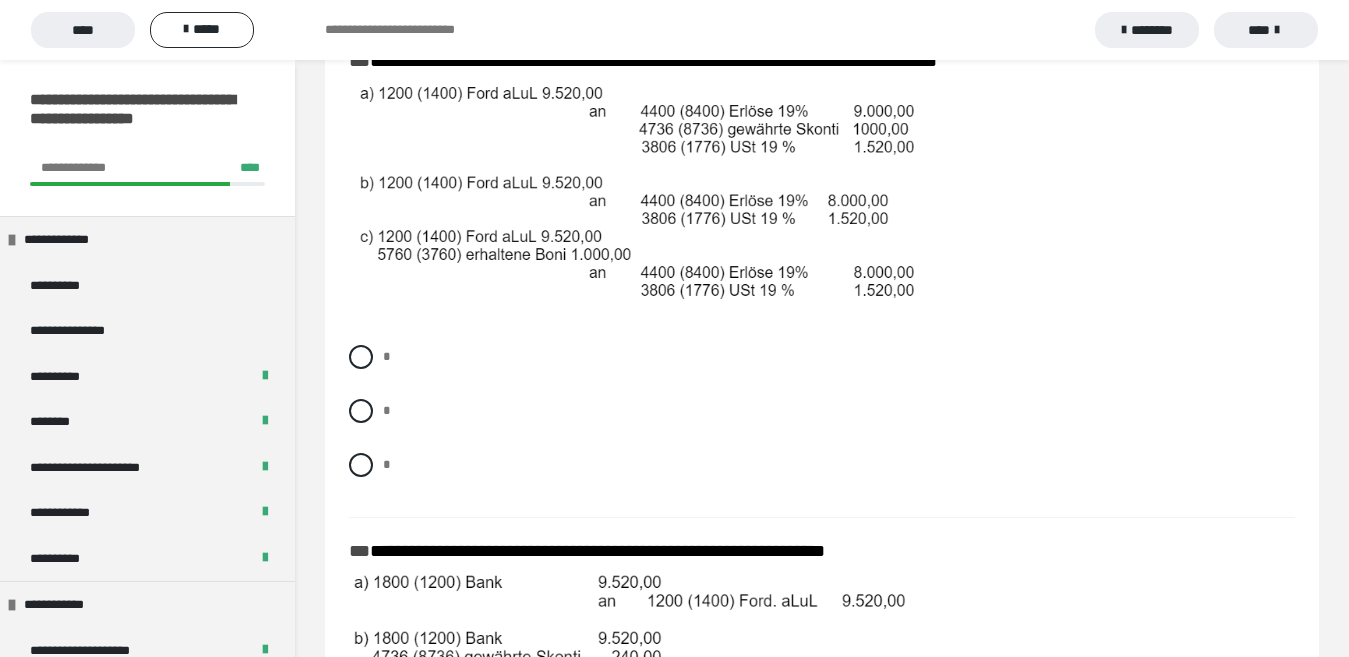 scroll, scrollTop: 3238, scrollLeft: 0, axis: vertical 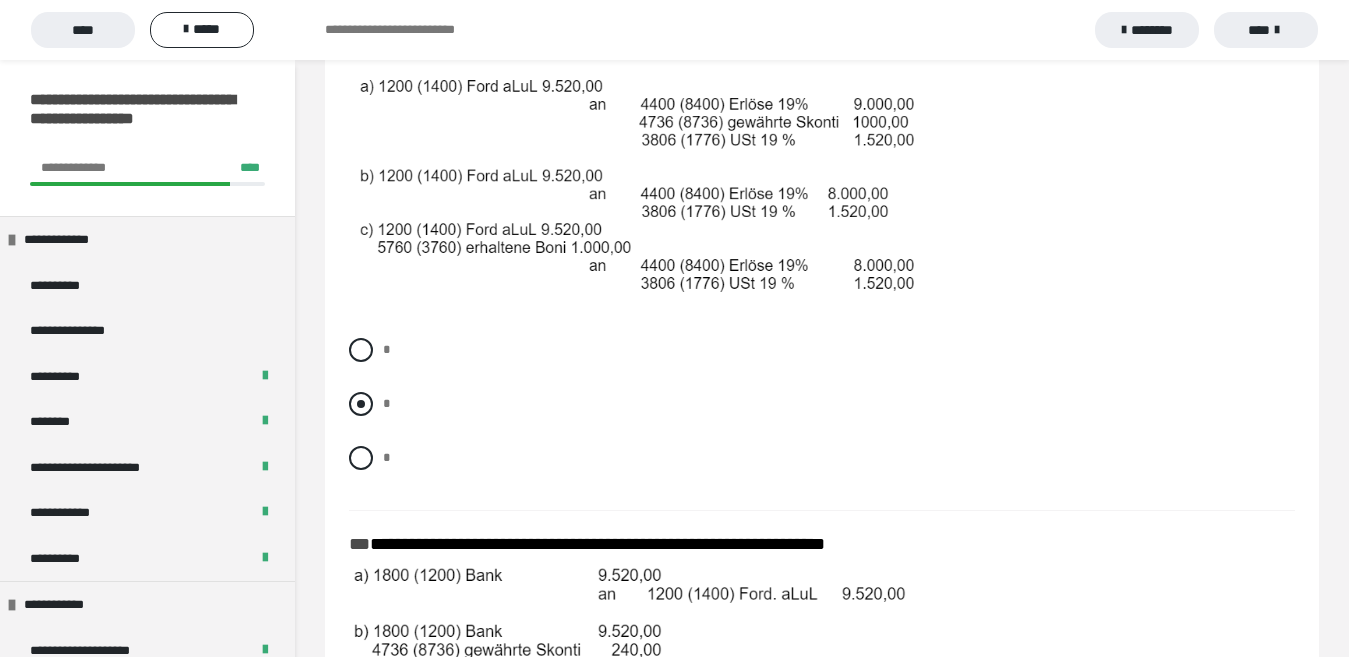 click at bounding box center [361, 404] 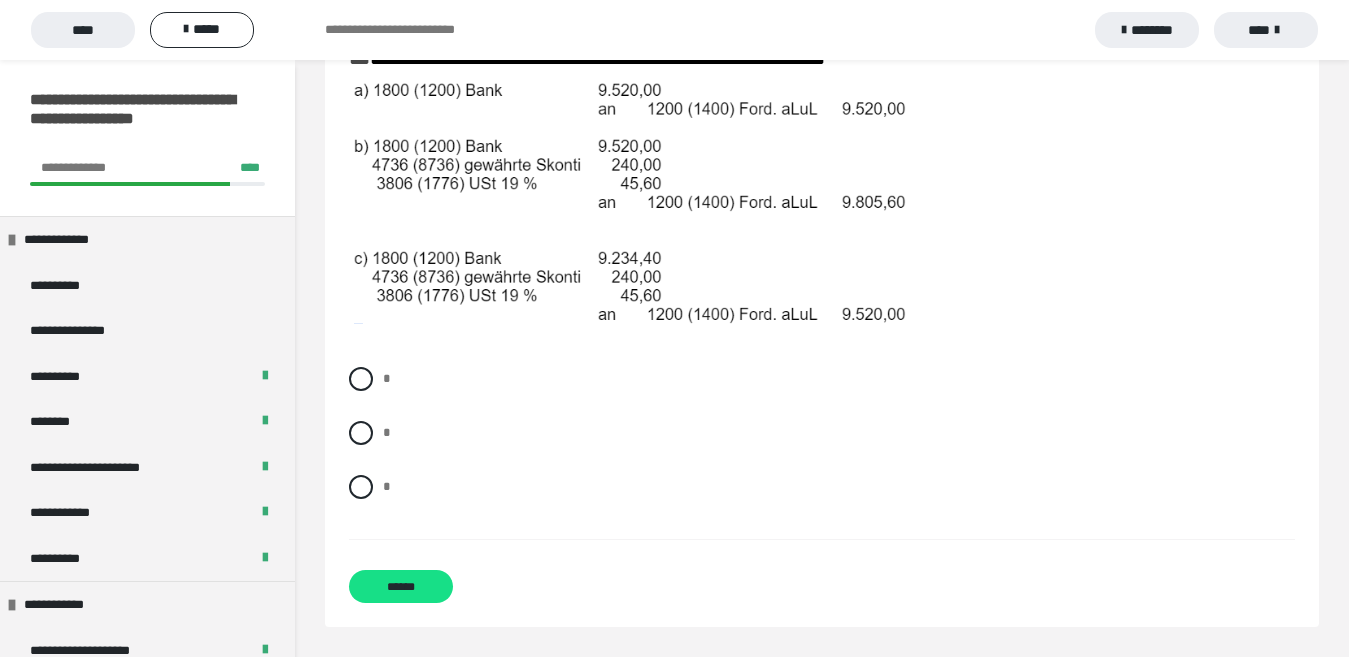 scroll, scrollTop: 3764, scrollLeft: 0, axis: vertical 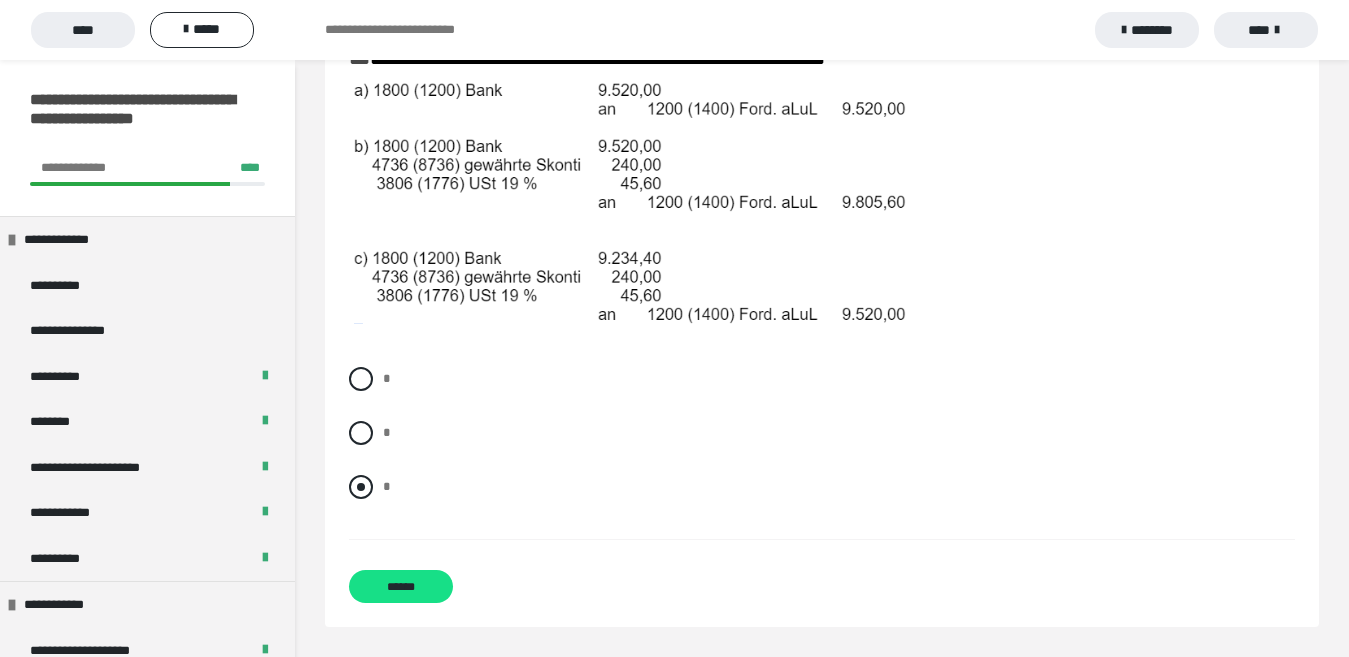 click on "*" at bounding box center [822, 487] 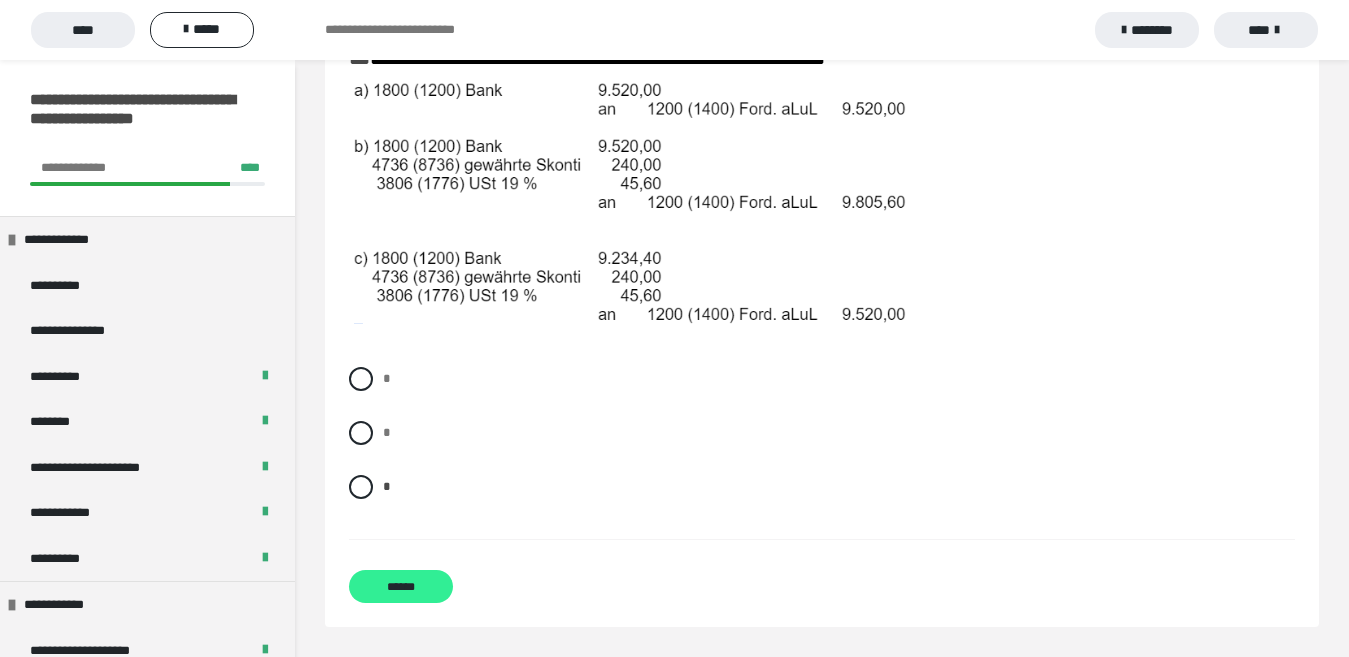click on "******" at bounding box center (401, 586) 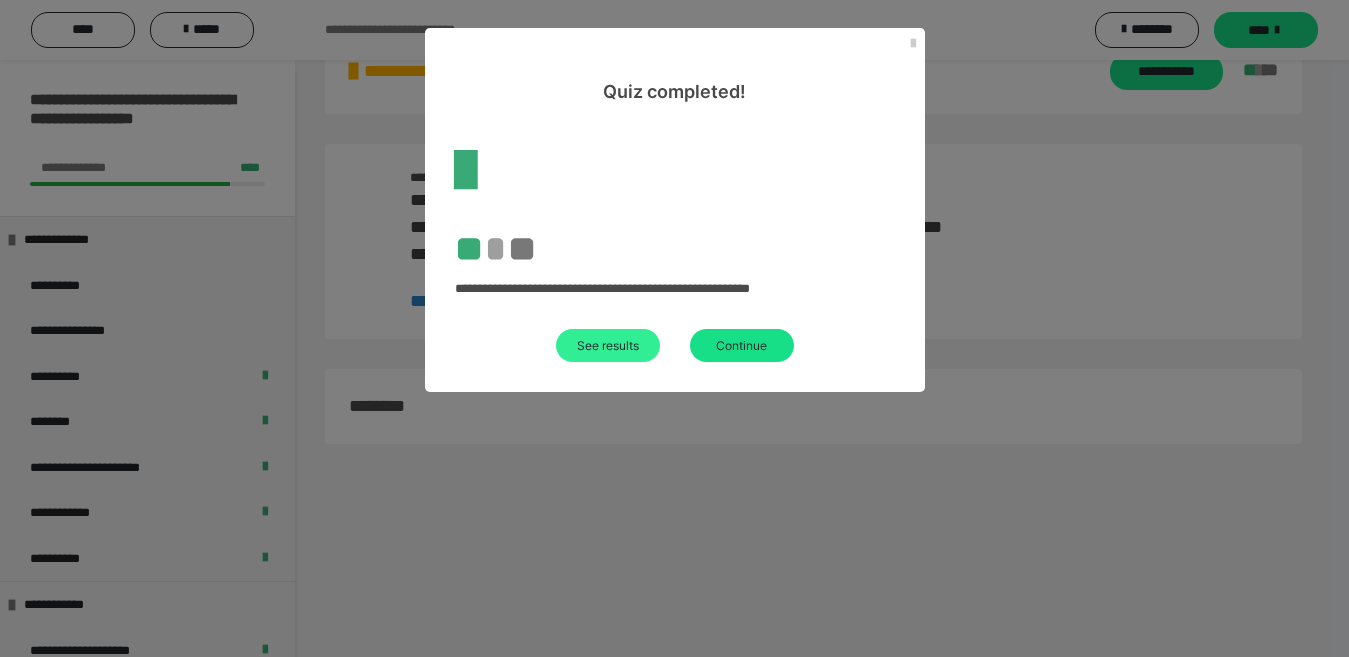 scroll, scrollTop: 2263, scrollLeft: 0, axis: vertical 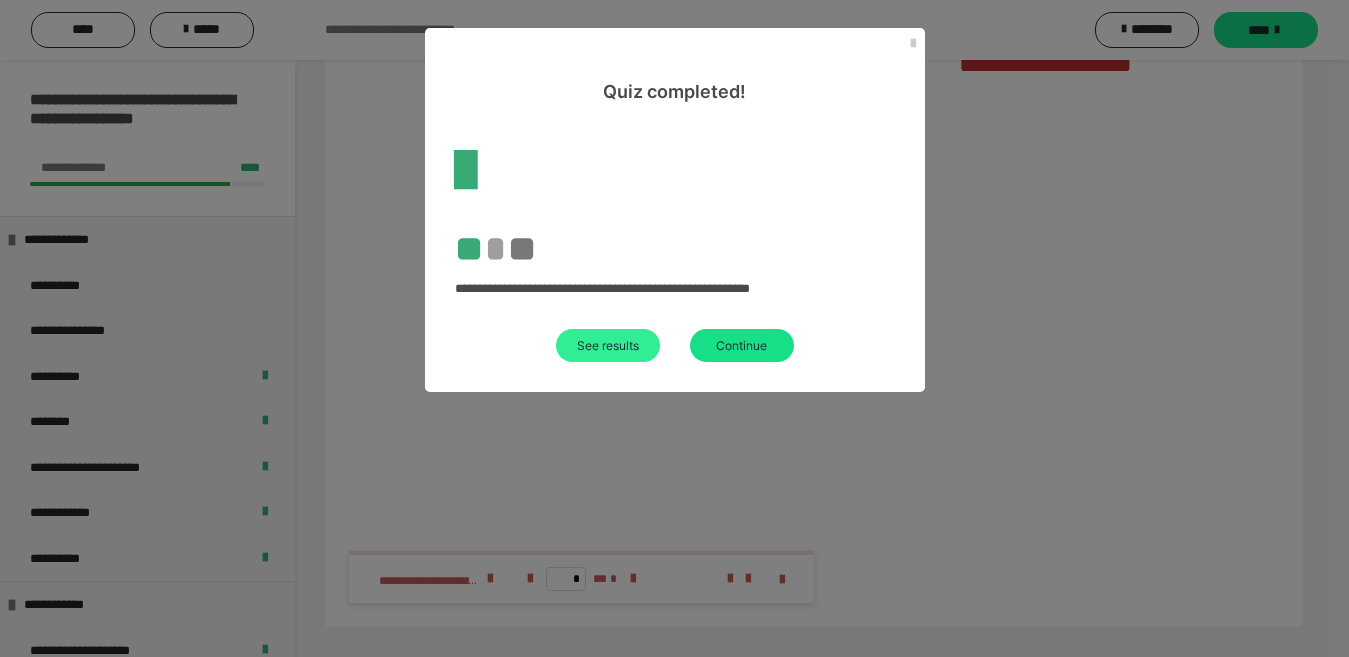 click on "See results" at bounding box center [608, 345] 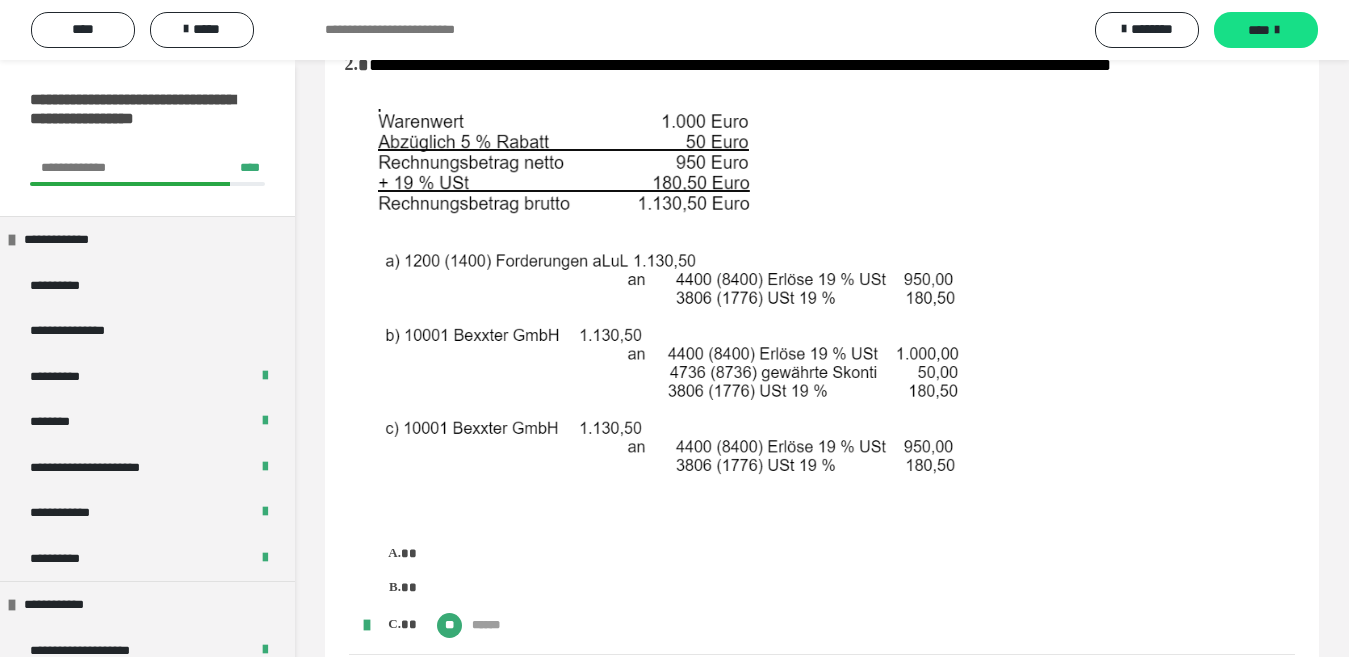 scroll, scrollTop: 1517, scrollLeft: 0, axis: vertical 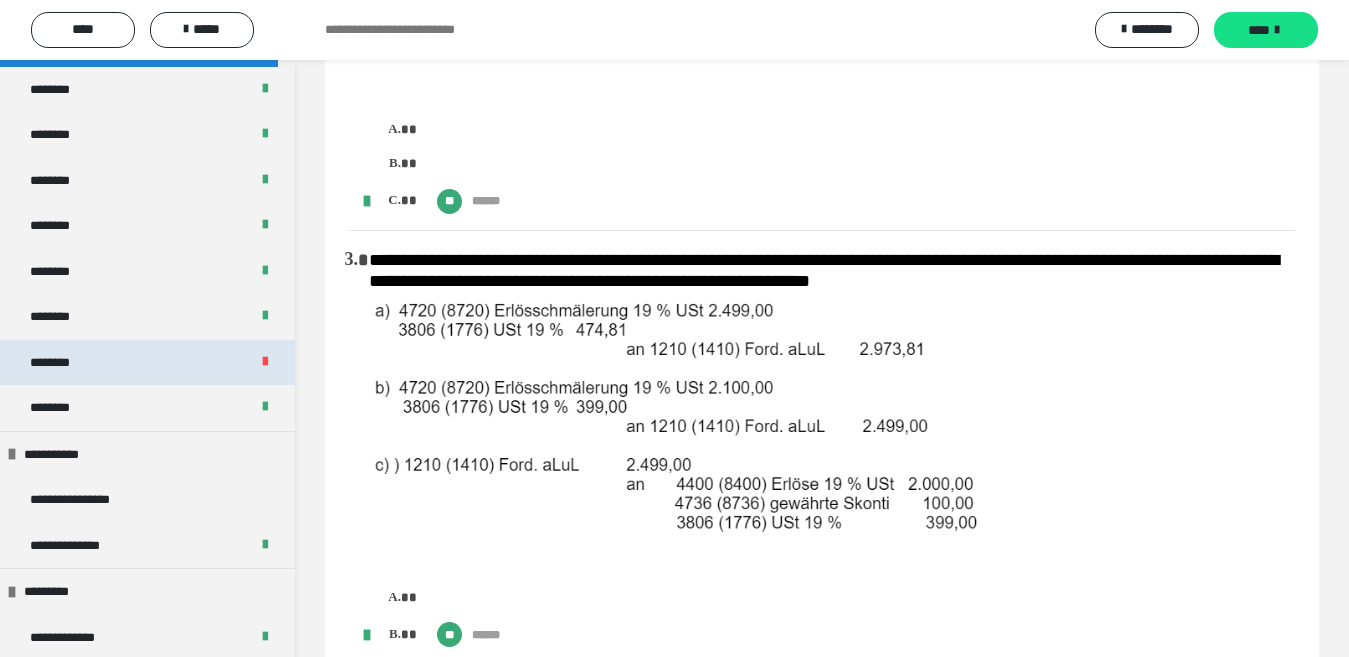 click on "********" at bounding box center [147, 363] 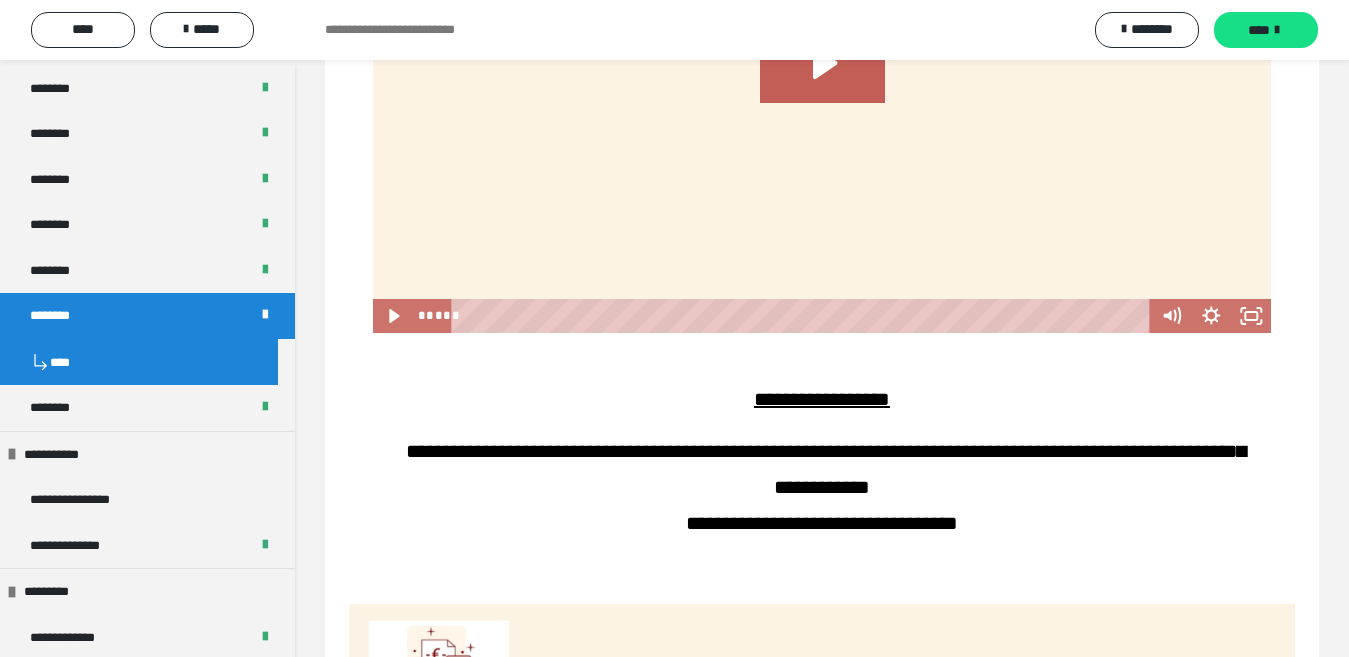 scroll, scrollTop: 1153, scrollLeft: 0, axis: vertical 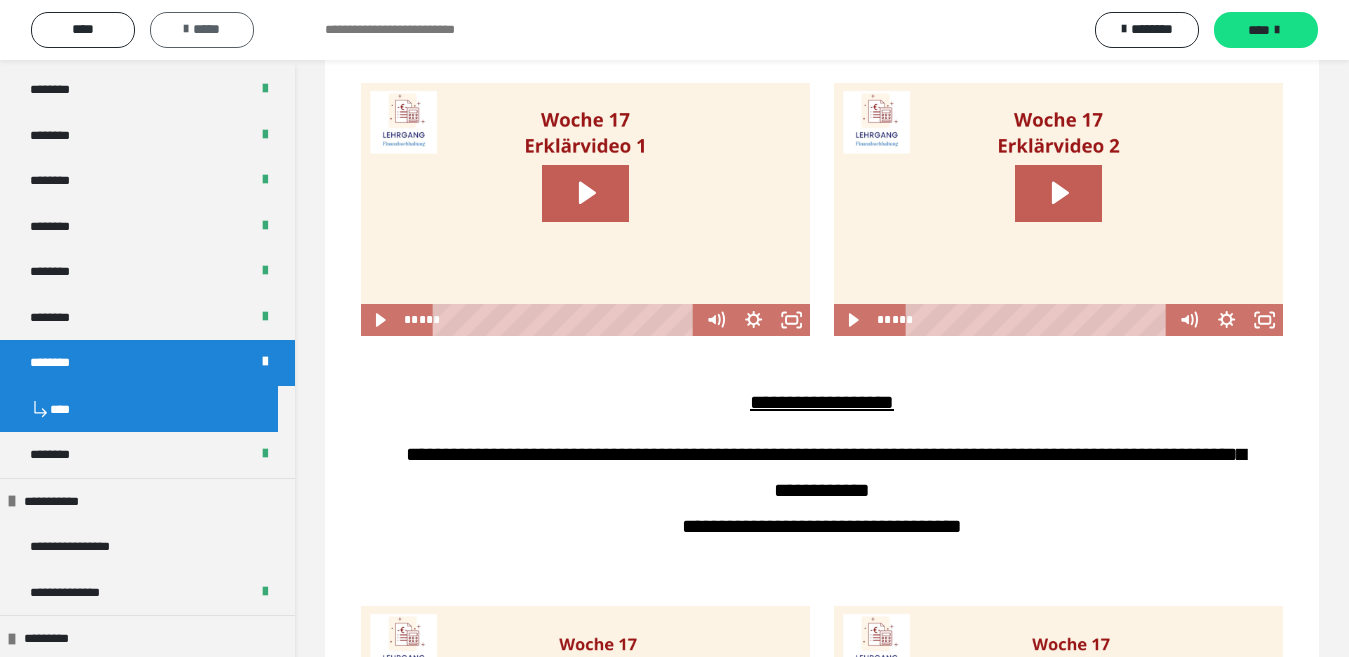 click on "*****" at bounding box center [202, 30] 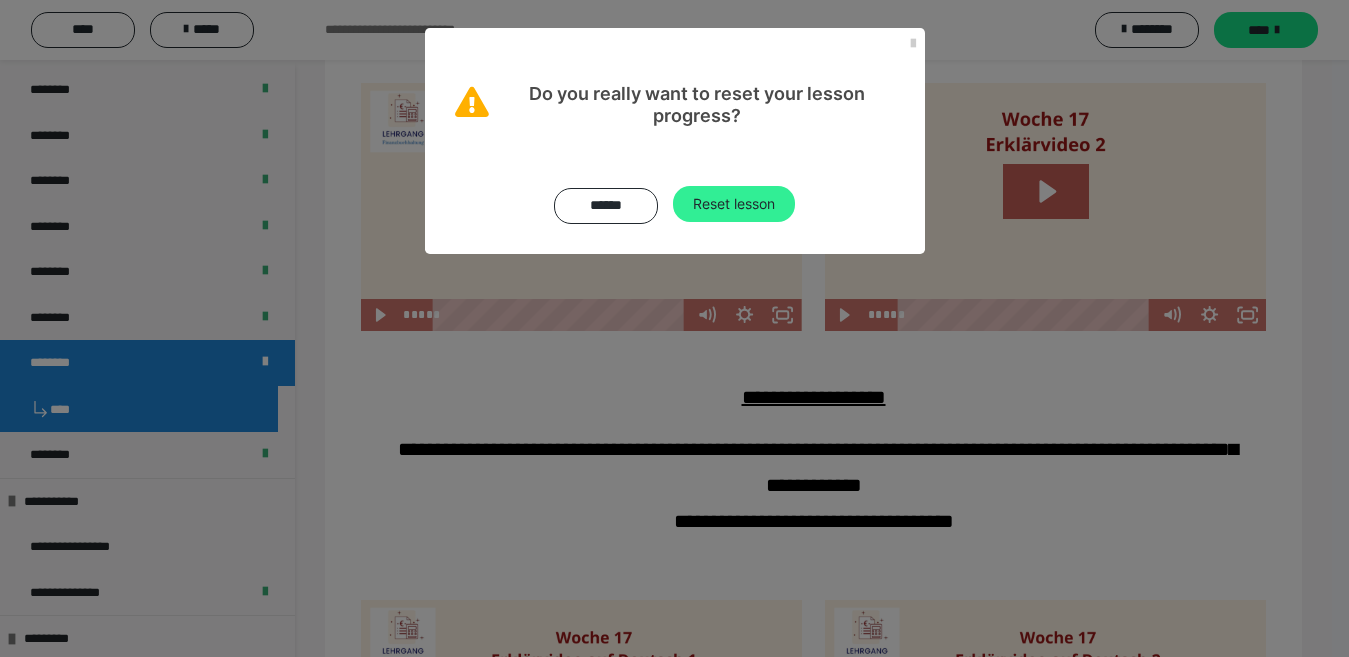 click on "Reset lesson" at bounding box center [734, 204] 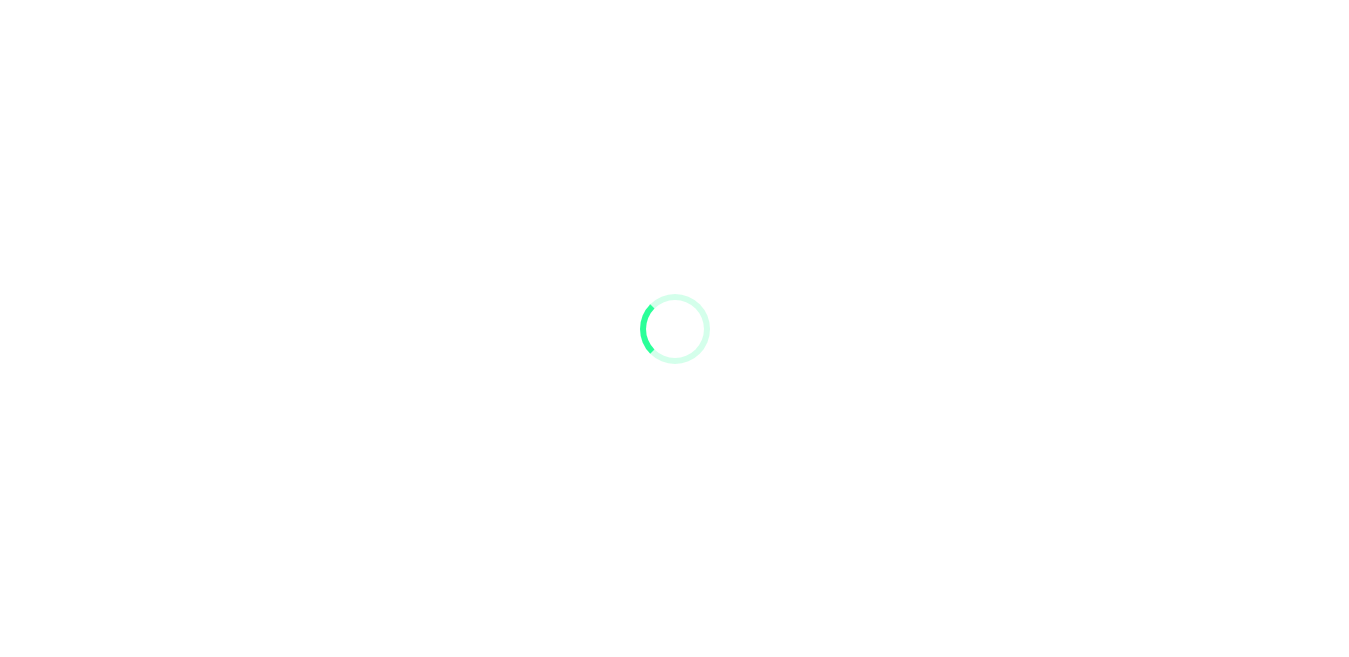 scroll, scrollTop: 0, scrollLeft: 0, axis: both 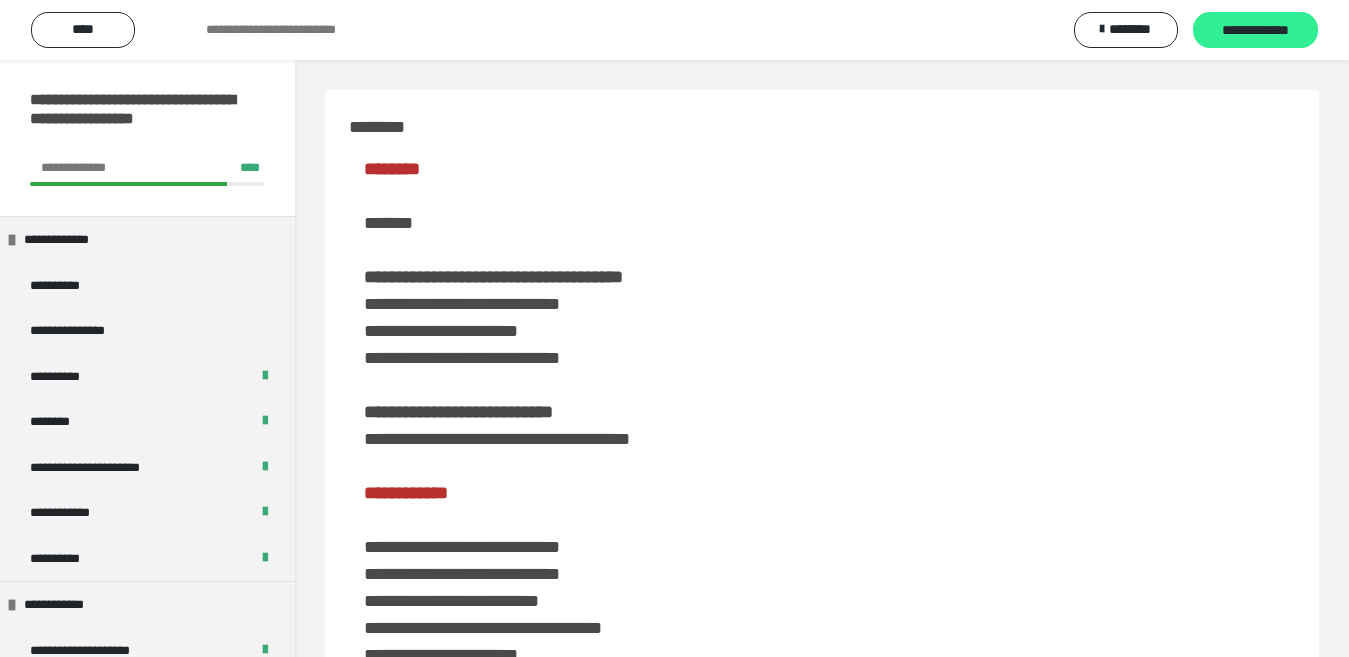 click on "**********" at bounding box center (1255, 31) 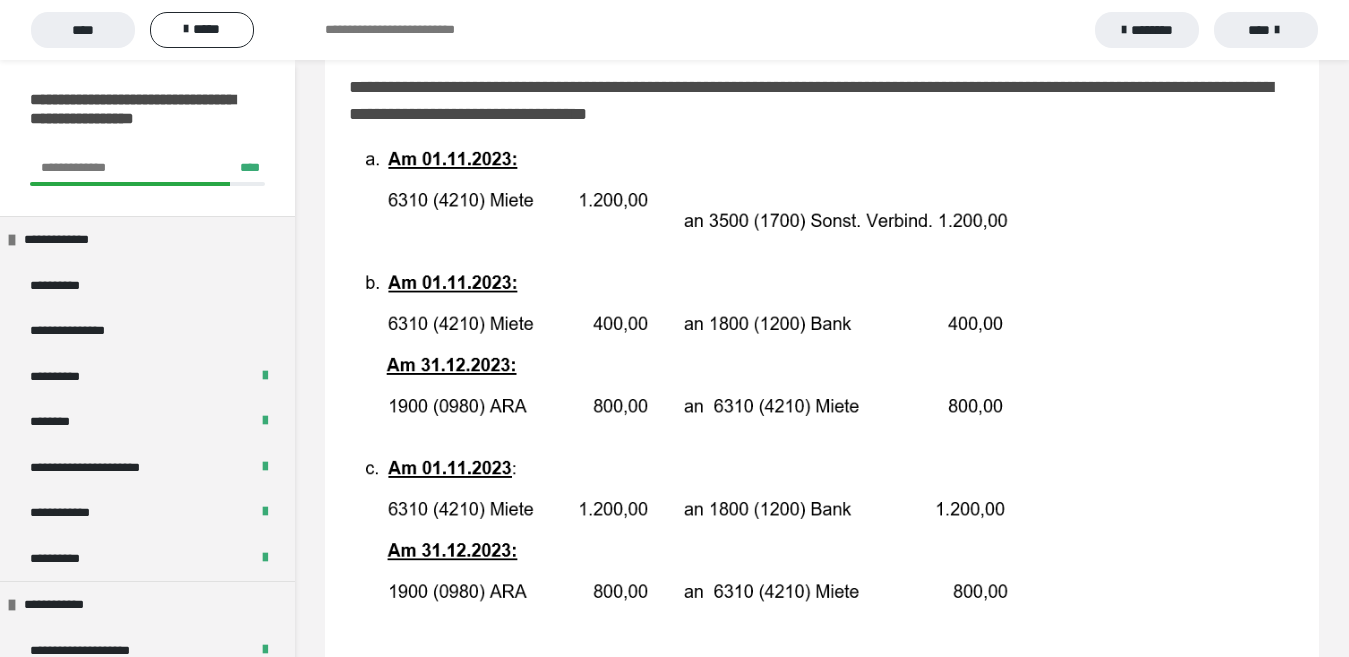 scroll, scrollTop: 310, scrollLeft: 0, axis: vertical 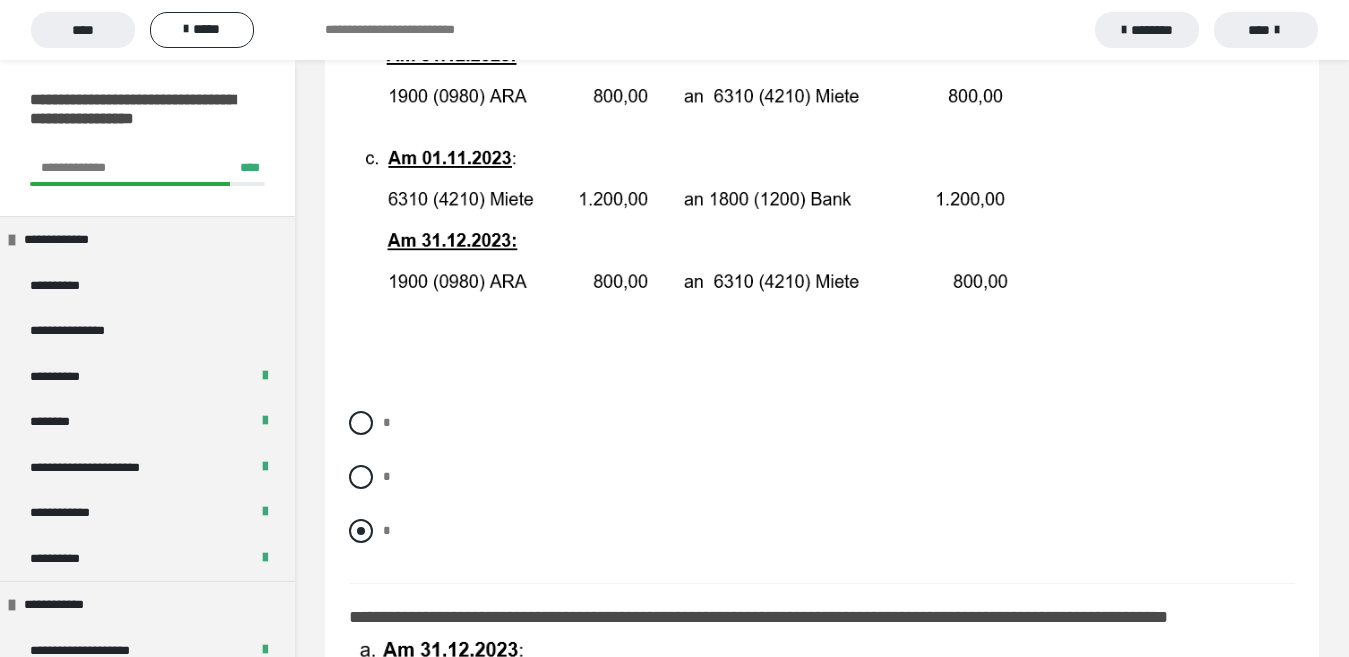 click on "*" at bounding box center [822, 531] 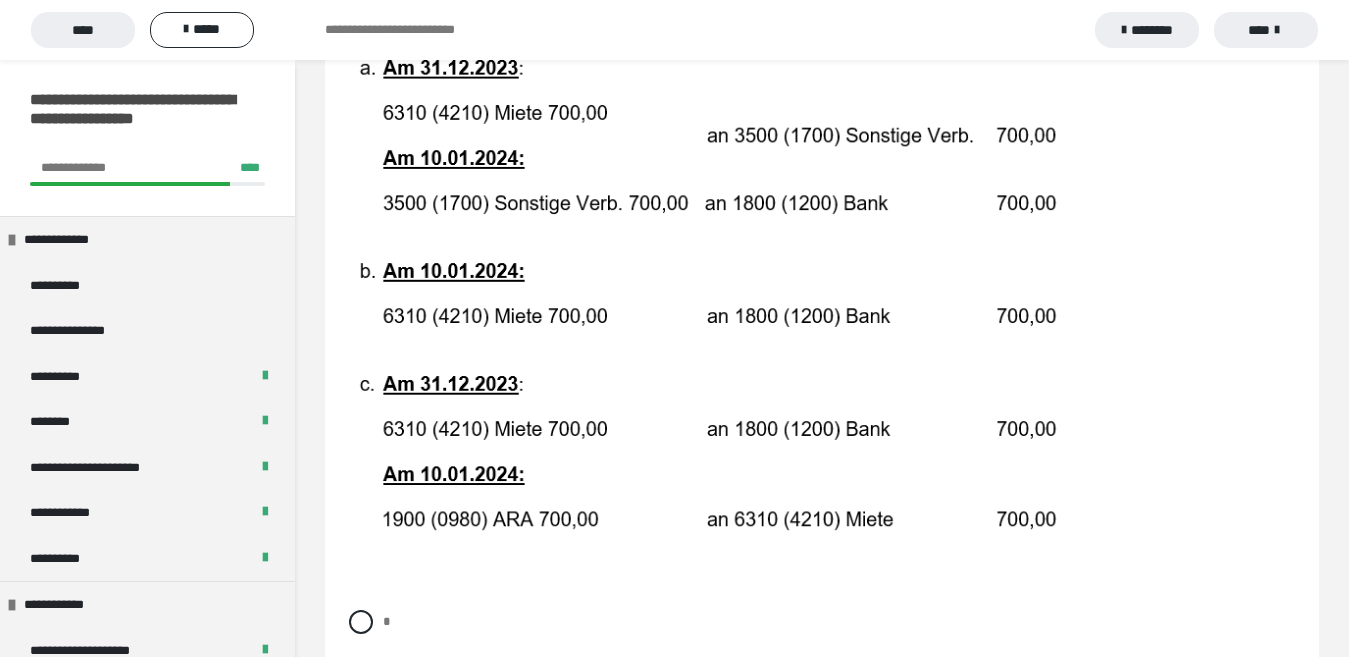 scroll, scrollTop: 1187, scrollLeft: 0, axis: vertical 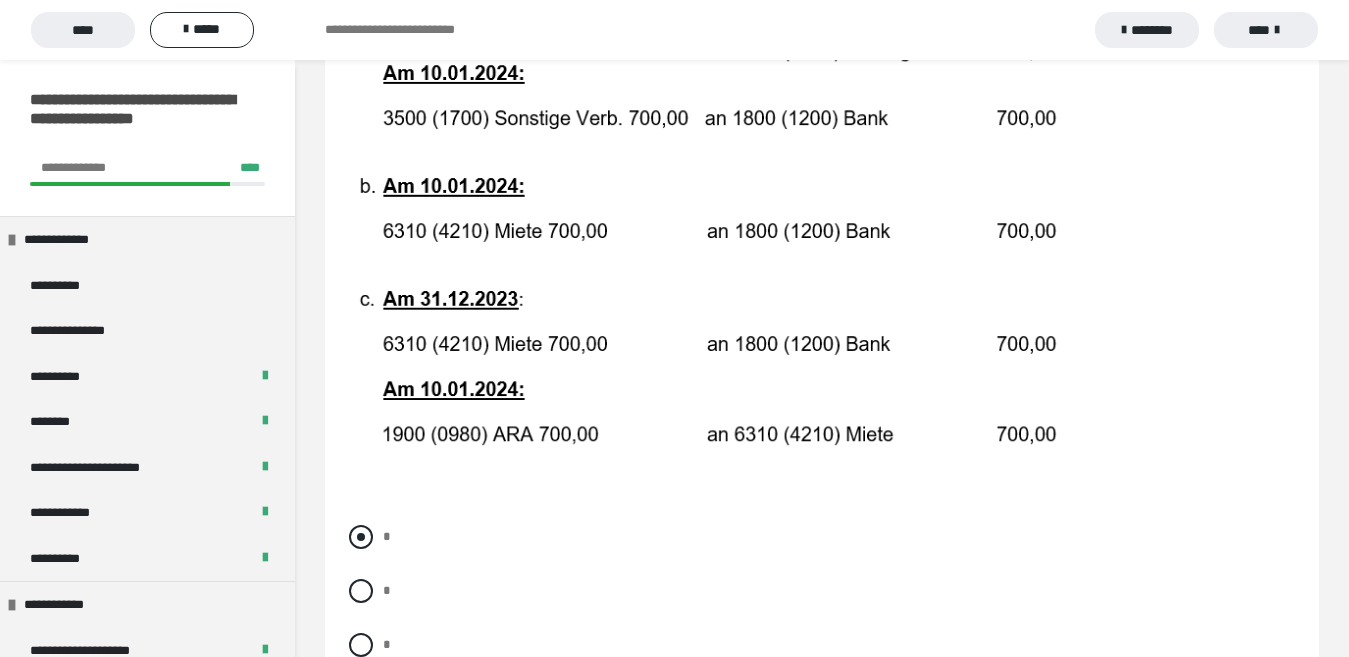 click at bounding box center (361, 537) 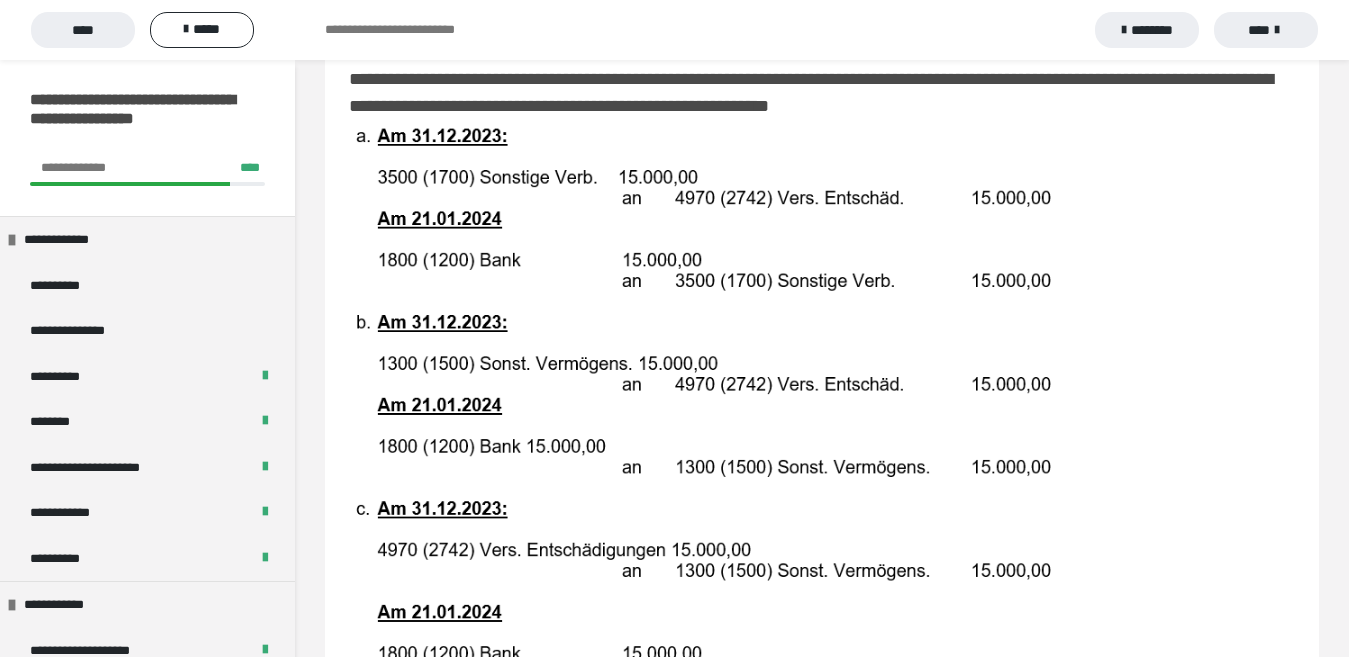 scroll, scrollTop: 1940, scrollLeft: 0, axis: vertical 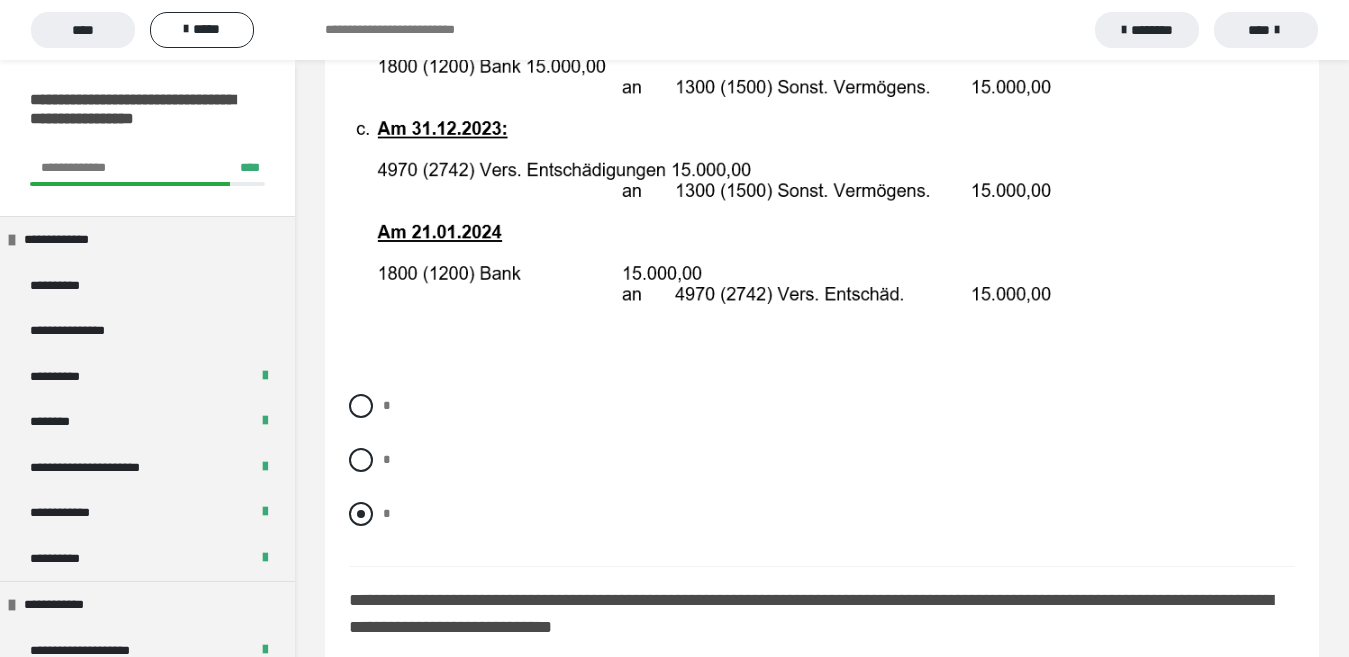 click at bounding box center (361, 514) 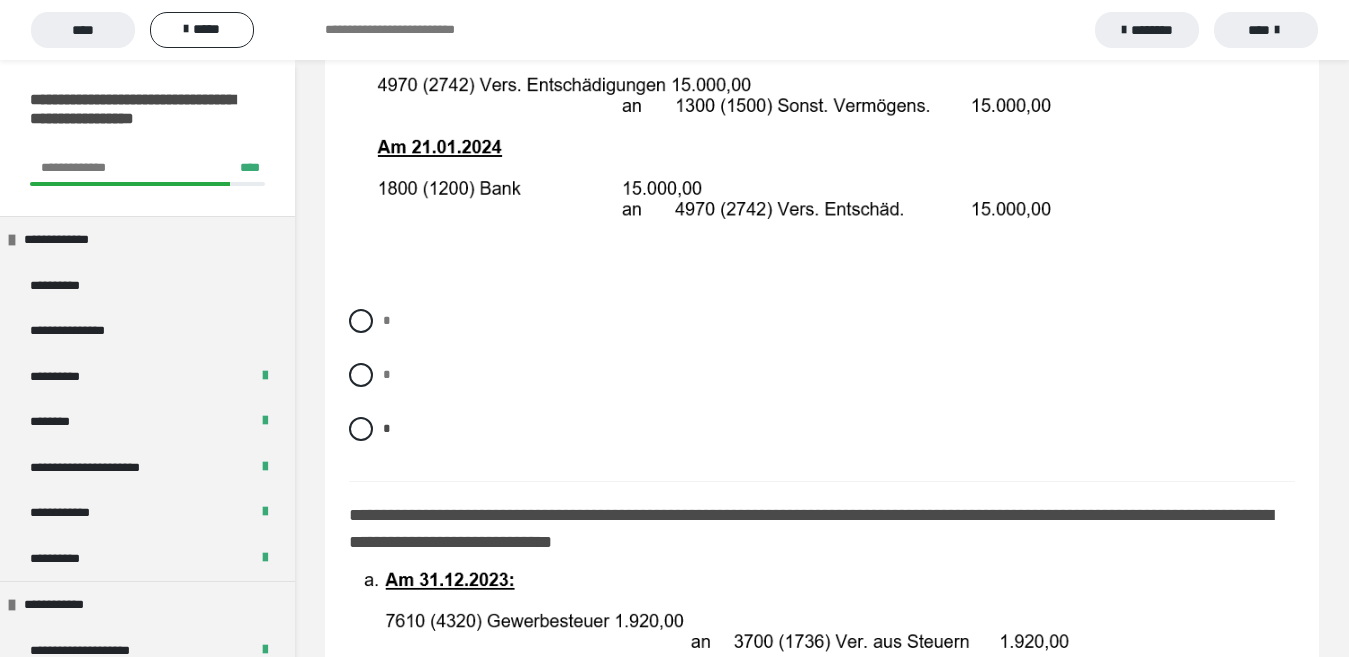 scroll, scrollTop: 2359, scrollLeft: 0, axis: vertical 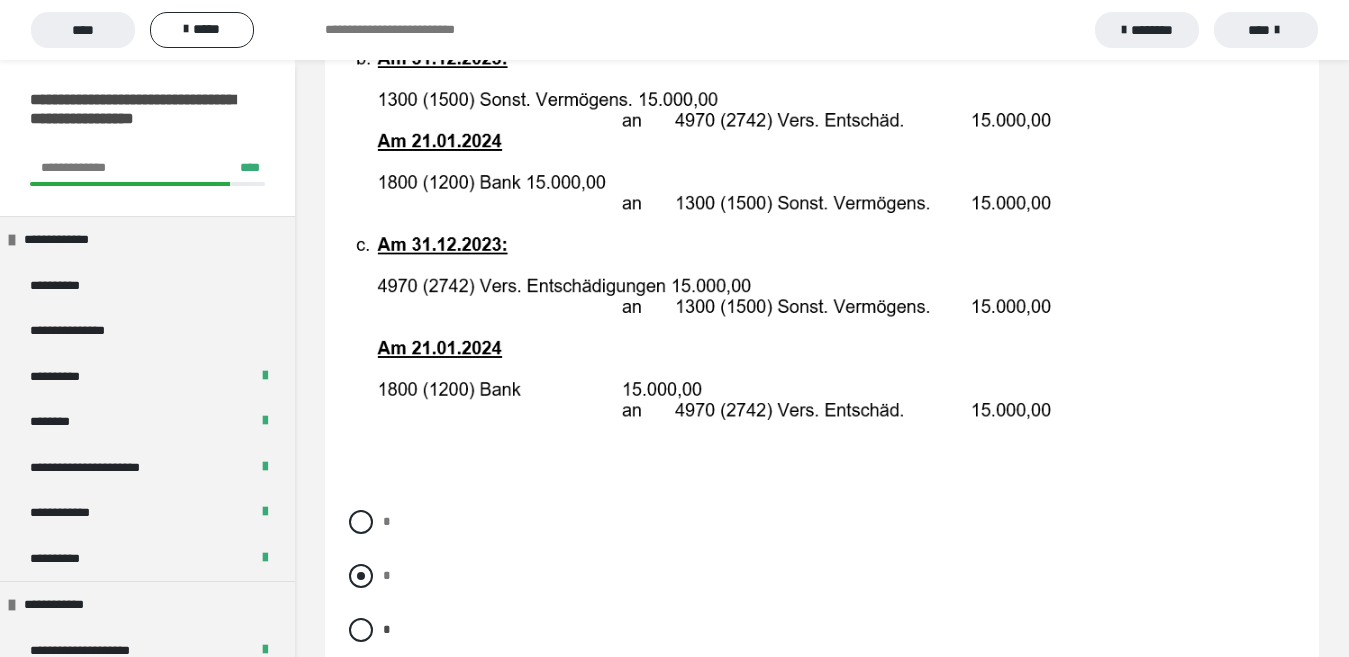 click on "*" at bounding box center [822, 576] 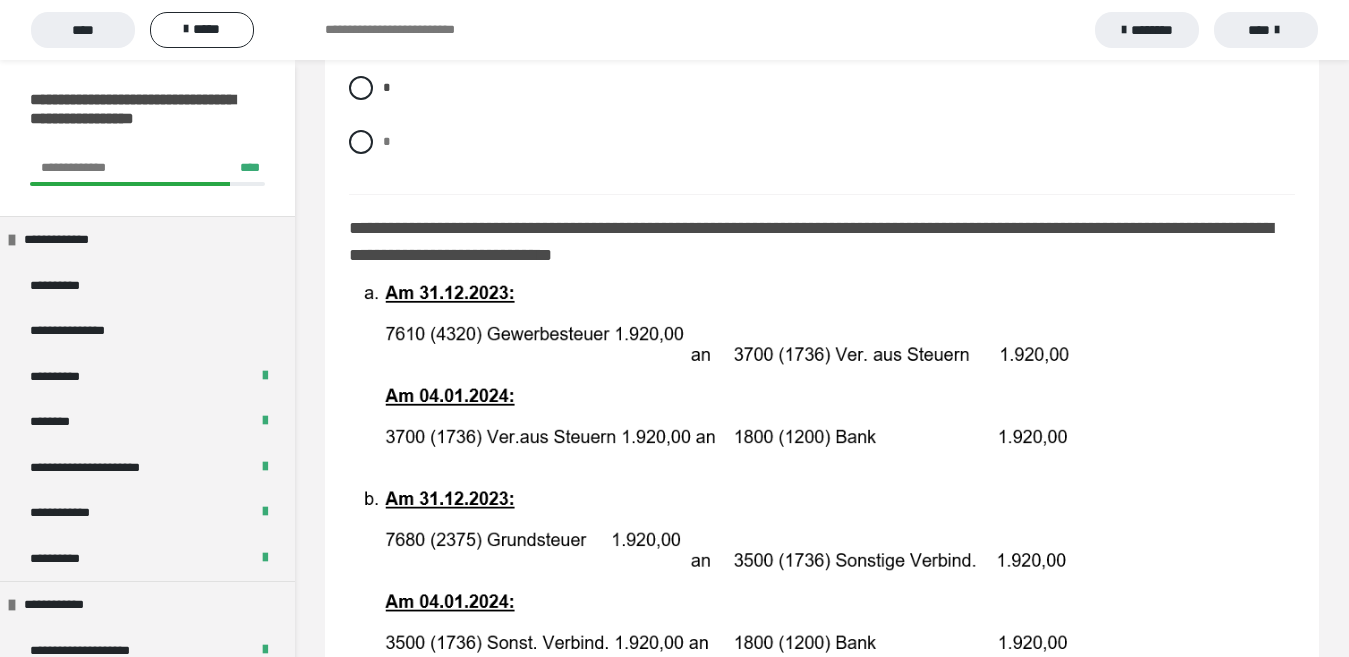 scroll, scrollTop: 2739, scrollLeft: 0, axis: vertical 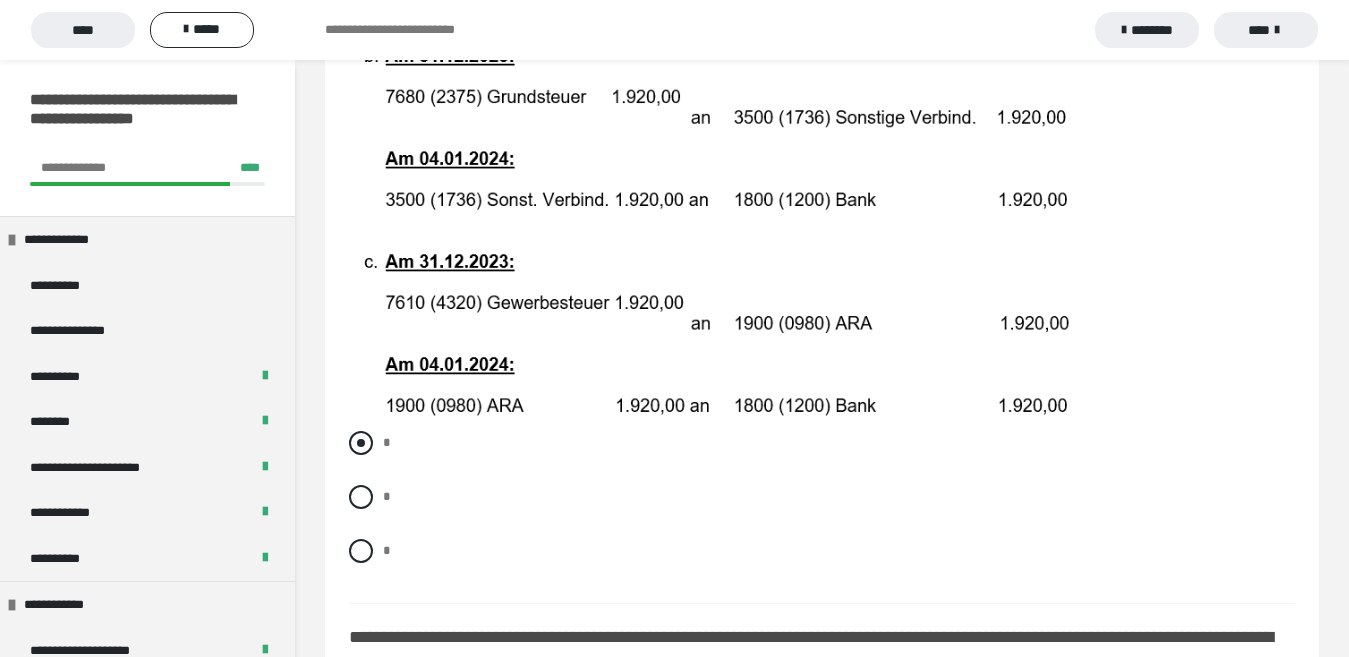 click on "*" at bounding box center [822, 443] 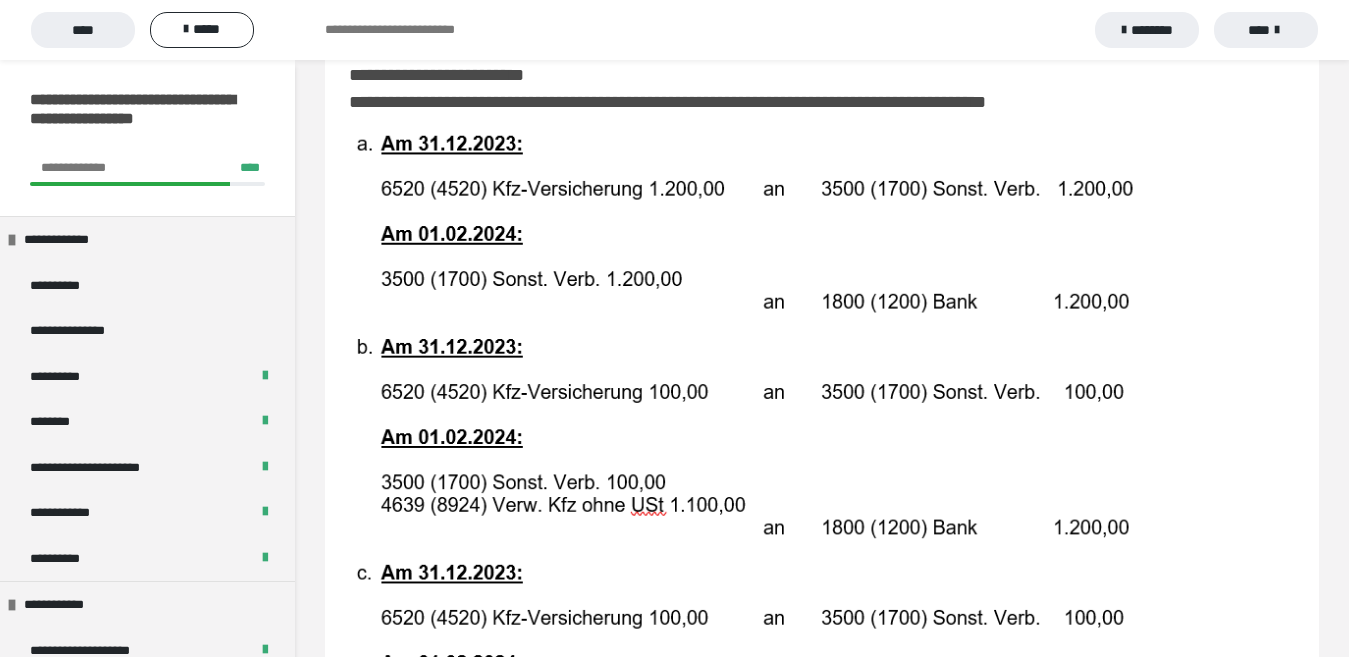 scroll, scrollTop: 3724, scrollLeft: 0, axis: vertical 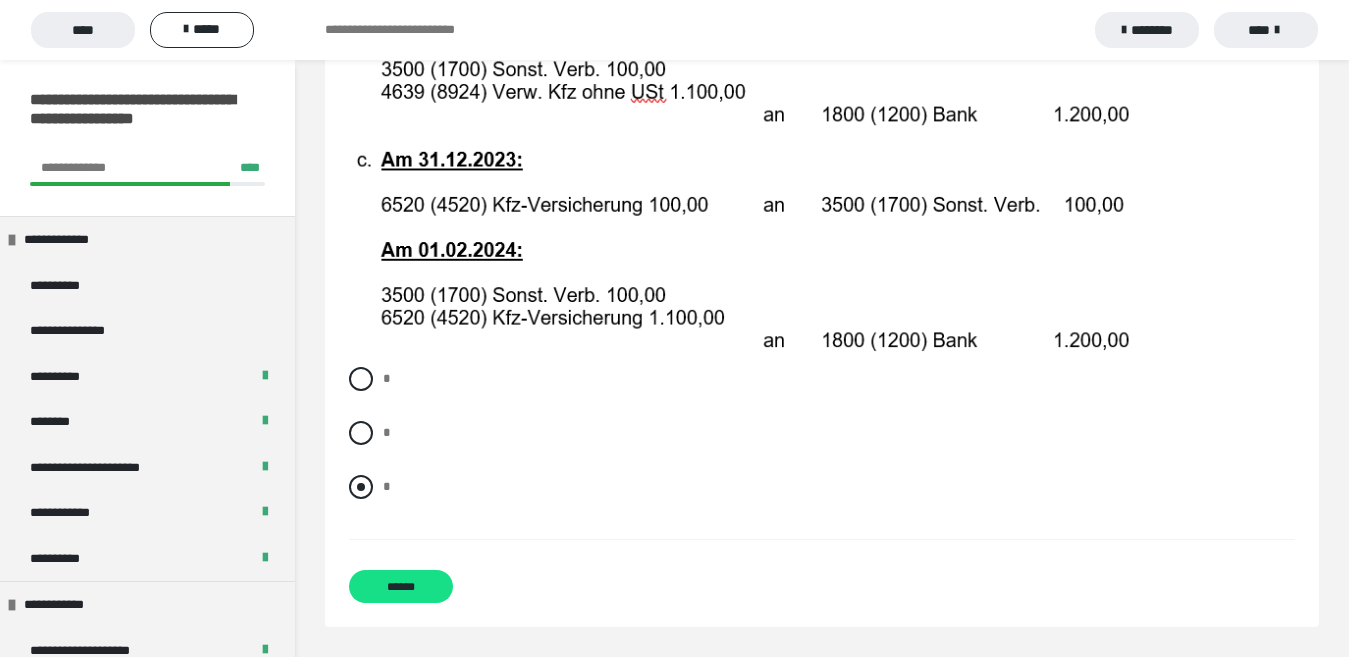 click on "*" at bounding box center [822, 487] 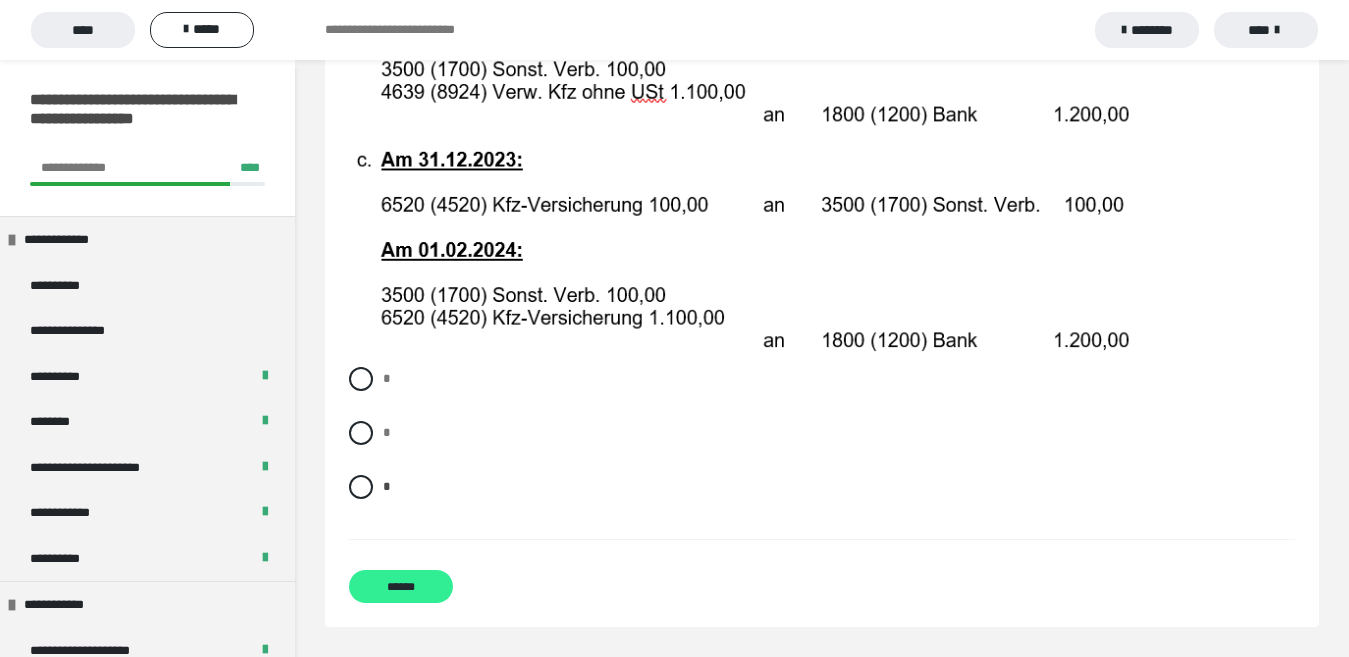 click on "******" at bounding box center (401, 586) 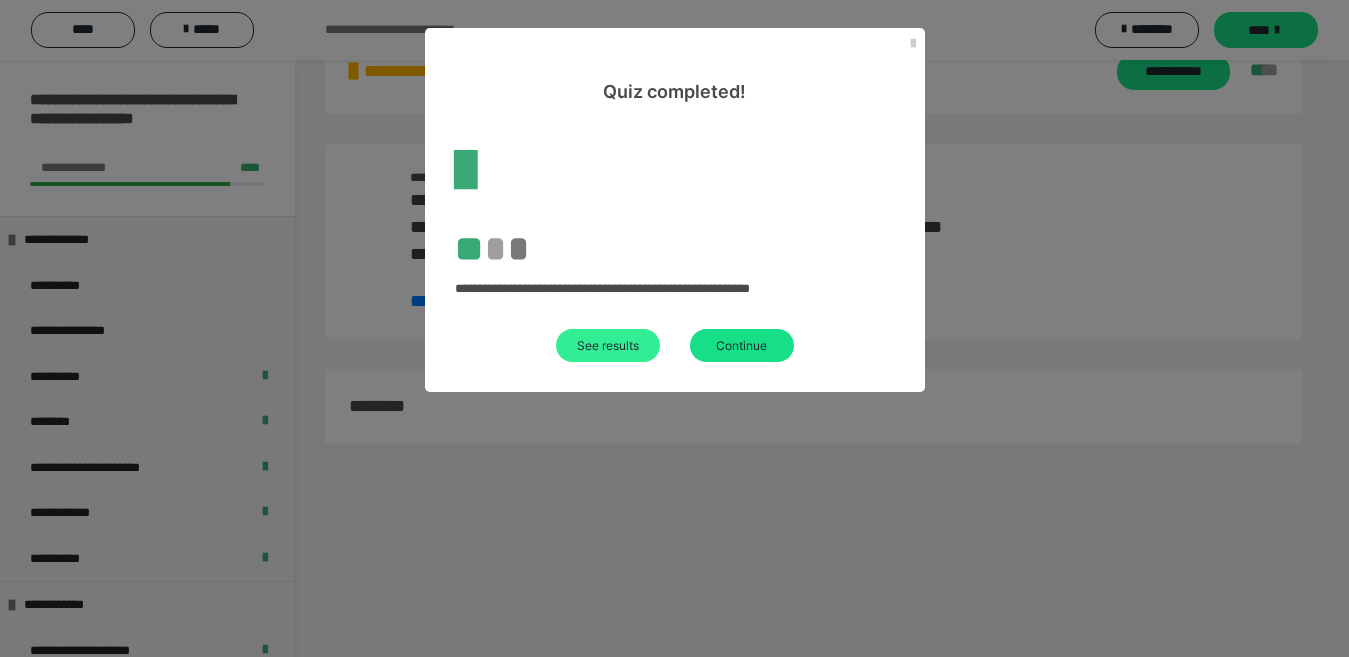 scroll, scrollTop: 60, scrollLeft: 0, axis: vertical 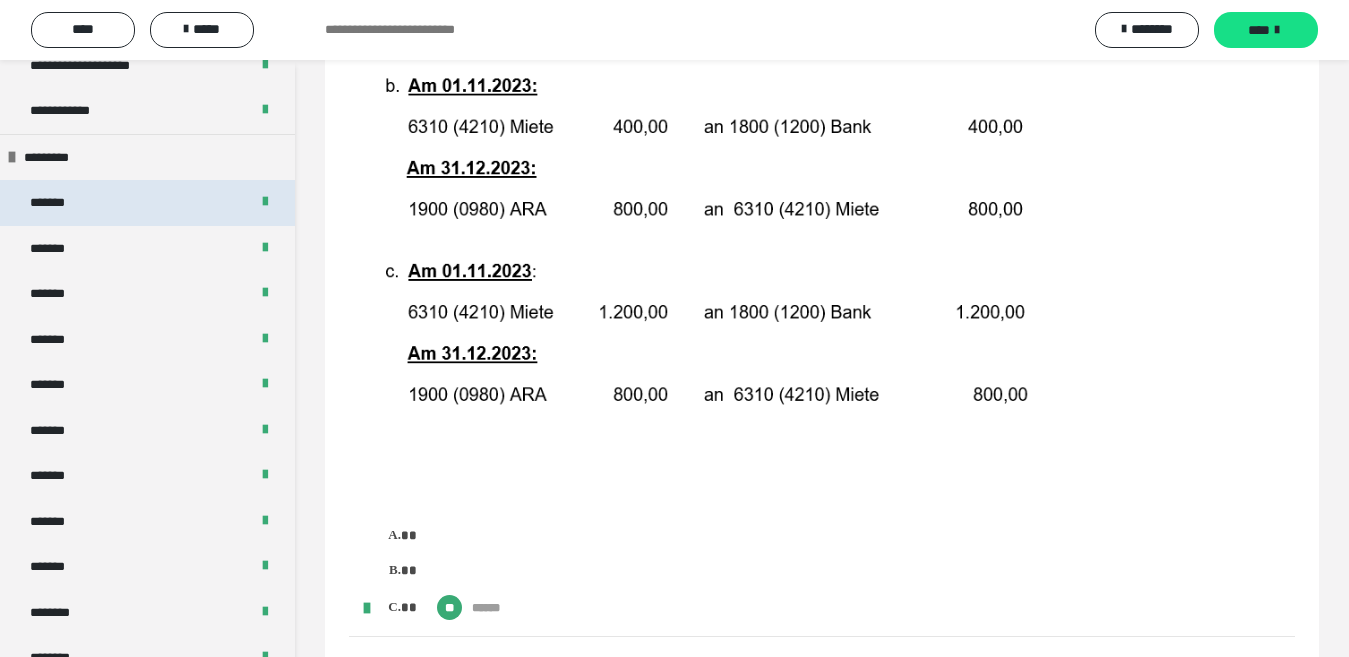 click on "*******" at bounding box center [147, 203] 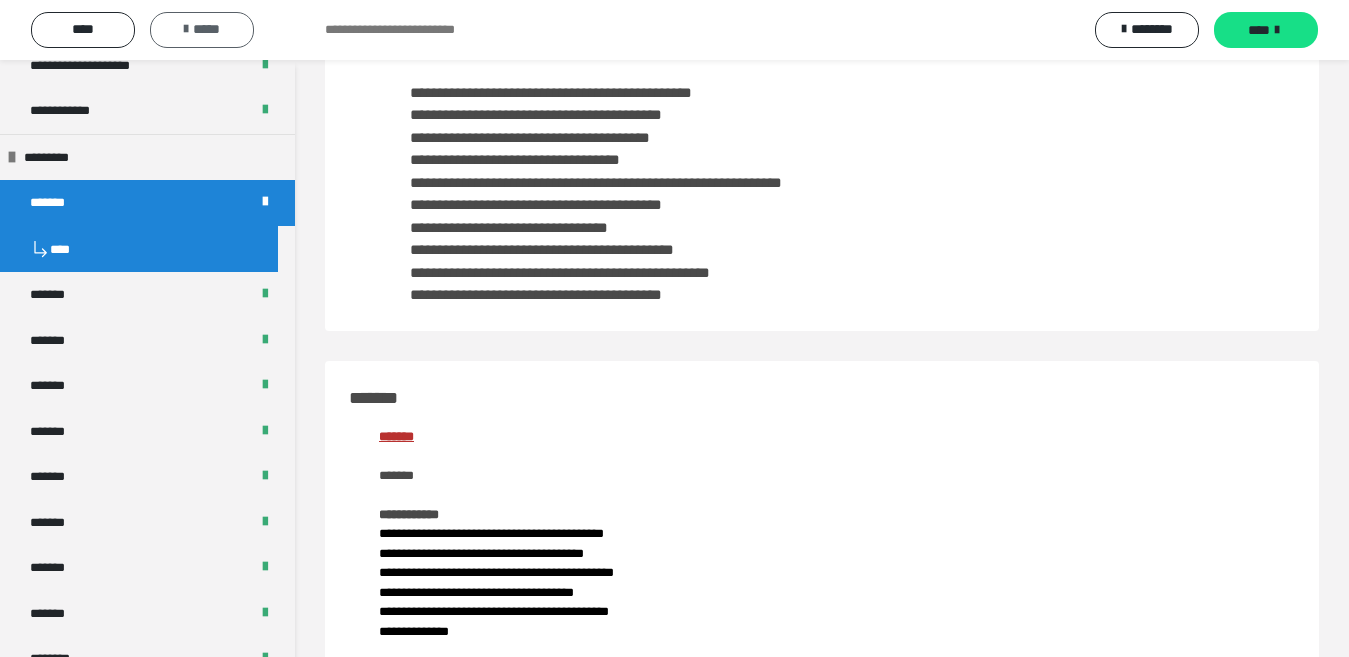click on "*****" at bounding box center [202, 30] 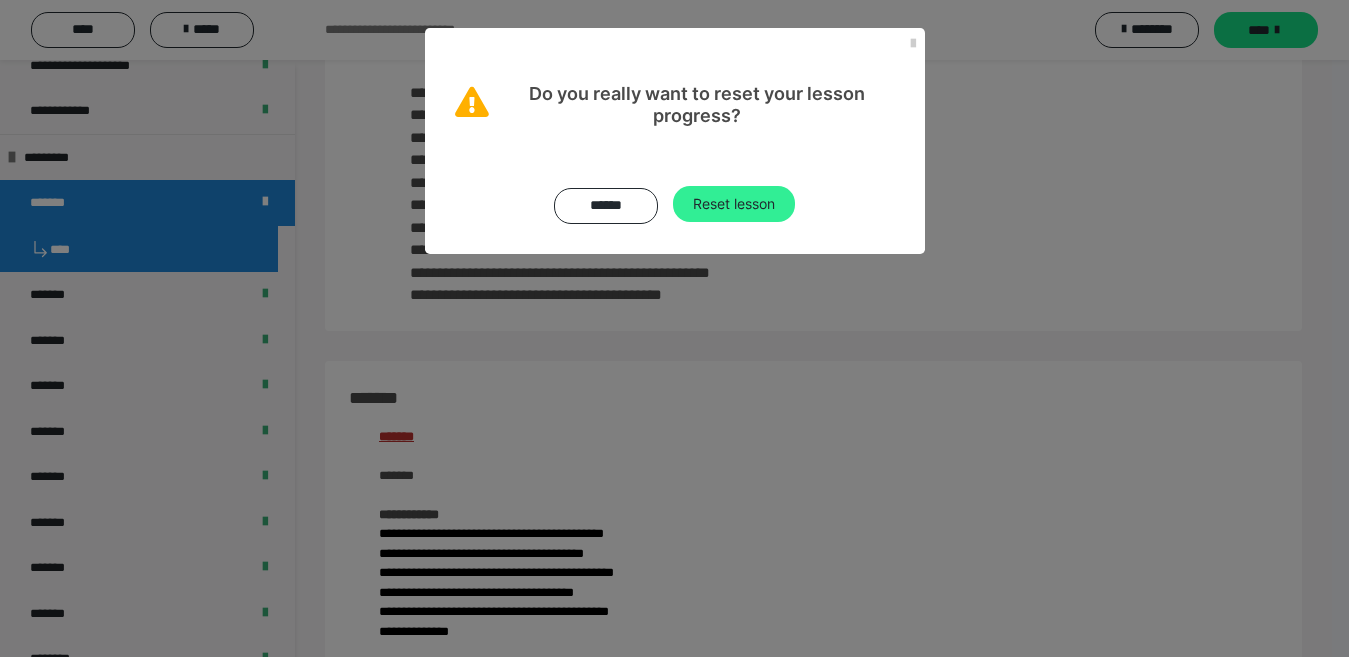 click on "Reset lesson" at bounding box center (734, 204) 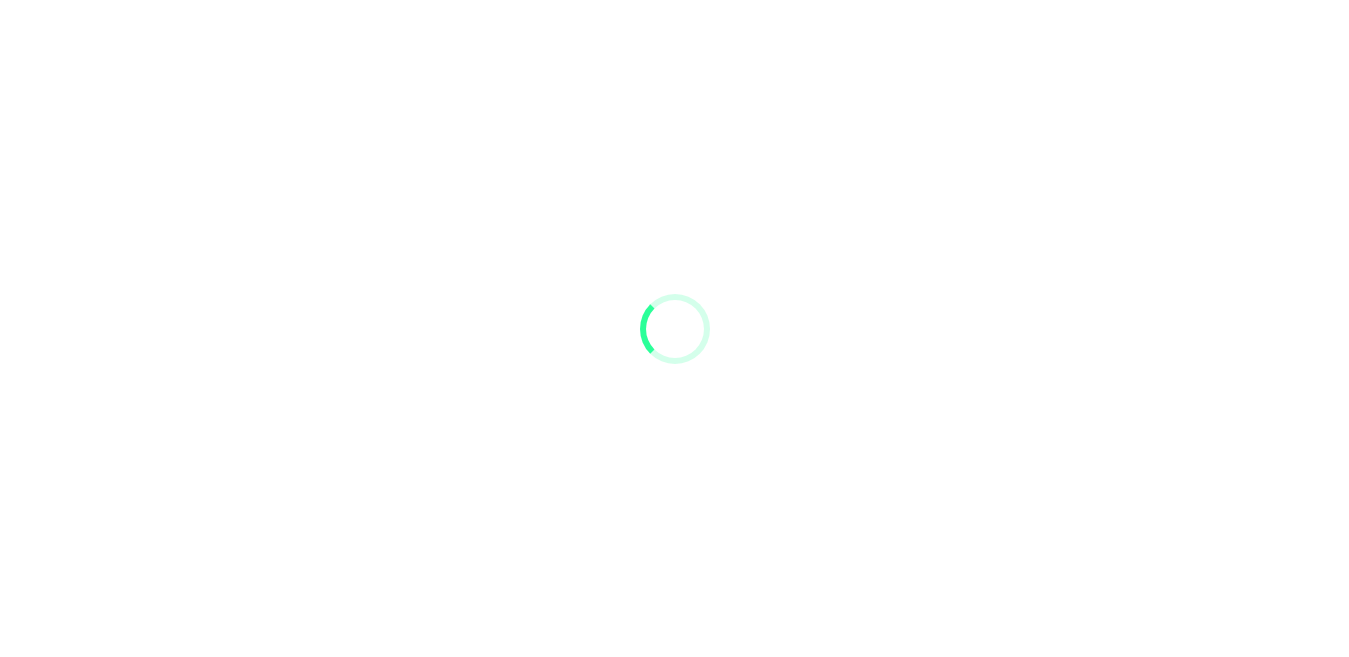 scroll, scrollTop: 0, scrollLeft: 0, axis: both 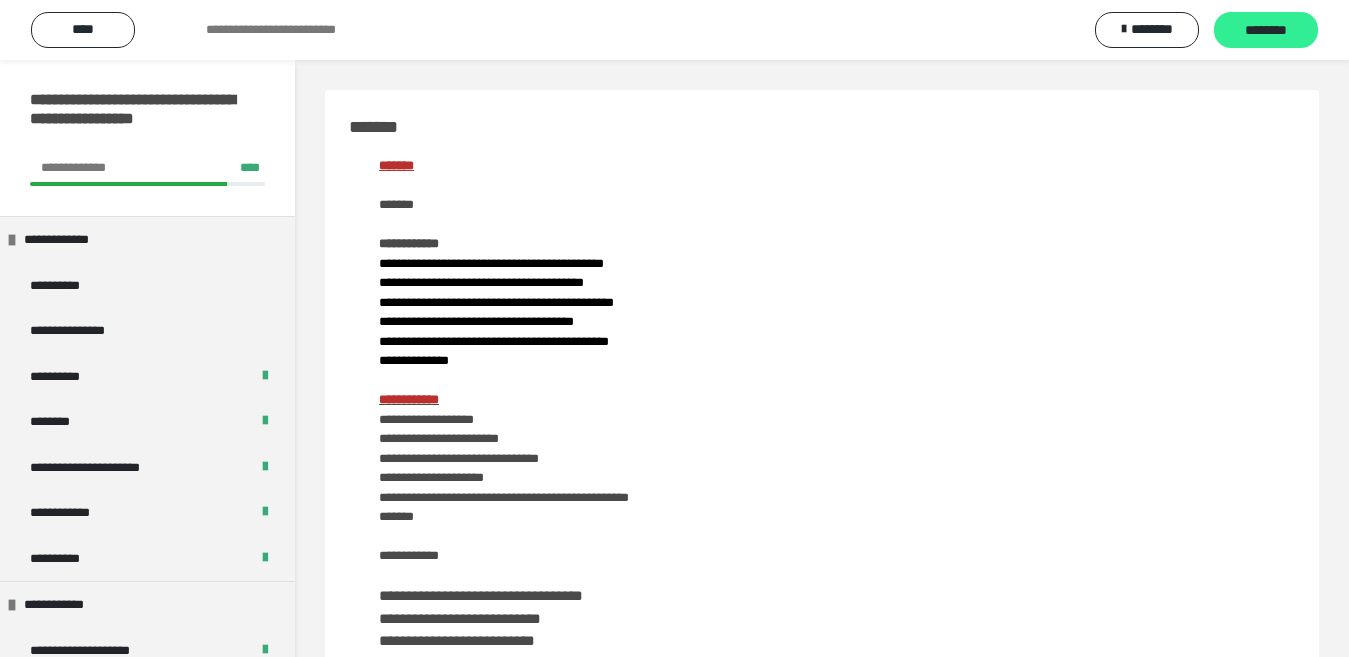 click on "********" at bounding box center [1266, 31] 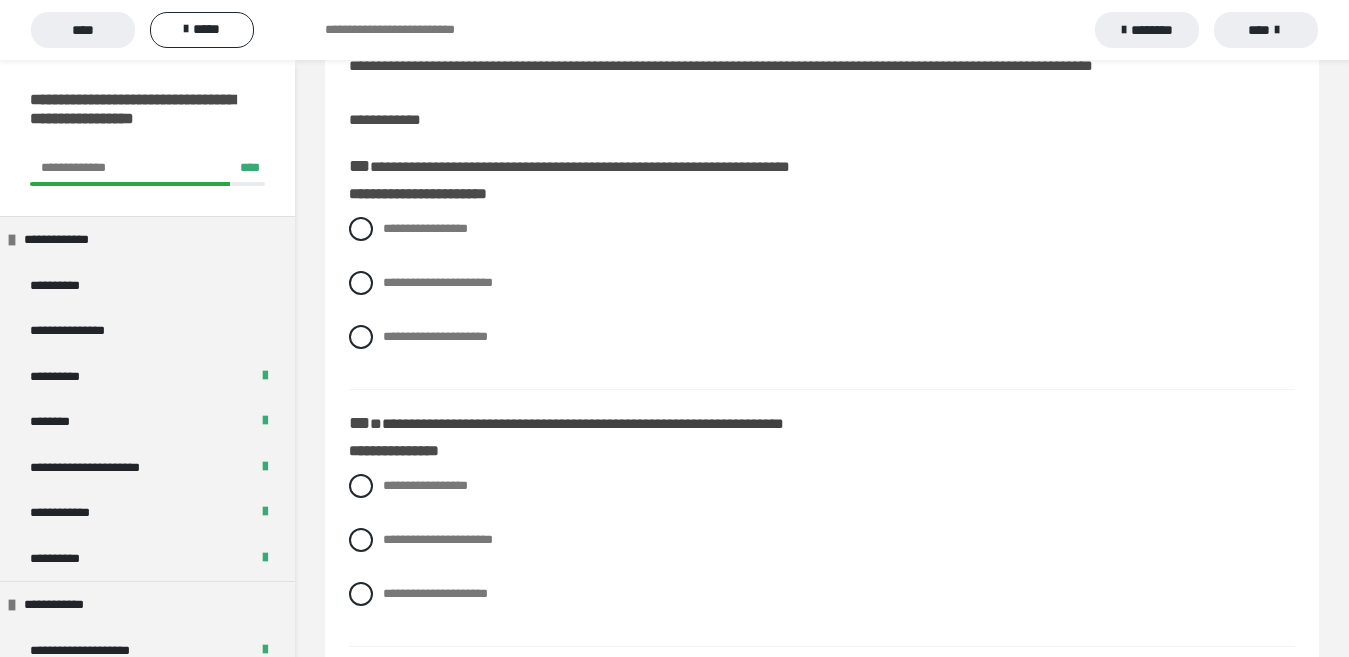 scroll, scrollTop: 157, scrollLeft: 0, axis: vertical 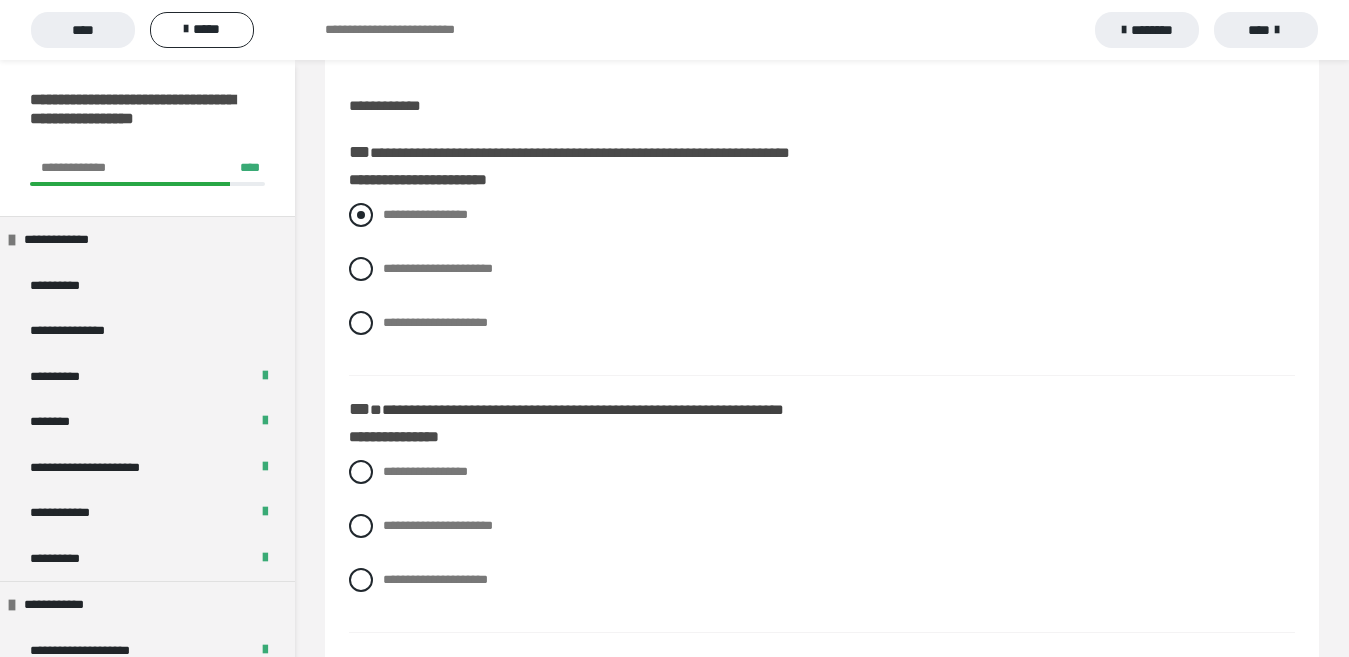 click on "**********" at bounding box center [425, 214] 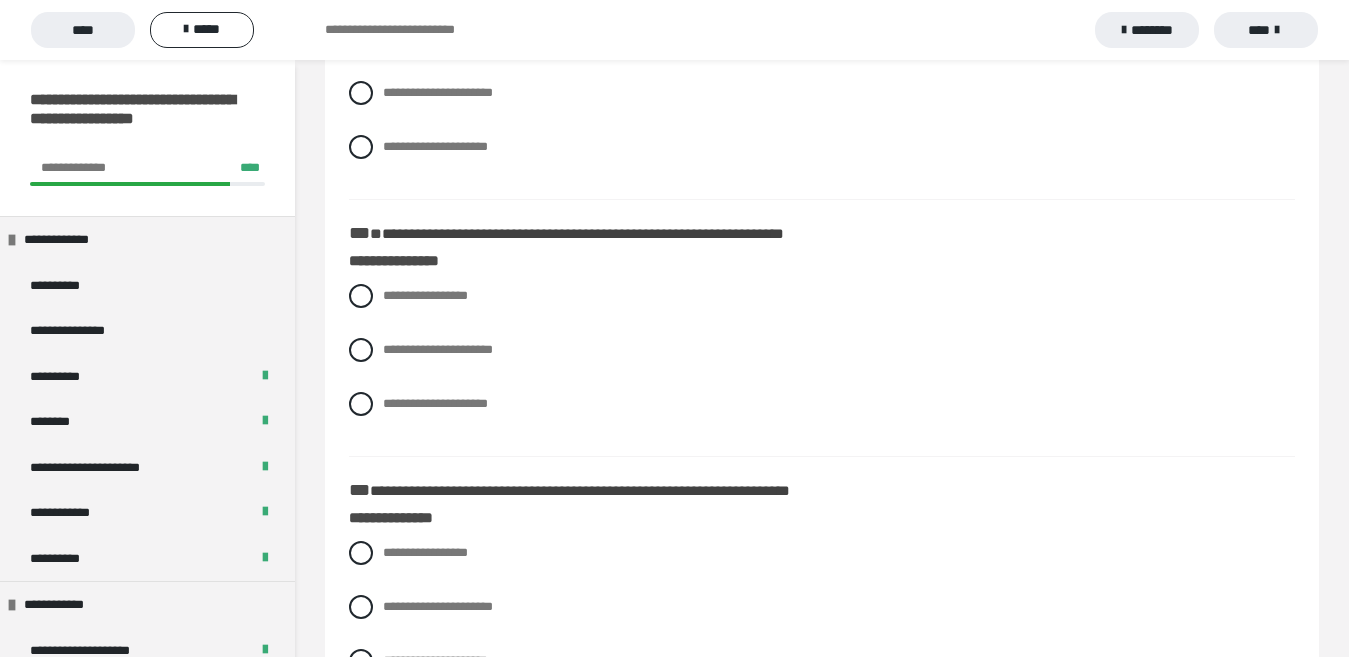 scroll, scrollTop: 328, scrollLeft: 0, axis: vertical 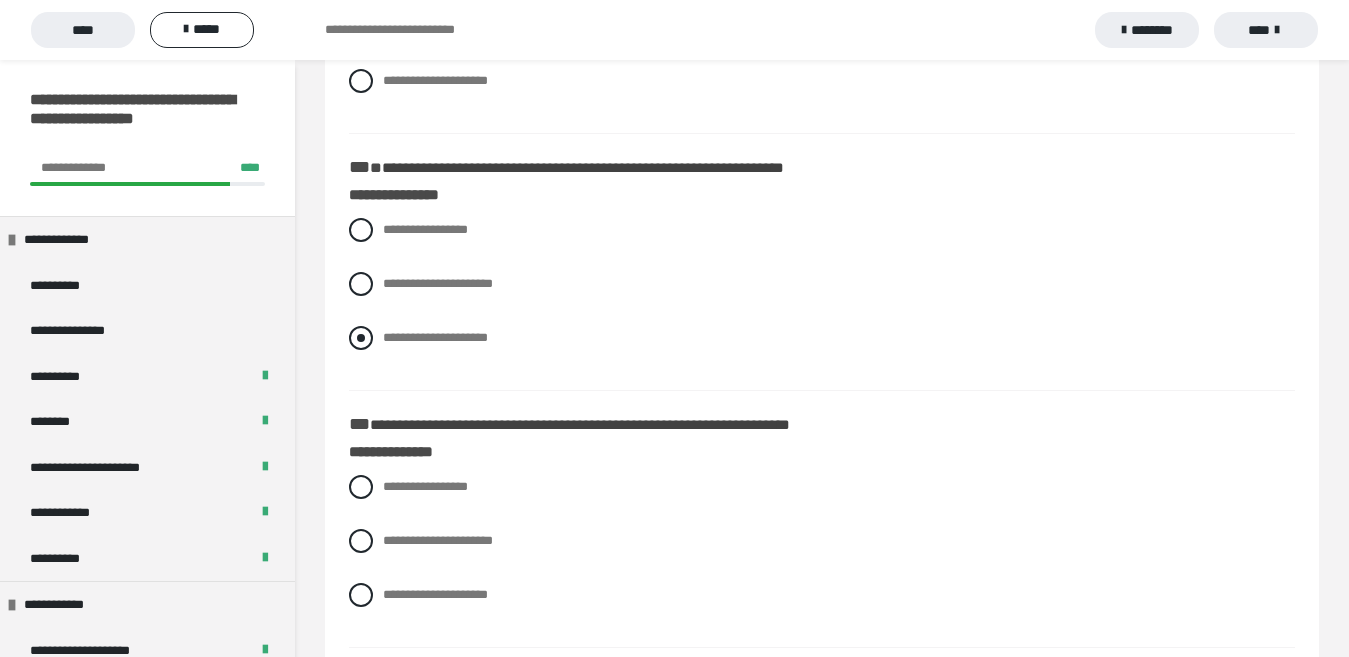 click on "**********" at bounding box center (822, 338) 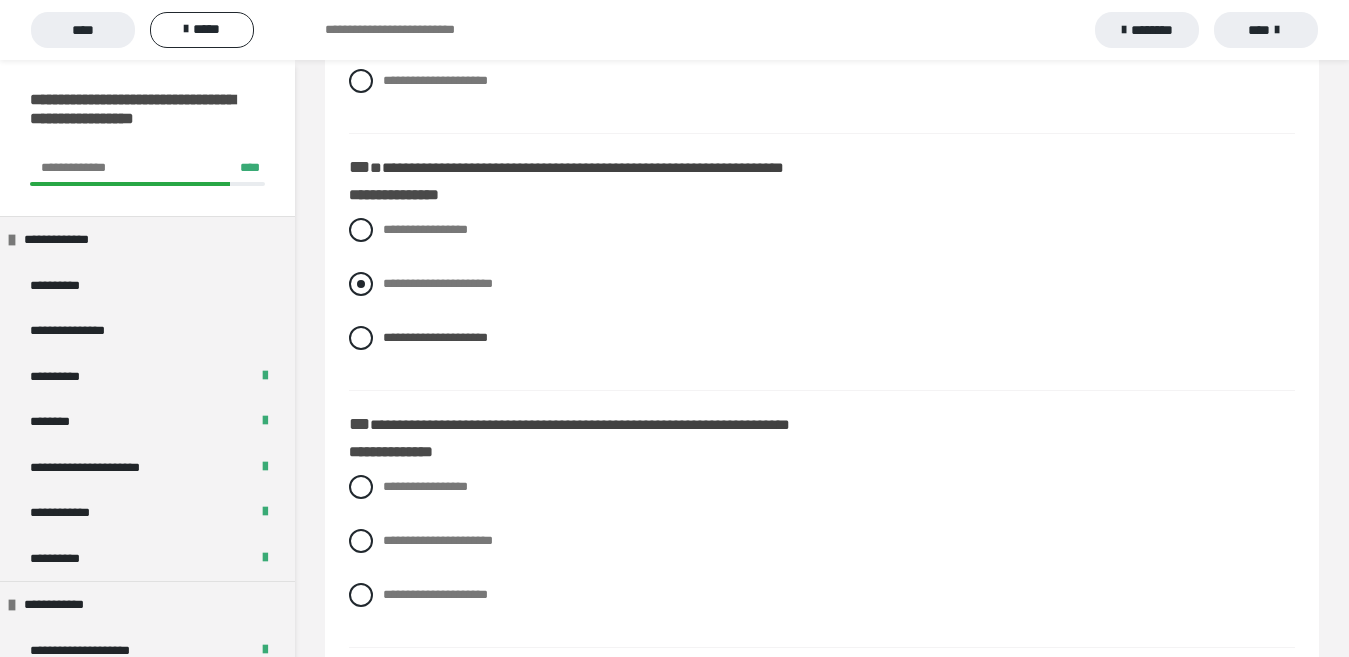 click on "**********" at bounding box center (438, 283) 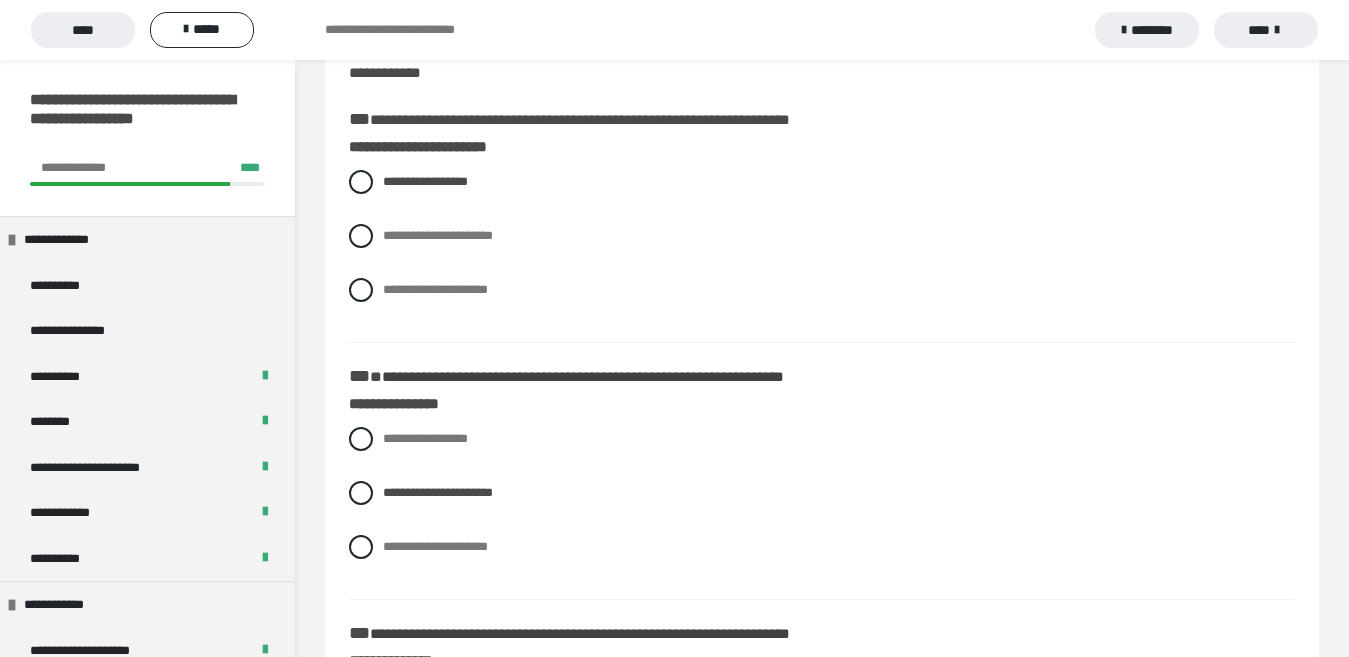 scroll, scrollTop: 185, scrollLeft: 0, axis: vertical 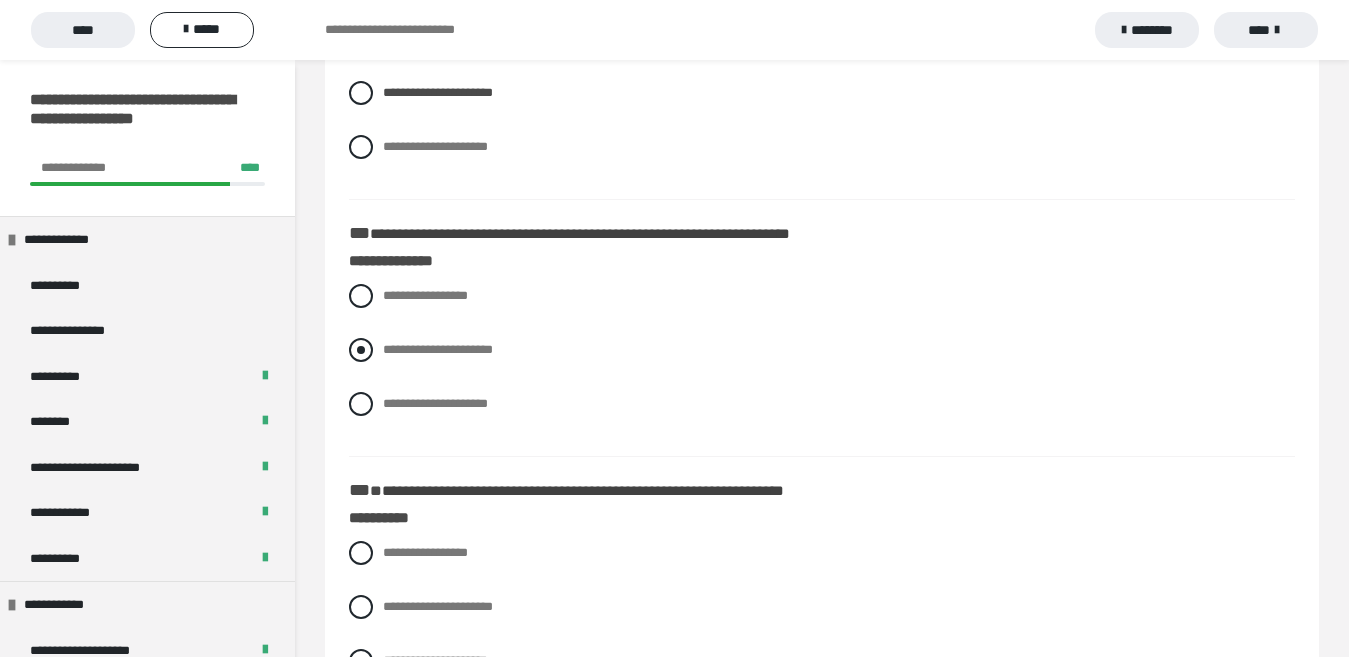 click at bounding box center [361, 350] 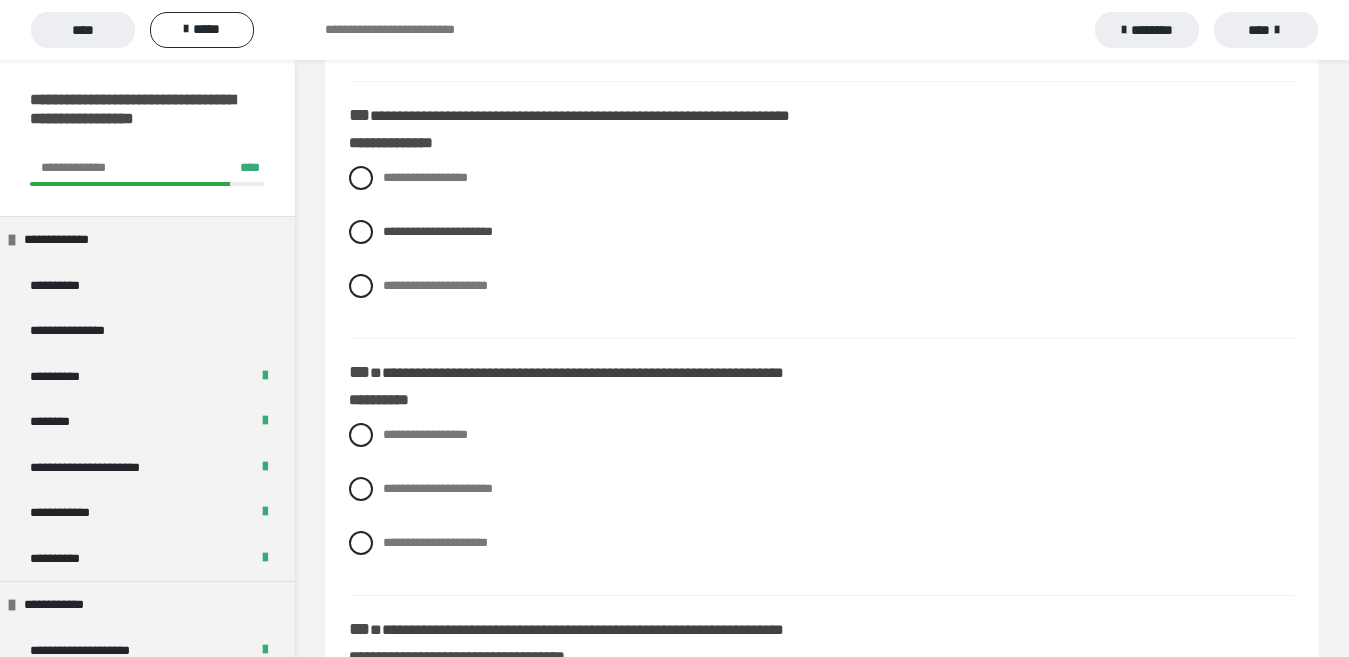 scroll, scrollTop: 704, scrollLeft: 0, axis: vertical 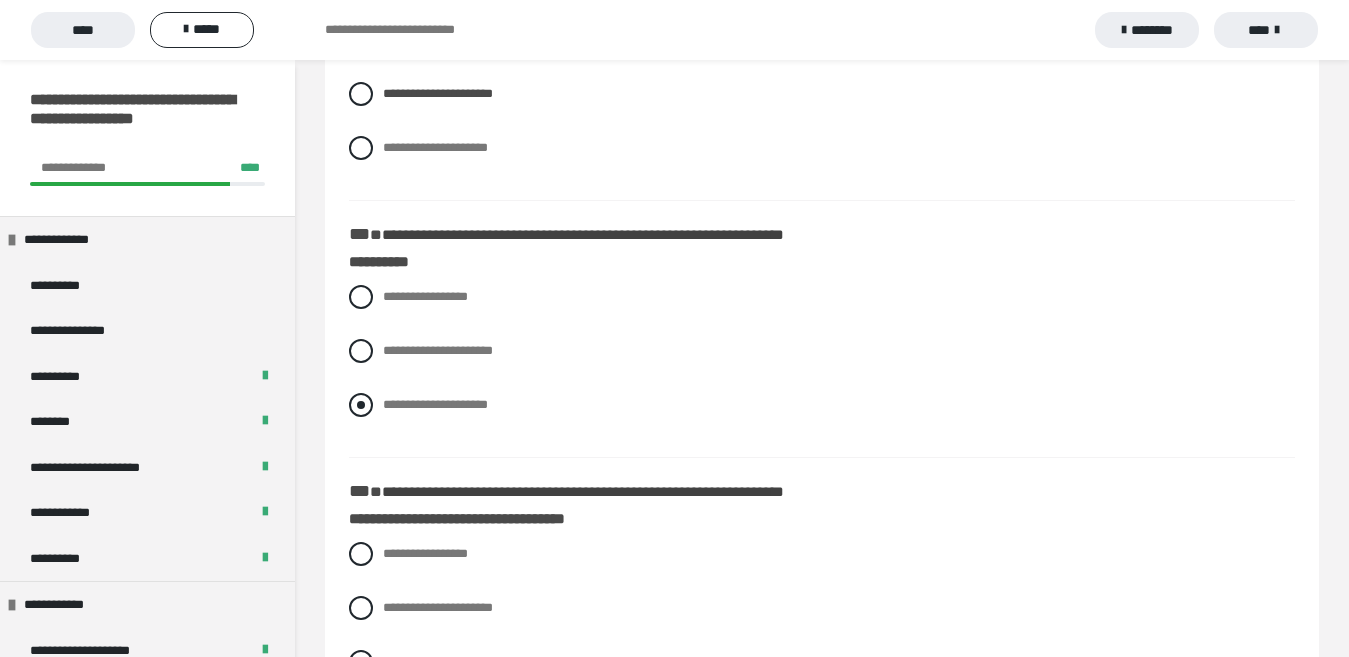 click on "**********" at bounding box center [435, 404] 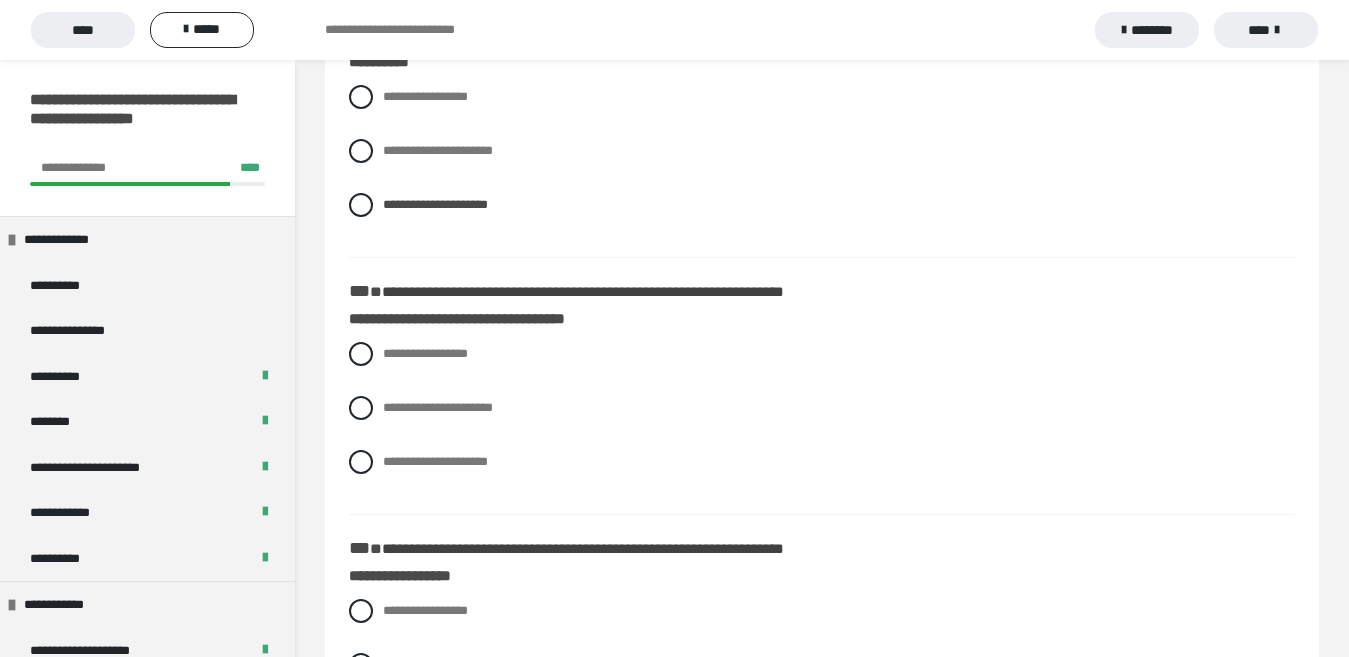 scroll, scrollTop: 1051, scrollLeft: 0, axis: vertical 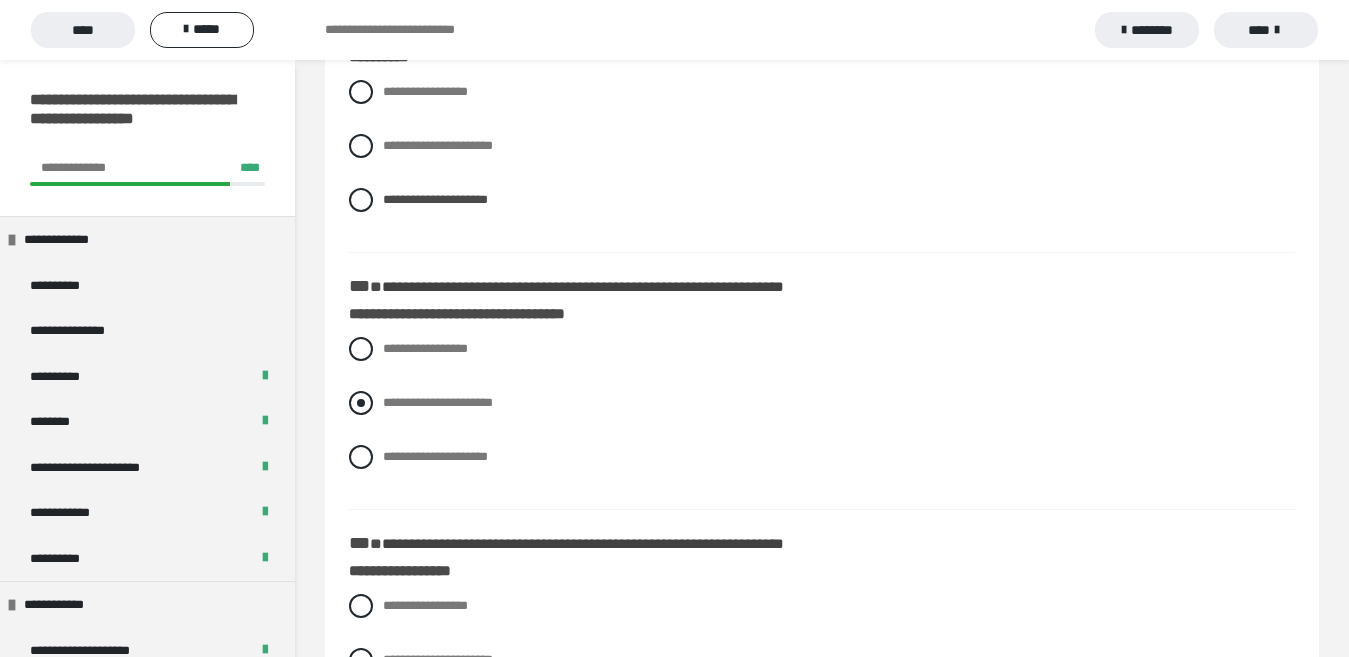 click on "**********" at bounding box center (438, 402) 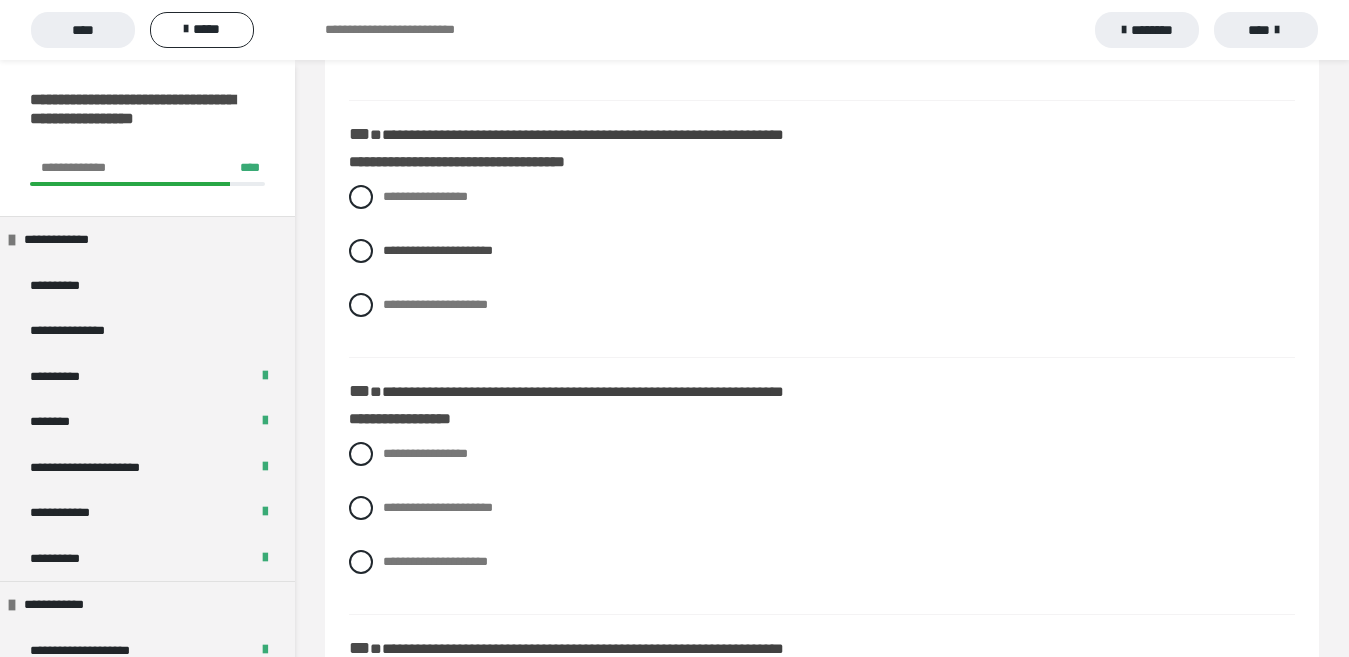 scroll, scrollTop: 1231, scrollLeft: 0, axis: vertical 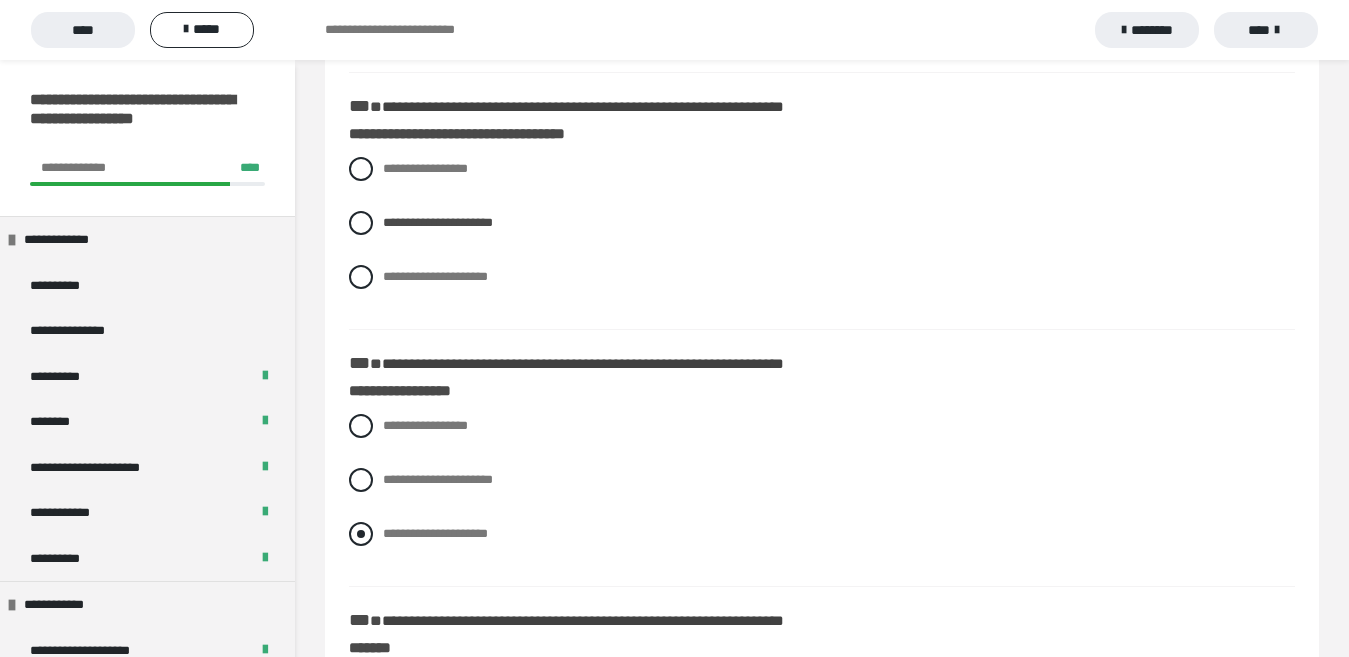 click on "**********" at bounding box center [435, 533] 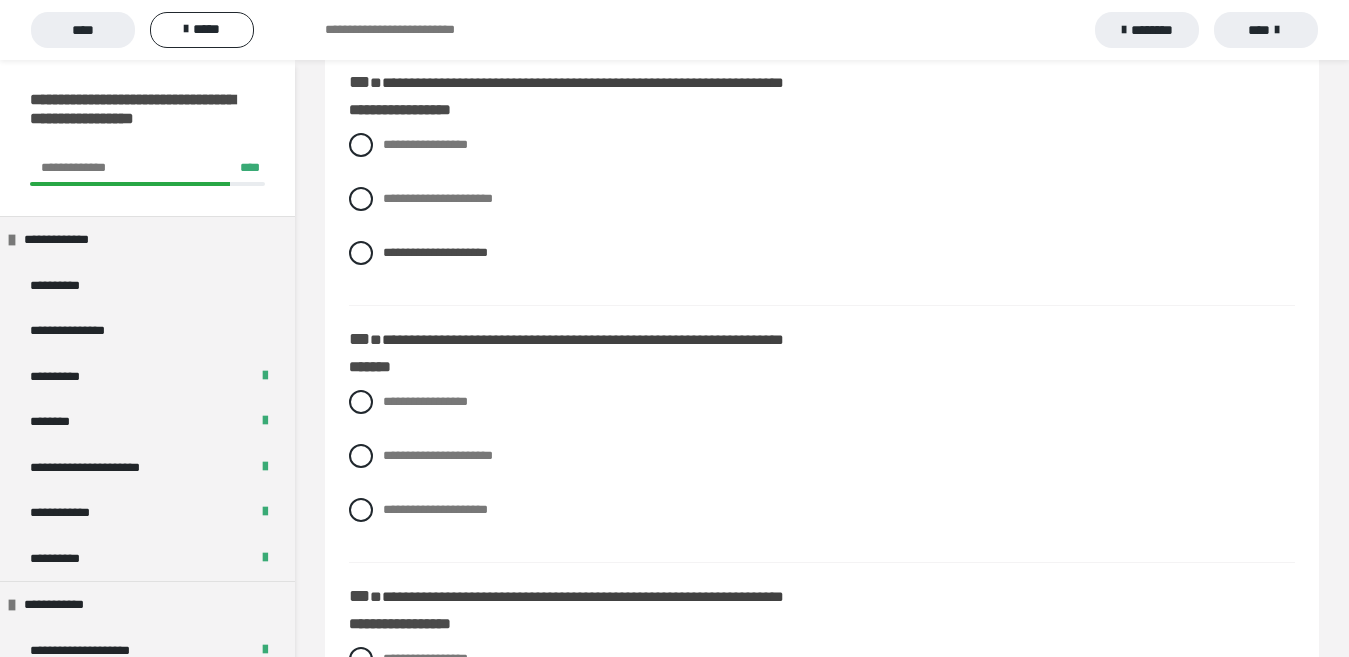 scroll, scrollTop: 1517, scrollLeft: 0, axis: vertical 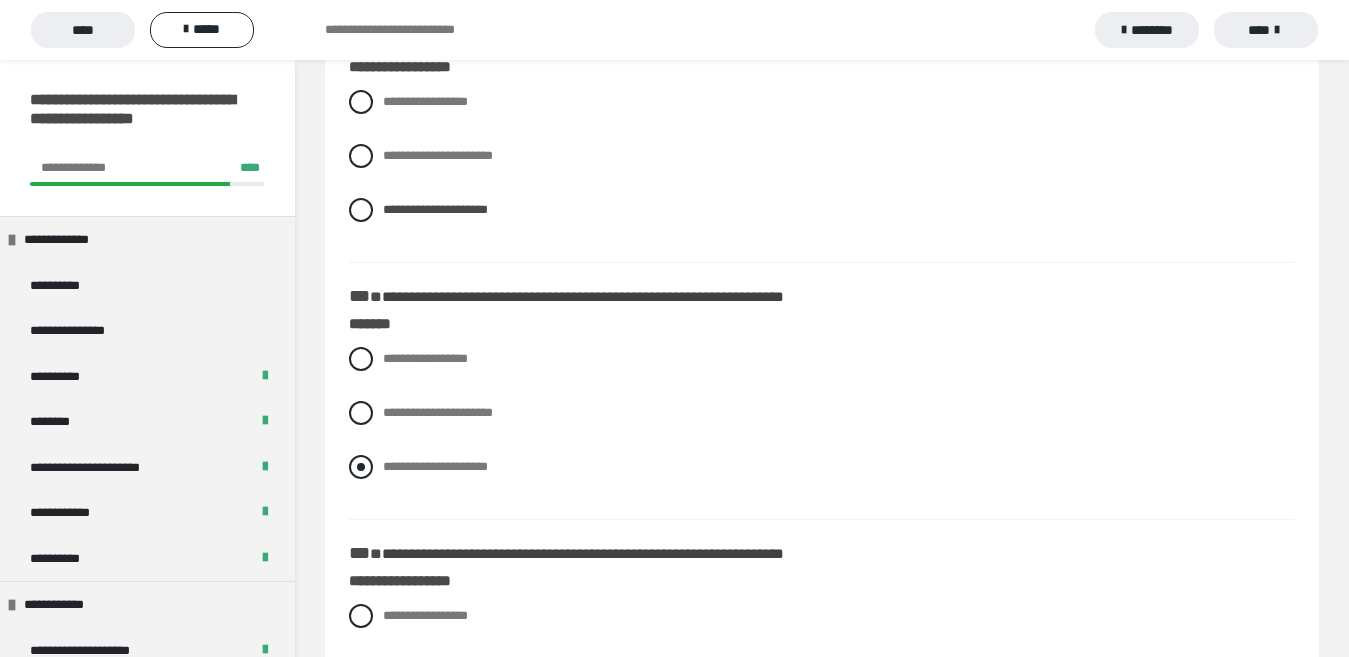 click on "**********" at bounding box center [435, 466] 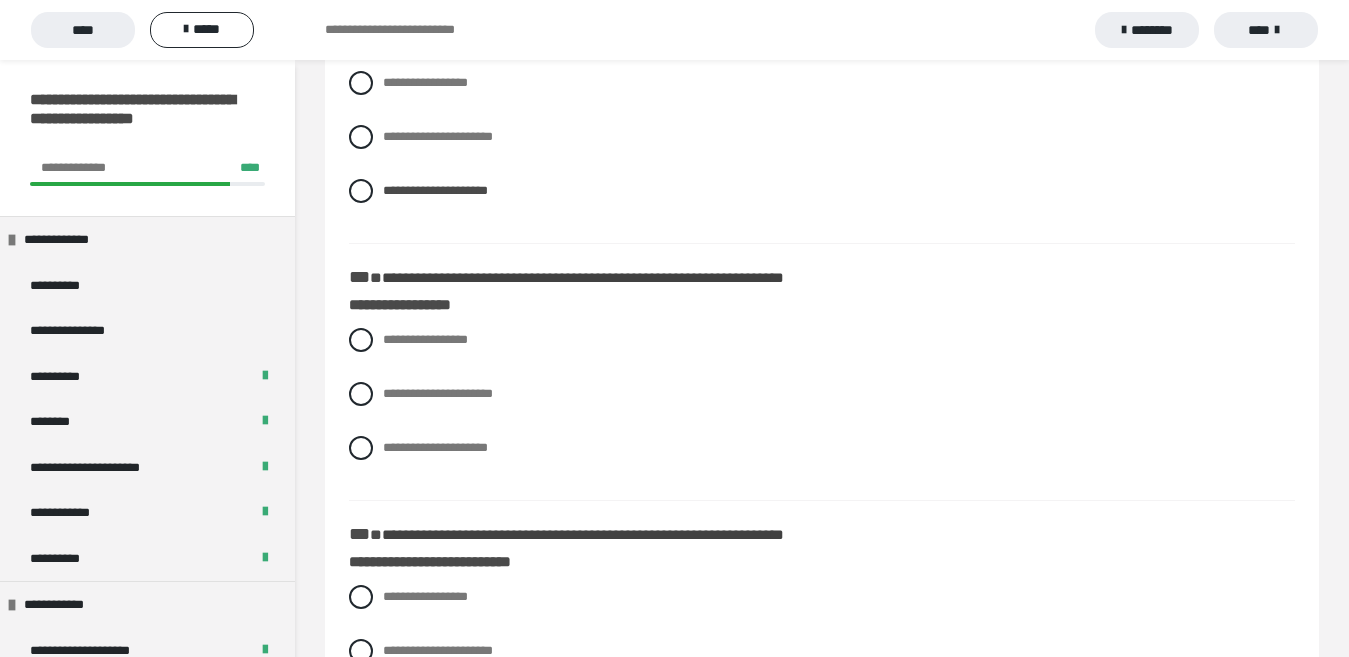 scroll, scrollTop: 1840, scrollLeft: 0, axis: vertical 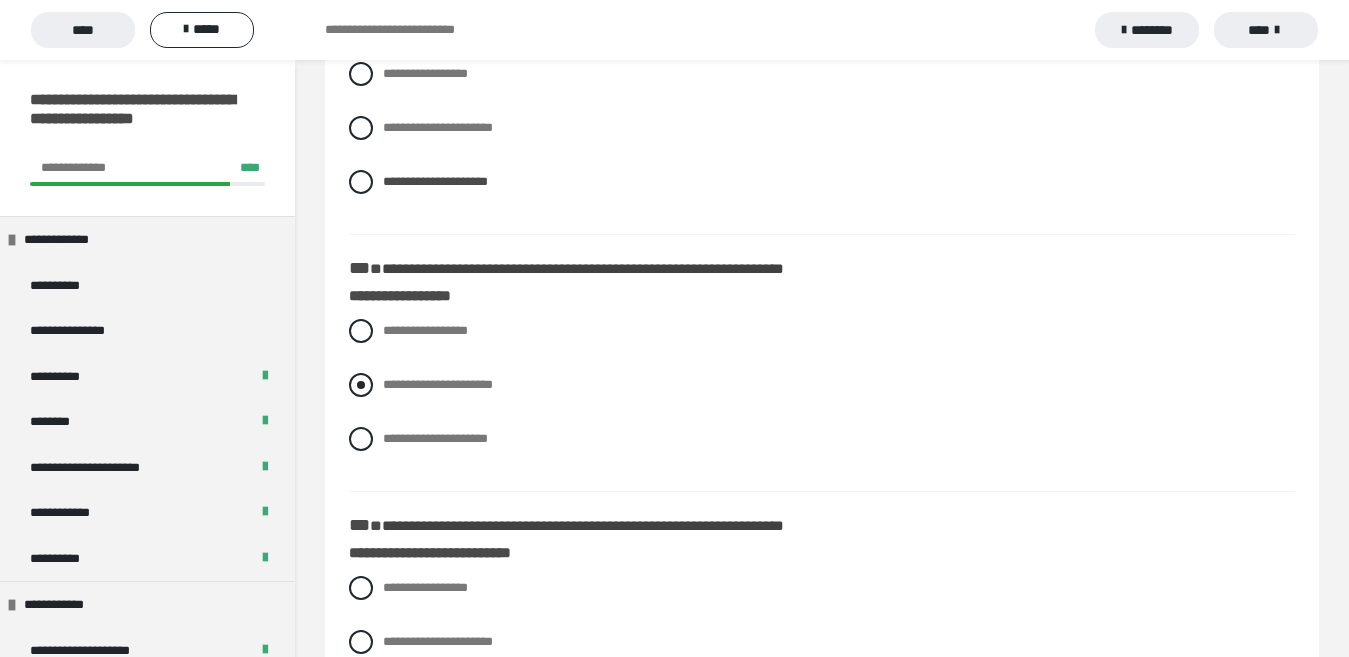 click on "**********" at bounding box center [438, 384] 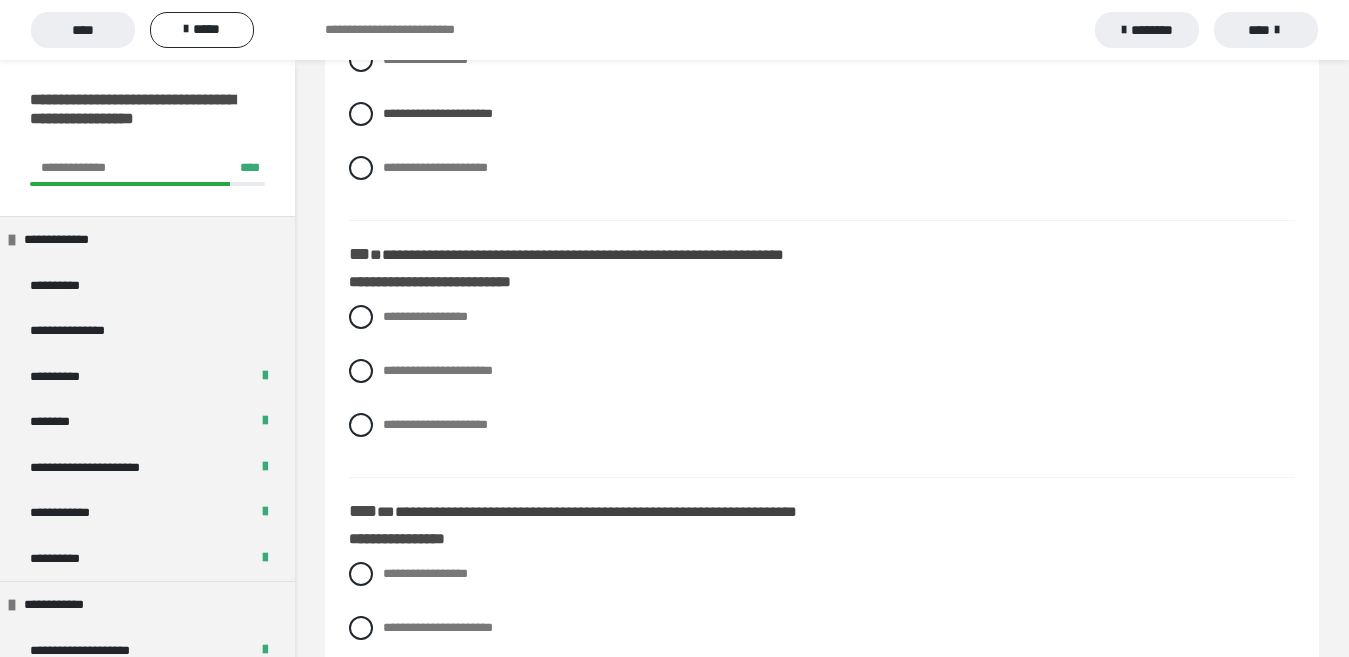 scroll, scrollTop: 2116, scrollLeft: 0, axis: vertical 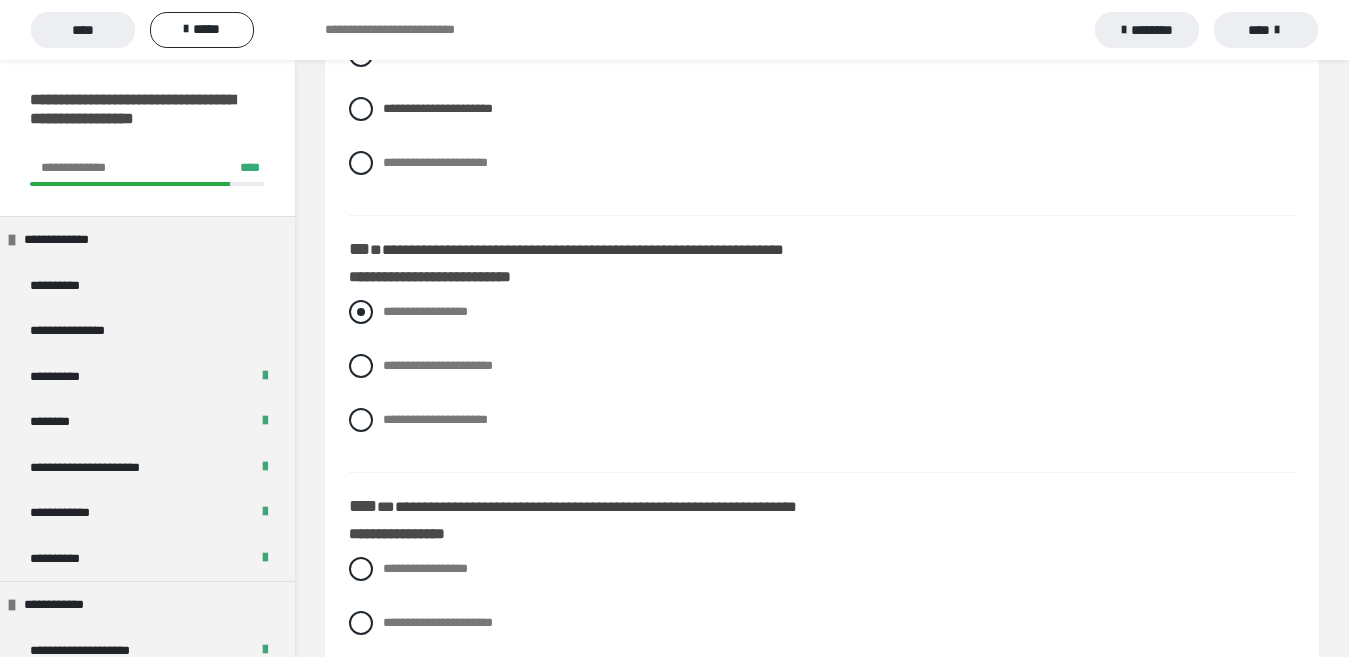 click on "**********" at bounding box center (425, 311) 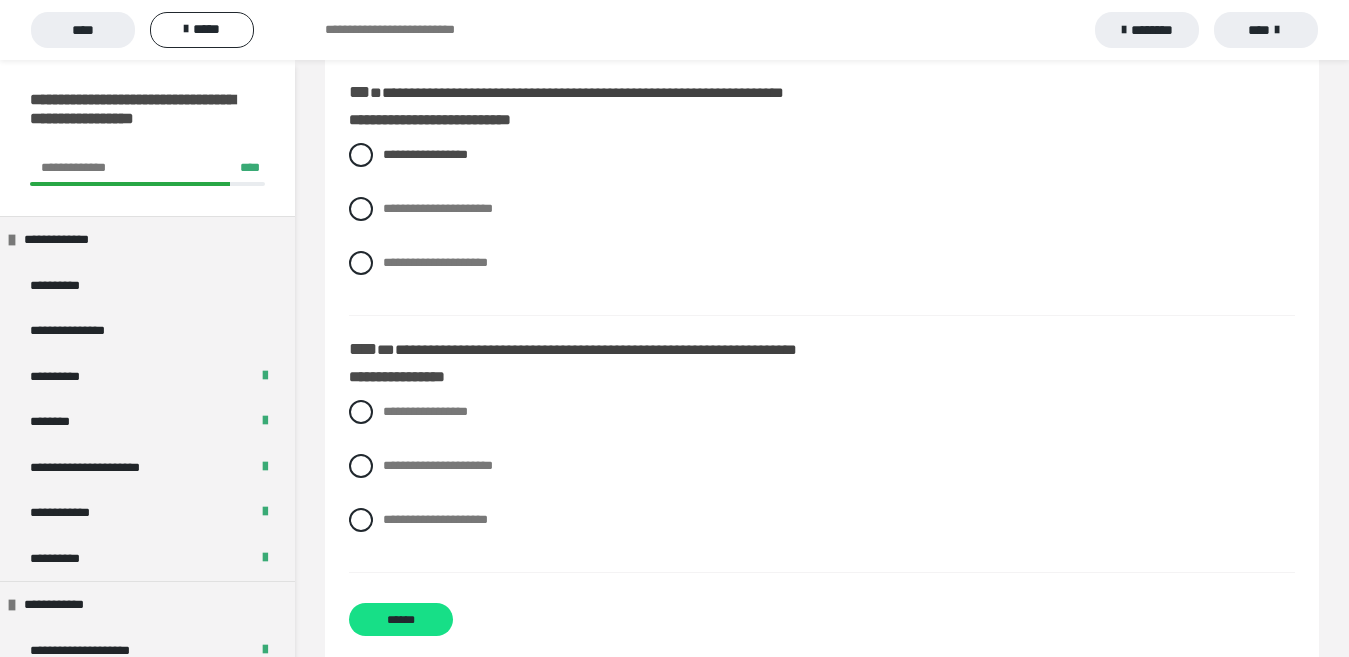 scroll, scrollTop: 2306, scrollLeft: 0, axis: vertical 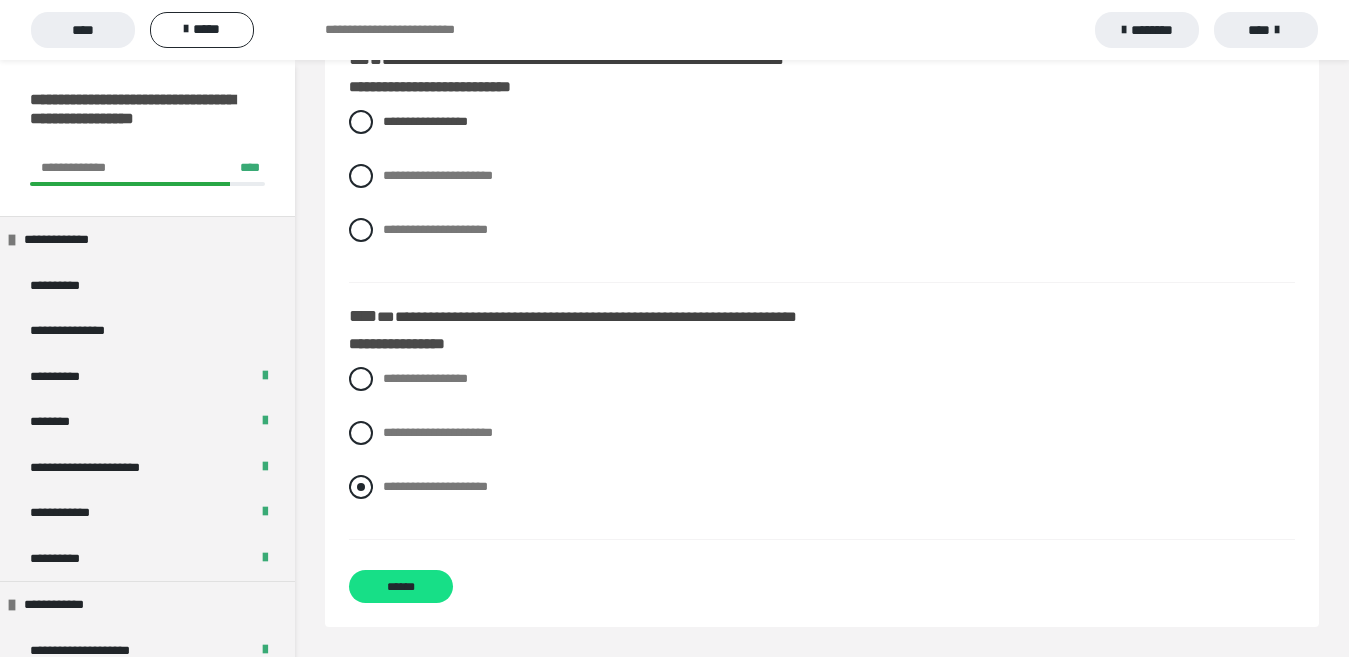 click on "**********" at bounding box center (822, 487) 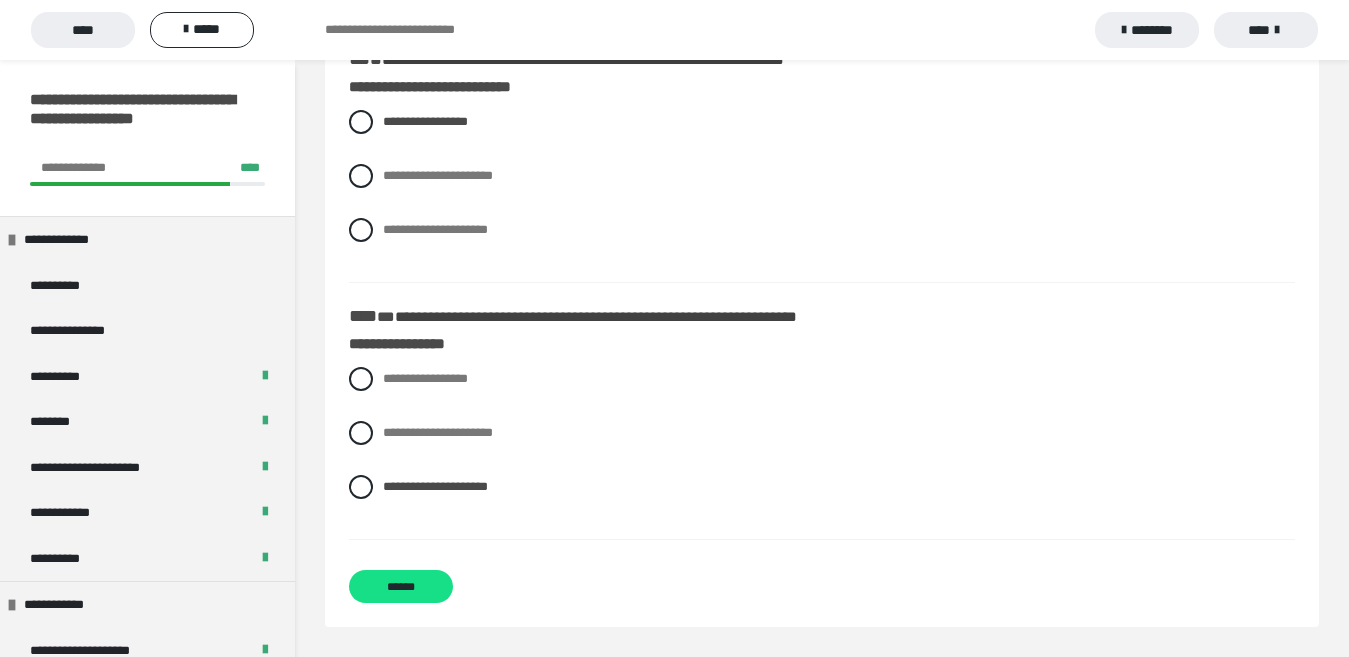 click on "**********" at bounding box center (822, -704) 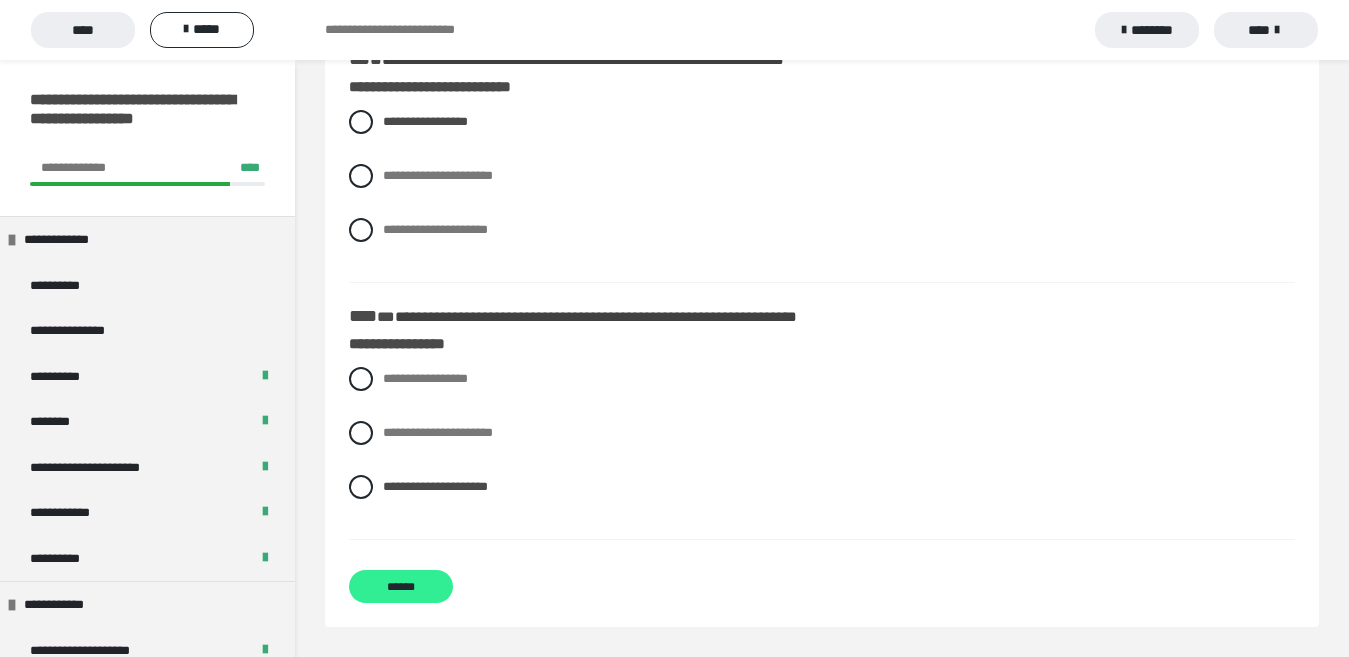 click on "******" at bounding box center [401, 586] 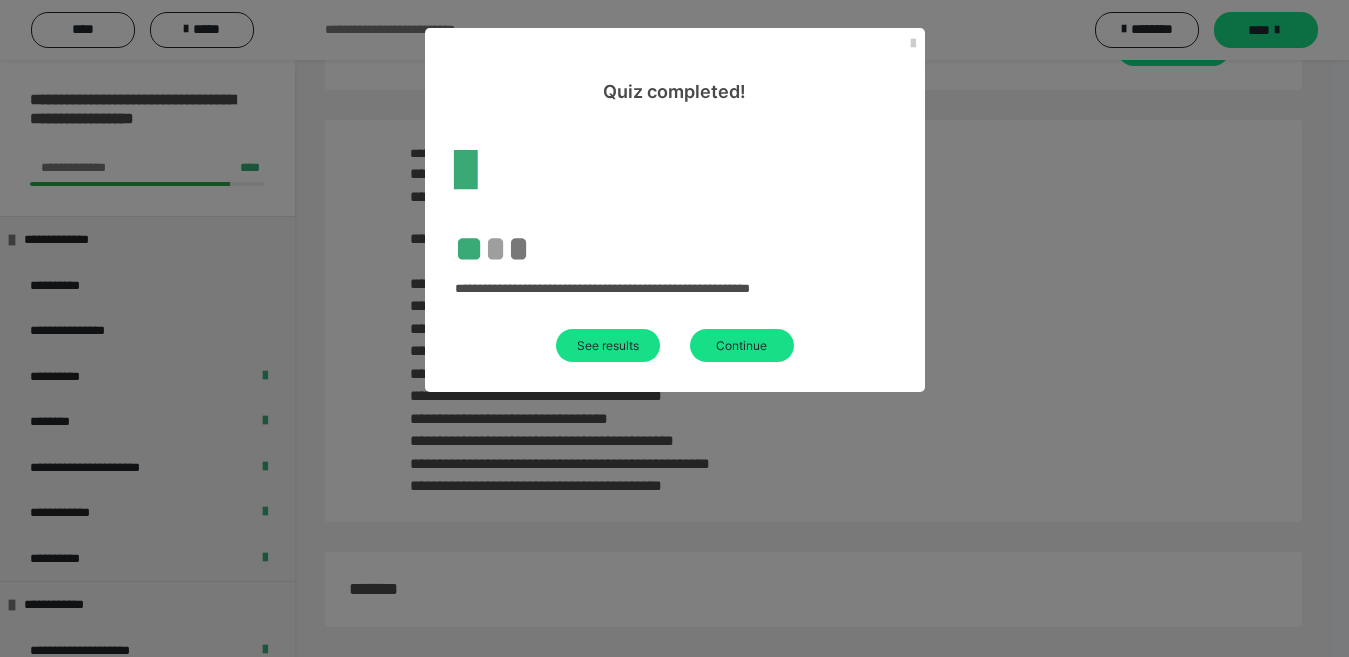 scroll, scrollTop: 84, scrollLeft: 0, axis: vertical 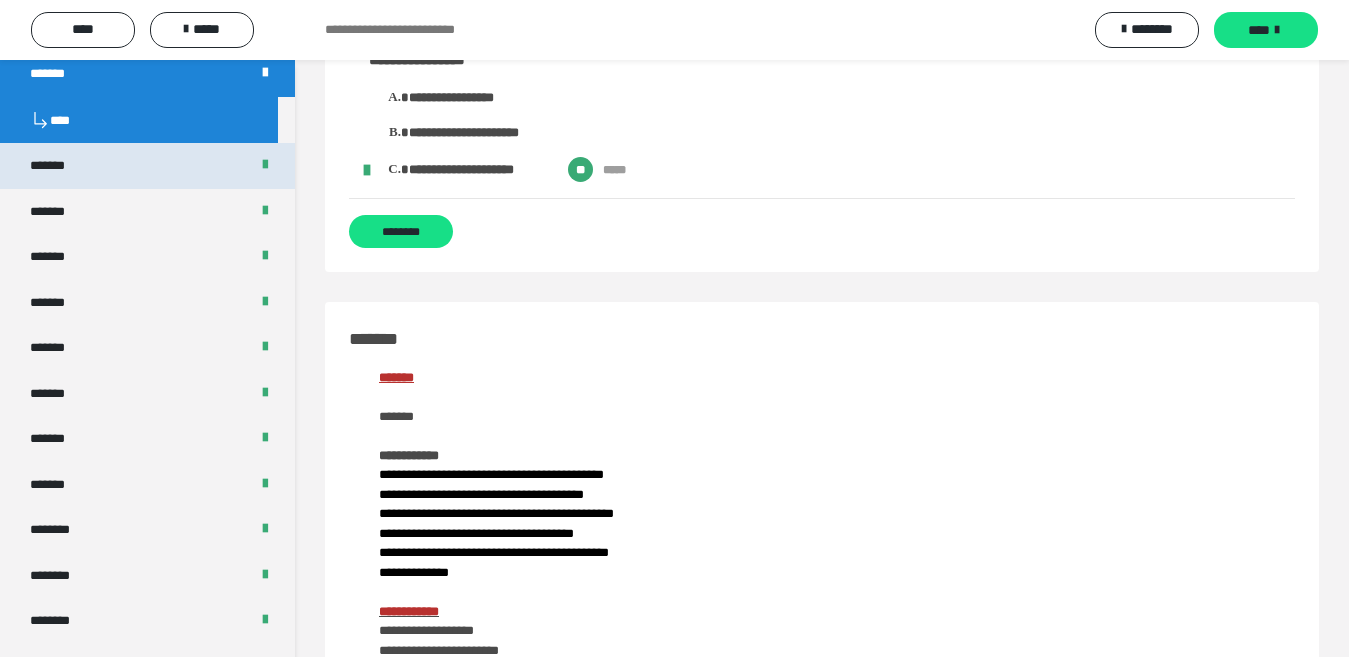 click on "*******" at bounding box center [58, 166] 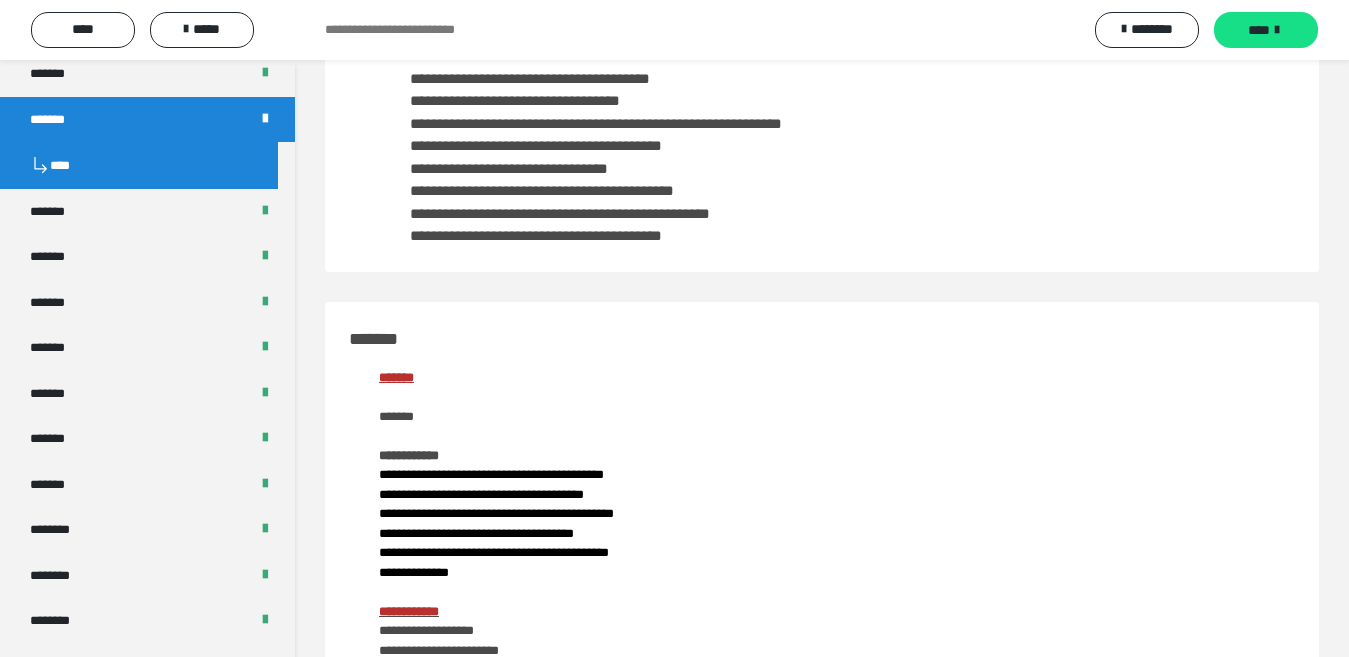 scroll, scrollTop: 331, scrollLeft: 0, axis: vertical 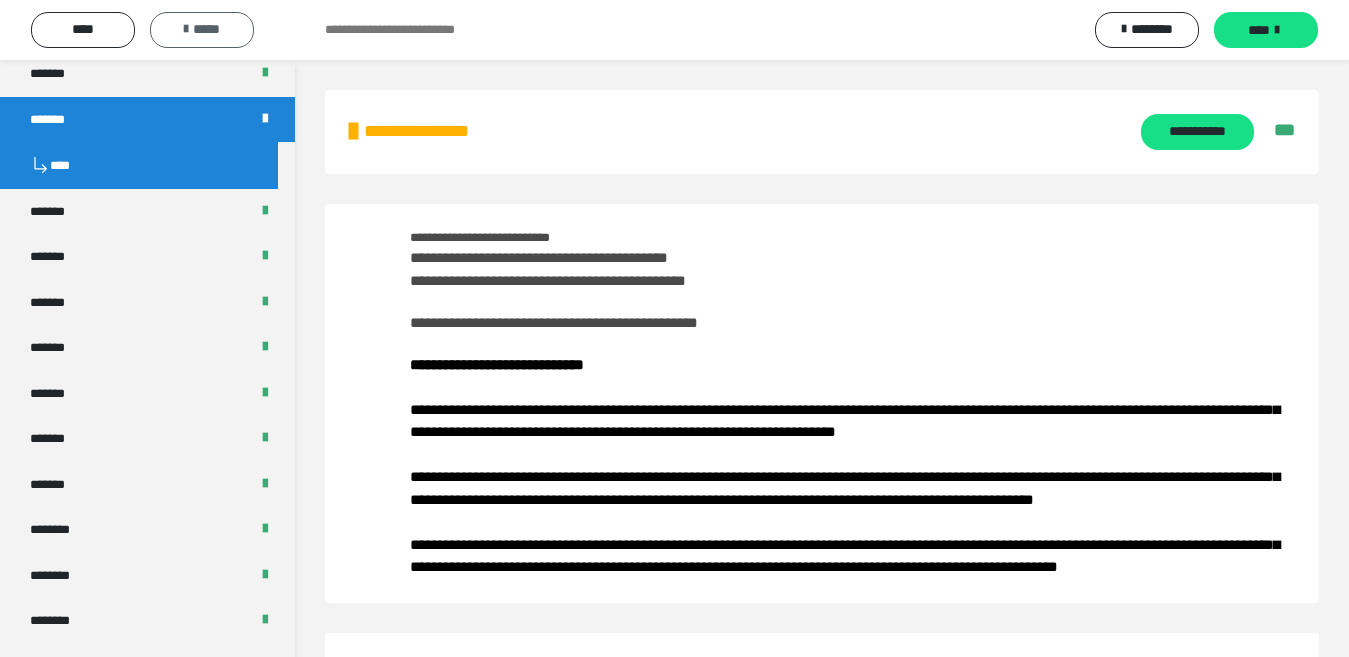 click on "*****" at bounding box center (202, 30) 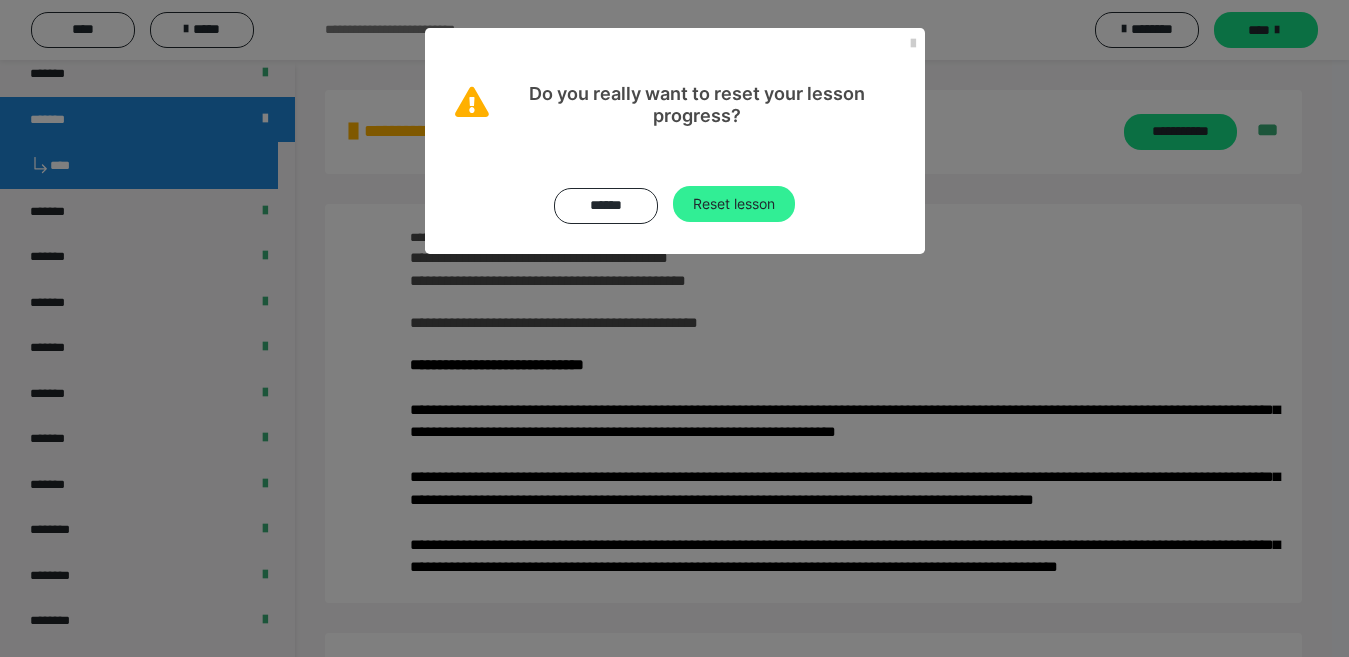 click on "Reset lesson" at bounding box center (734, 204) 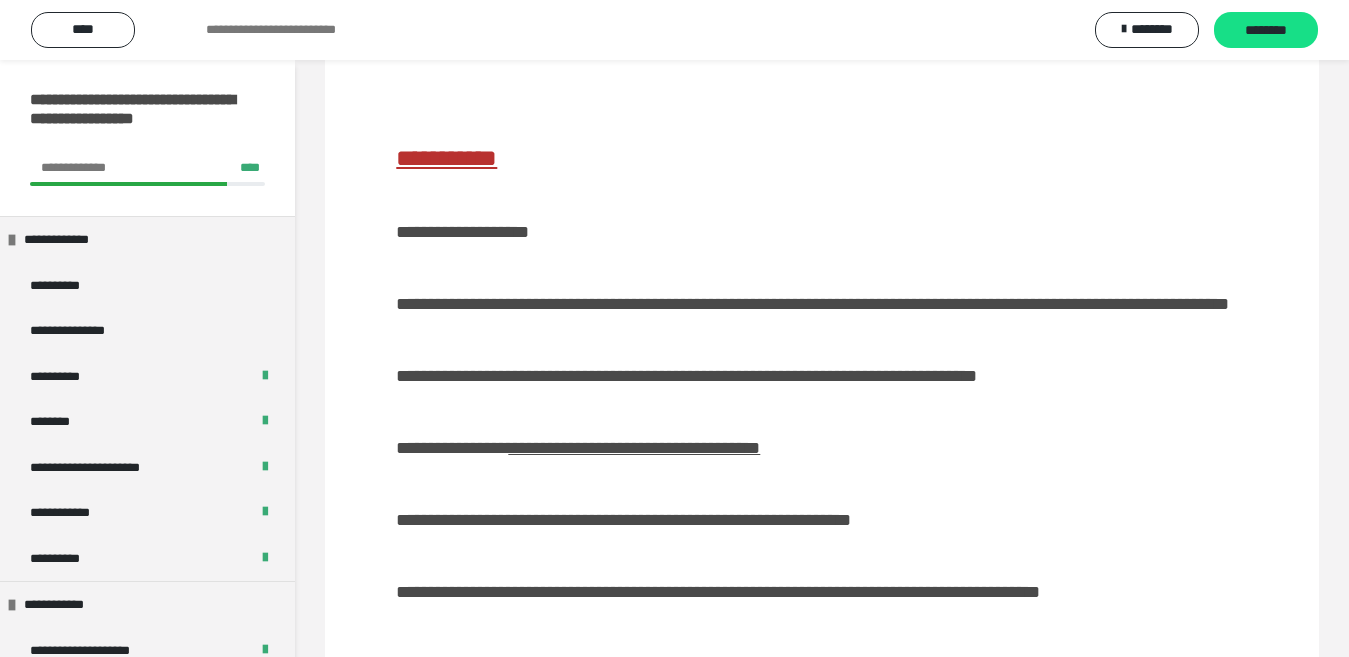 scroll, scrollTop: 138, scrollLeft: 0, axis: vertical 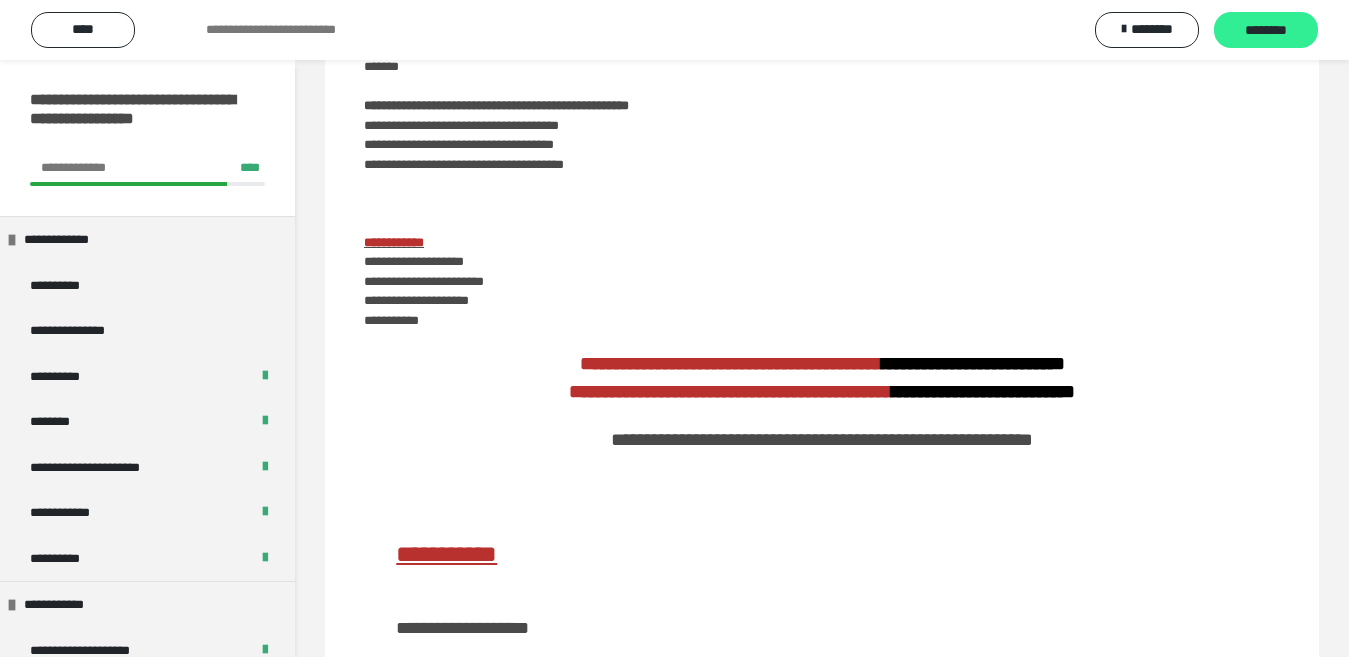 click on "********" at bounding box center [1266, 31] 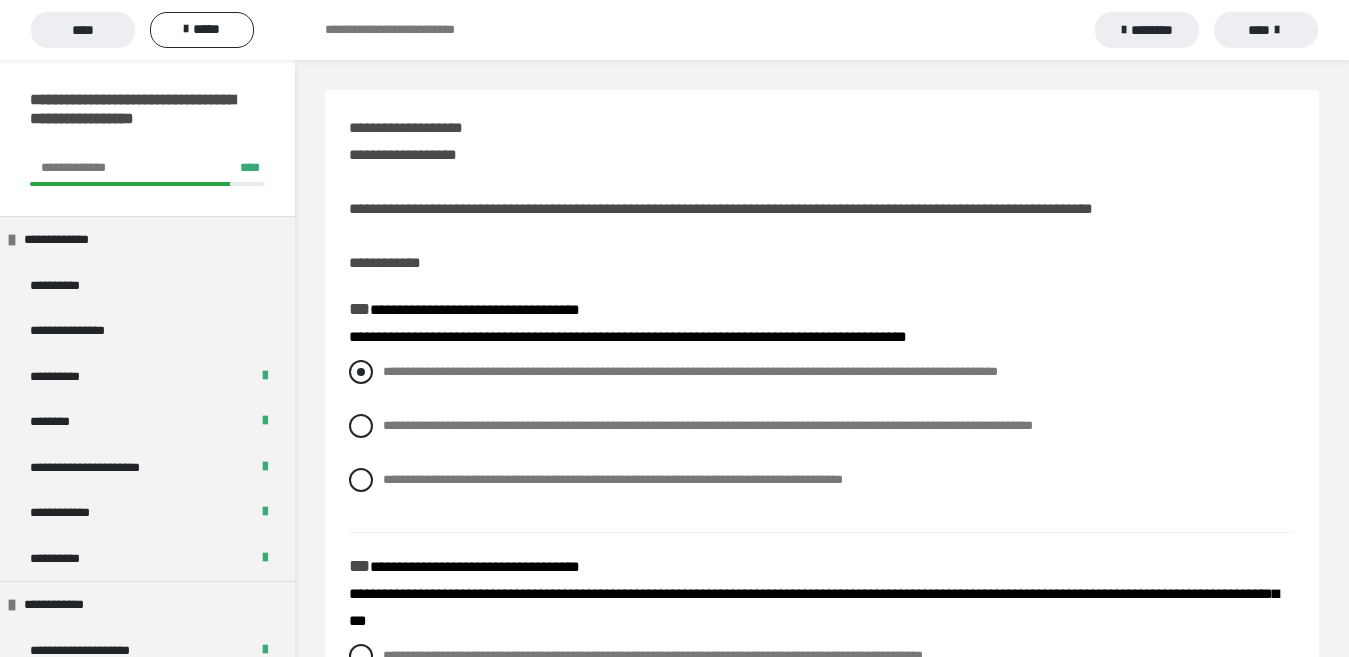 click on "**********" at bounding box center (690, 371) 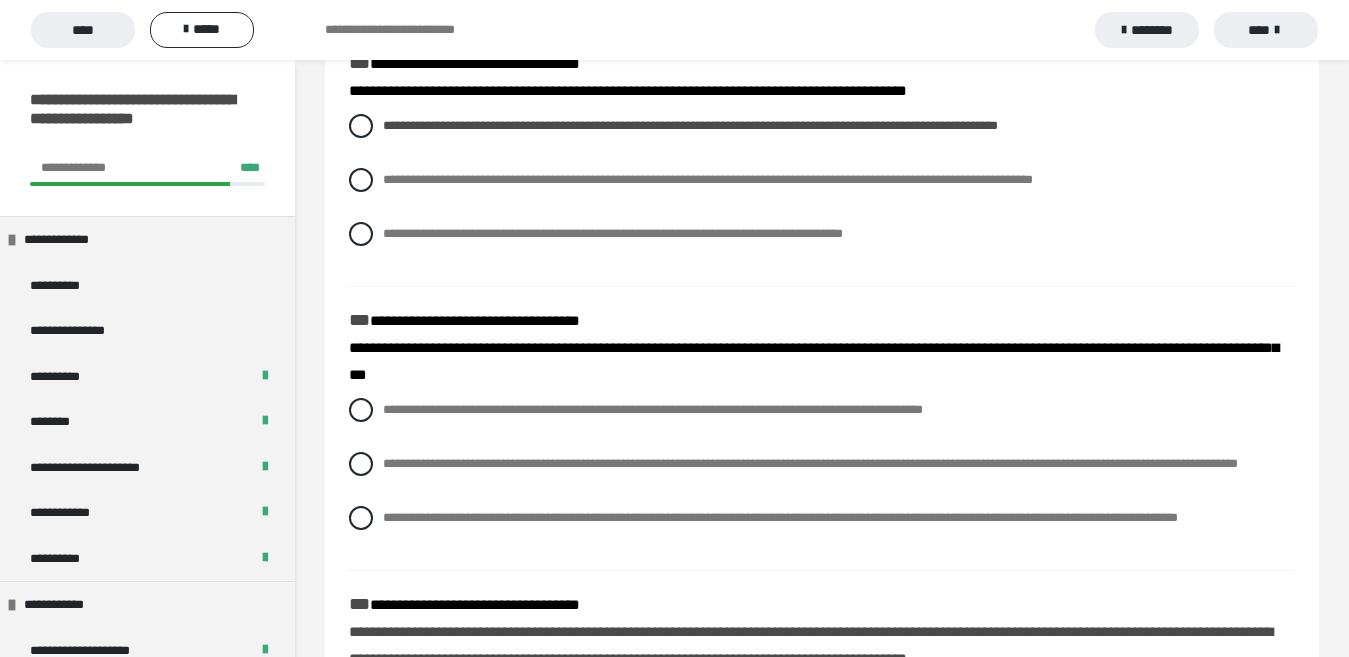 scroll, scrollTop: 265, scrollLeft: 0, axis: vertical 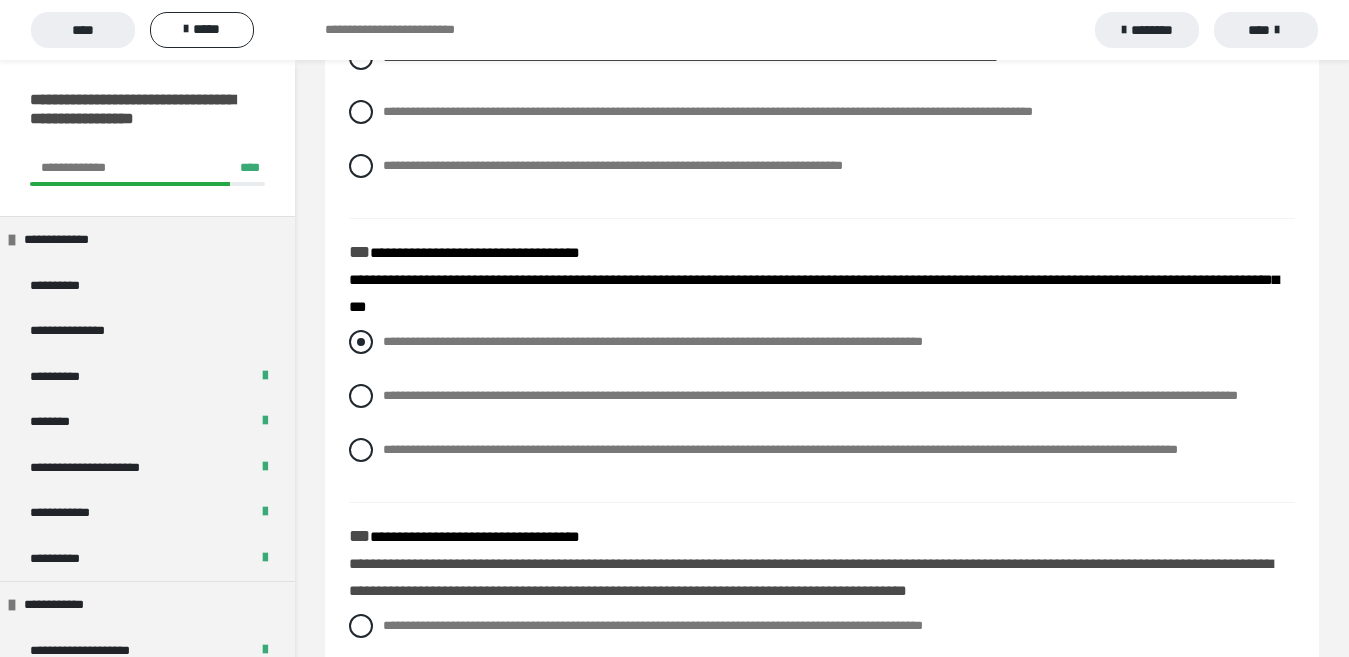 click on "**********" at bounding box center [653, 341] 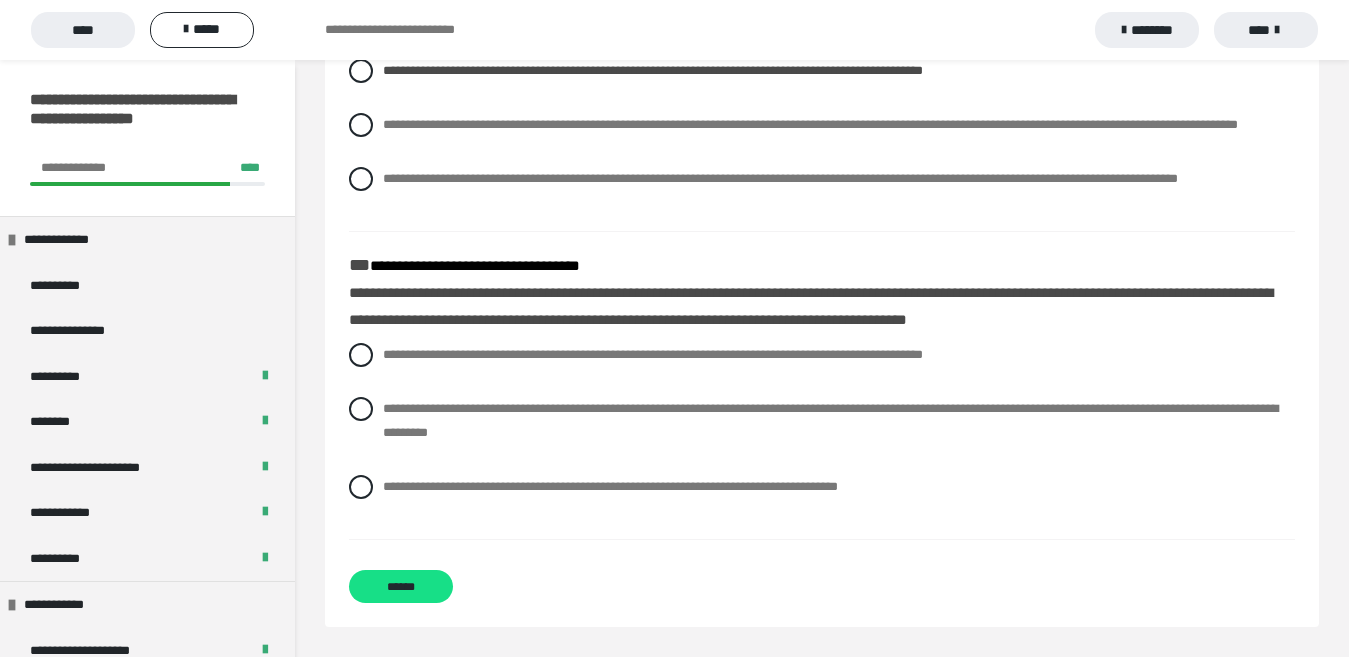 scroll, scrollTop: 616, scrollLeft: 0, axis: vertical 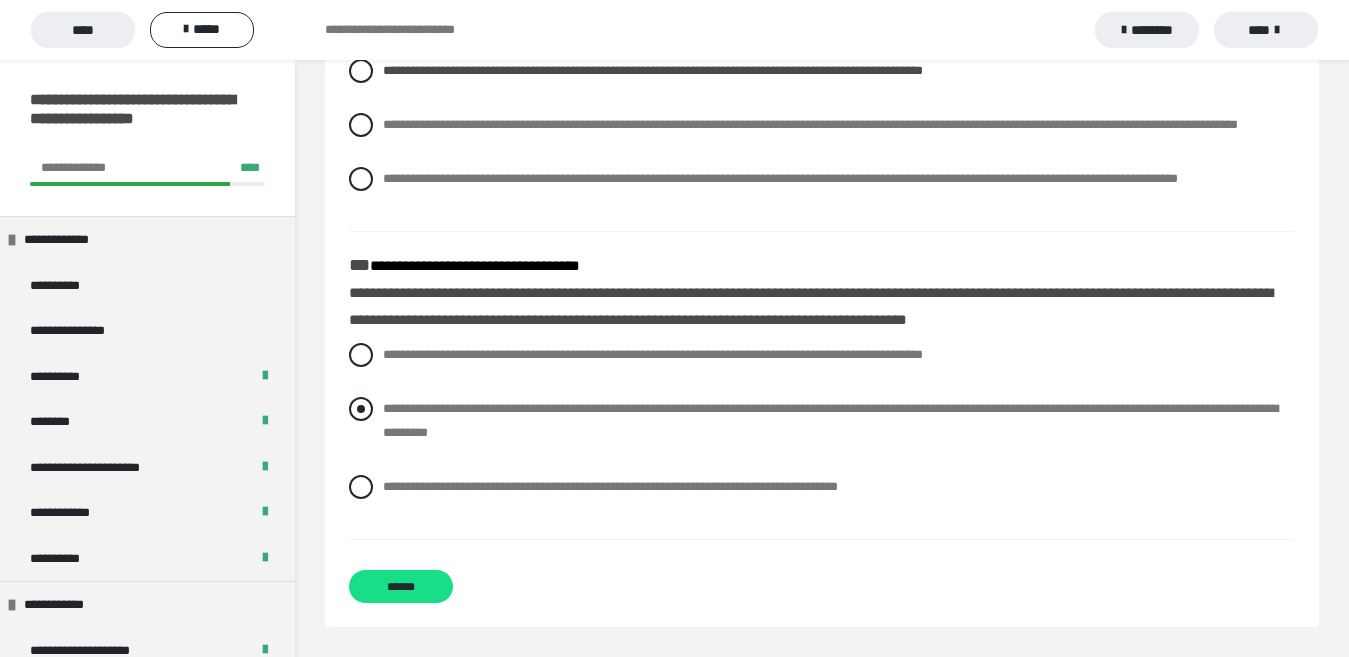 click on "**********" at bounding box center (830, 420) 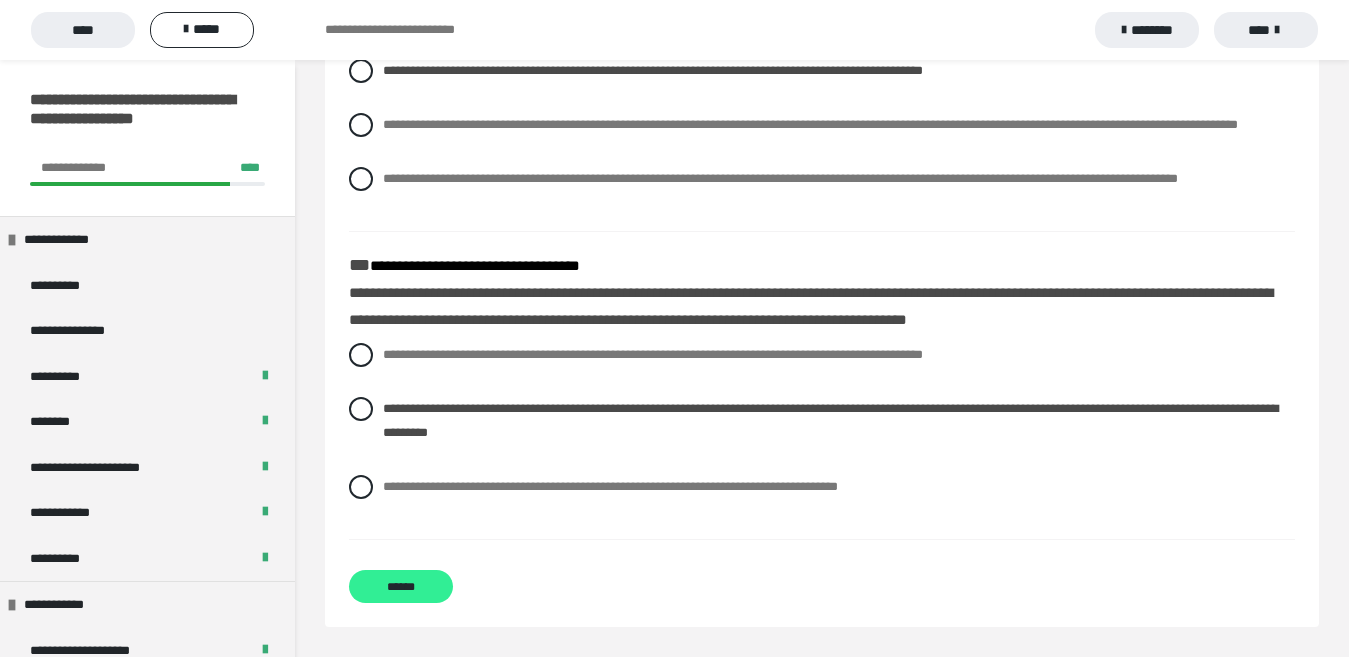 click on "******" at bounding box center (401, 586) 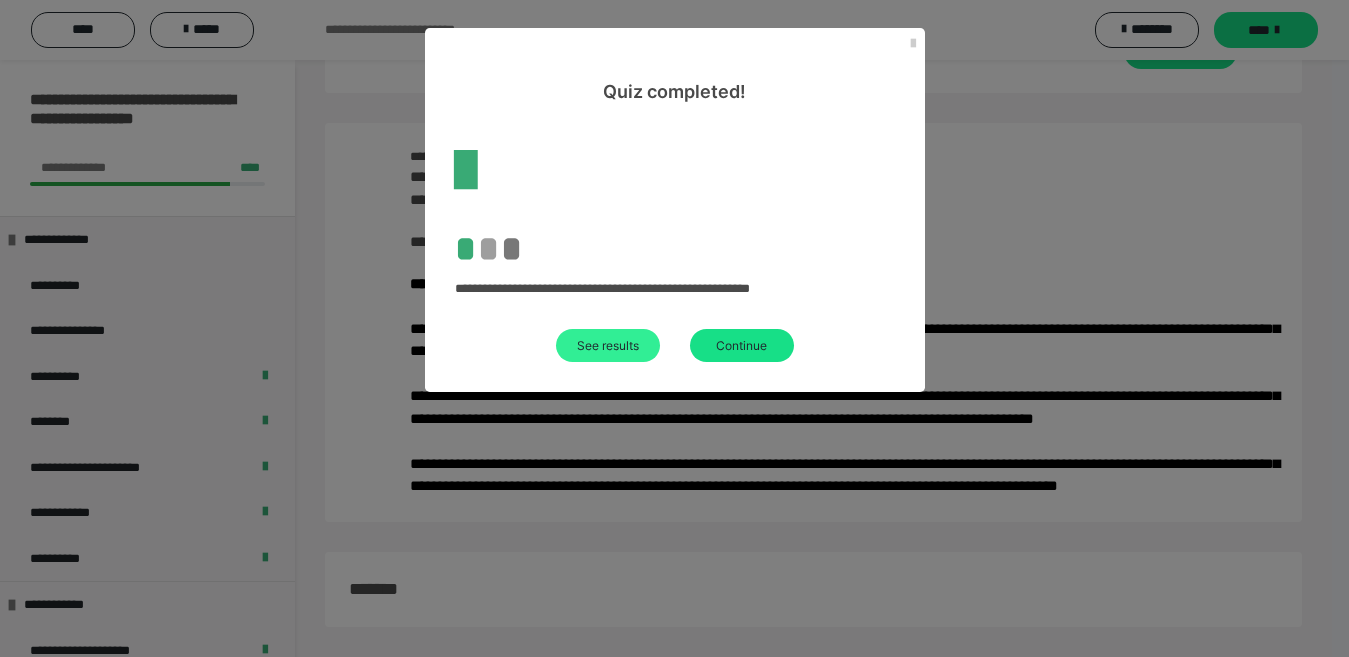 scroll, scrollTop: 103, scrollLeft: 0, axis: vertical 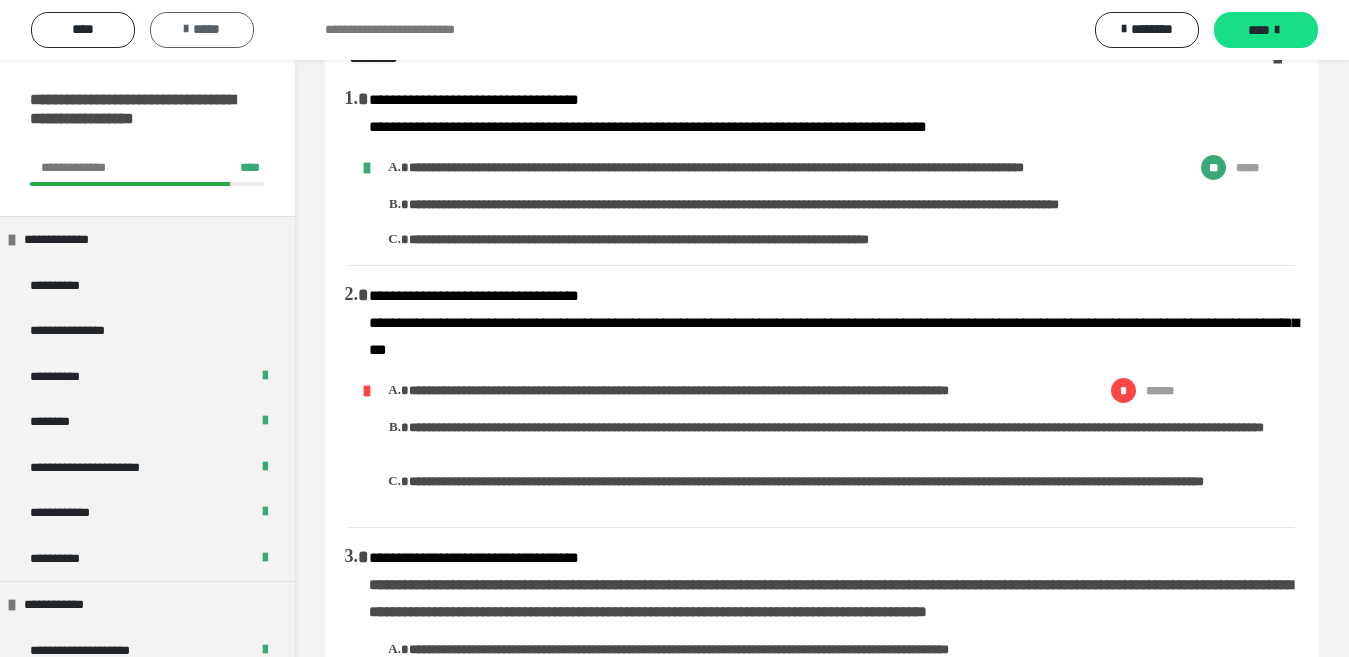 click on "*****" at bounding box center [202, 30] 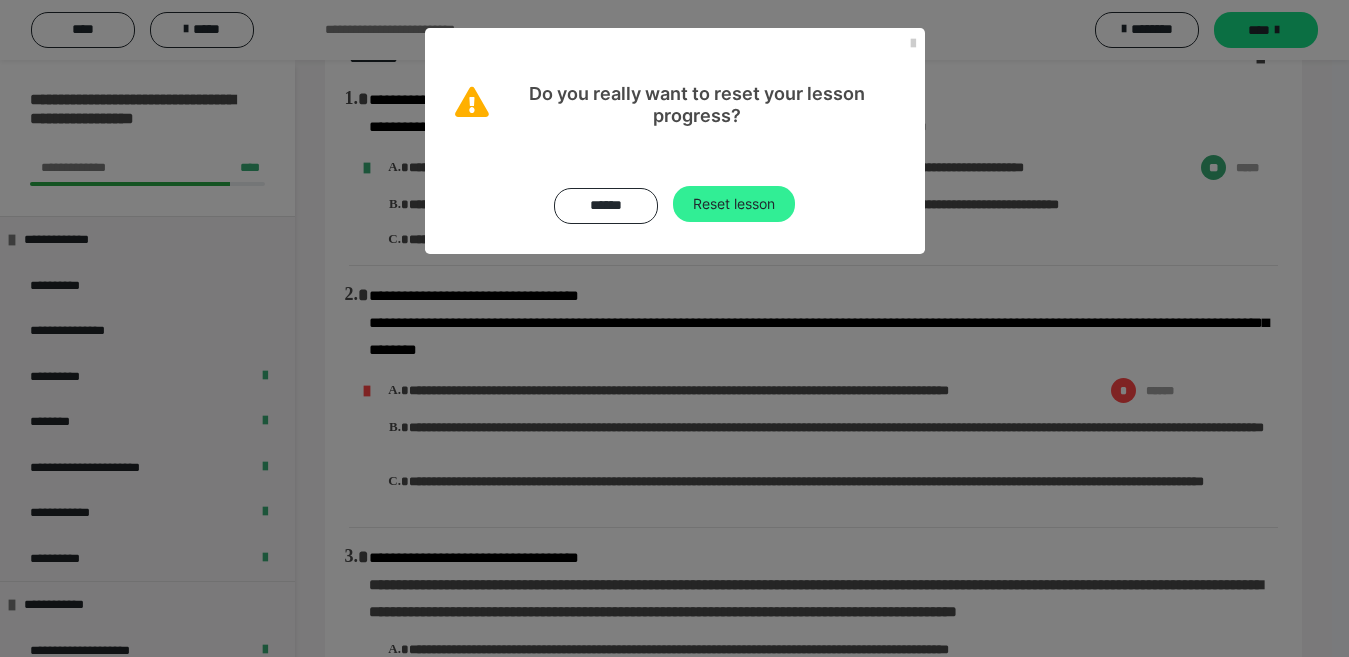click on "Reset lesson" at bounding box center (734, 204) 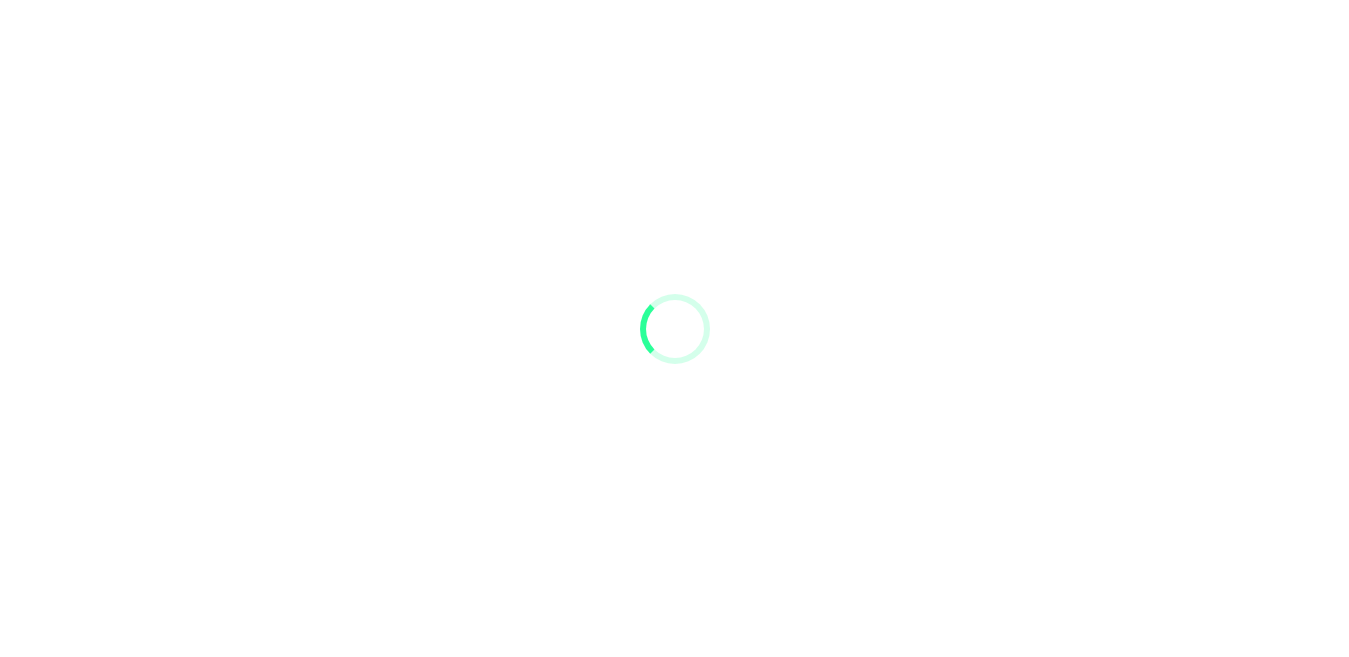 scroll, scrollTop: 0, scrollLeft: 0, axis: both 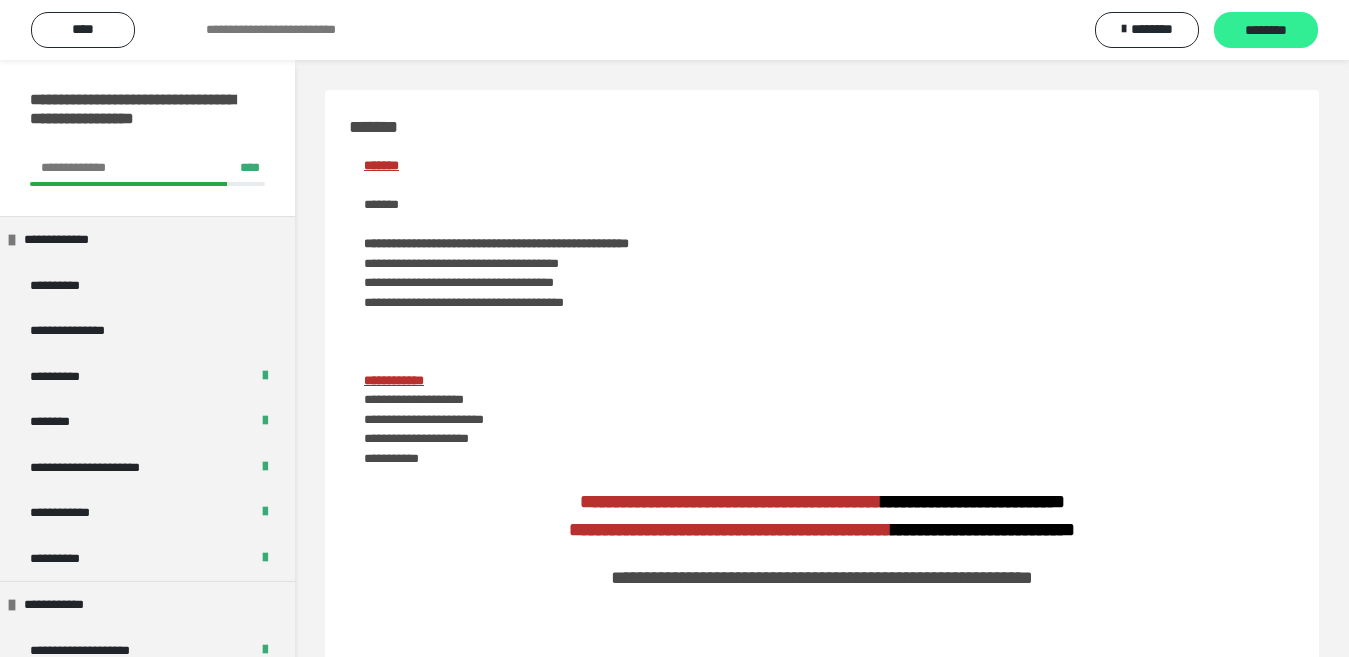 click on "********" at bounding box center [1266, 30] 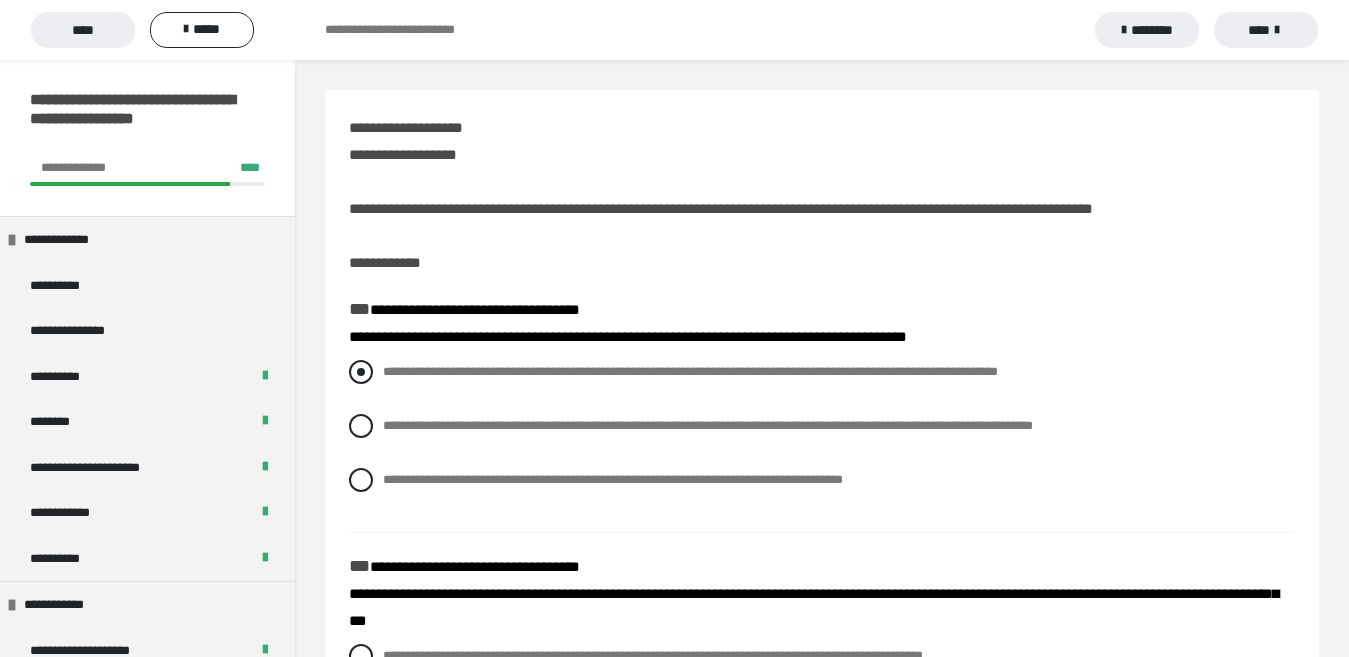 click on "**********" at bounding box center (690, 371) 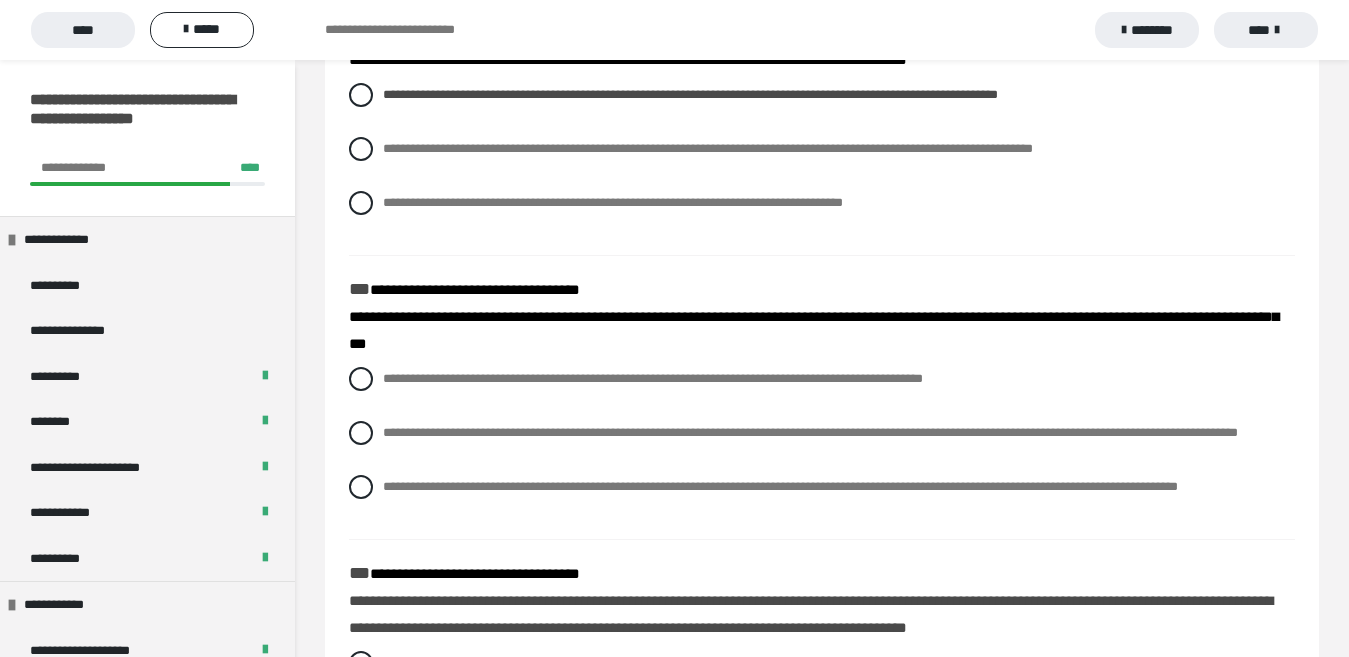 scroll, scrollTop: 281, scrollLeft: 0, axis: vertical 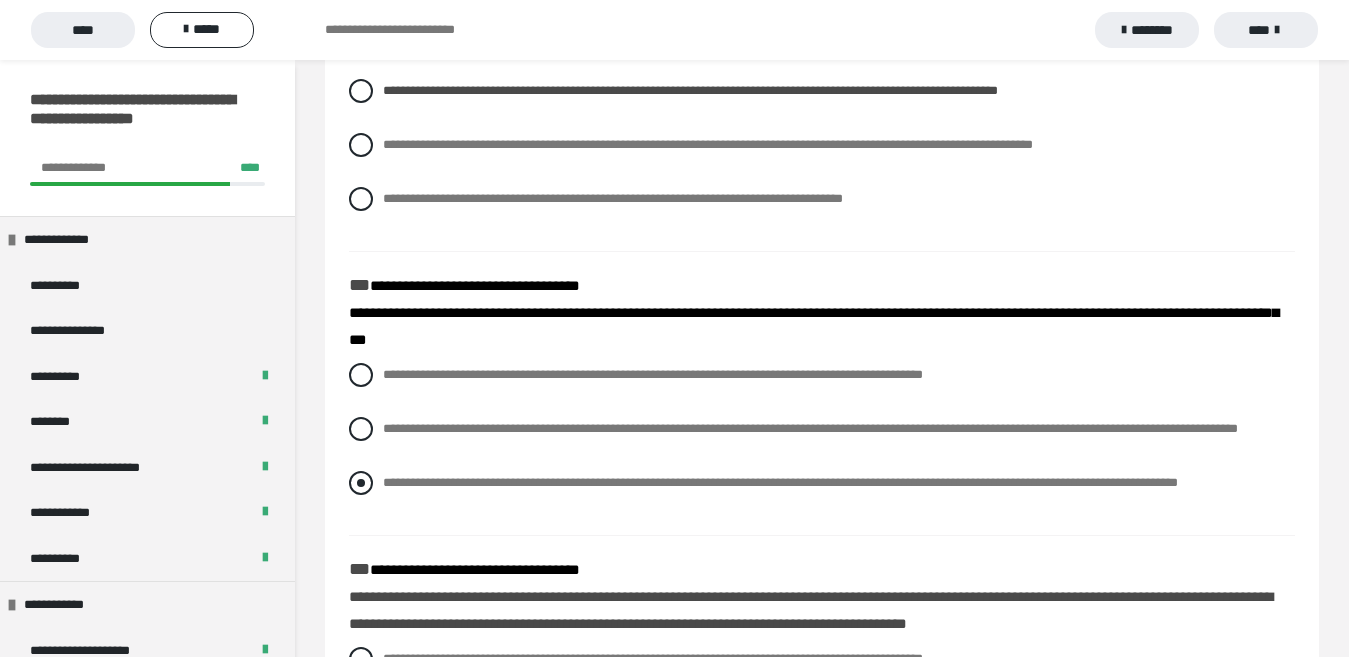 click on "**********" at bounding box center (780, 482) 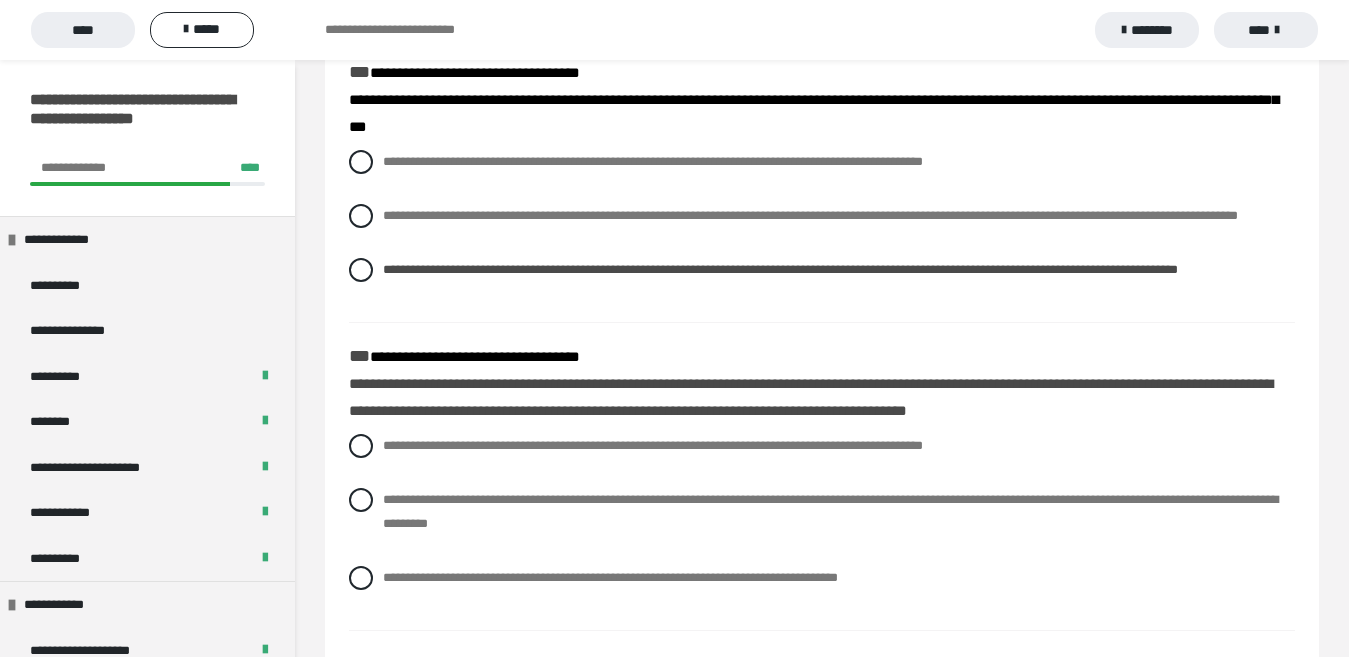 scroll, scrollTop: 633, scrollLeft: 0, axis: vertical 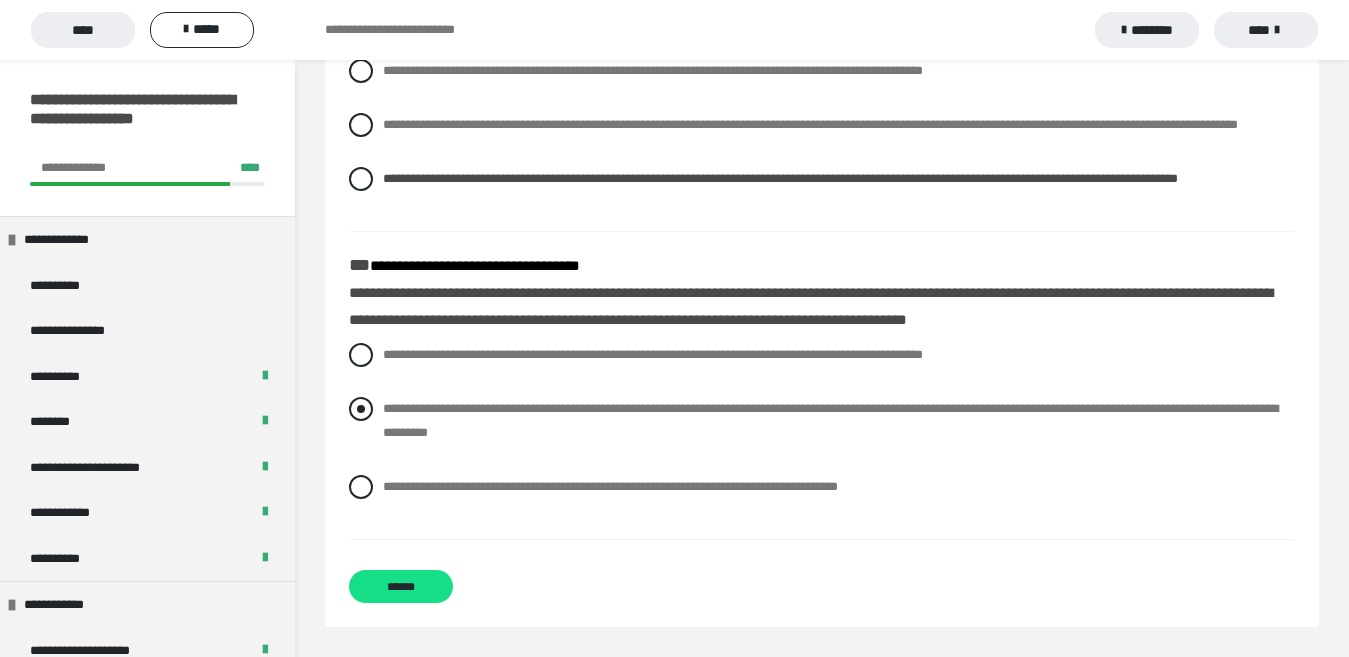 click on "**********" at bounding box center (830, 420) 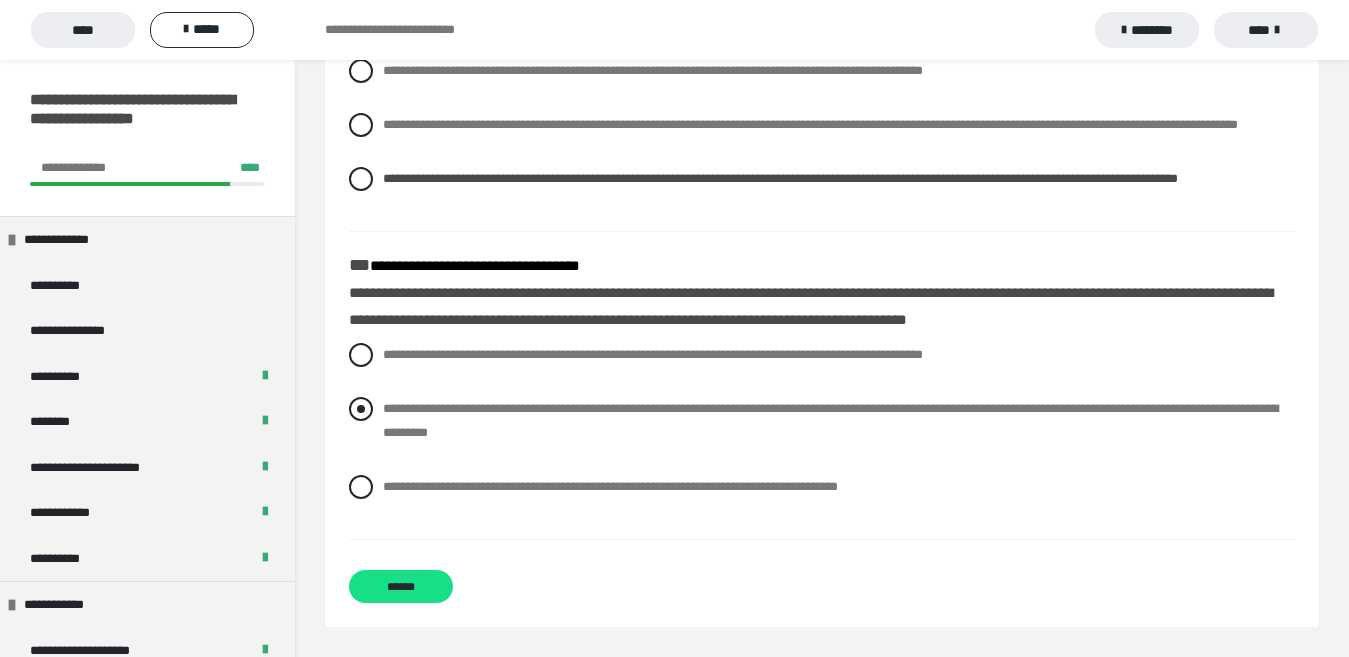 radio on "****" 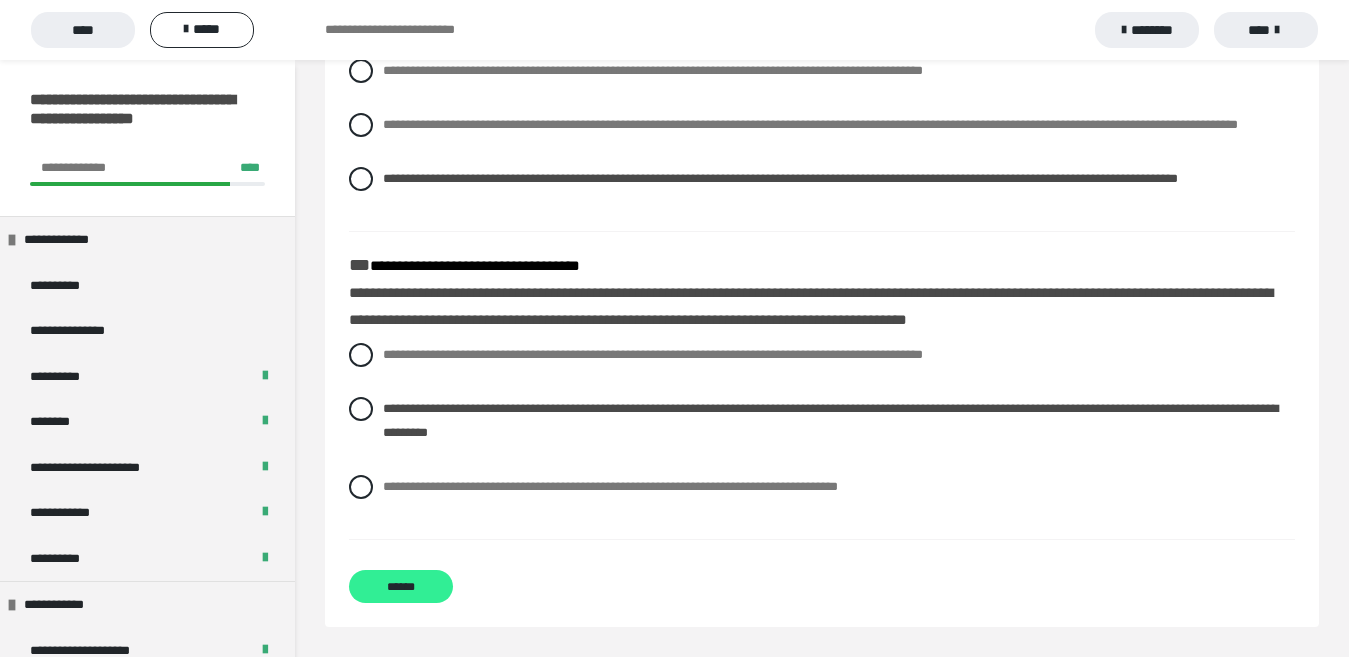 click on "******" at bounding box center (401, 586) 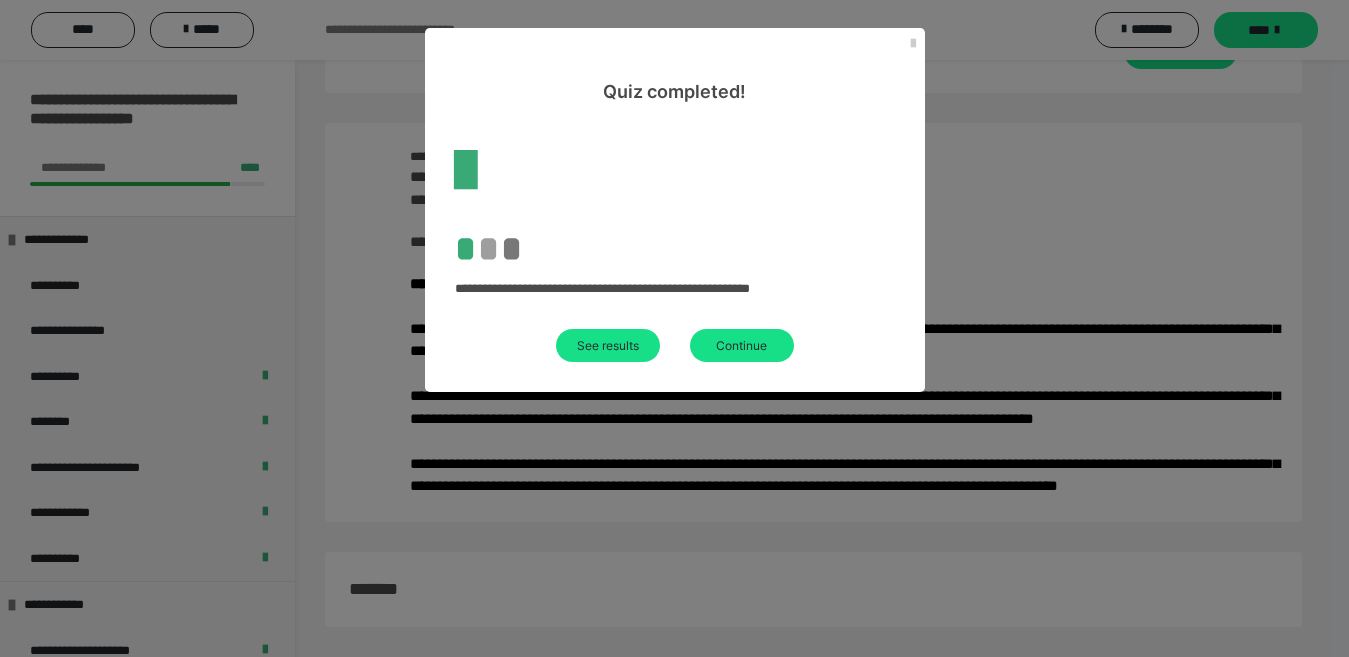 scroll, scrollTop: 103, scrollLeft: 0, axis: vertical 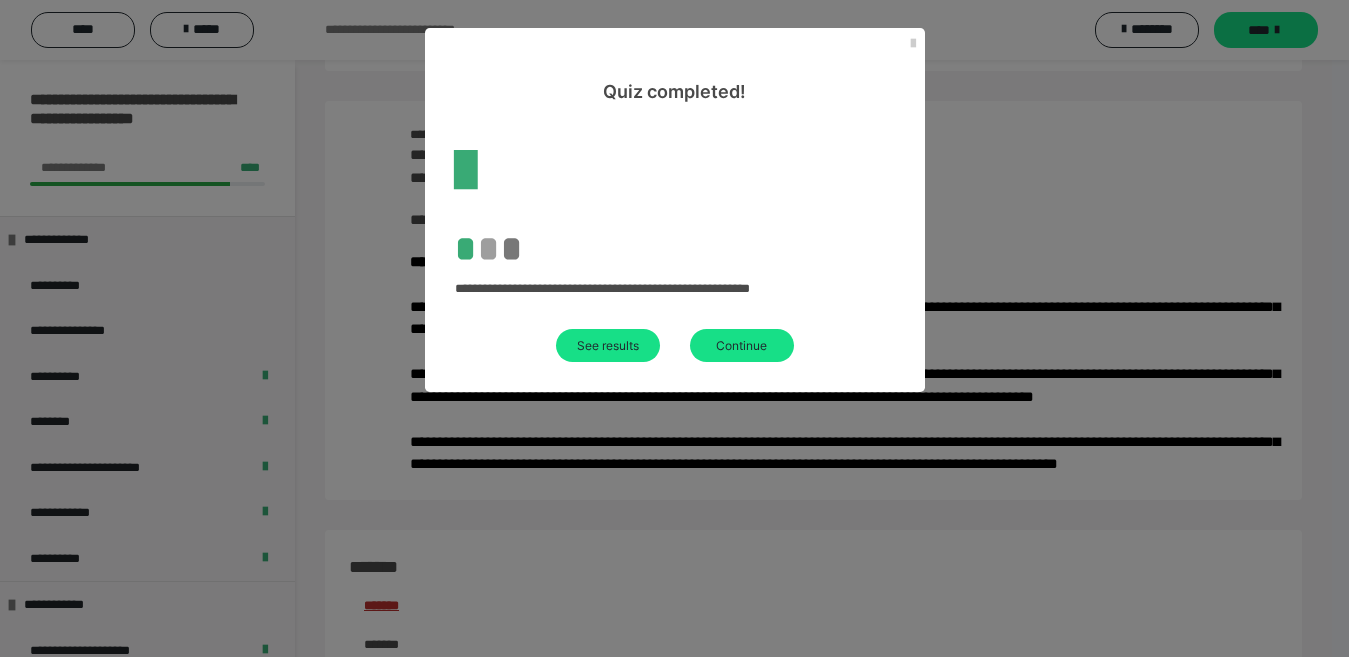 click on "See results" at bounding box center [608, 345] 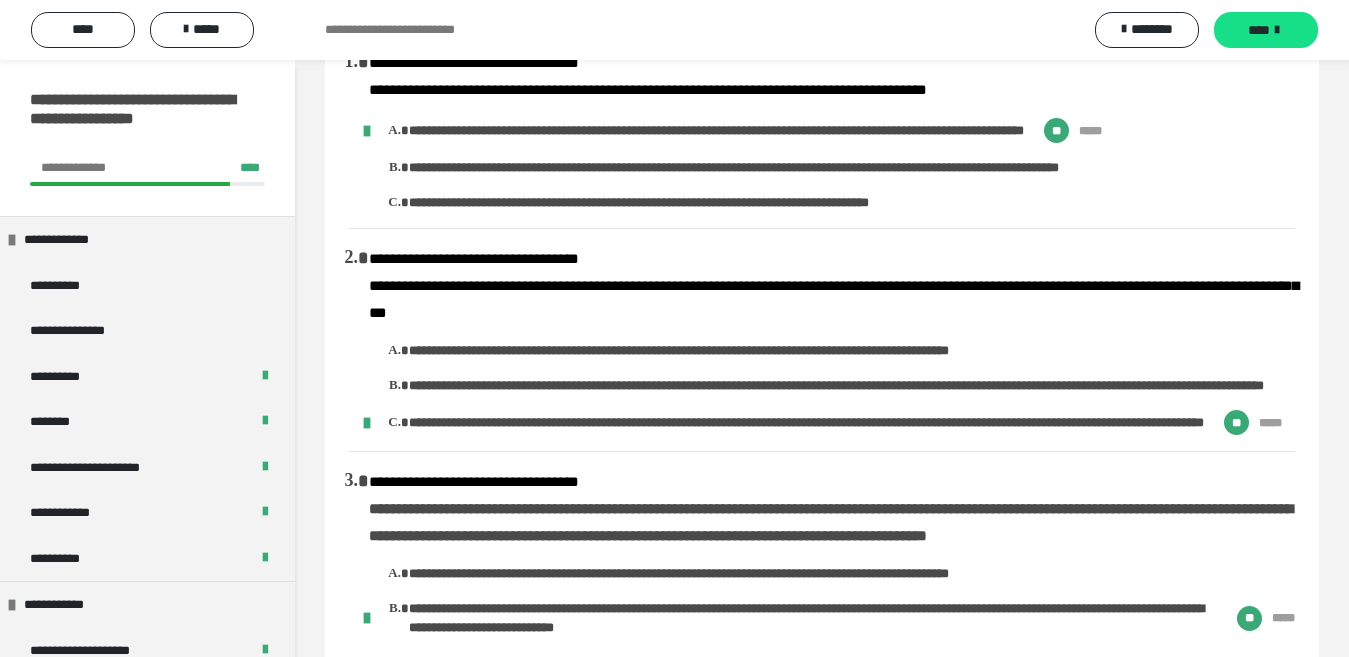 scroll, scrollTop: 633, scrollLeft: 0, axis: vertical 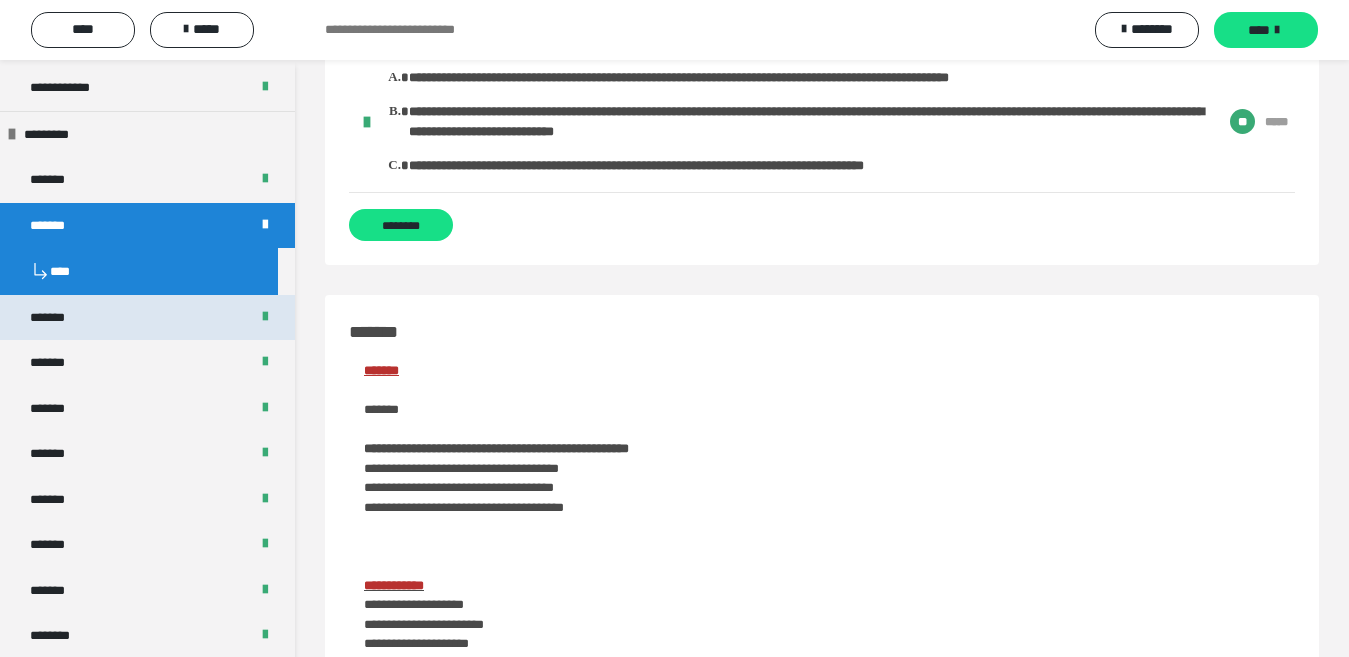 click on "*******" at bounding box center [147, 318] 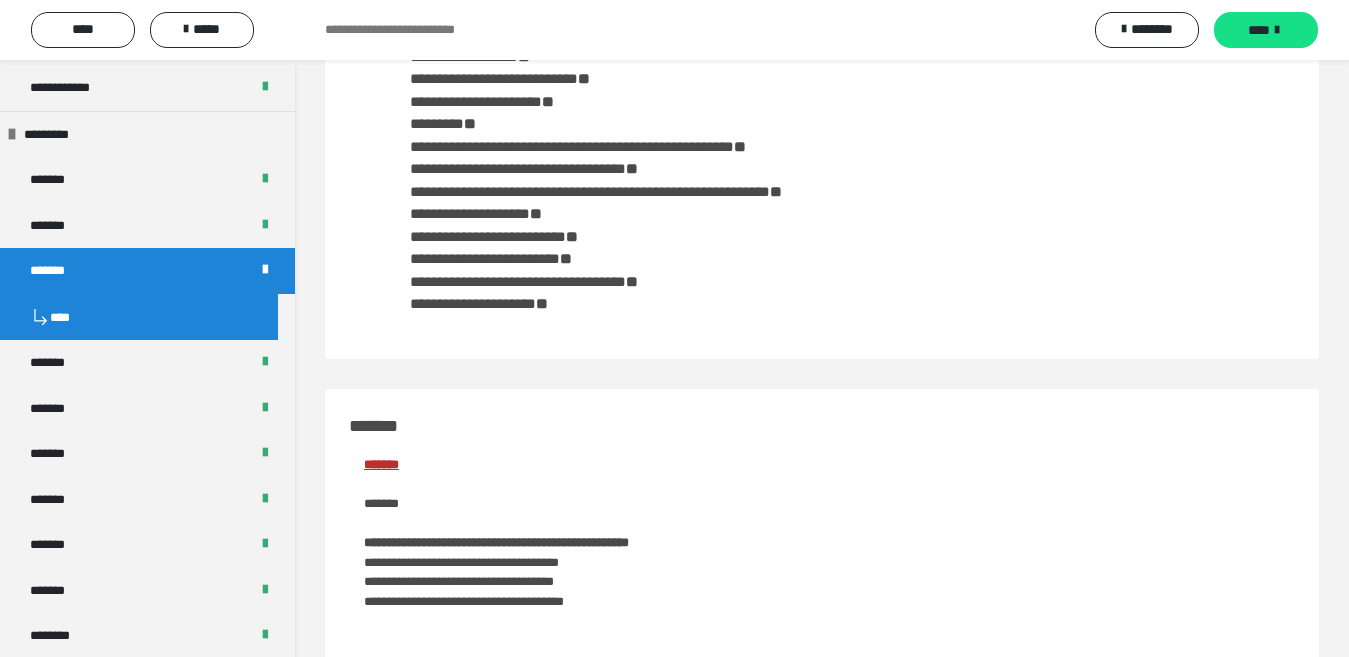 scroll, scrollTop: 378, scrollLeft: 0, axis: vertical 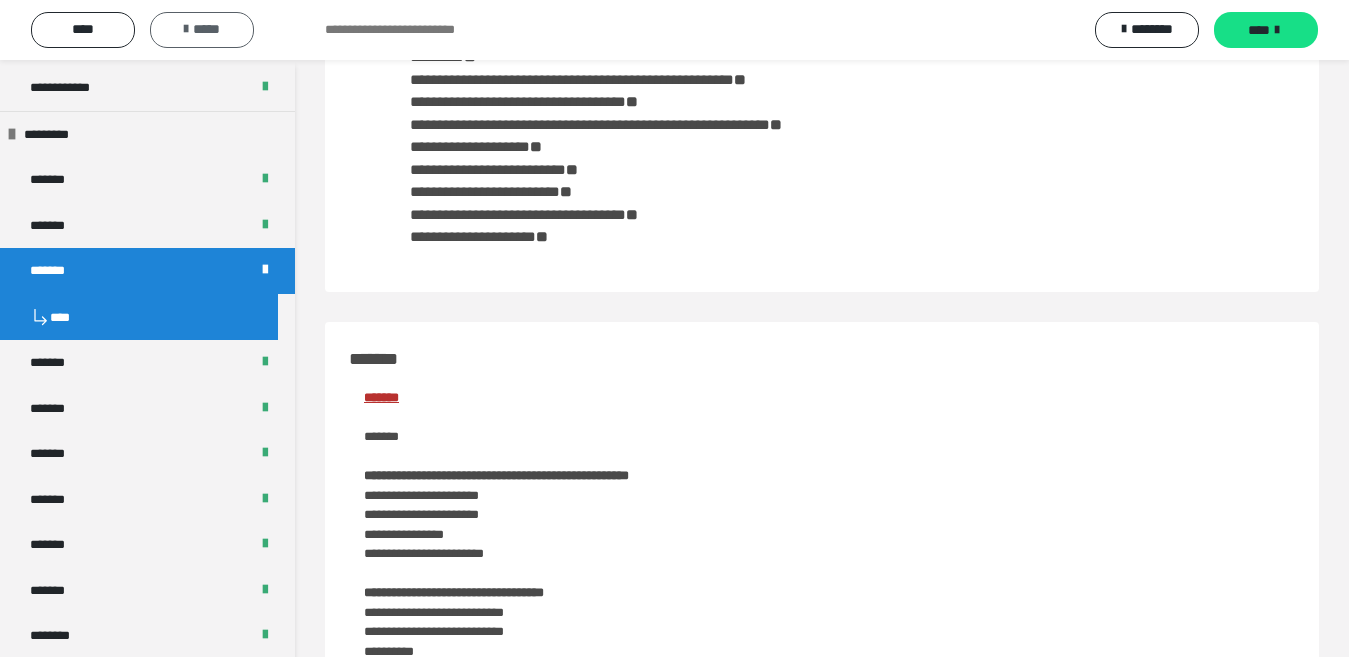 click on "*****" at bounding box center [202, 30] 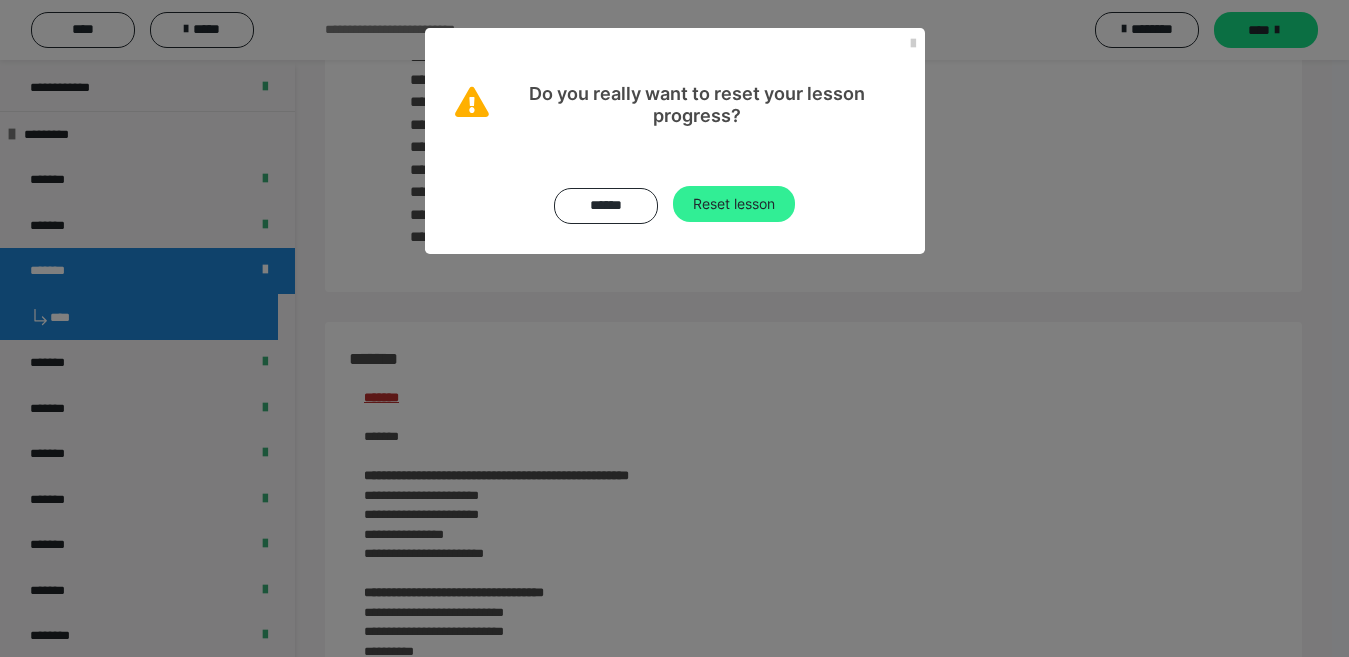 click on "Reset lesson" at bounding box center (734, 204) 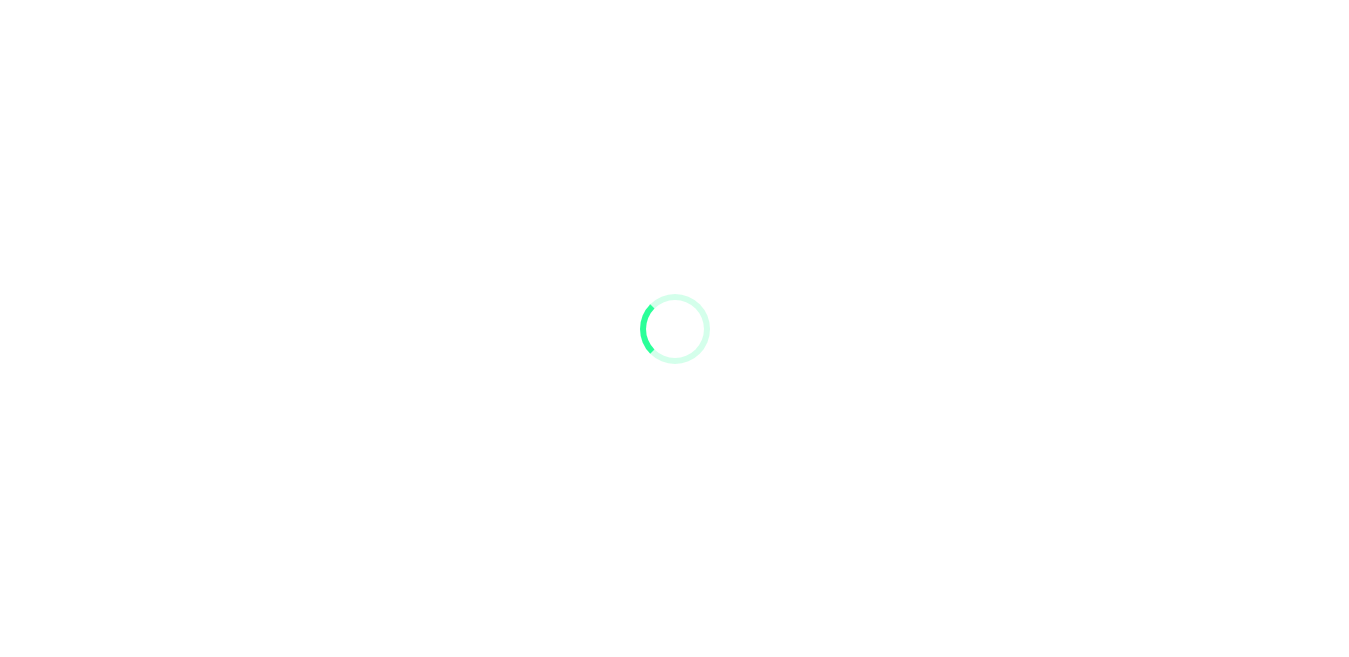 scroll, scrollTop: 0, scrollLeft: 0, axis: both 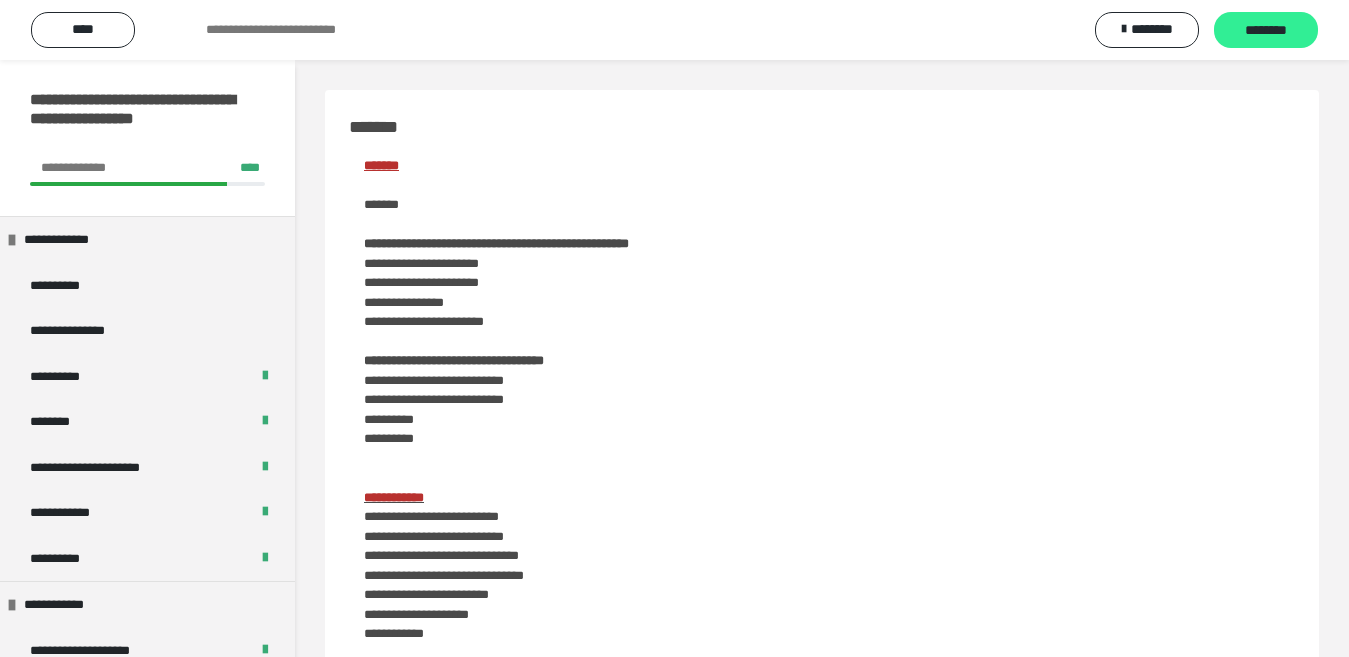 click on "********" at bounding box center [1266, 30] 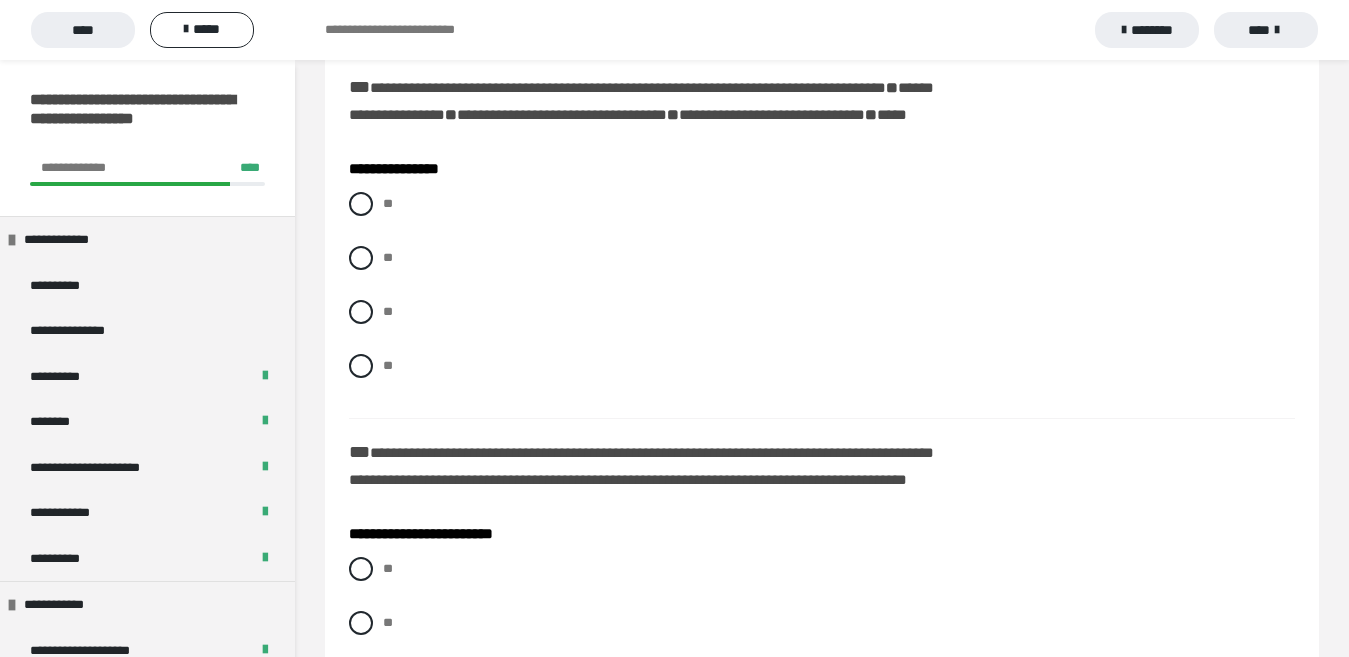 scroll, scrollTop: 268, scrollLeft: 0, axis: vertical 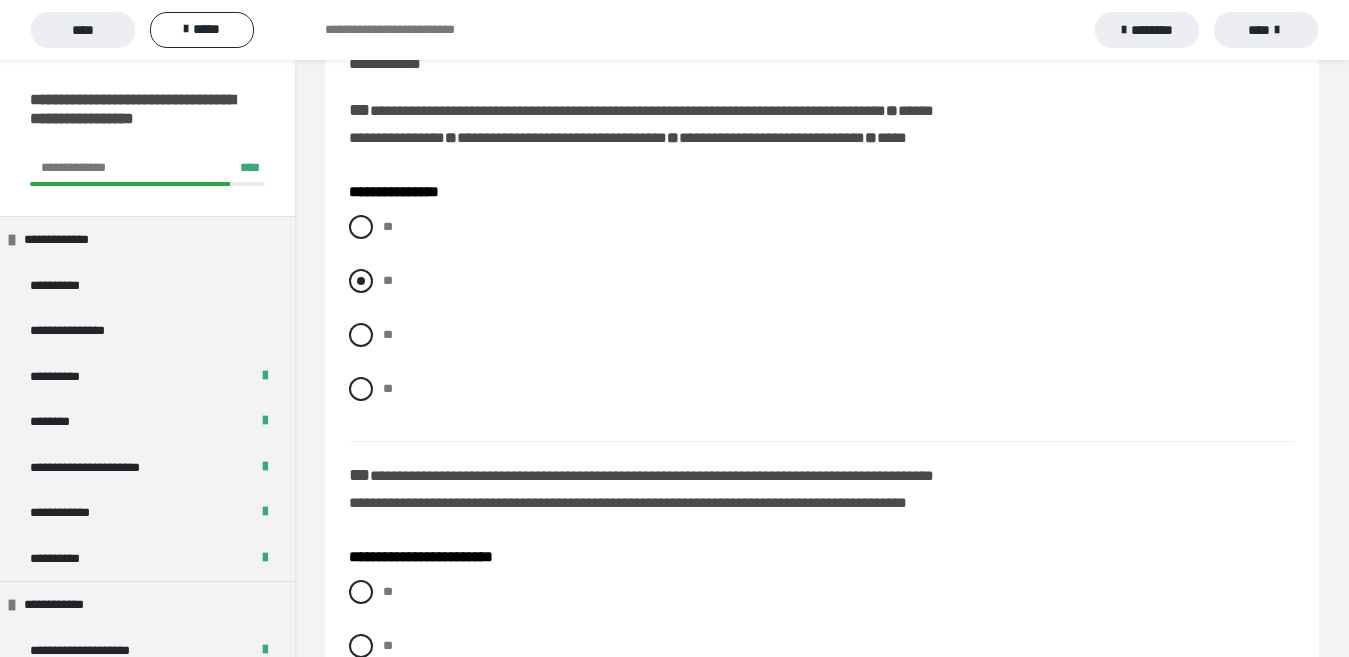 click at bounding box center (361, 281) 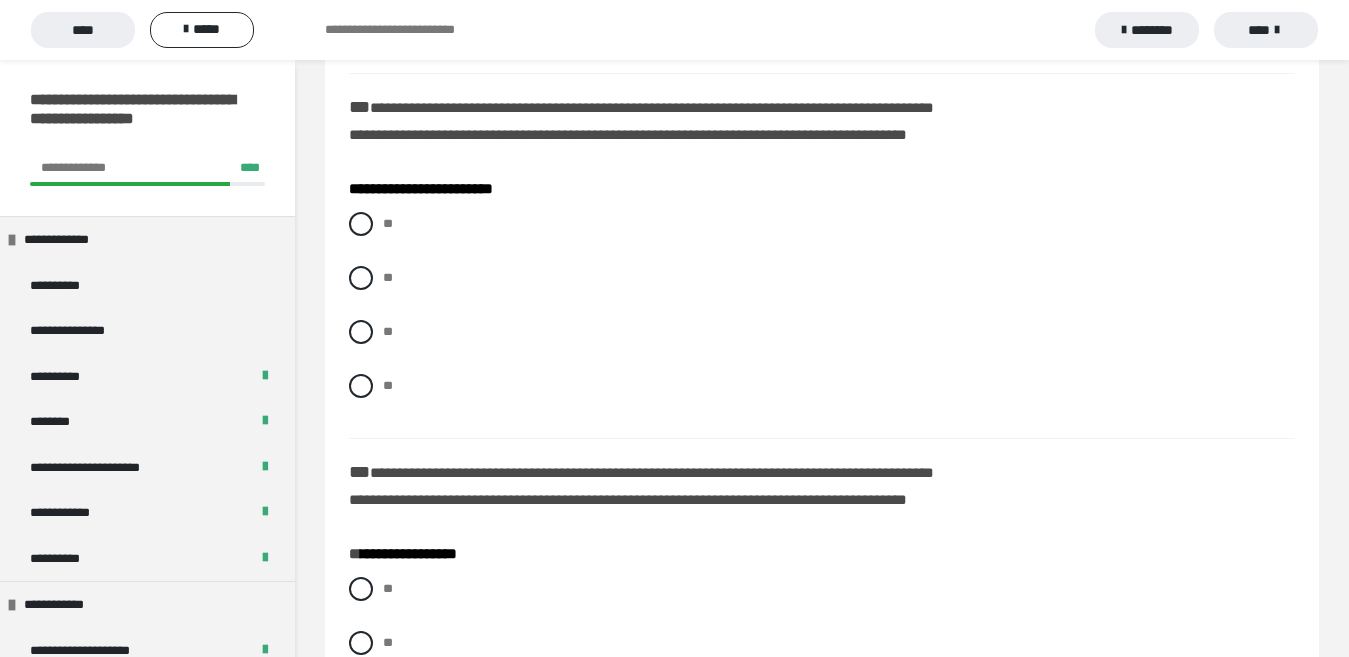 scroll, scrollTop: 575, scrollLeft: 0, axis: vertical 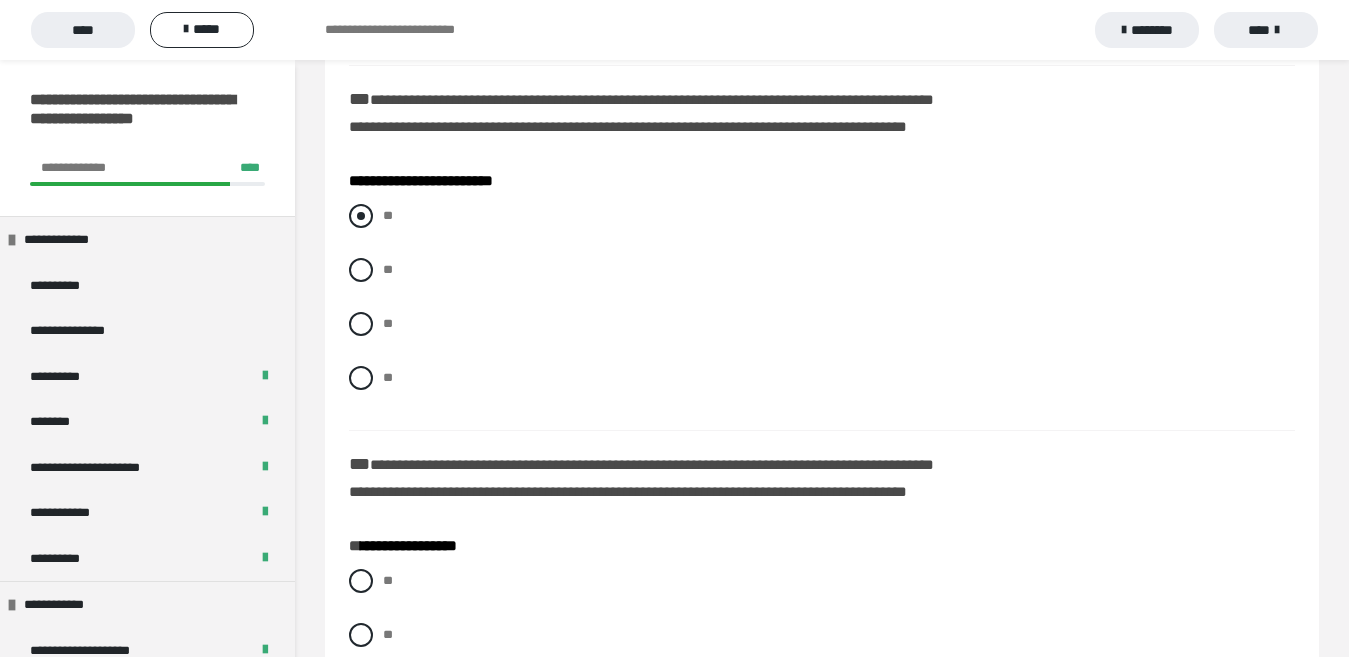 click on "**" at bounding box center (822, 216) 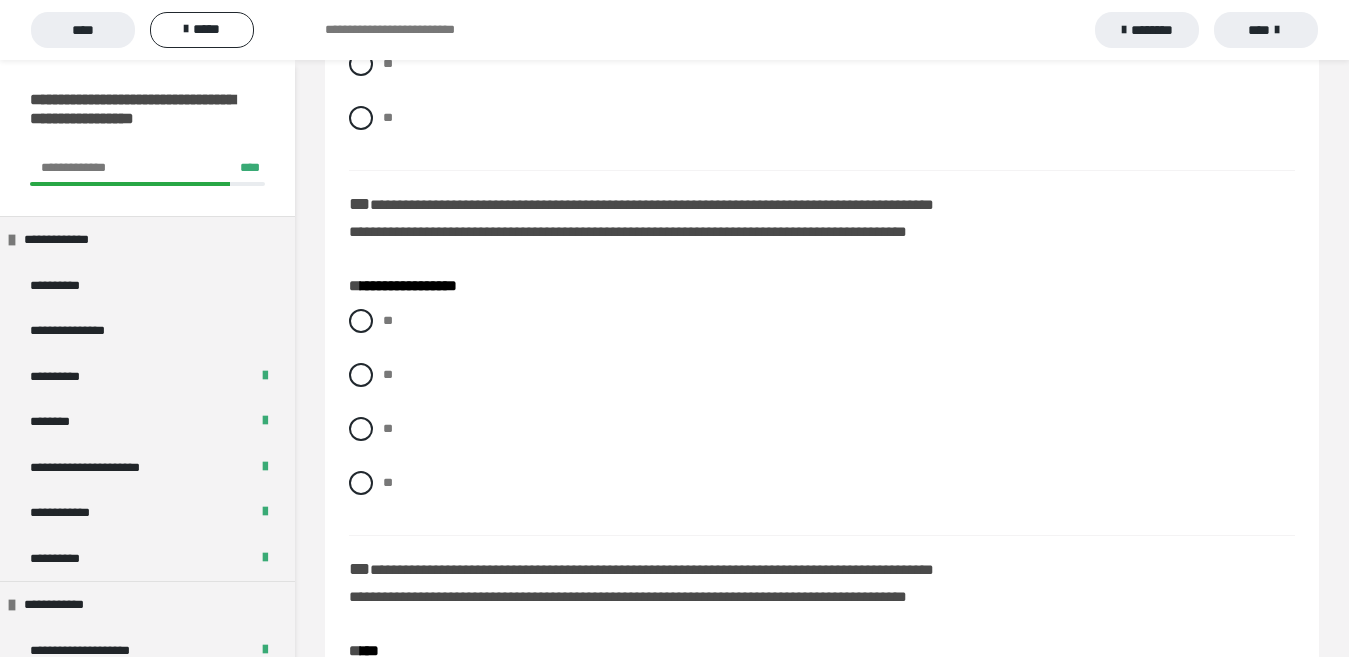 scroll, scrollTop: 843, scrollLeft: 0, axis: vertical 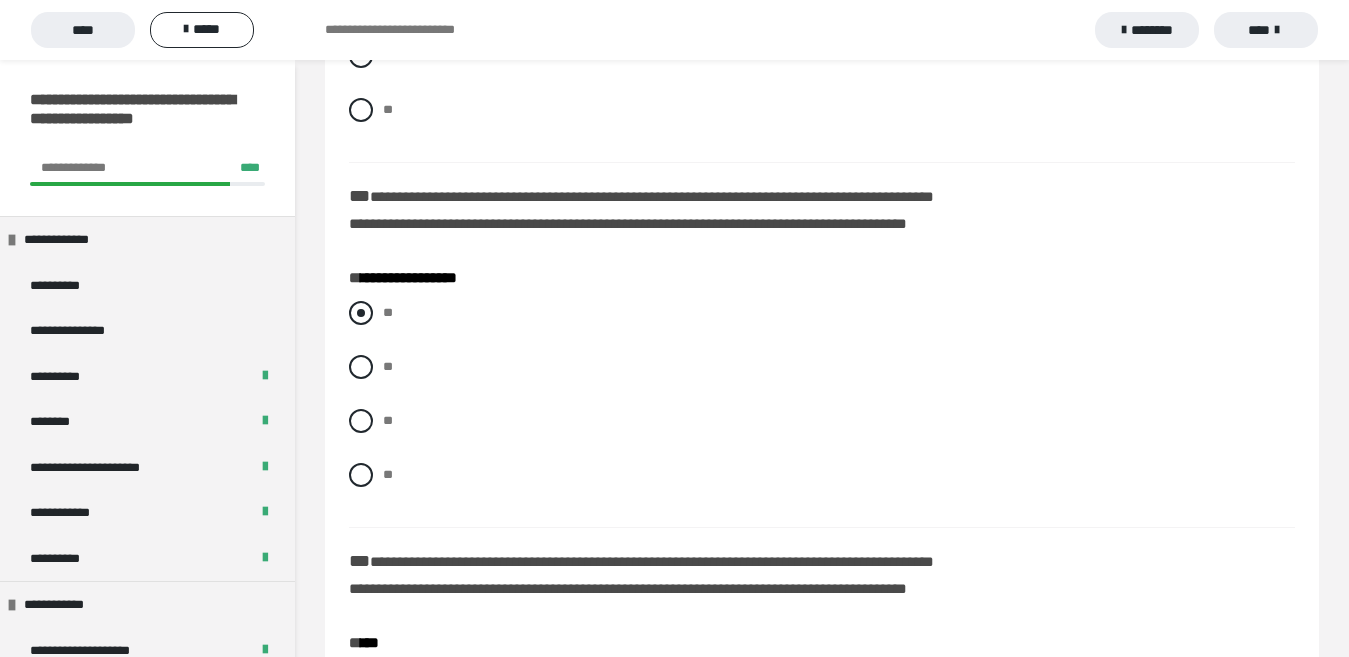 click on "**" at bounding box center (388, 312) 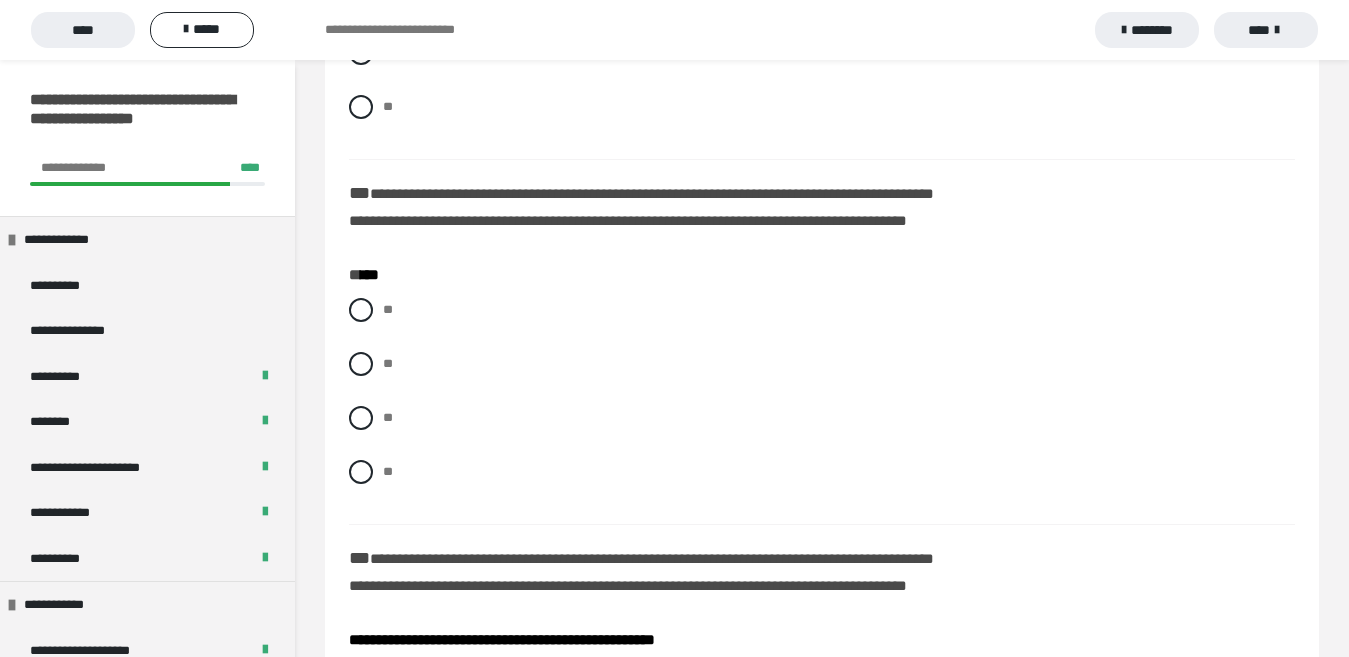 scroll, scrollTop: 1265, scrollLeft: 0, axis: vertical 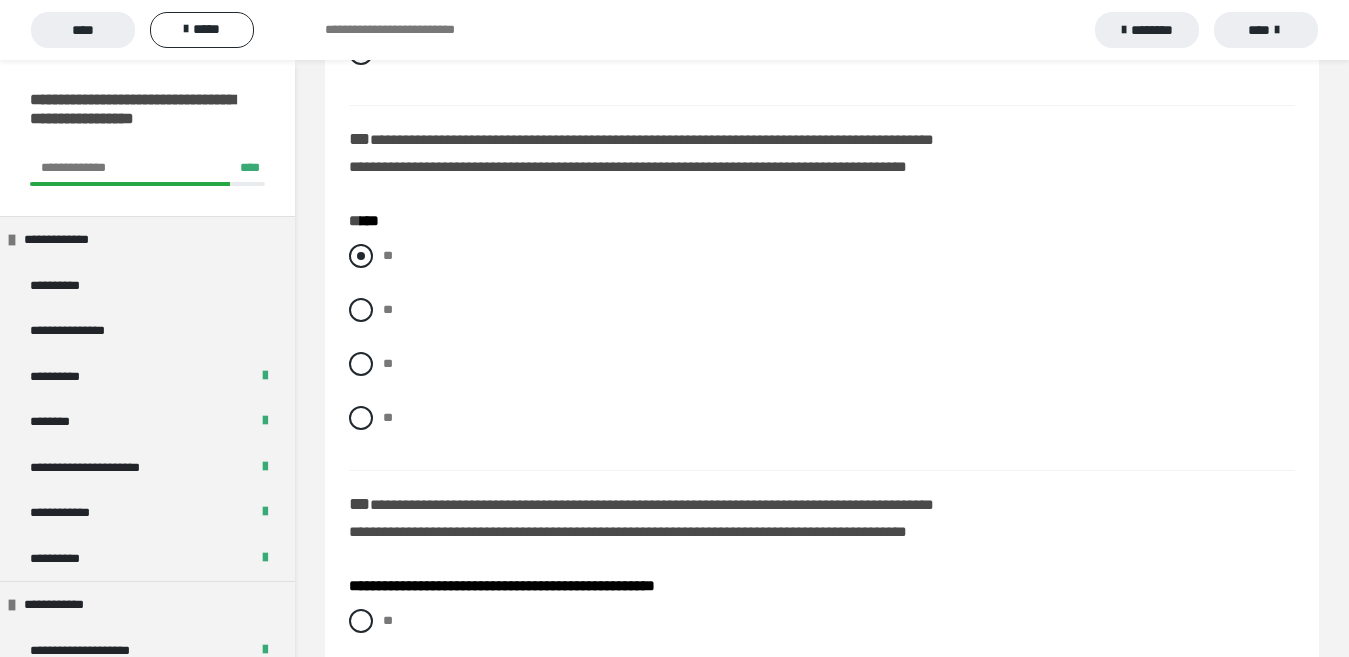 click on "**" at bounding box center [388, 255] 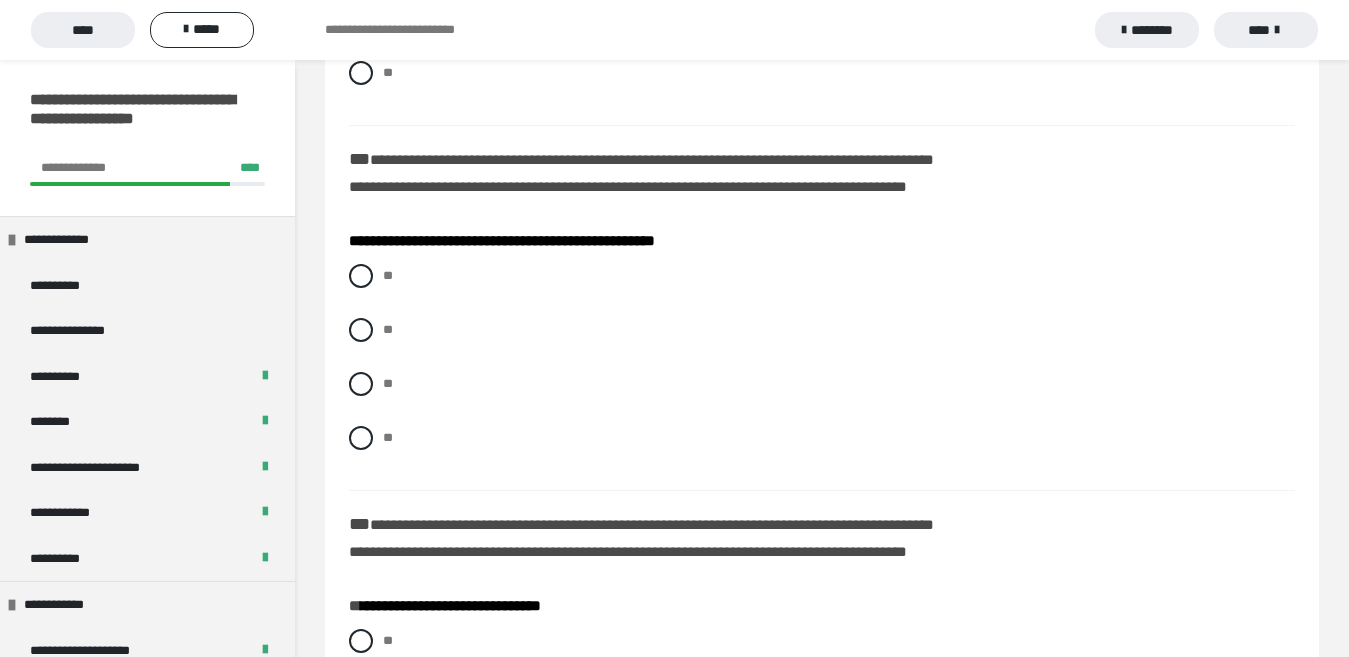 scroll, scrollTop: 1633, scrollLeft: 0, axis: vertical 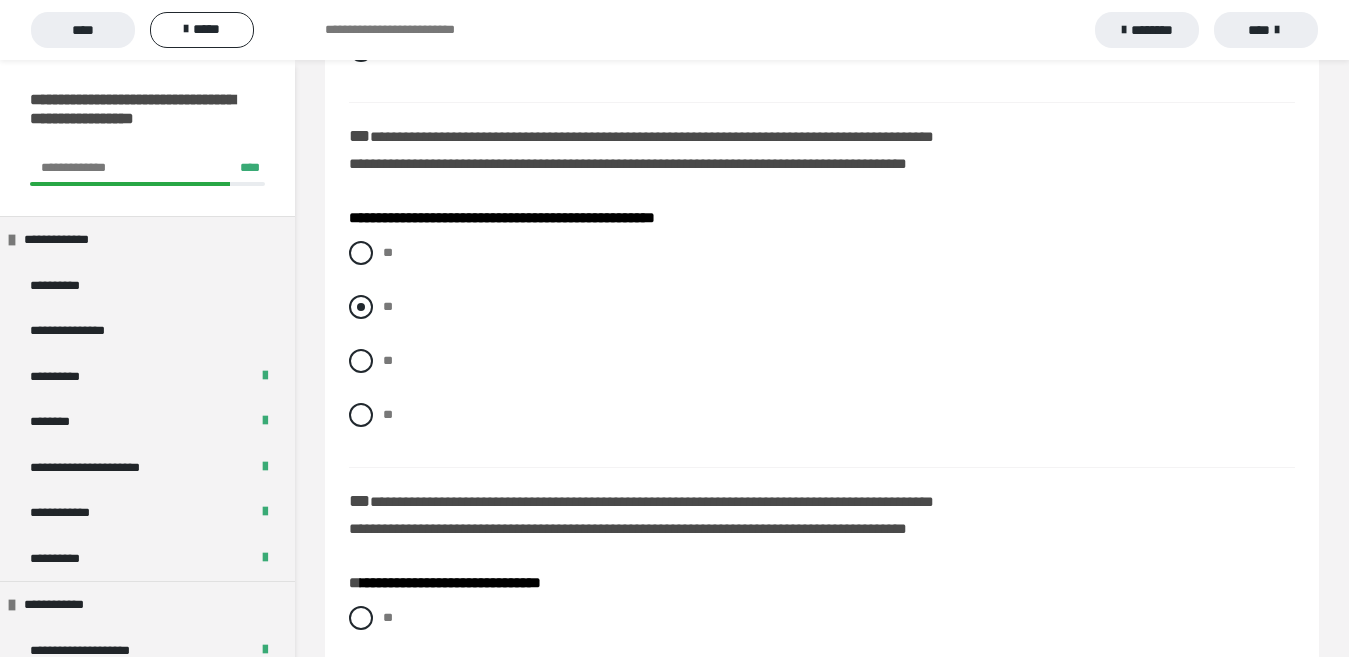 click on "**" at bounding box center [389, 301] 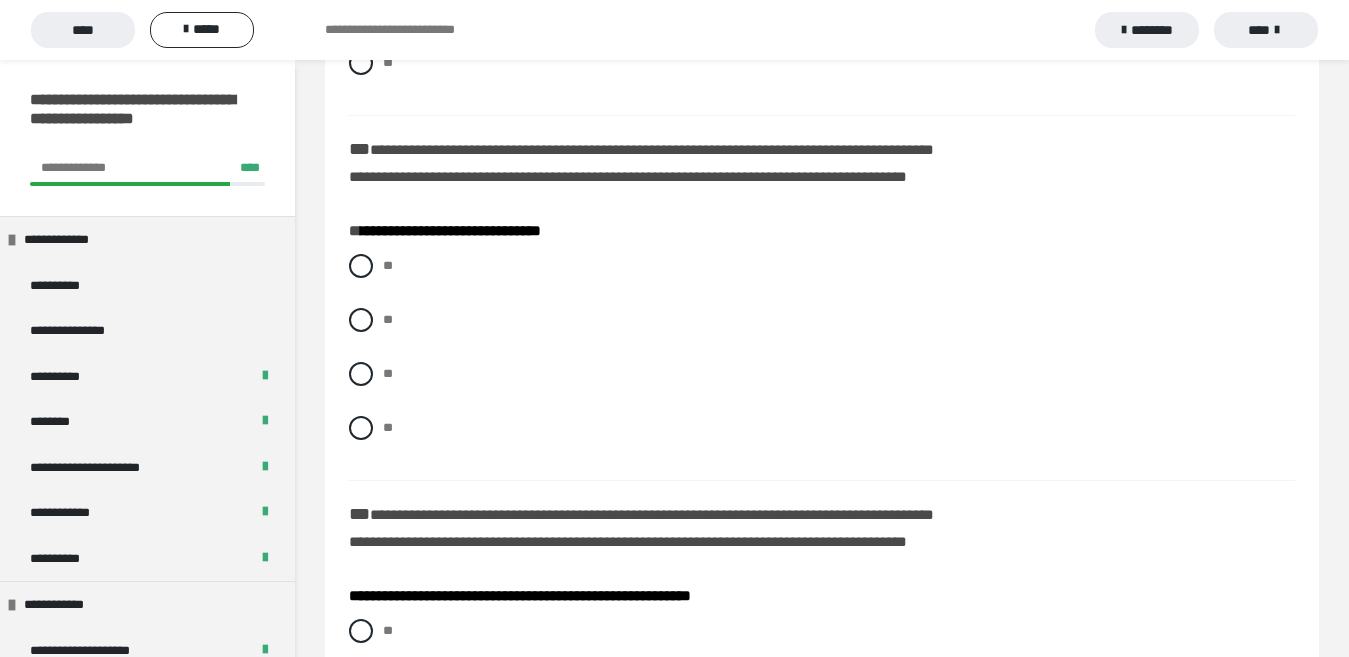 scroll, scrollTop: 2016, scrollLeft: 0, axis: vertical 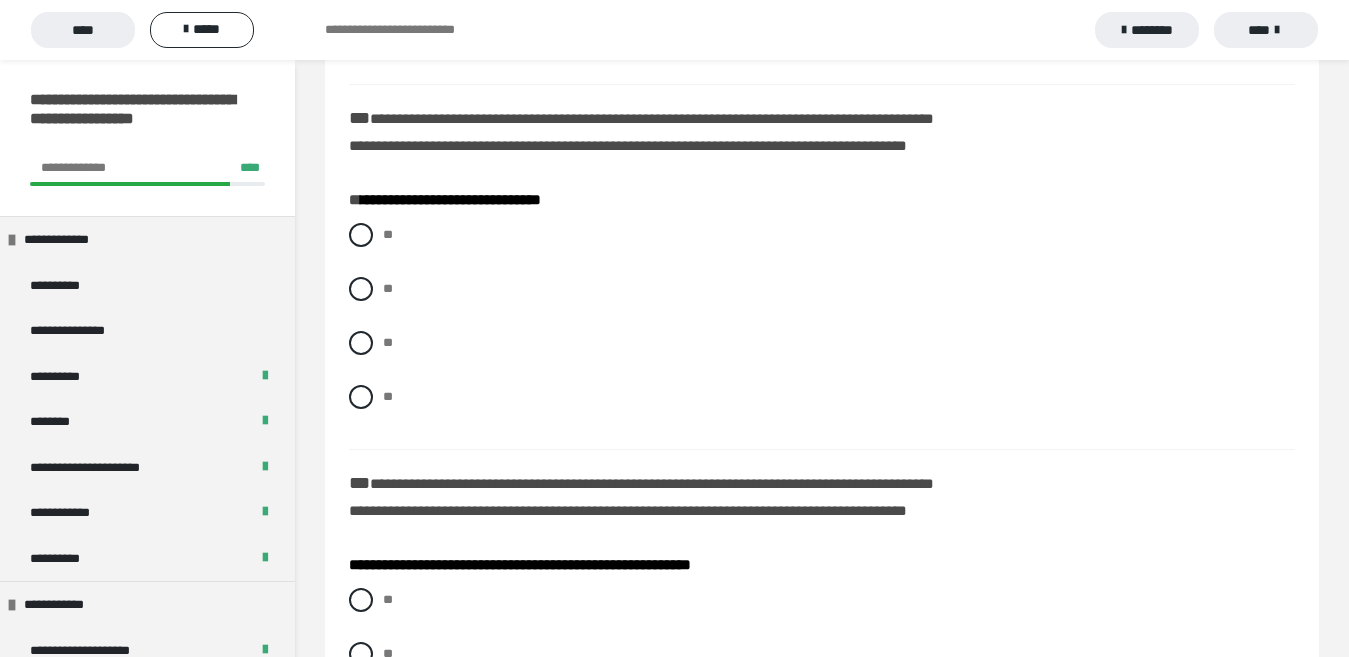 click on "** ** ** **" at bounding box center (822, 331) 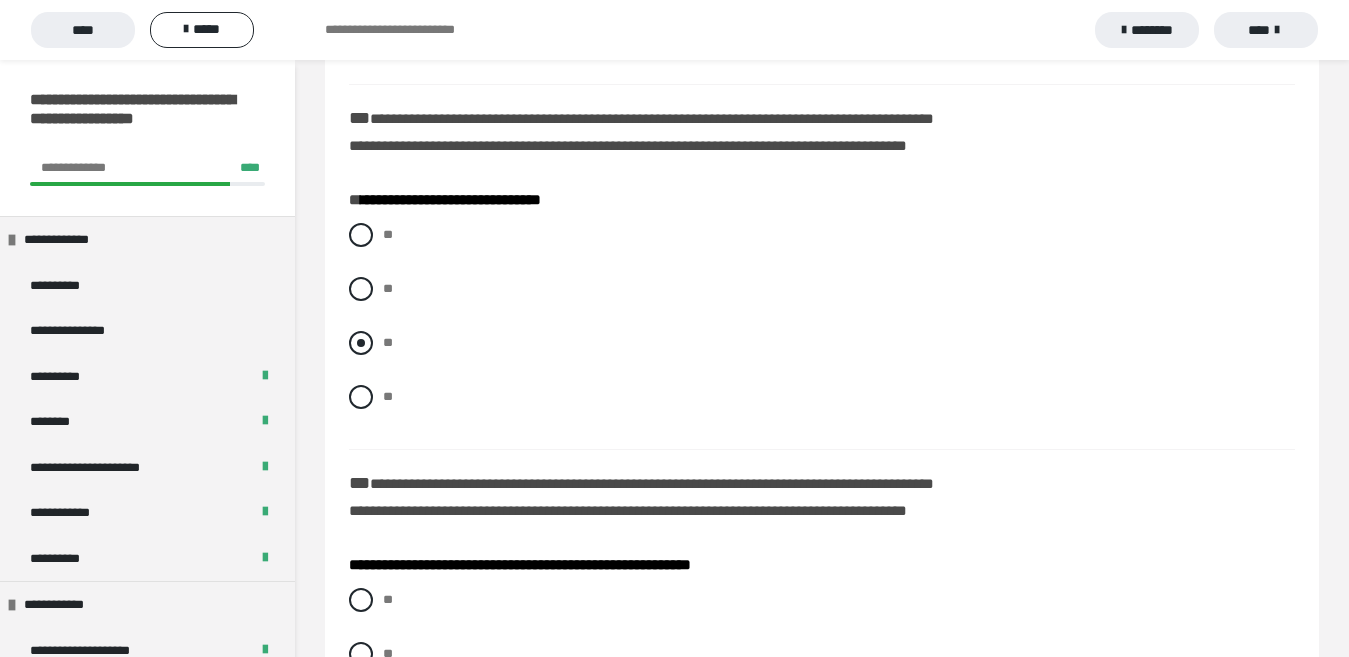 click on "**" at bounding box center [822, 343] 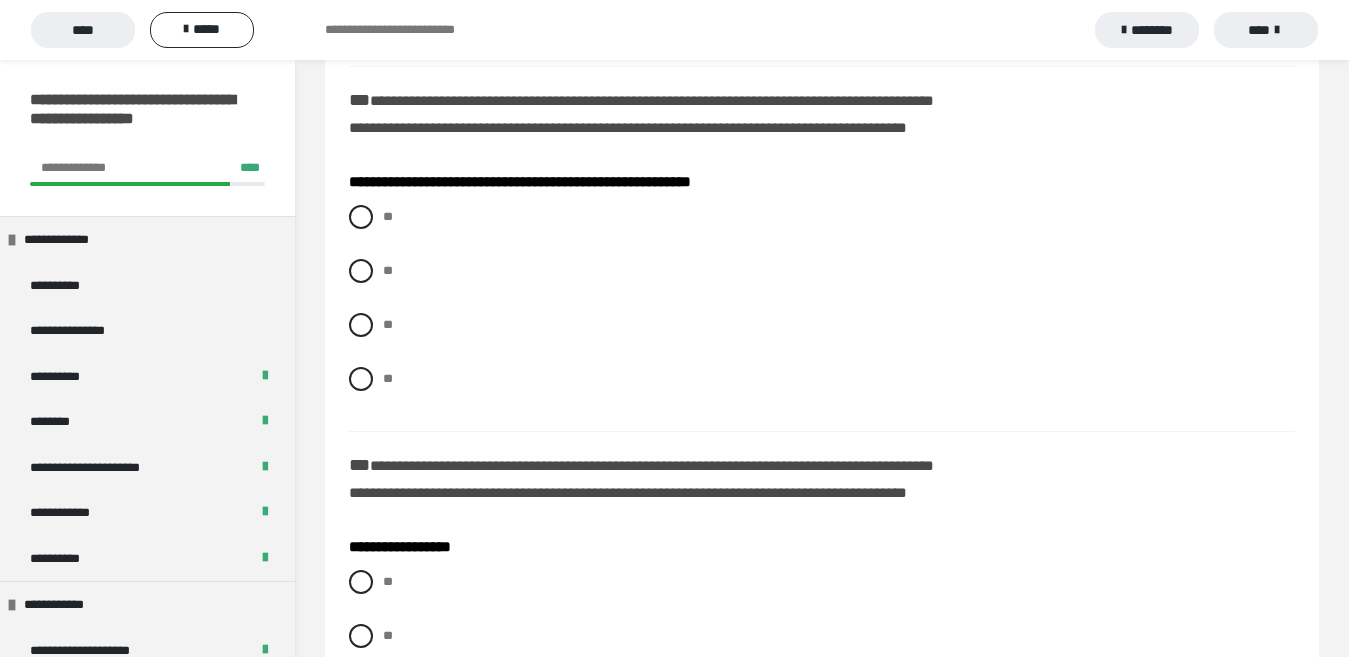 scroll, scrollTop: 2453, scrollLeft: 0, axis: vertical 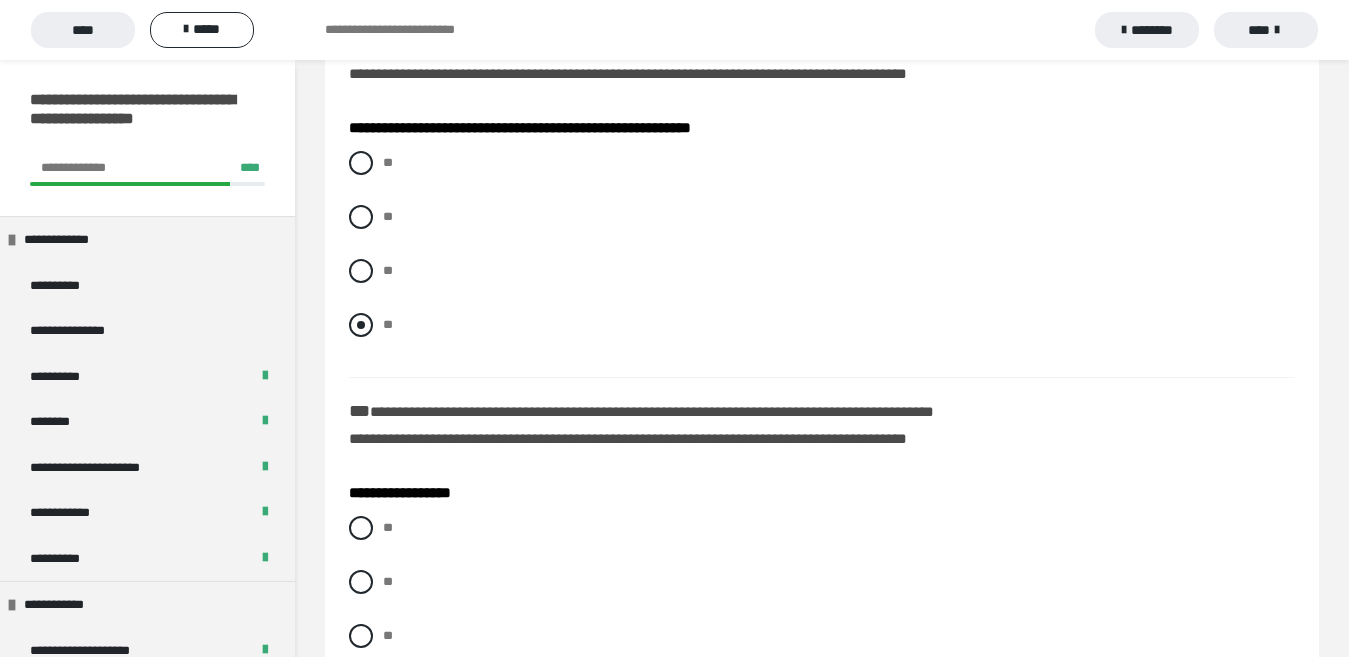 click on "**" at bounding box center [389, 319] 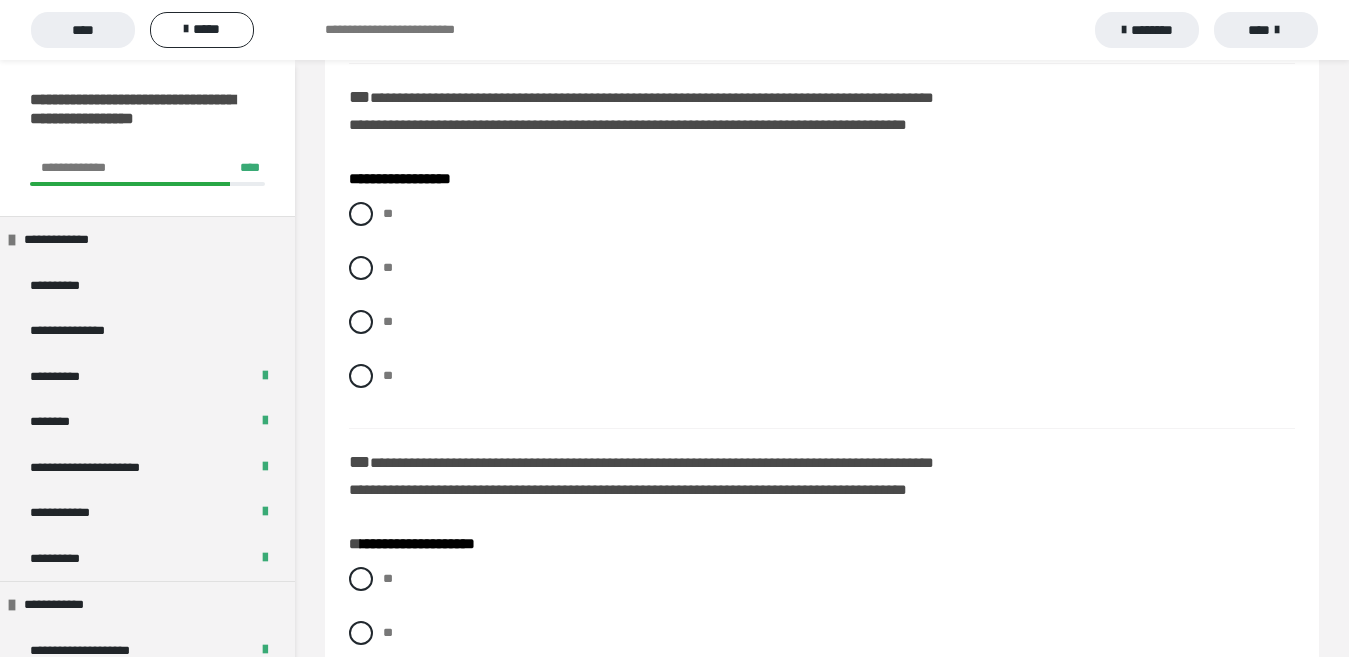 scroll, scrollTop: 2782, scrollLeft: 0, axis: vertical 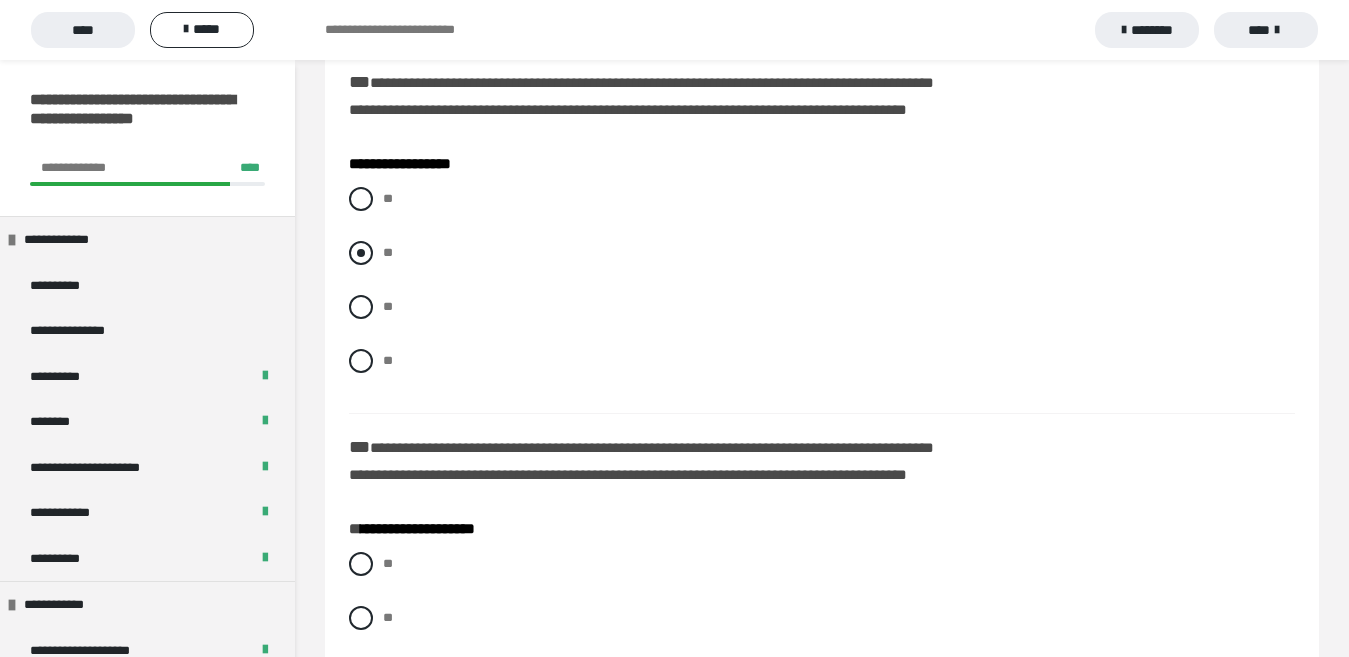 click at bounding box center [361, 253] 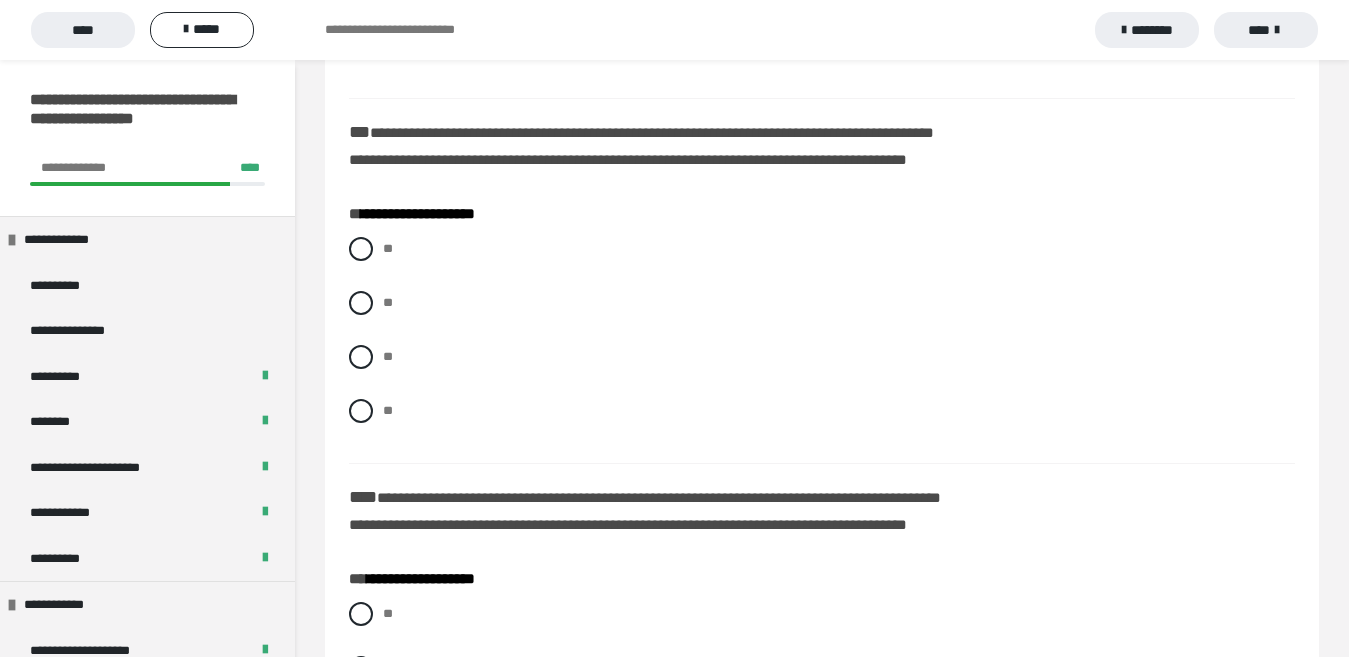 scroll, scrollTop: 3112, scrollLeft: 0, axis: vertical 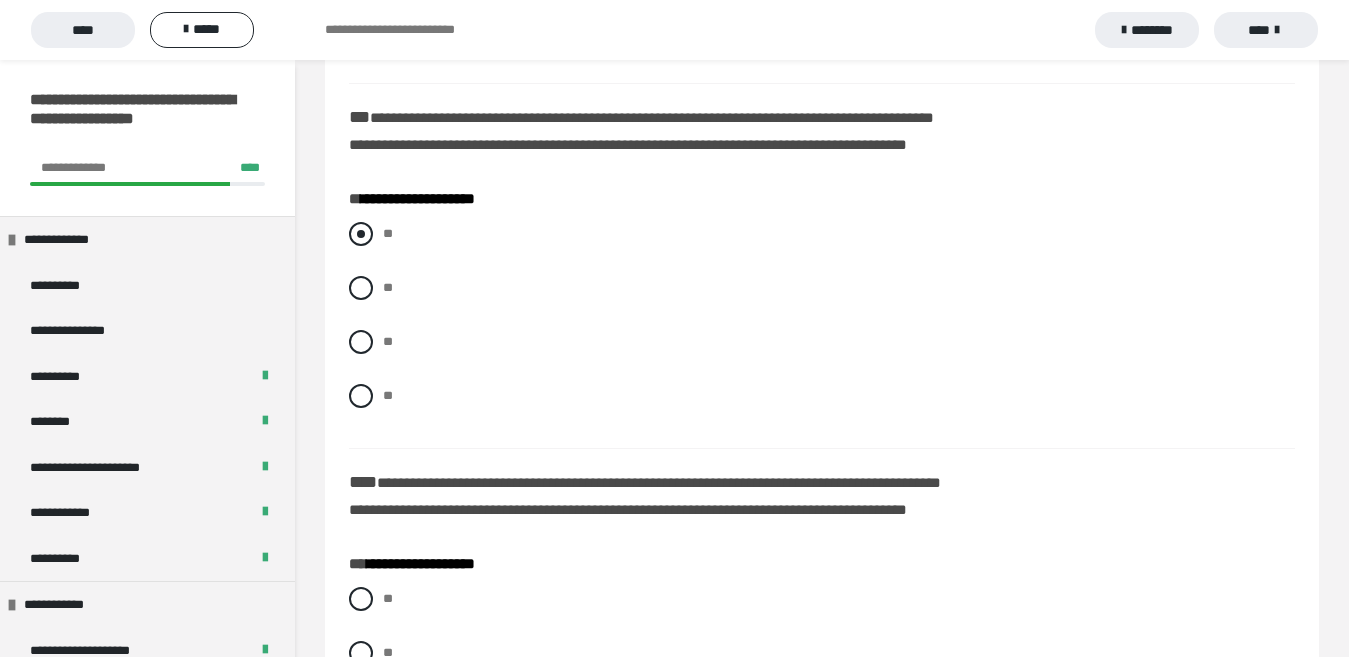 click at bounding box center [361, 234] 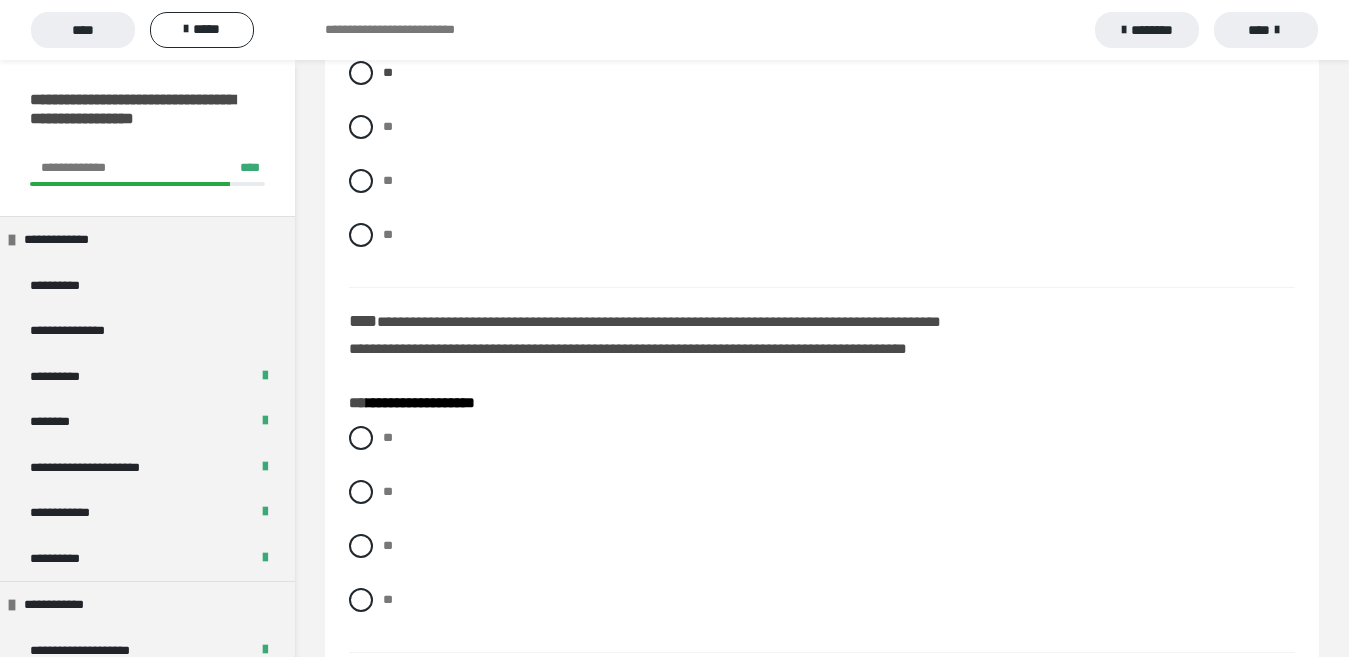 scroll, scrollTop: 3311, scrollLeft: 0, axis: vertical 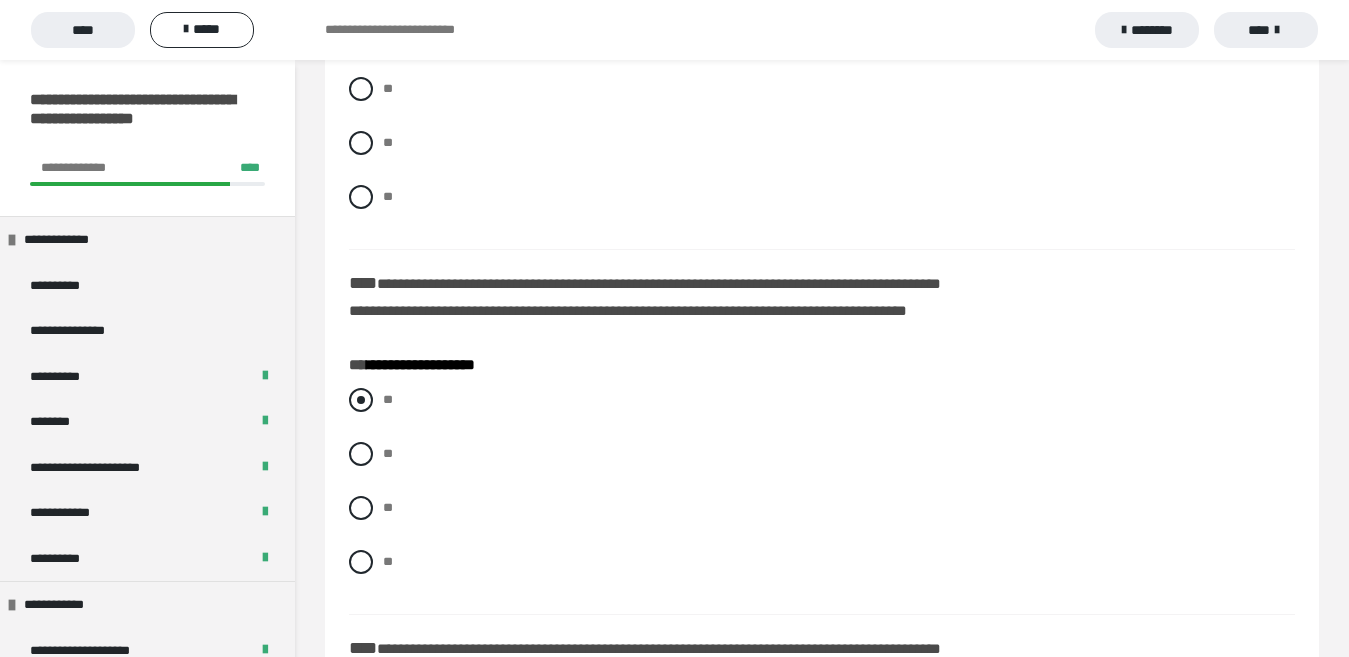 click on "**" at bounding box center (822, 400) 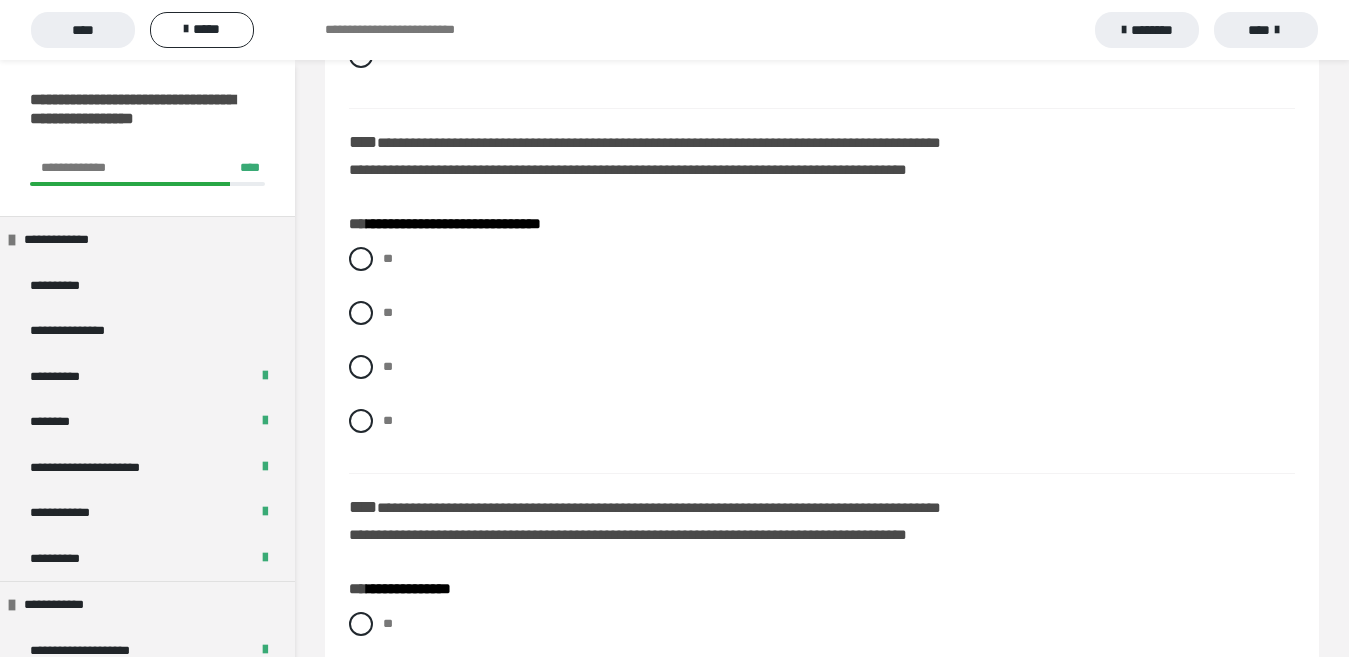 scroll, scrollTop: 3894, scrollLeft: 0, axis: vertical 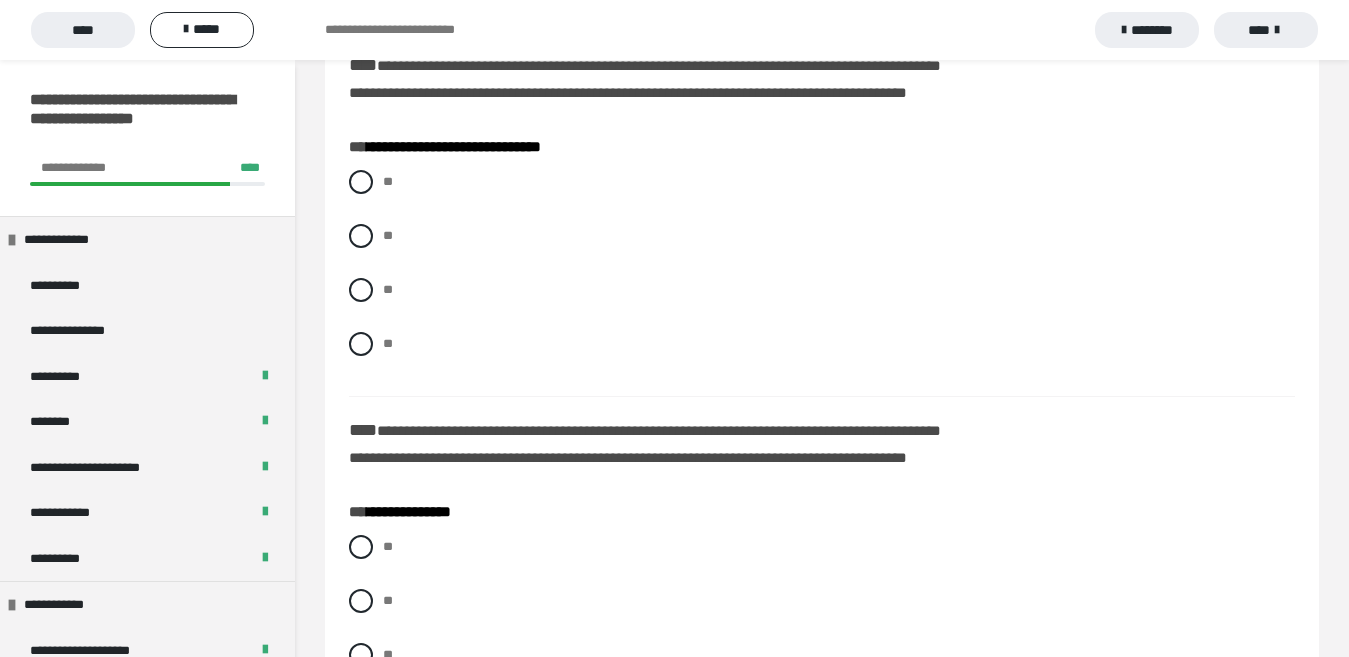 click on "** ** ** **" at bounding box center (822, 278) 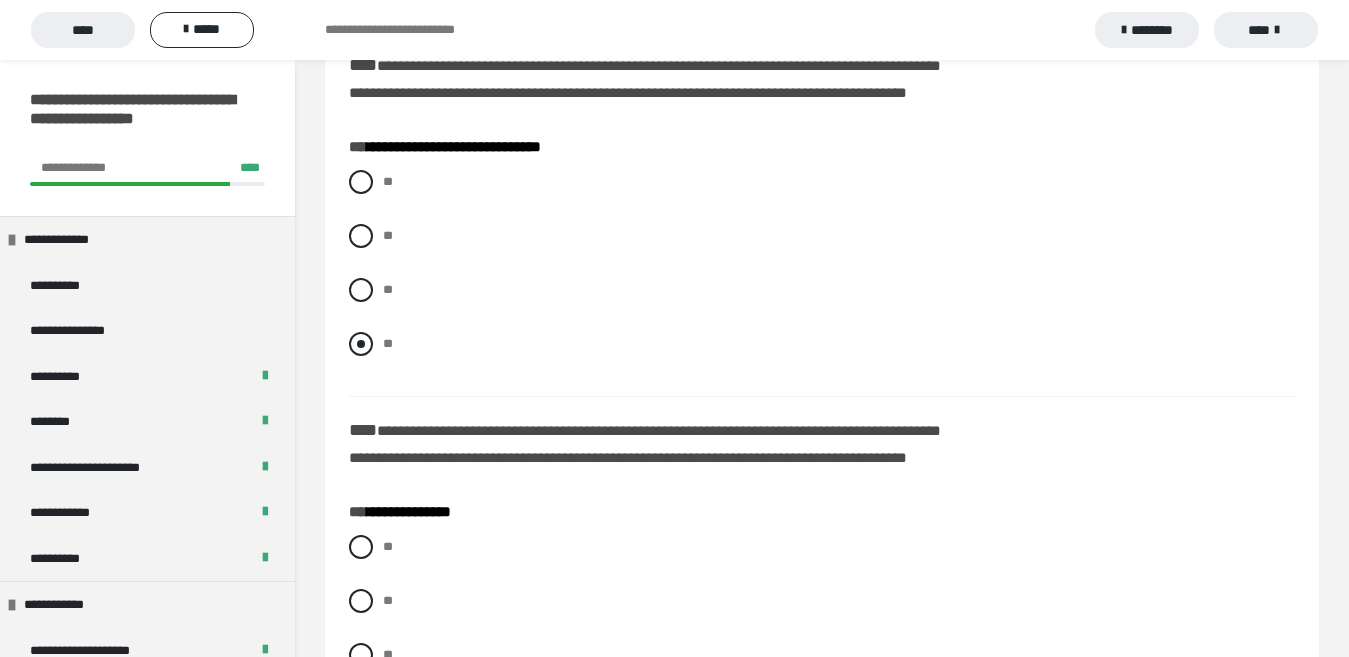 click at bounding box center [361, 344] 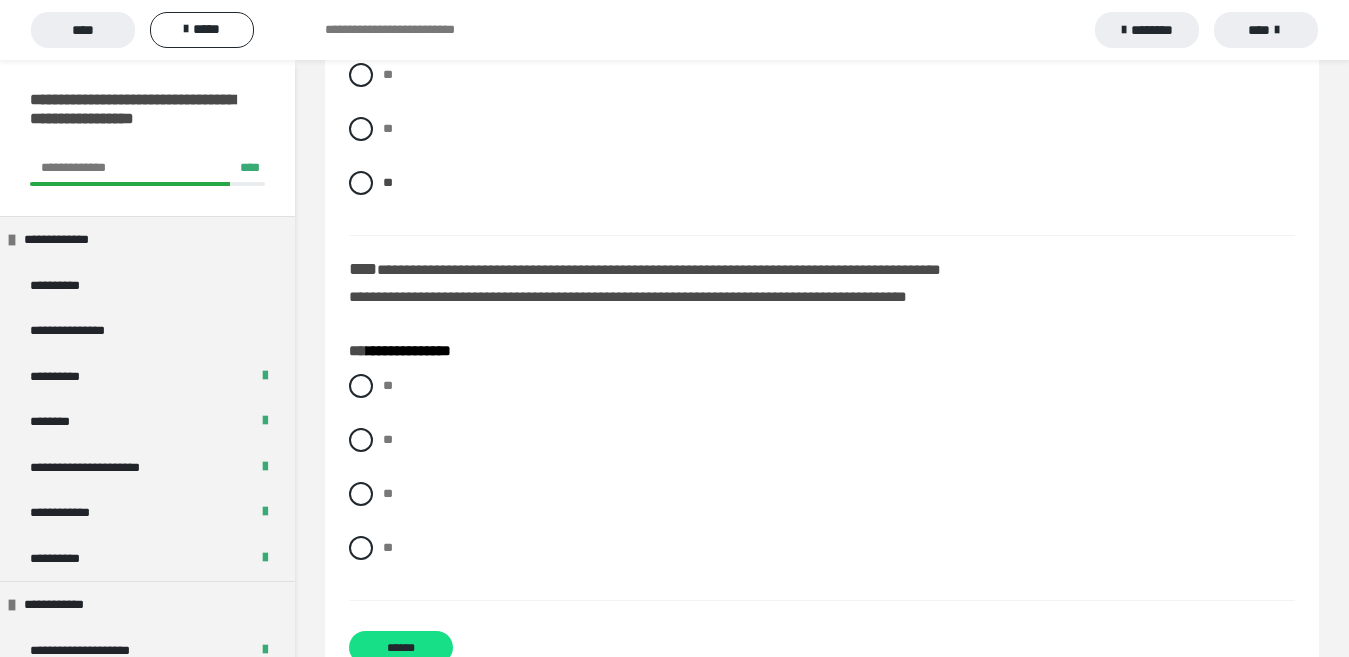 scroll, scrollTop: 4116, scrollLeft: 0, axis: vertical 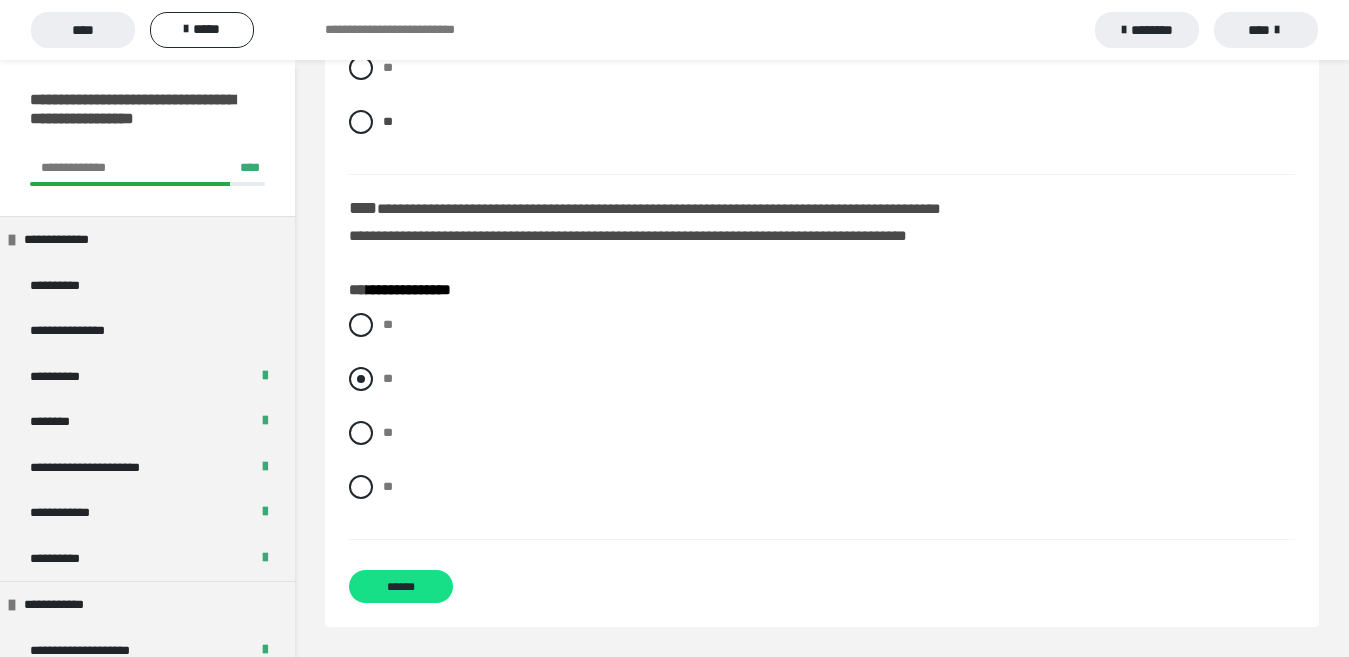 click on "**" at bounding box center (822, 379) 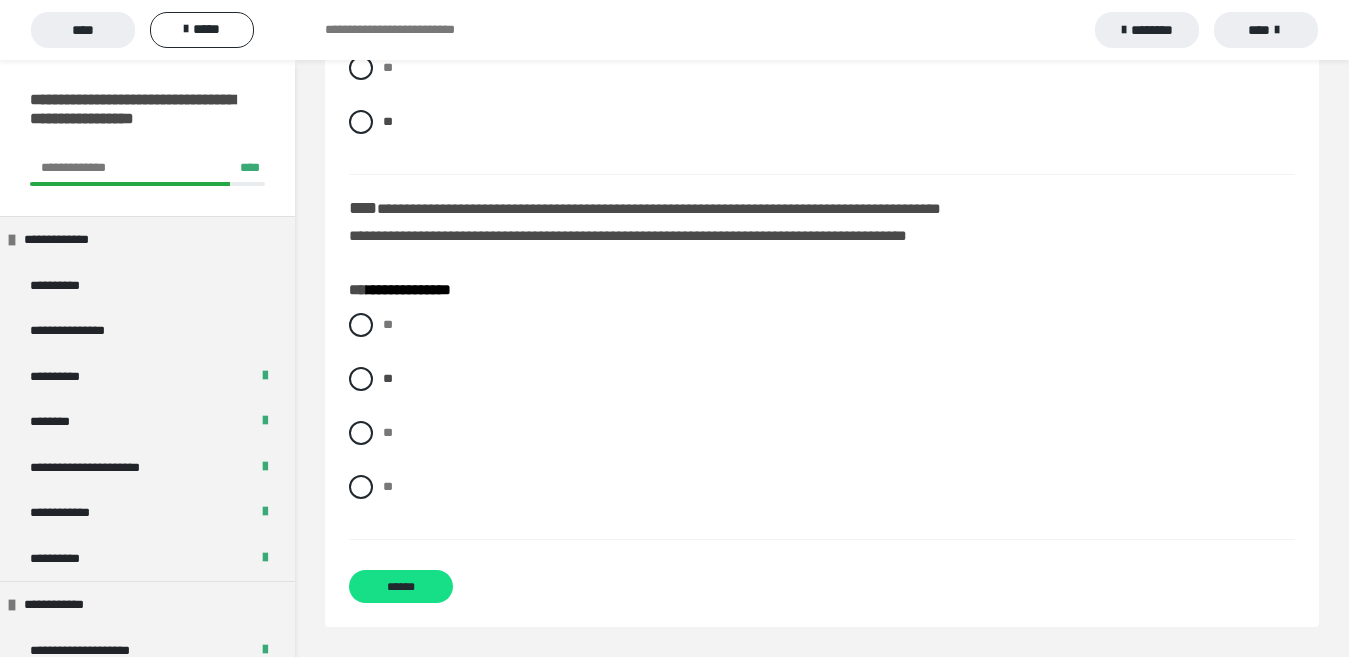 click on "**********" at bounding box center [822, -1609] 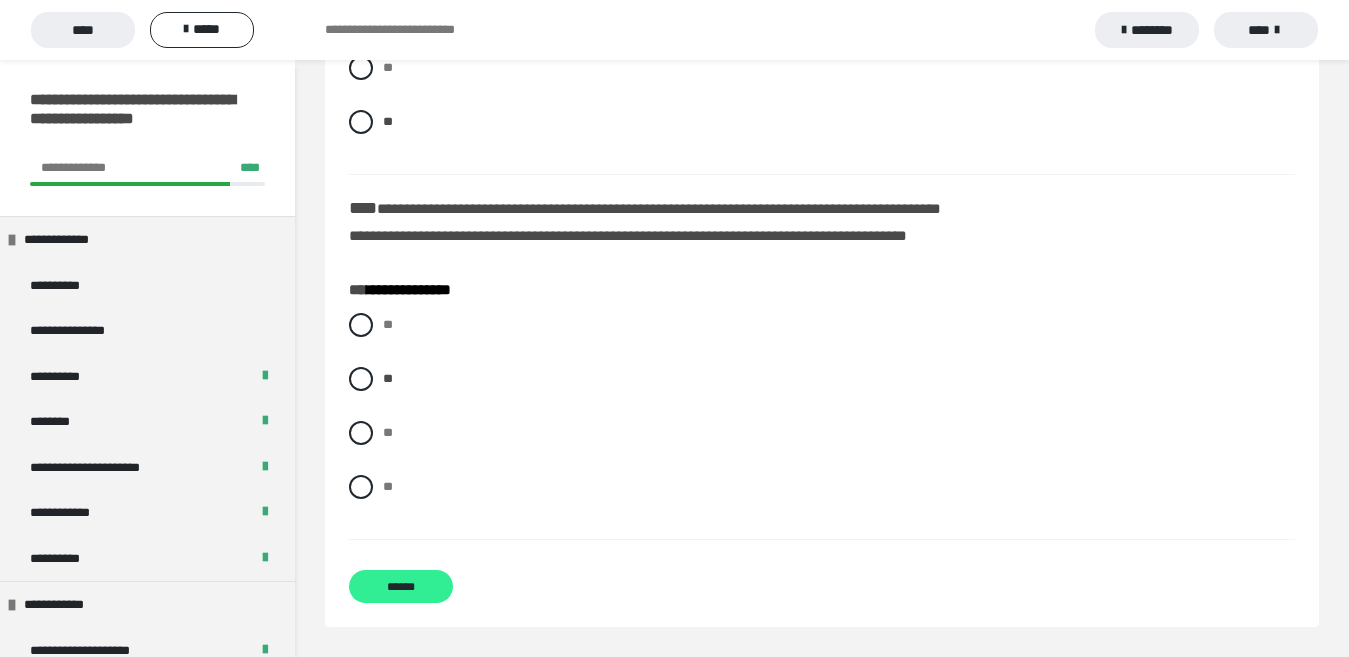 click on "******" at bounding box center (401, 586) 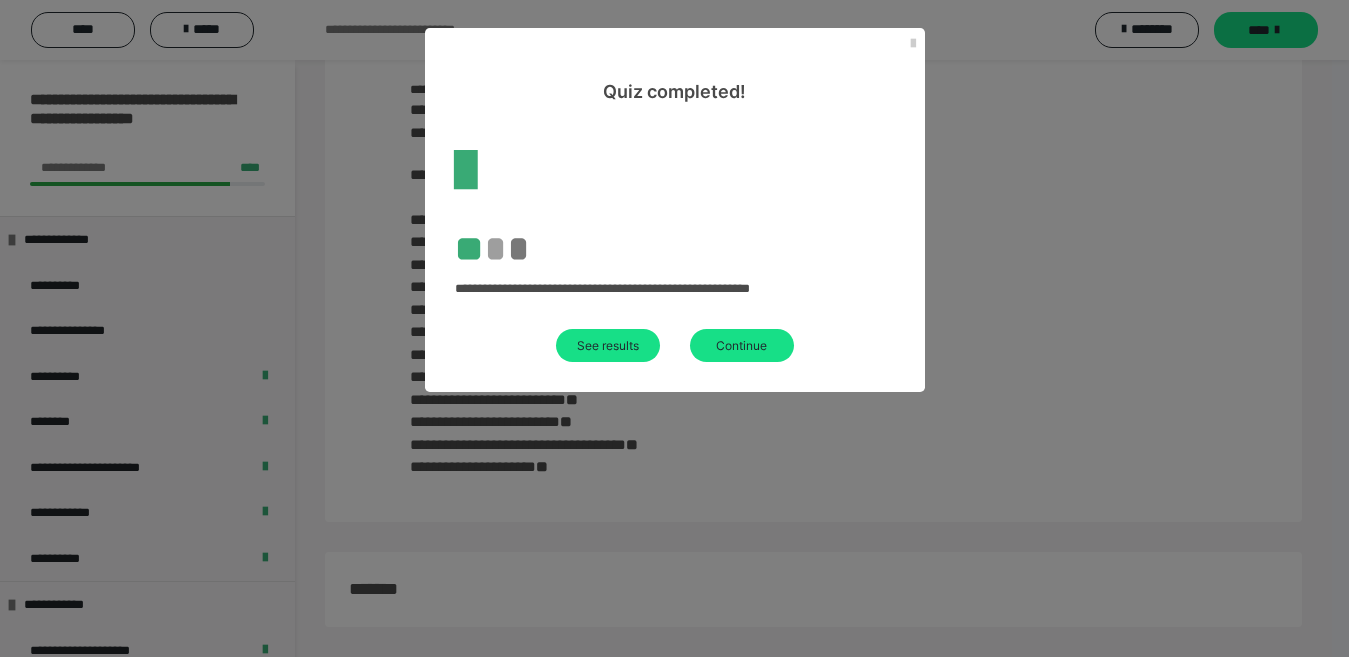 scroll, scrollTop: 148, scrollLeft: 0, axis: vertical 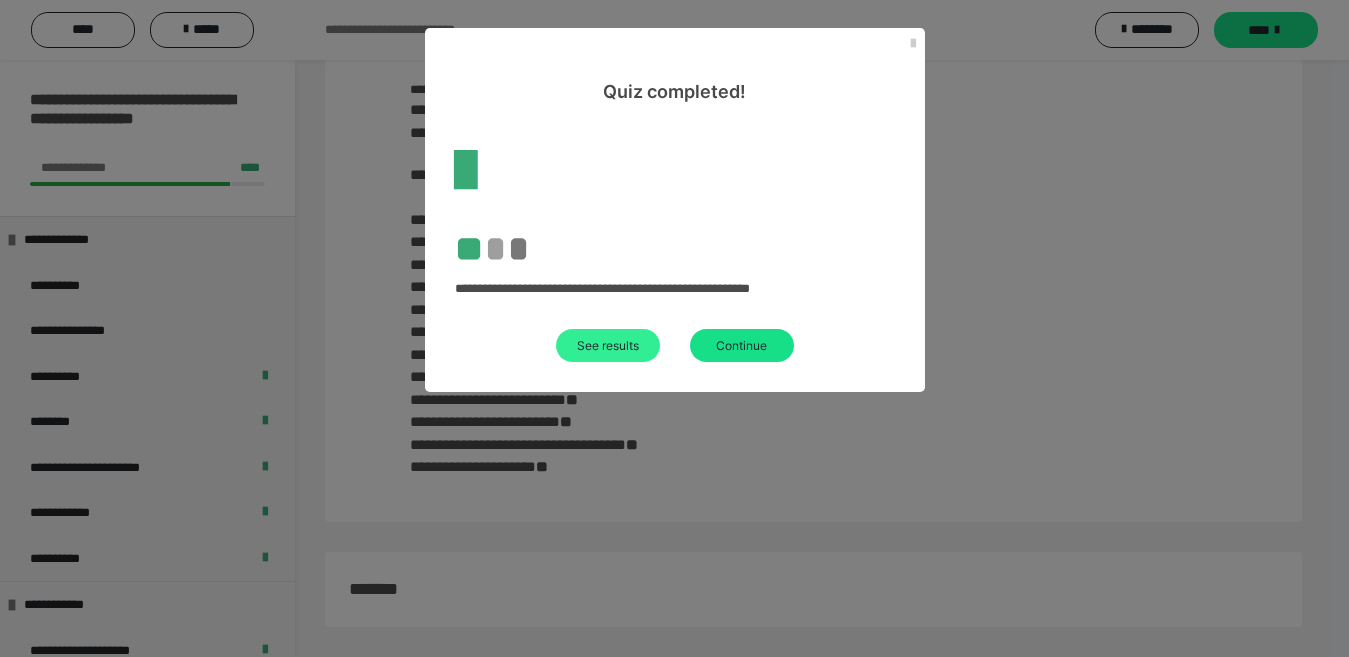 click on "See results" at bounding box center [608, 345] 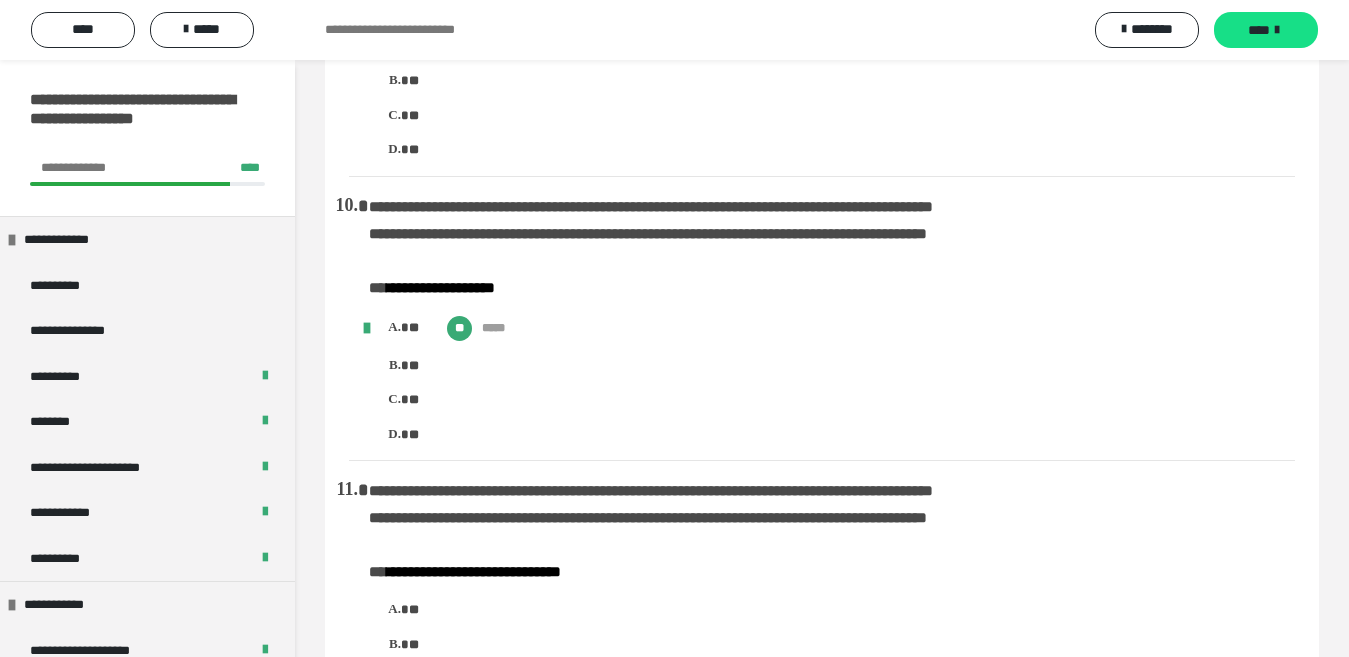 scroll, scrollTop: 2224, scrollLeft: 0, axis: vertical 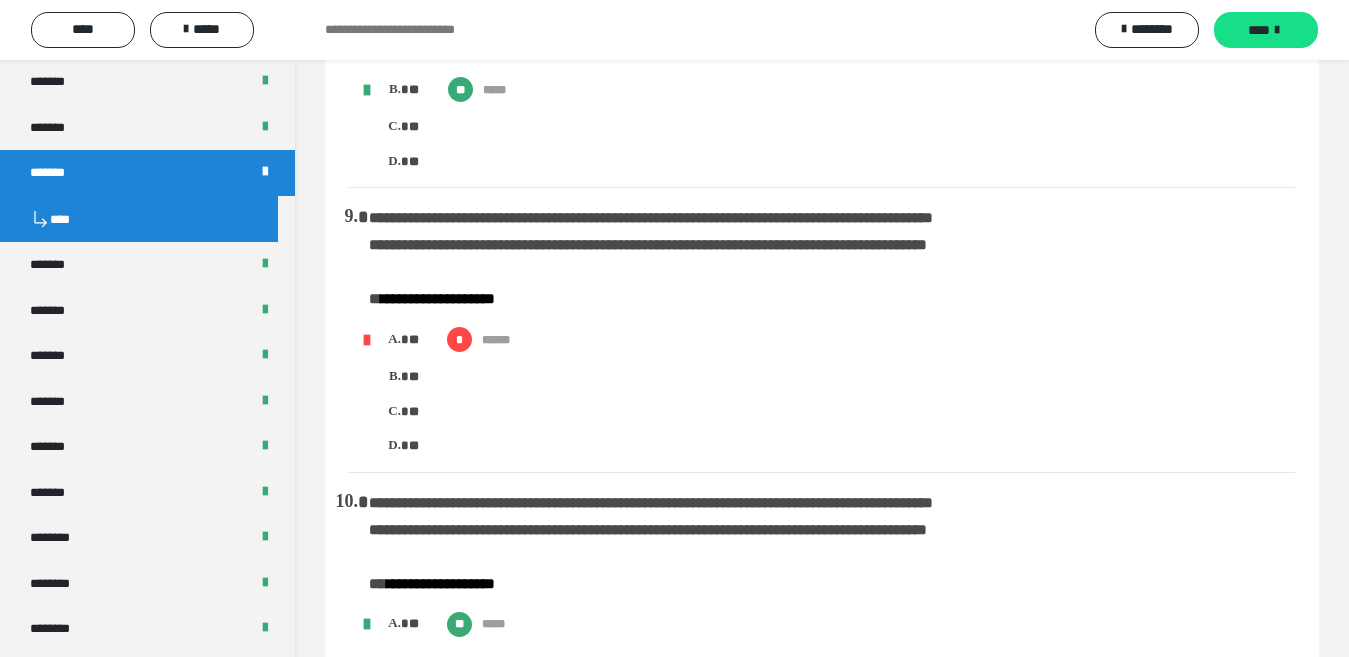 click on "*******" at bounding box center [147, 265] 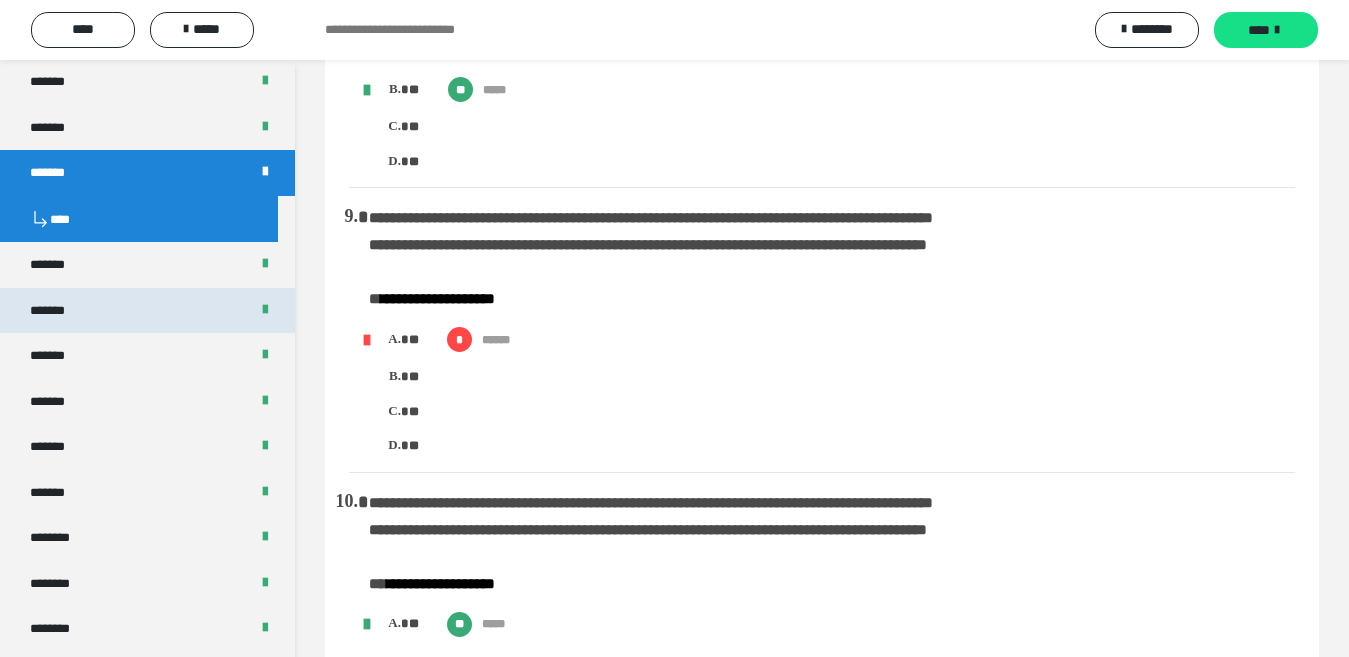 drag, startPoint x: 312, startPoint y: 128, endPoint x: 157, endPoint y: 309, distance: 238.29813 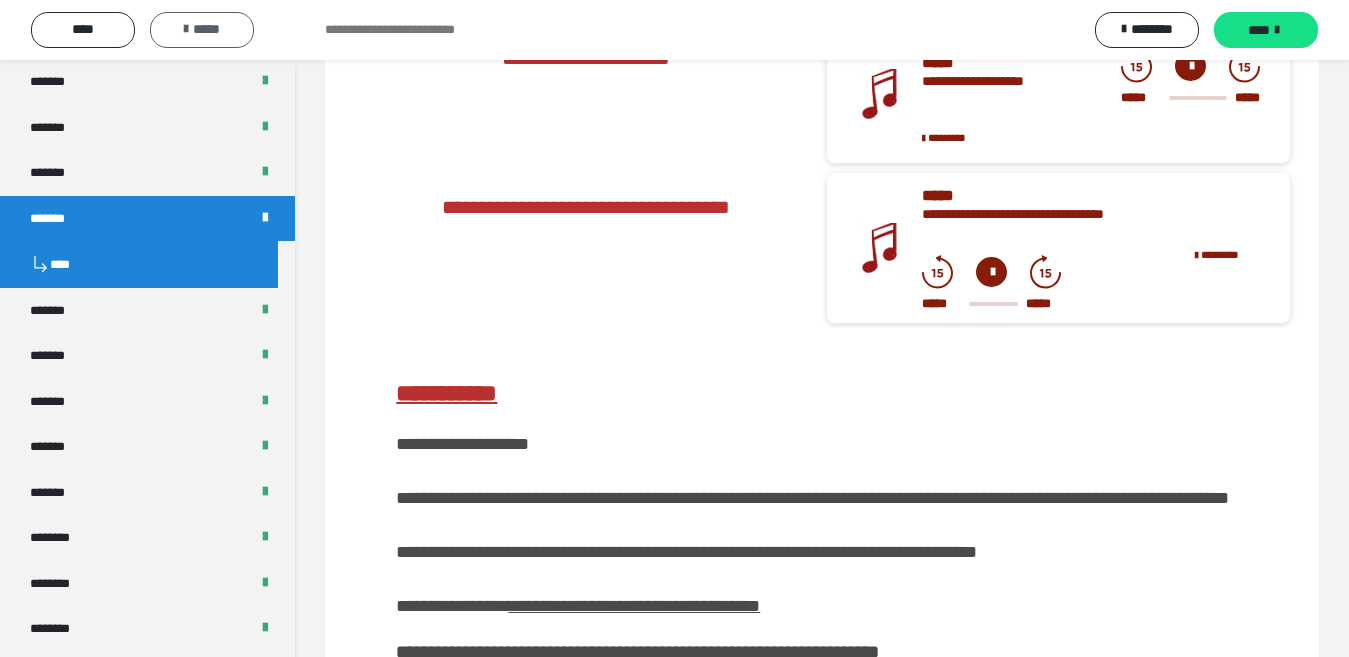 click at bounding box center [186, 29] 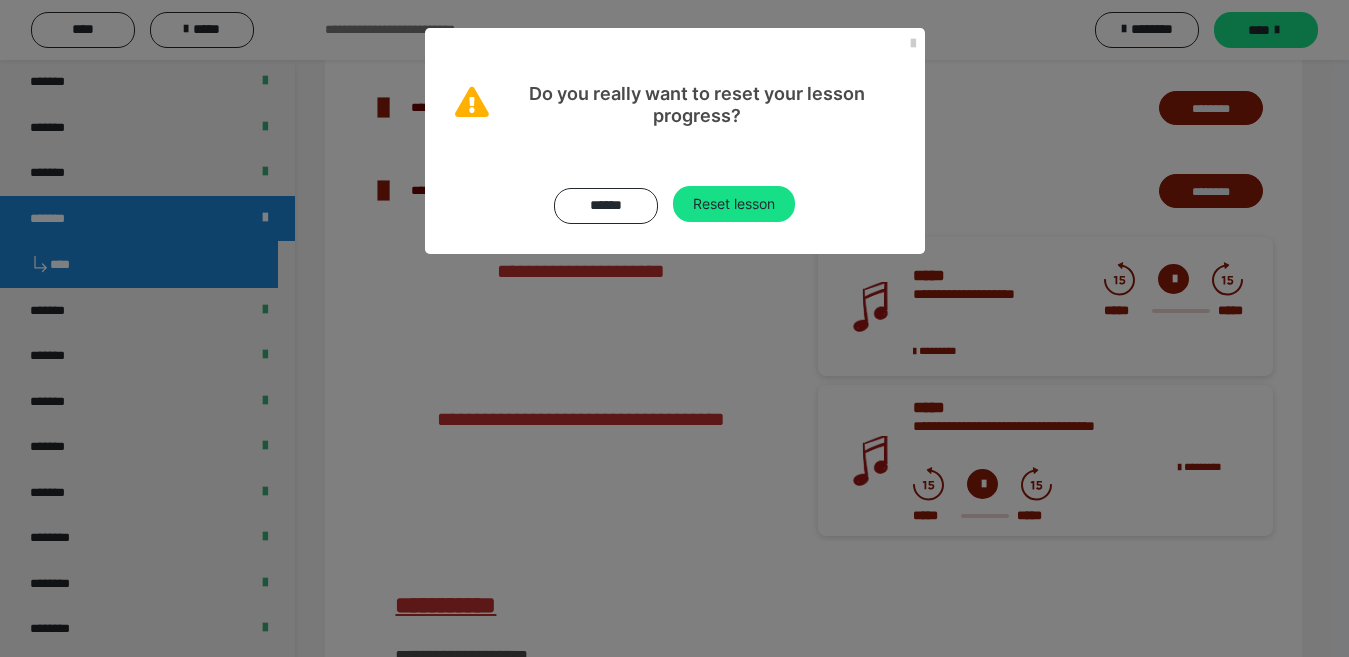 drag, startPoint x: 185, startPoint y: 27, endPoint x: 168, endPoint y: 35, distance: 18.788294 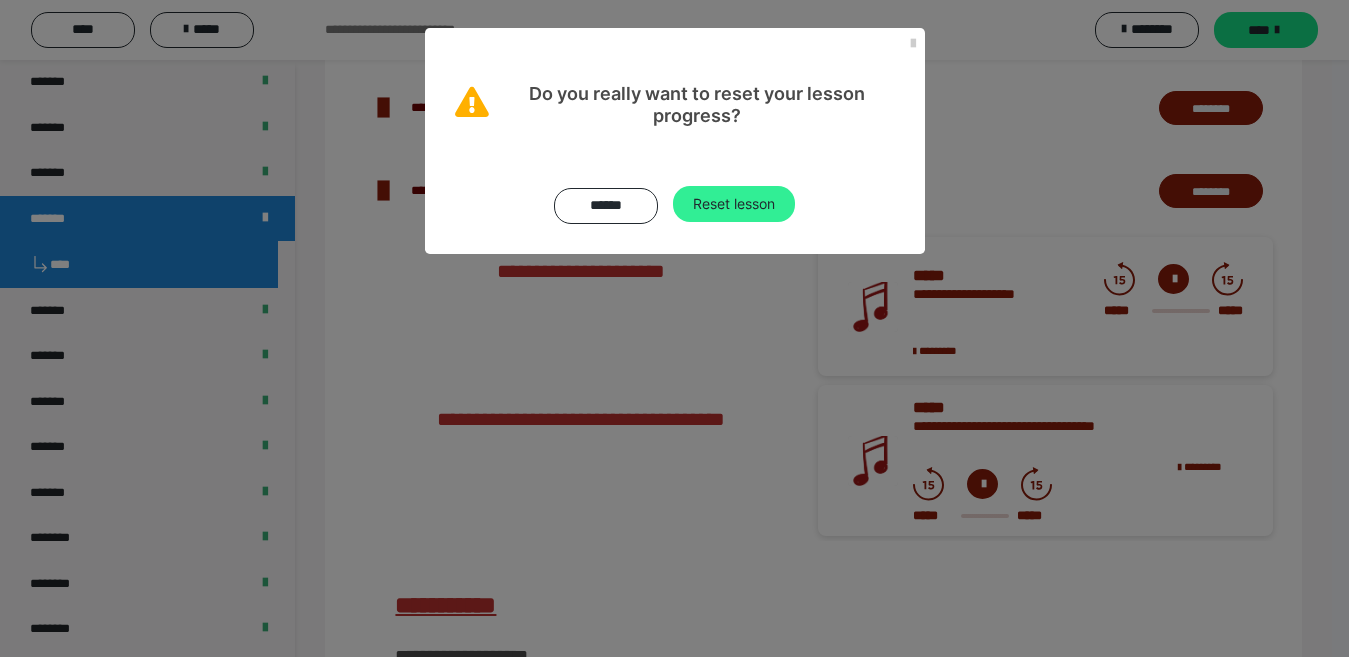 drag, startPoint x: 720, startPoint y: 195, endPoint x: 697, endPoint y: 195, distance: 23 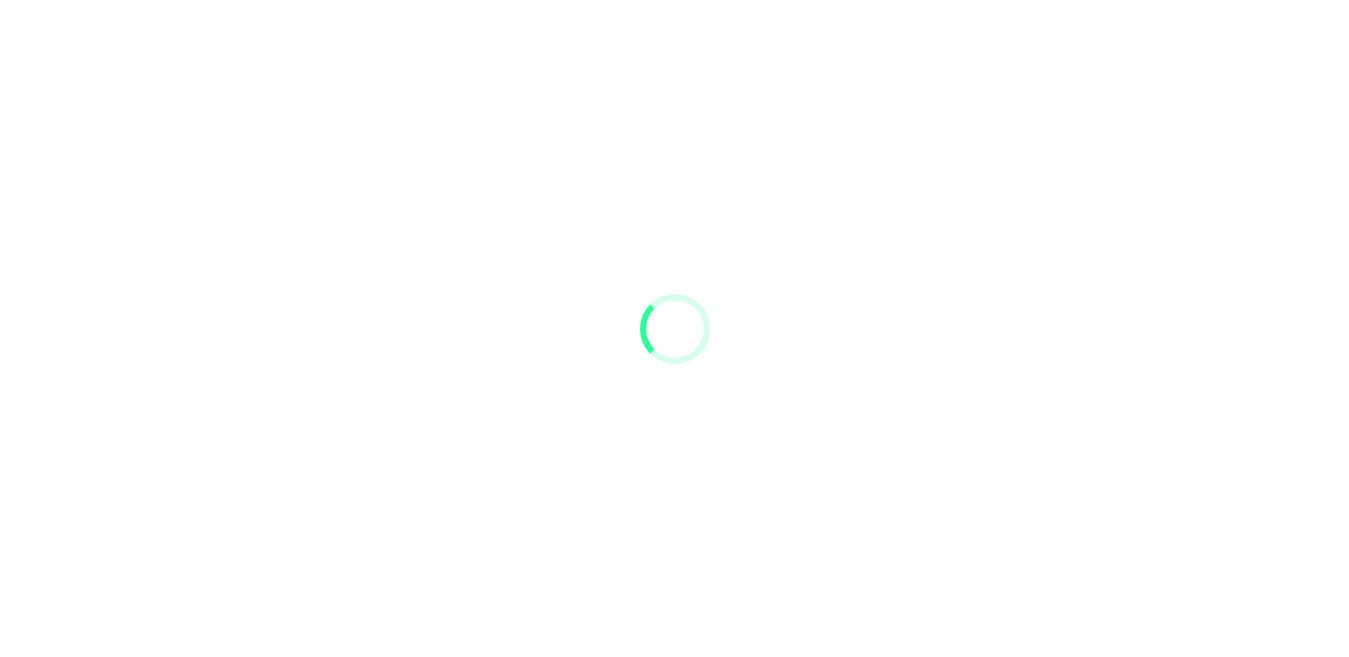 scroll, scrollTop: 0, scrollLeft: 0, axis: both 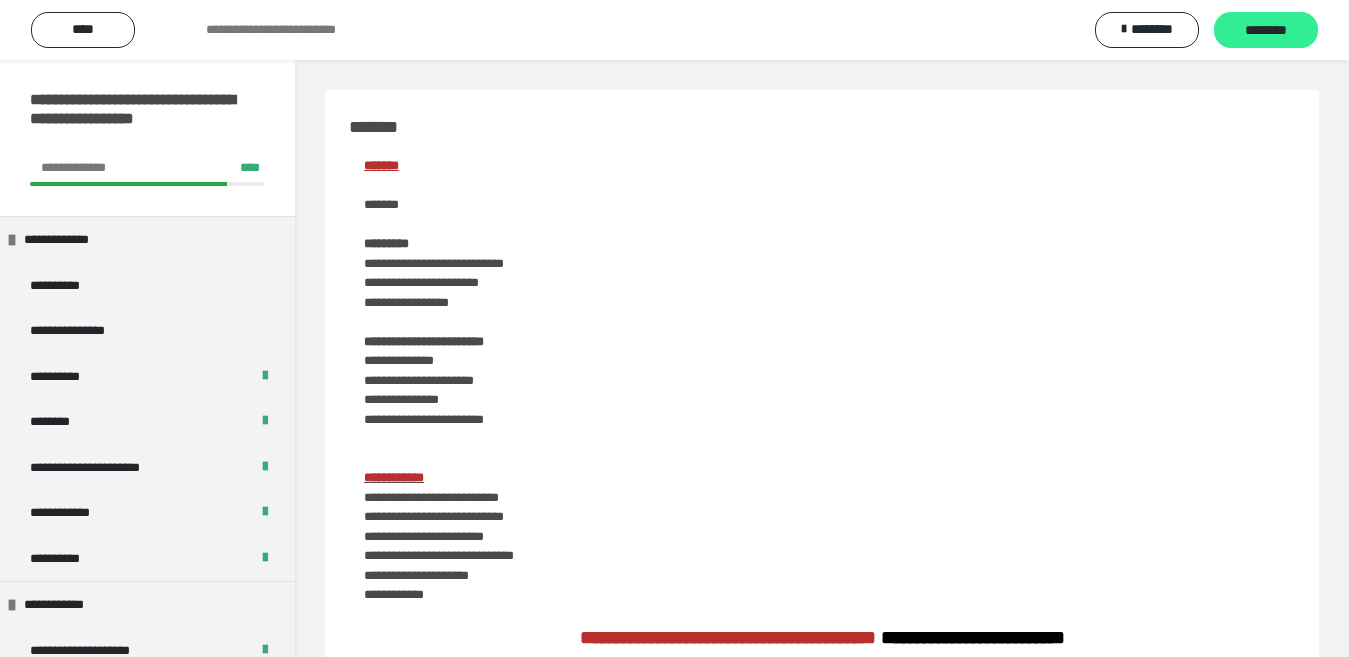 click on "********" at bounding box center (1266, 31) 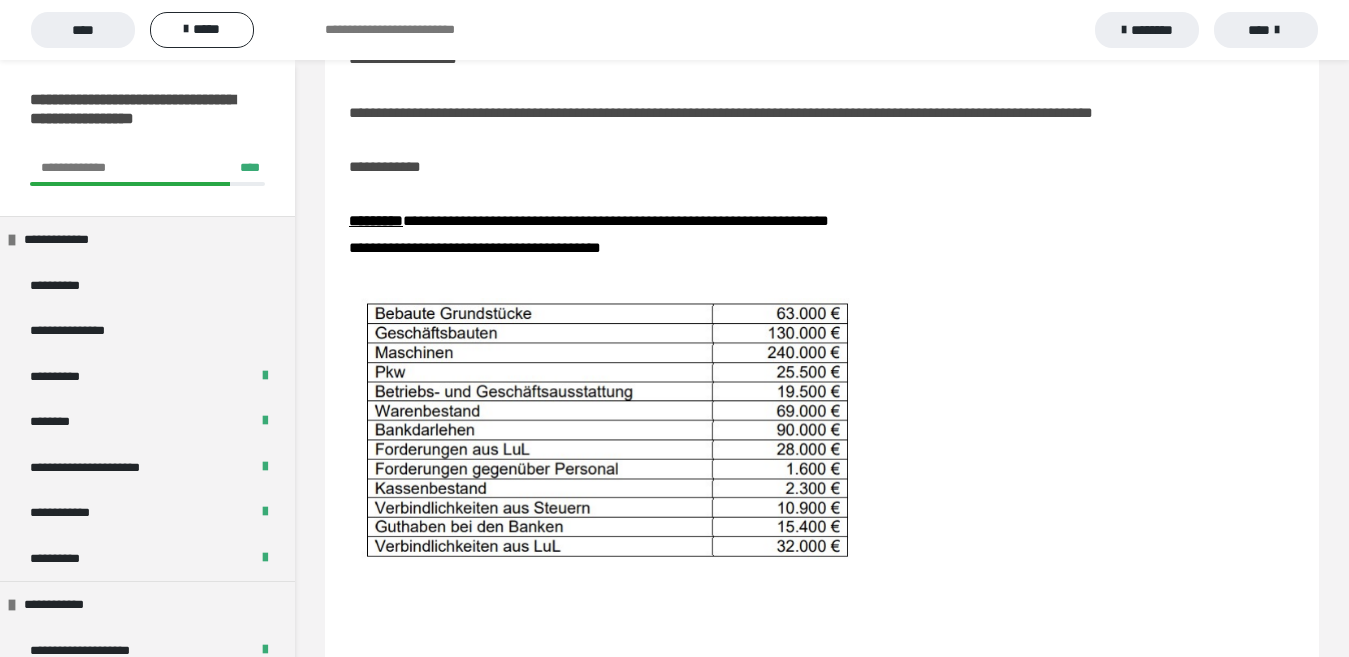 scroll, scrollTop: 136, scrollLeft: 0, axis: vertical 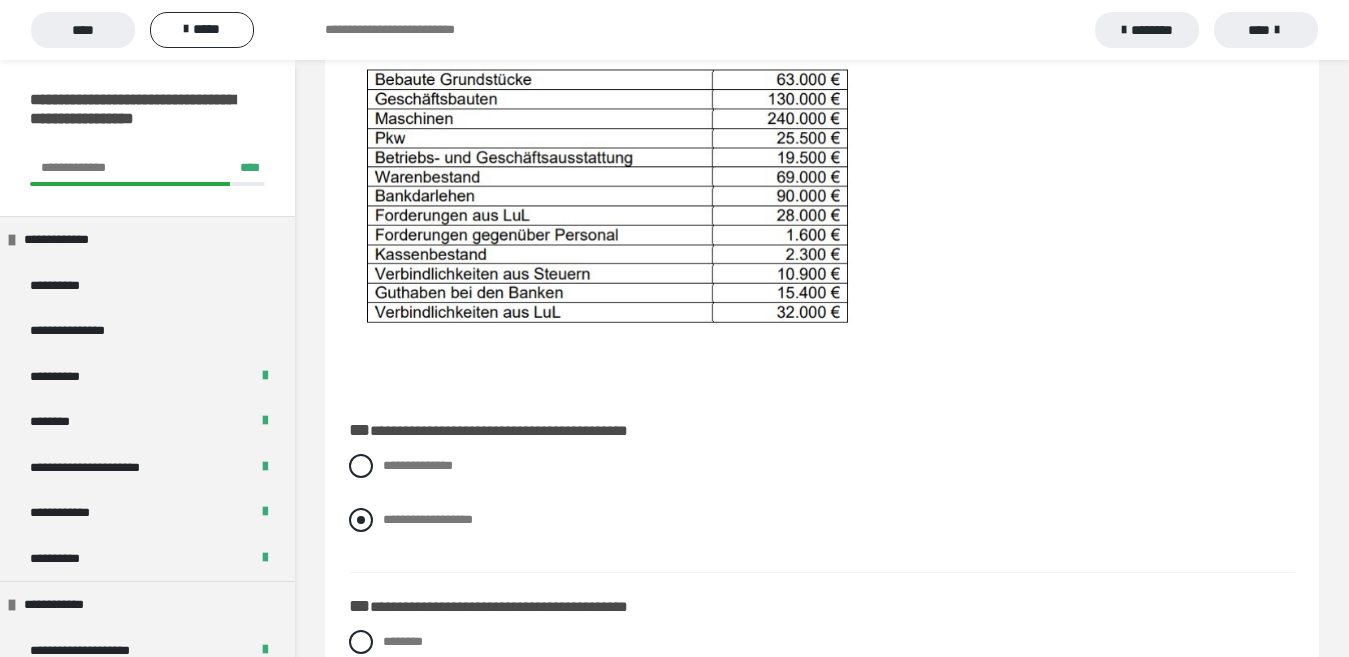 click on "**********" at bounding box center (822, 520) 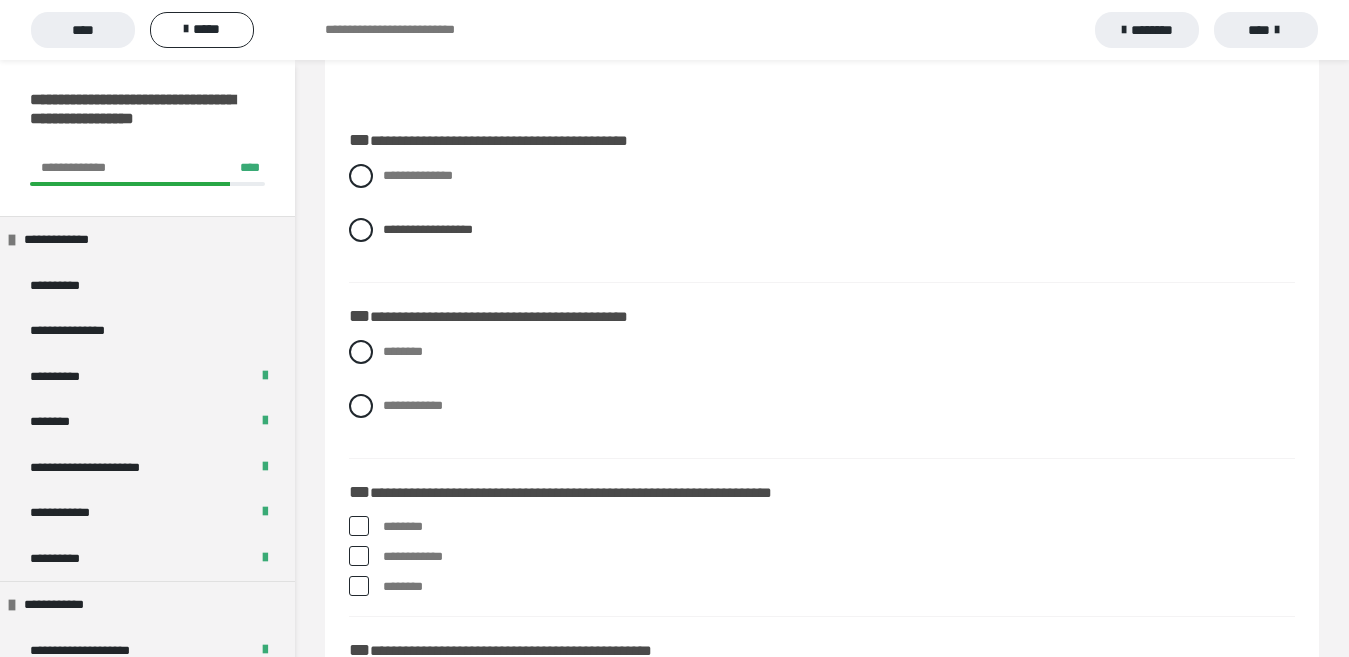 scroll, scrollTop: 626, scrollLeft: 0, axis: vertical 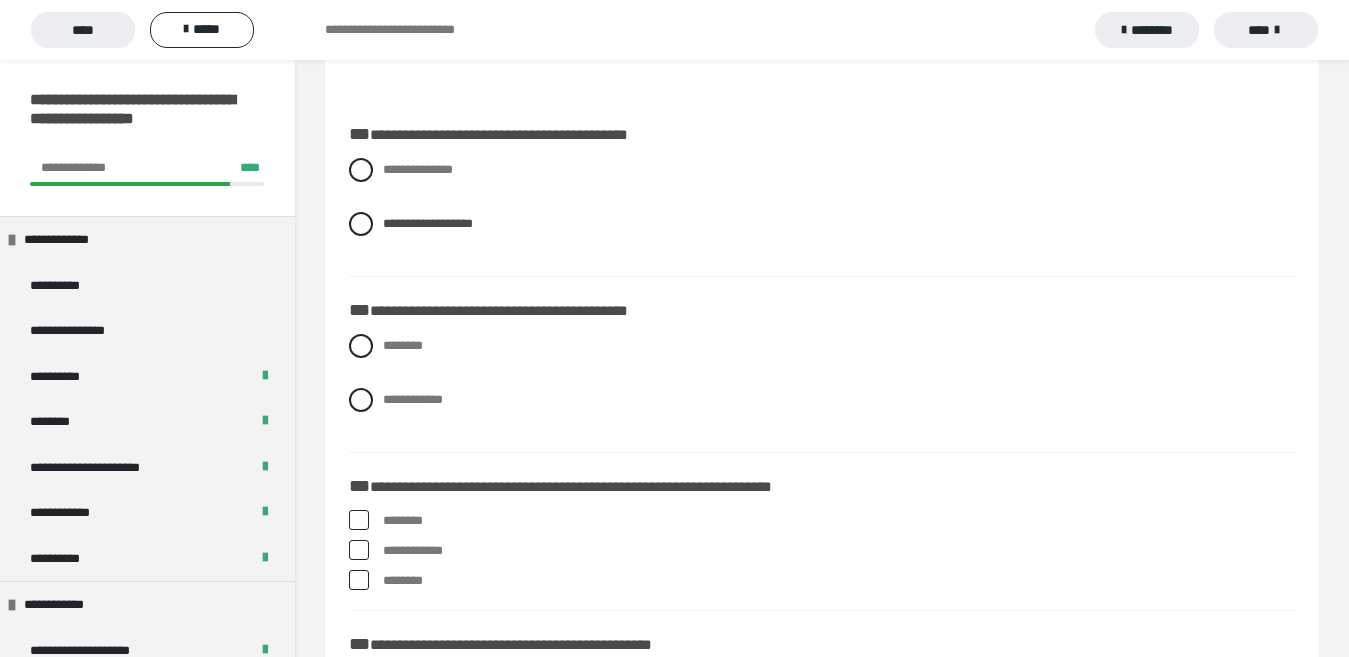 drag, startPoint x: 1348, startPoint y: 406, endPoint x: 1350, endPoint y: 420, distance: 14.142136 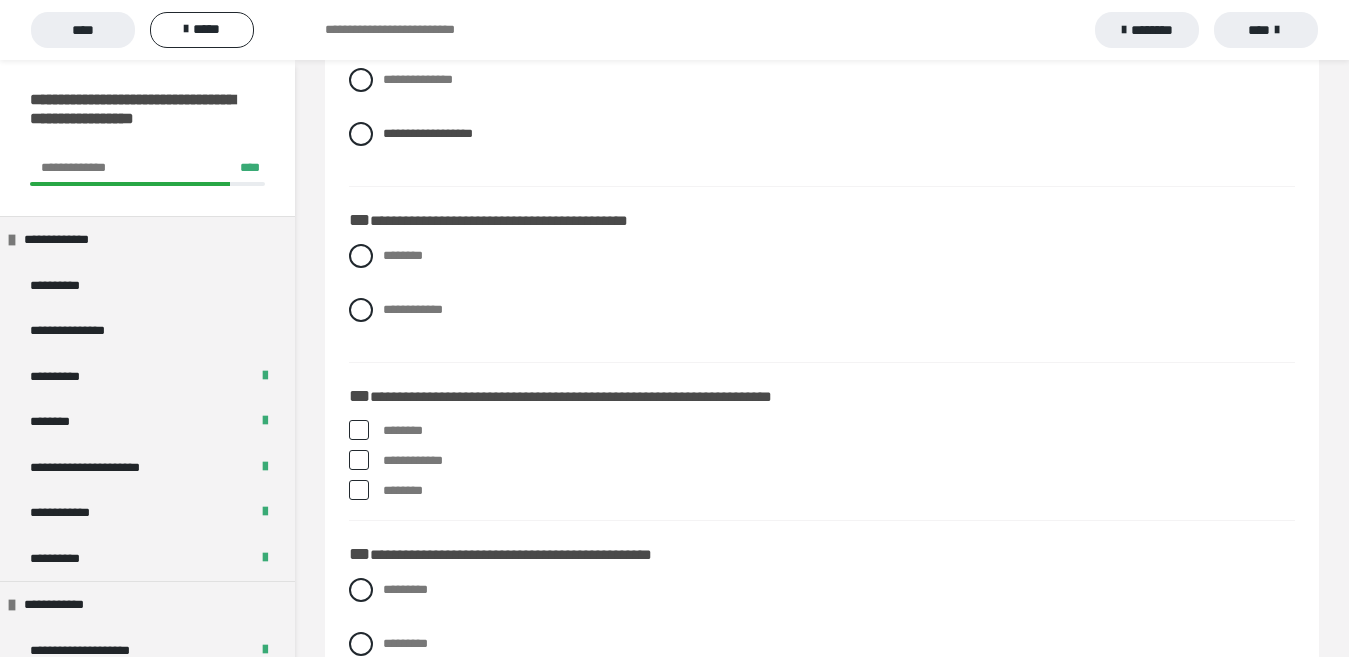 scroll, scrollTop: 719, scrollLeft: 0, axis: vertical 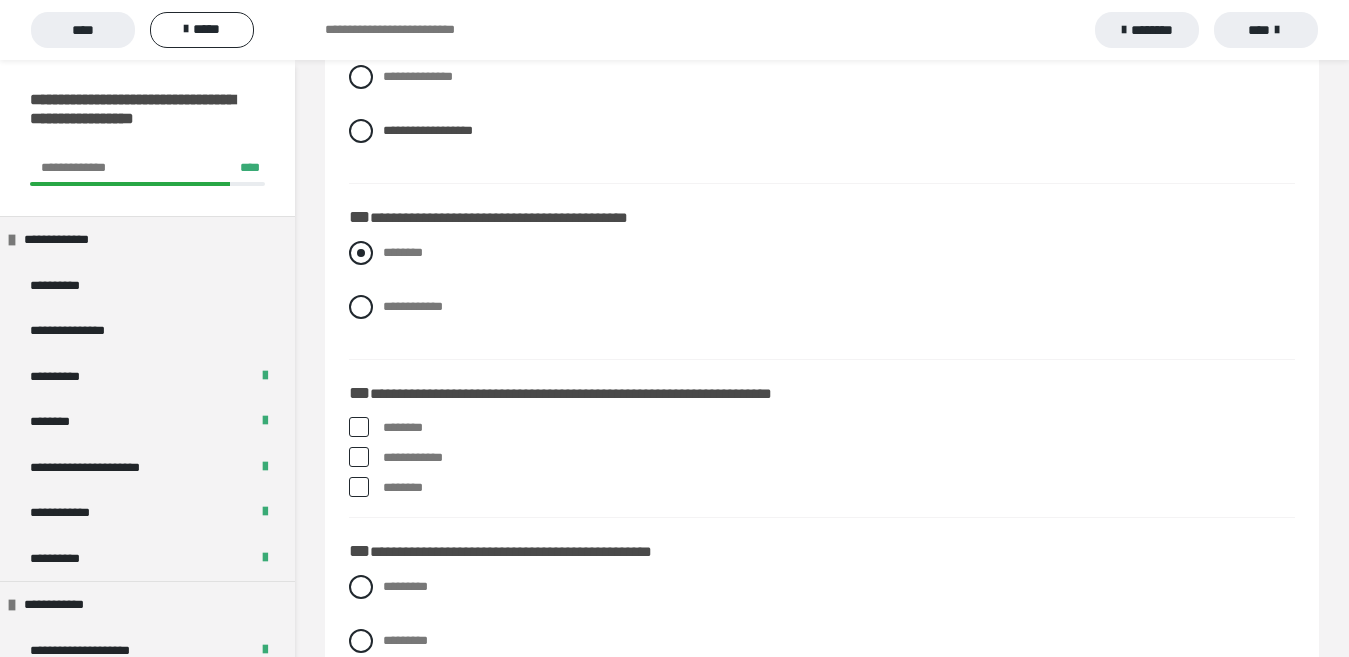 click on "********" at bounding box center [403, 252] 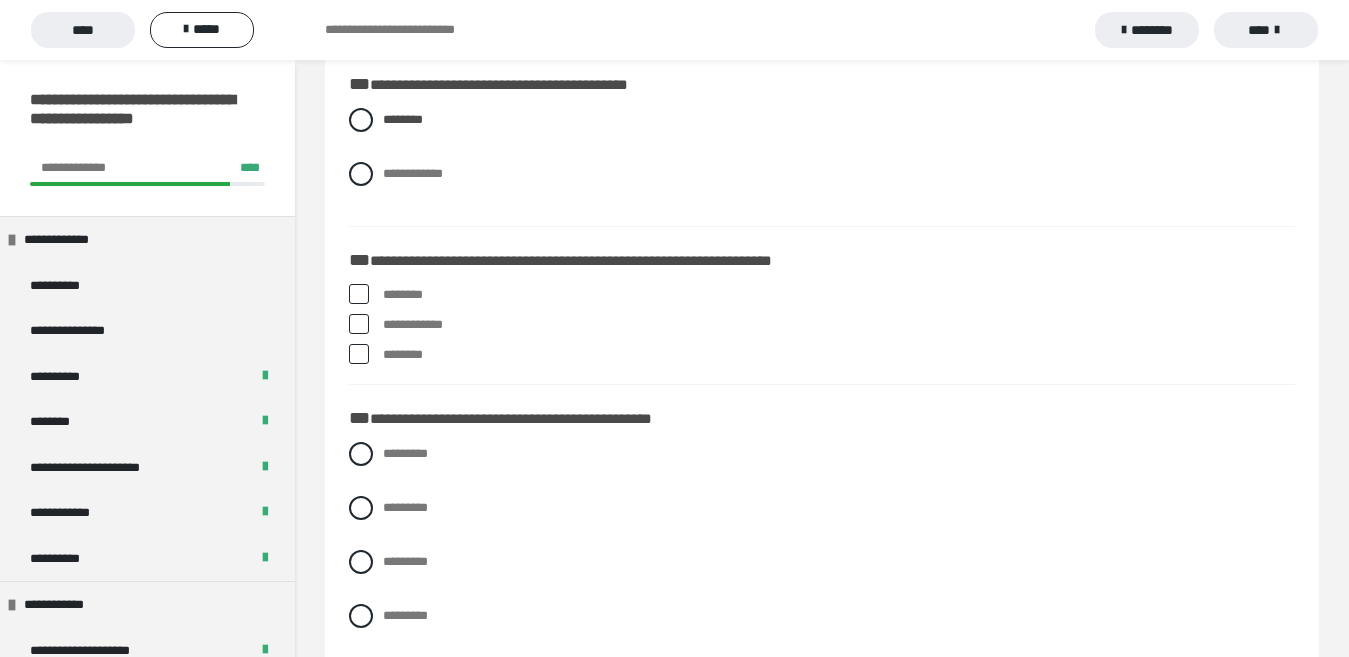 scroll, scrollTop: 867, scrollLeft: 0, axis: vertical 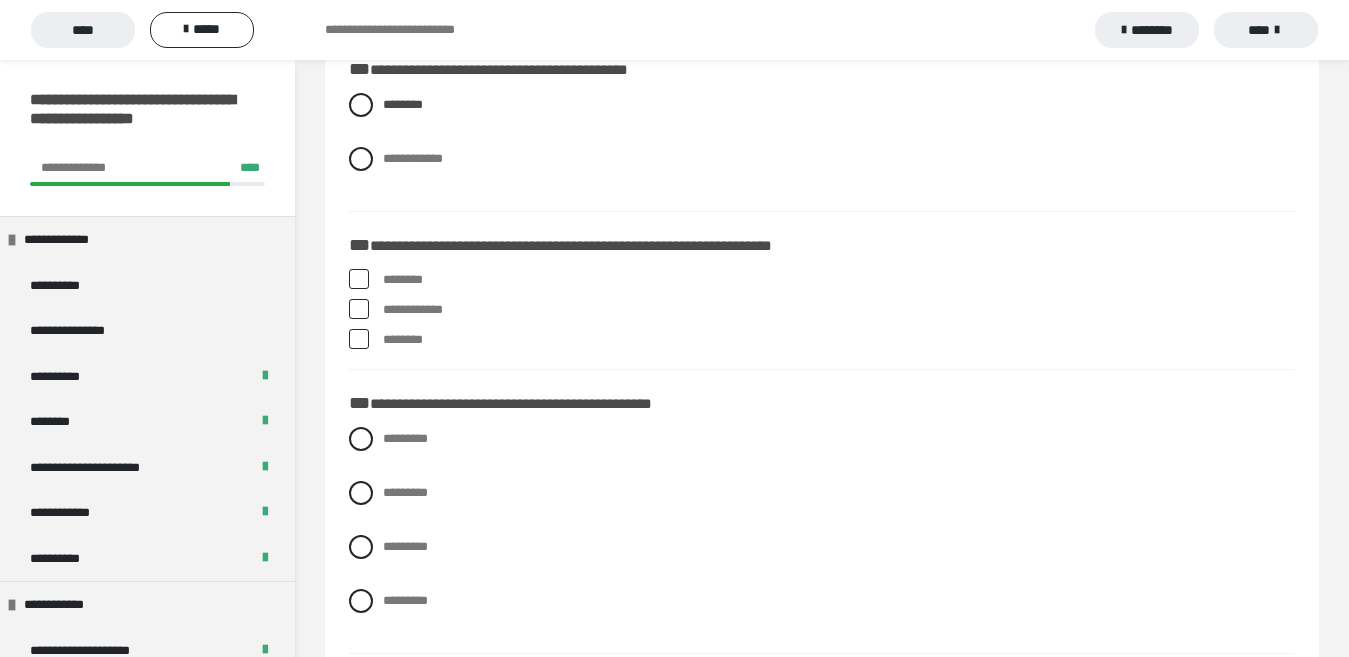 click on "**********" at bounding box center (839, 310) 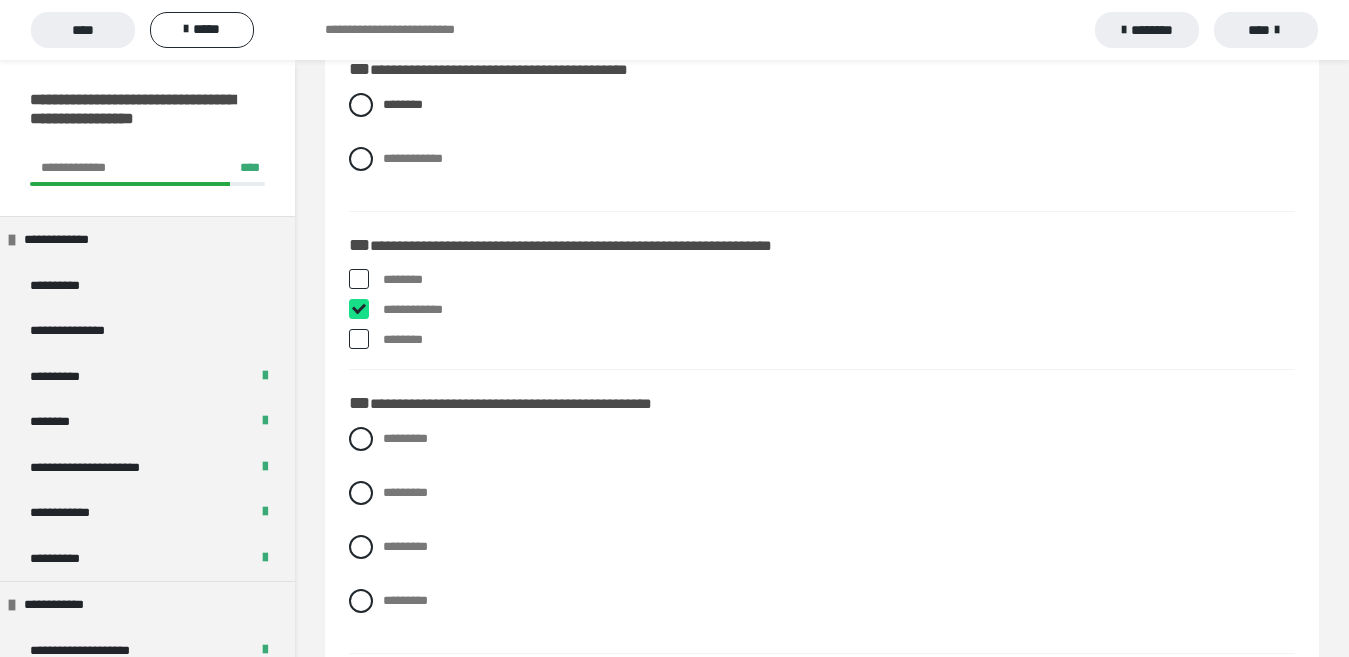 checkbox on "****" 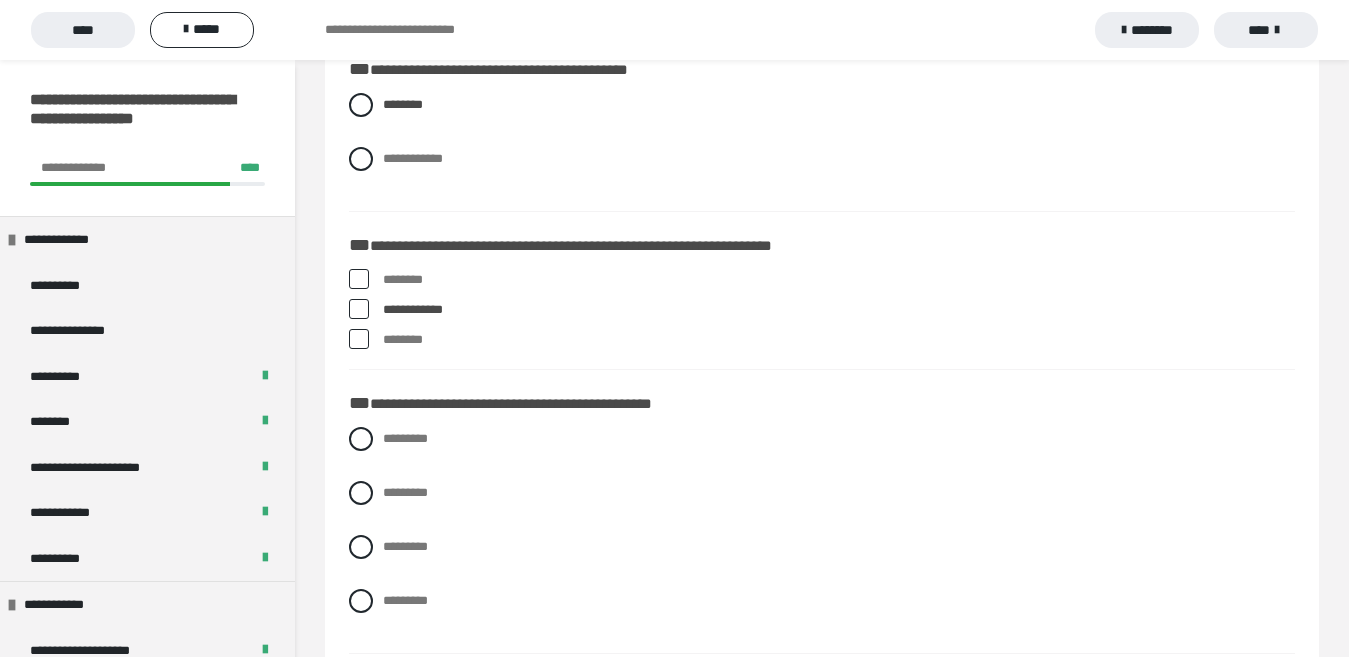 click on "********" at bounding box center [822, 340] 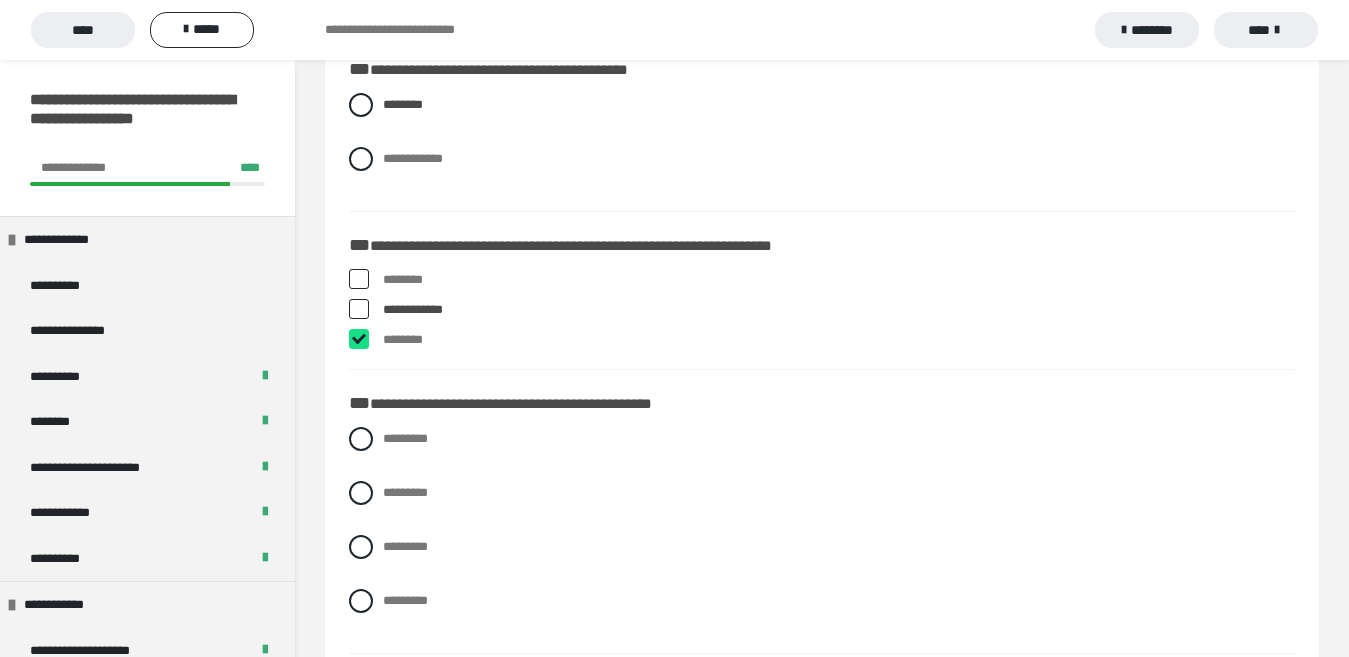 checkbox on "****" 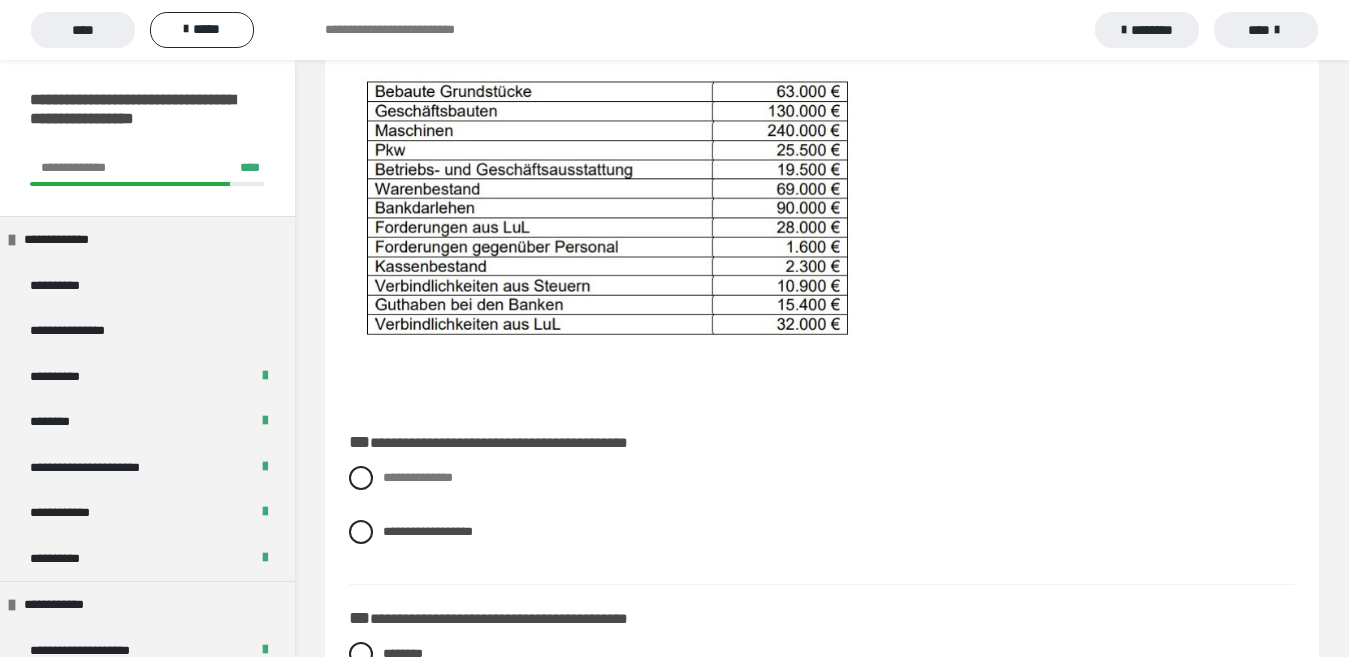 scroll, scrollTop: 299, scrollLeft: 0, axis: vertical 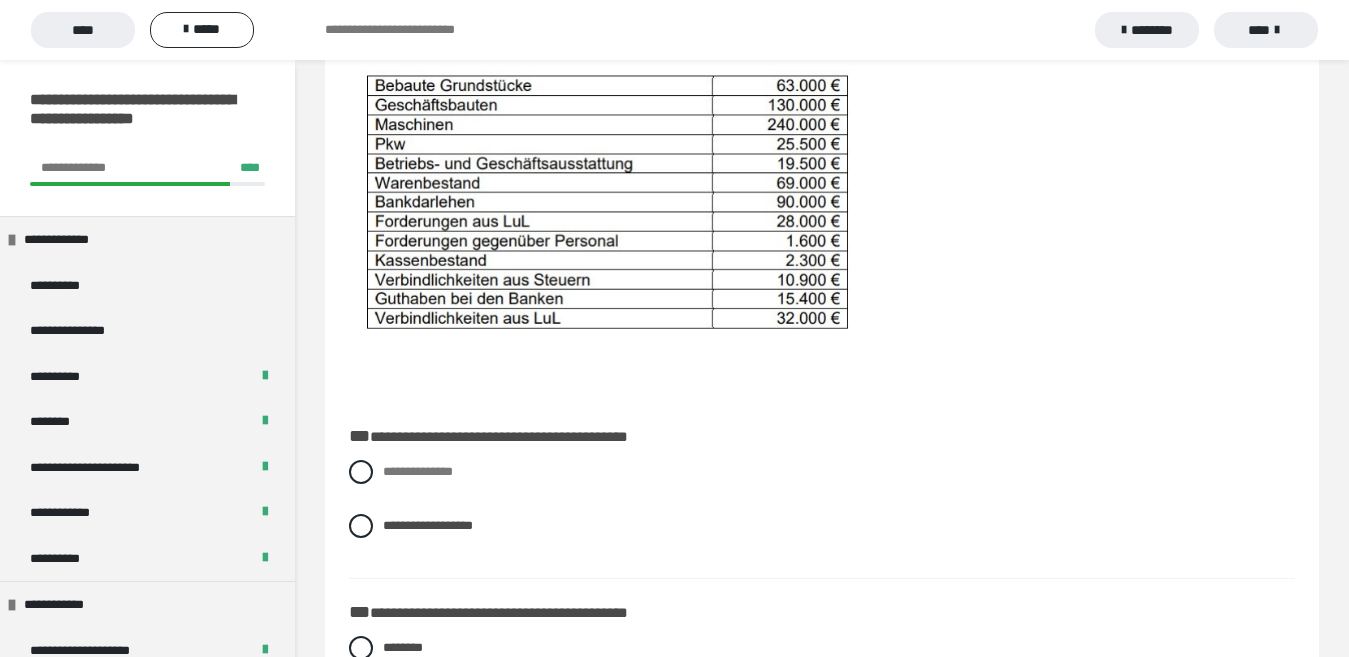 click on "**********" at bounding box center (822, 667) 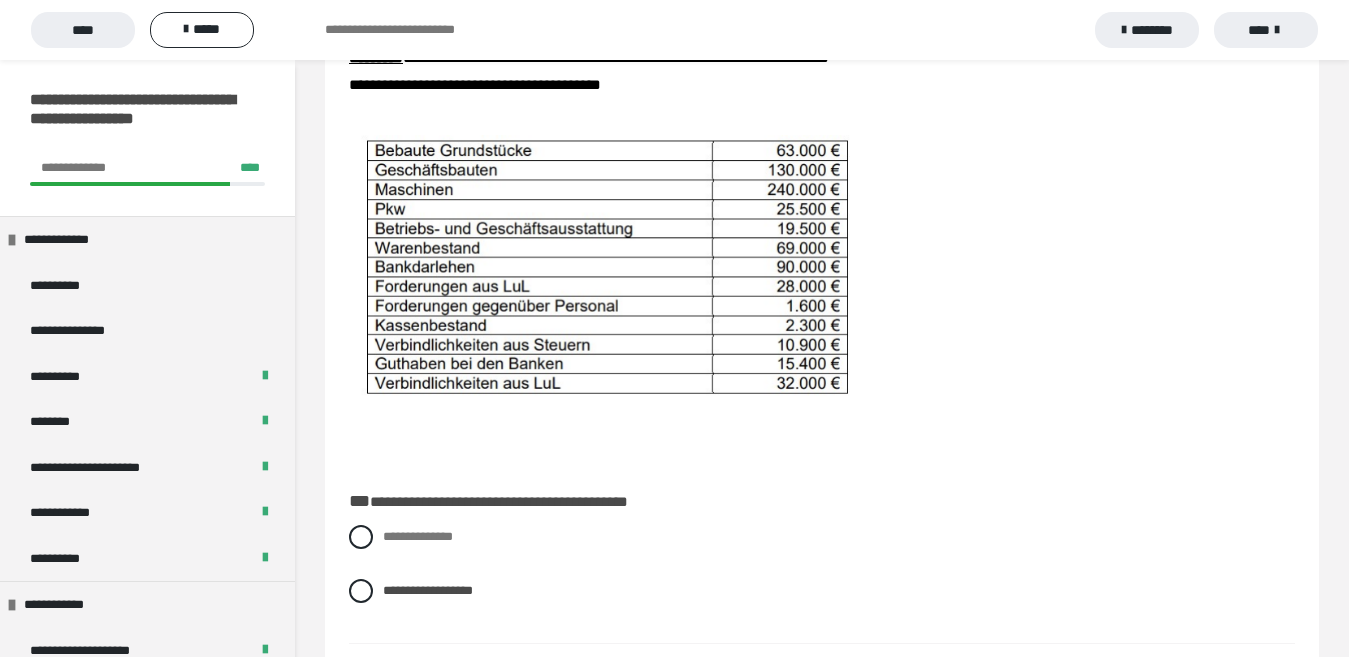 scroll, scrollTop: 268, scrollLeft: 0, axis: vertical 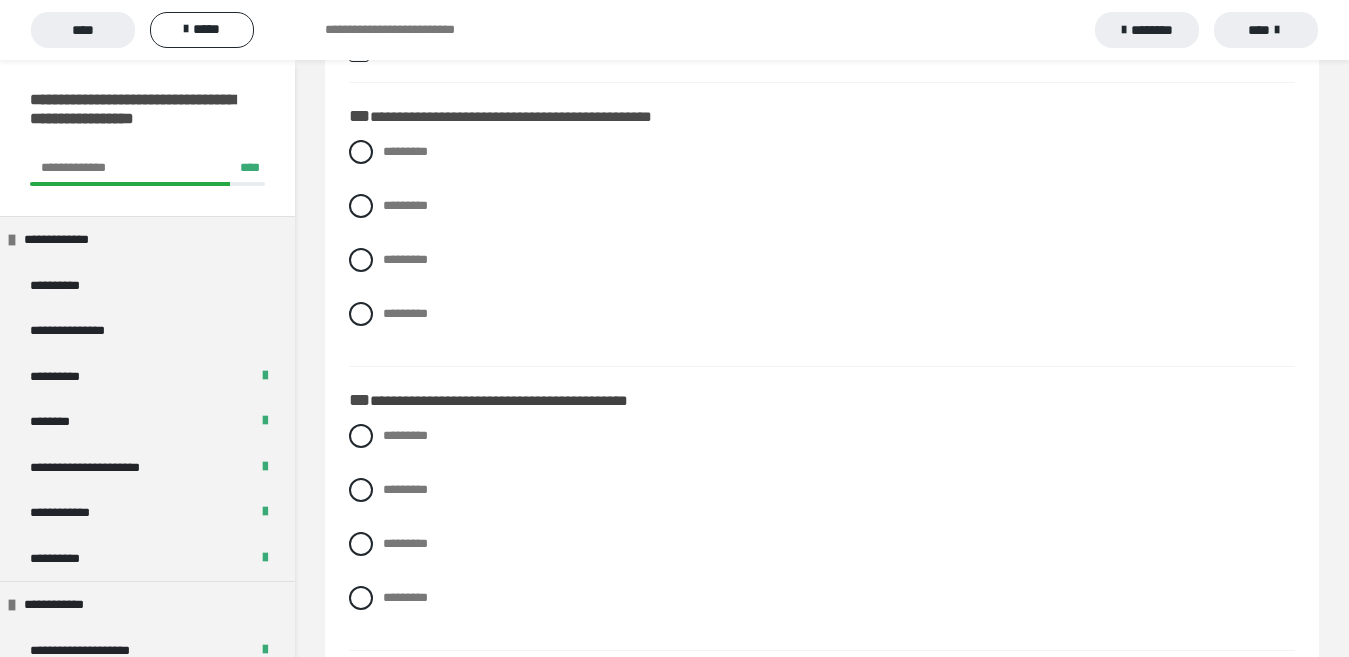 drag, startPoint x: 1348, startPoint y: 464, endPoint x: 1347, endPoint y: 507, distance: 43.011627 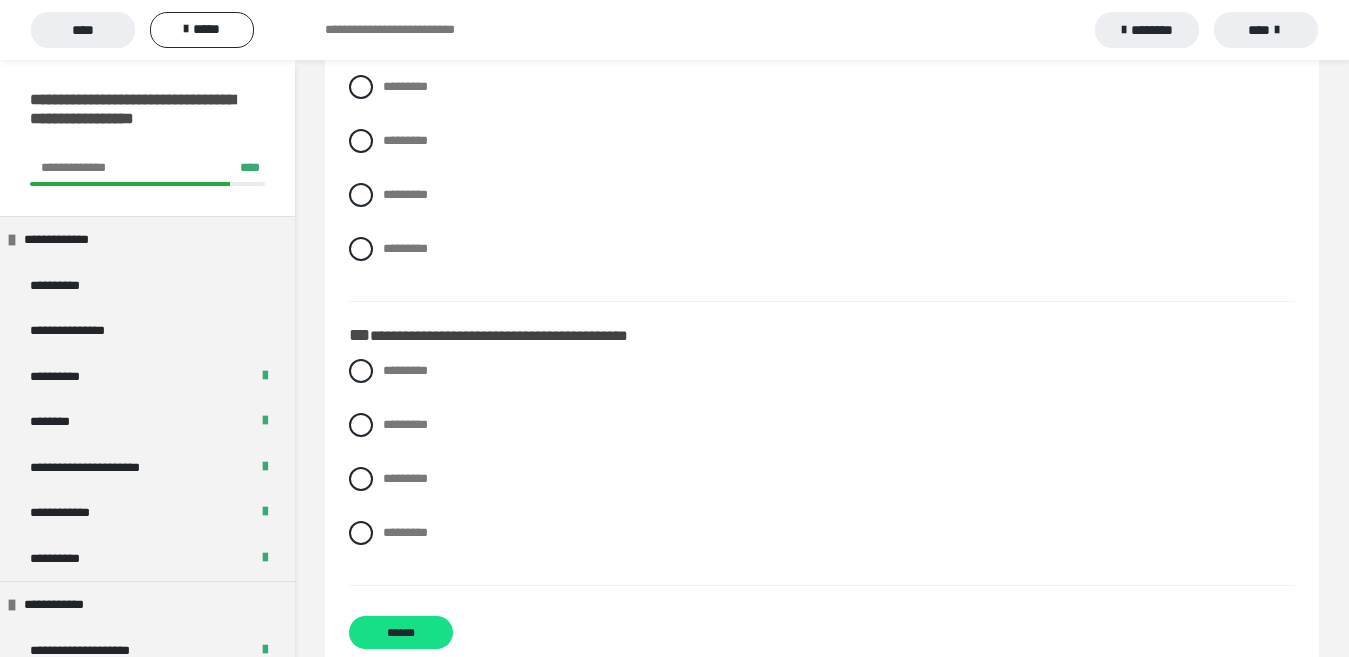 scroll, scrollTop: 1265, scrollLeft: 0, axis: vertical 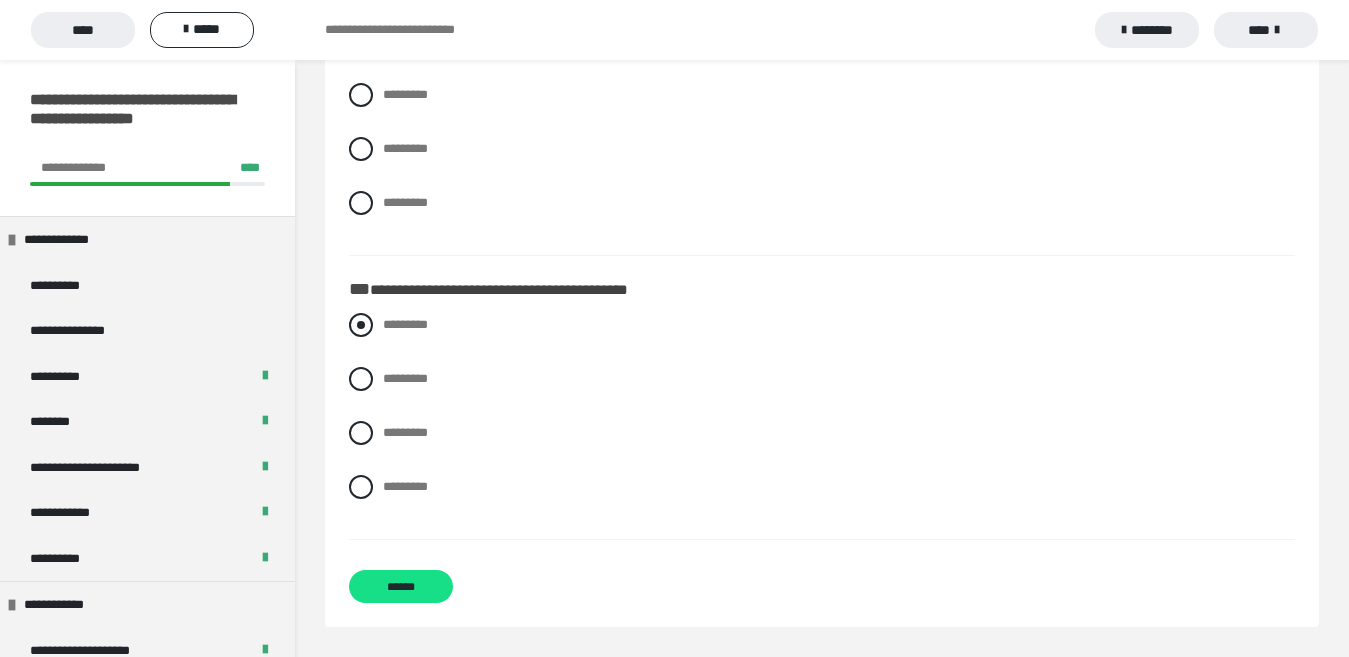 click on "*********" at bounding box center (405, 324) 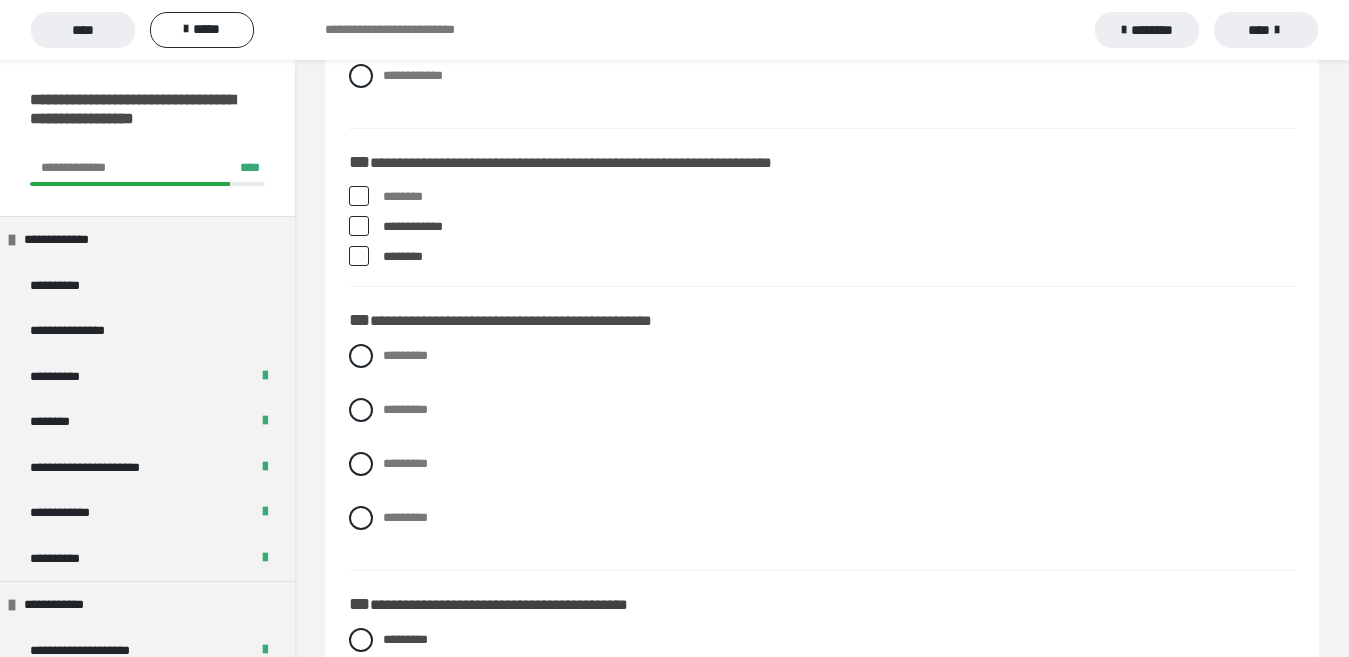 scroll, scrollTop: 956, scrollLeft: 0, axis: vertical 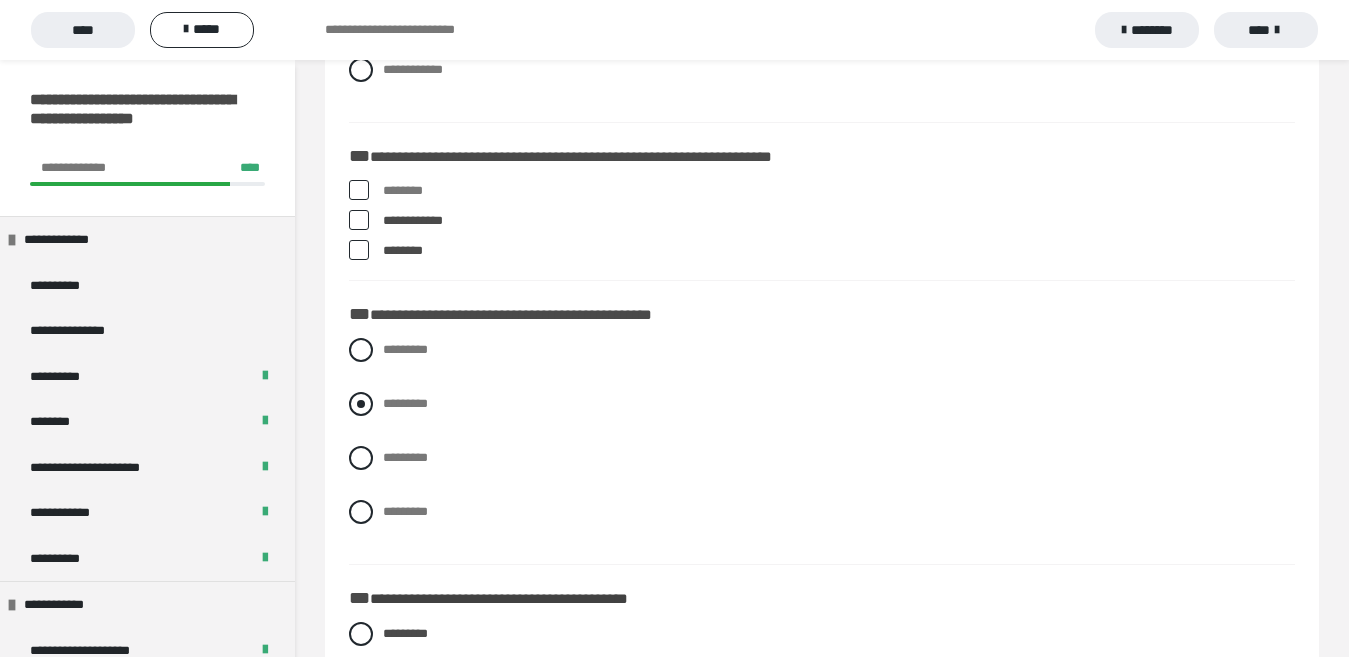 click on "*********" at bounding box center (405, 403) 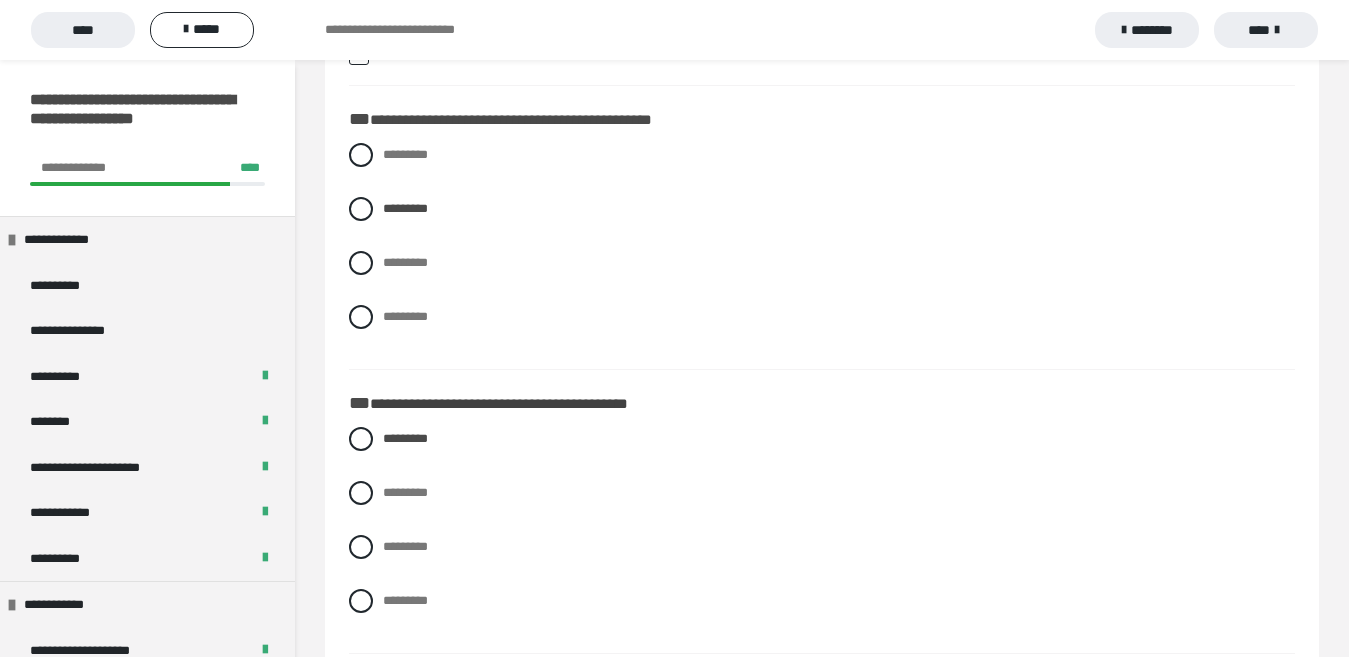 scroll, scrollTop: 1265, scrollLeft: 0, axis: vertical 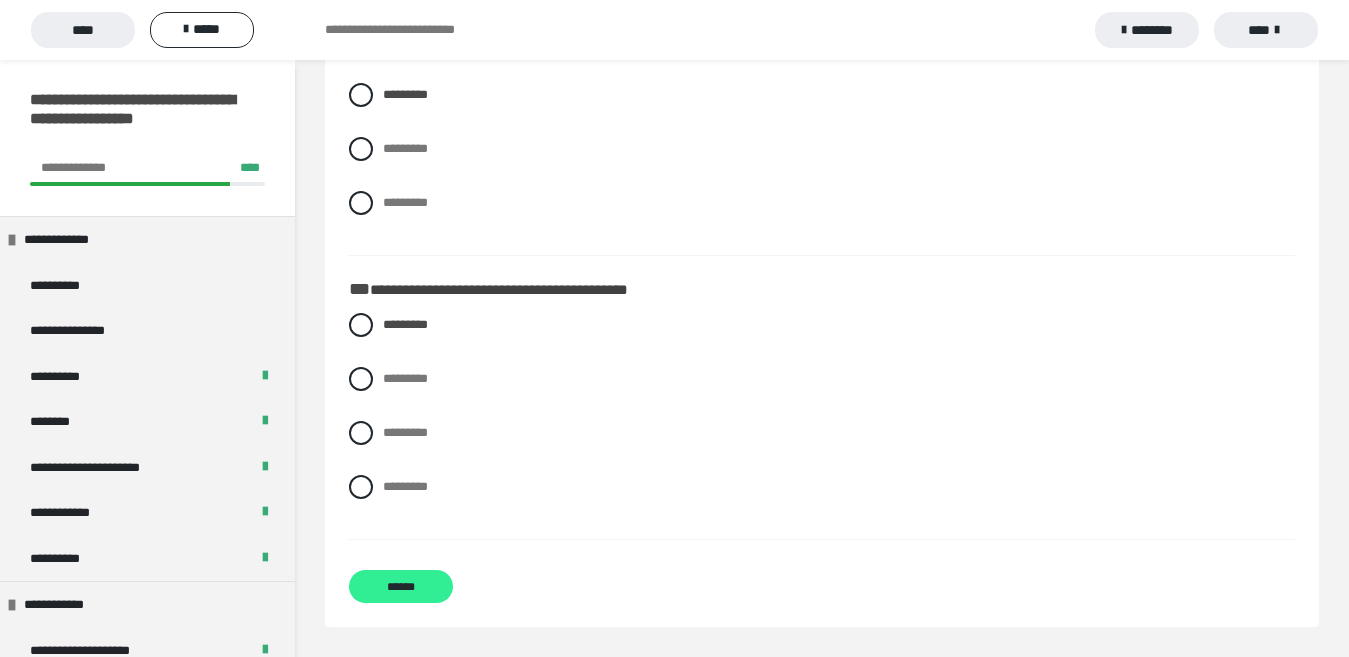 click on "******" at bounding box center (401, 586) 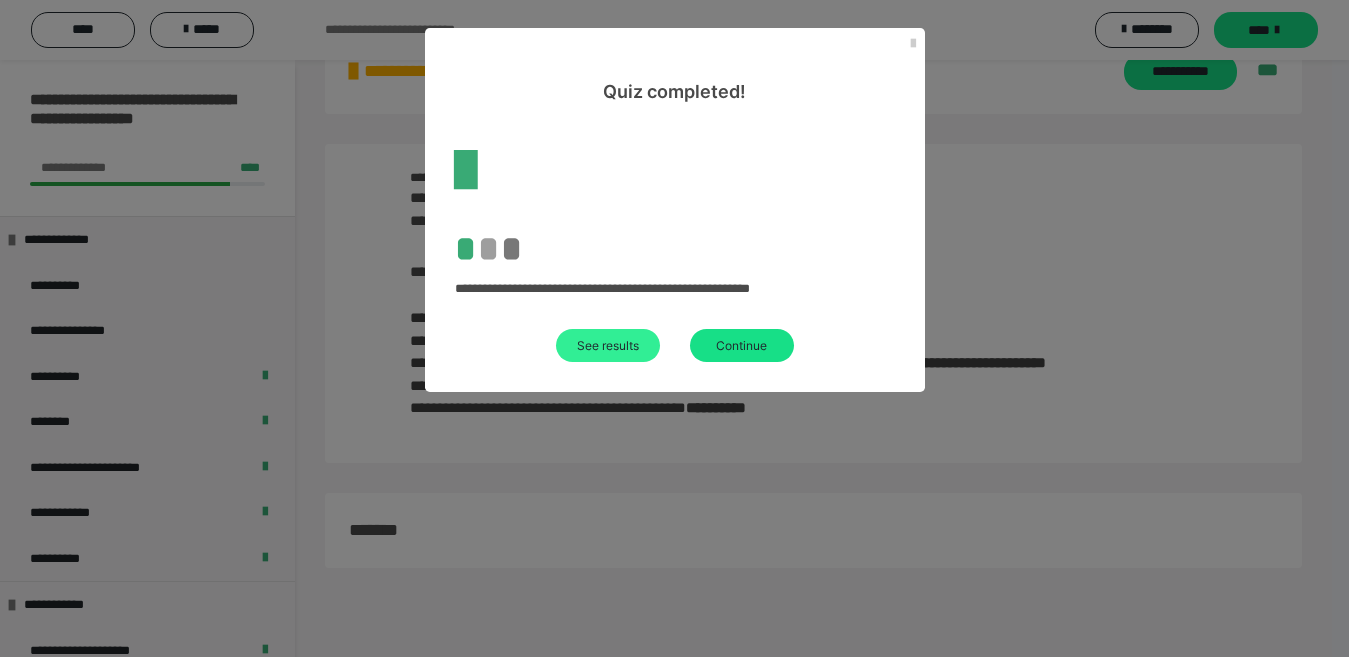 scroll, scrollTop: 60, scrollLeft: 0, axis: vertical 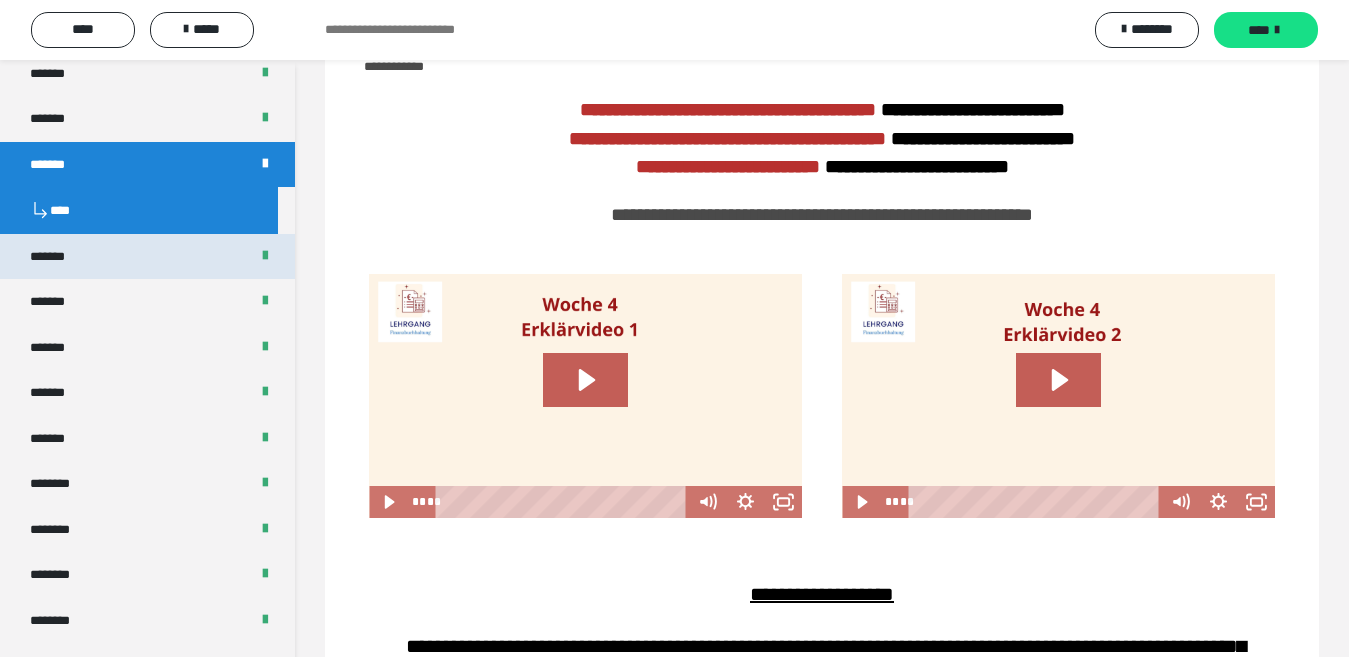 click on "*******" at bounding box center (147, 257) 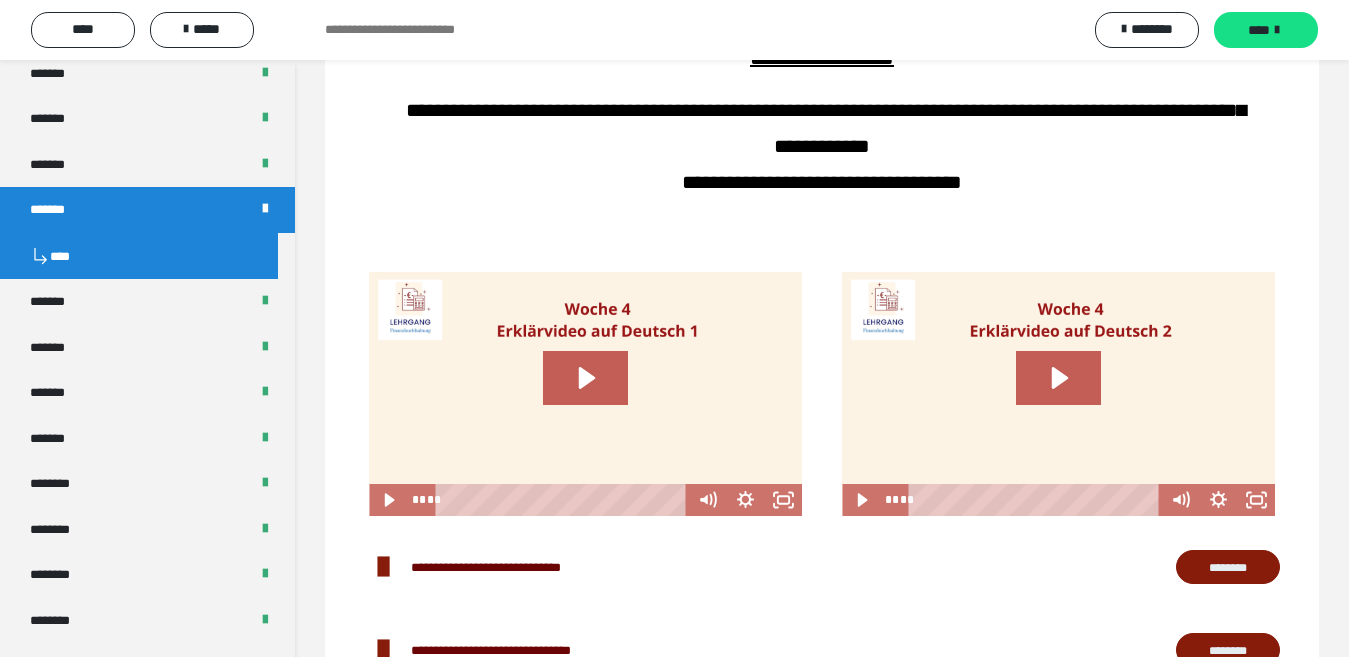 scroll, scrollTop: 1341, scrollLeft: 0, axis: vertical 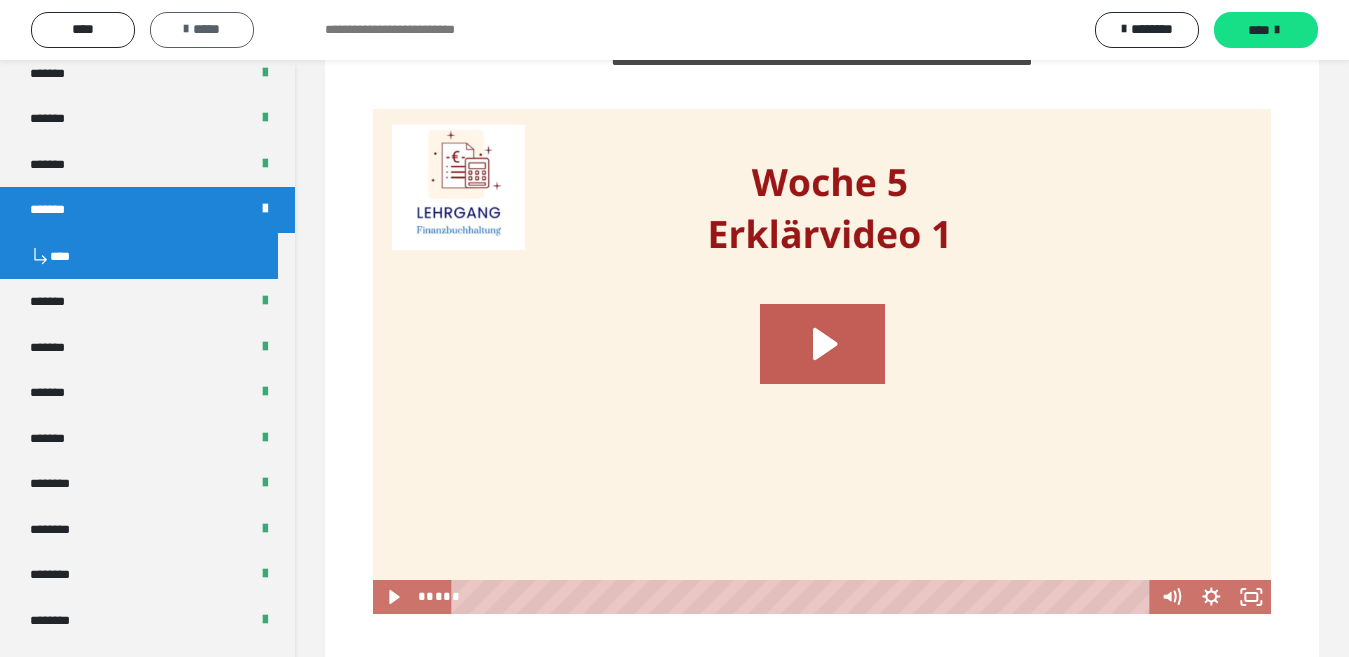 click on "*****" at bounding box center [202, 30] 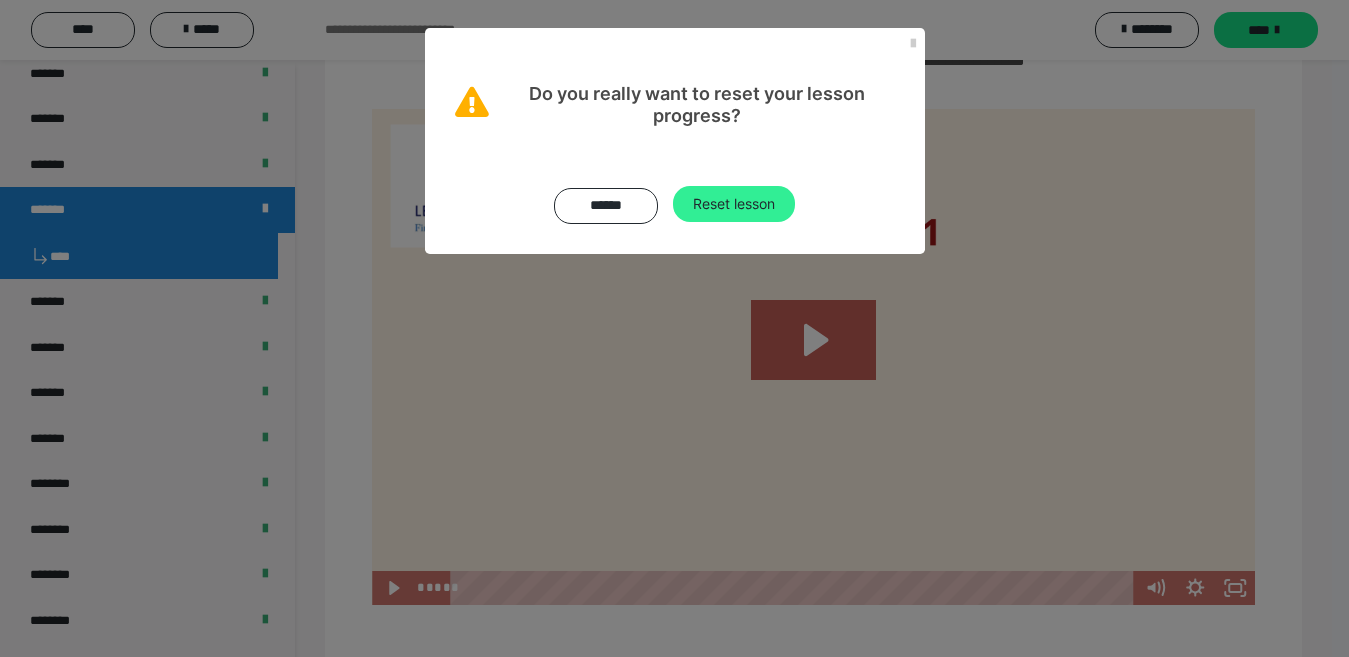 click on "Reset lesson" at bounding box center (734, 204) 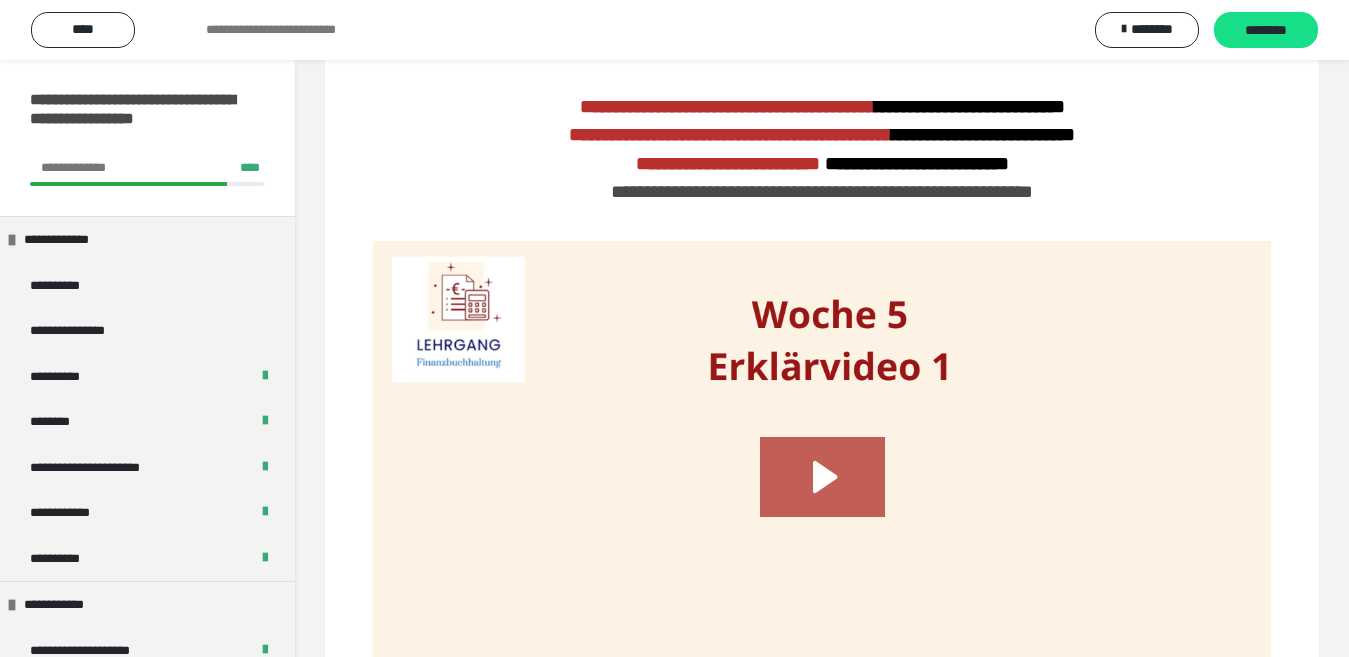 scroll, scrollTop: 430, scrollLeft: 0, axis: vertical 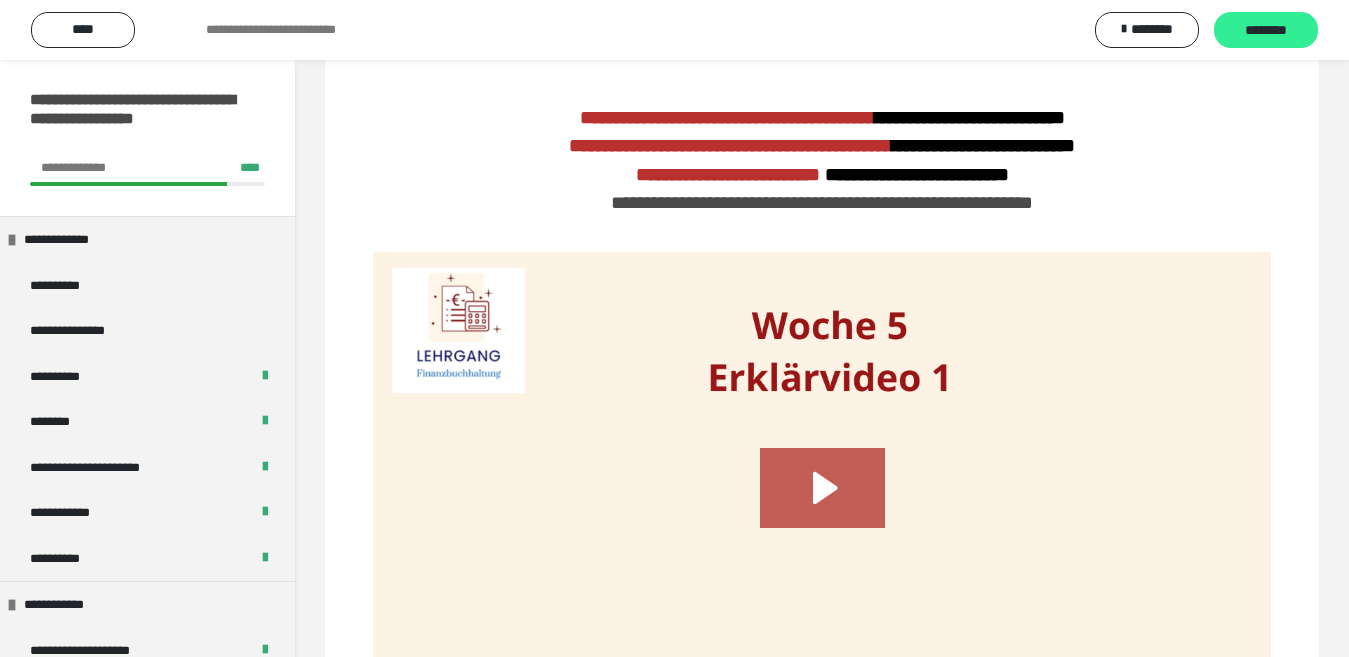 click on "********" at bounding box center [1266, 31] 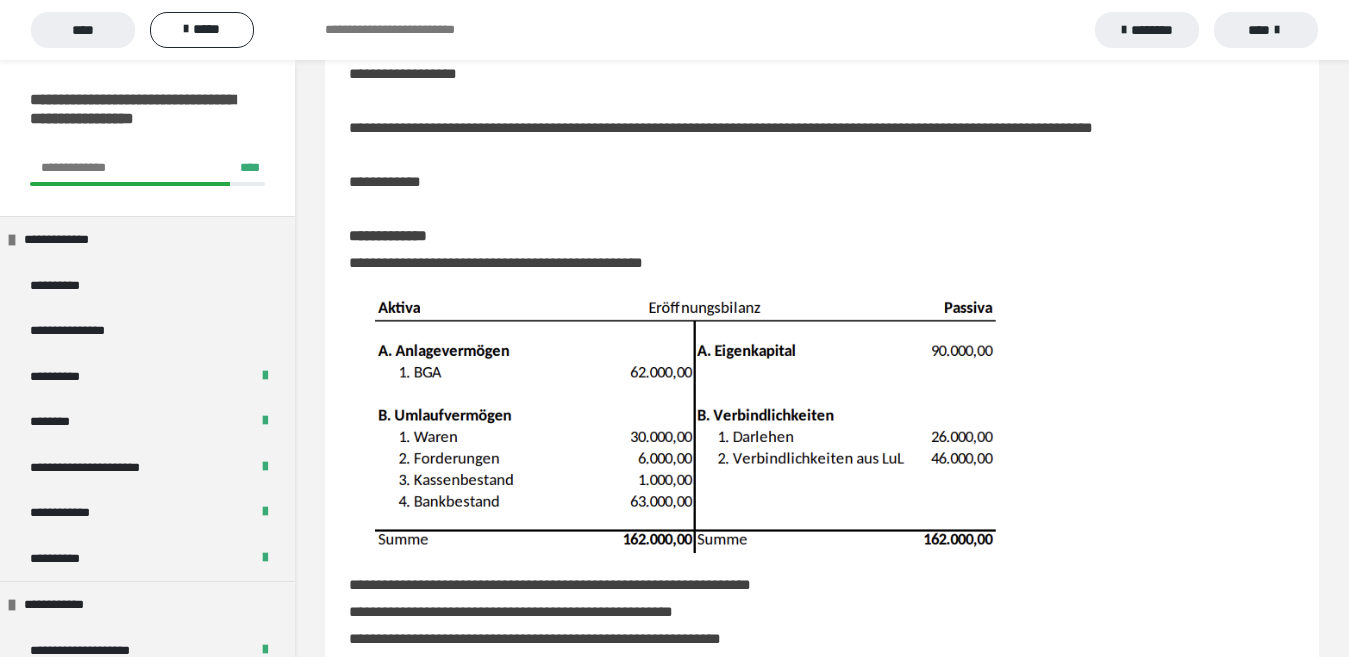 scroll, scrollTop: 114, scrollLeft: 0, axis: vertical 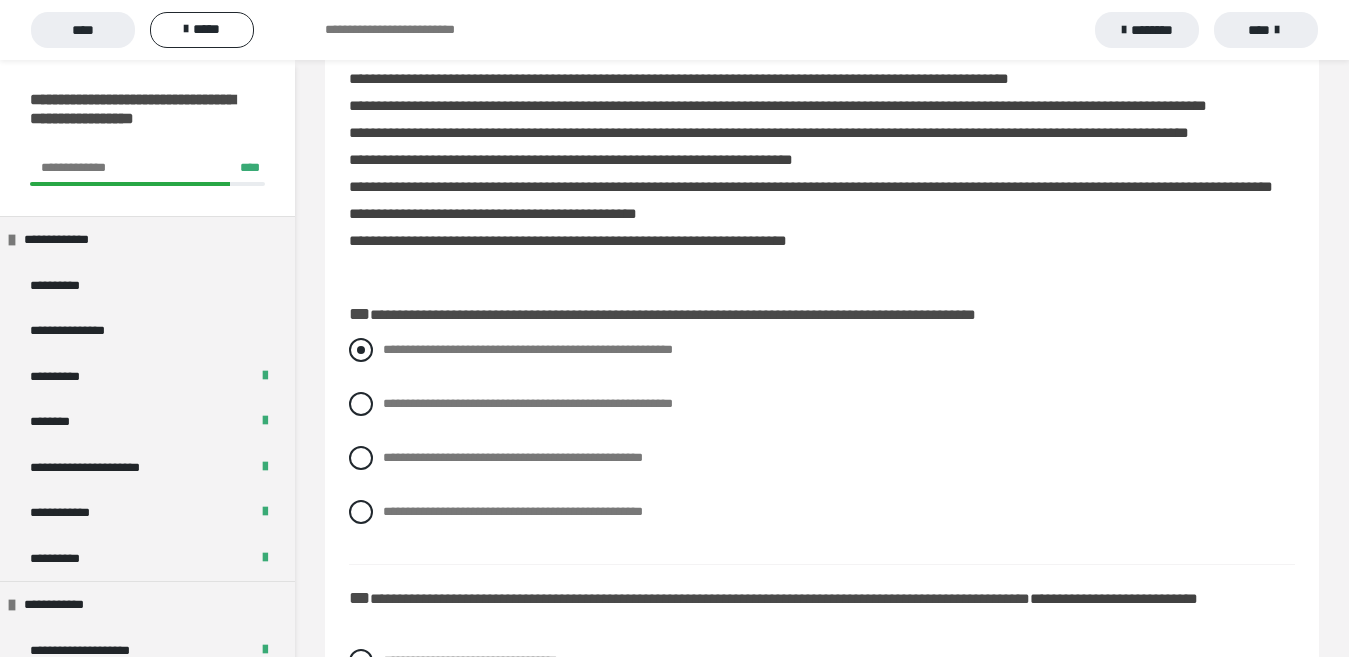 click on "**********" at bounding box center [528, 349] 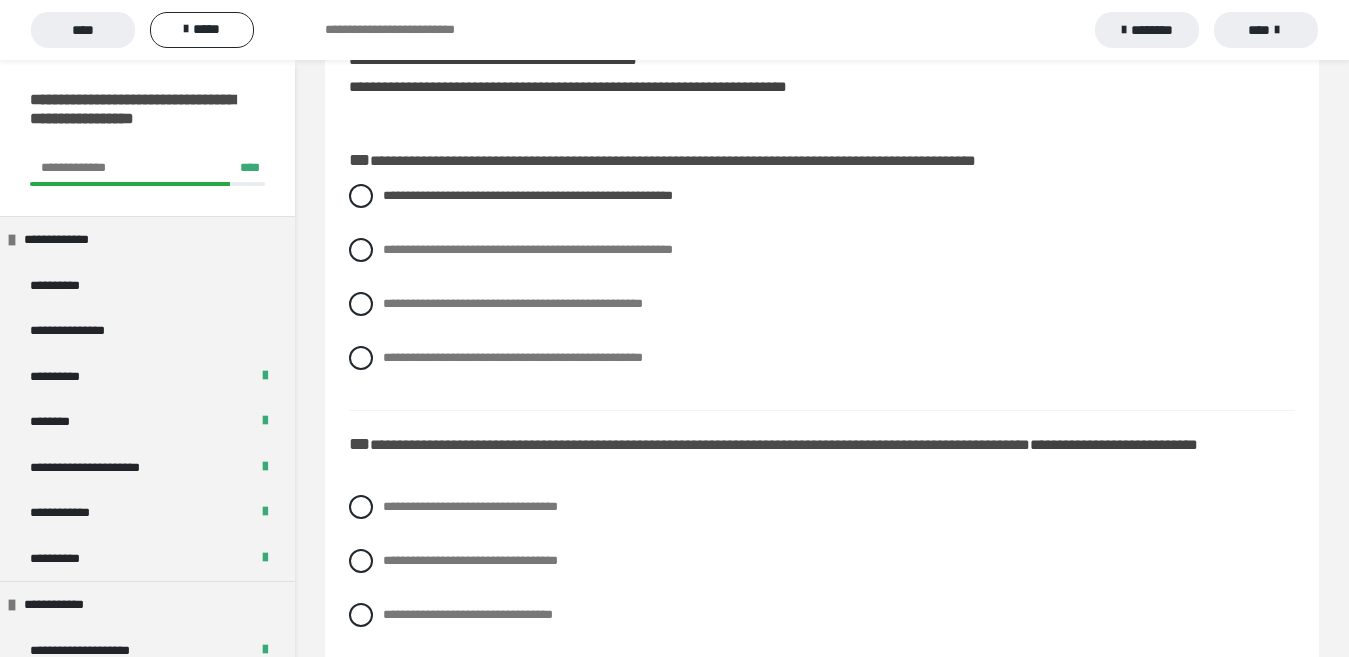 scroll, scrollTop: 924, scrollLeft: 0, axis: vertical 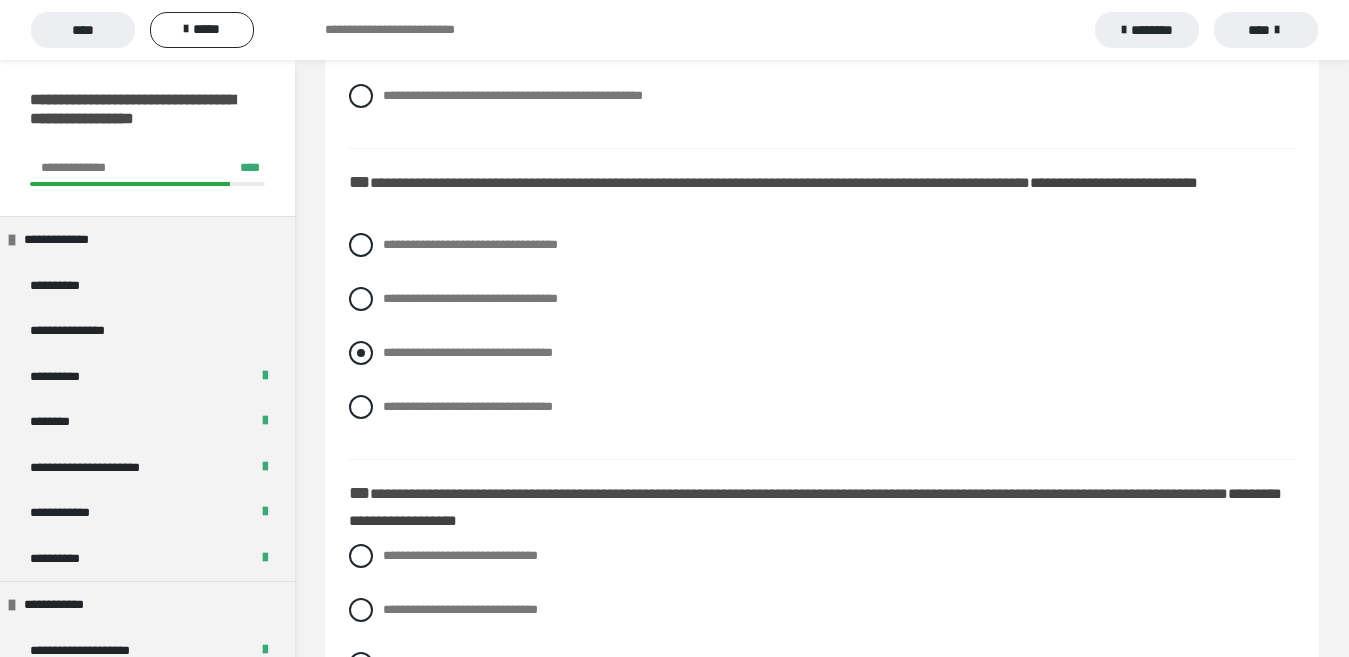 click on "**********" at bounding box center (468, 352) 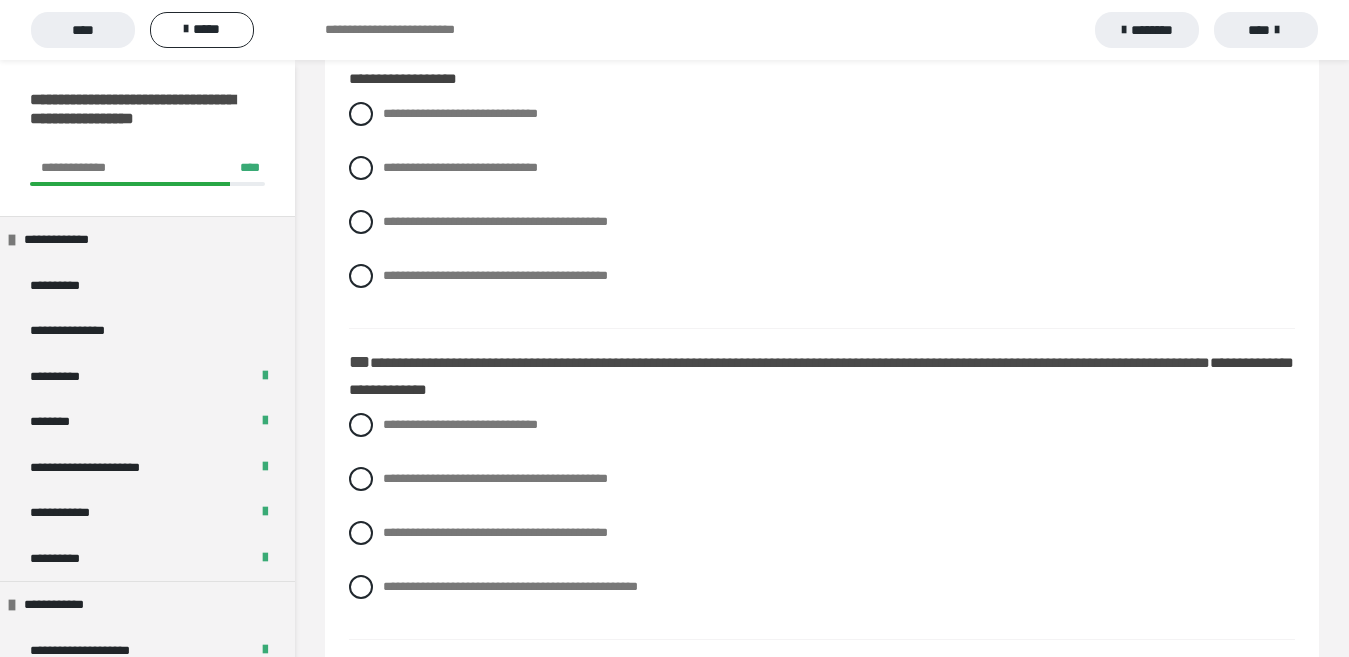 scroll, scrollTop: 1627, scrollLeft: 0, axis: vertical 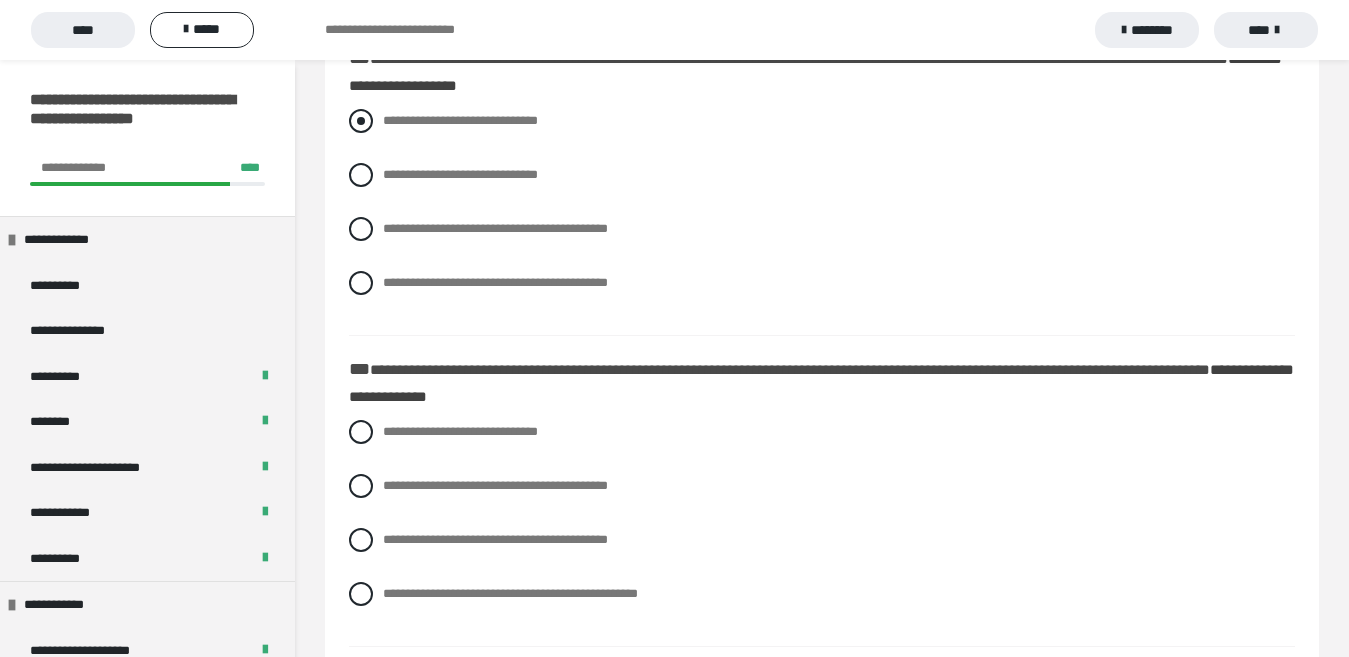 click on "**********" at bounding box center (460, 120) 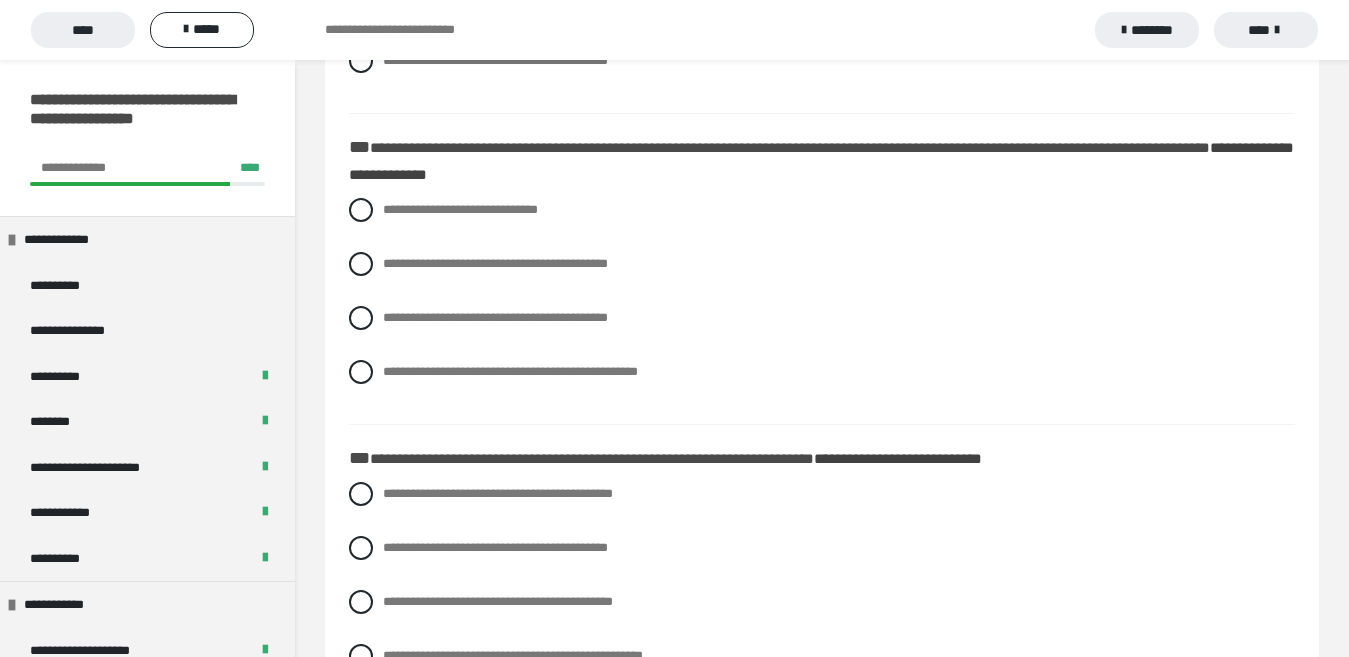 scroll, scrollTop: 1869, scrollLeft: 0, axis: vertical 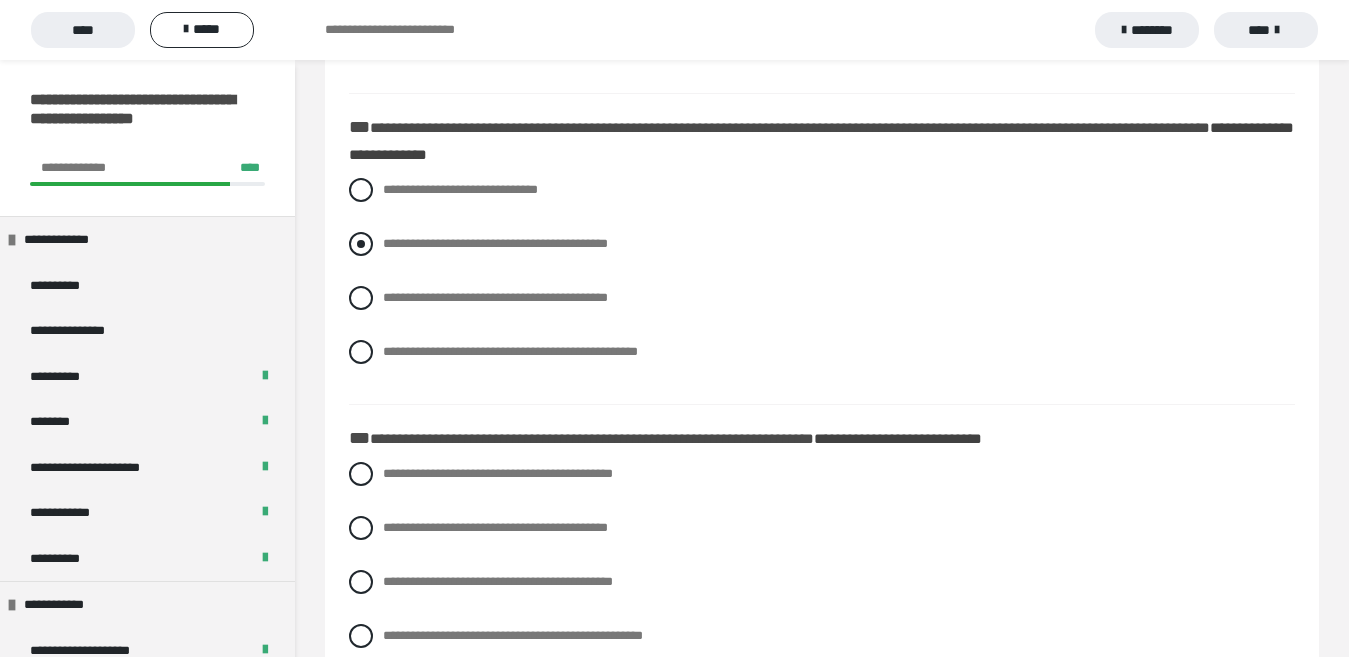 click on "**********" at bounding box center (822, 244) 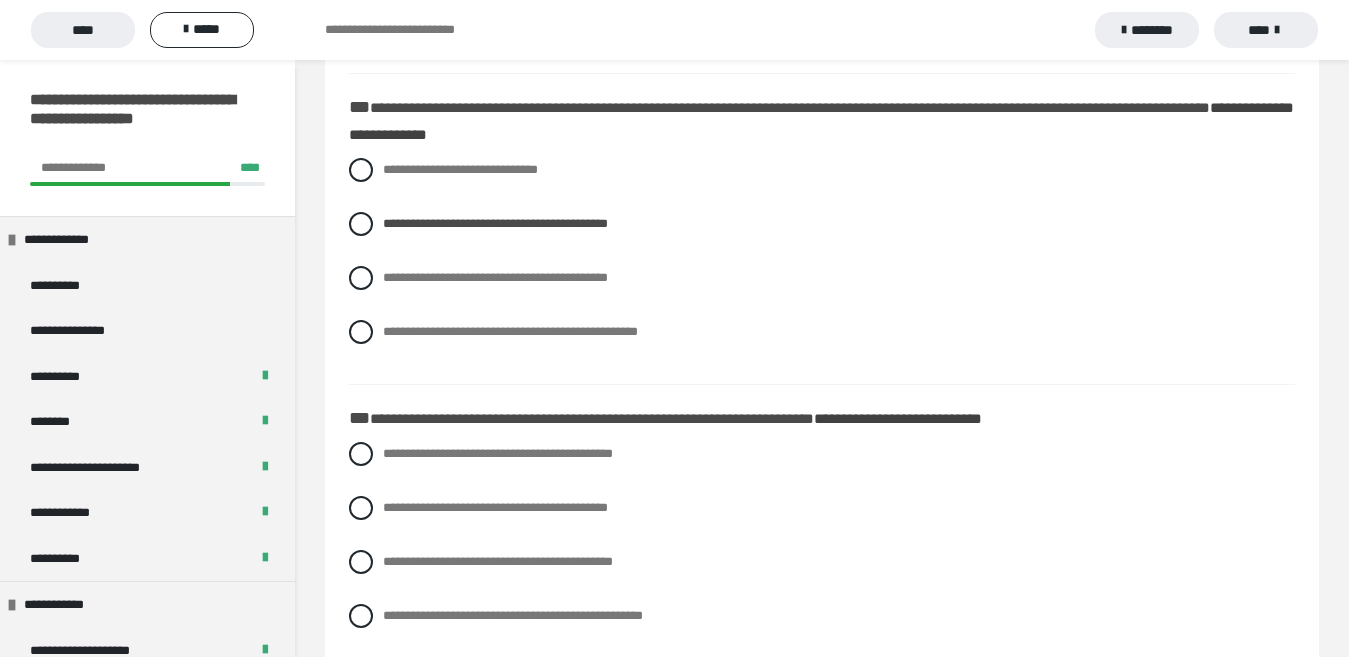 scroll, scrollTop: 1895, scrollLeft: 0, axis: vertical 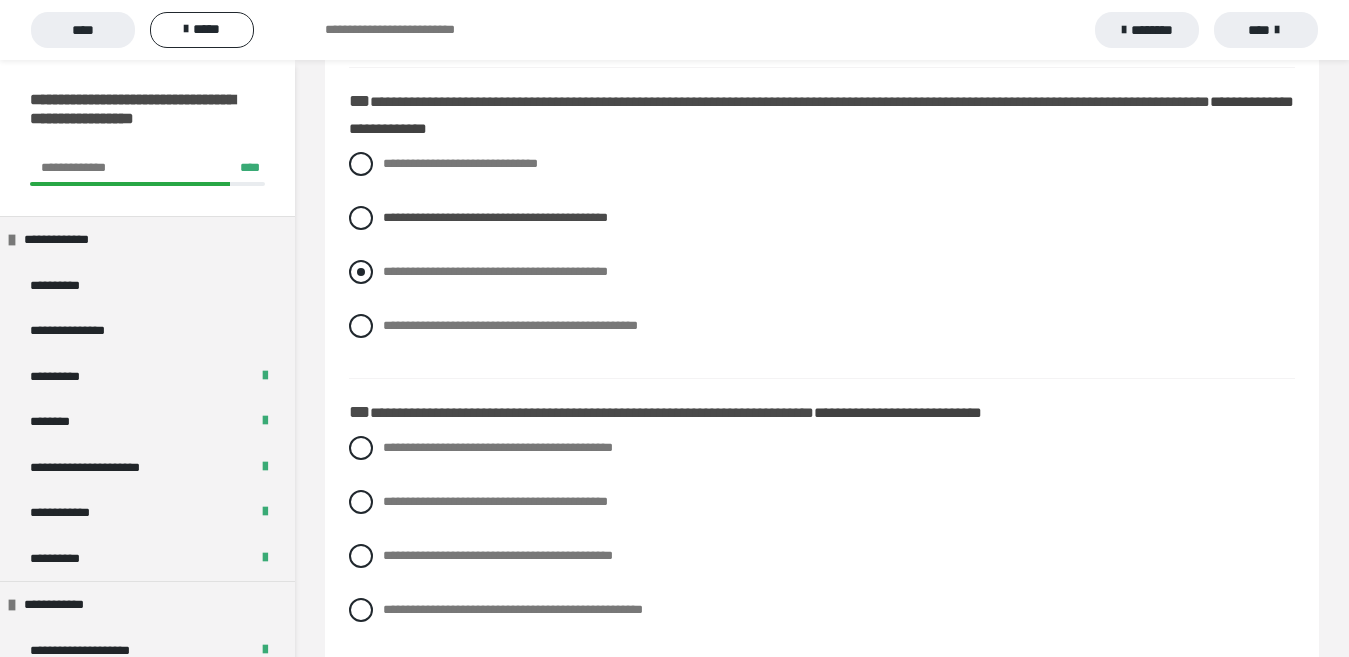 click on "**********" at bounding box center [495, 271] 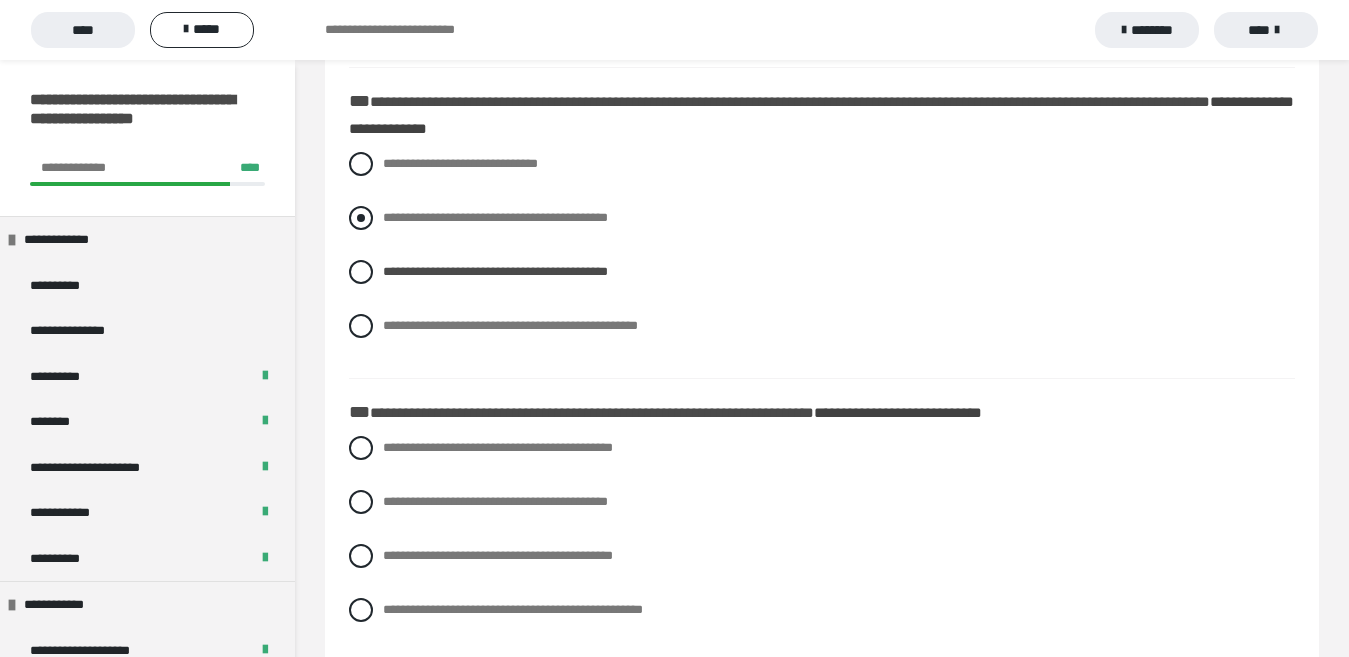 click on "**********" at bounding box center (495, 217) 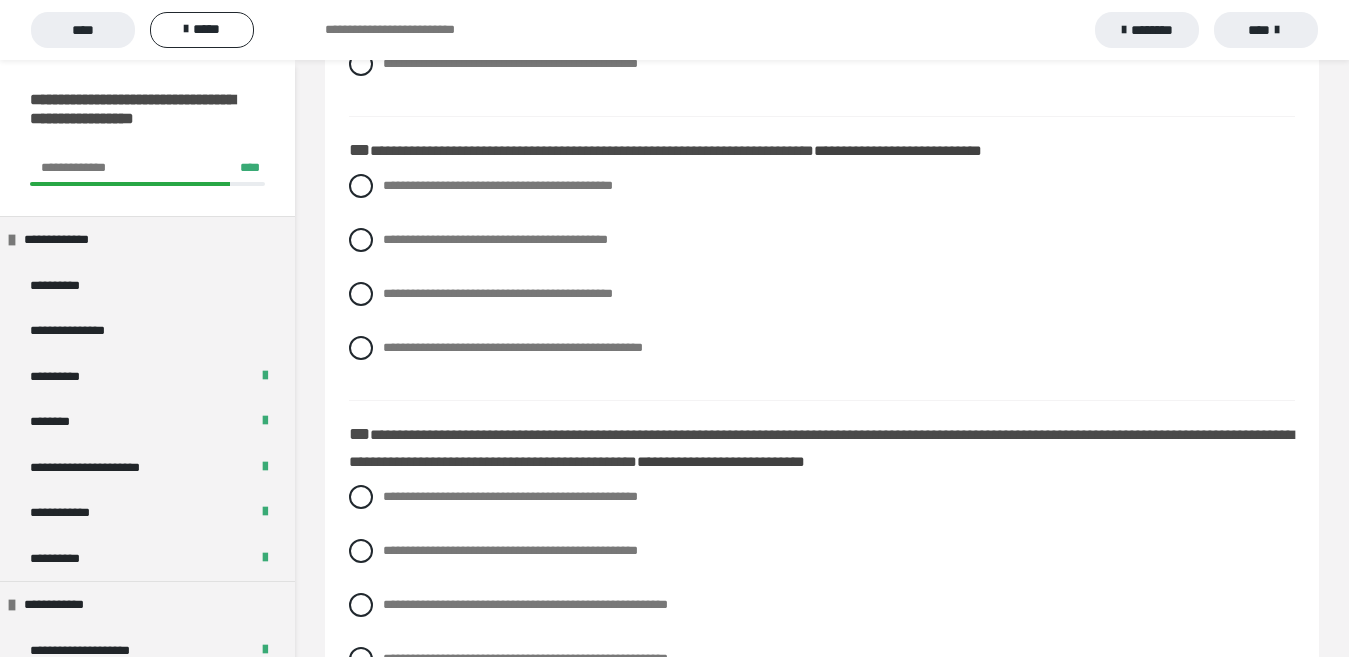 scroll, scrollTop: 2170, scrollLeft: 0, axis: vertical 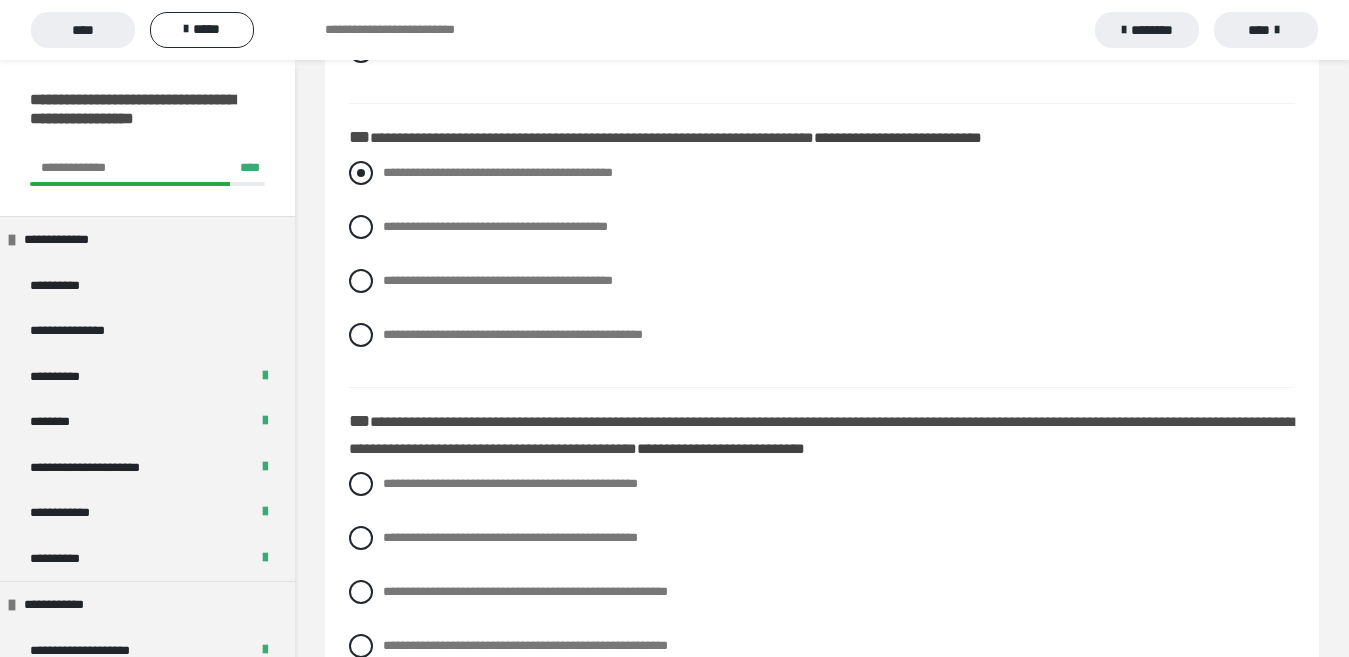 click on "**********" at bounding box center (822, 173) 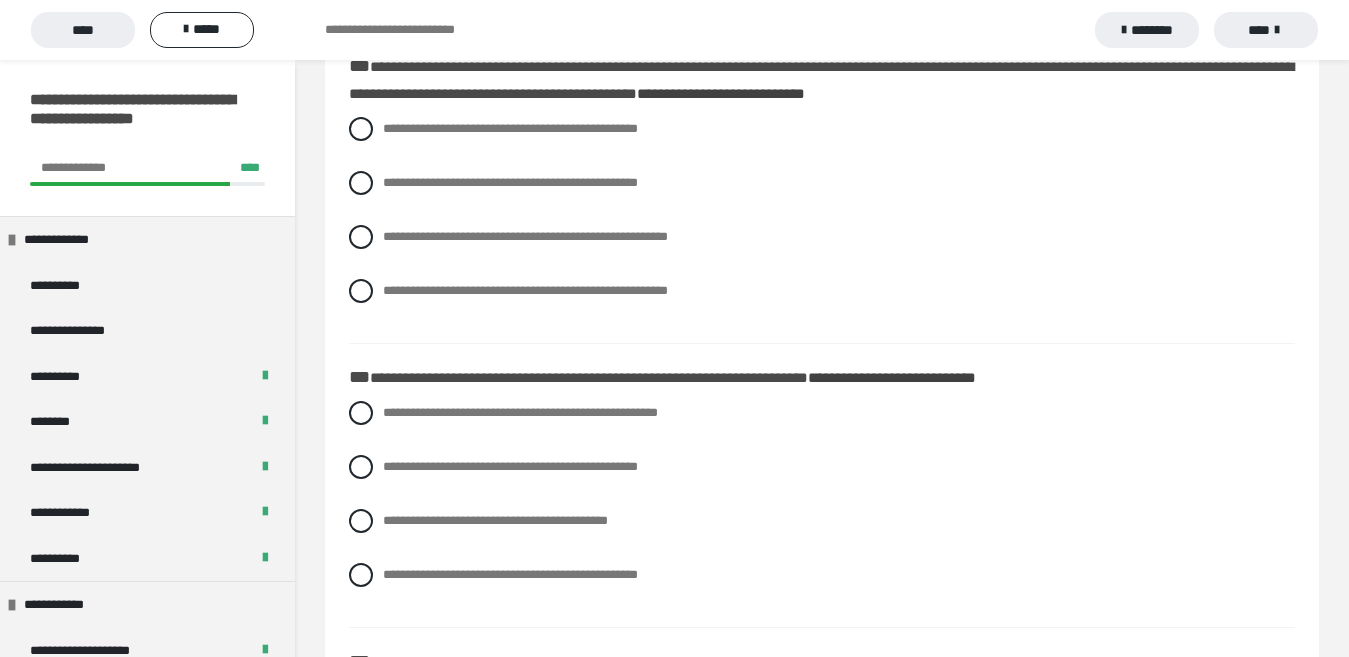 scroll, scrollTop: 2532, scrollLeft: 0, axis: vertical 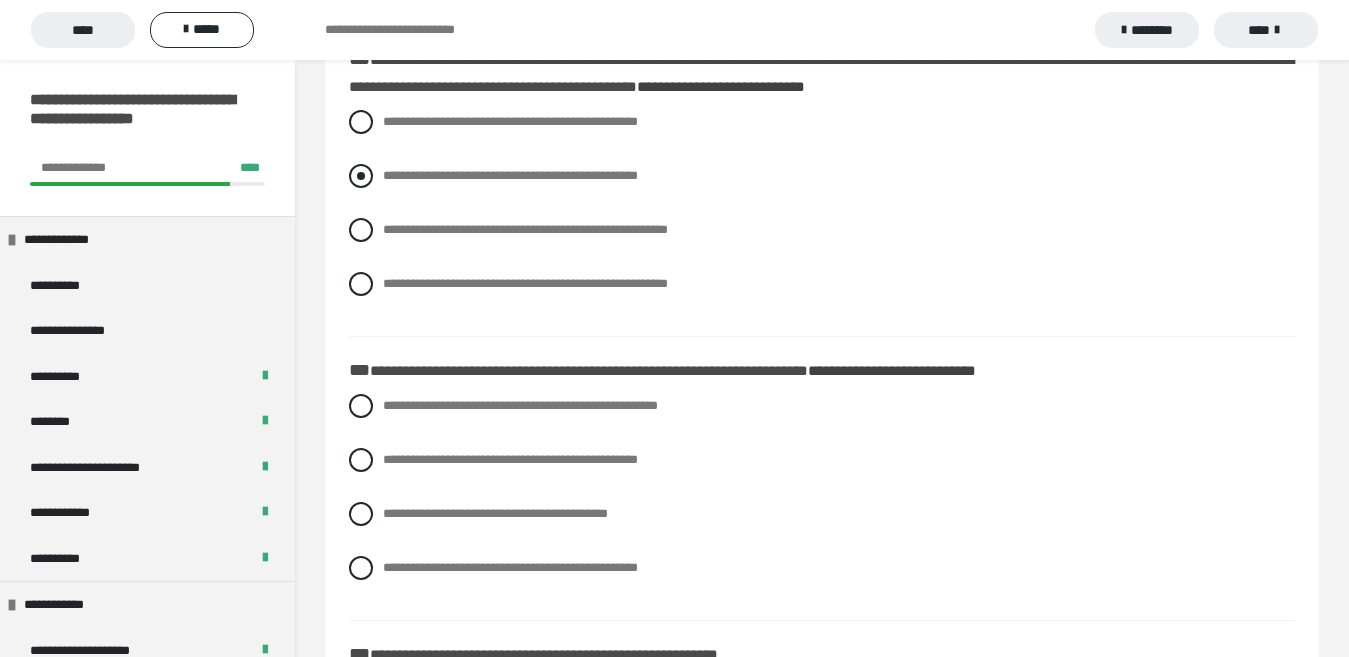 click at bounding box center (361, 176) 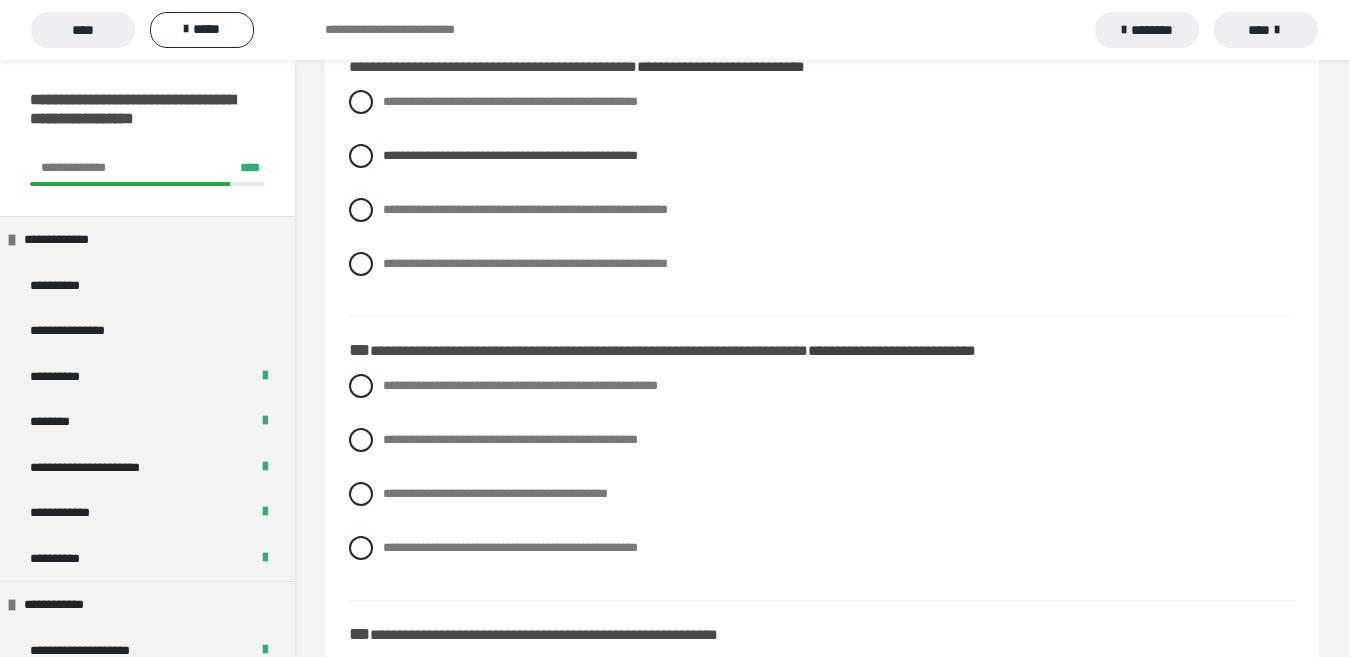 scroll, scrollTop: 2532, scrollLeft: 0, axis: vertical 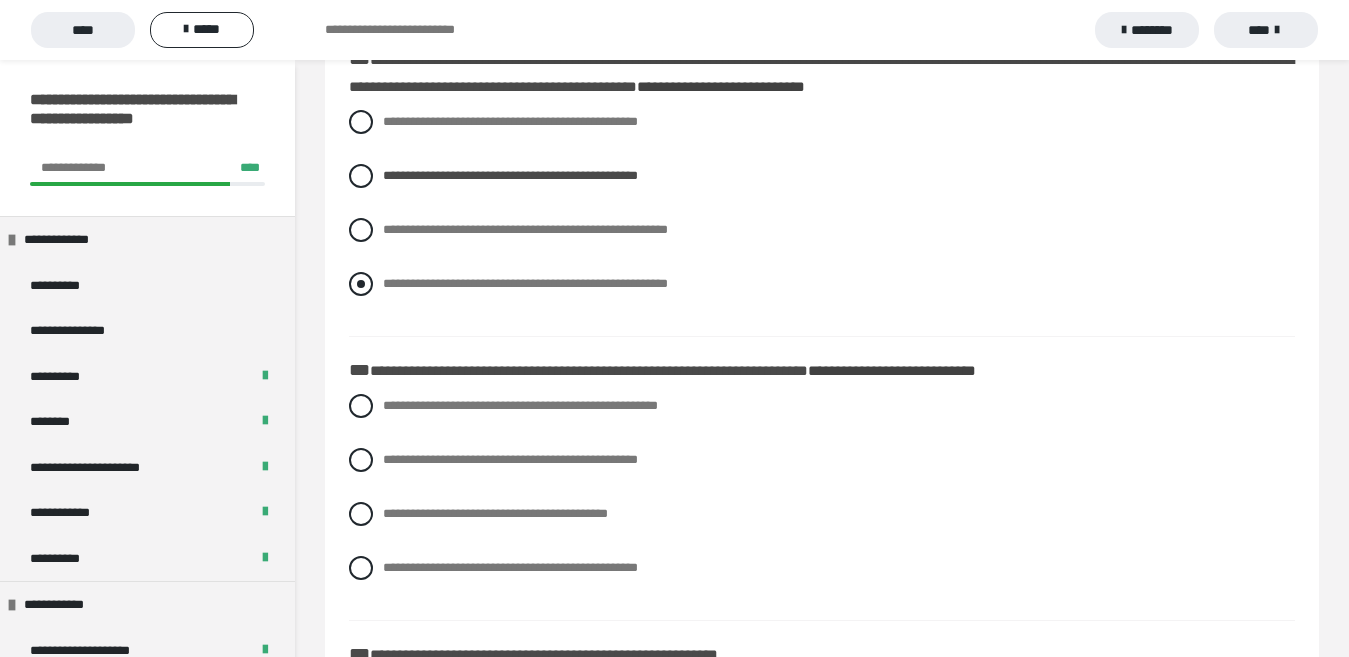 click on "**********" at bounding box center (822, 284) 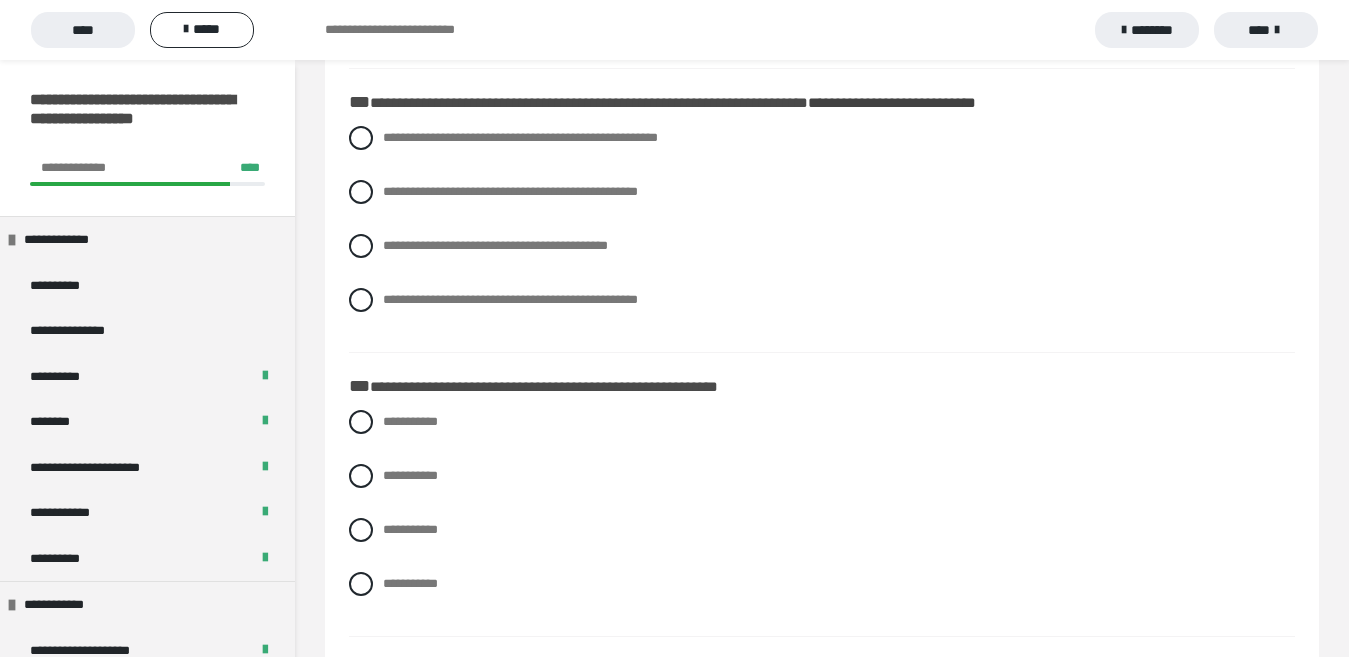 scroll, scrollTop: 2827, scrollLeft: 0, axis: vertical 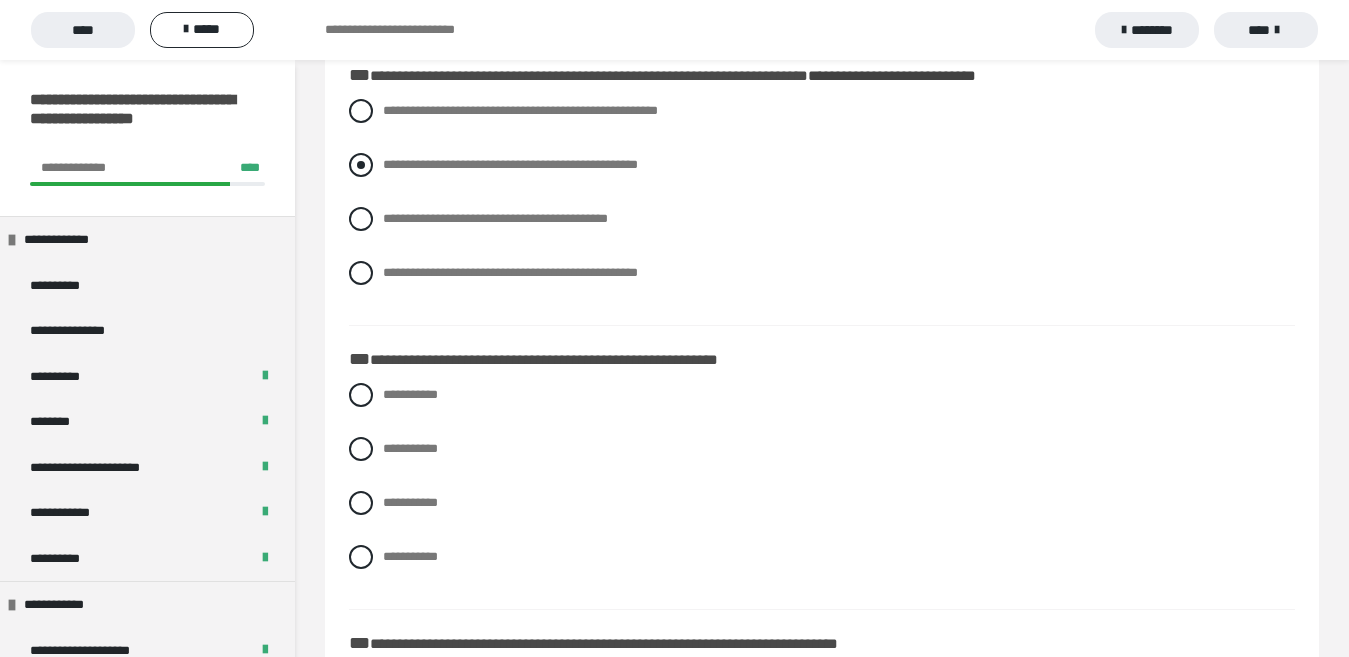 click on "**********" at bounding box center [822, 165] 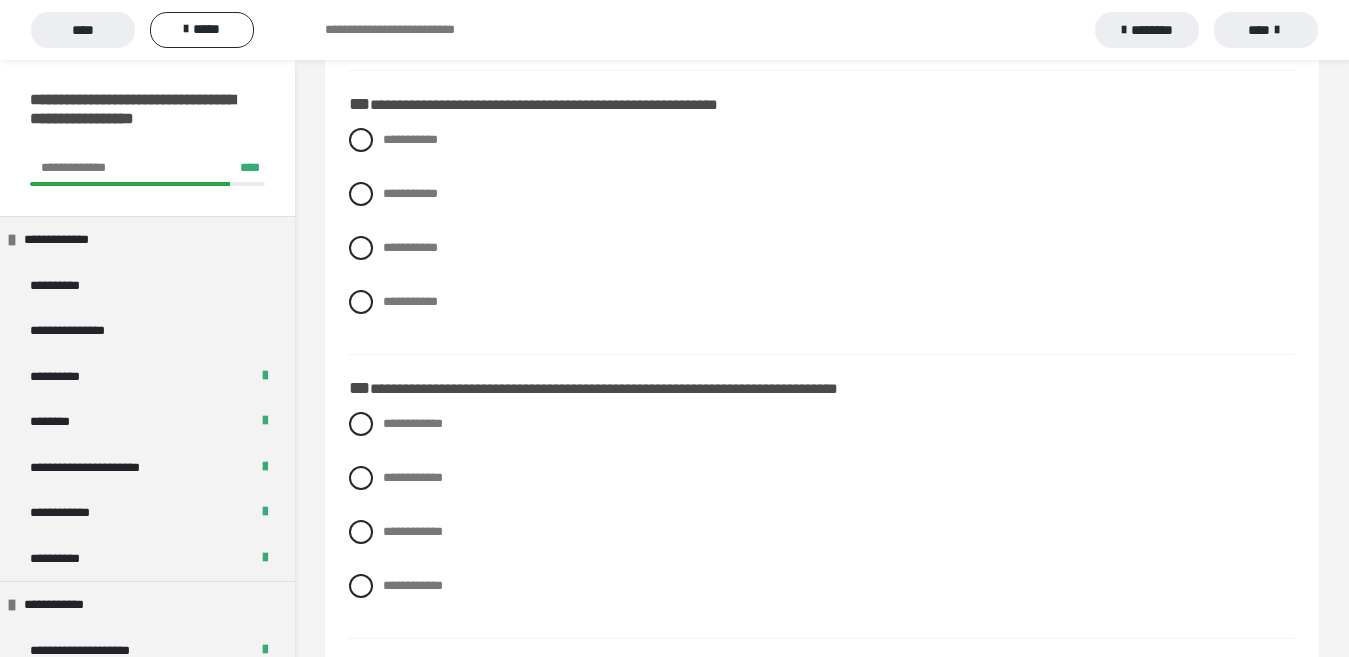 scroll, scrollTop: 3102, scrollLeft: 0, axis: vertical 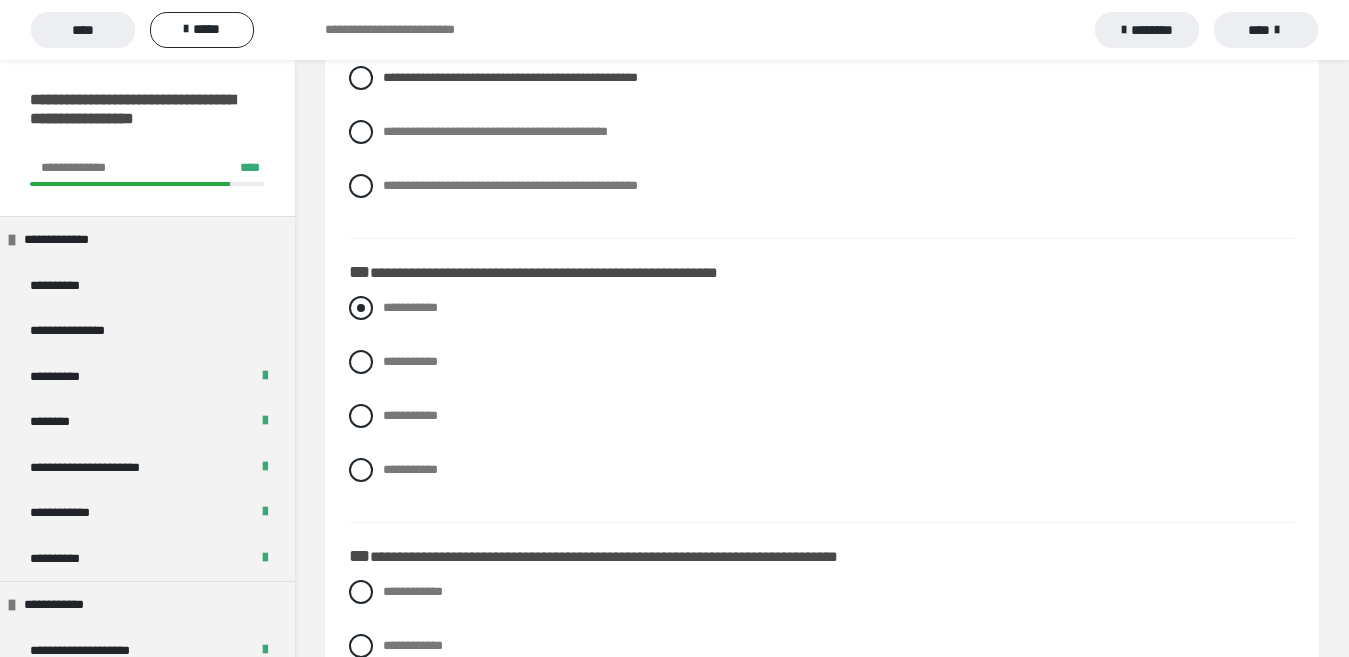 click on "**********" at bounding box center [822, 308] 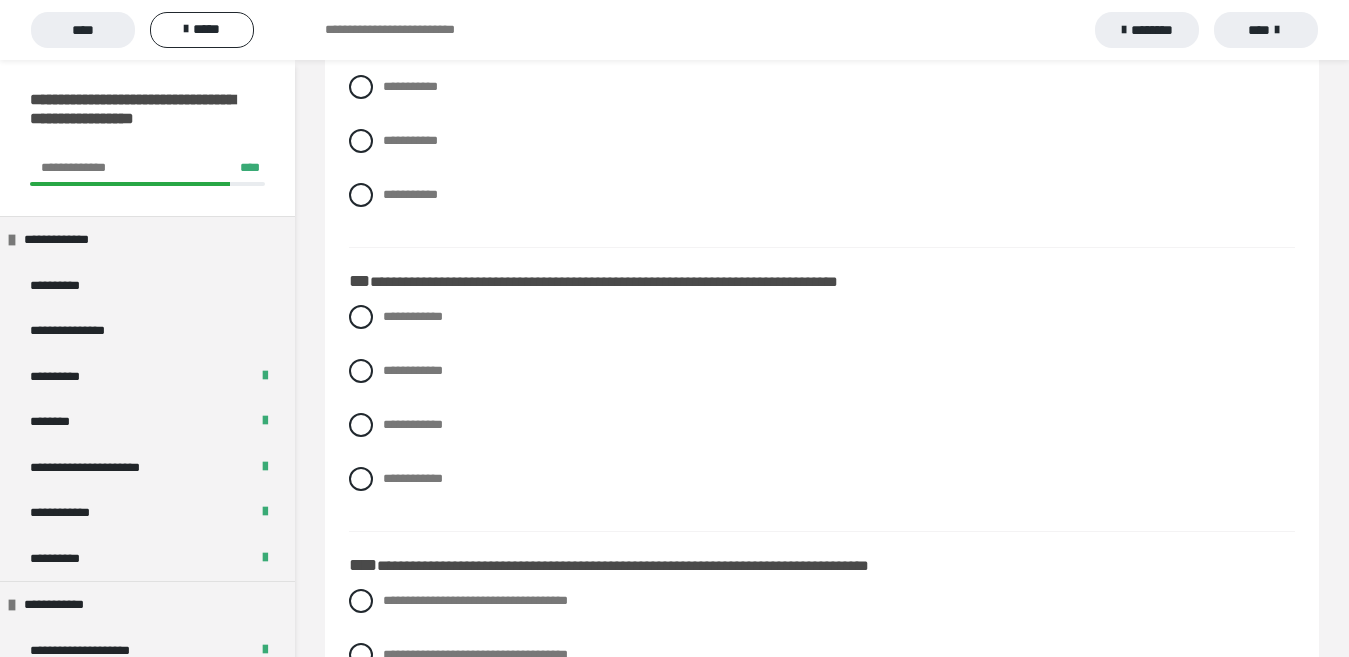 scroll, scrollTop: 3390, scrollLeft: 0, axis: vertical 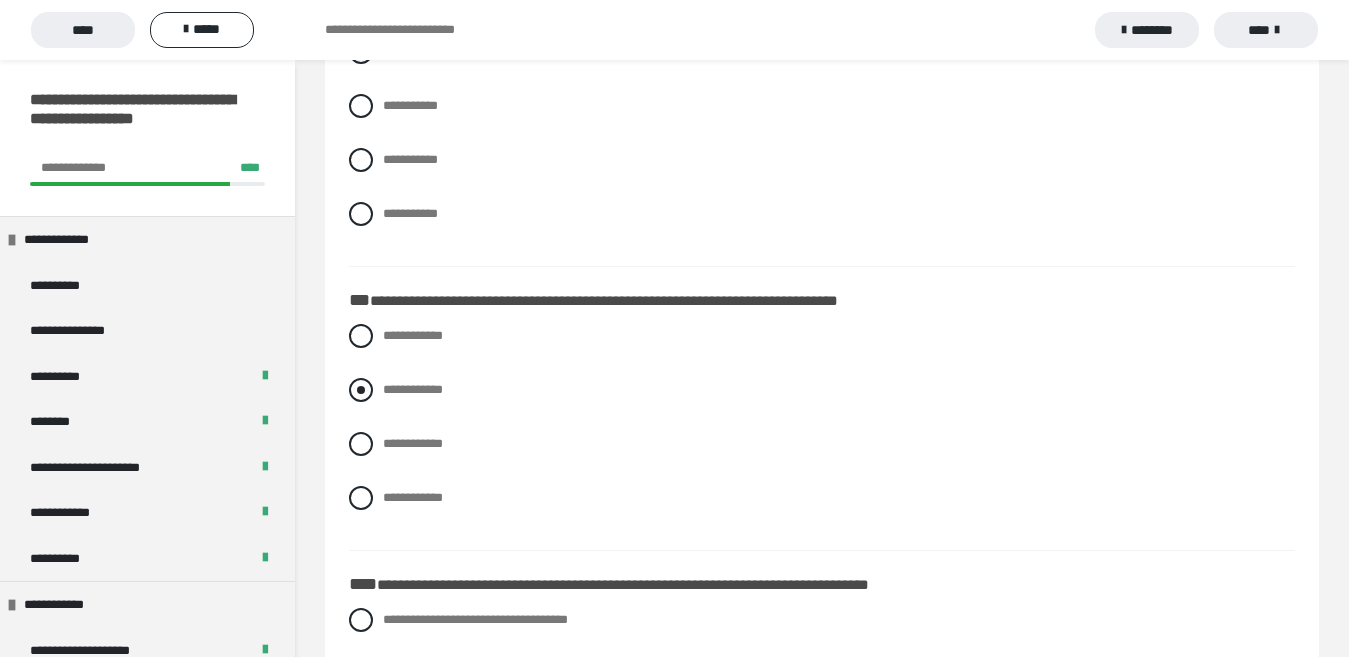 click on "**********" at bounding box center (822, 390) 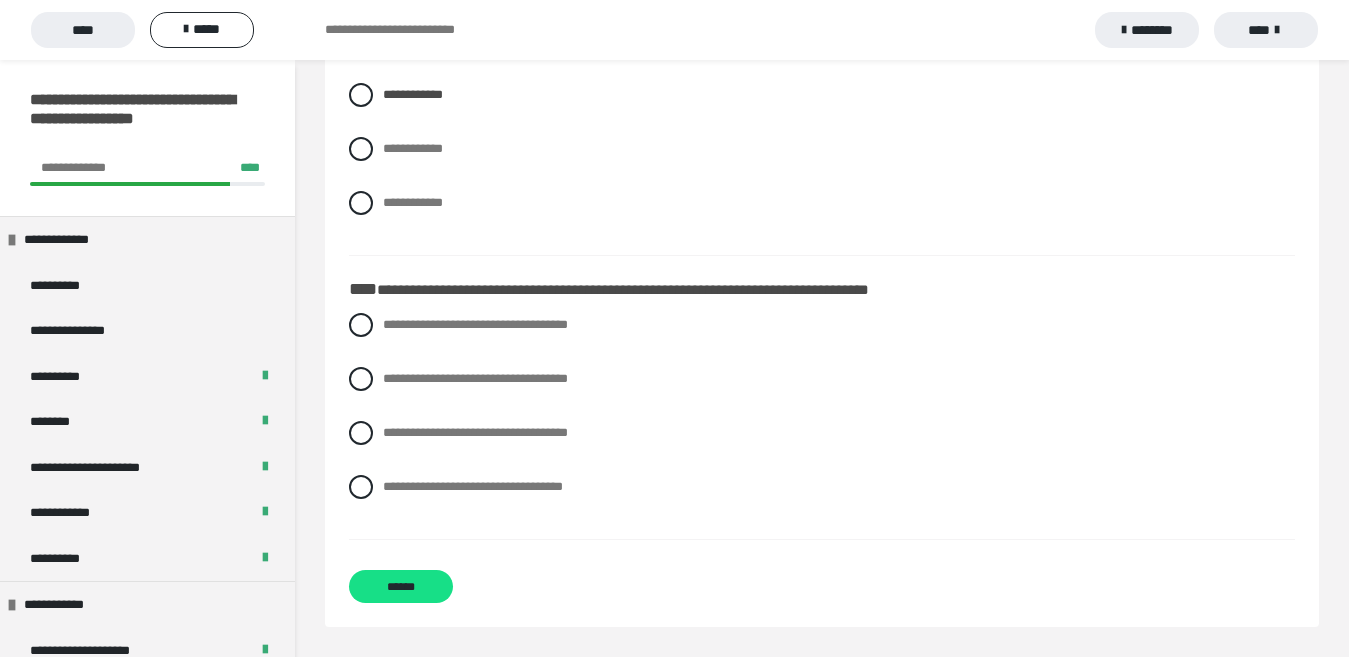 scroll, scrollTop: 3519, scrollLeft: 0, axis: vertical 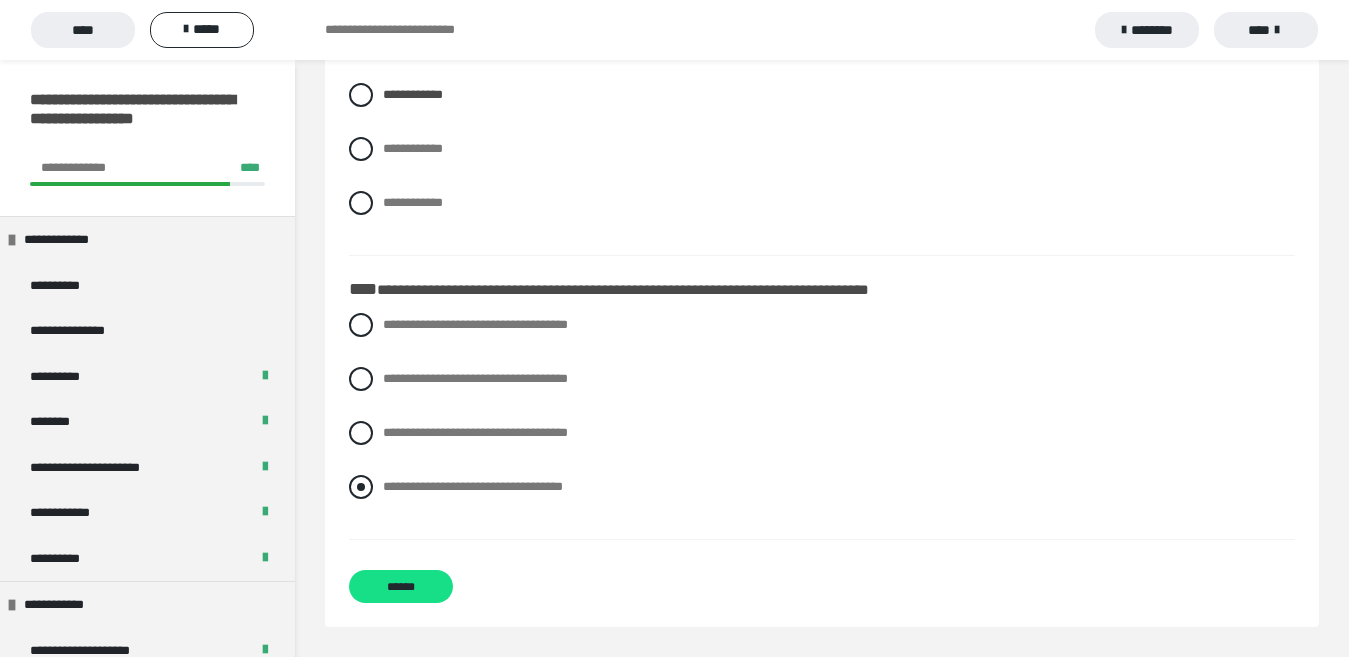 click on "**********" at bounding box center [473, 486] 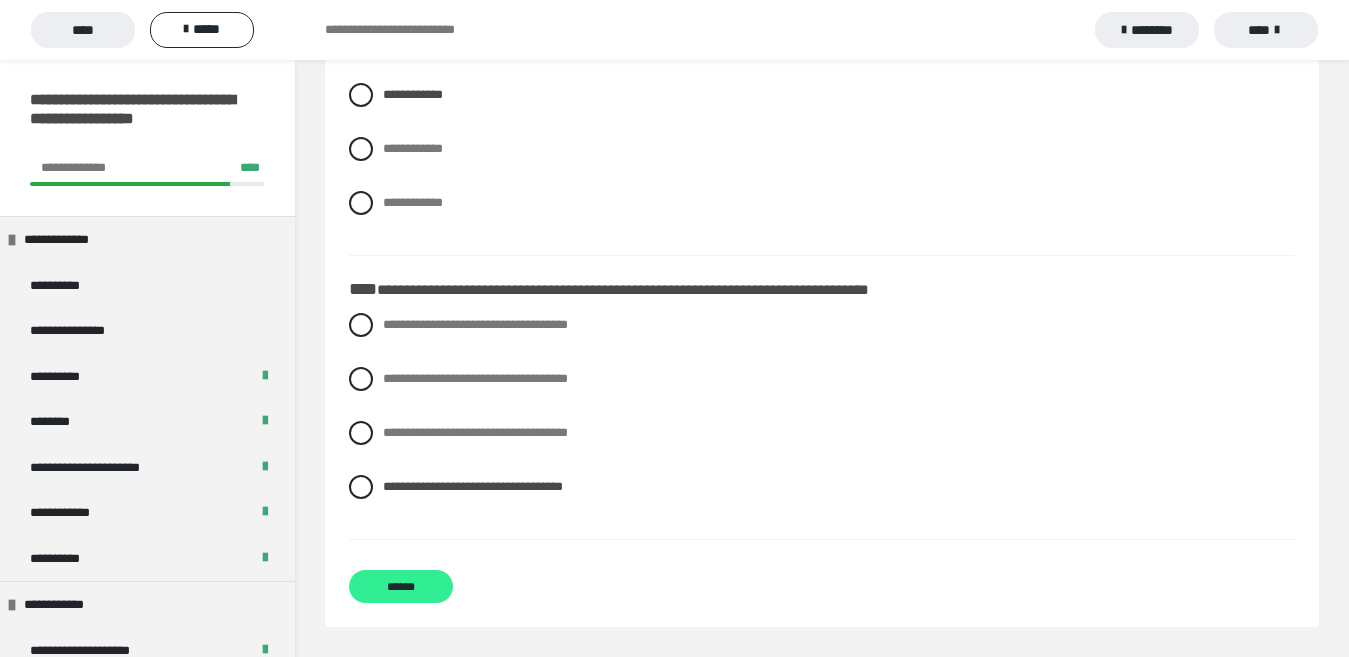 click on "******" at bounding box center (401, 586) 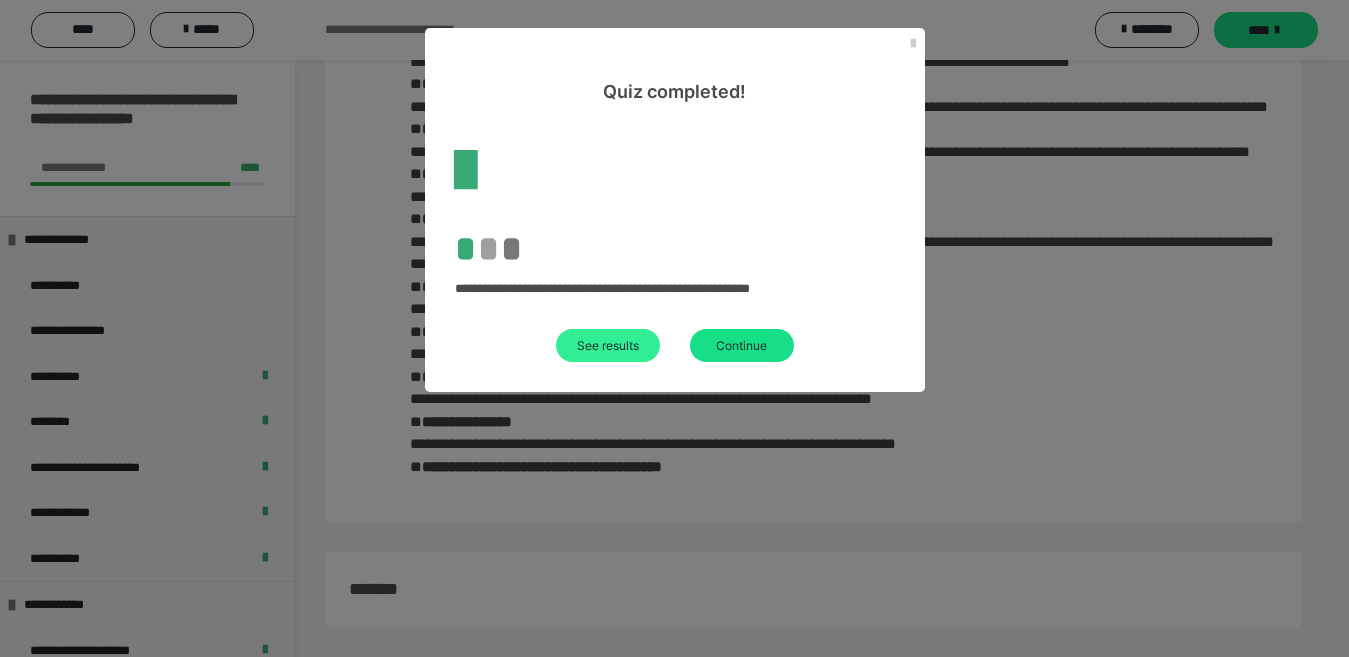scroll, scrollTop: 351, scrollLeft: 0, axis: vertical 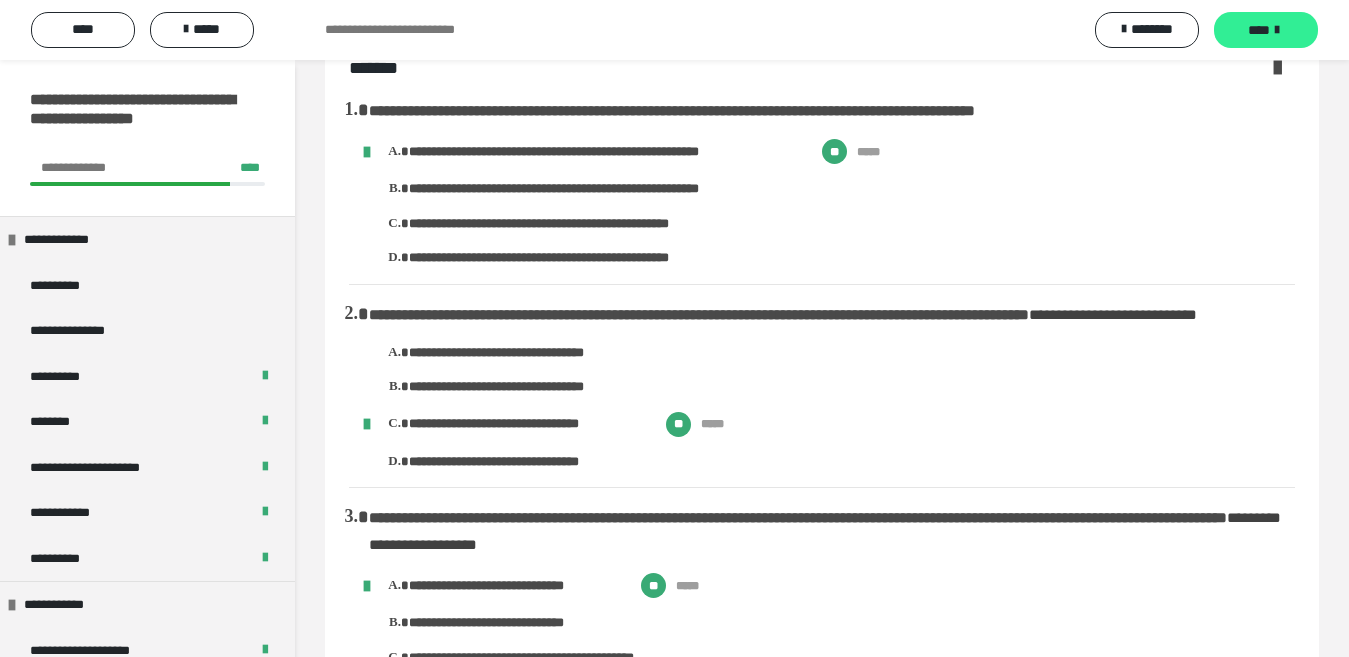 click on "****" at bounding box center [1259, 30] 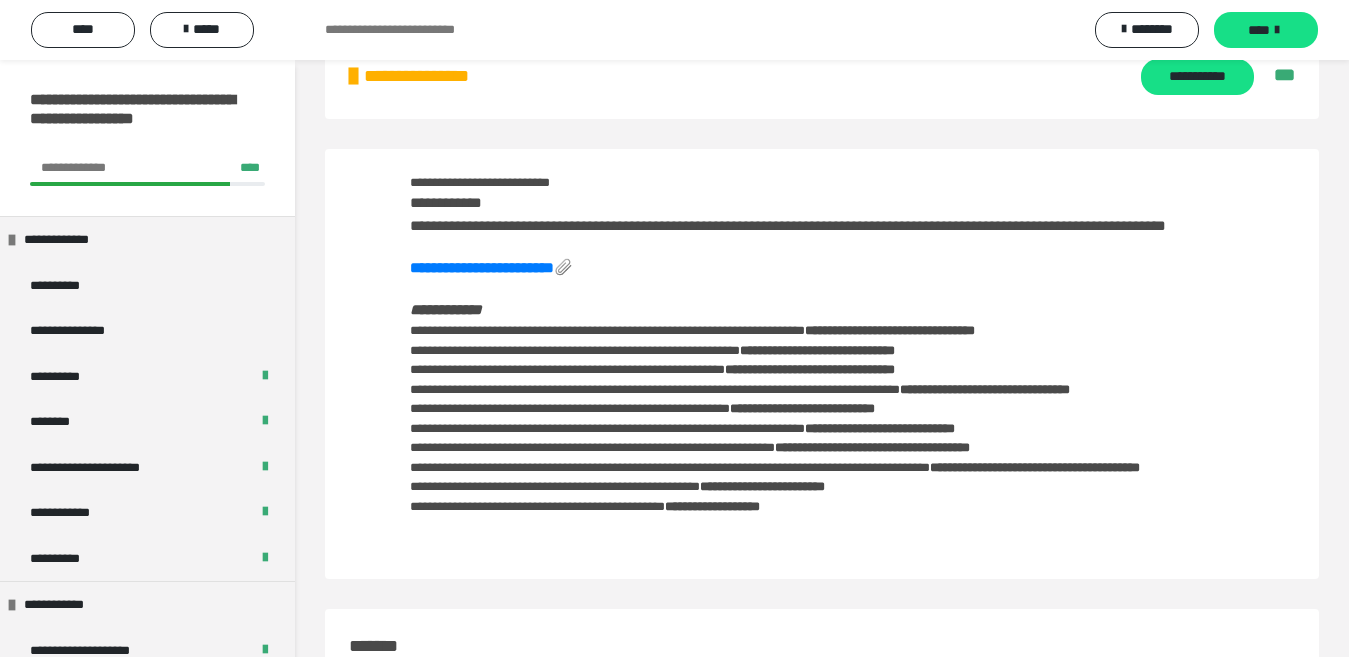 scroll, scrollTop: 0, scrollLeft: 0, axis: both 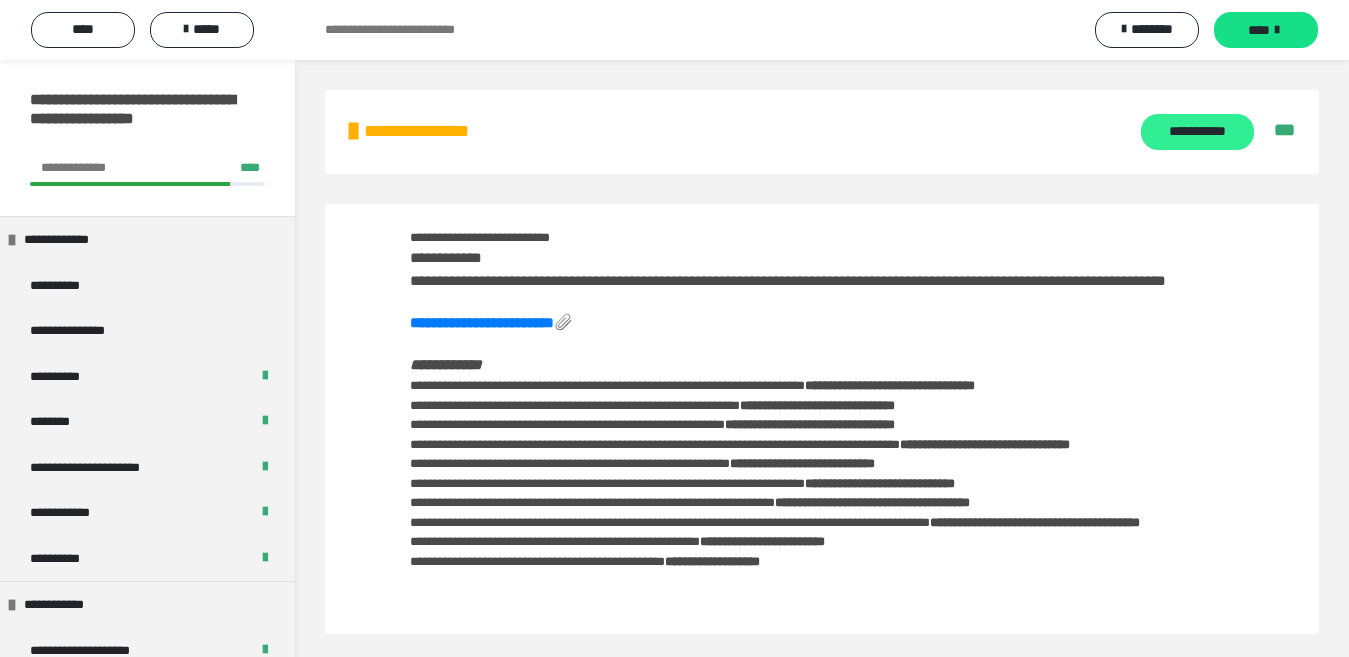 click on "**********" at bounding box center (1197, 132) 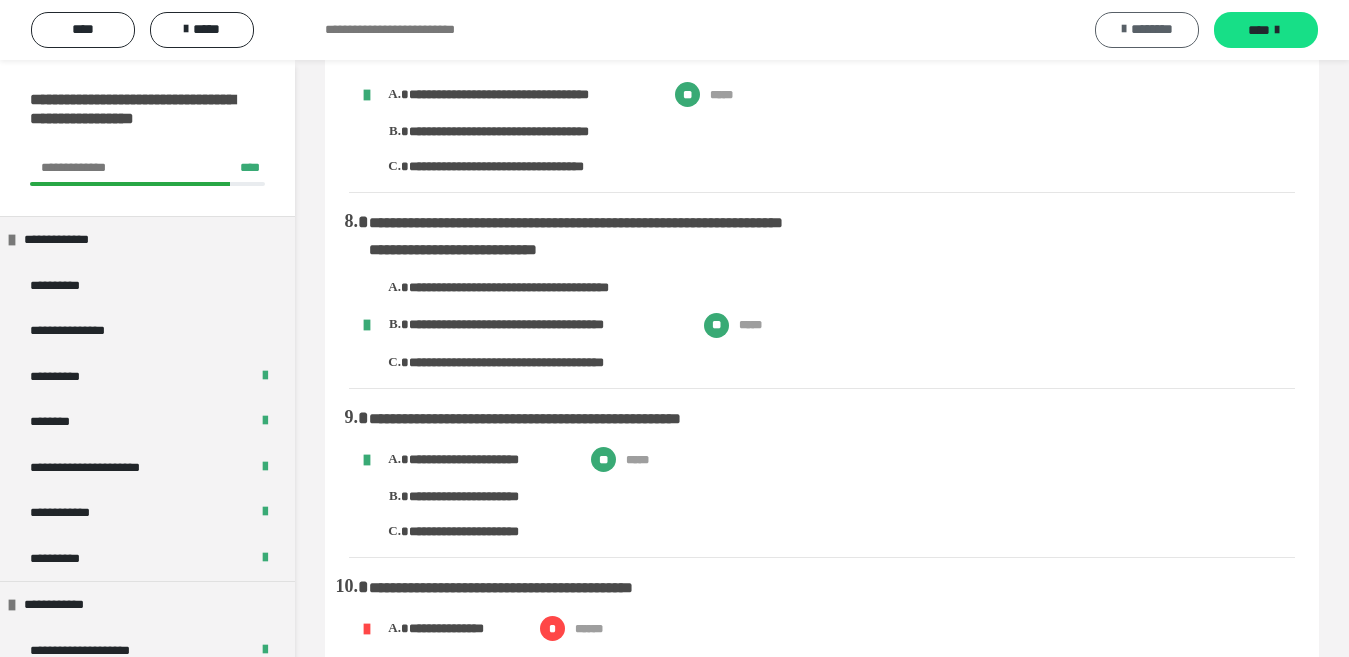 scroll, scrollTop: 487, scrollLeft: 0, axis: vertical 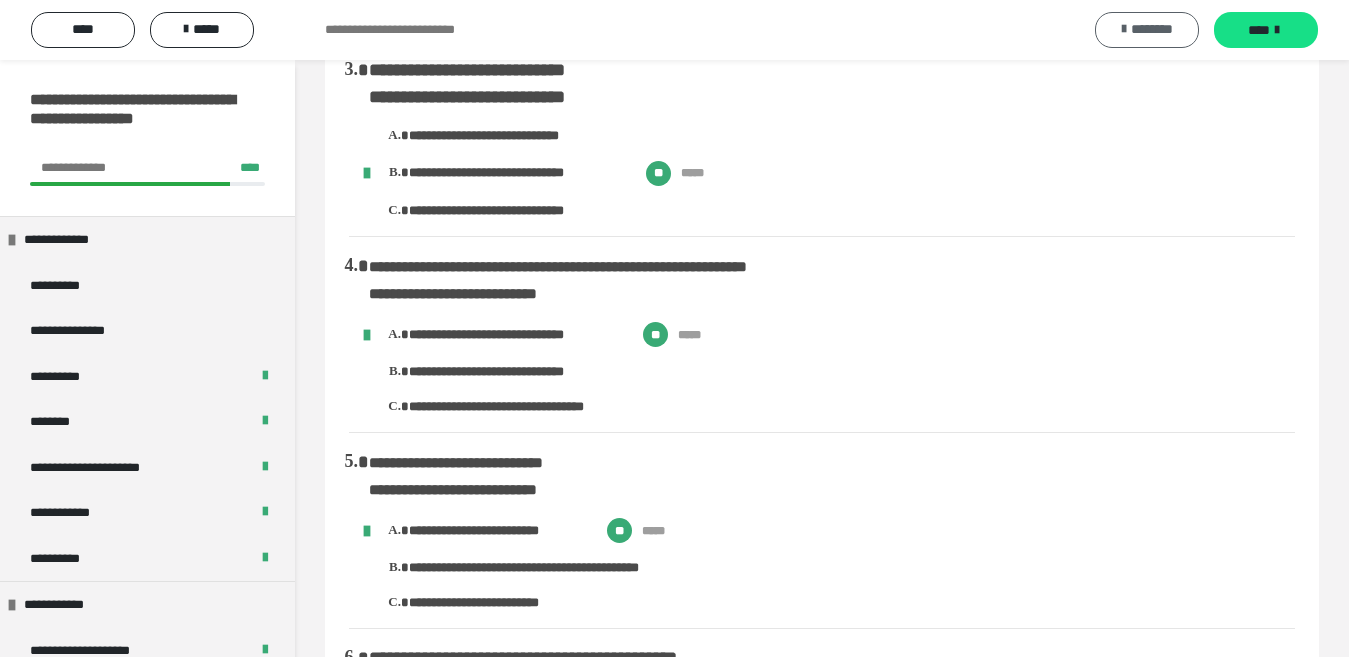 click on "********" at bounding box center [1152, 29] 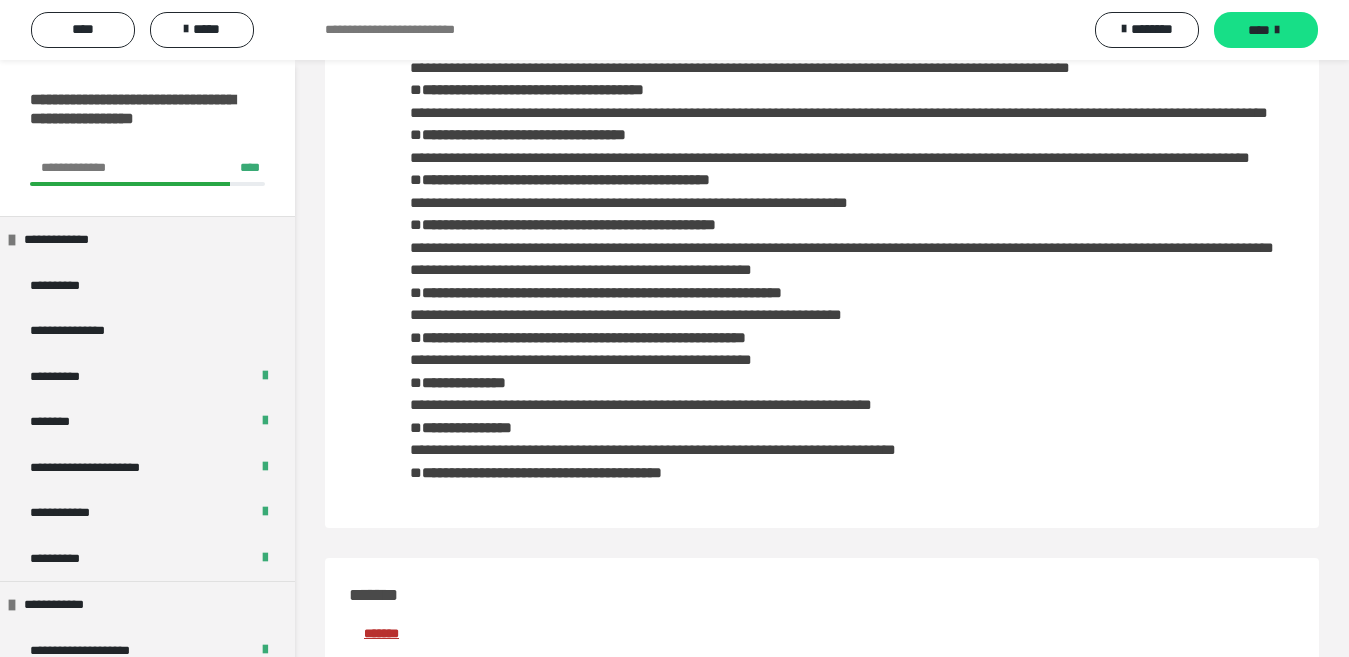 scroll, scrollTop: 34, scrollLeft: 0, axis: vertical 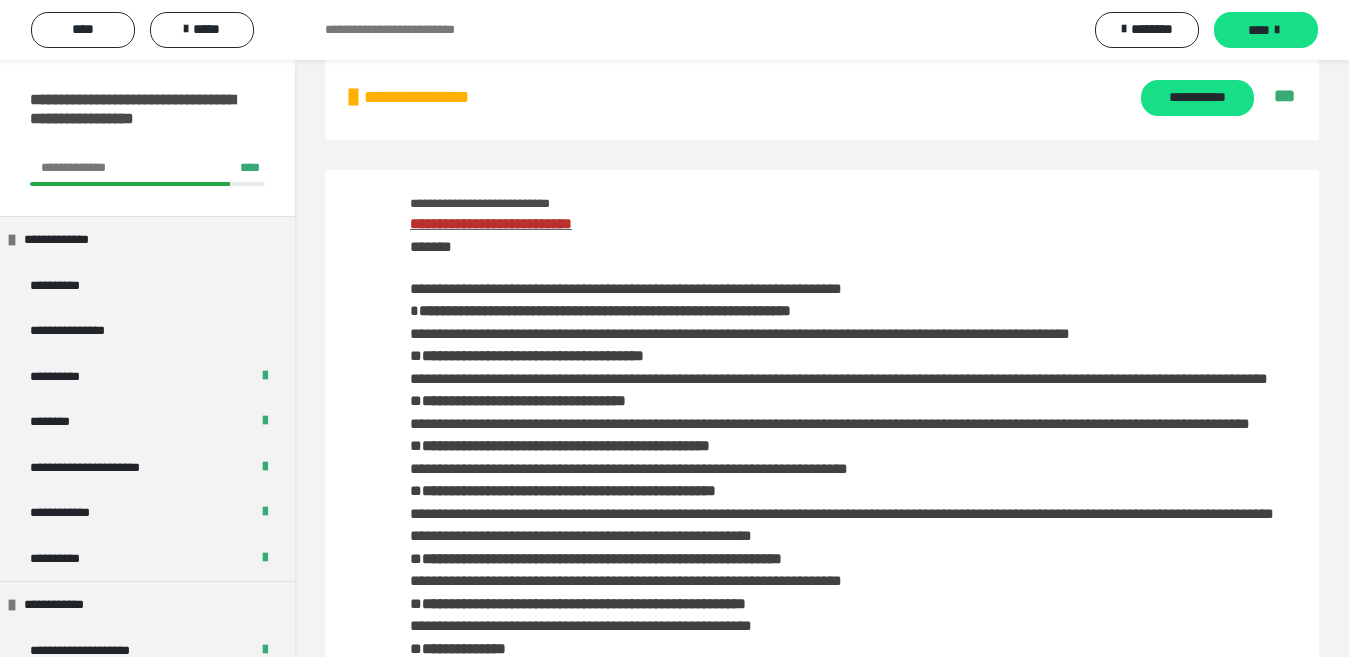 click on "**********" at bounding box center (491, 223) 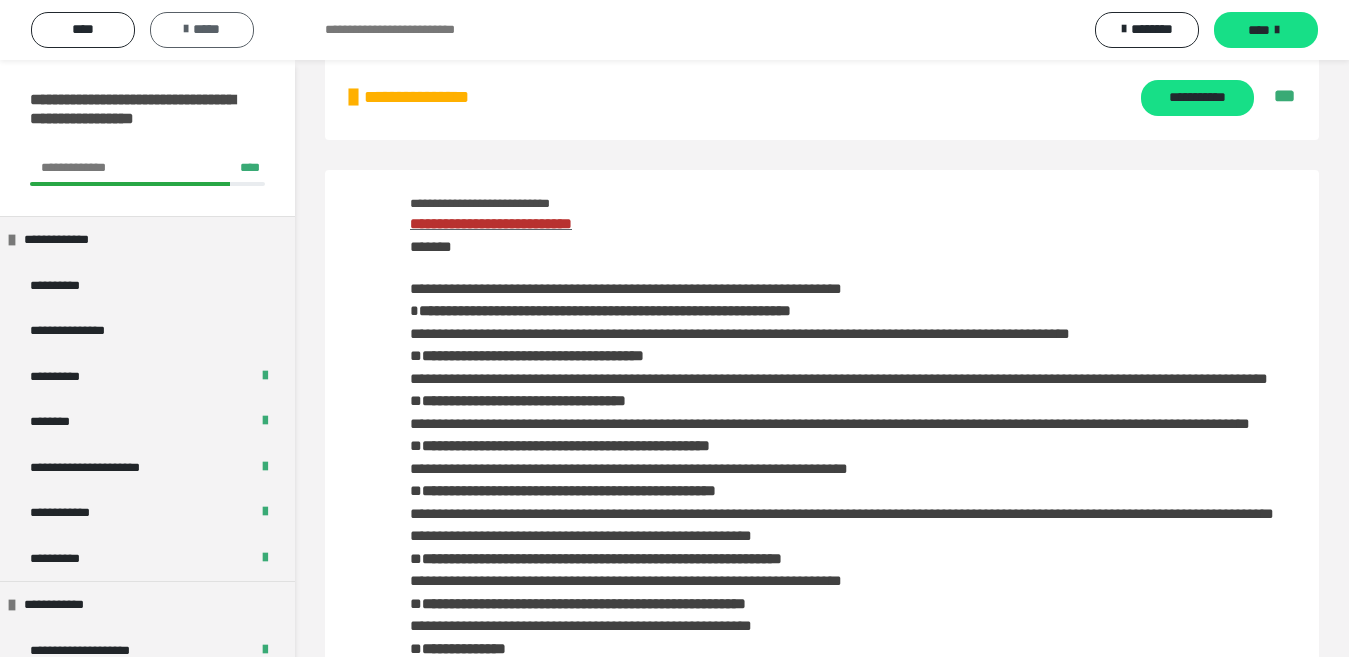 click on "*****" at bounding box center [202, 30] 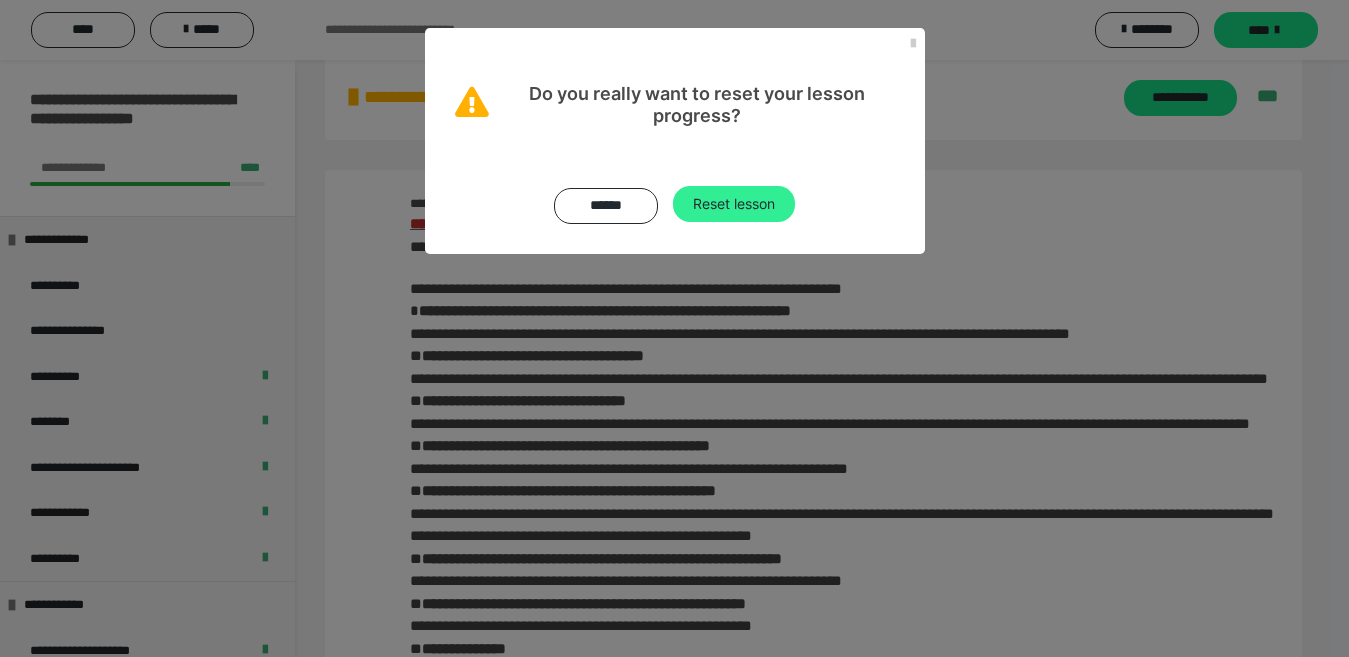click on "Reset lesson" at bounding box center [734, 204] 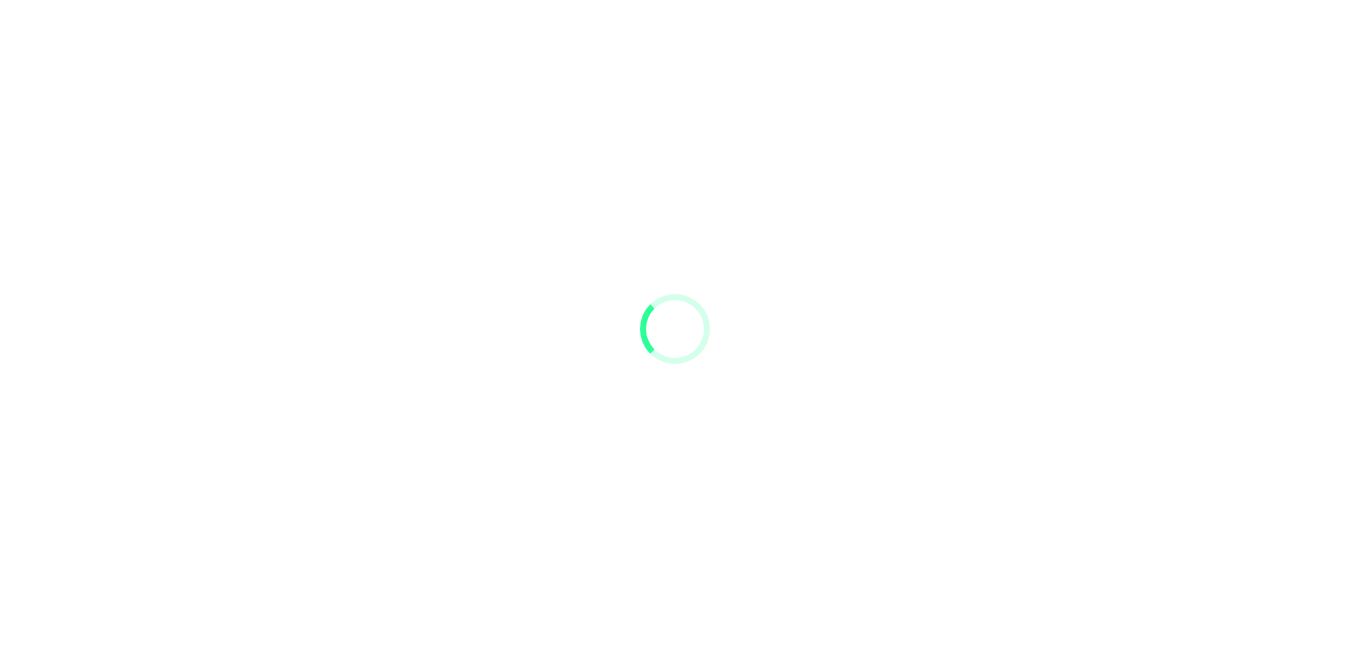 scroll, scrollTop: 0, scrollLeft: 0, axis: both 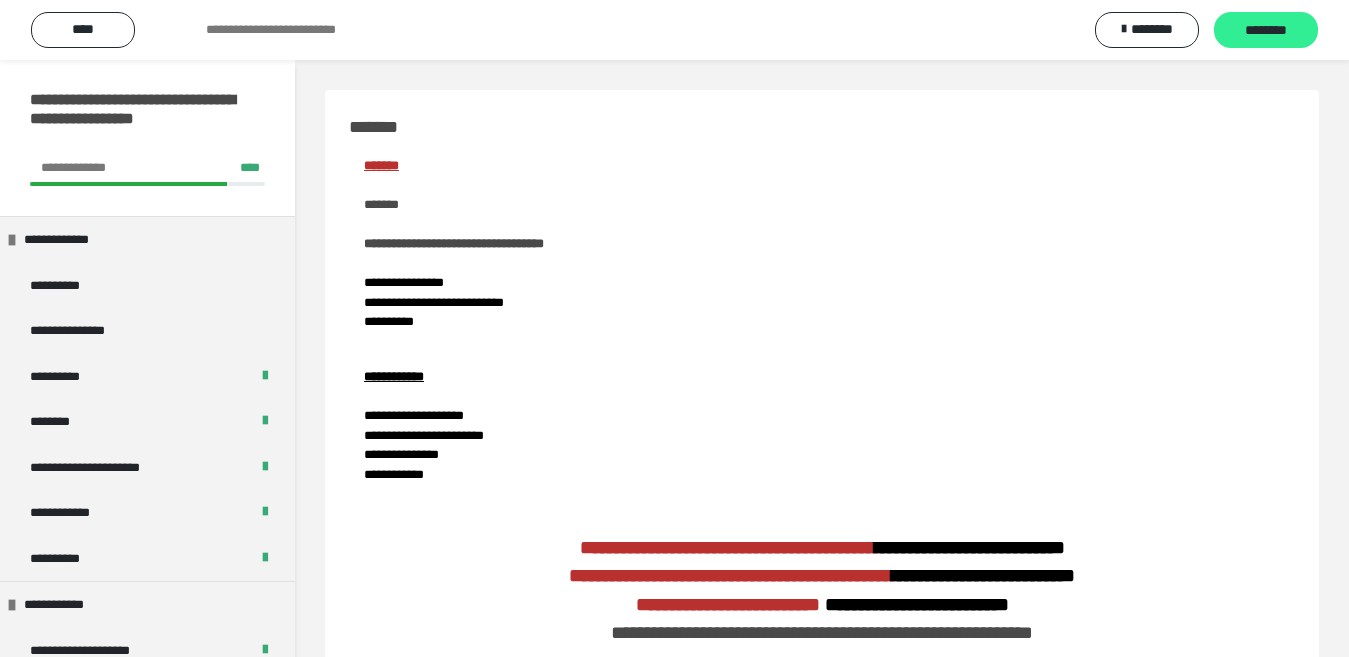 click on "********" at bounding box center [1266, 31] 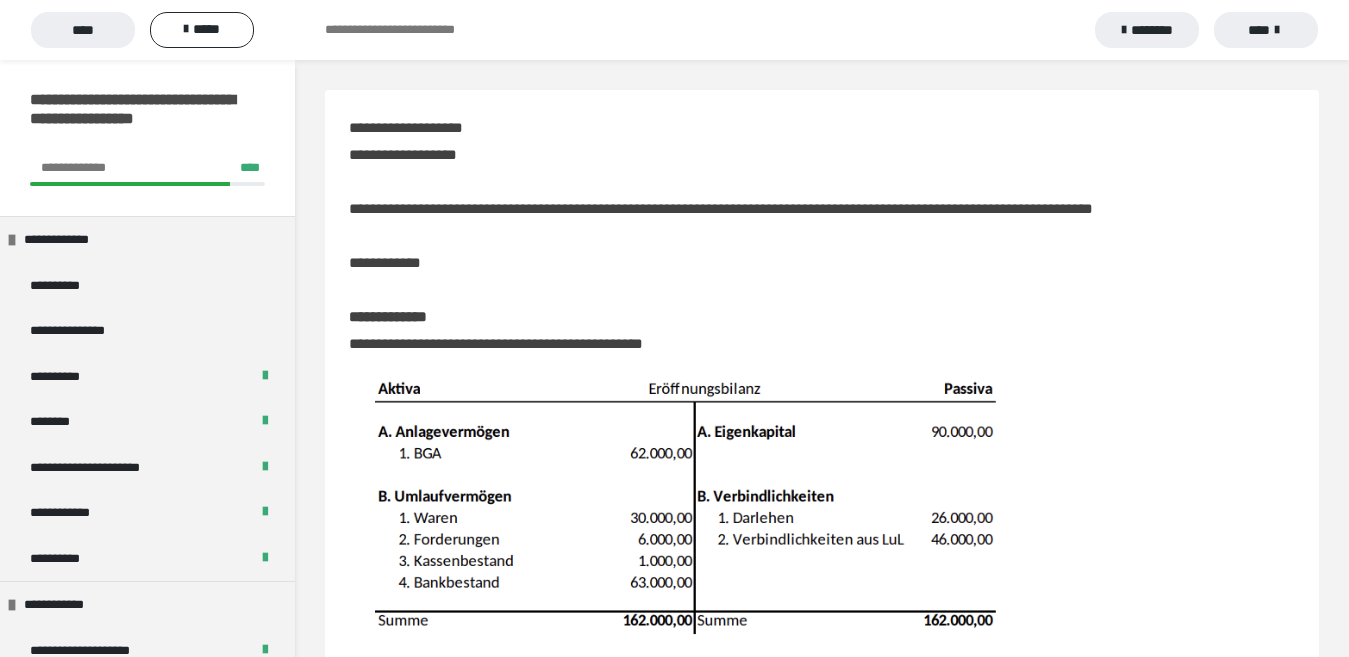 scroll, scrollTop: 938, scrollLeft: 0, axis: vertical 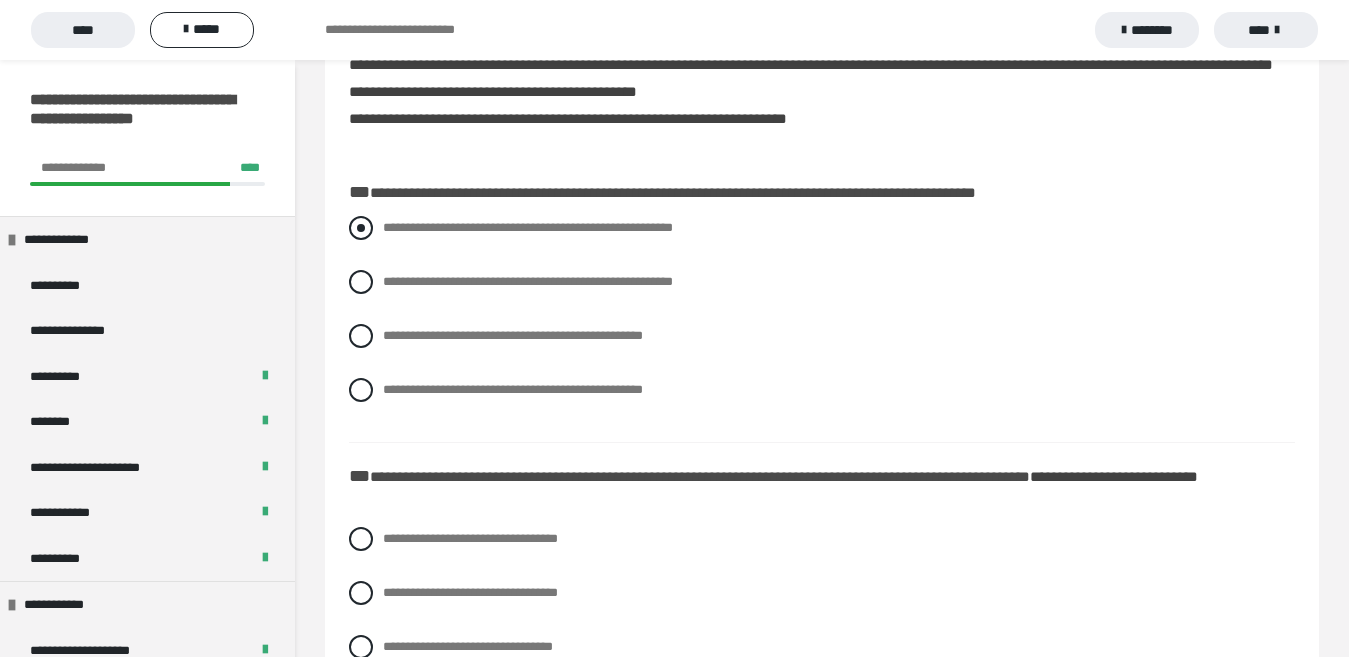 click on "**********" at bounding box center (528, 227) 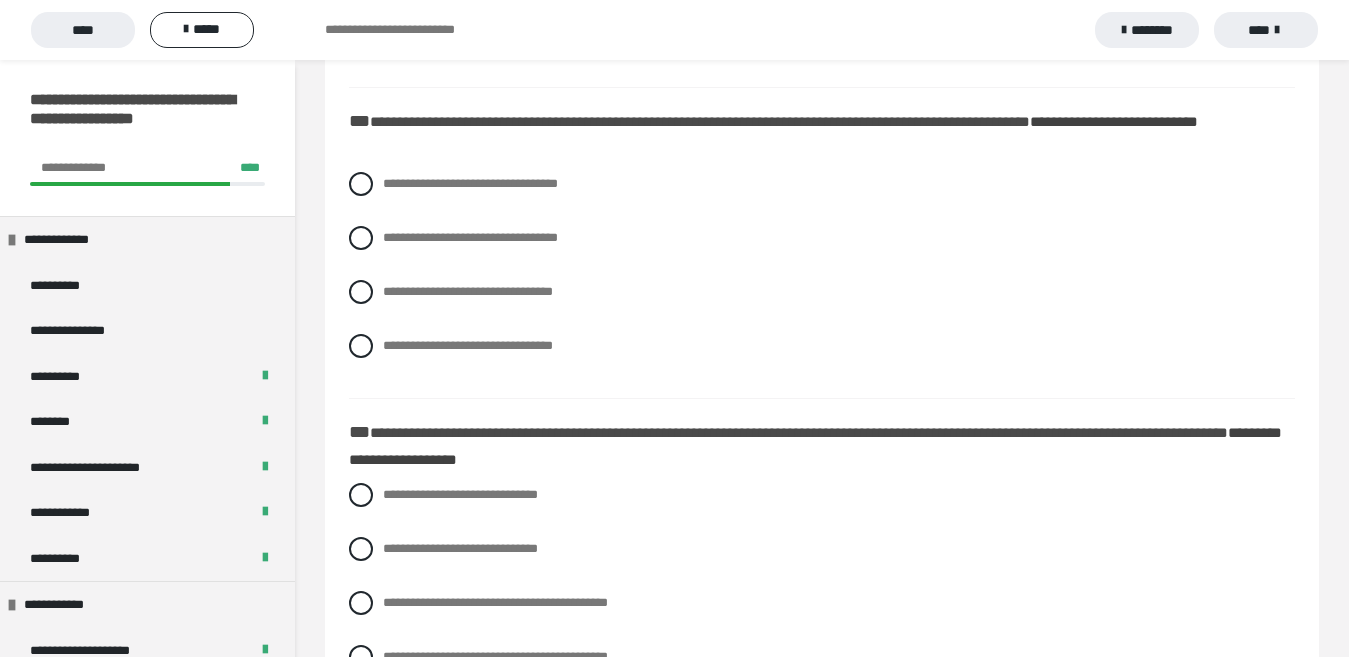 scroll, scrollTop: 1233, scrollLeft: 0, axis: vertical 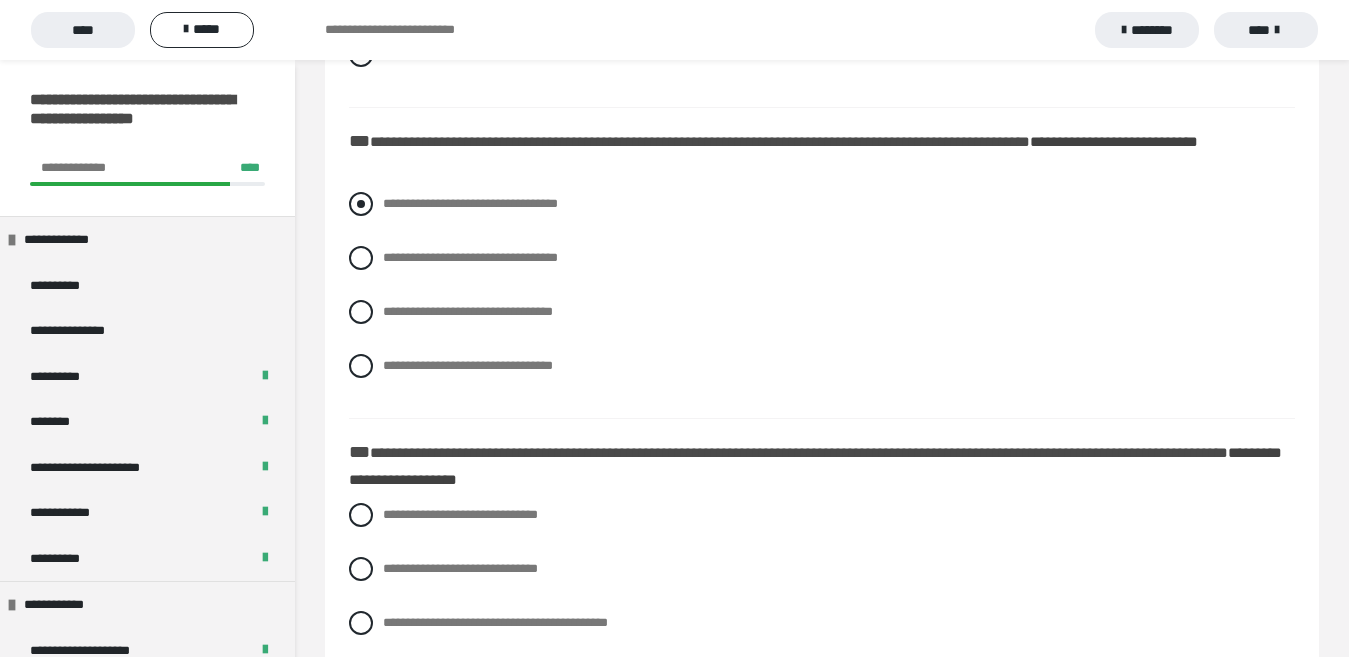 click on "**********" at bounding box center (470, 203) 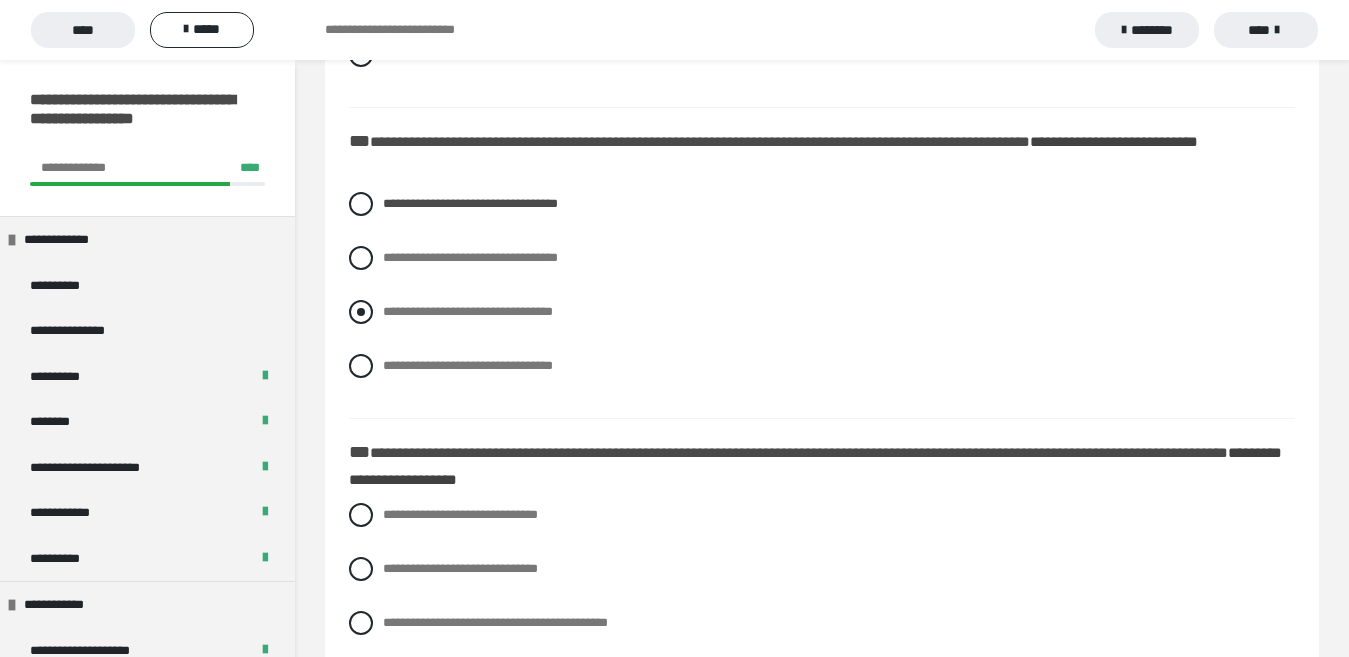 click on "**********" at bounding box center [468, 311] 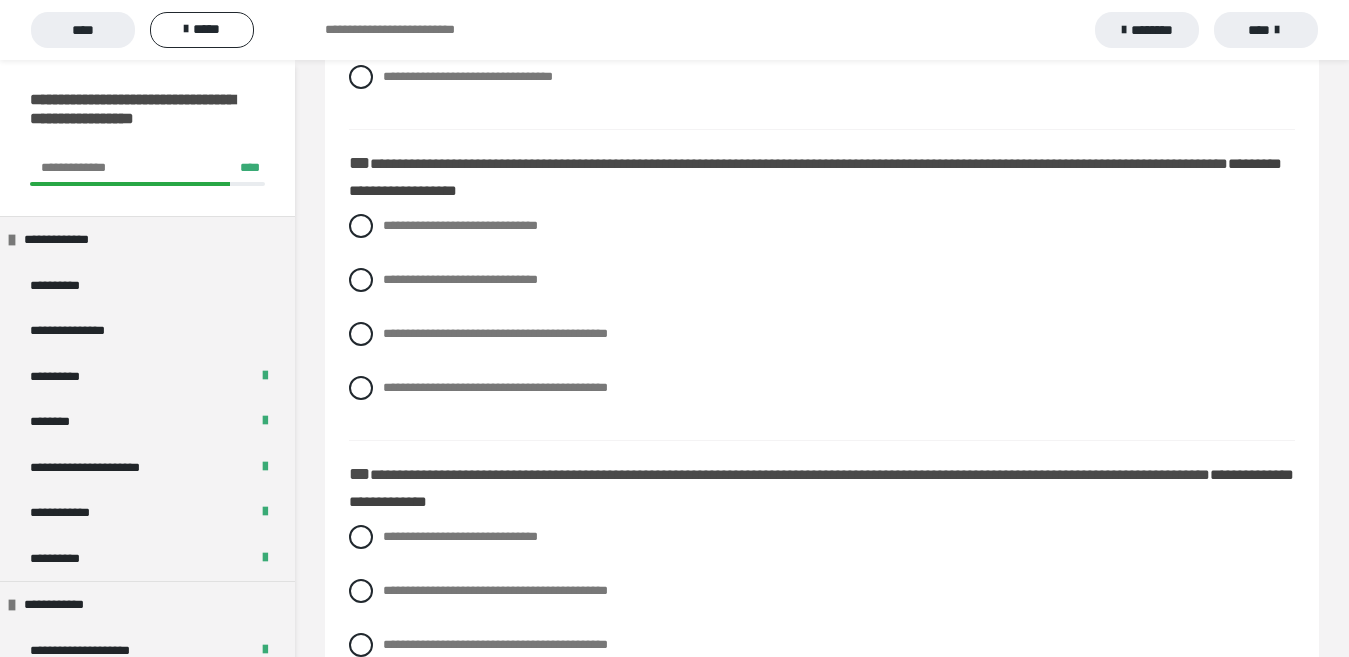 scroll, scrollTop: 1555, scrollLeft: 0, axis: vertical 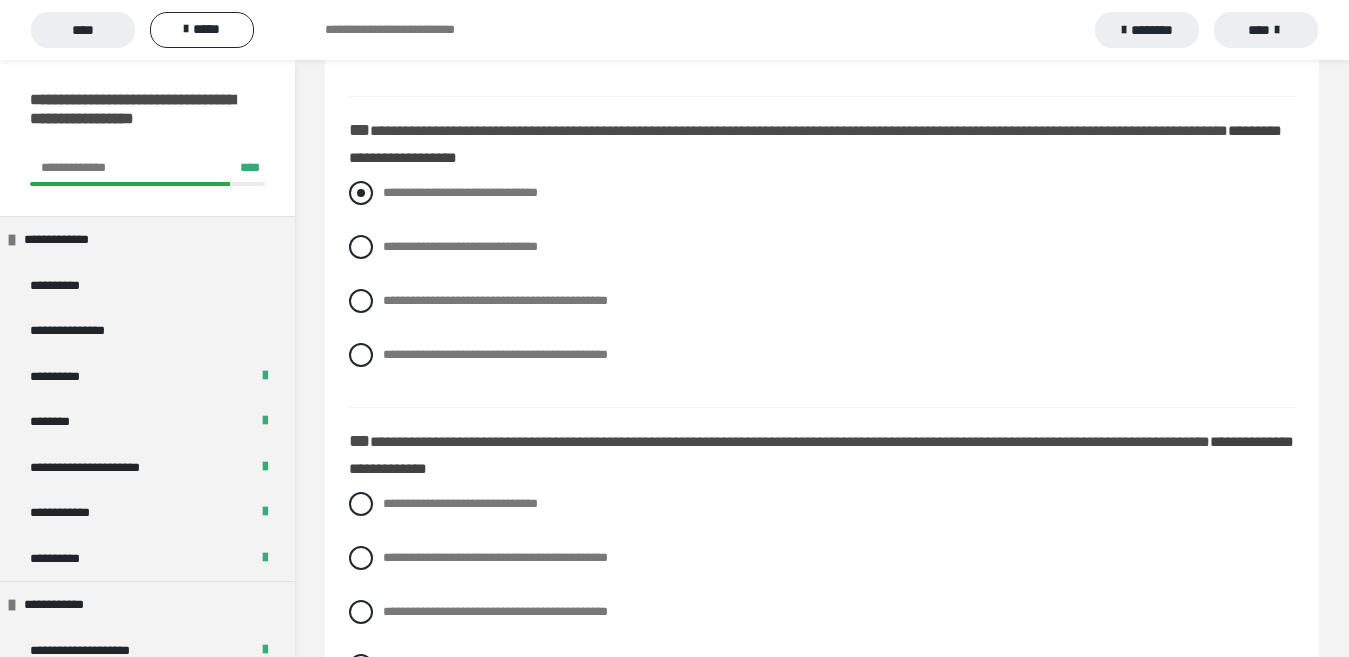 click on "**********" at bounding box center (822, 193) 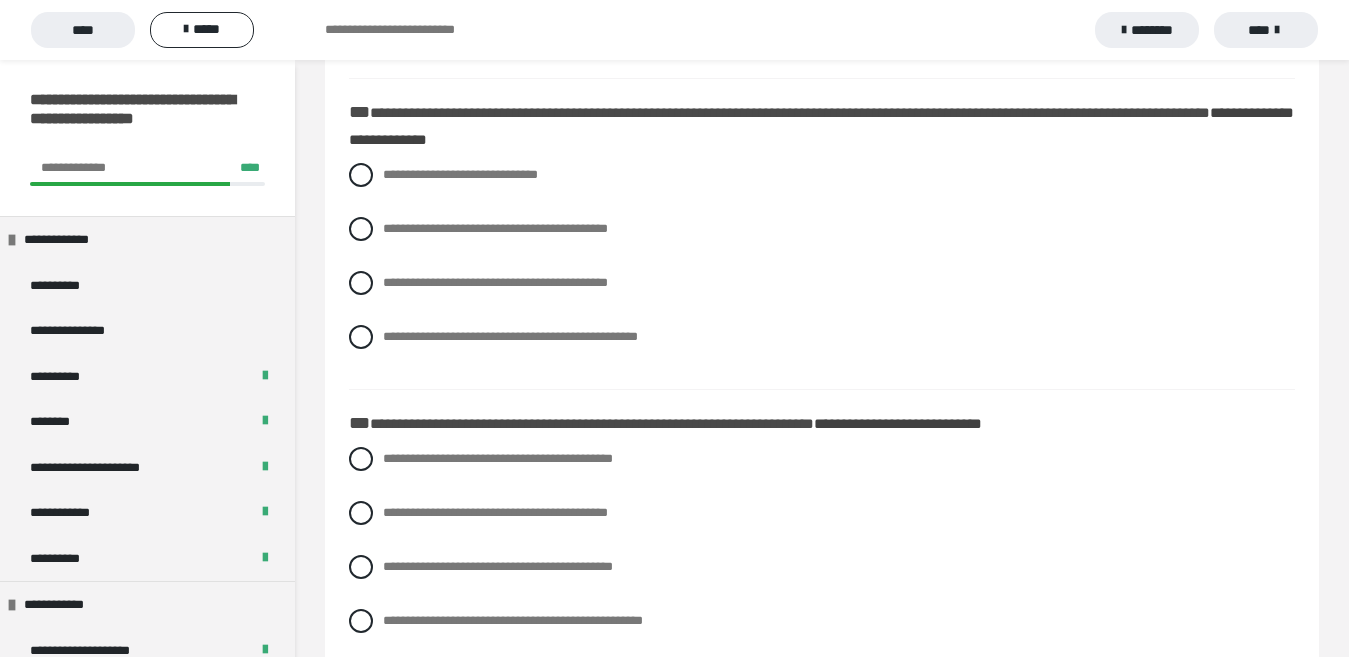 scroll, scrollTop: 1910, scrollLeft: 0, axis: vertical 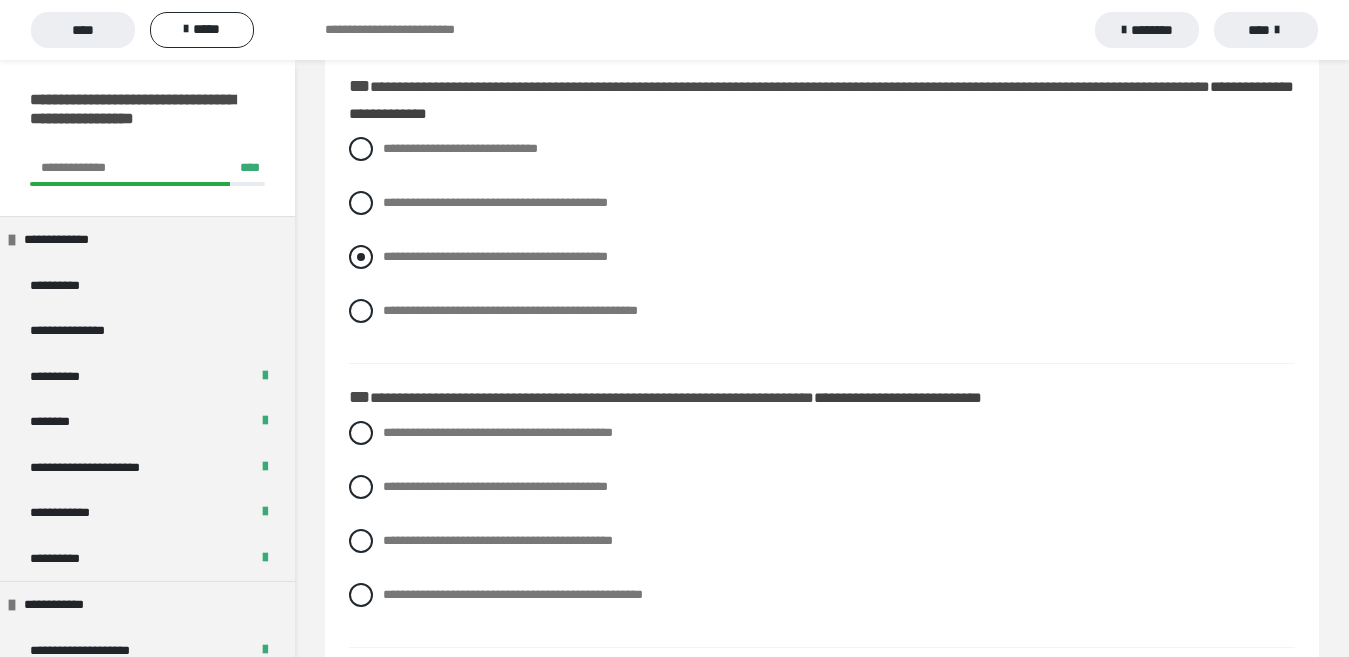 click on "**********" at bounding box center [495, 256] 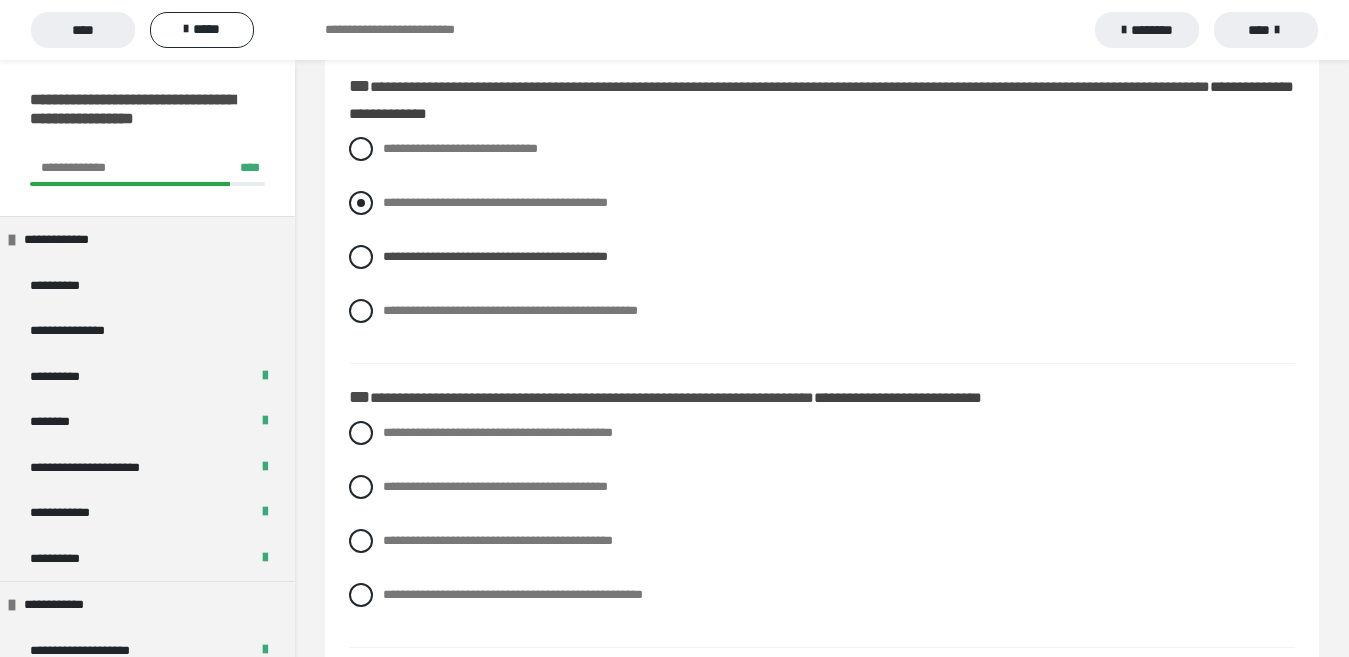 click on "**********" at bounding box center (495, 202) 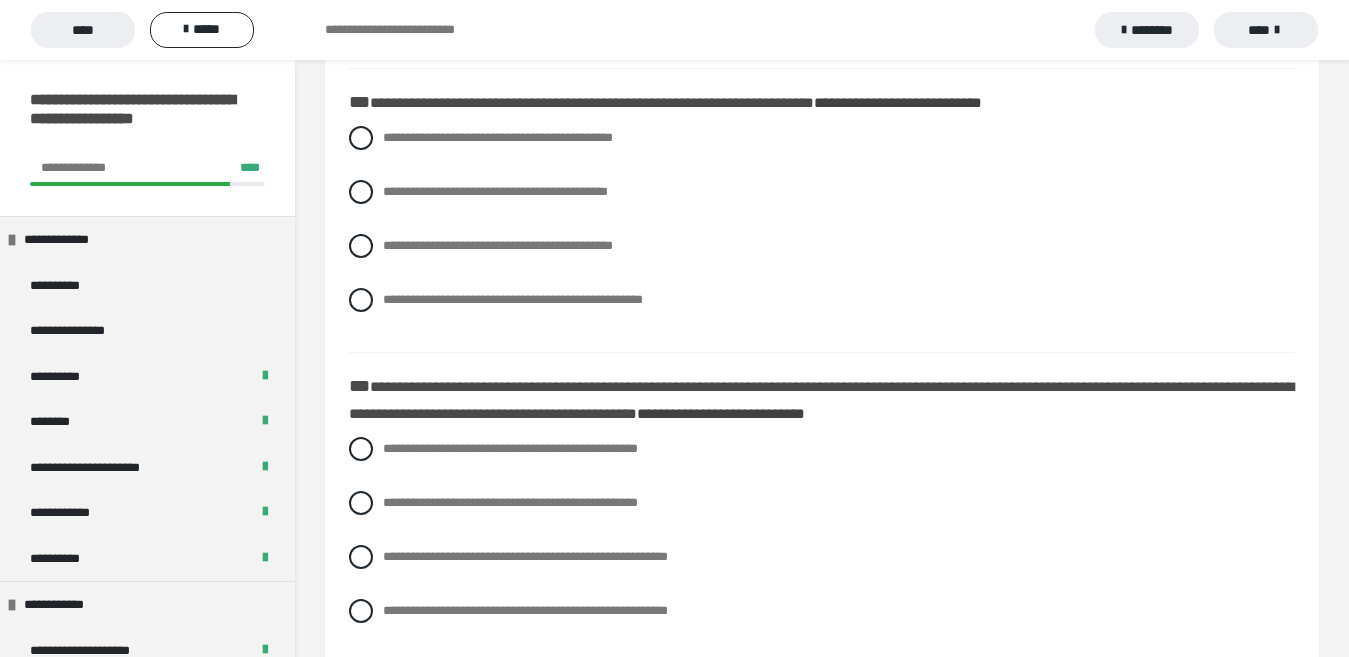 scroll, scrollTop: 2219, scrollLeft: 0, axis: vertical 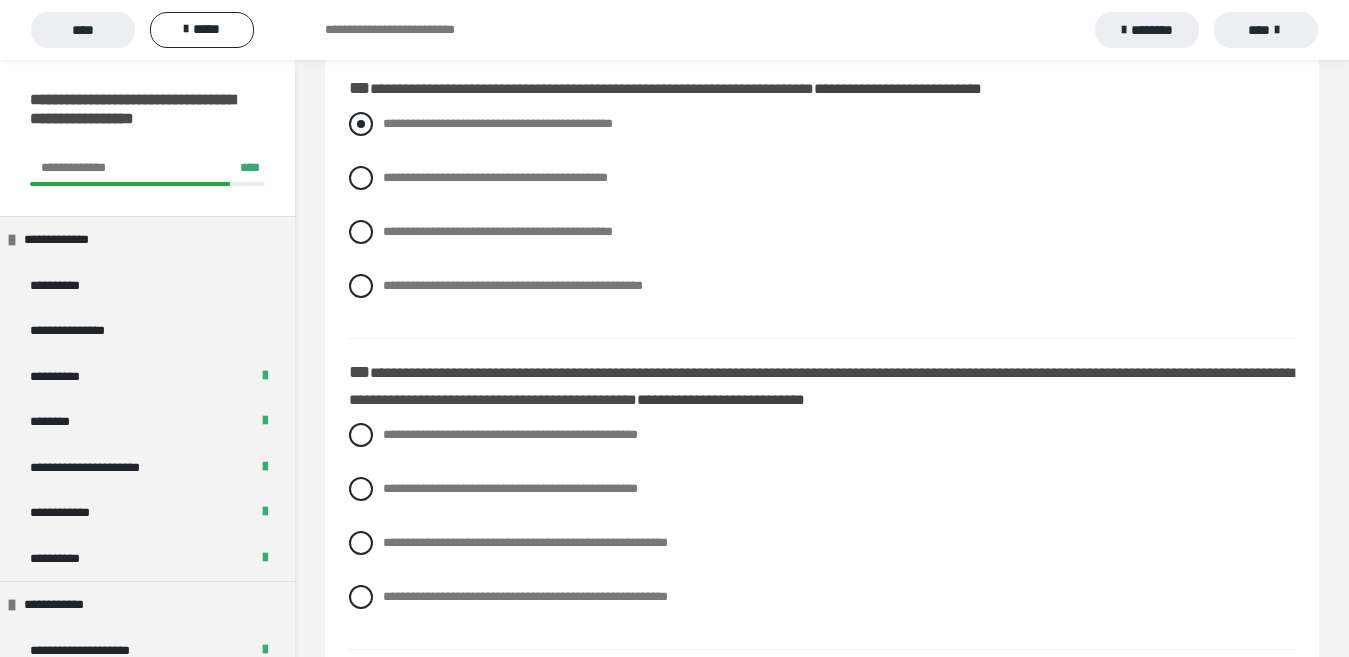 click on "**********" at bounding box center (498, 123) 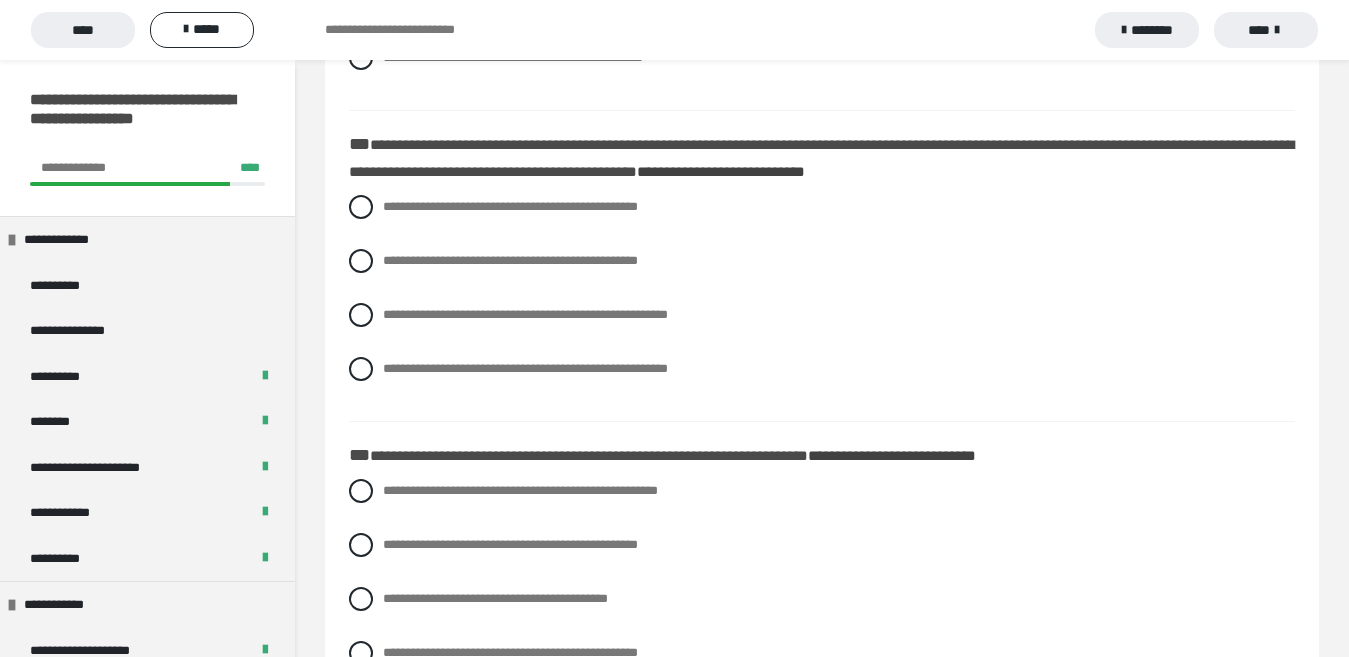 scroll, scrollTop: 2453, scrollLeft: 0, axis: vertical 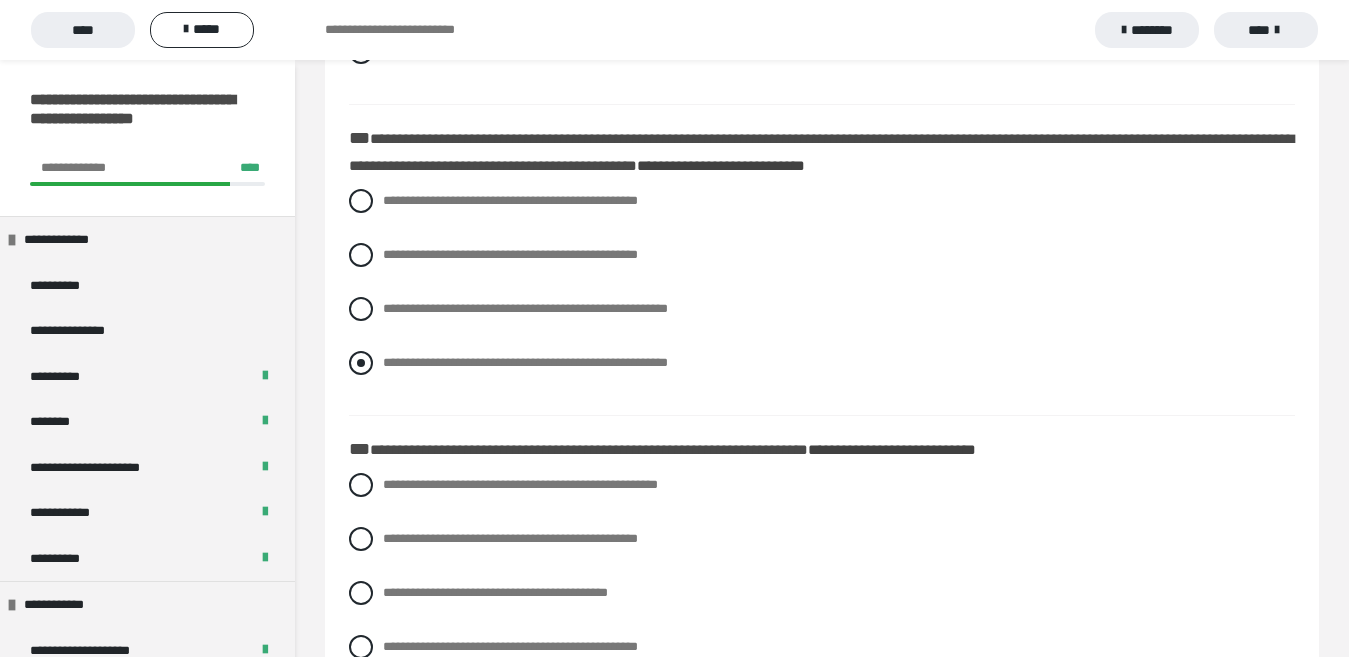 click on "**********" at bounding box center [822, 363] 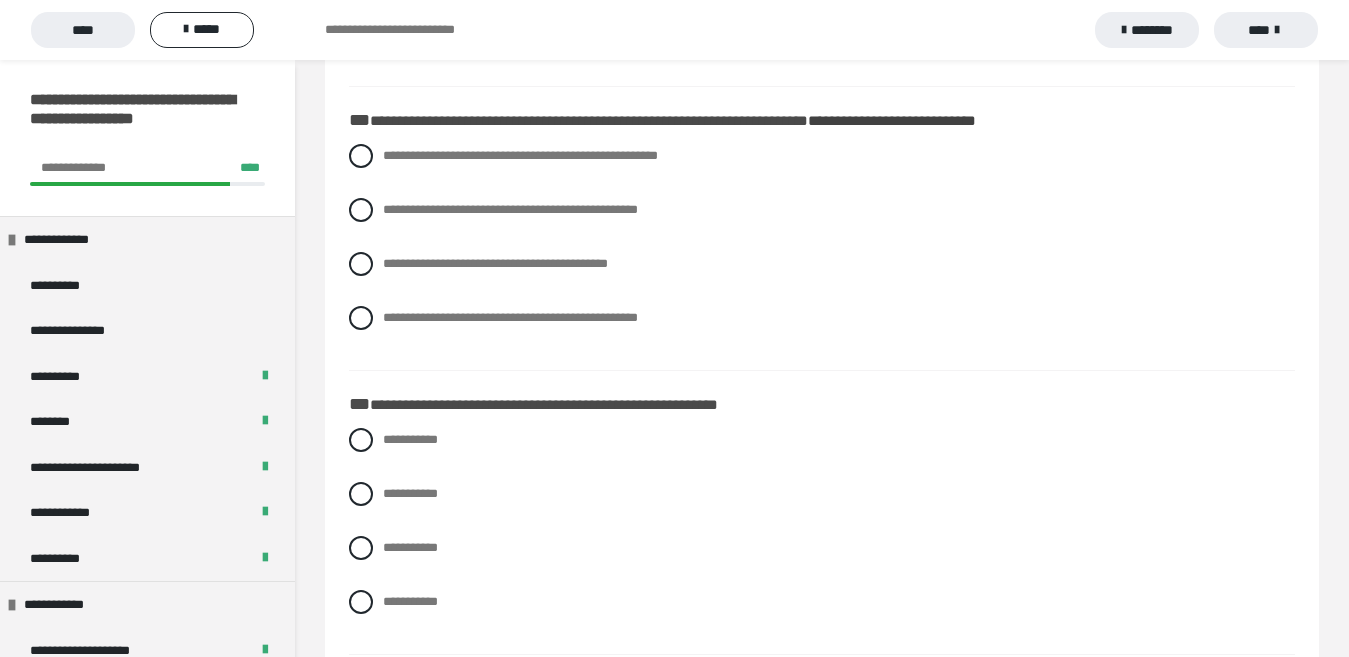 scroll, scrollTop: 2802, scrollLeft: 0, axis: vertical 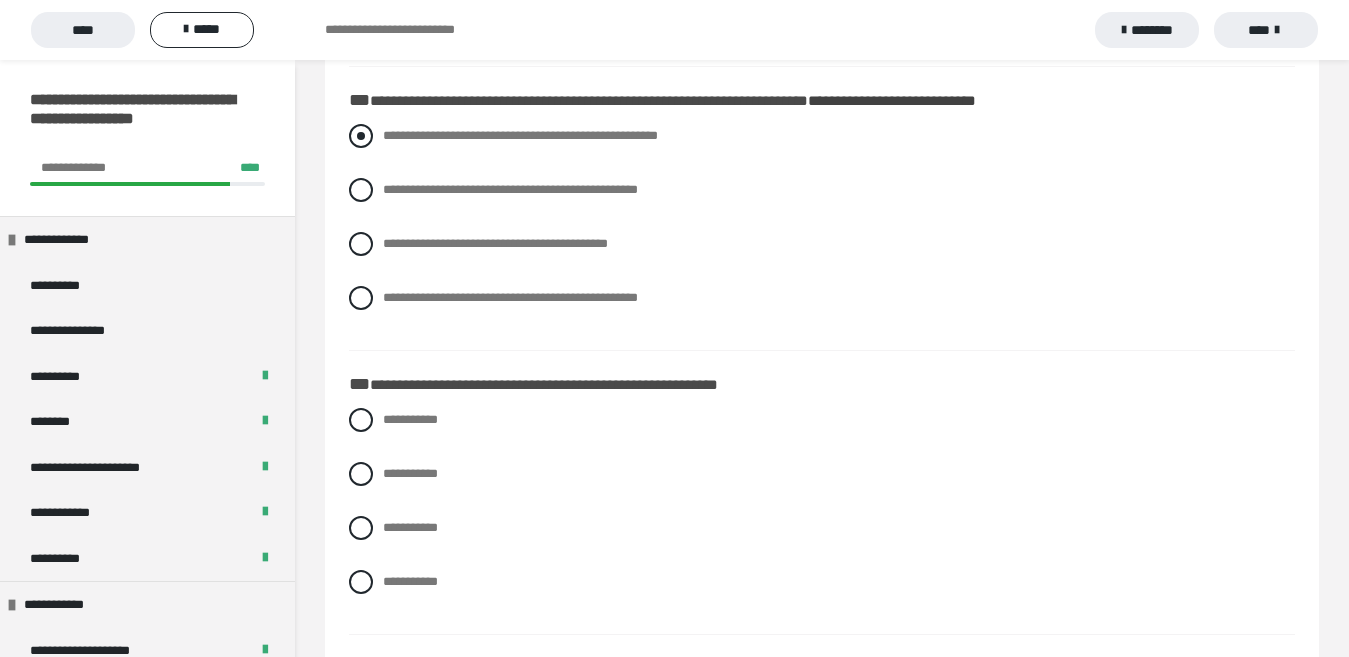 click on "**********" at bounding box center [822, 136] 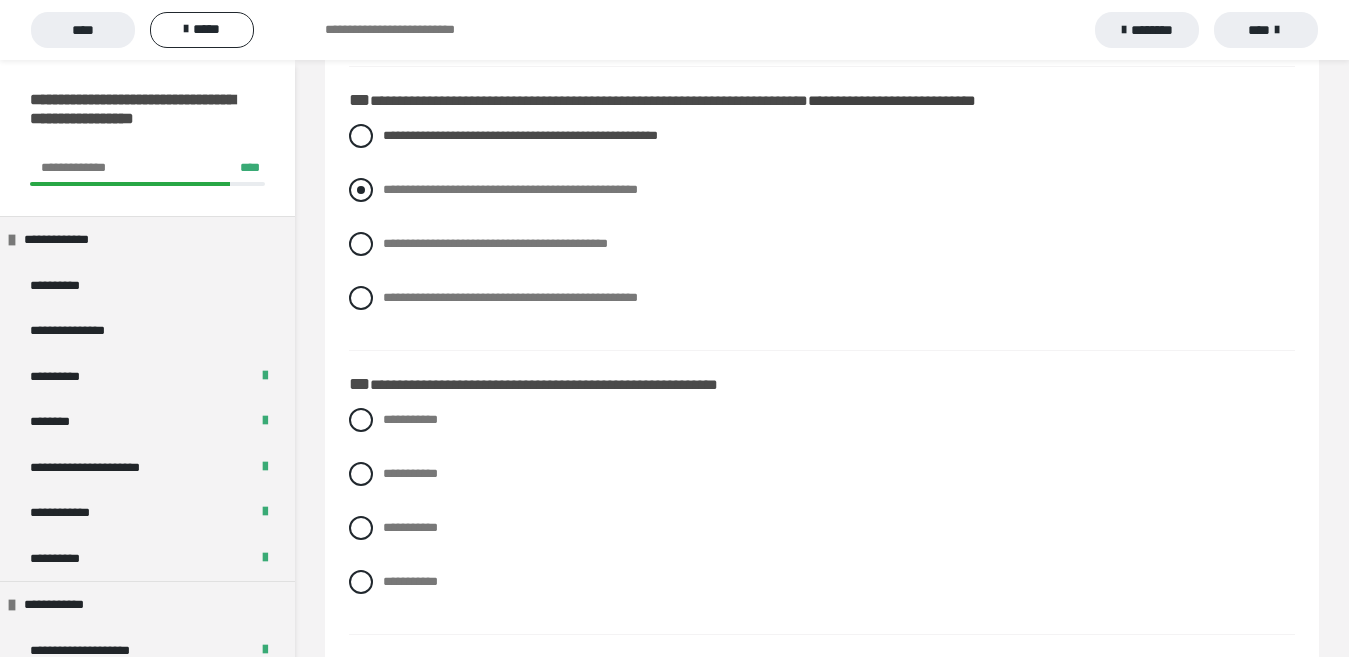 click on "**********" at bounding box center [510, 189] 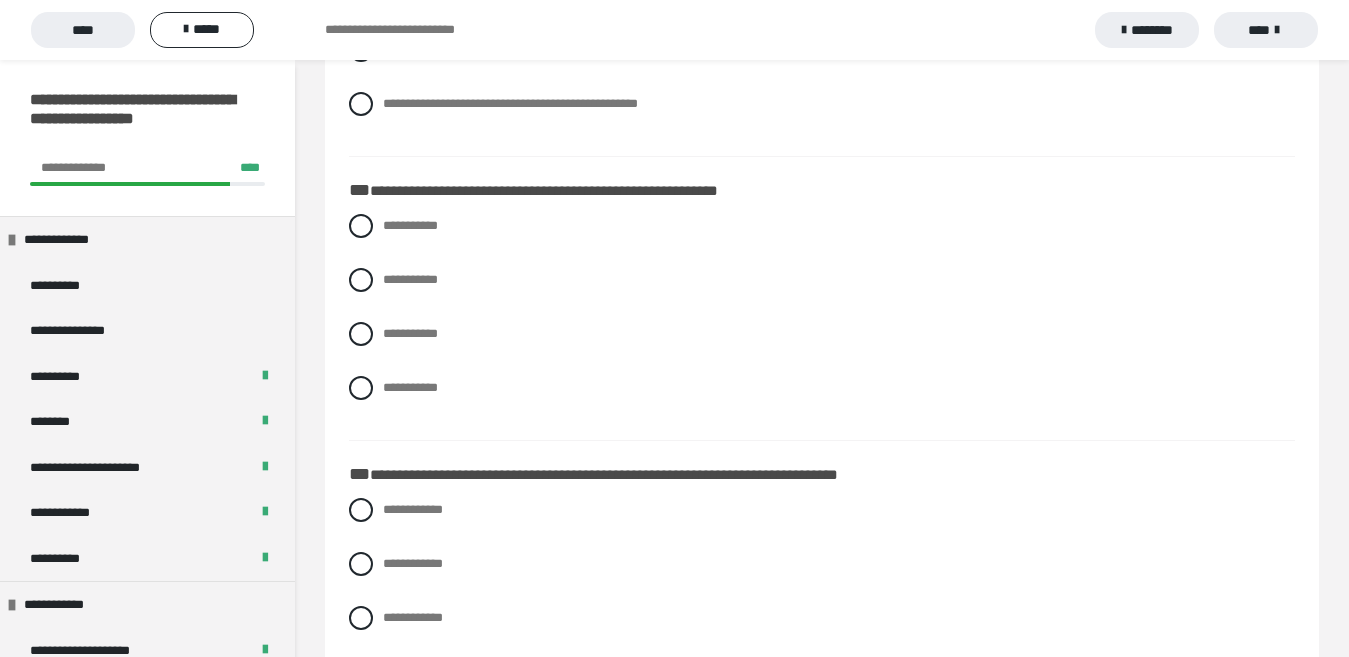 scroll, scrollTop: 3003, scrollLeft: 0, axis: vertical 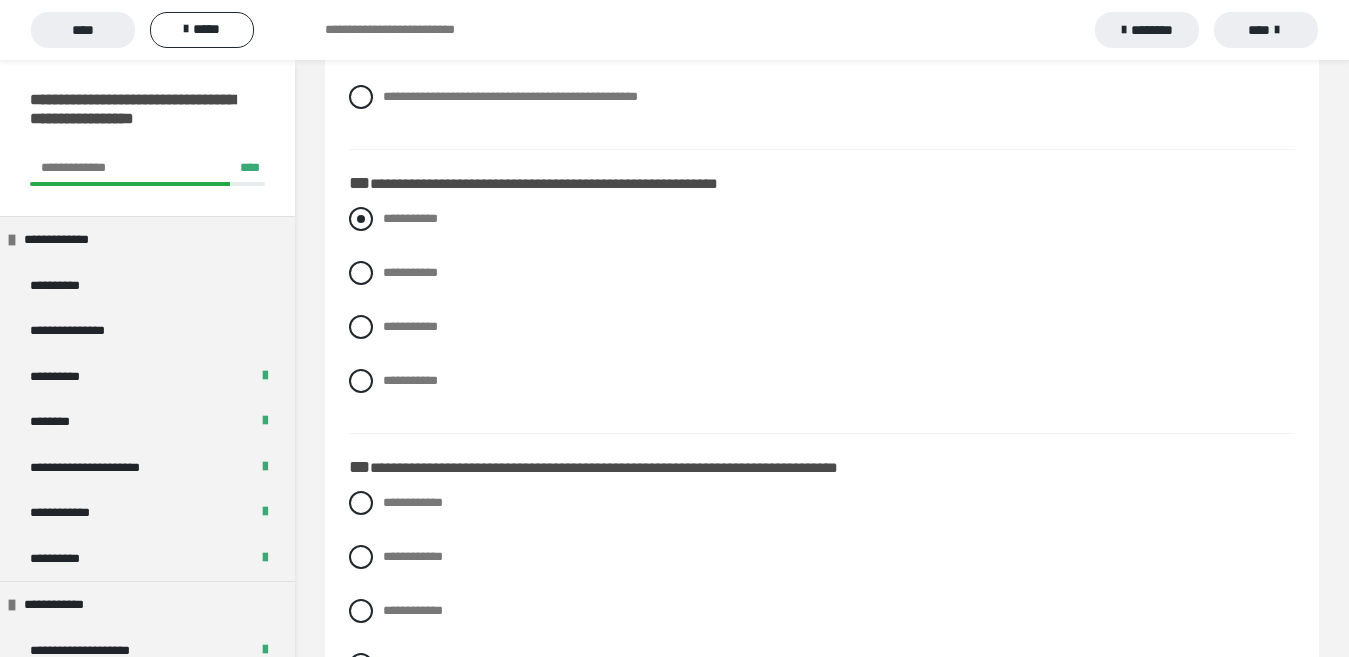 click on "**********" at bounding box center (822, 219) 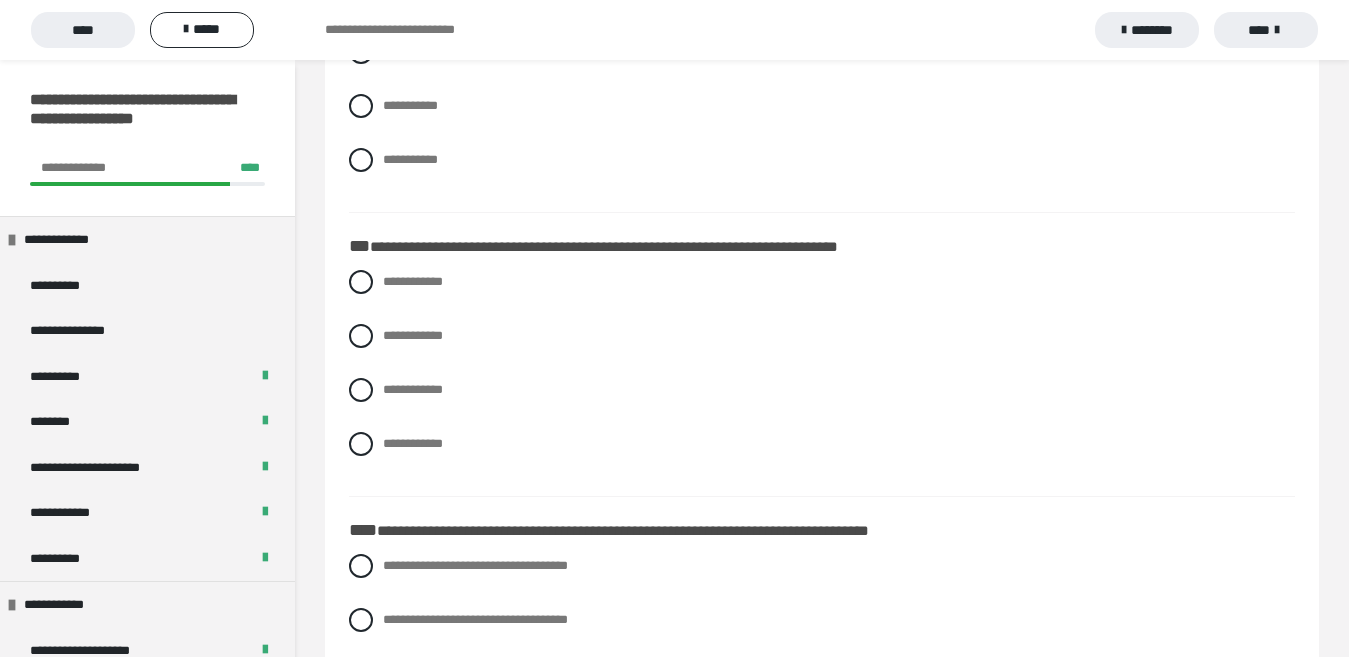scroll, scrollTop: 3231, scrollLeft: 0, axis: vertical 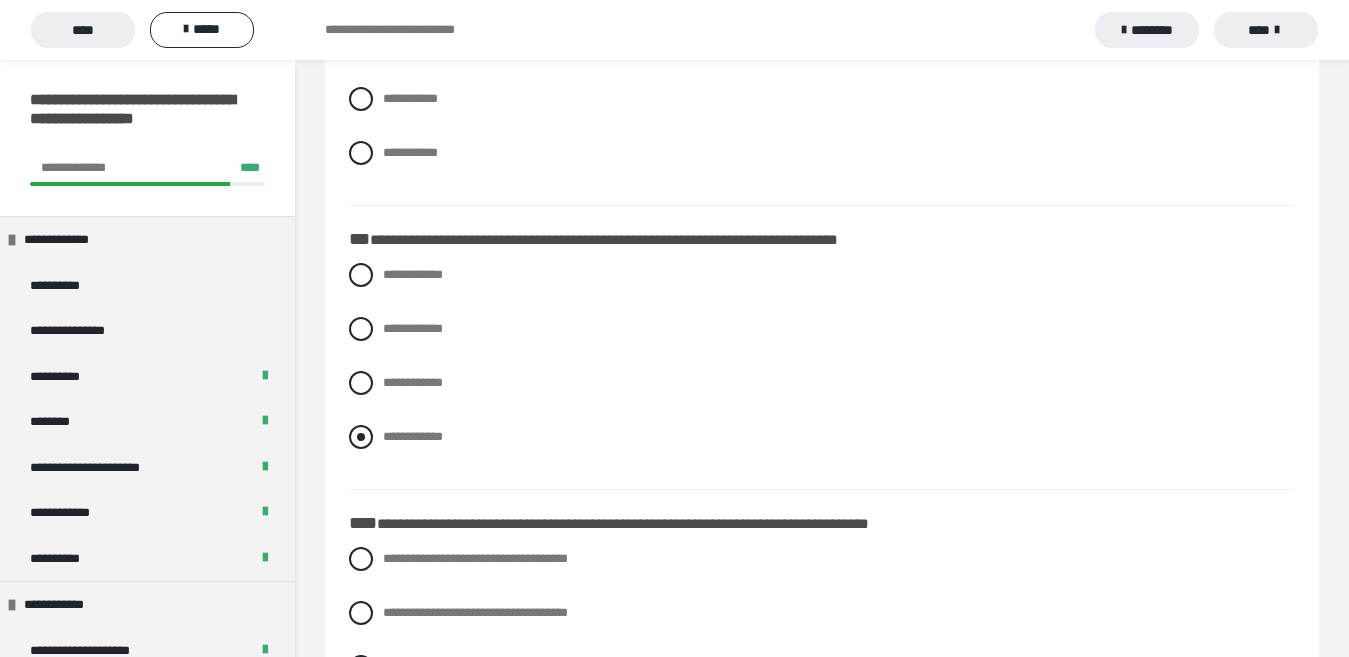 click on "**********" at bounding box center (413, 436) 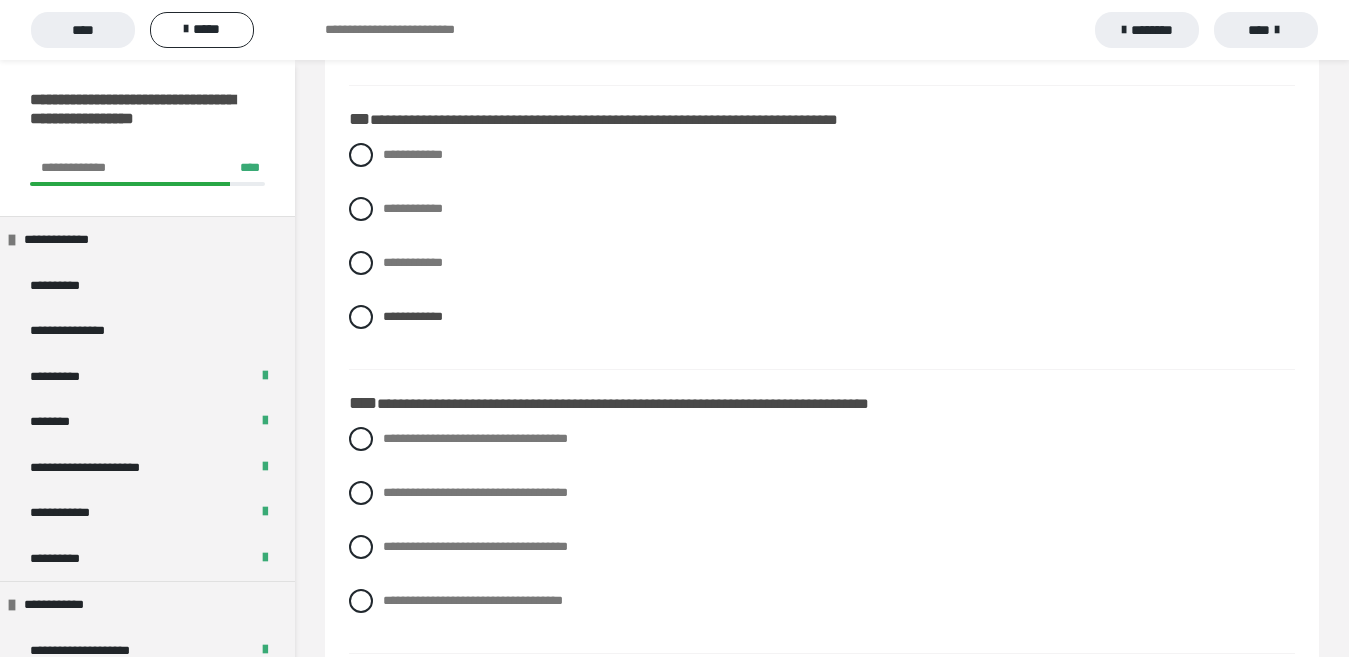 scroll, scrollTop: 3519, scrollLeft: 0, axis: vertical 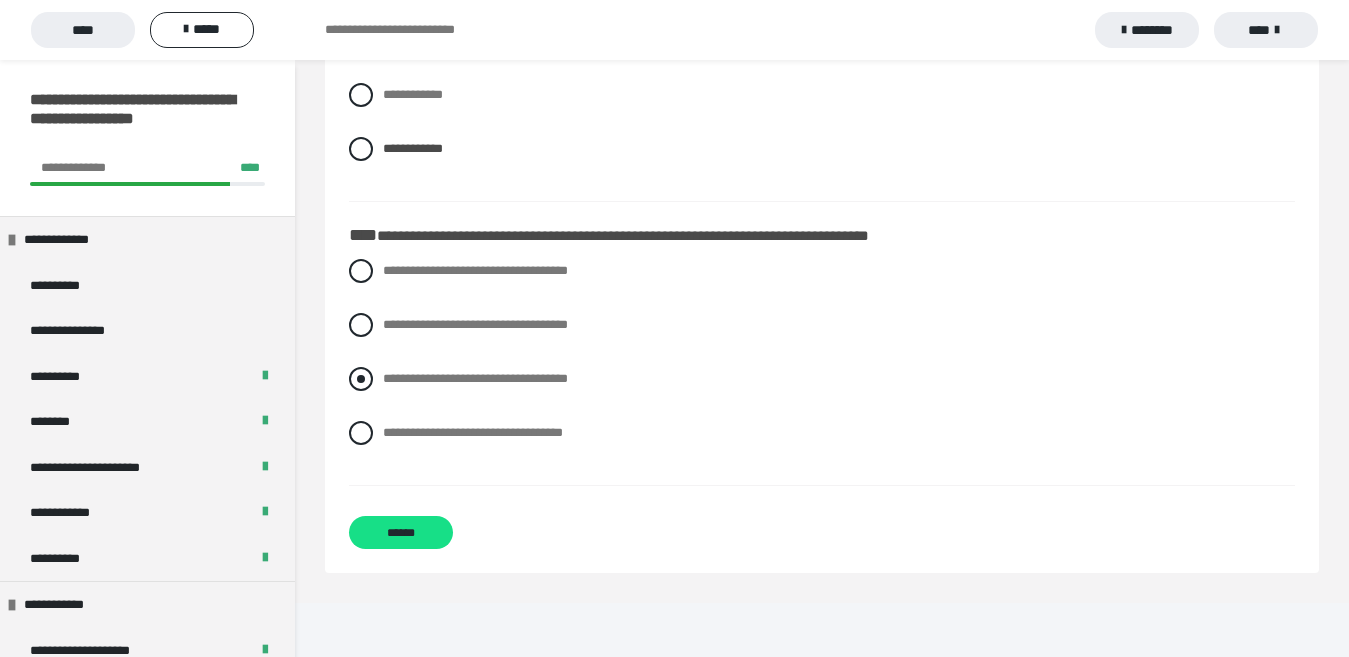 click on "**********" at bounding box center (822, 379) 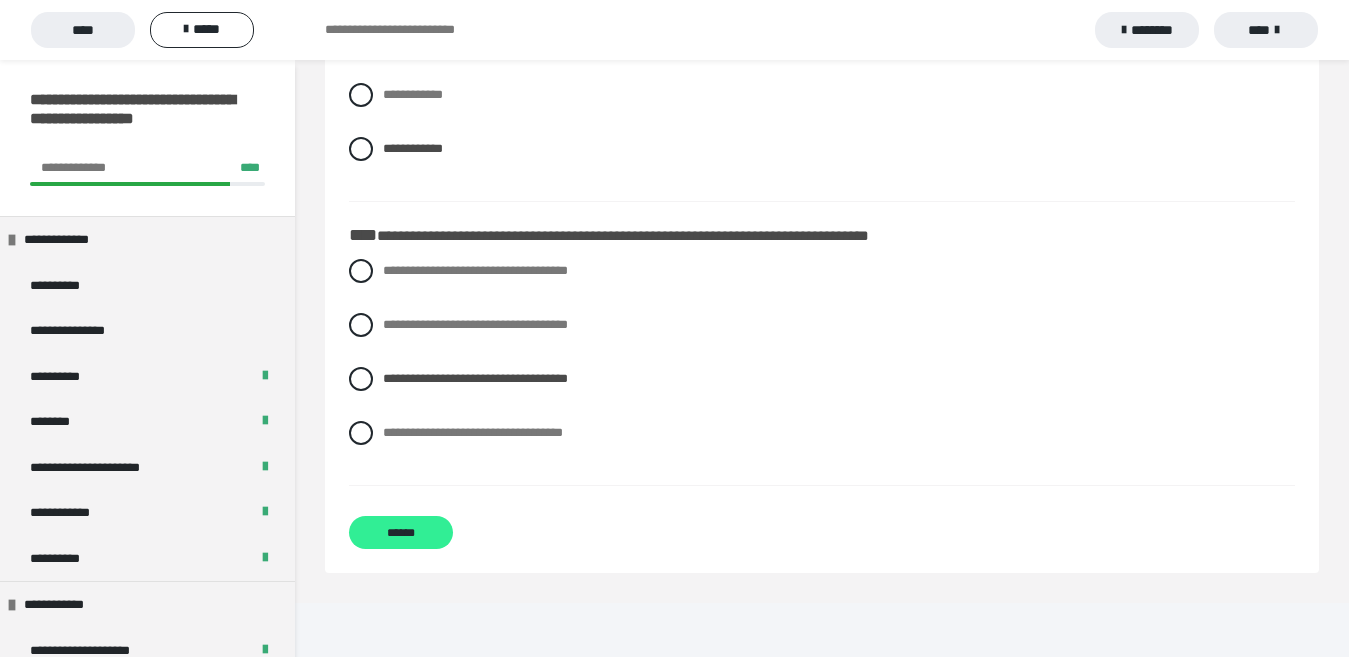 click on "******" at bounding box center (401, 532) 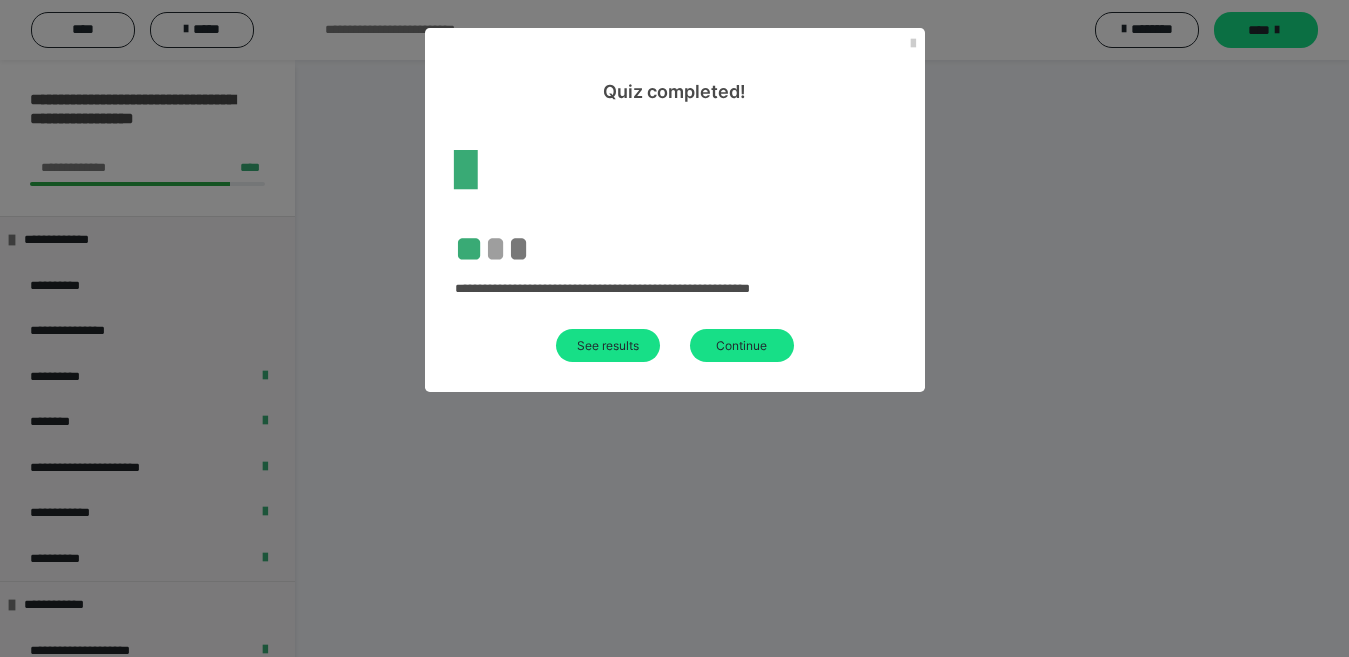 scroll, scrollTop: 351, scrollLeft: 0, axis: vertical 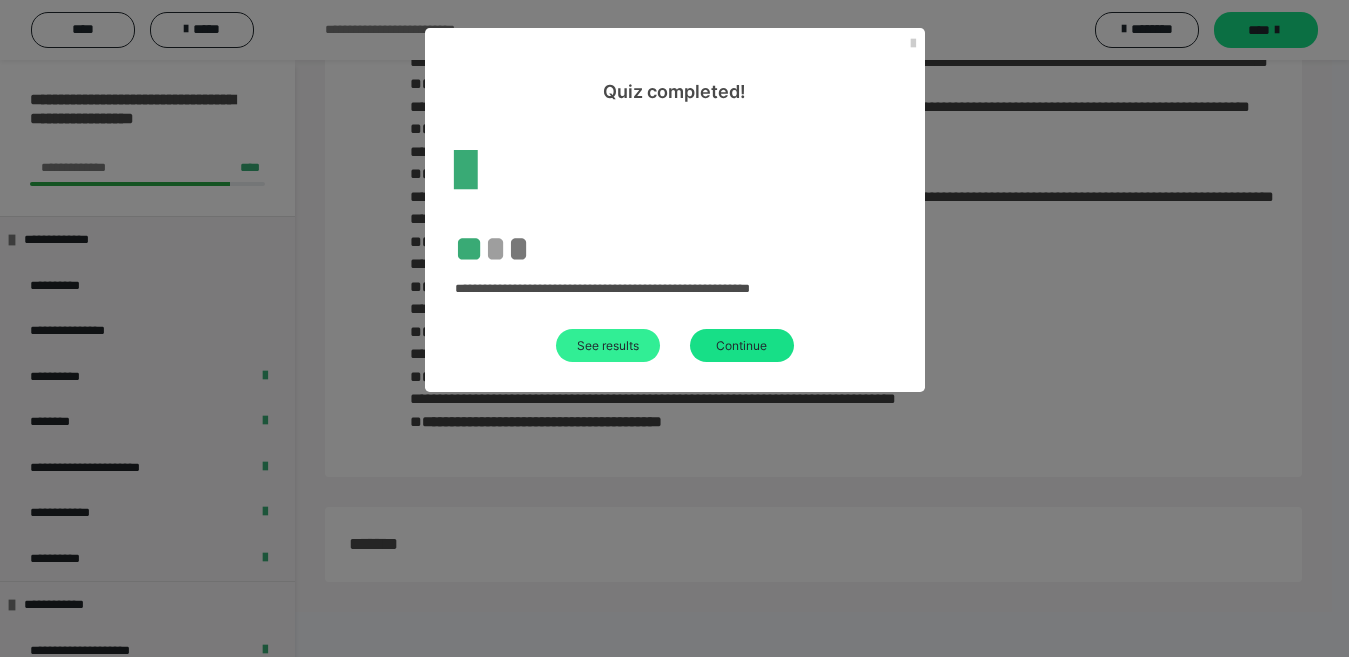 click on "See results" at bounding box center [608, 345] 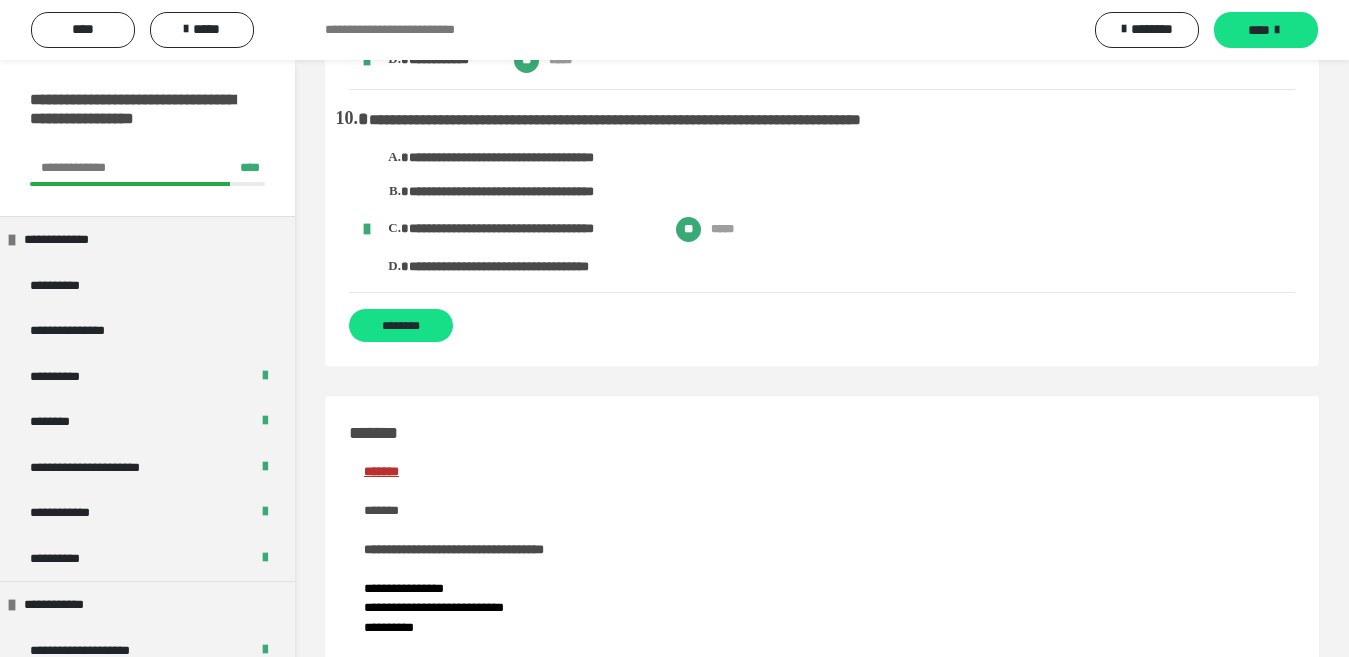 scroll, scrollTop: 1986, scrollLeft: 0, axis: vertical 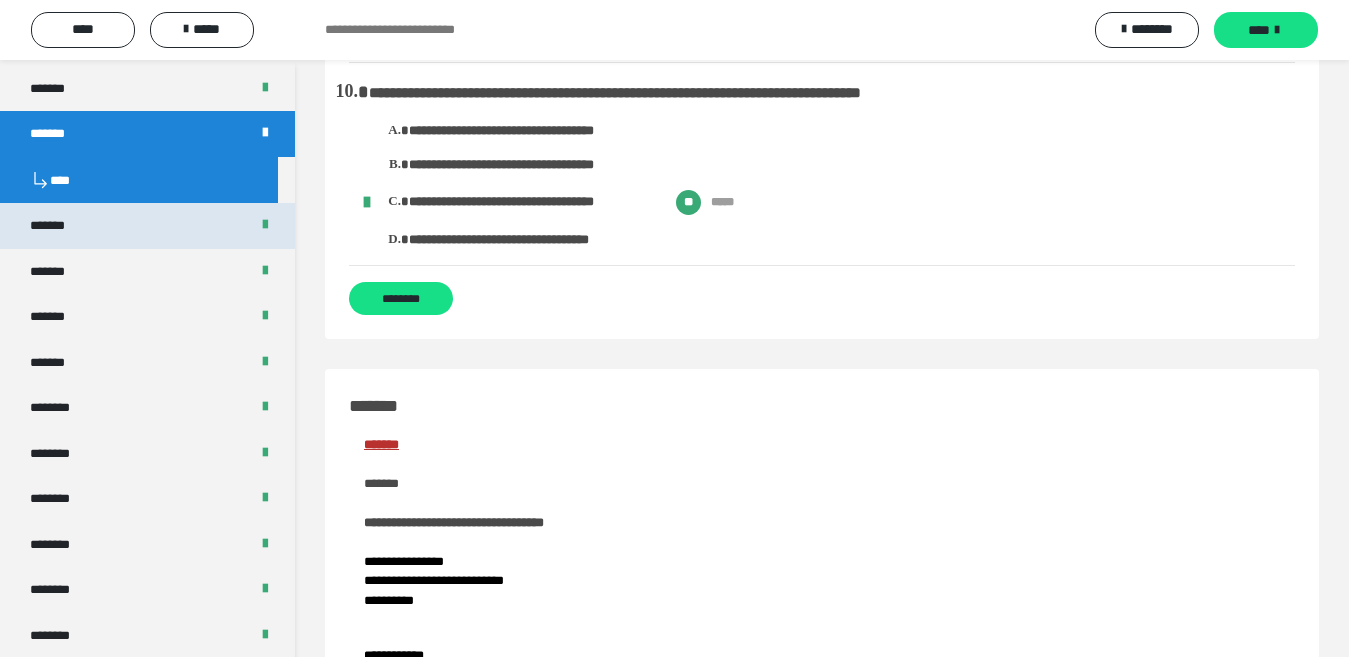 click on "*******" at bounding box center (147, 226) 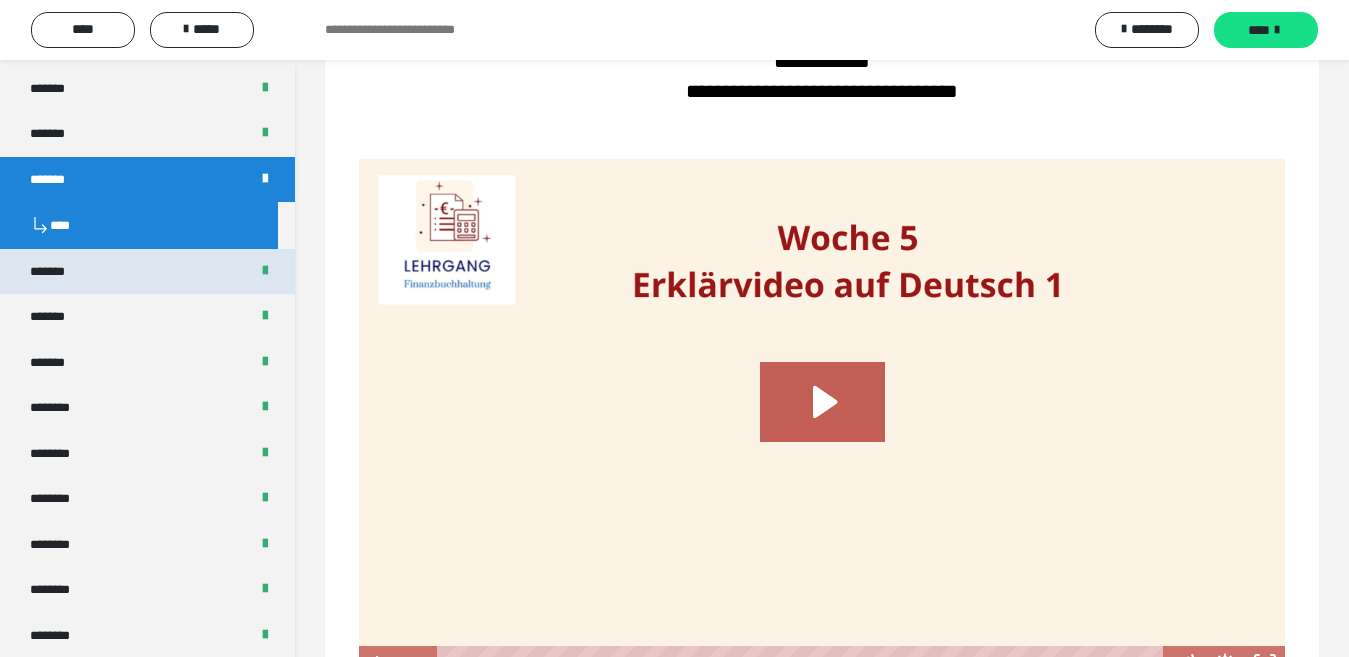 scroll, scrollTop: 507, scrollLeft: 0, axis: vertical 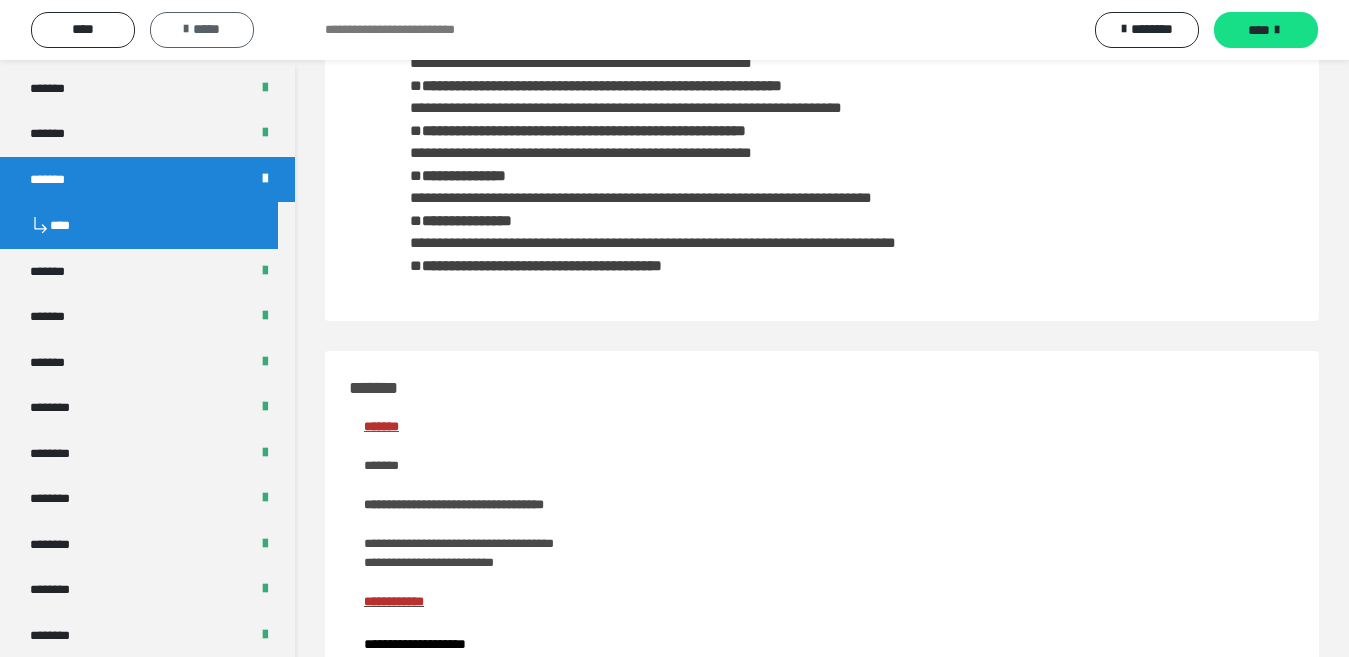 click on "*****" at bounding box center (202, 30) 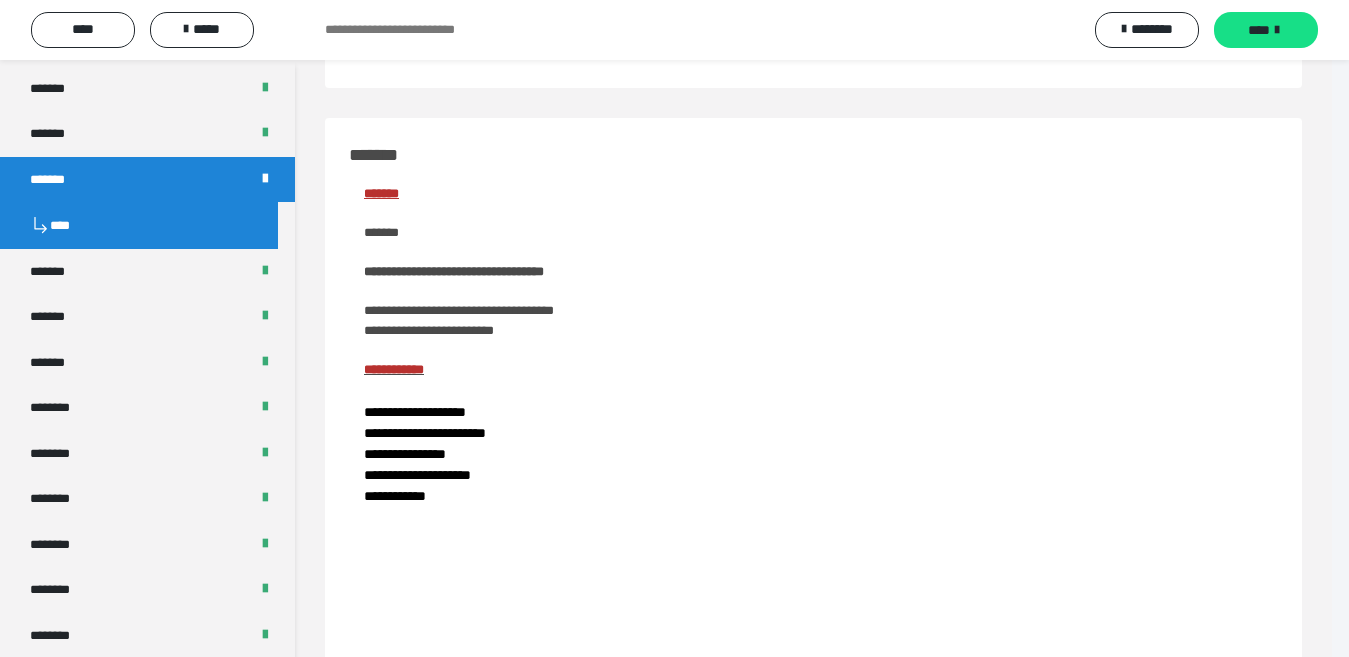 scroll, scrollTop: 291, scrollLeft: 0, axis: vertical 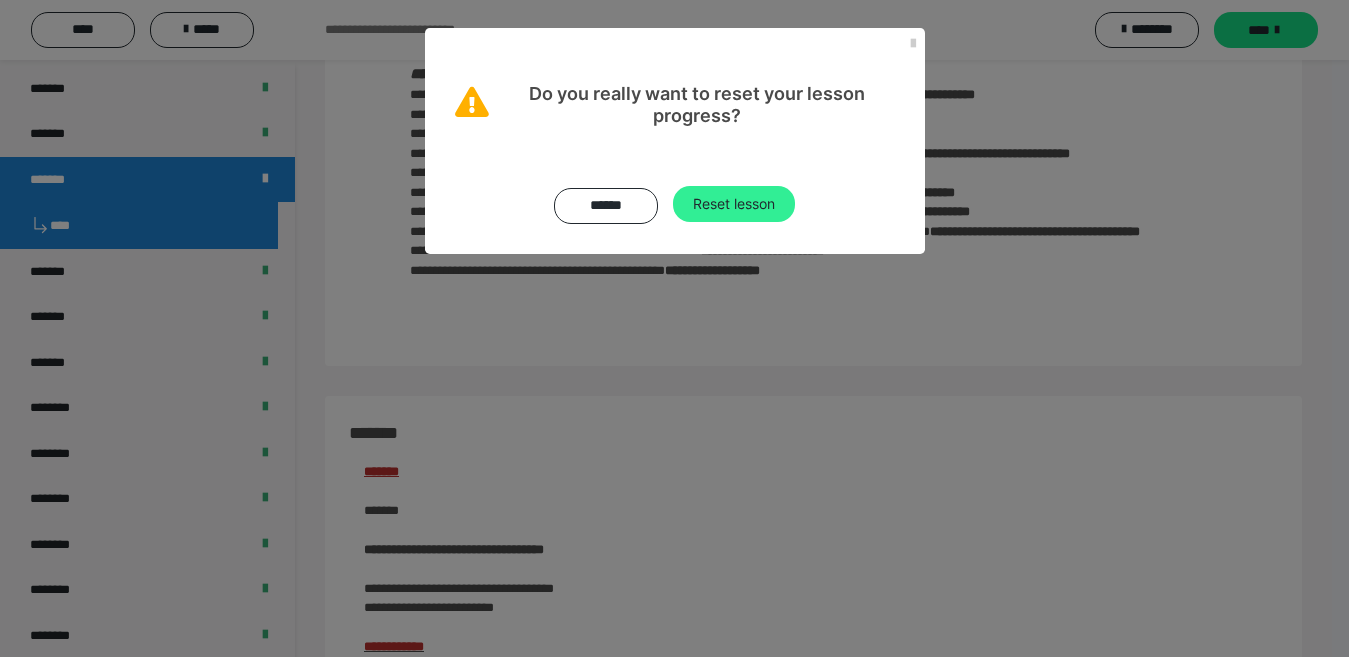 click on "Reset lesson" at bounding box center [734, 204] 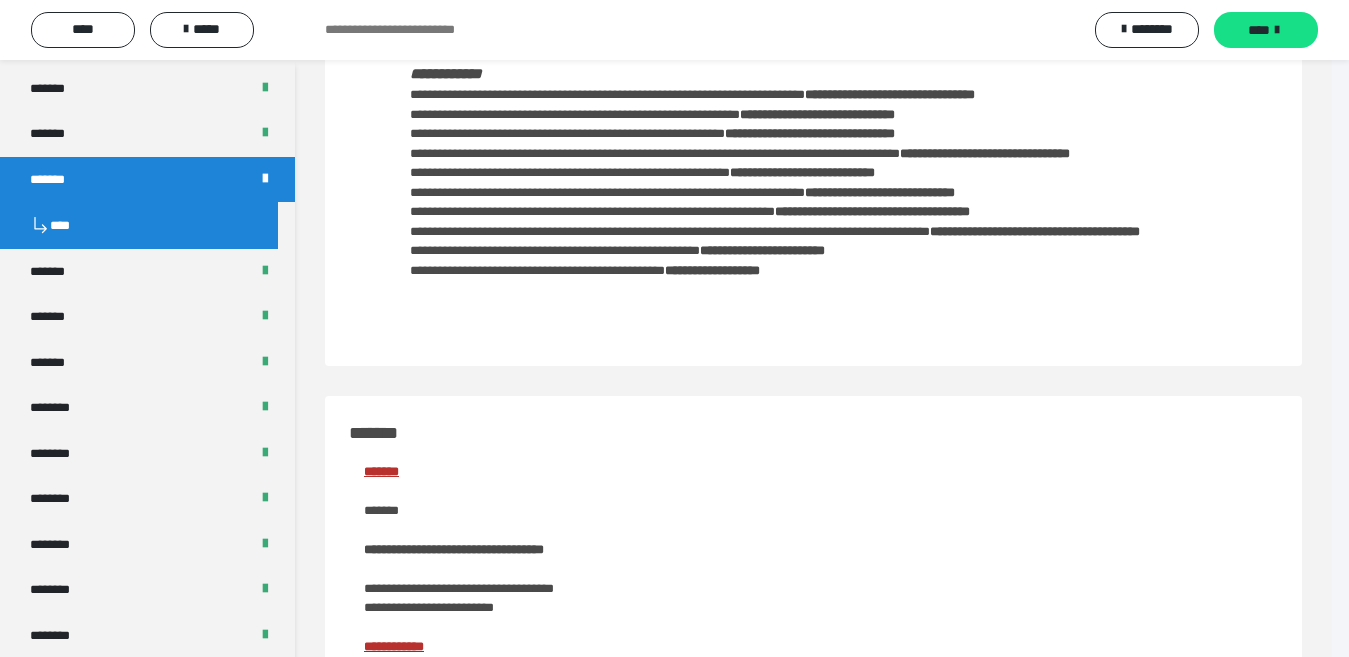 scroll, scrollTop: 0, scrollLeft: 0, axis: both 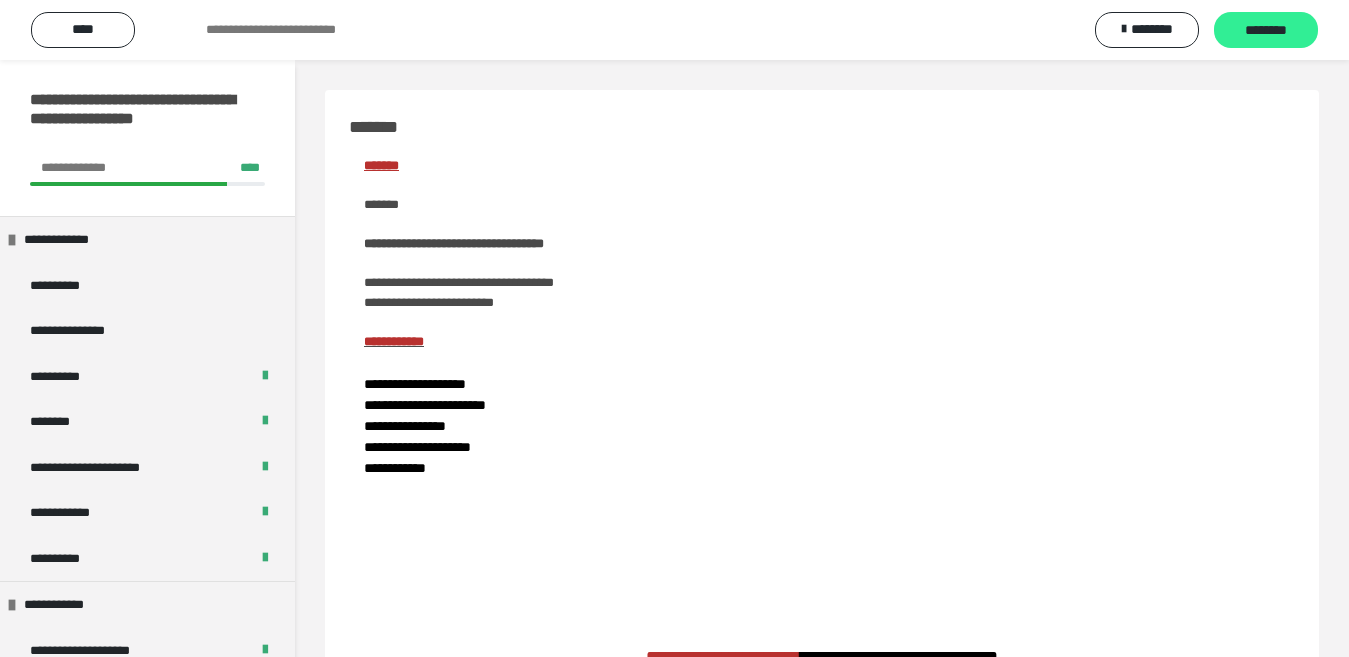 click on "********" at bounding box center (1266, 31) 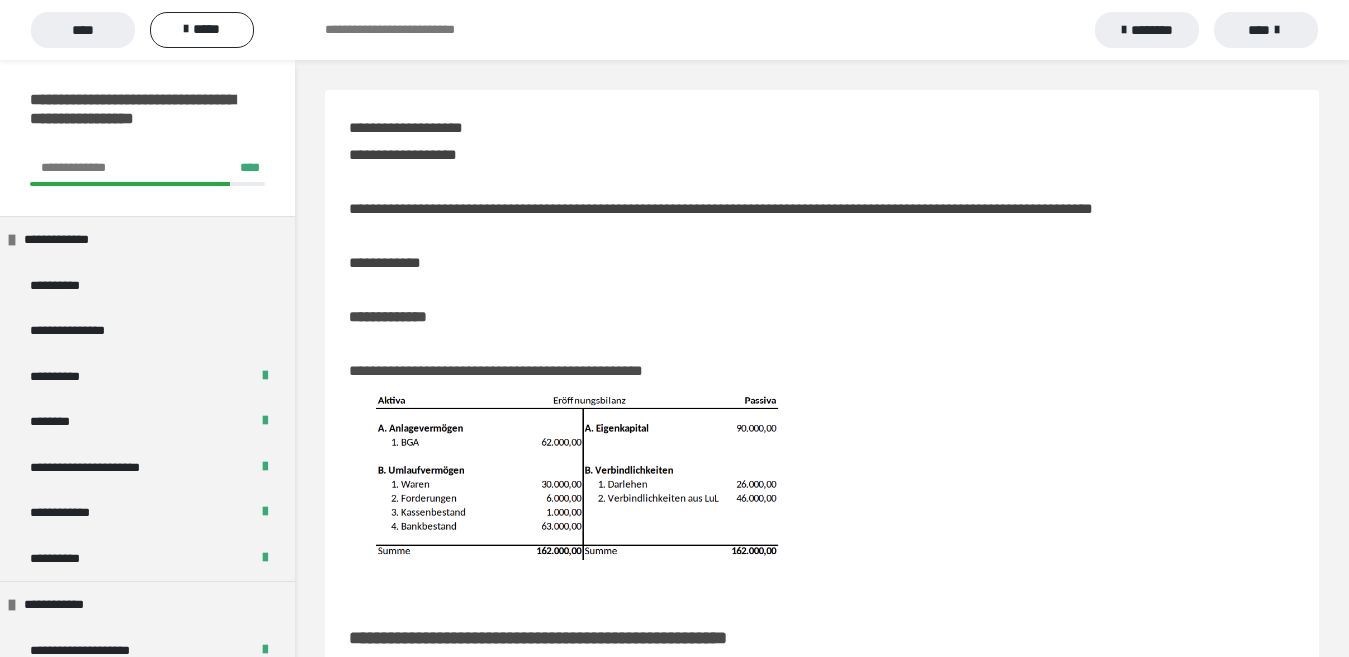 click on "****" at bounding box center [1266, 30] 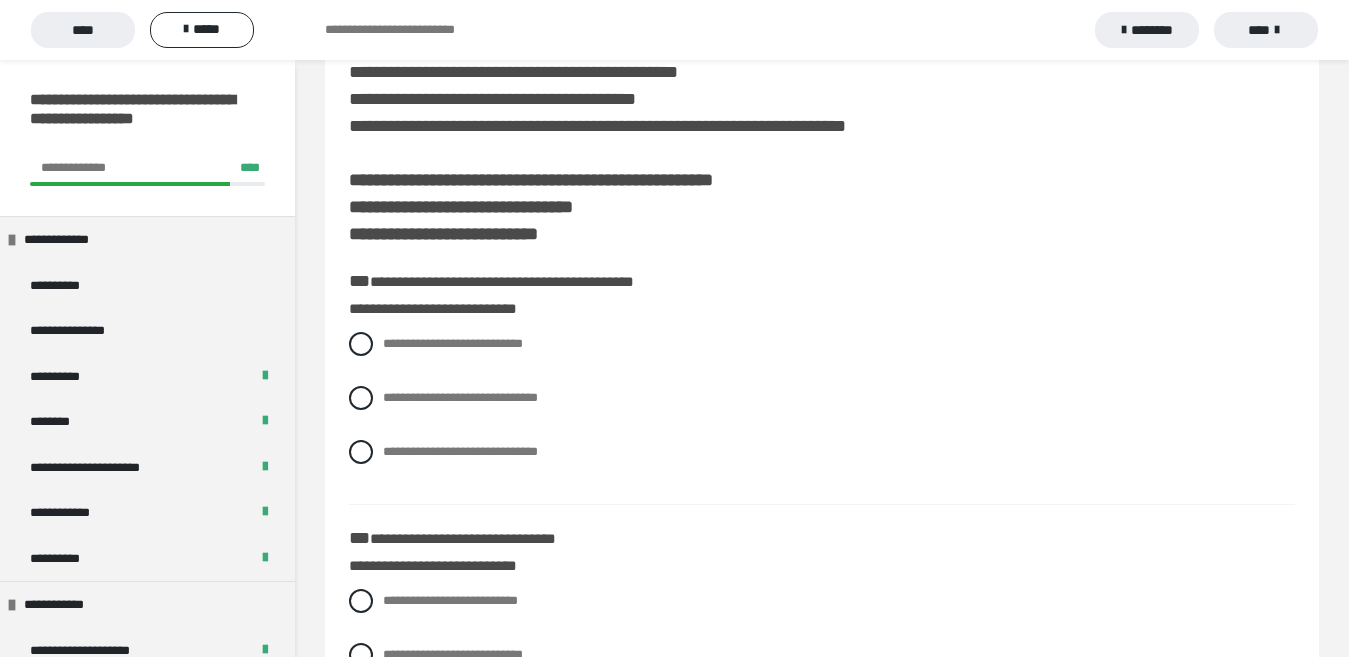 scroll, scrollTop: 806, scrollLeft: 0, axis: vertical 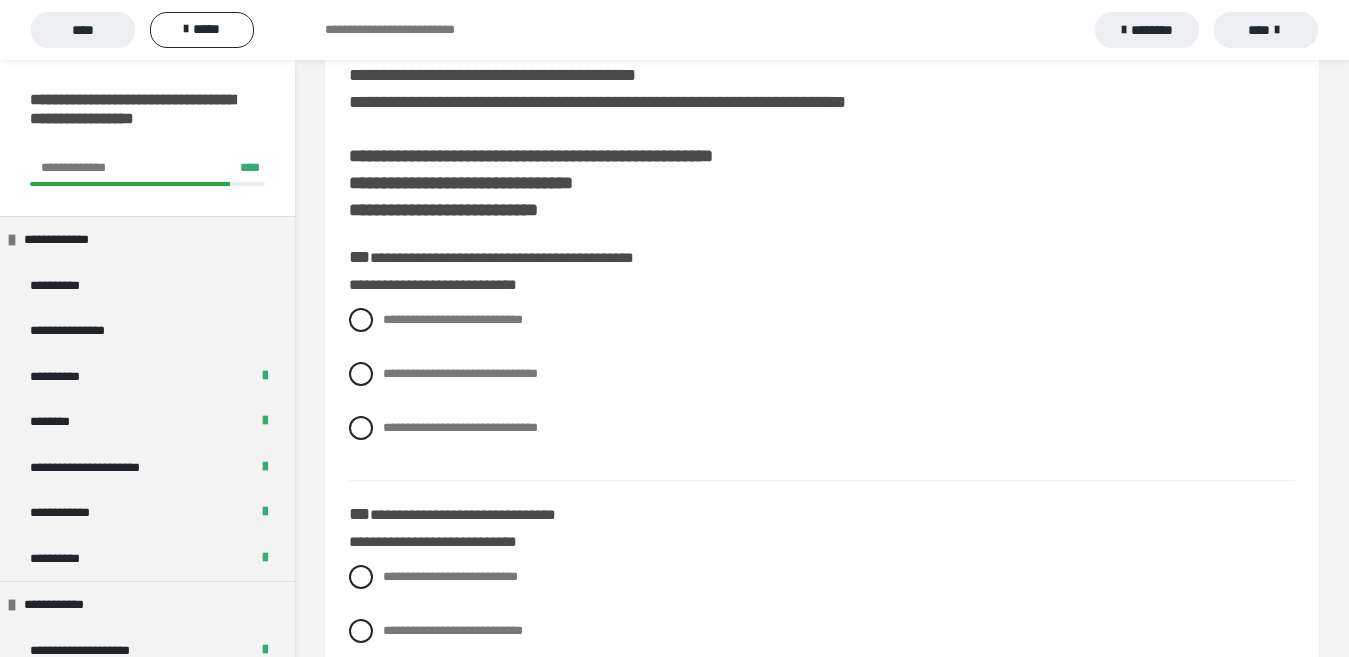 click on "**********" at bounding box center [822, 389] 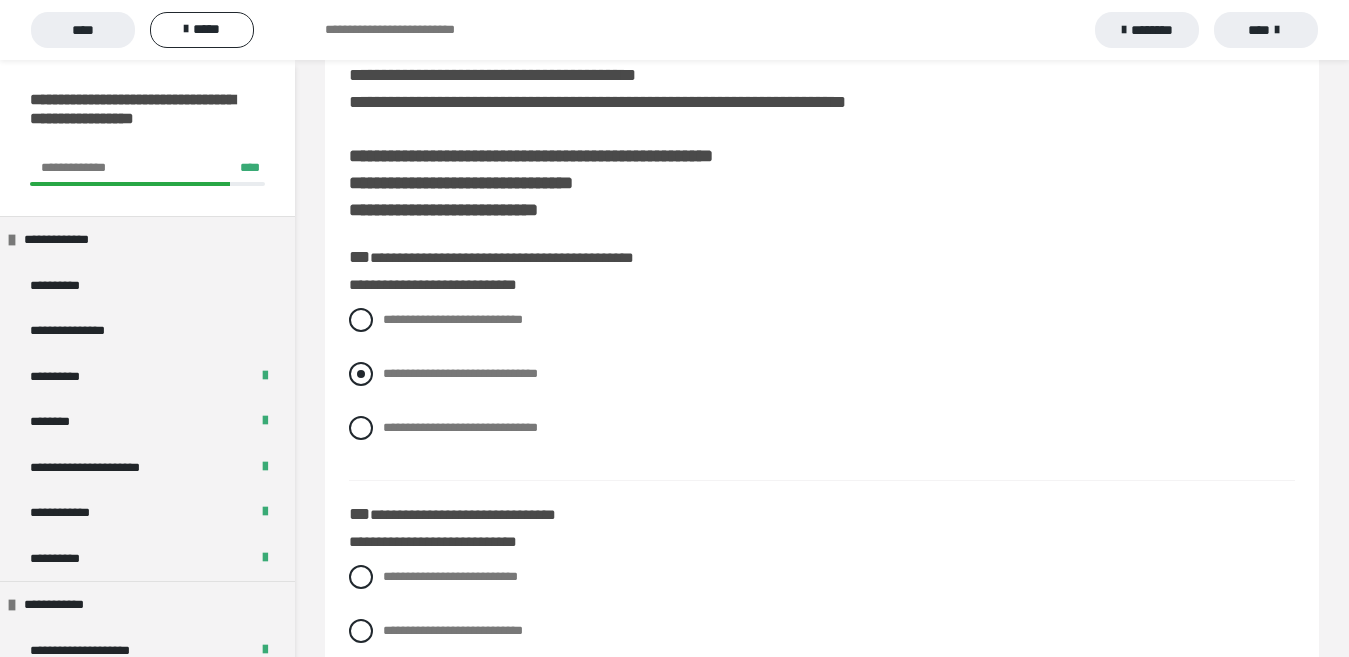 click on "**********" at bounding box center [822, 374] 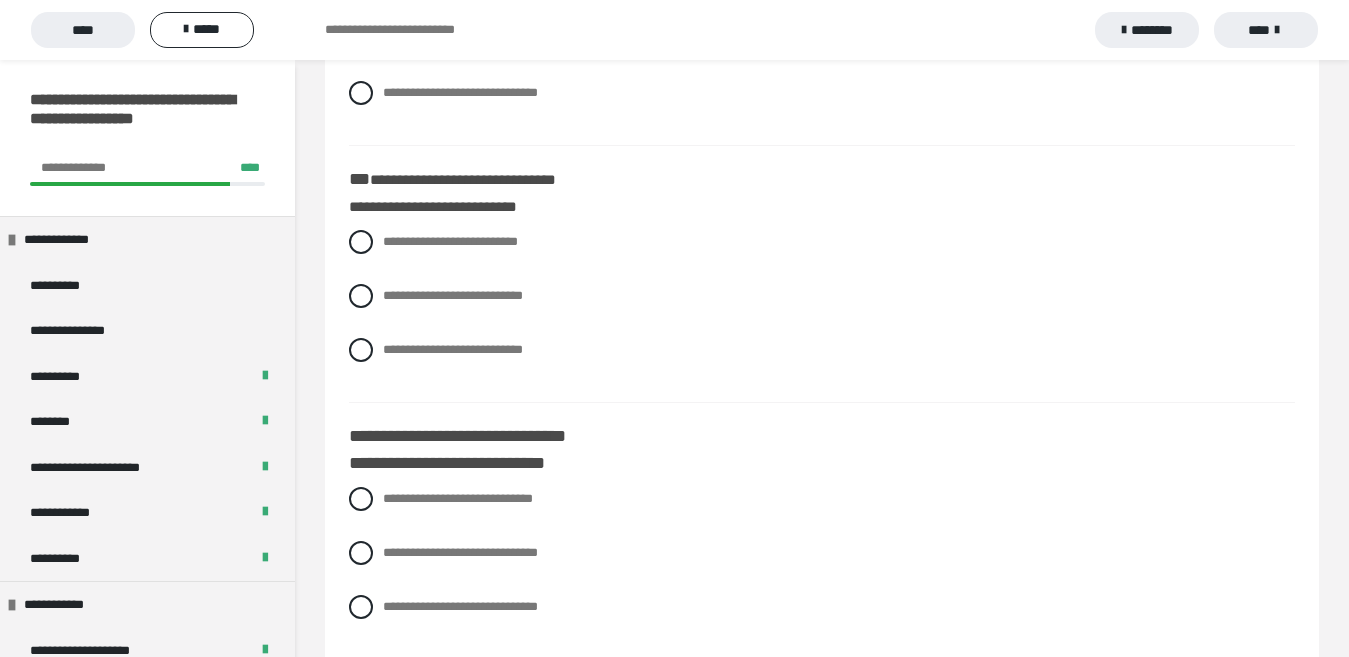 scroll, scrollTop: 1158, scrollLeft: 0, axis: vertical 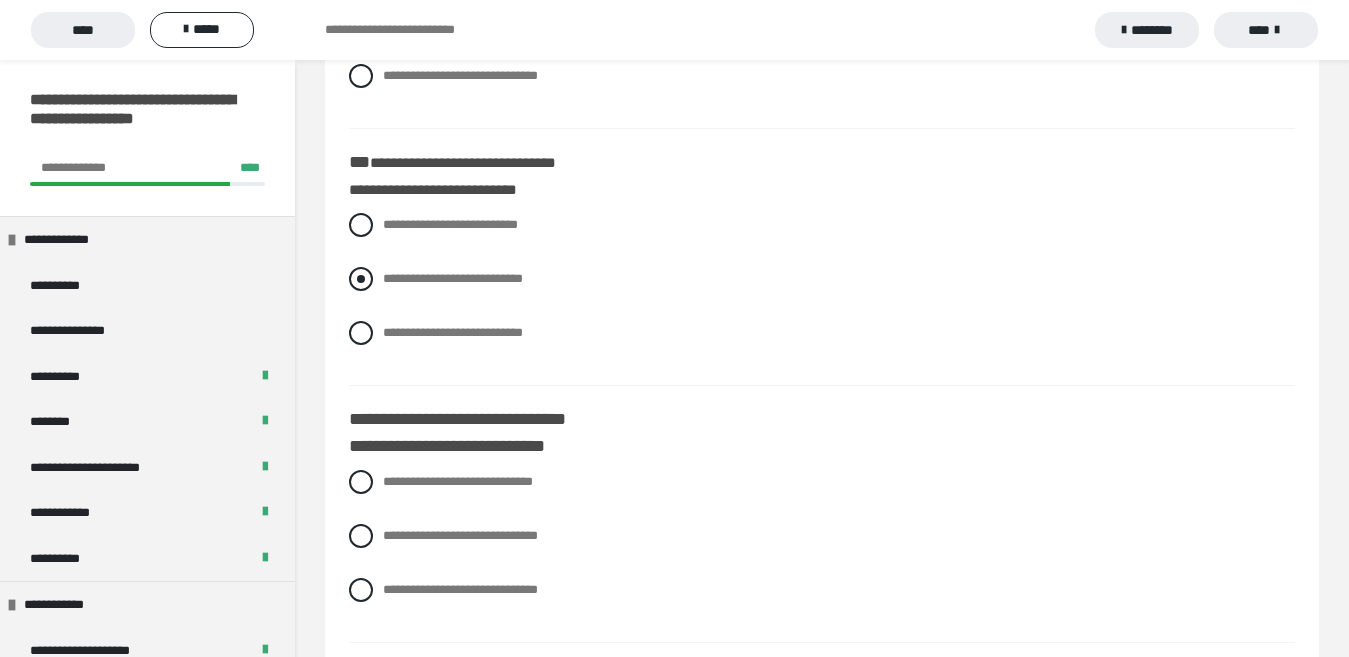 click on "**********" at bounding box center [453, 278] 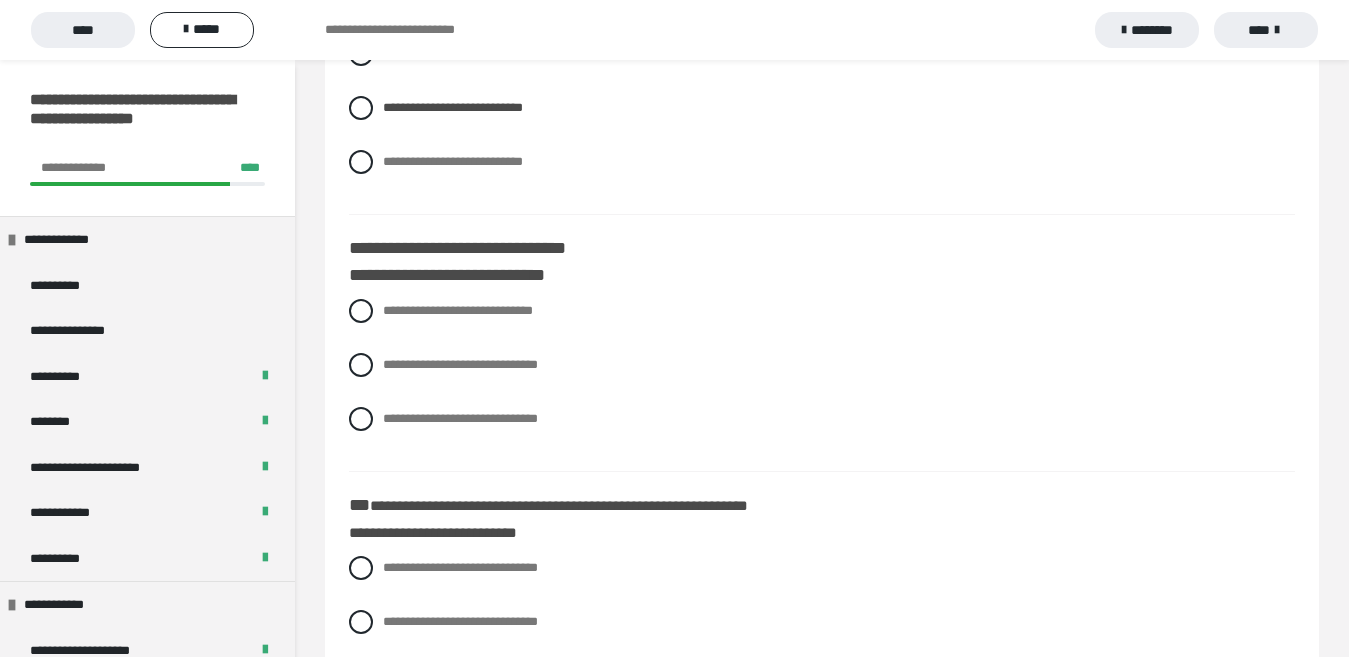 scroll, scrollTop: 1458, scrollLeft: 0, axis: vertical 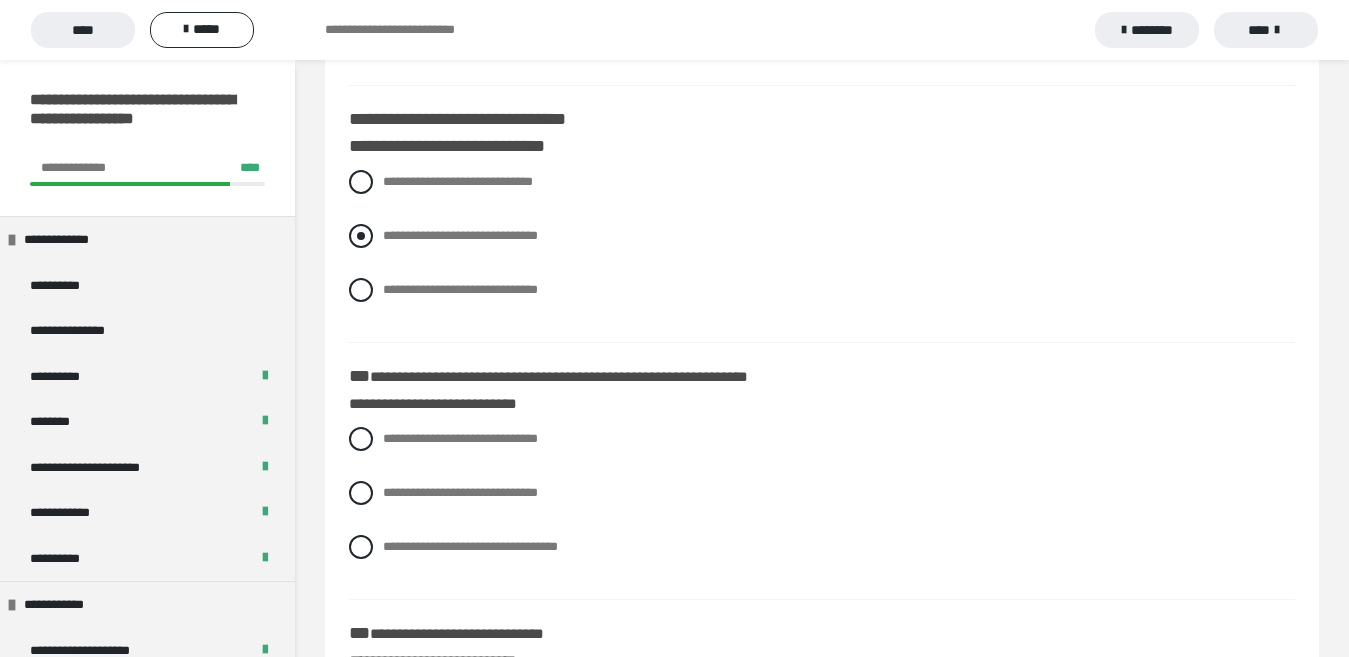 click on "**********" at bounding box center (460, 235) 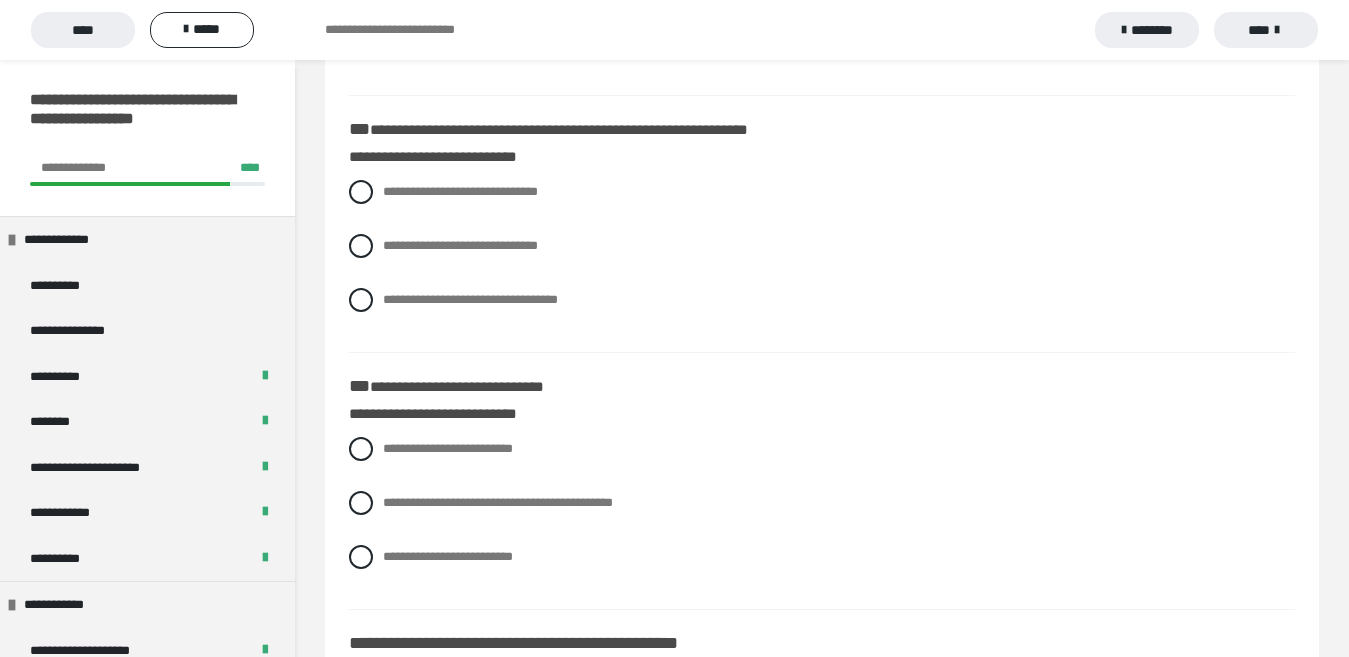 scroll, scrollTop: 1741, scrollLeft: 0, axis: vertical 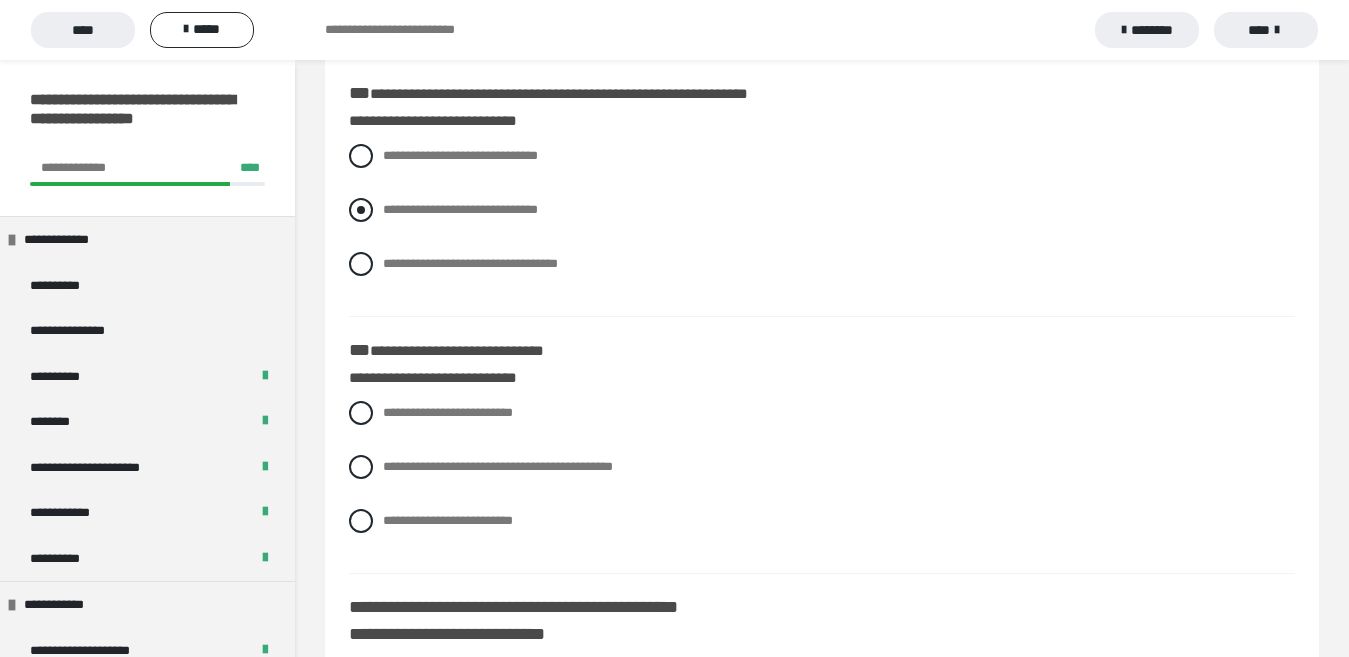 click on "**********" at bounding box center (389, 204) 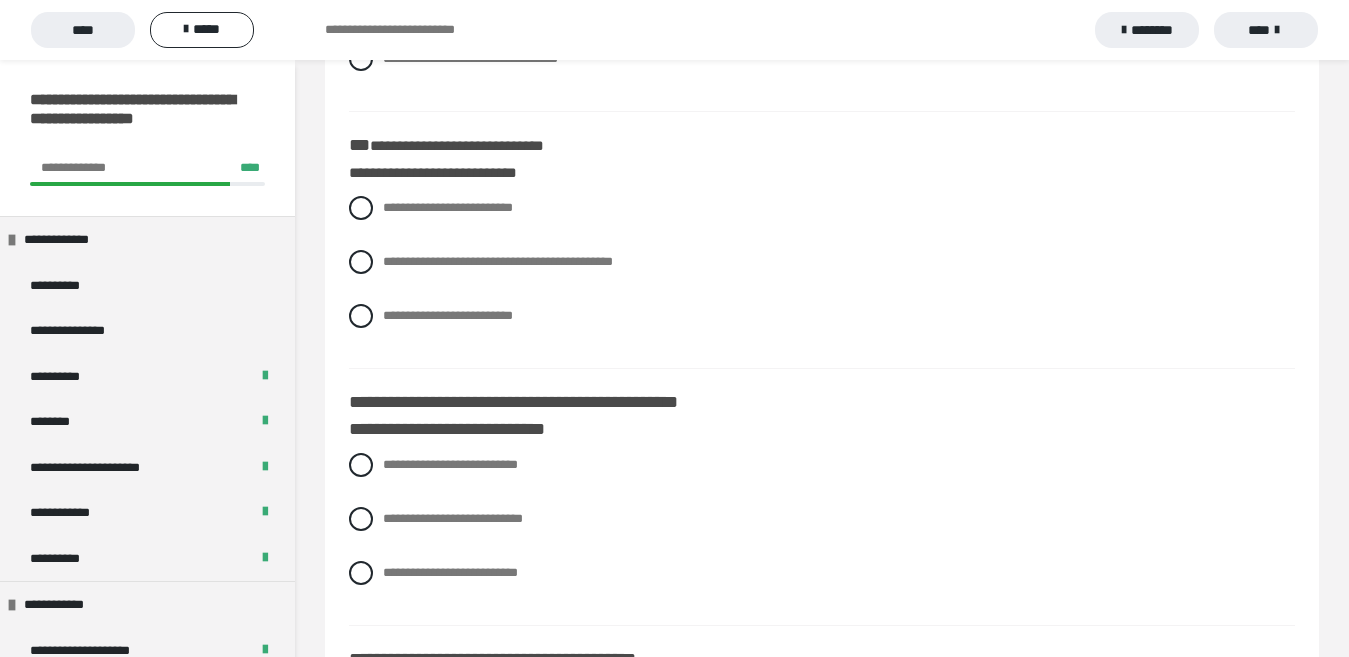 scroll, scrollTop: 1958, scrollLeft: 0, axis: vertical 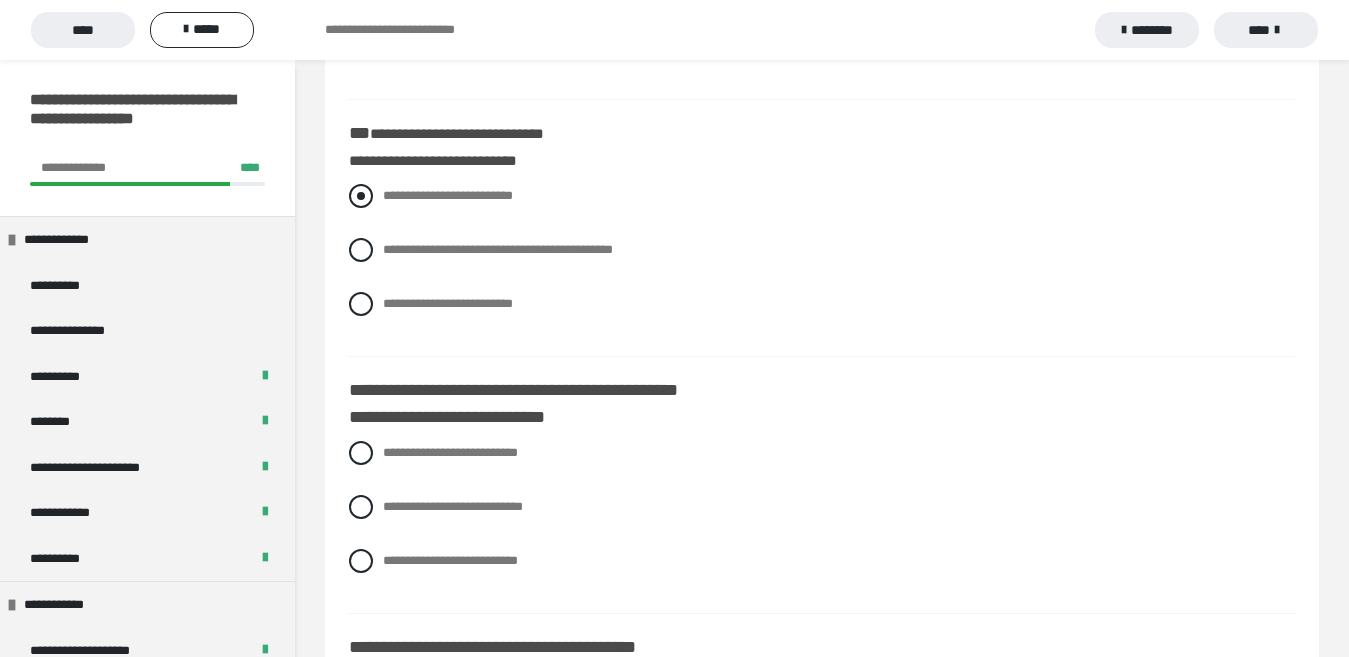 click on "**********" at bounding box center (448, 195) 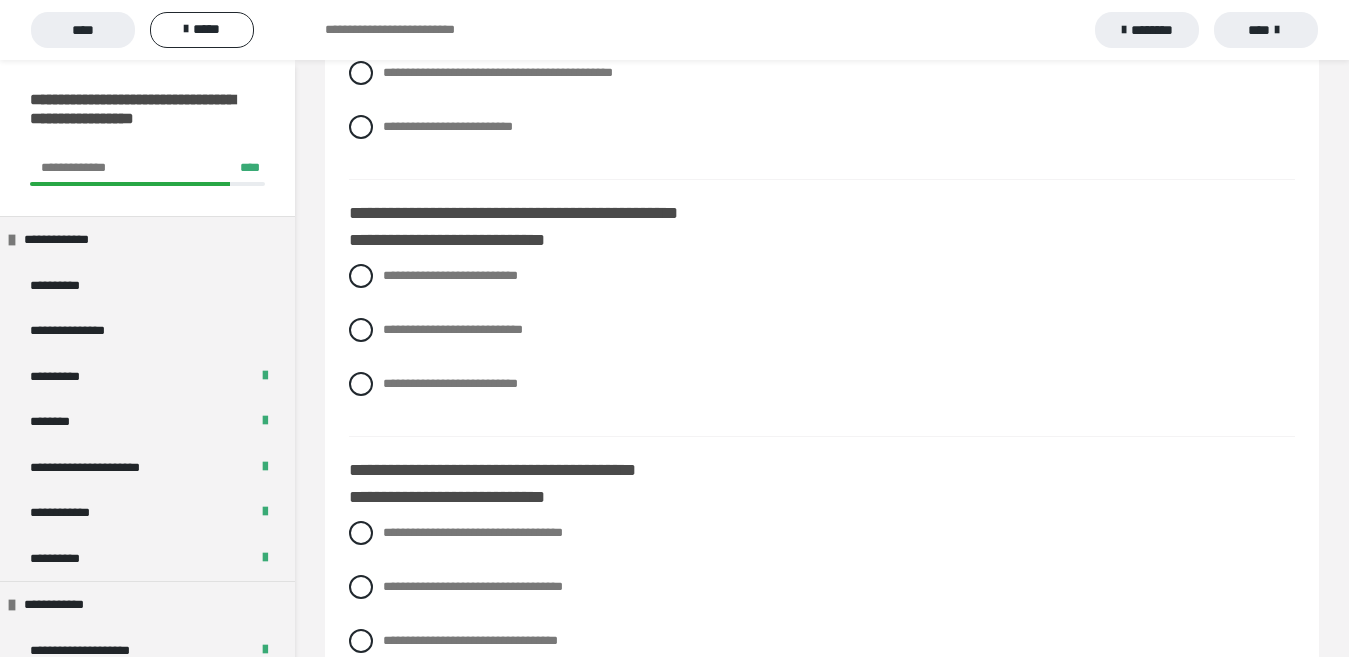 scroll, scrollTop: 2182, scrollLeft: 0, axis: vertical 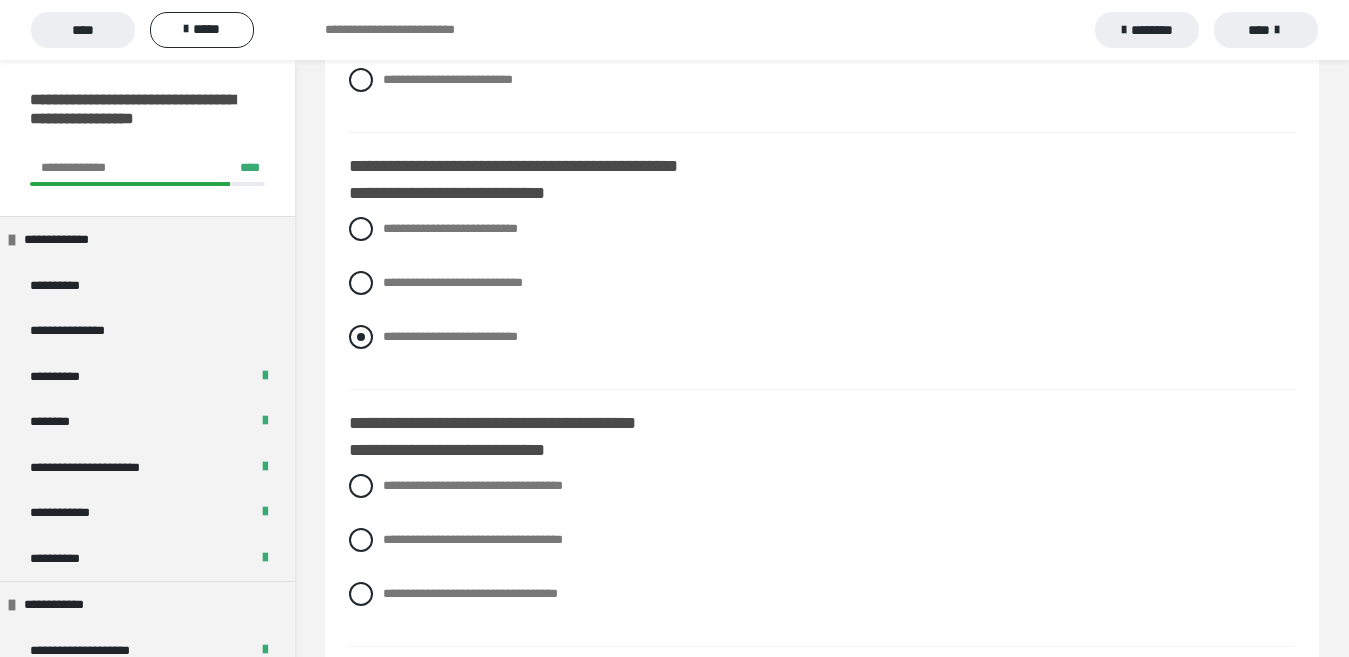 click at bounding box center [361, 337] 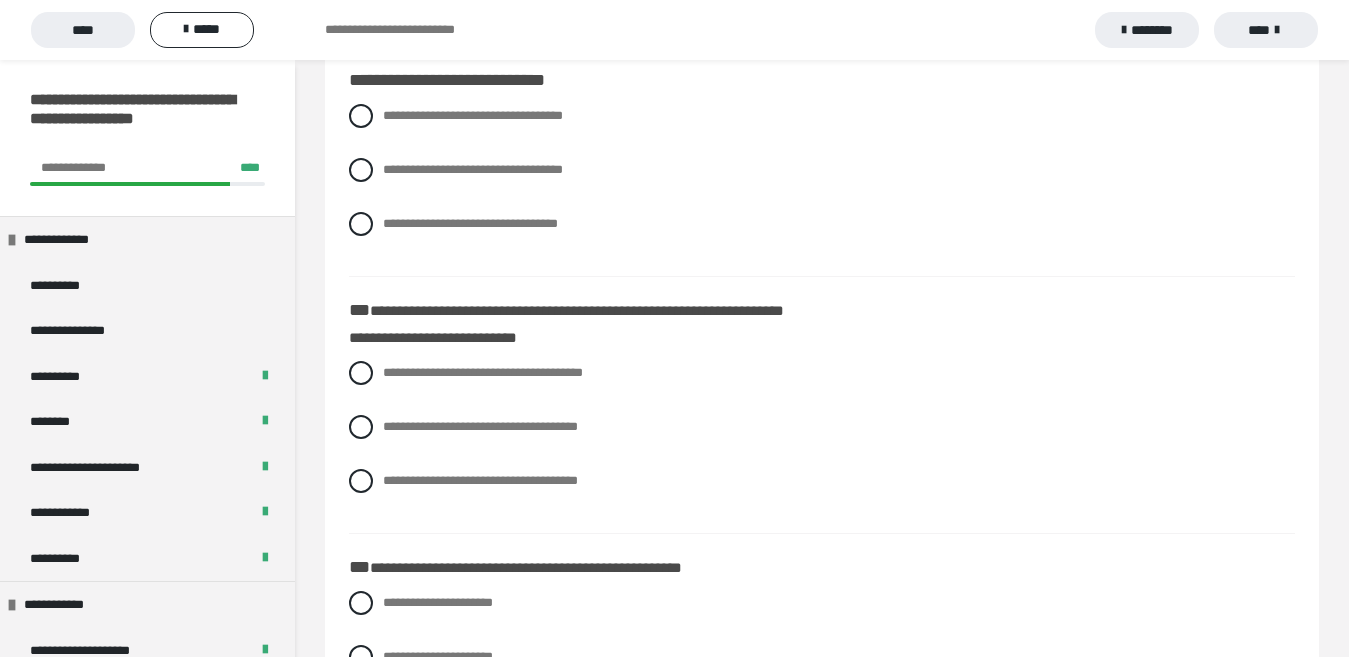 scroll, scrollTop: 2482, scrollLeft: 0, axis: vertical 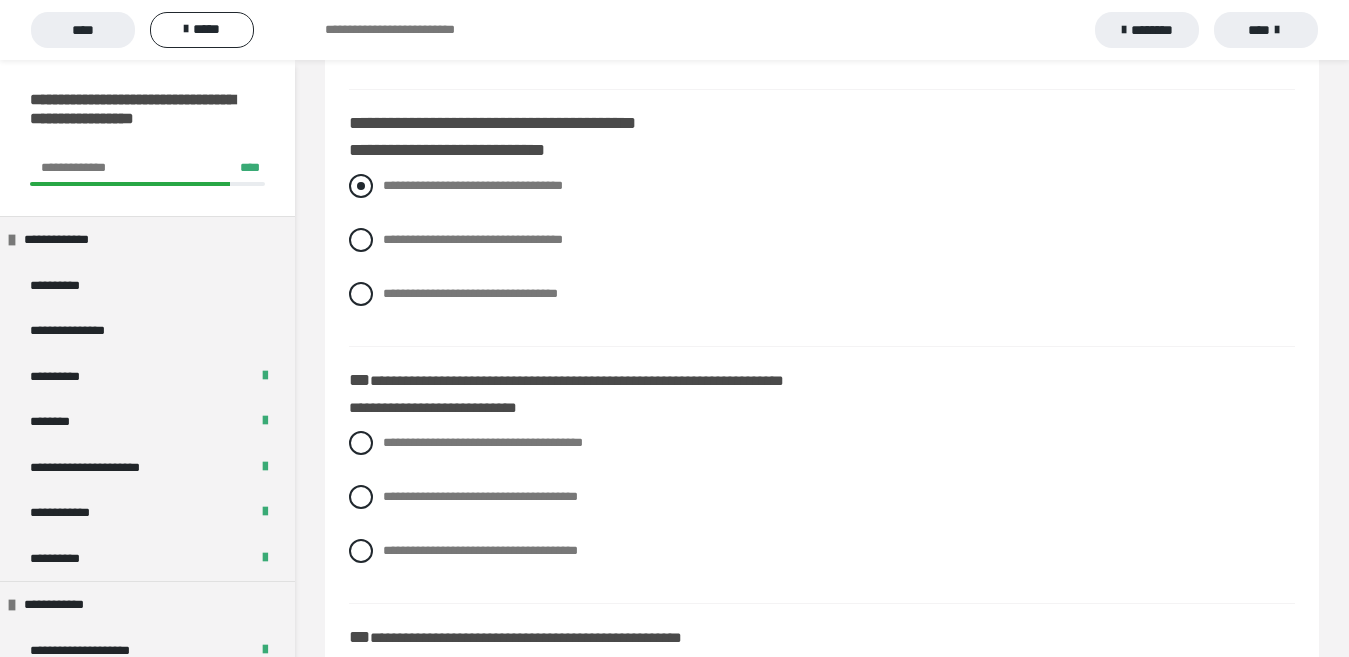 click on "**********" at bounding box center [473, 185] 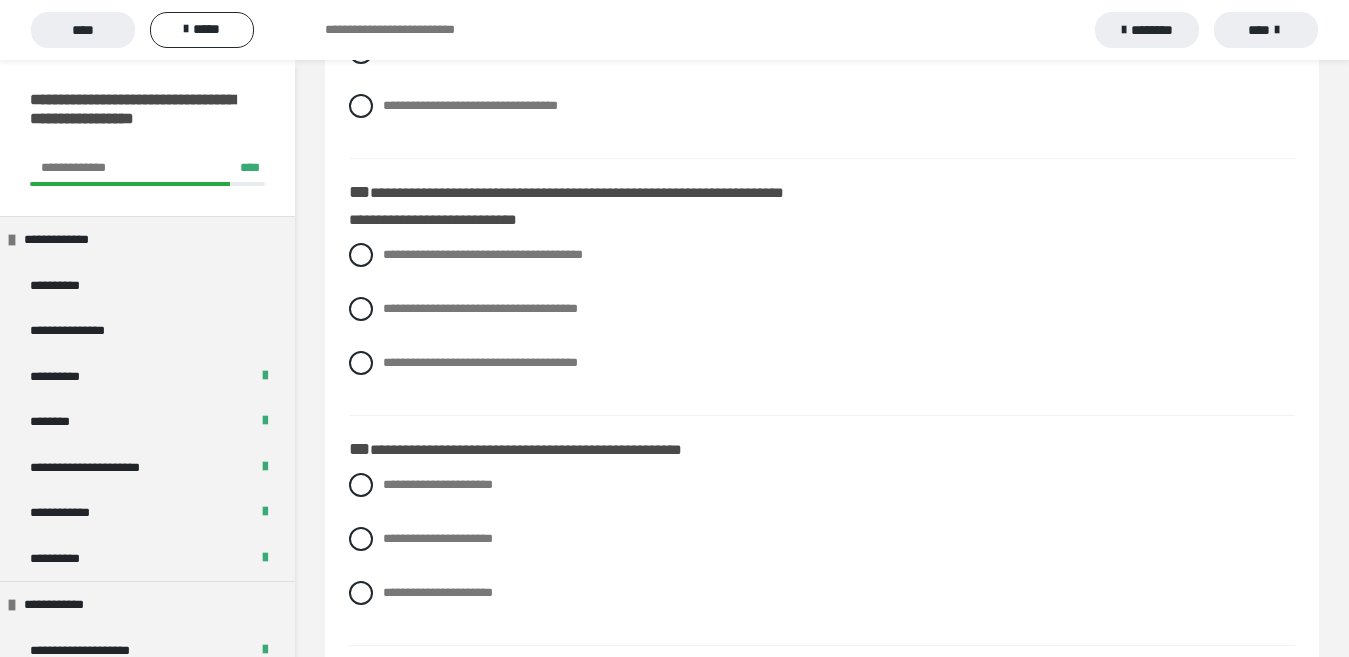 scroll, scrollTop: 2729, scrollLeft: 0, axis: vertical 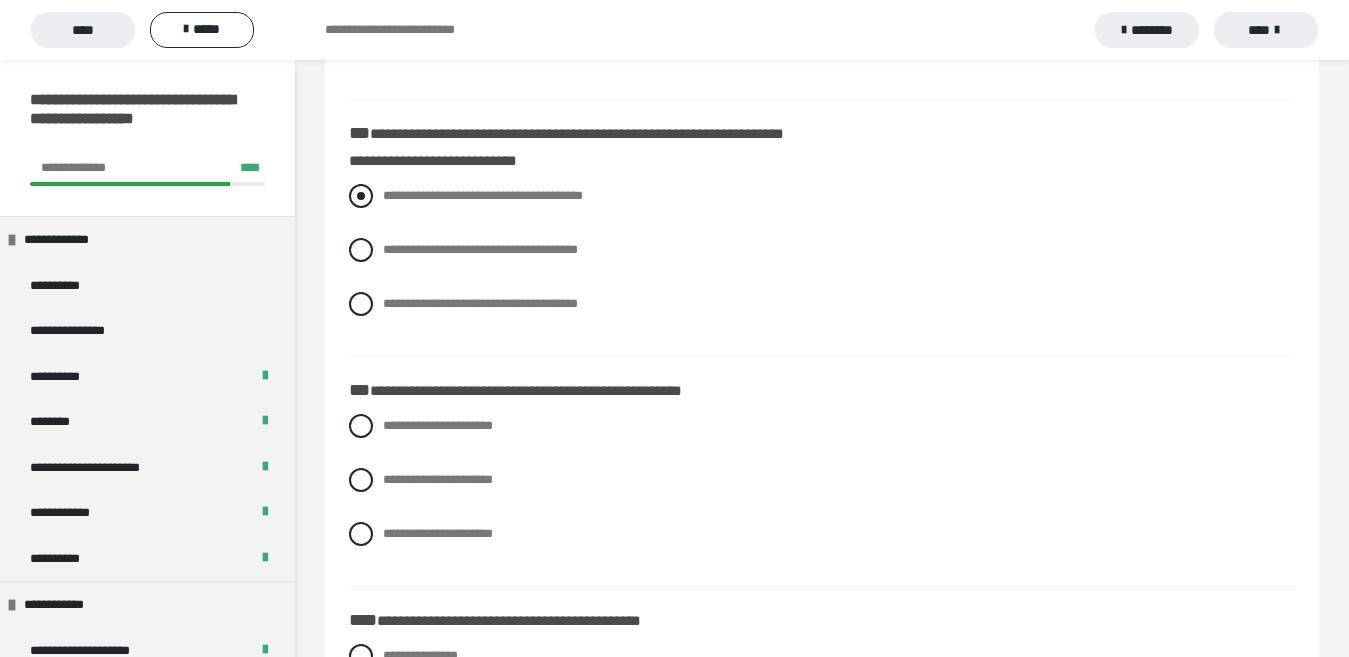 click on "**********" at bounding box center (483, 195) 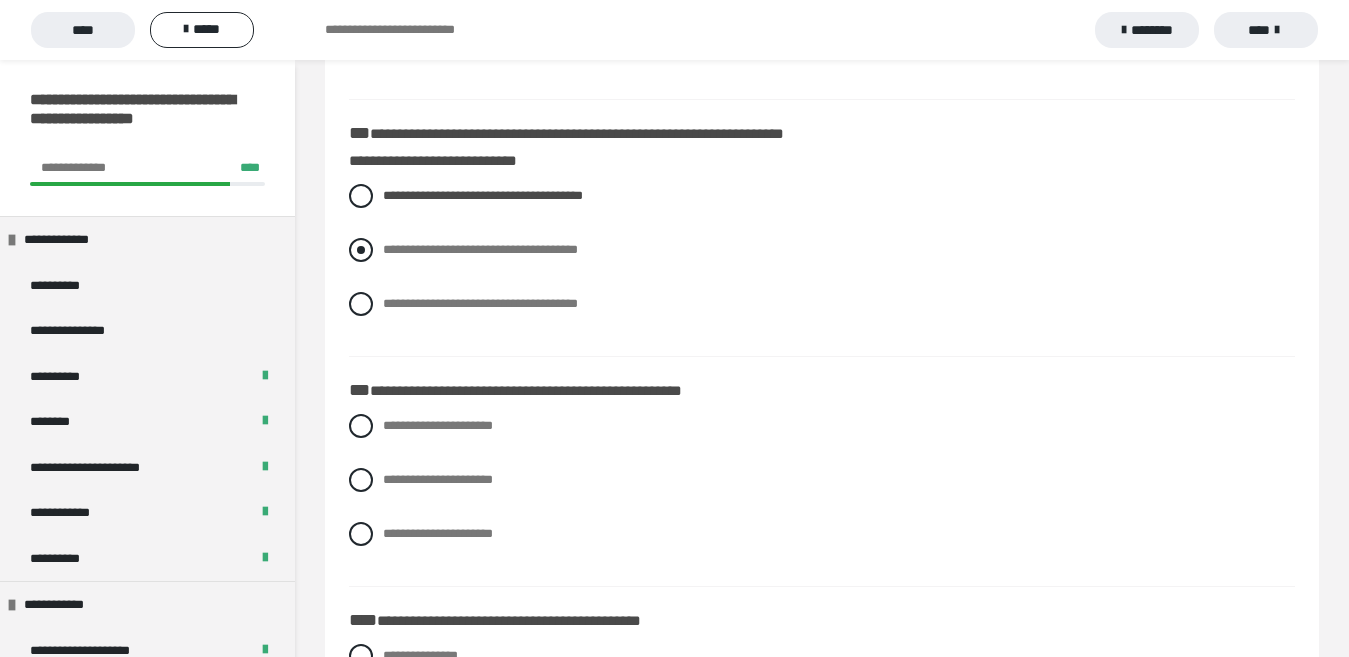 click on "**********" at bounding box center [822, 265] 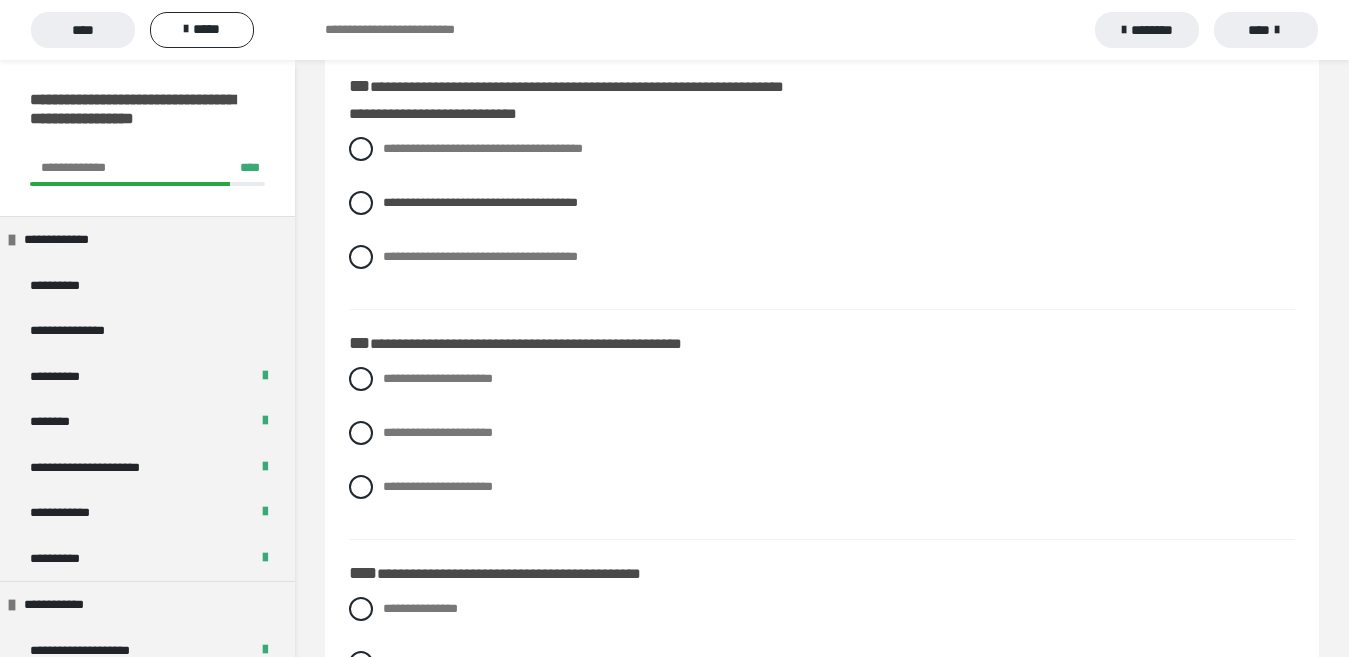 scroll, scrollTop: 2976, scrollLeft: 0, axis: vertical 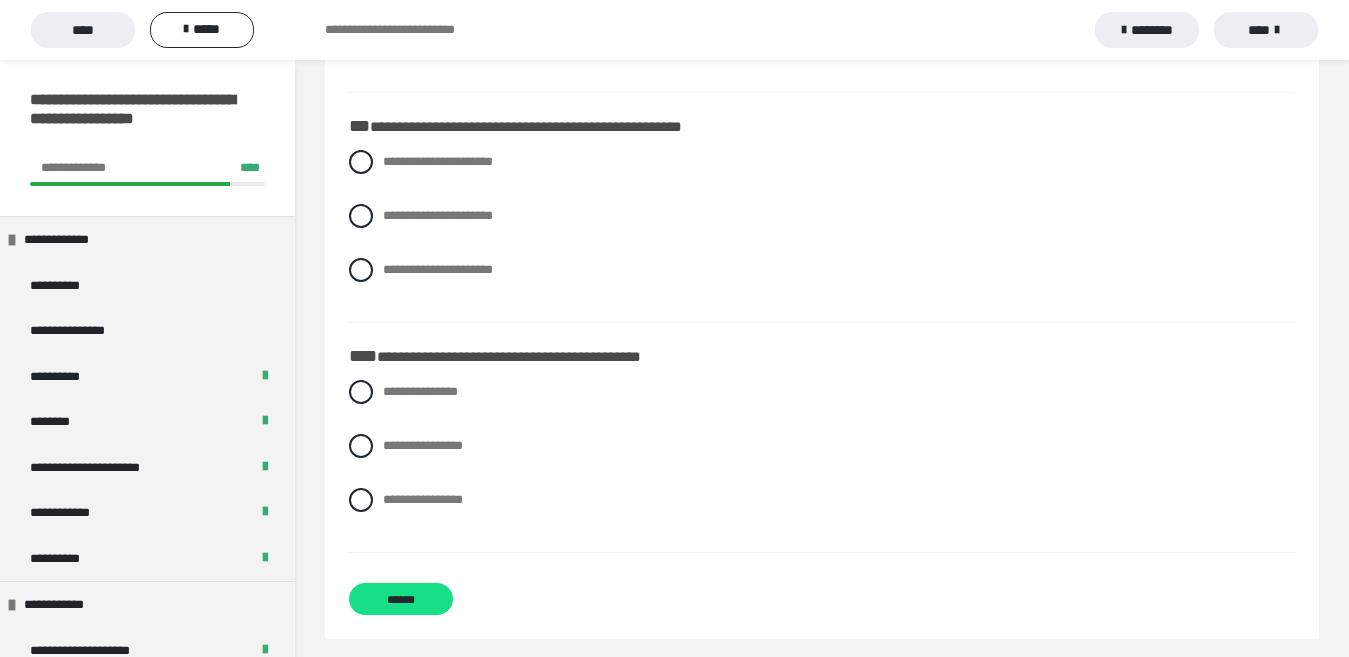 click on "**********" at bounding box center (822, 231) 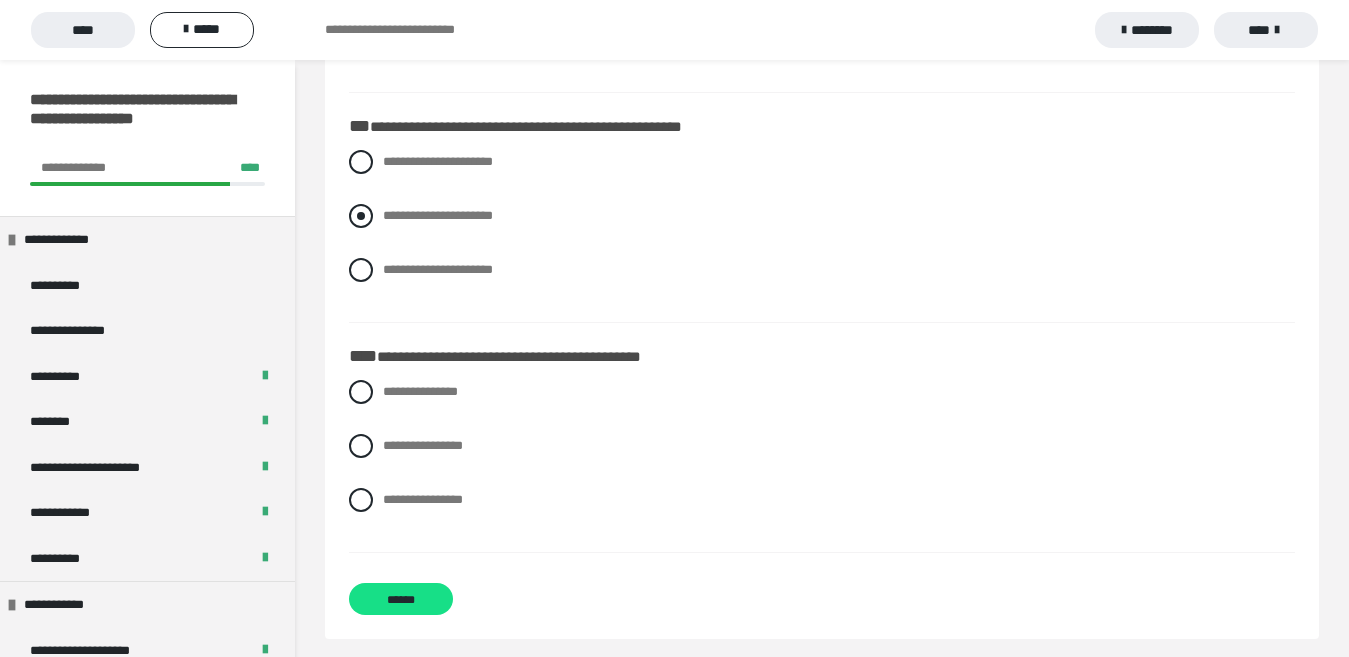 click on "**********" at bounding box center [438, 215] 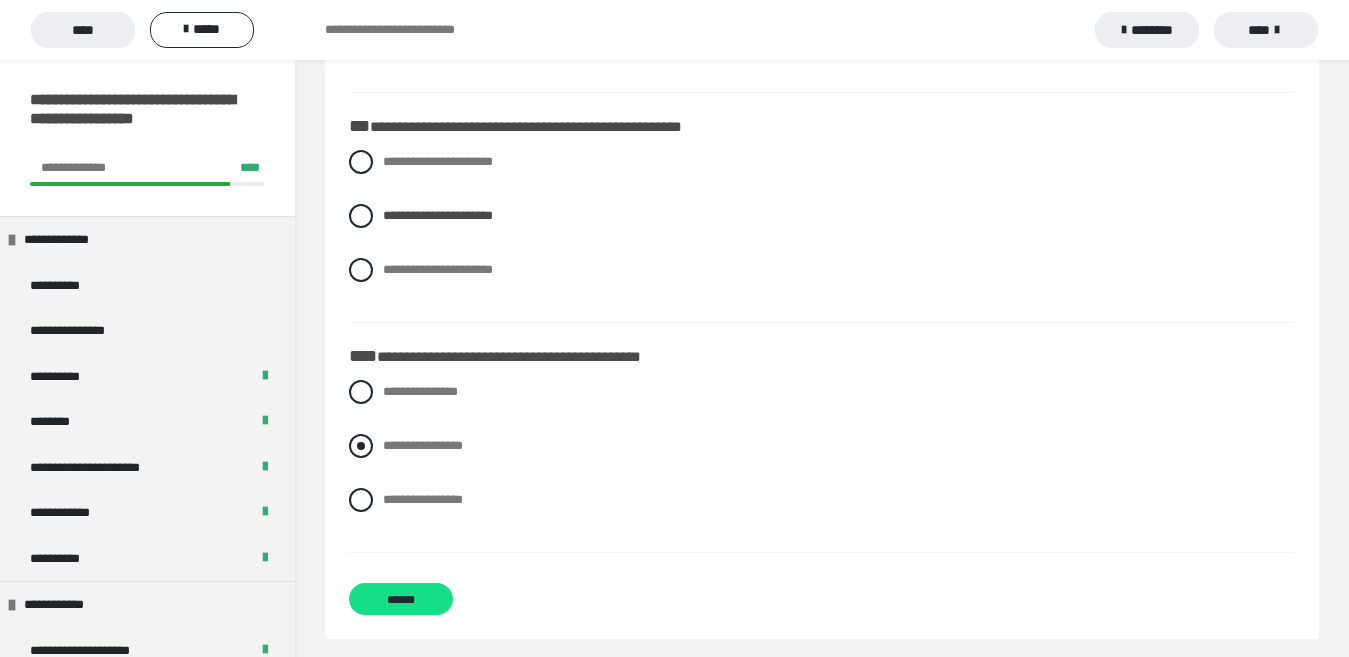 click at bounding box center [361, 446] 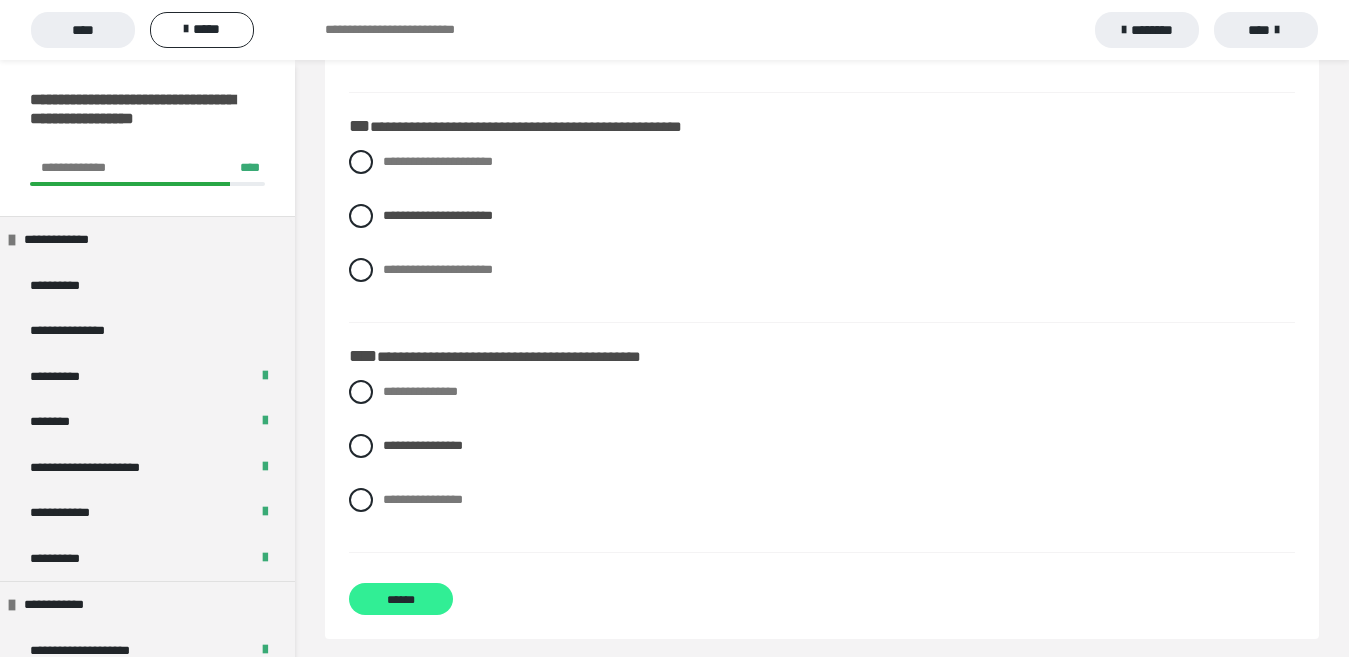 click on "******" at bounding box center [401, 599] 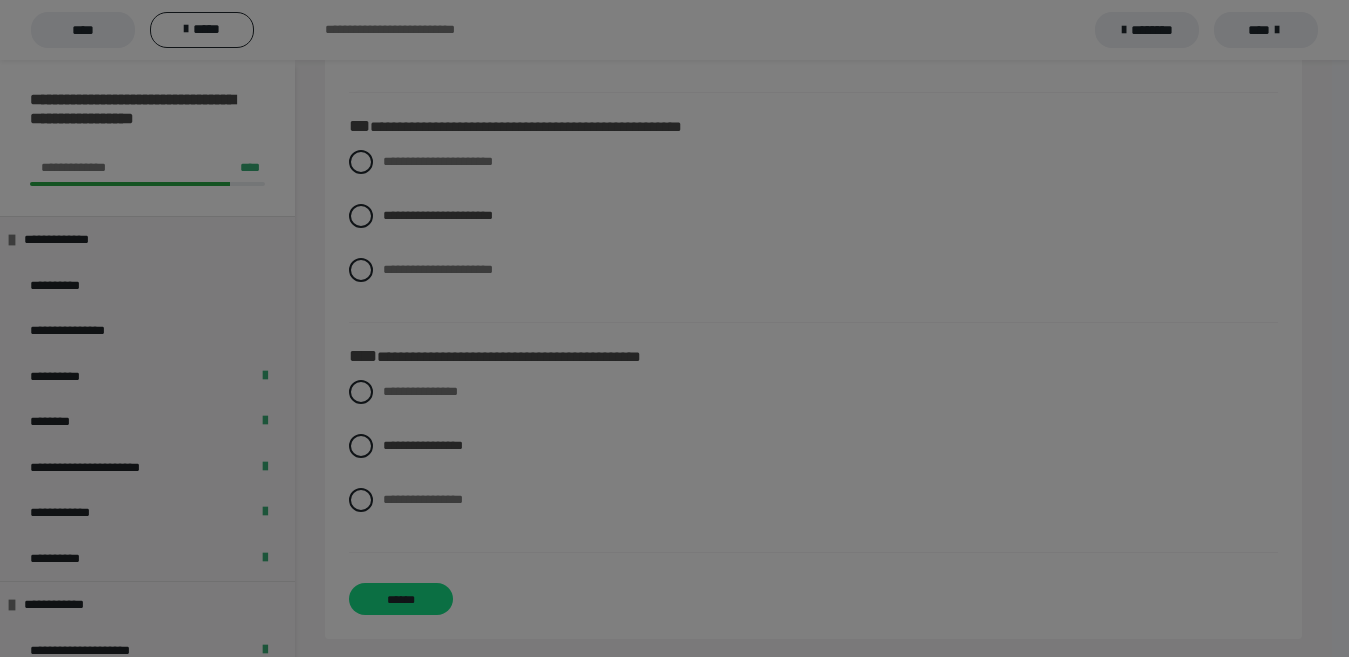 drag, startPoint x: 396, startPoint y: 601, endPoint x: 732, endPoint y: 395, distance: 394.1218 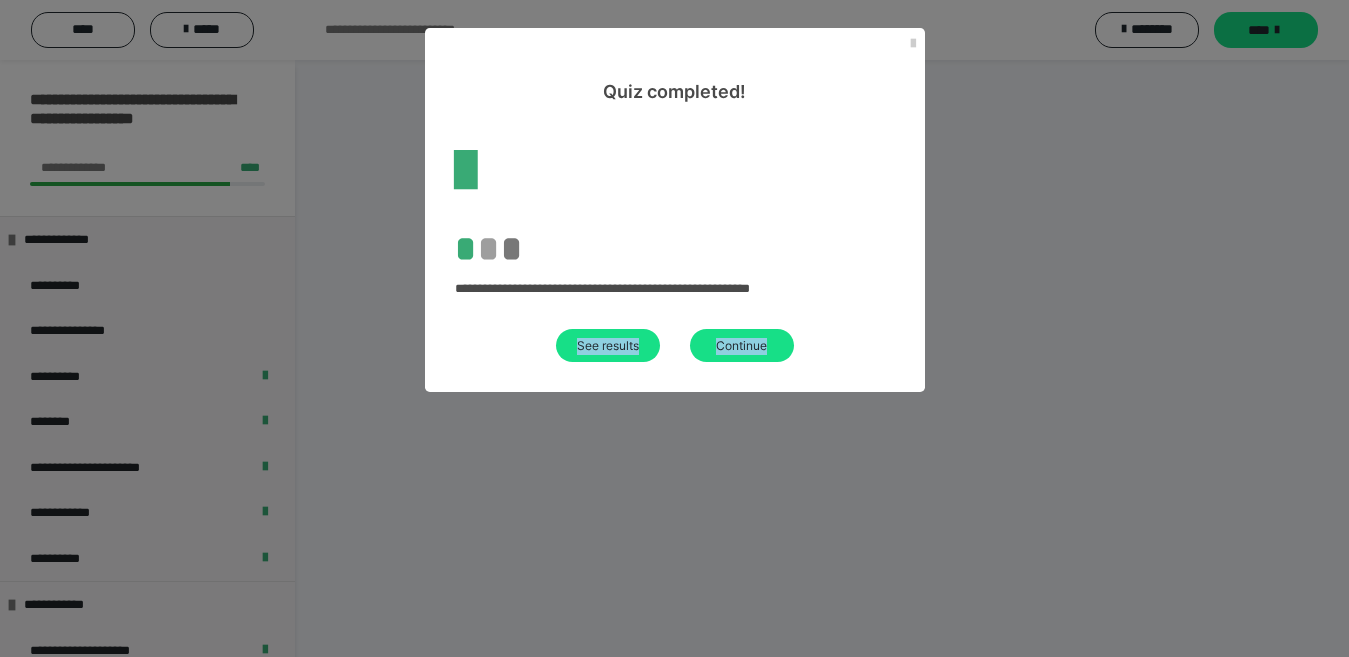 scroll, scrollTop: 135, scrollLeft: 0, axis: vertical 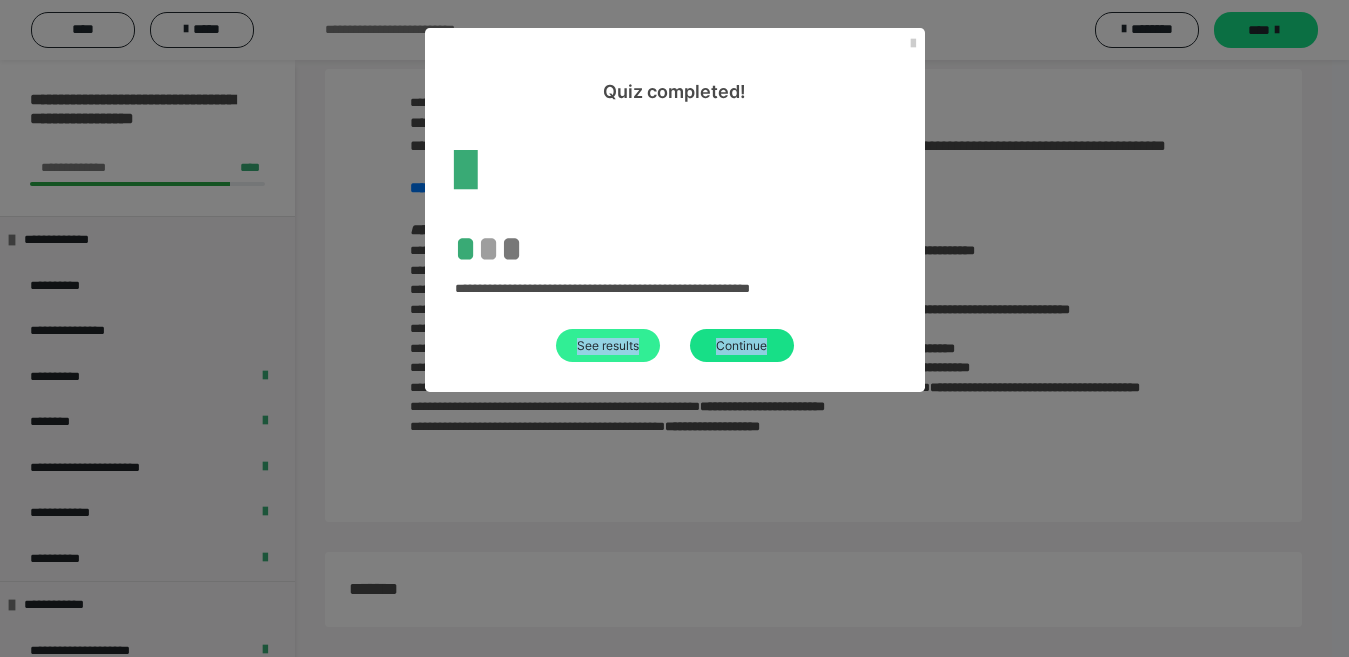 click on "See results" at bounding box center [608, 345] 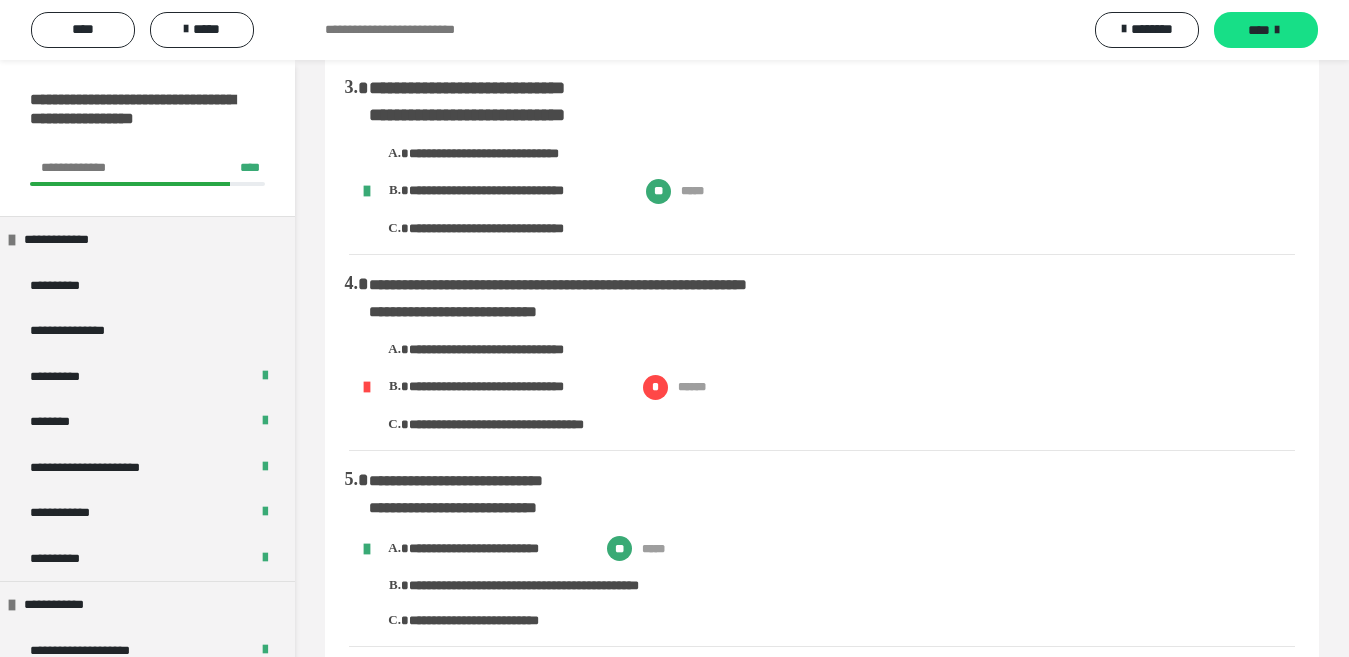 scroll, scrollTop: 460, scrollLeft: 0, axis: vertical 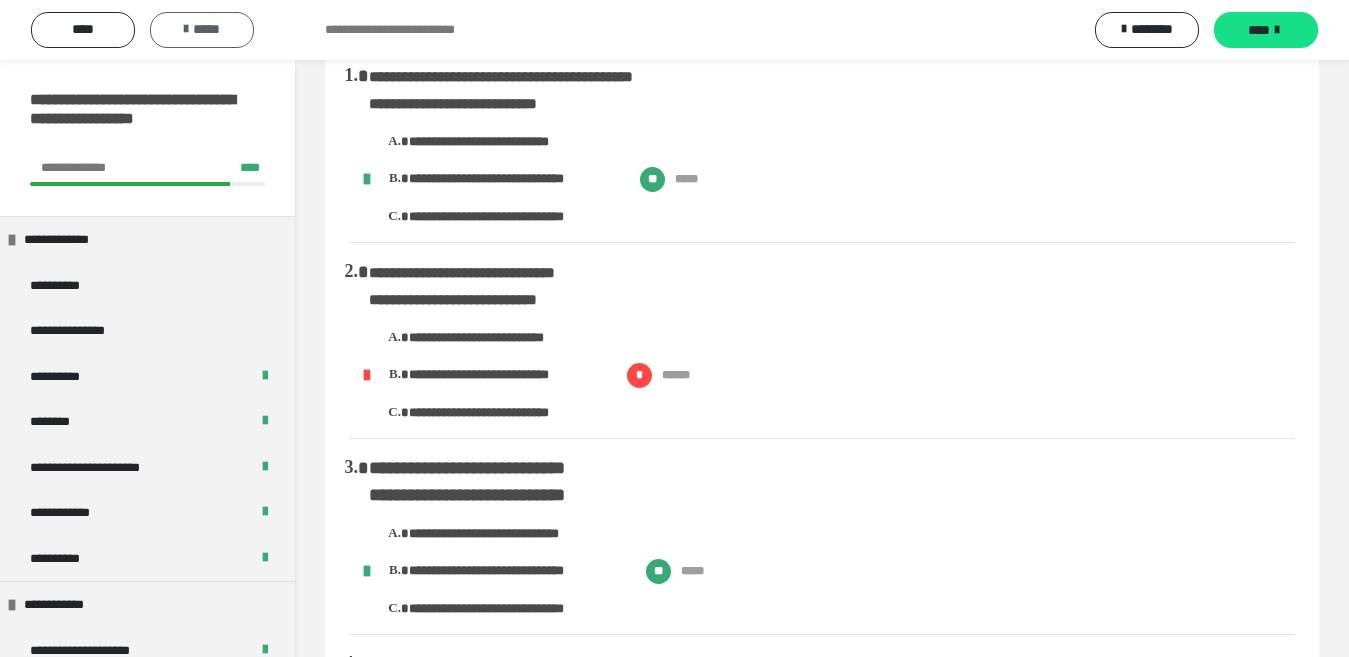 click on "*****" at bounding box center [202, 30] 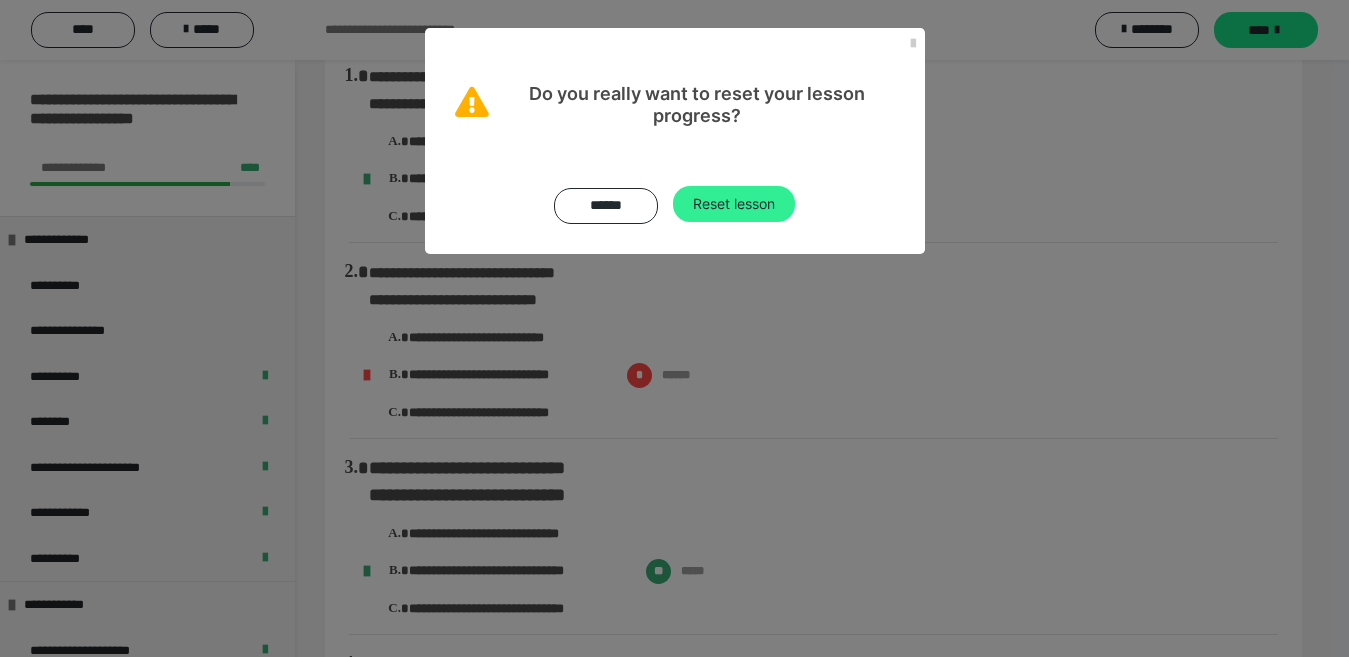 click on "Reset lesson" at bounding box center (734, 204) 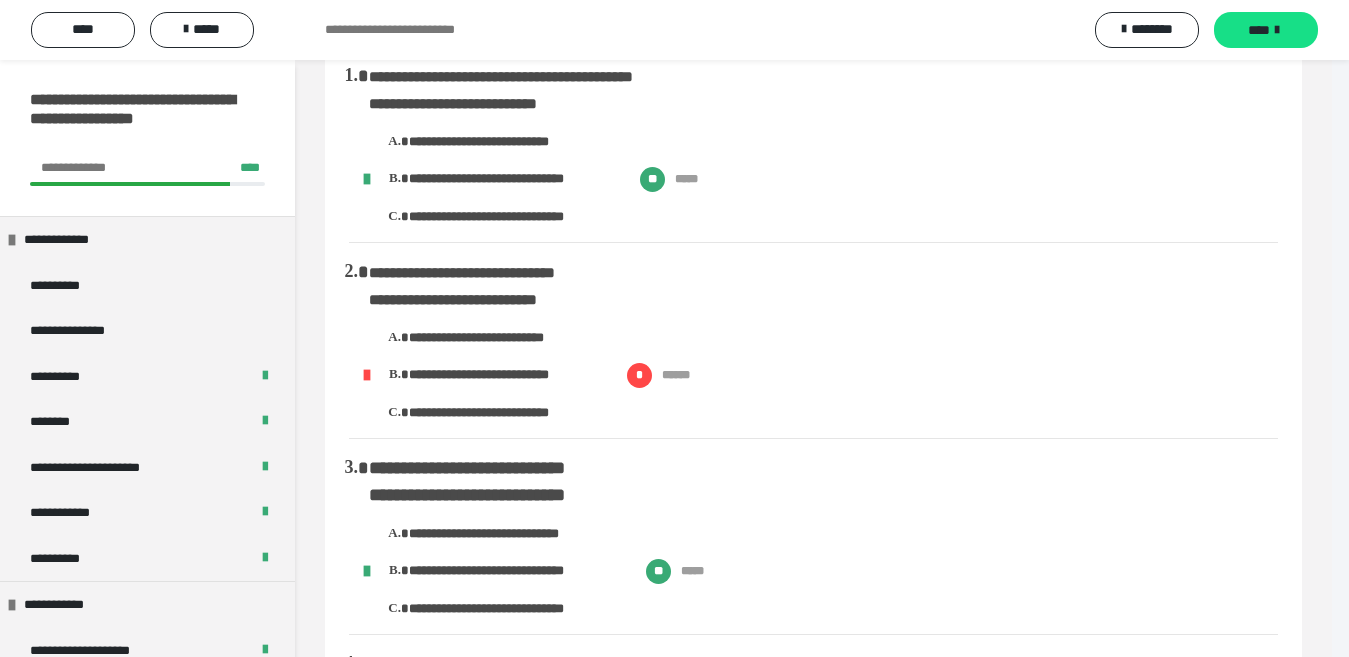 scroll, scrollTop: 0, scrollLeft: 0, axis: both 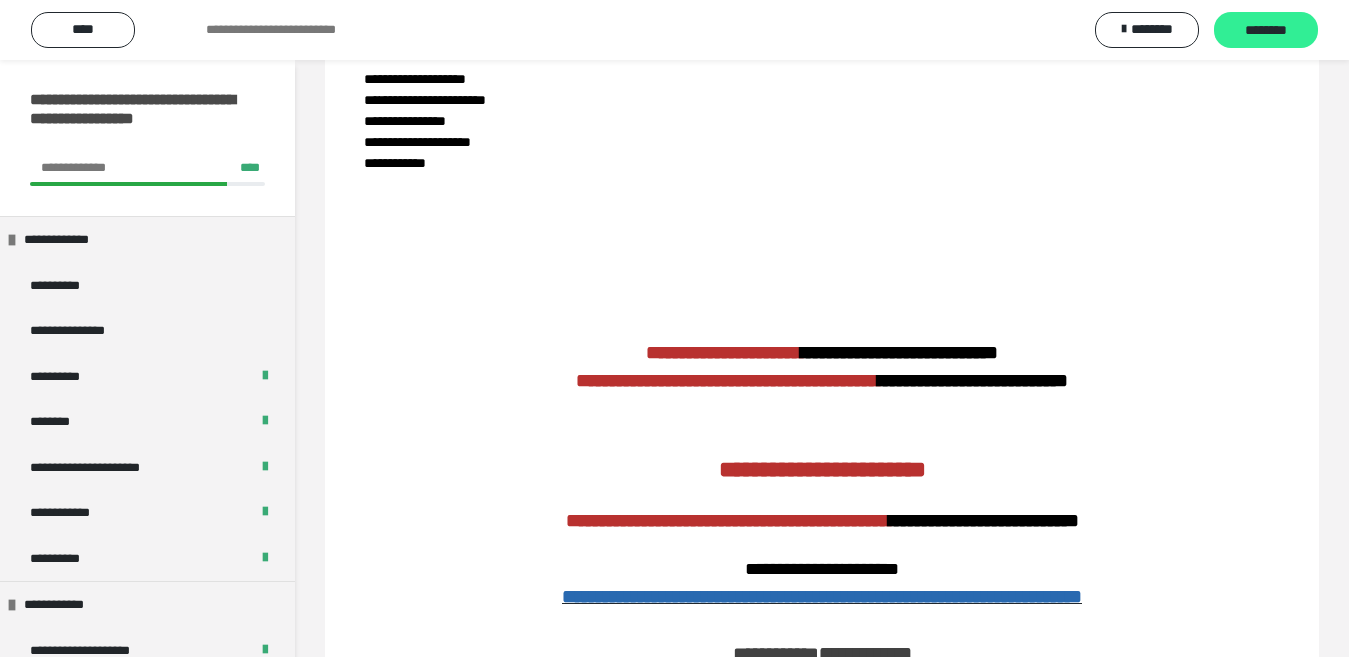 click on "********" at bounding box center (1266, 31) 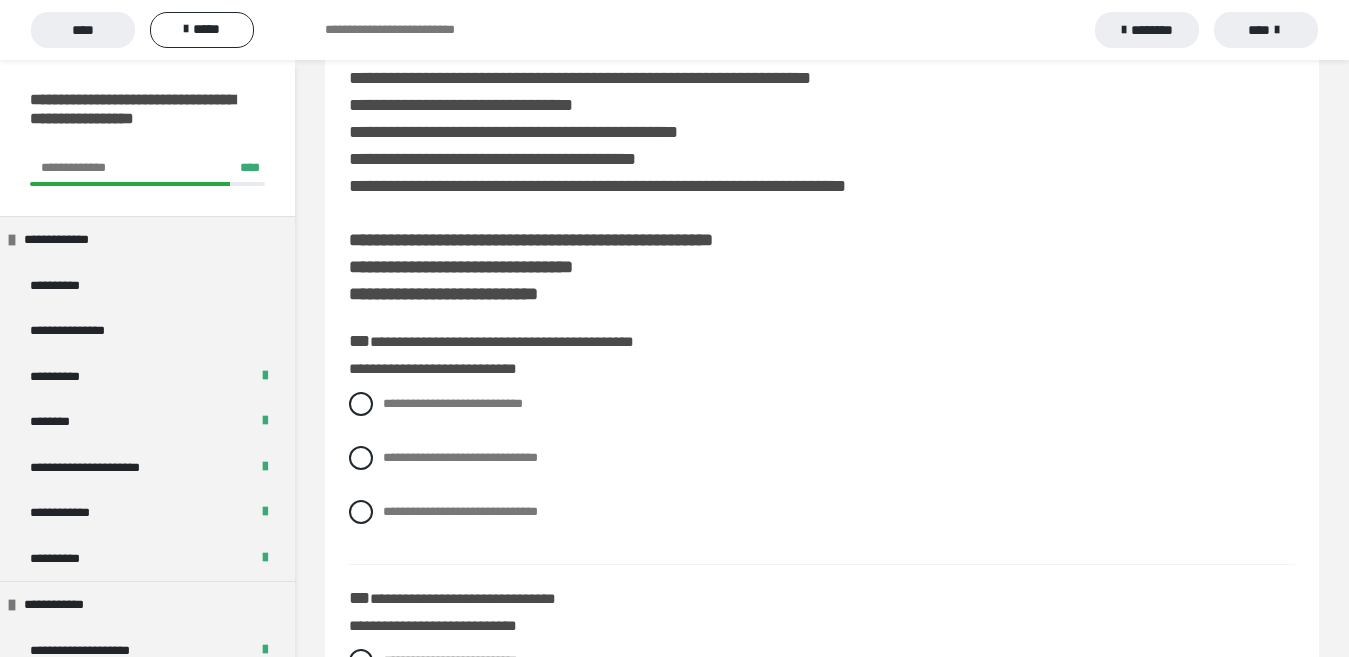 scroll, scrollTop: 893, scrollLeft: 0, axis: vertical 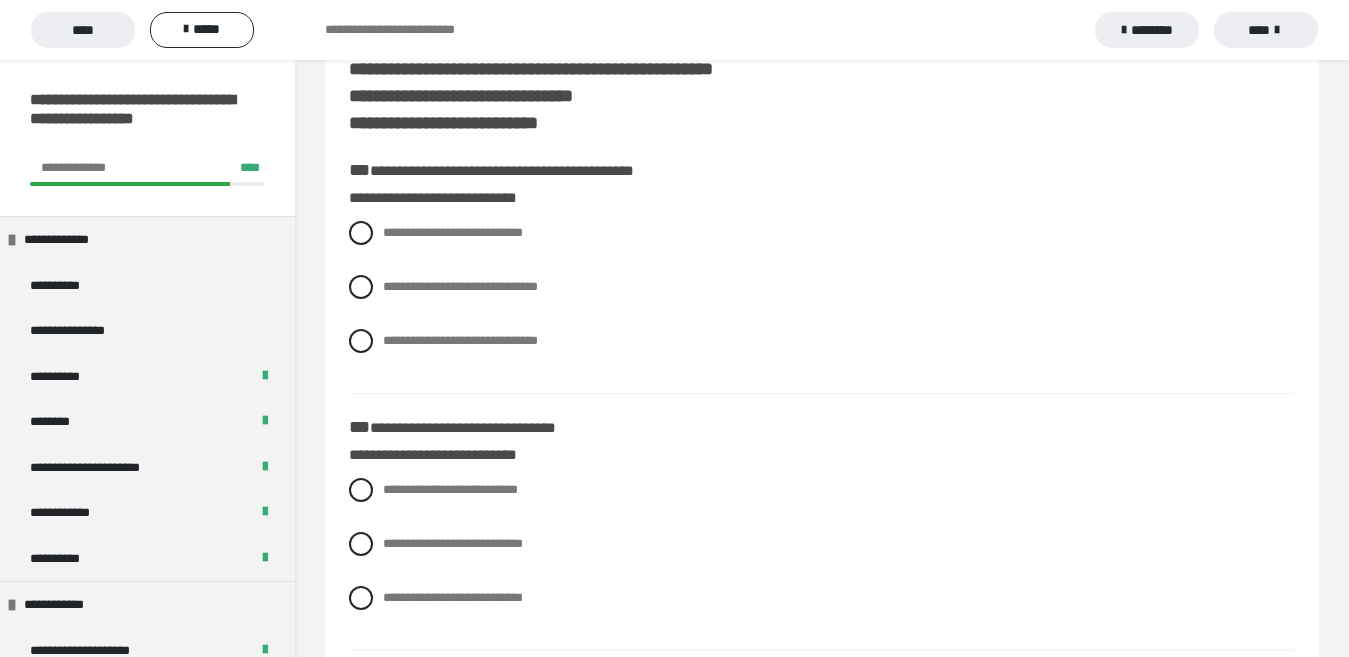 click on "**********" at bounding box center (822, 302) 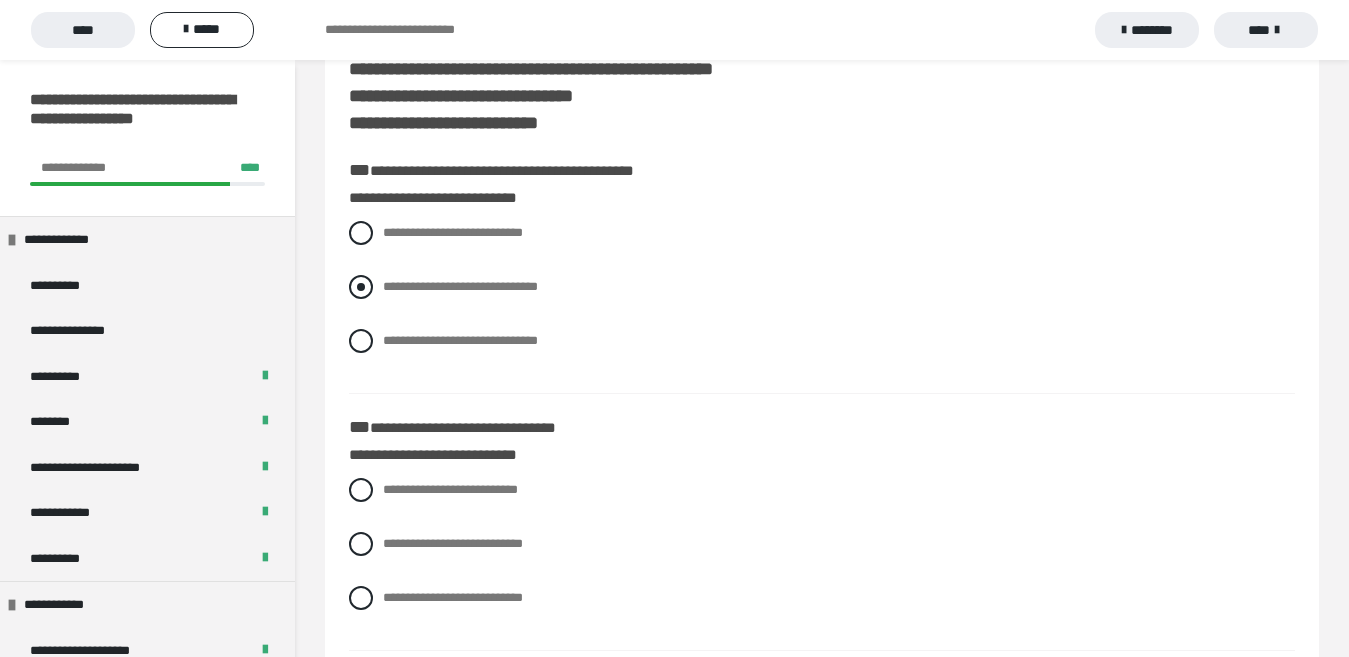 click on "**********" at bounding box center (460, 286) 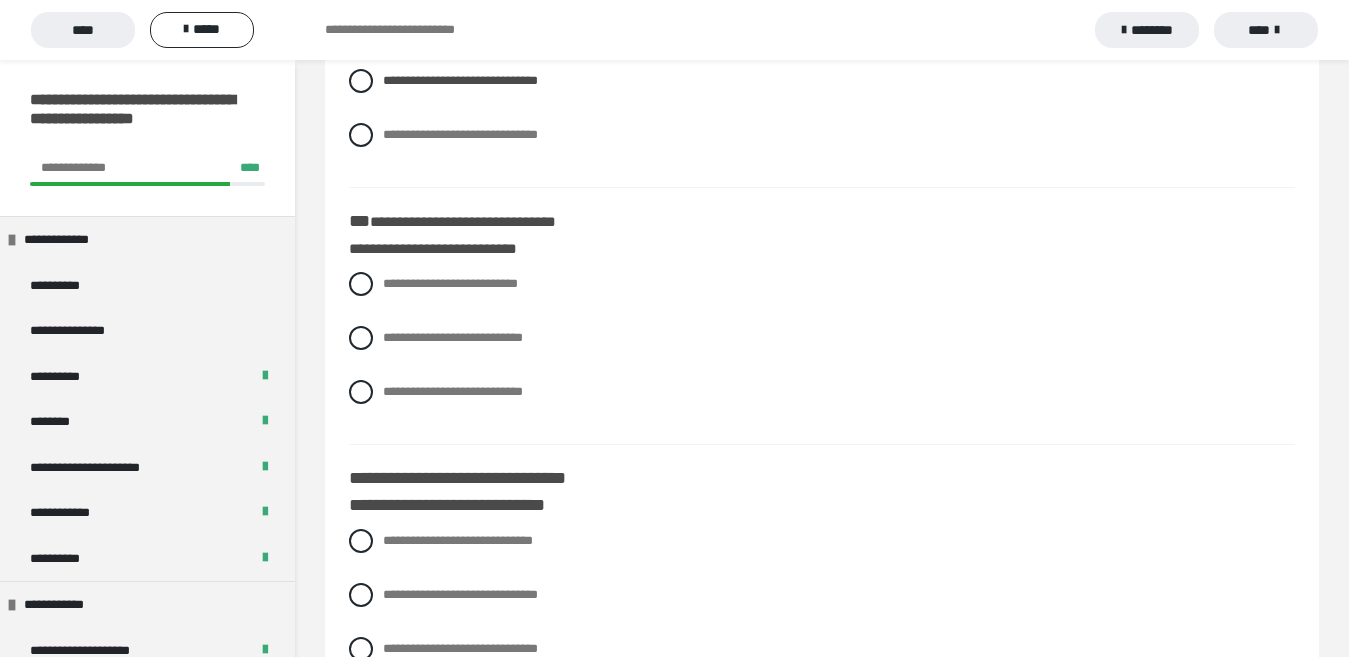 scroll, scrollTop: 1140, scrollLeft: 0, axis: vertical 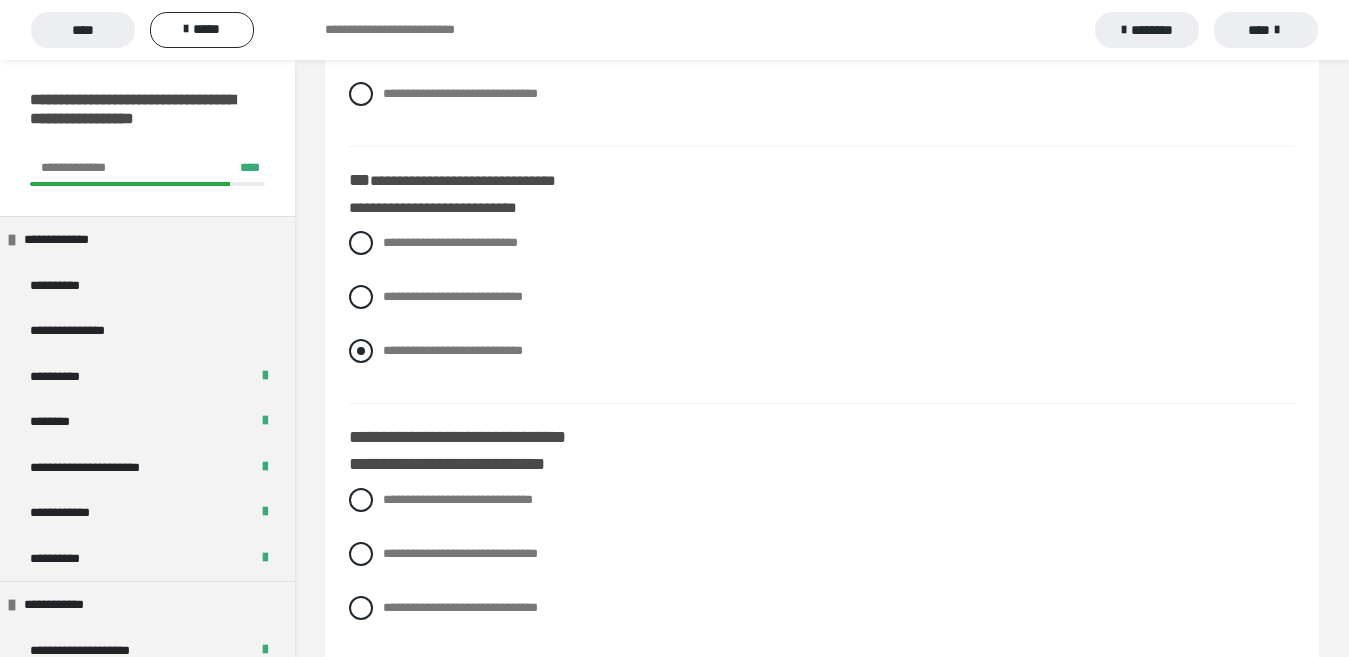 click on "**********" at bounding box center (453, 350) 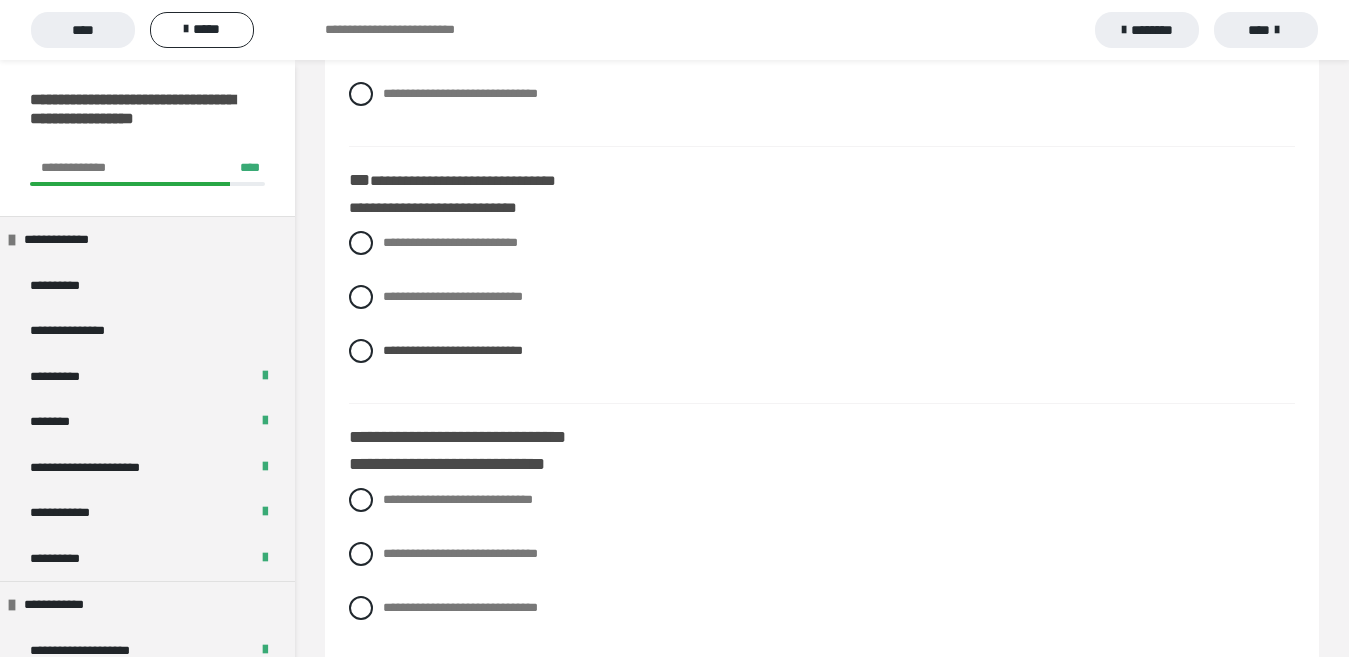 drag, startPoint x: 416, startPoint y: 352, endPoint x: 1087, endPoint y: 364, distance: 671.1073 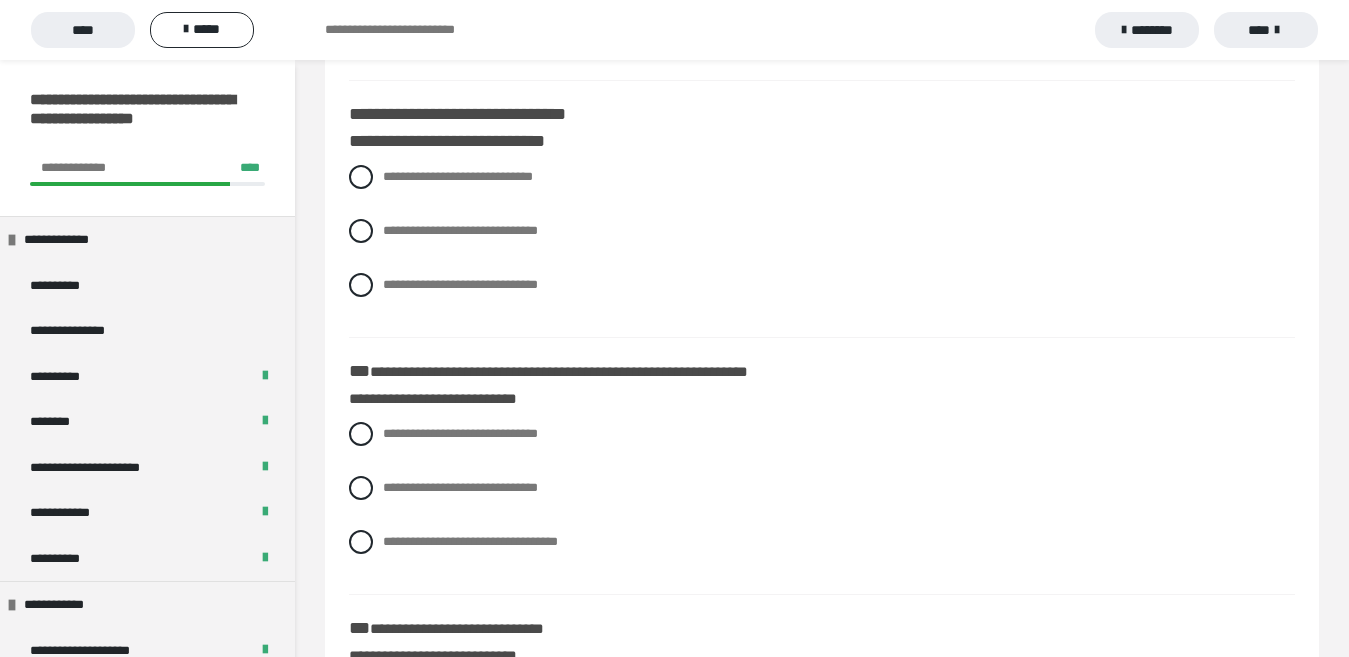 scroll, scrollTop: 1469, scrollLeft: 0, axis: vertical 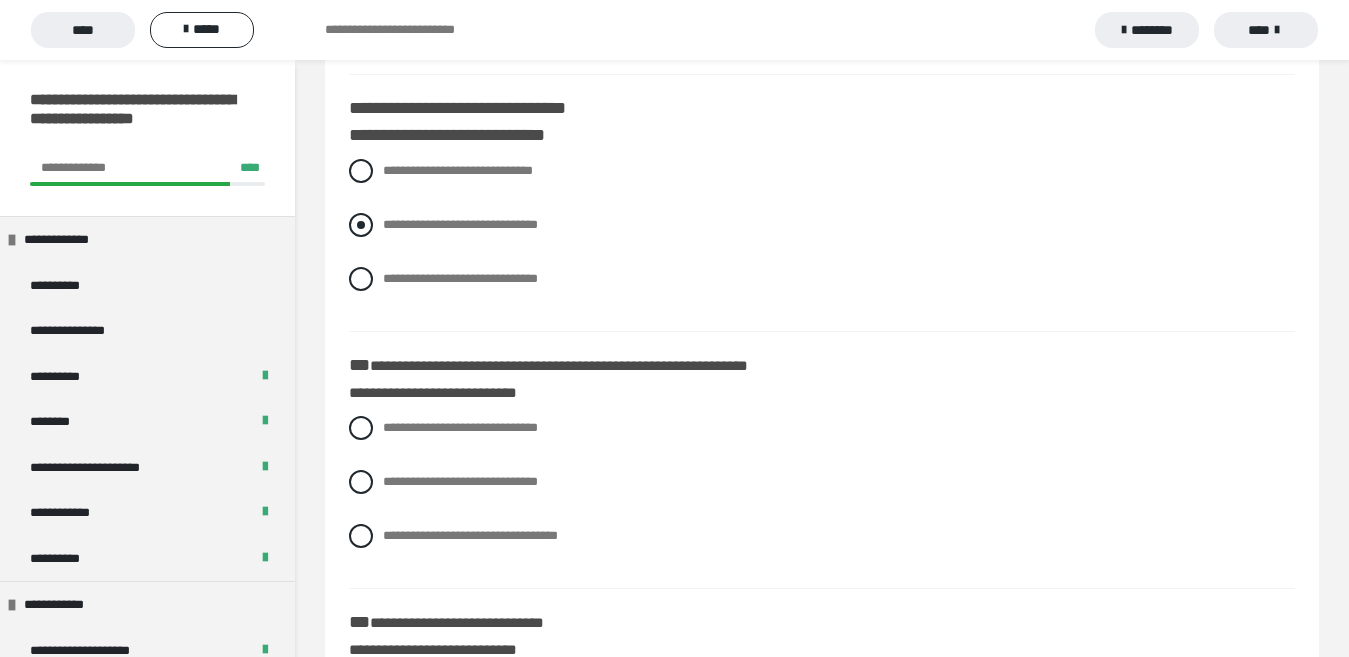 click on "**********" at bounding box center (460, 224) 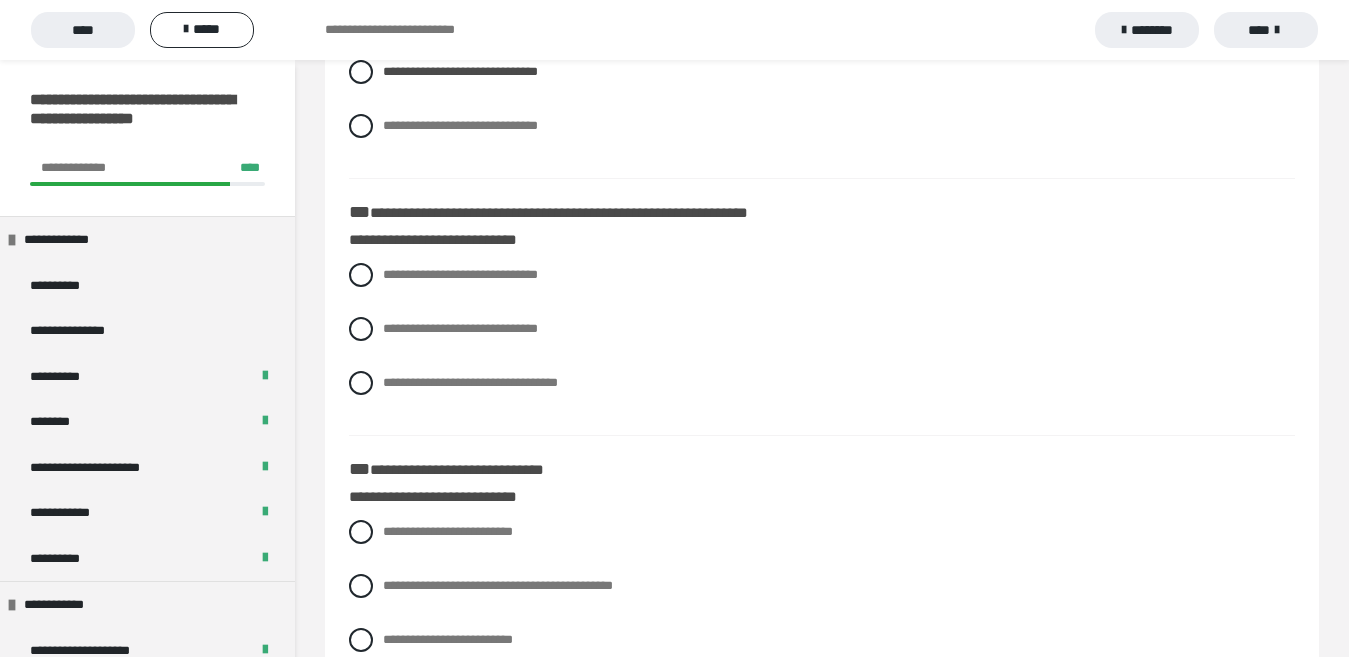 scroll, scrollTop: 1634, scrollLeft: 0, axis: vertical 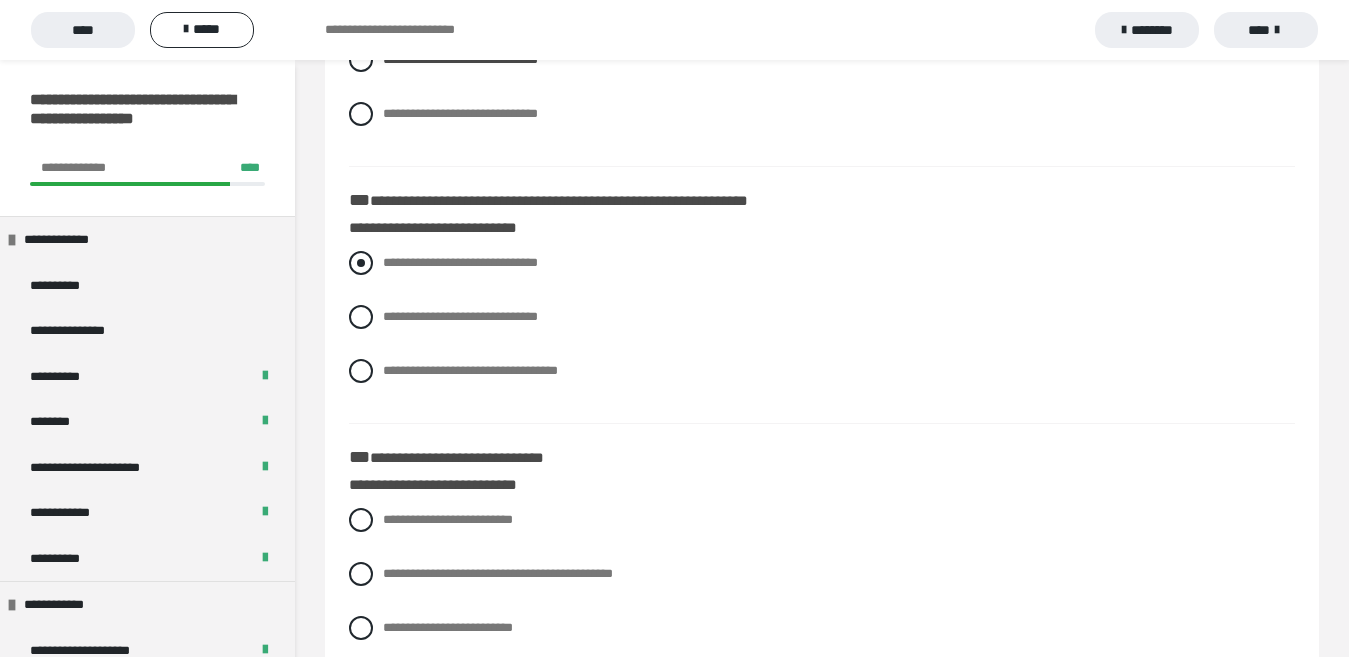 click on "**********" at bounding box center [460, 262] 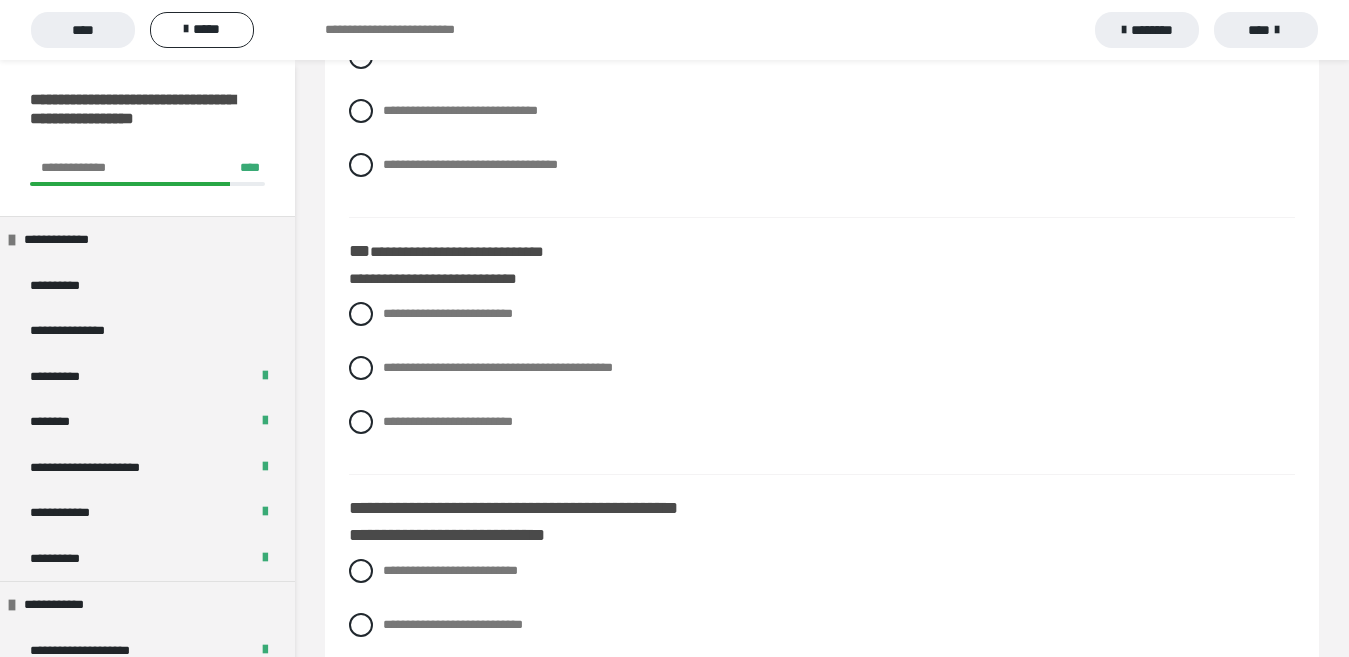 scroll, scrollTop: 1892, scrollLeft: 0, axis: vertical 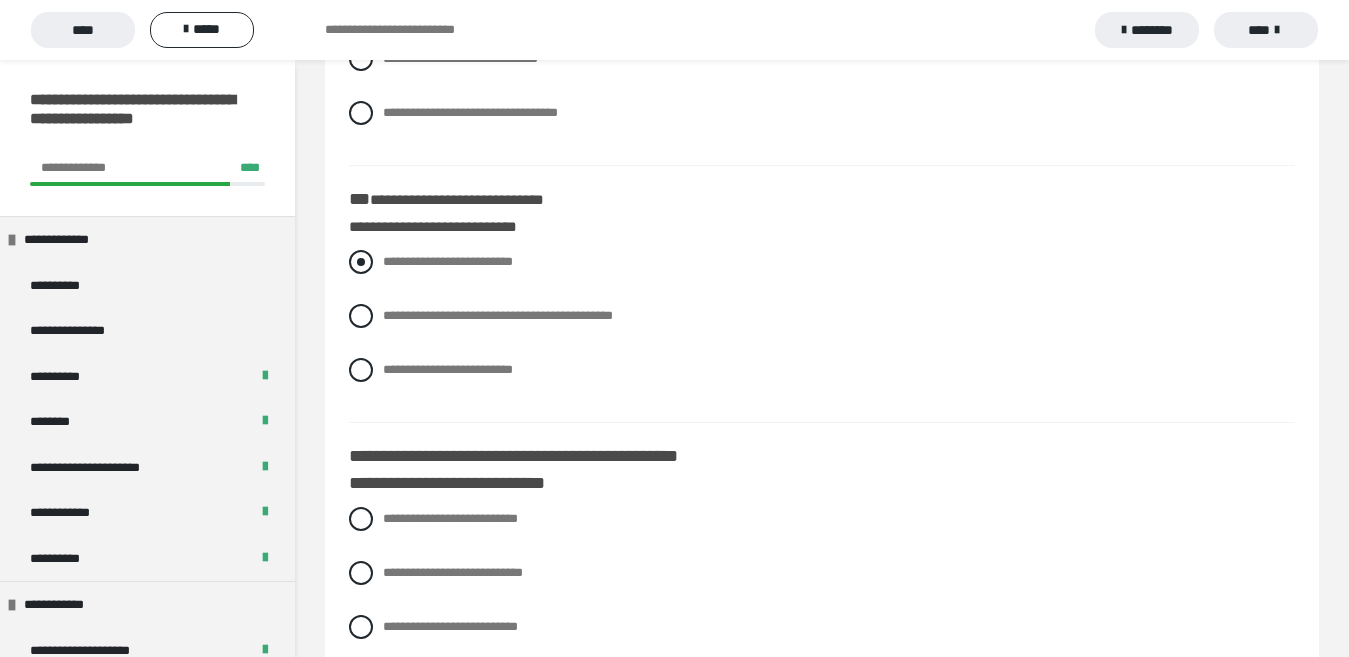 click on "**********" at bounding box center [448, 261] 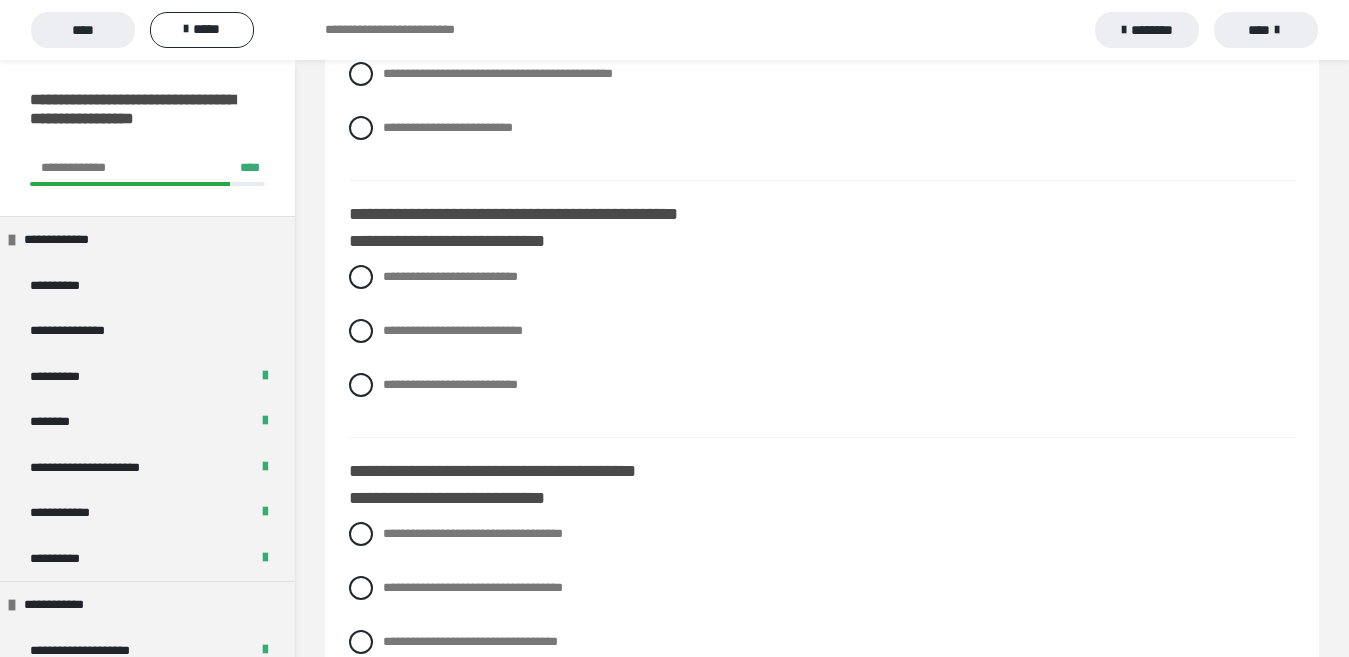 scroll, scrollTop: 2139, scrollLeft: 0, axis: vertical 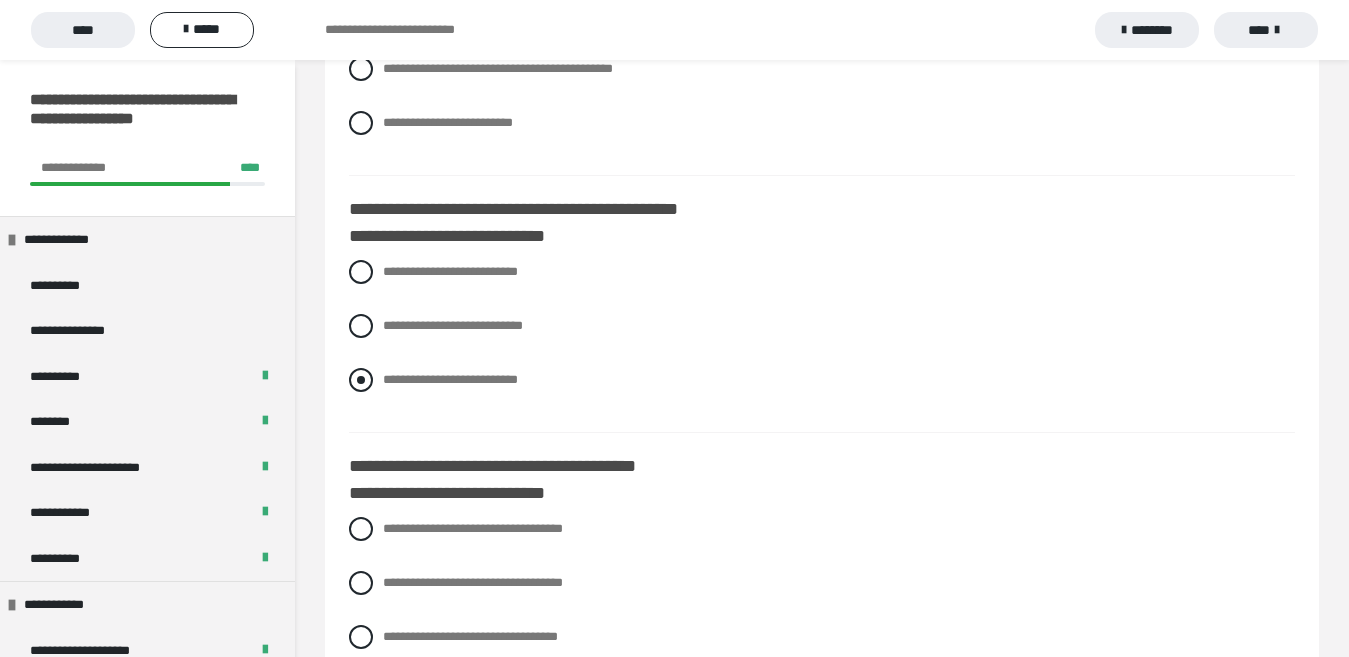 click on "**********" at bounding box center (822, 380) 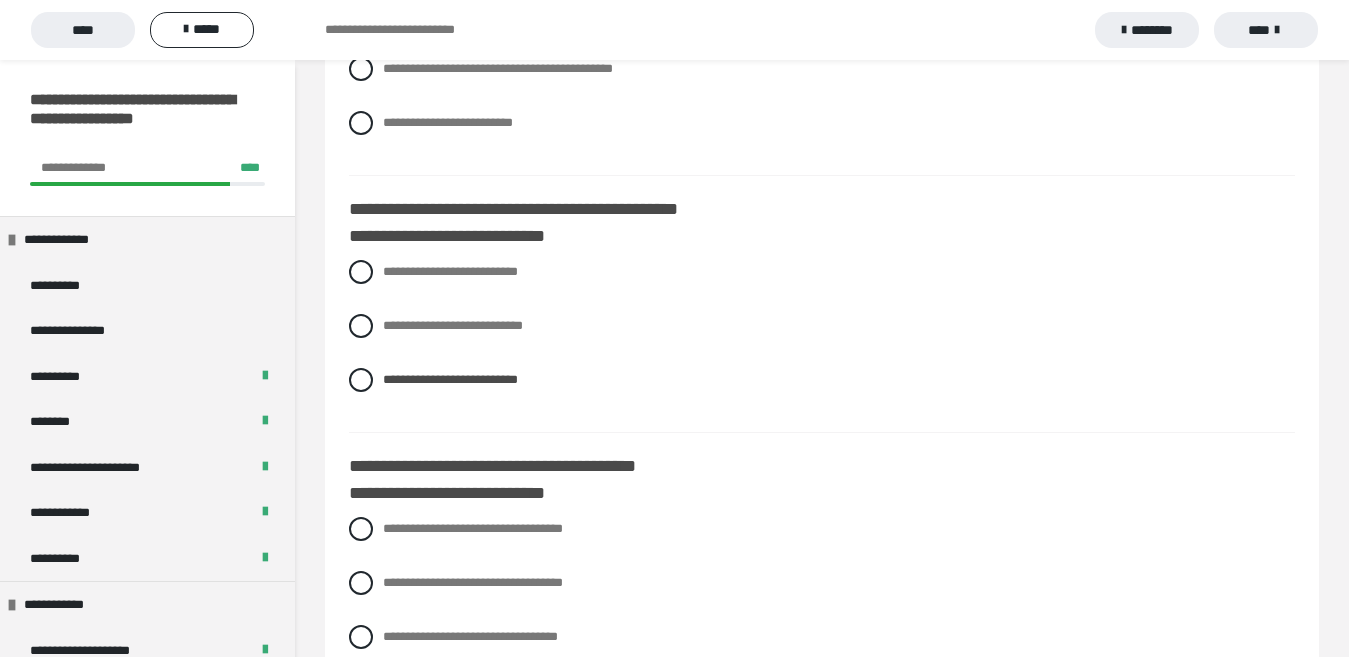 drag, startPoint x: 437, startPoint y: 388, endPoint x: 1169, endPoint y: 395, distance: 732.03345 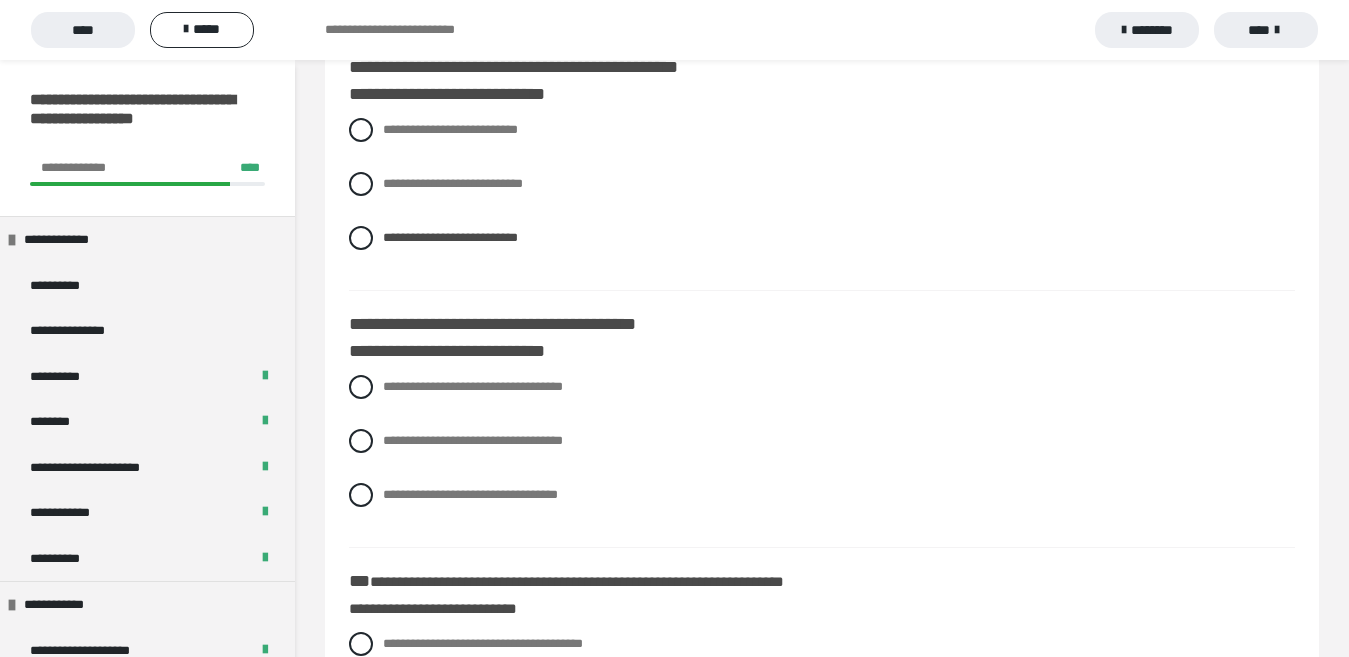 scroll, scrollTop: 2351, scrollLeft: 0, axis: vertical 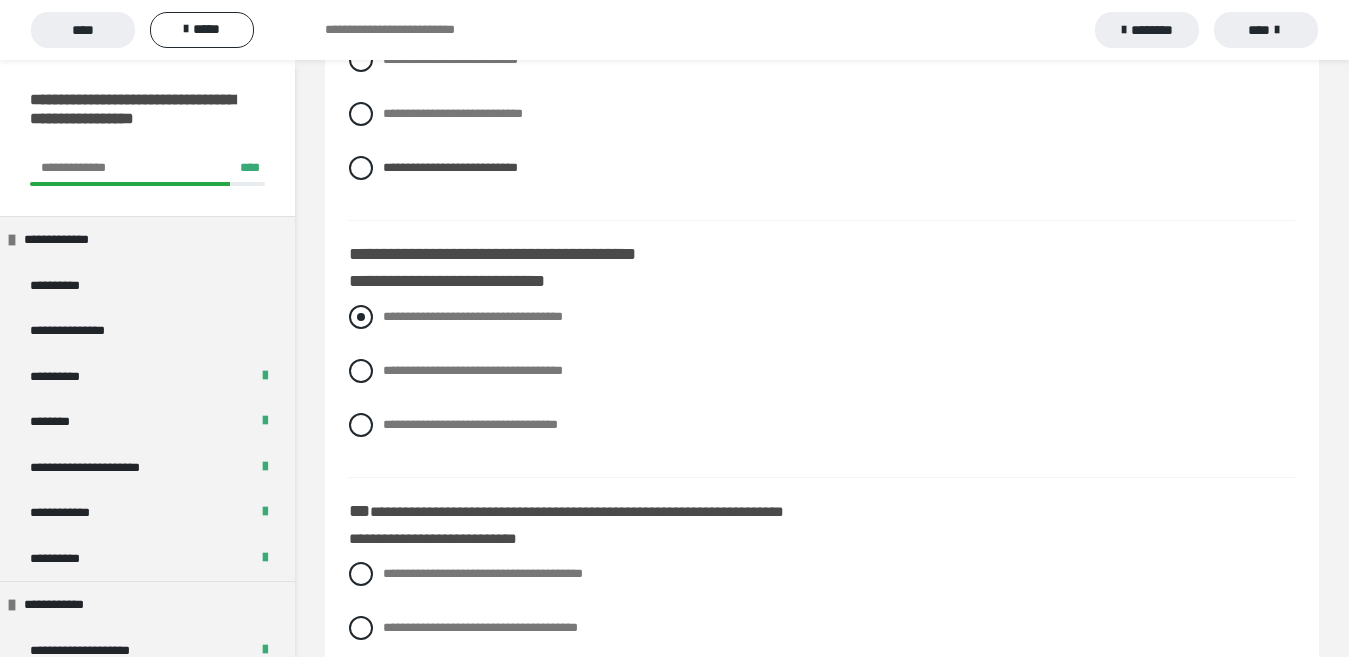 click on "**********" at bounding box center (473, 316) 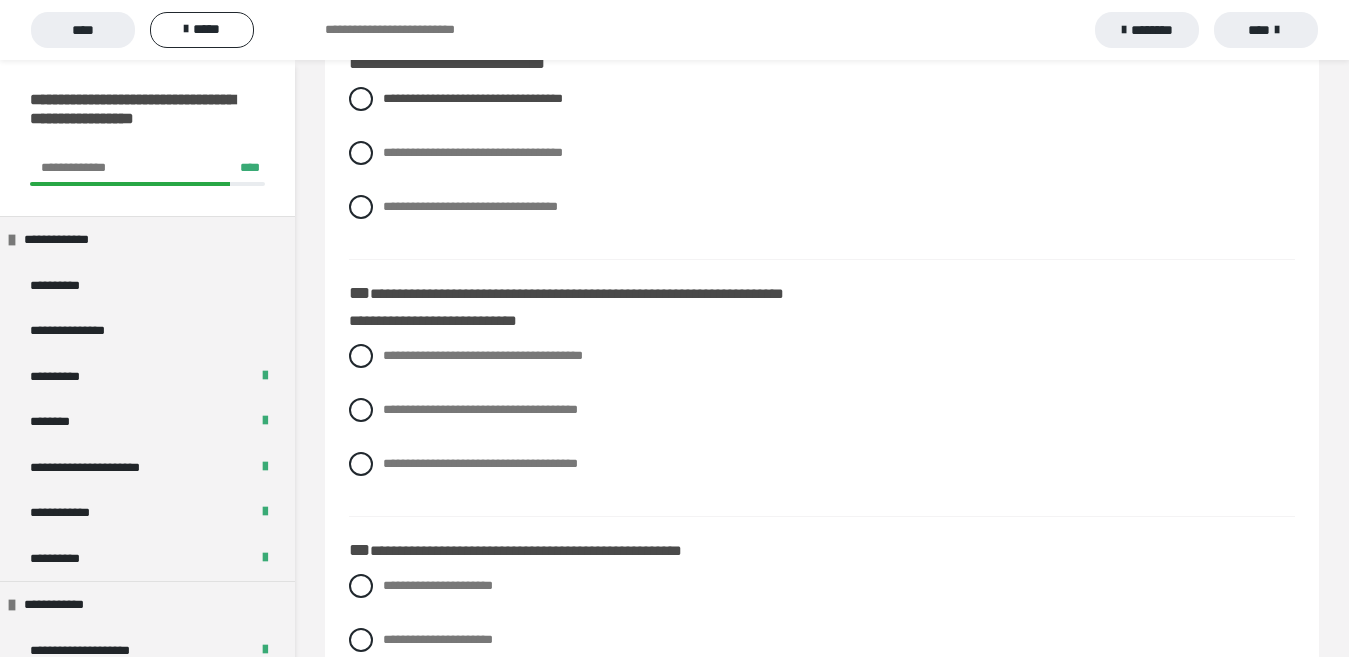 scroll, scrollTop: 2592, scrollLeft: 0, axis: vertical 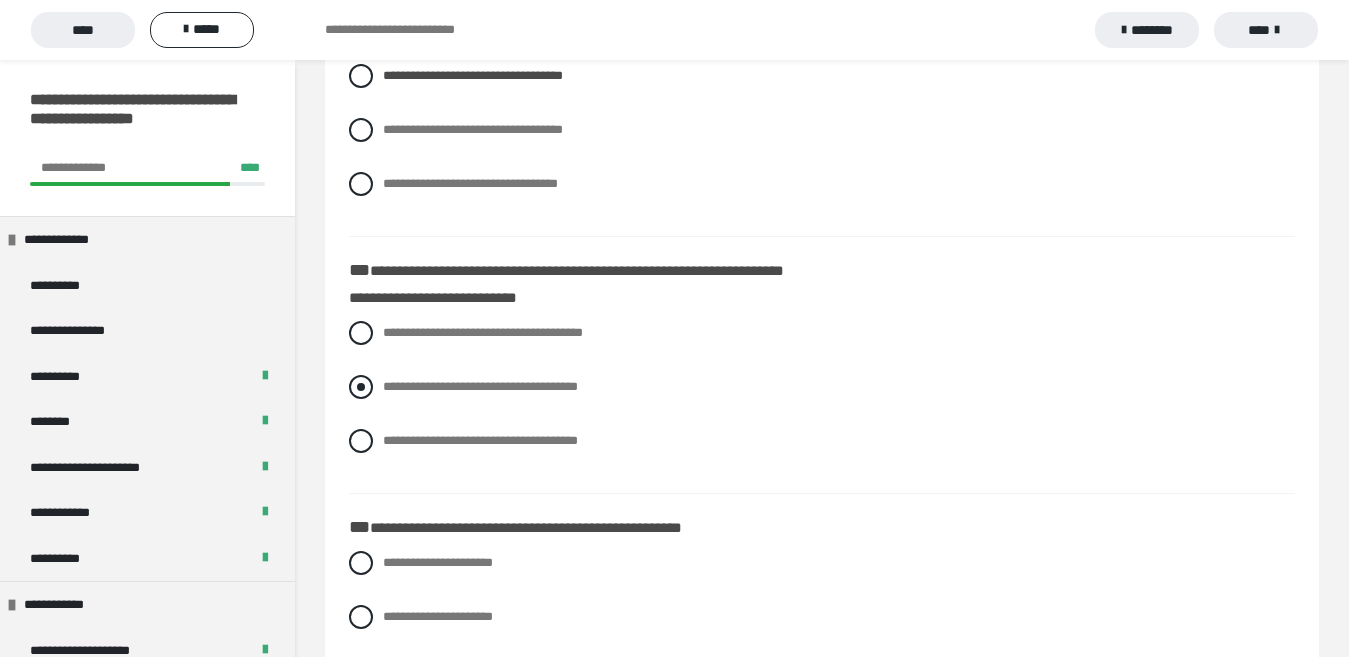 click on "**********" at bounding box center (480, 386) 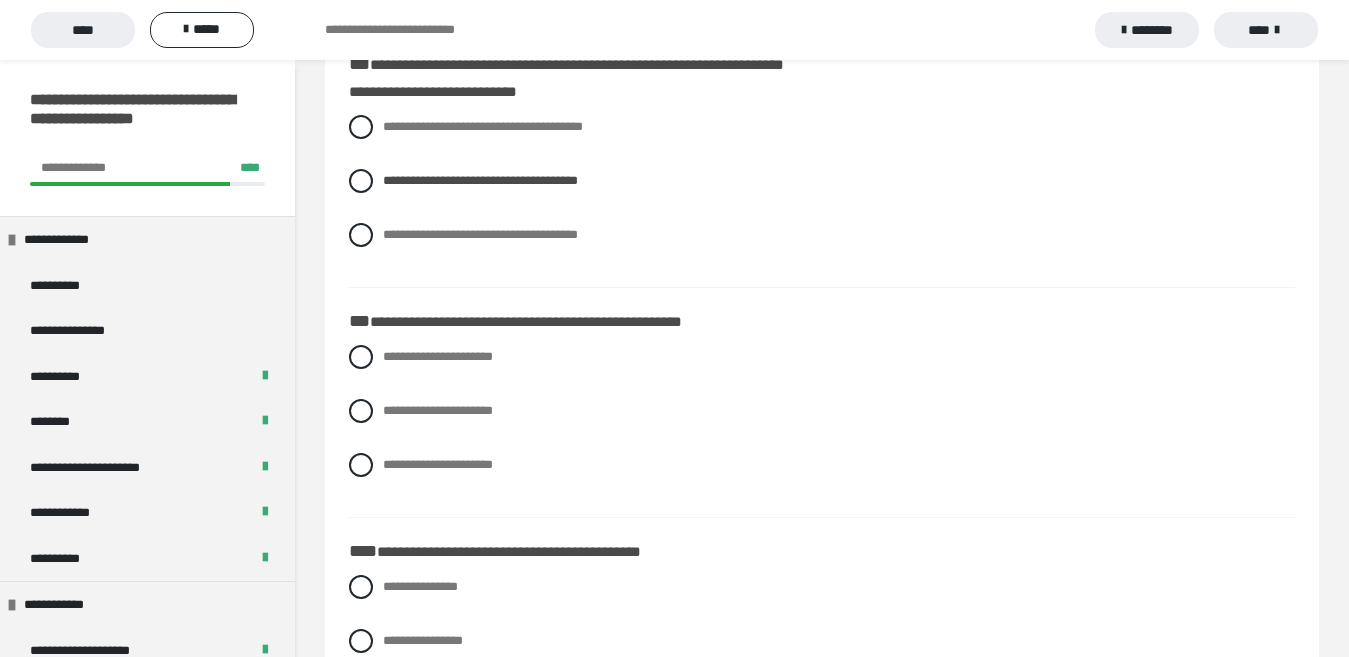 scroll, scrollTop: 2827, scrollLeft: 0, axis: vertical 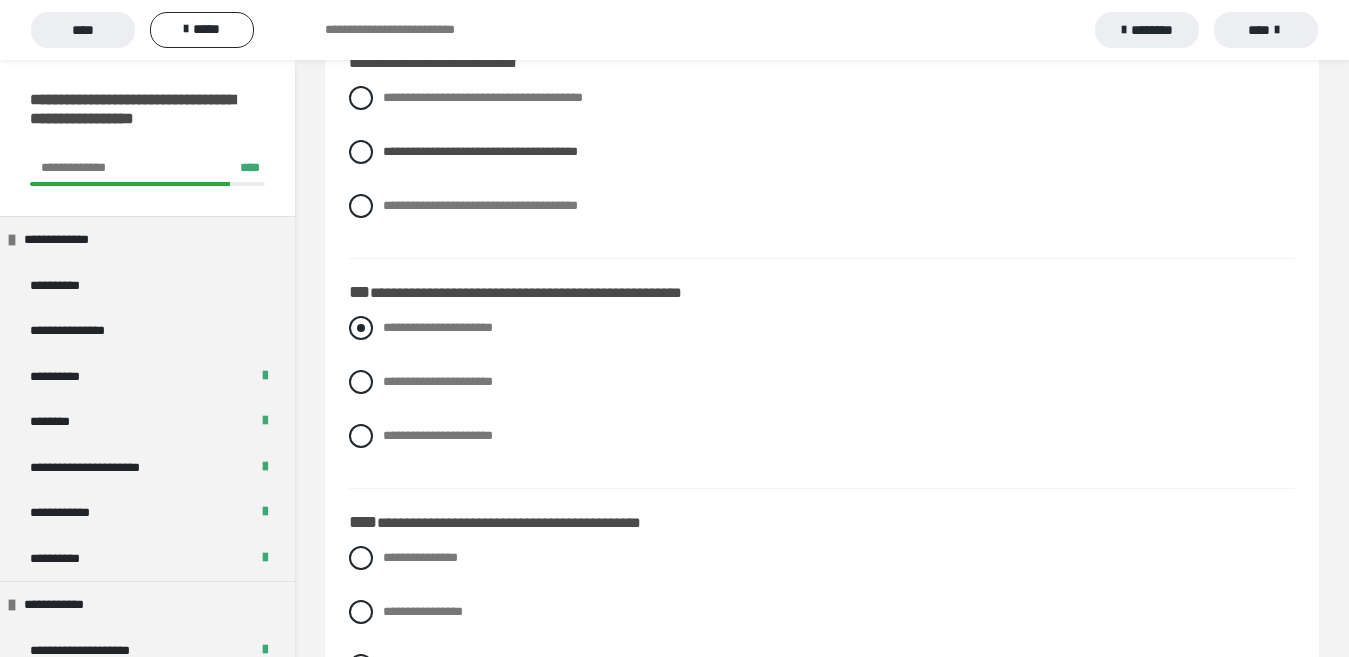 click on "**********" at bounding box center (822, 328) 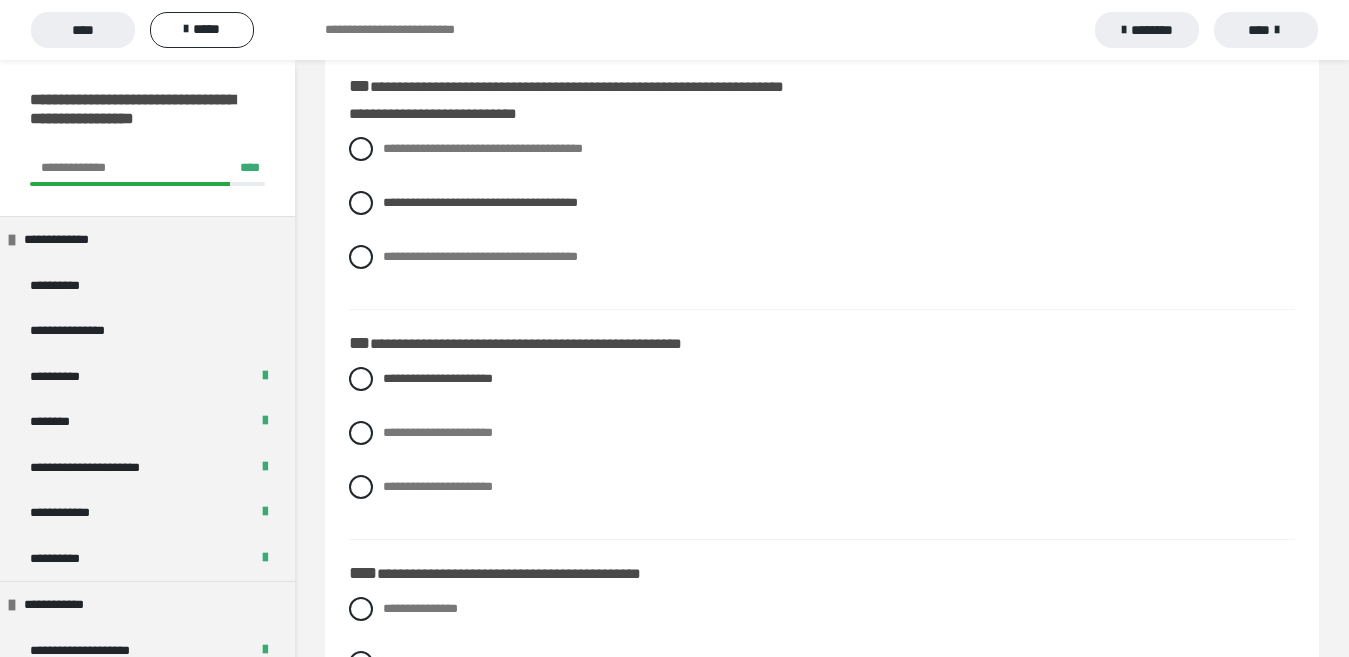 scroll, scrollTop: 3005, scrollLeft: 0, axis: vertical 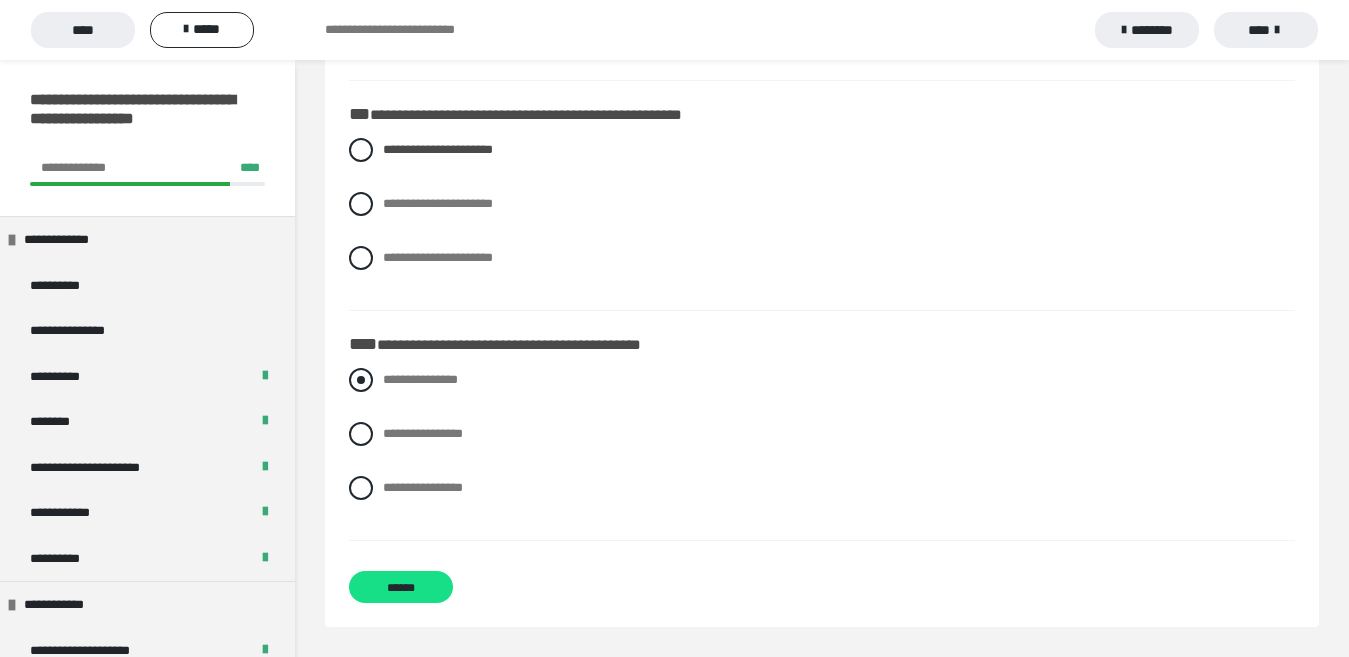 click on "**********" at bounding box center [420, 379] 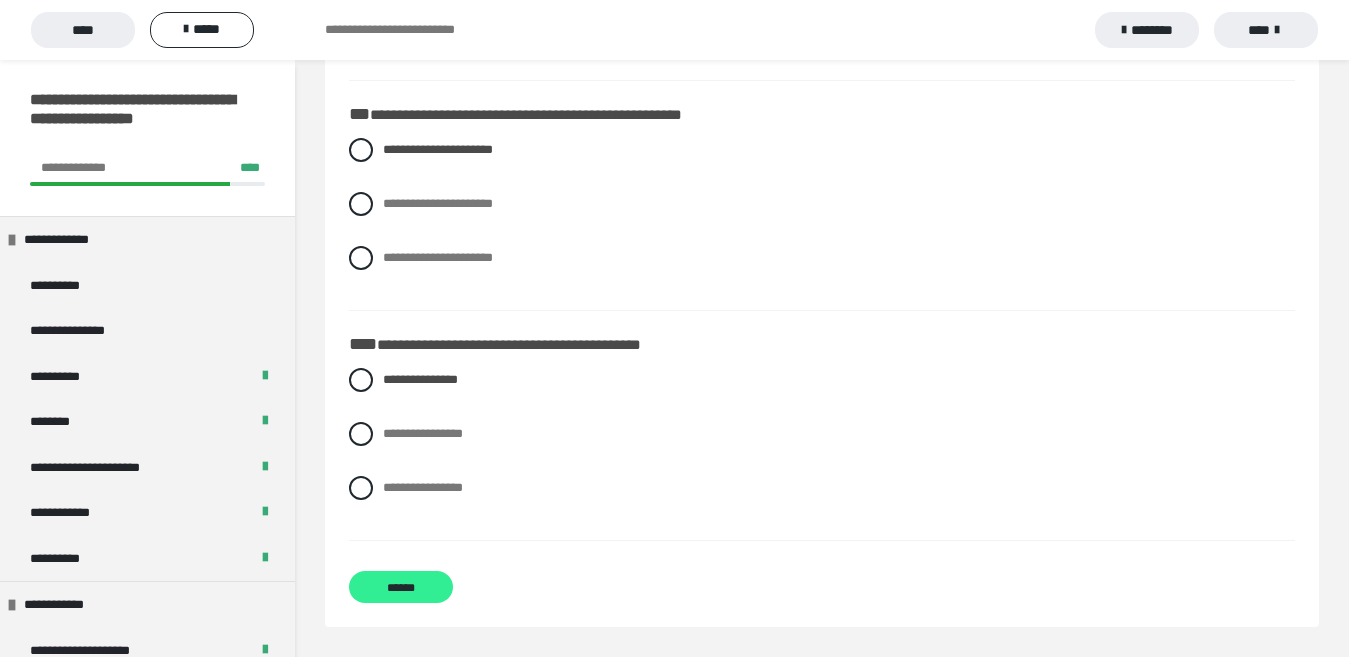 click on "******" at bounding box center [401, 587] 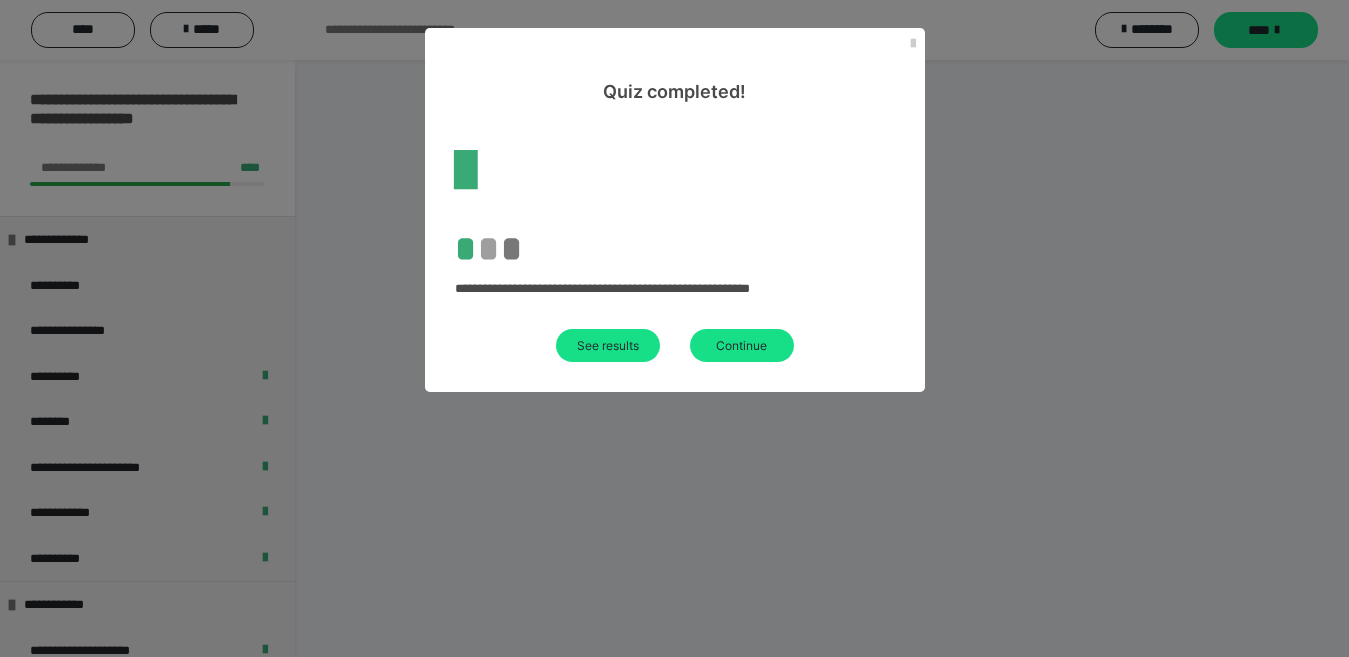 scroll, scrollTop: 135, scrollLeft: 0, axis: vertical 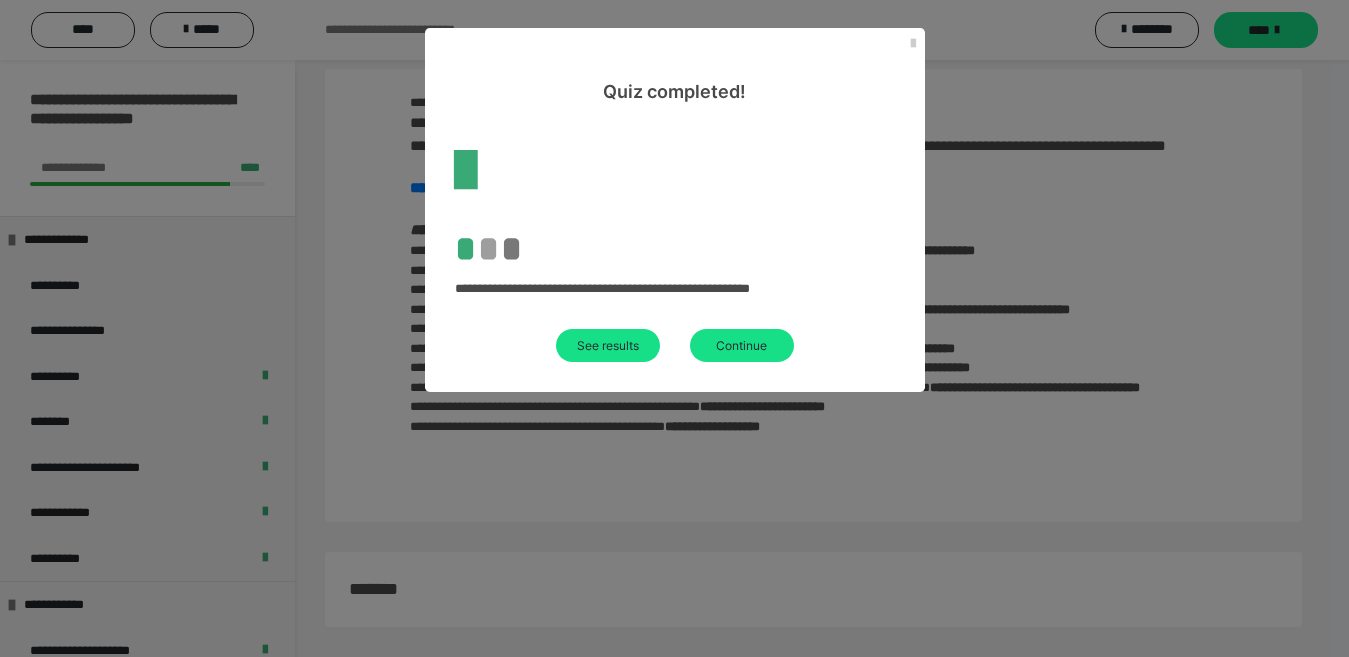 drag, startPoint x: 425, startPoint y: 574, endPoint x: 654, endPoint y: 301, distance: 356.3285 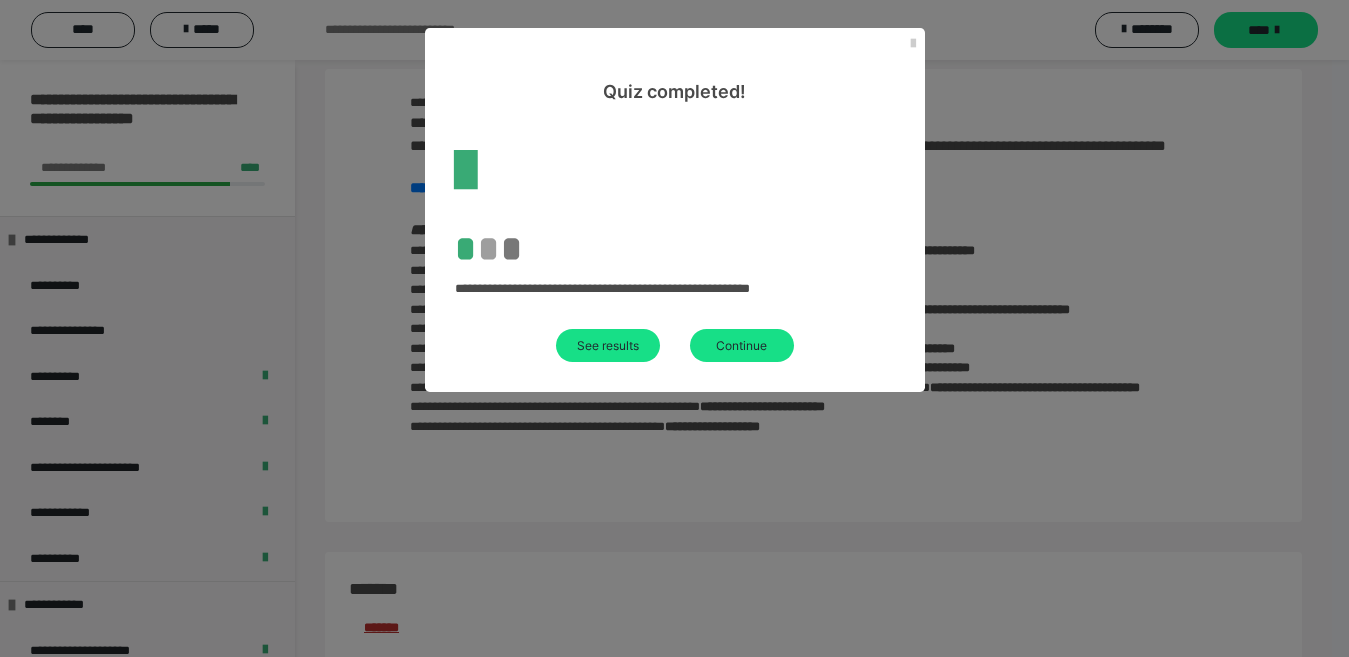 click on "See results" at bounding box center (608, 345) 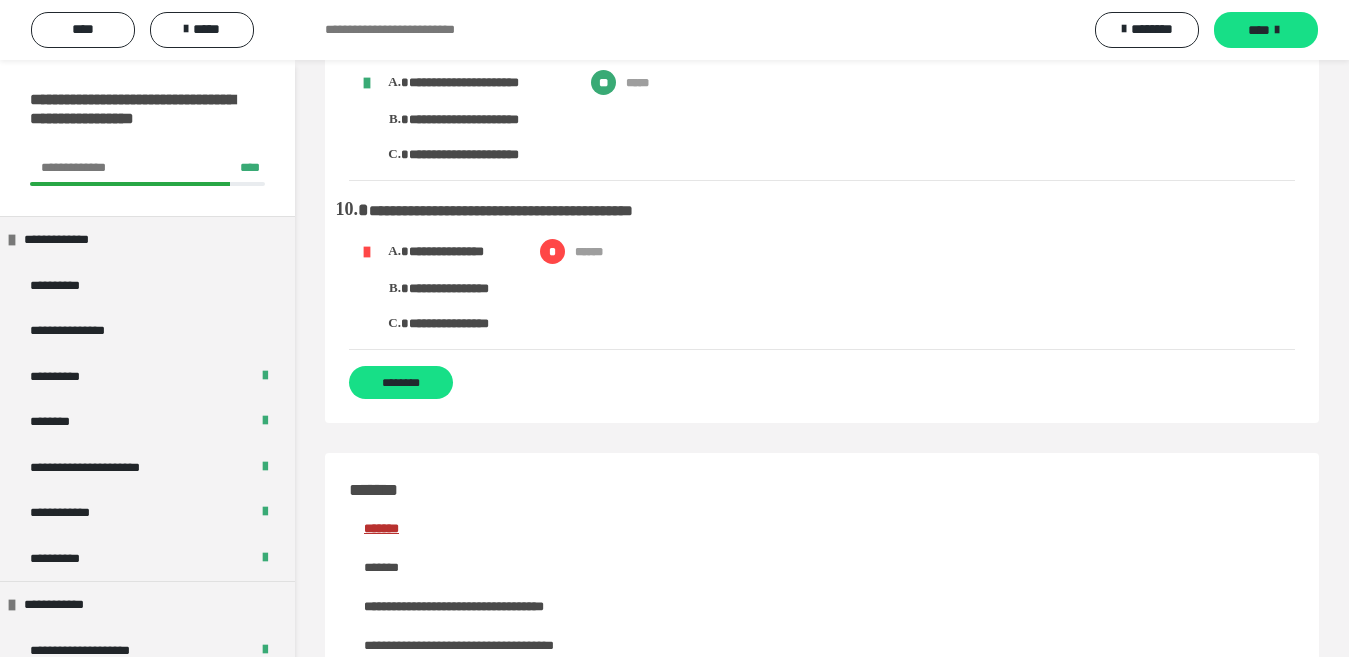 scroll, scrollTop: 1701, scrollLeft: 0, axis: vertical 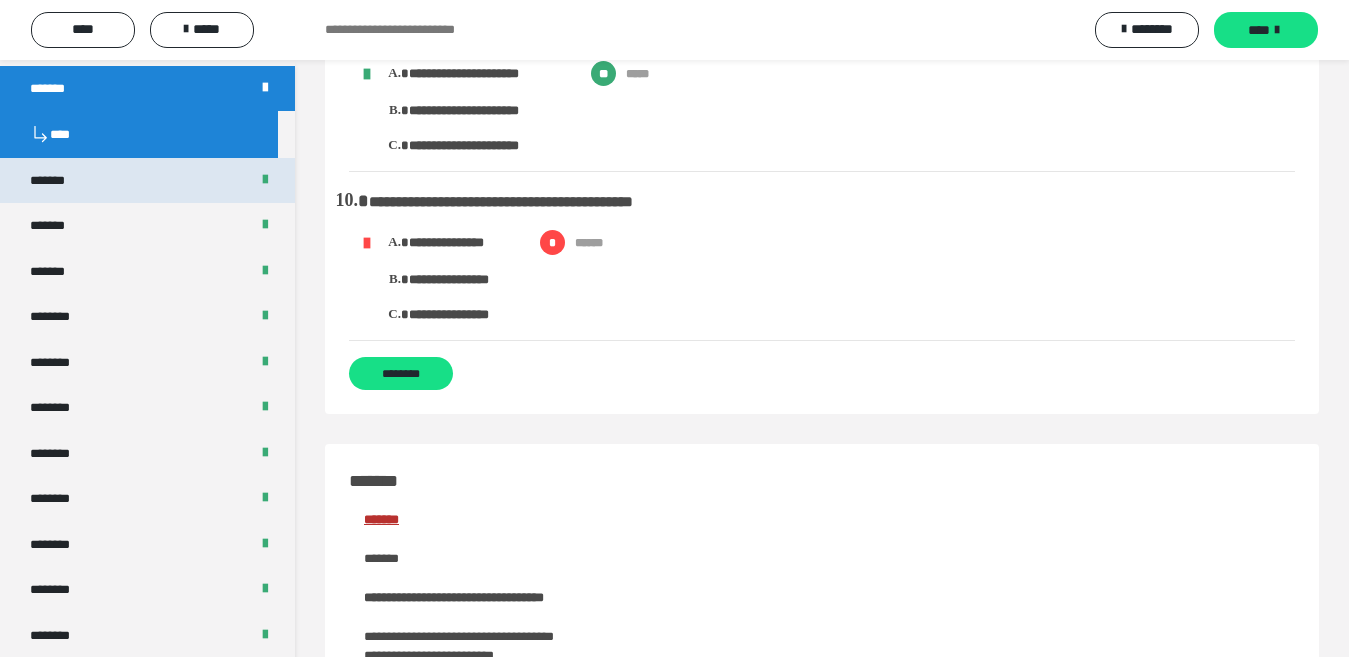 click on "*******" at bounding box center [147, 181] 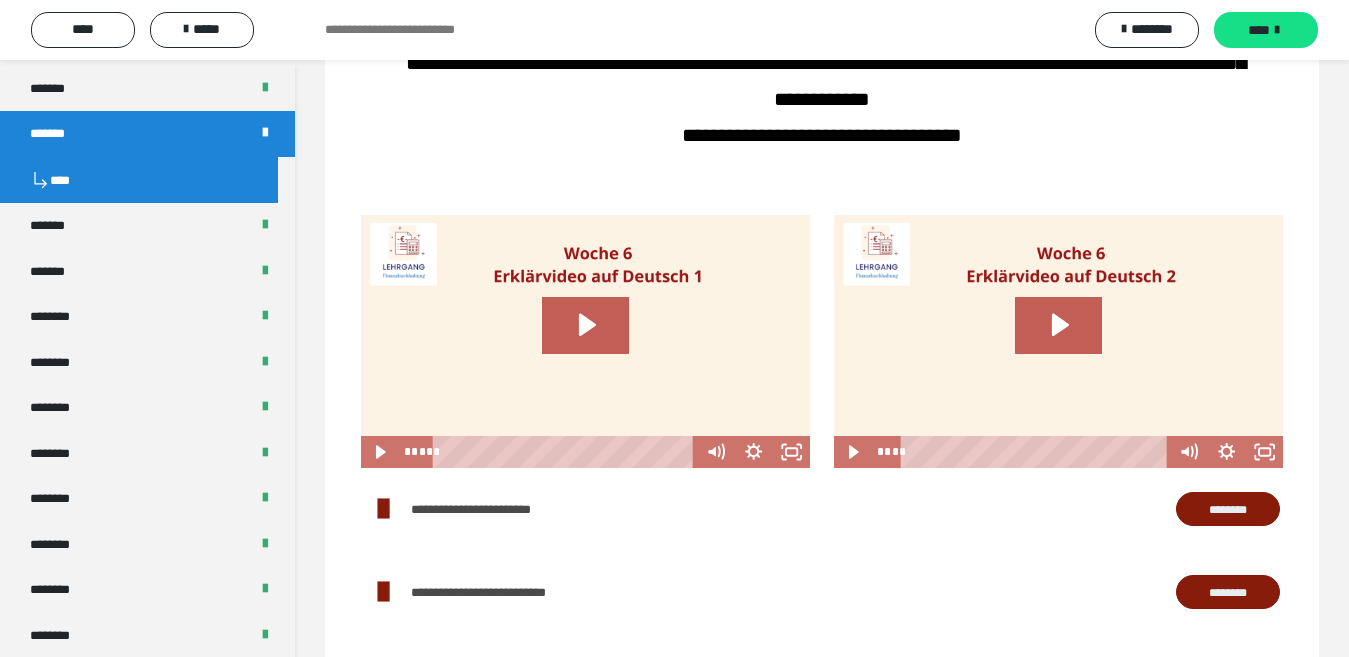 scroll, scrollTop: 0, scrollLeft: 0, axis: both 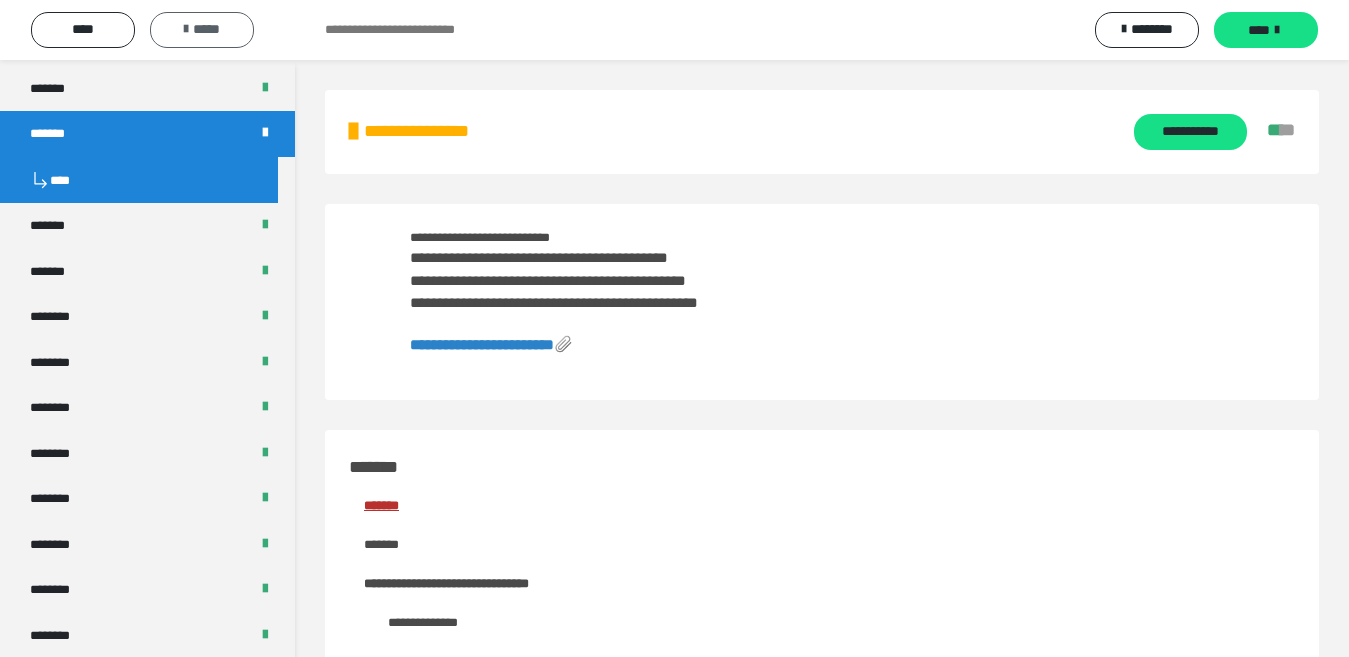 click on "*****" at bounding box center (202, 30) 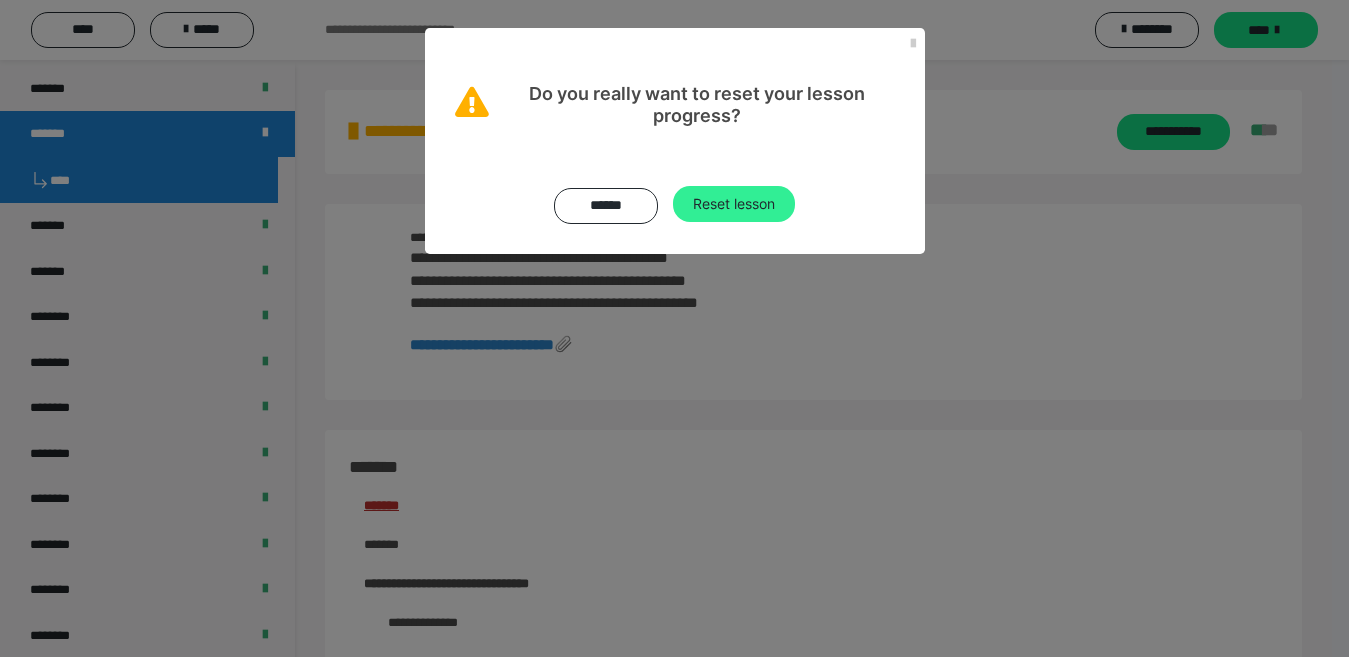 click on "Reset lesson" at bounding box center (734, 204) 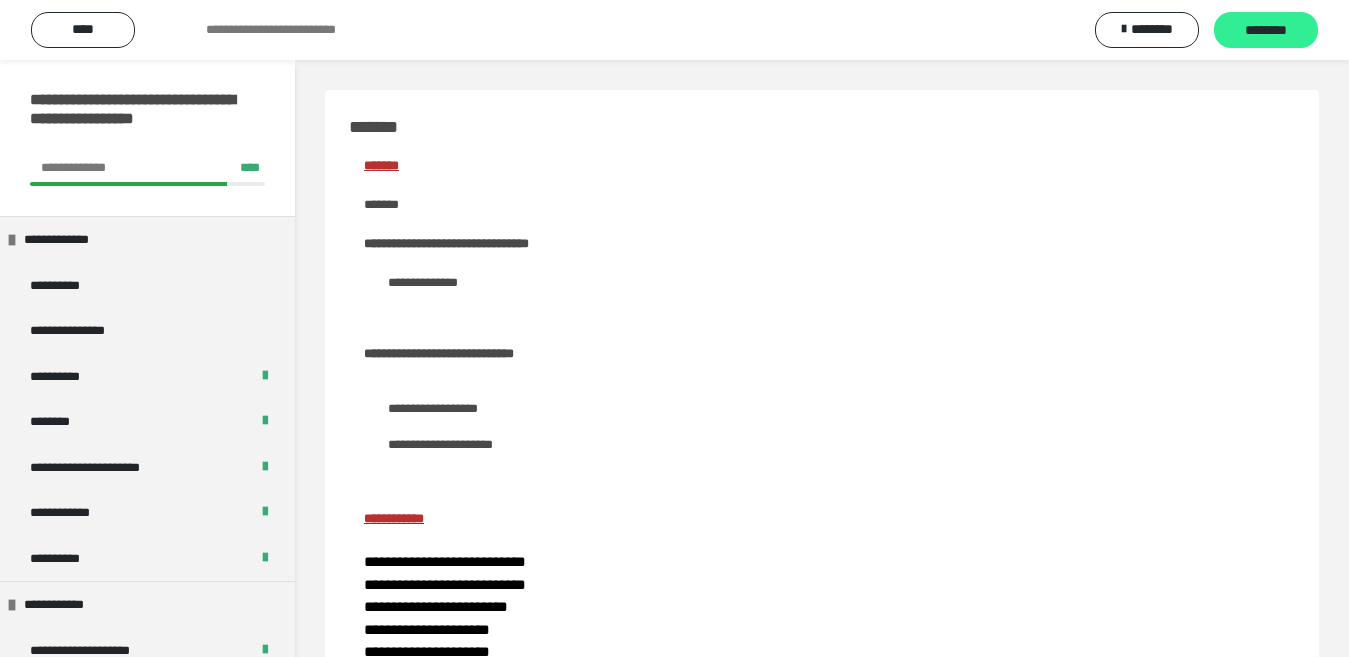 click on "********" at bounding box center [1266, 31] 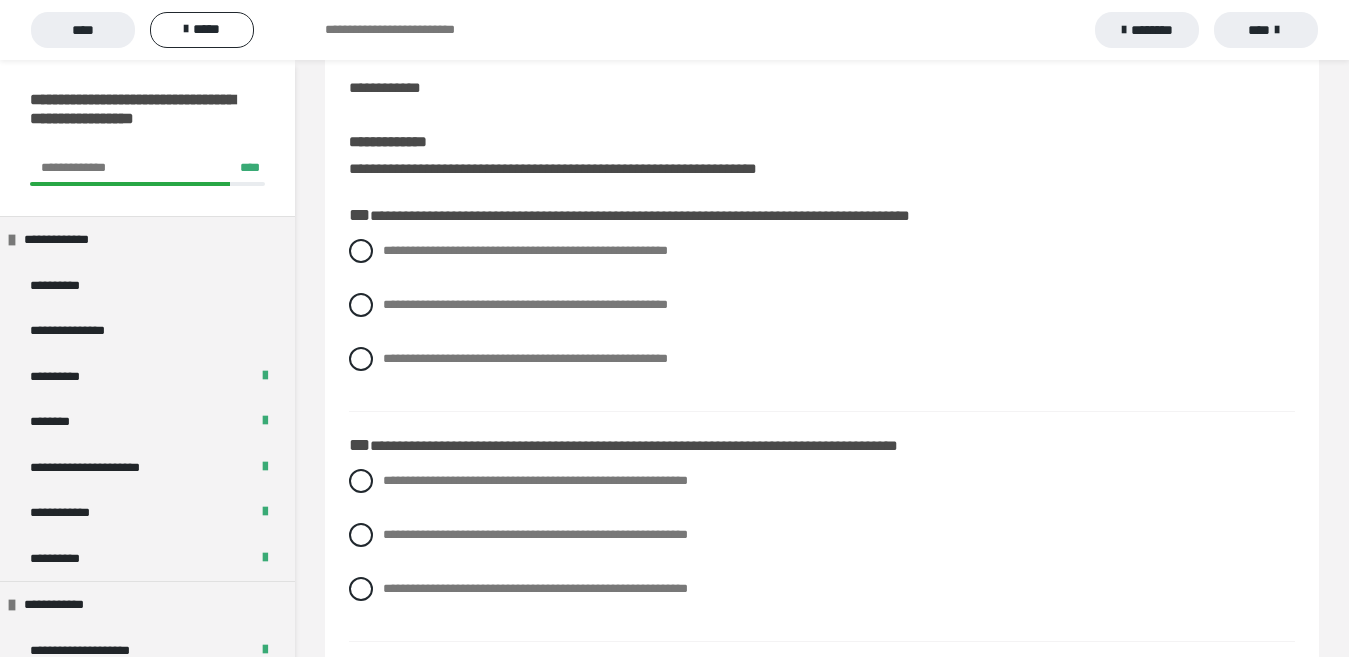 scroll, scrollTop: 165, scrollLeft: 0, axis: vertical 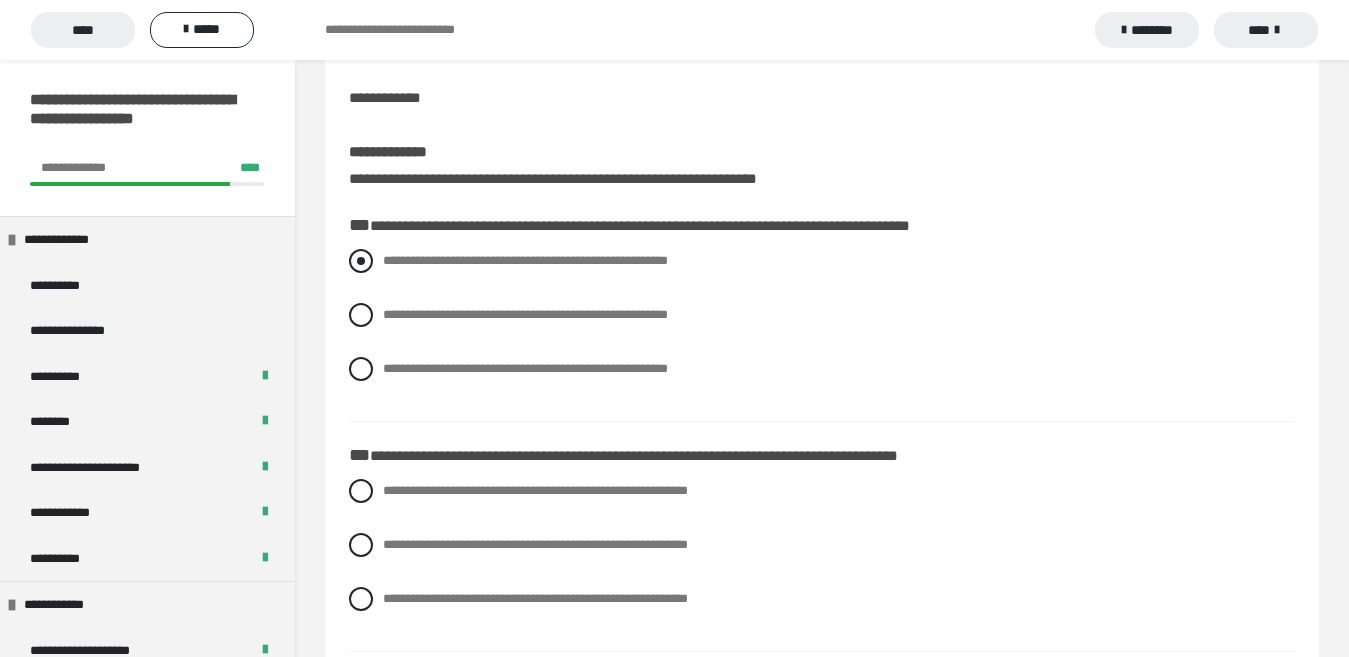 click on "**********" at bounding box center [525, 260] 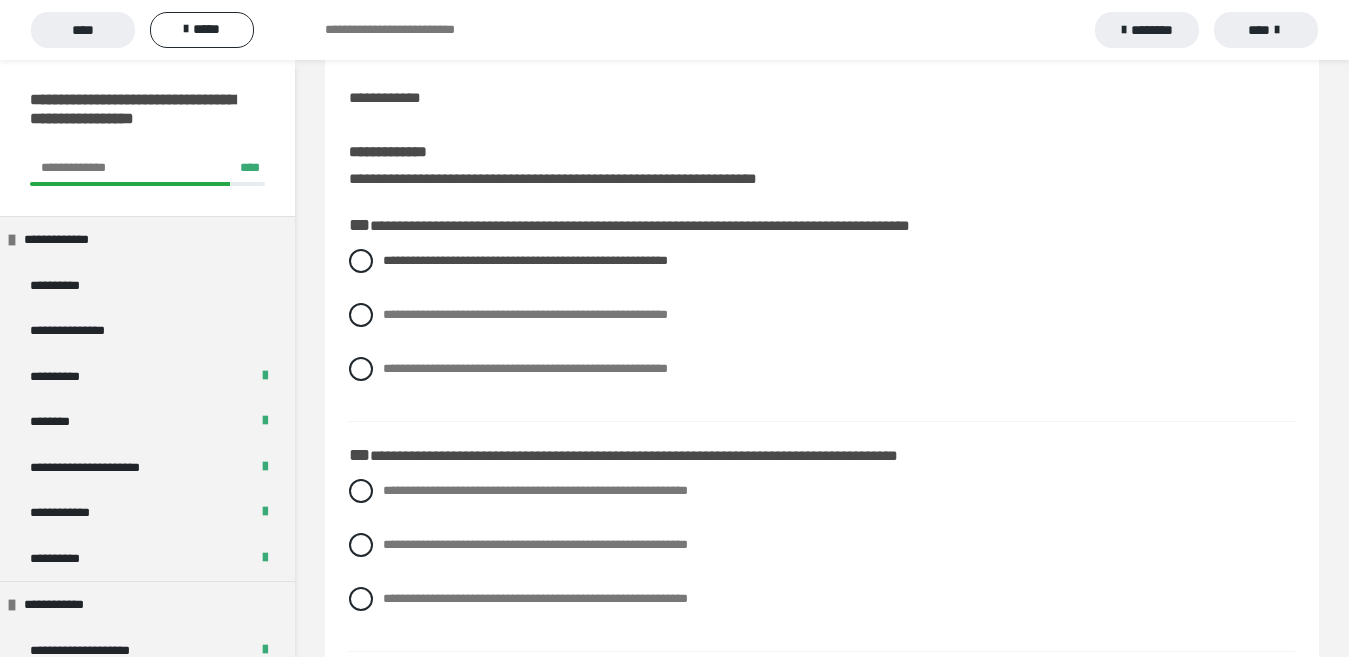 click on "**********" at bounding box center (822, 330) 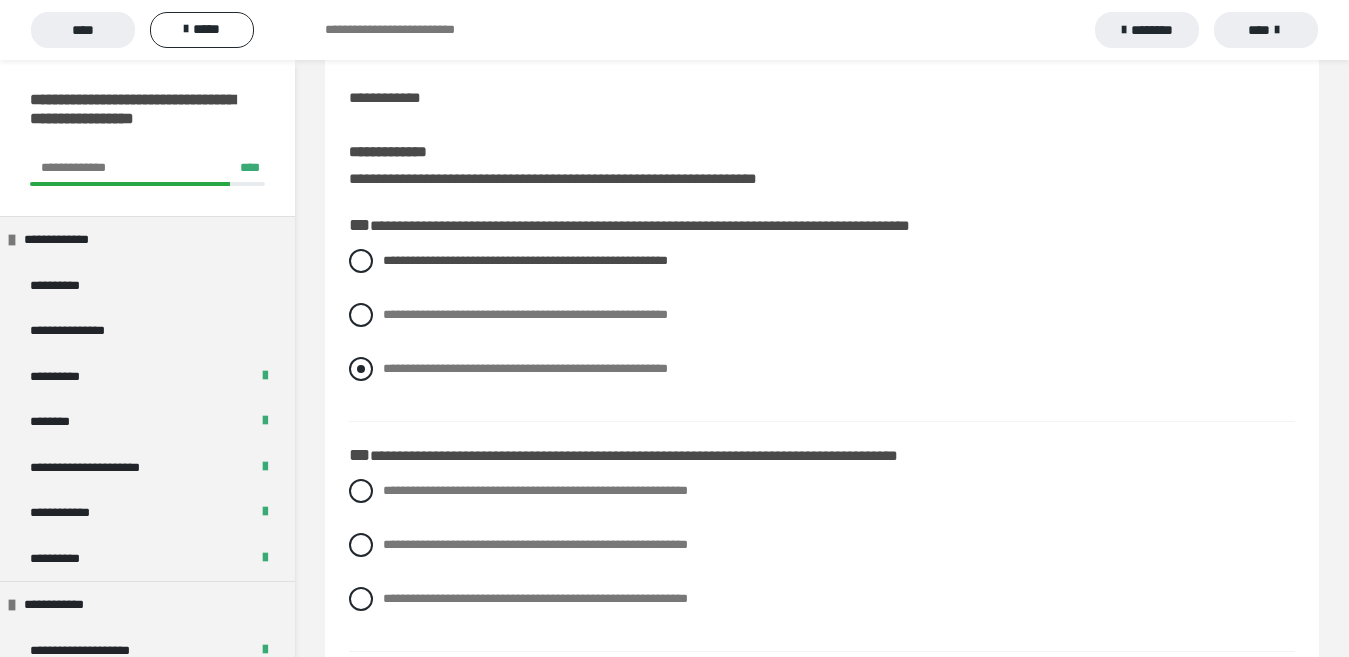 click on "**********" at bounding box center [525, 368] 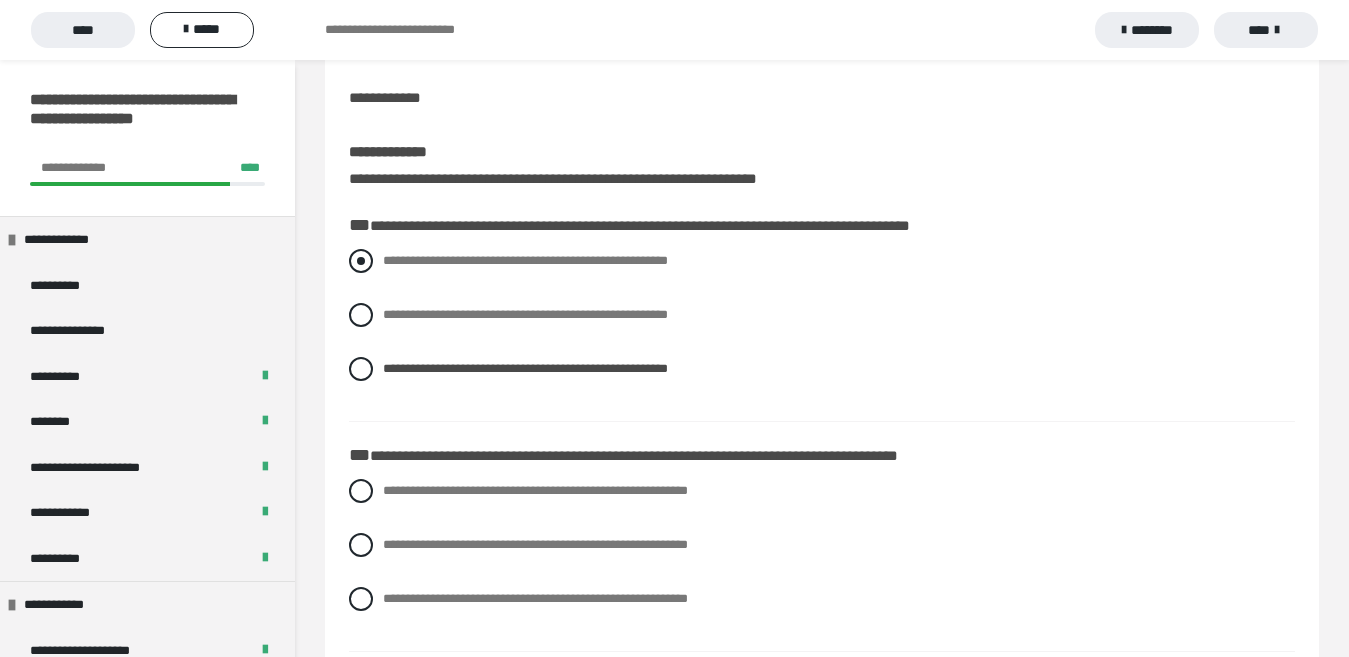 click on "**********" at bounding box center (822, 261) 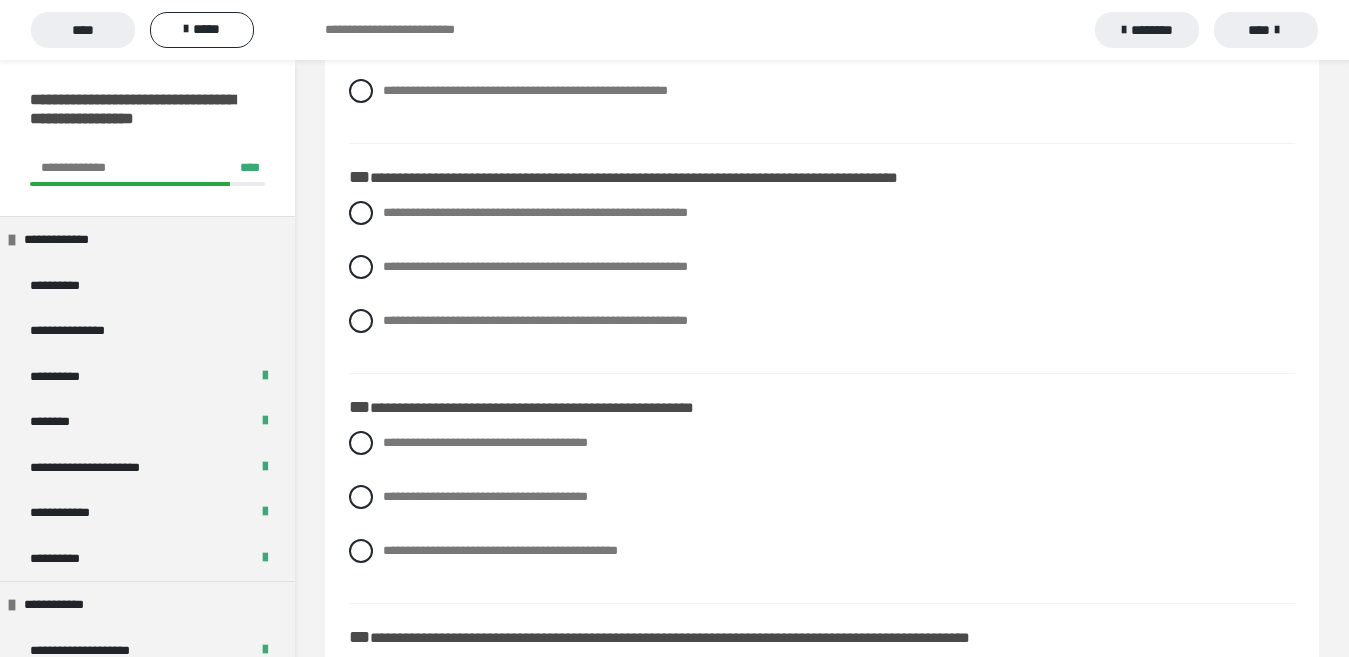 scroll, scrollTop: 462, scrollLeft: 0, axis: vertical 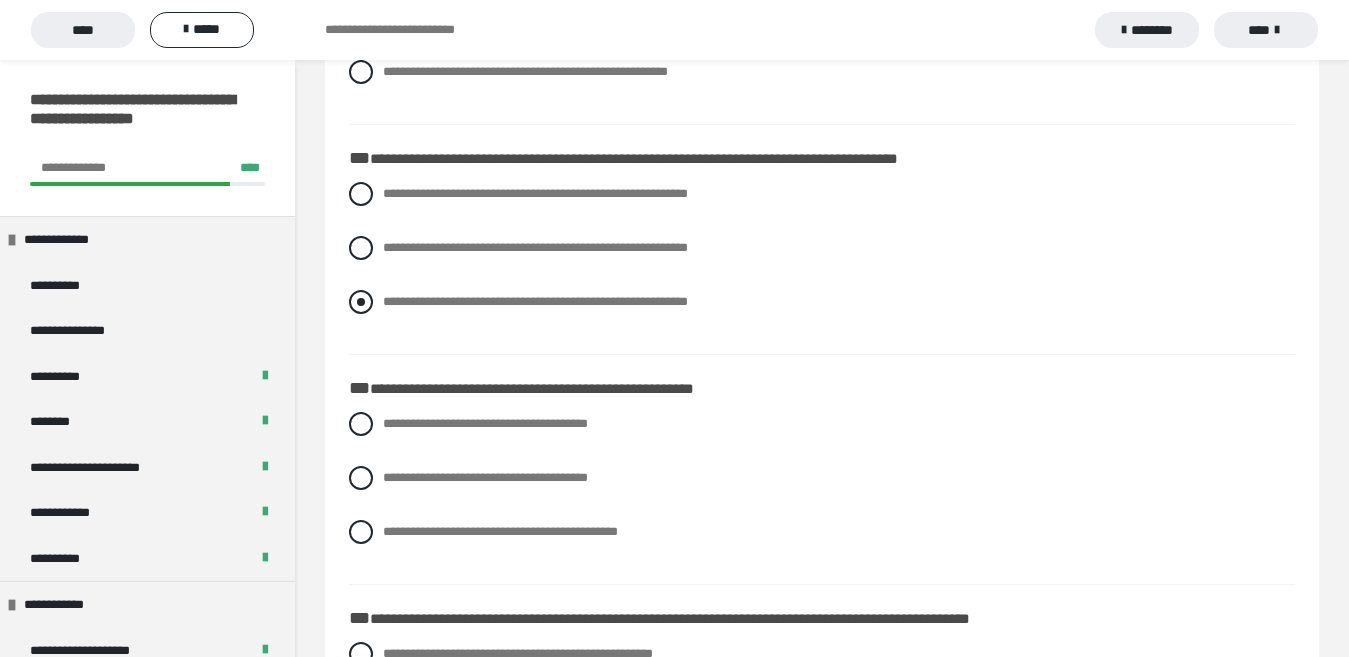 click on "**********" at bounding box center [535, 301] 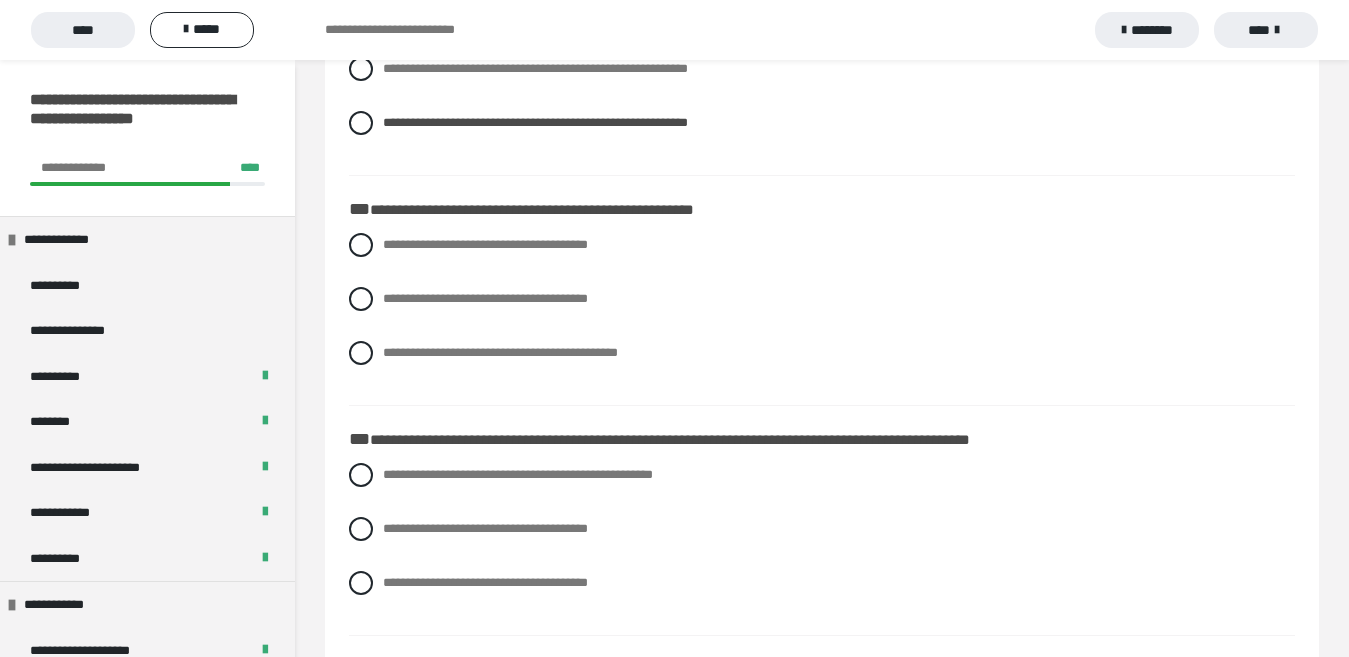 scroll, scrollTop: 664, scrollLeft: 0, axis: vertical 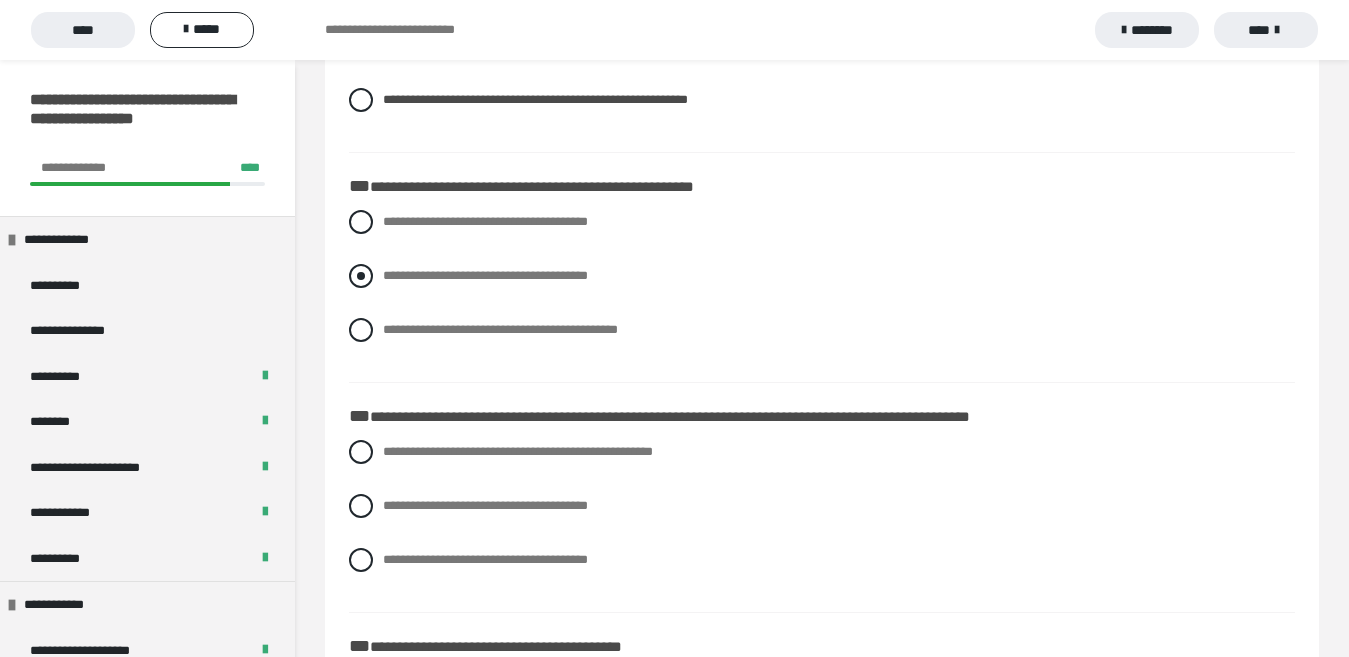 click on "**********" at bounding box center (485, 275) 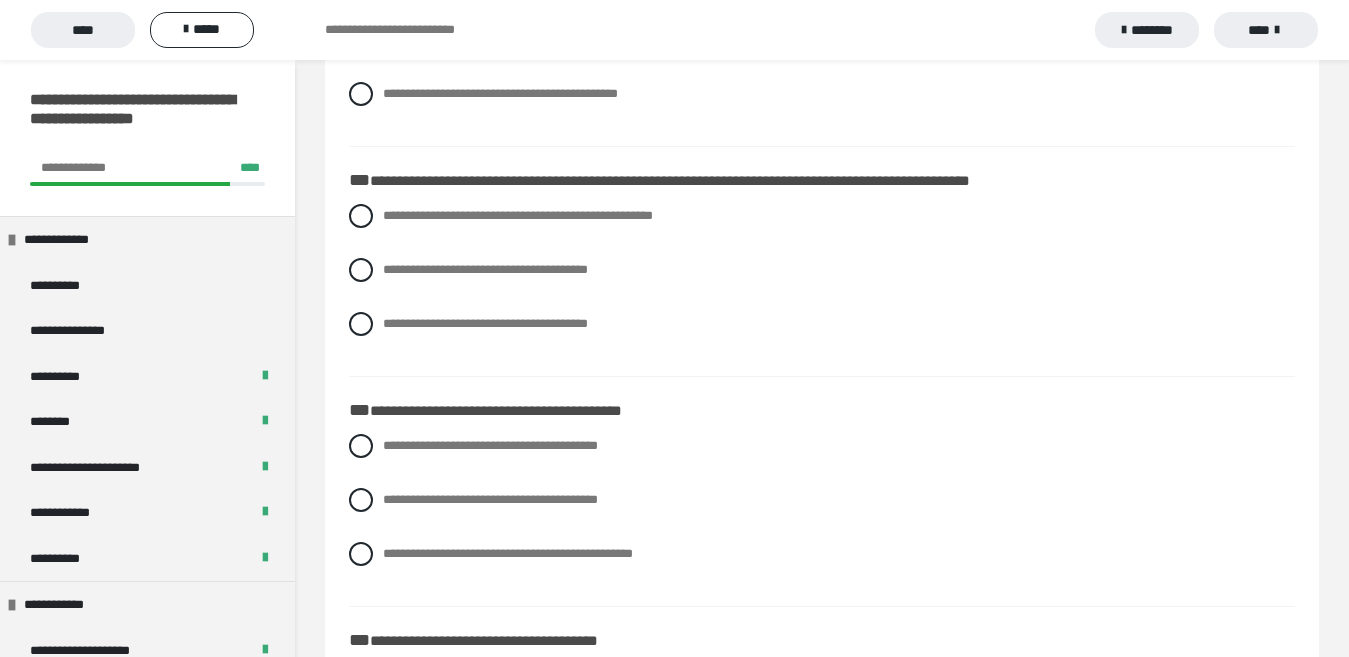 scroll, scrollTop: 914, scrollLeft: 0, axis: vertical 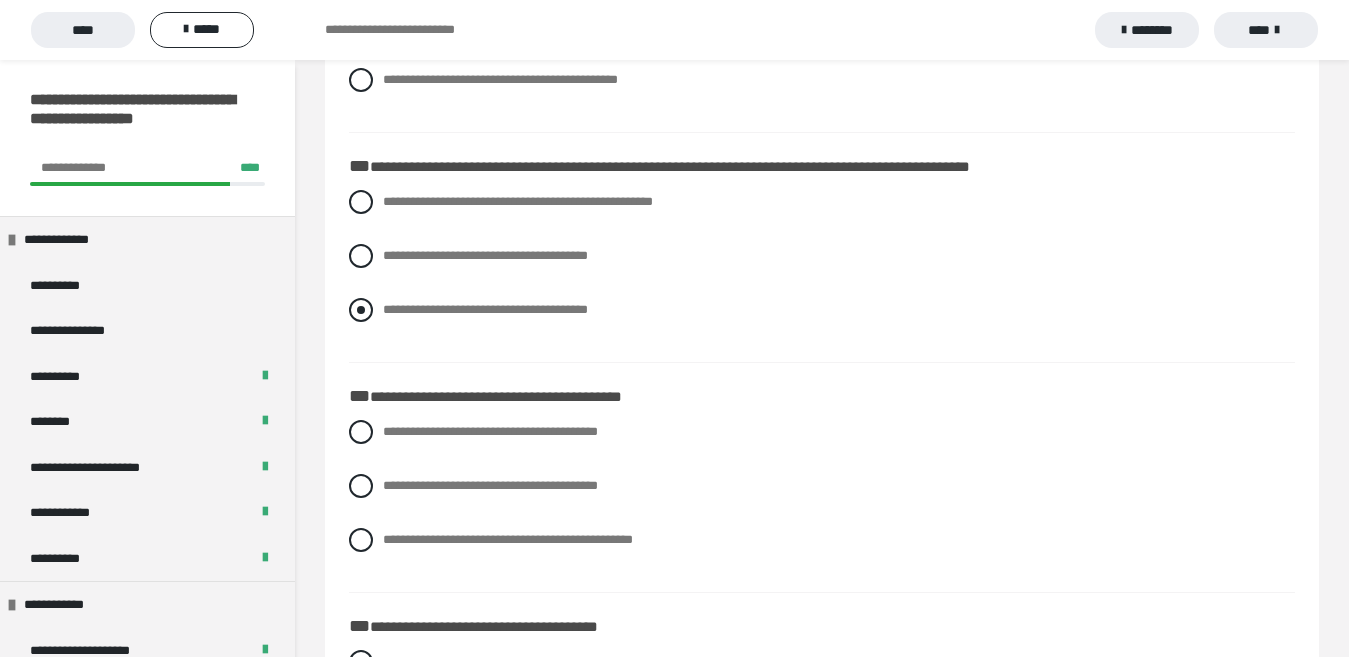 drag, startPoint x: 466, startPoint y: 311, endPoint x: 599, endPoint y: 307, distance: 133.06013 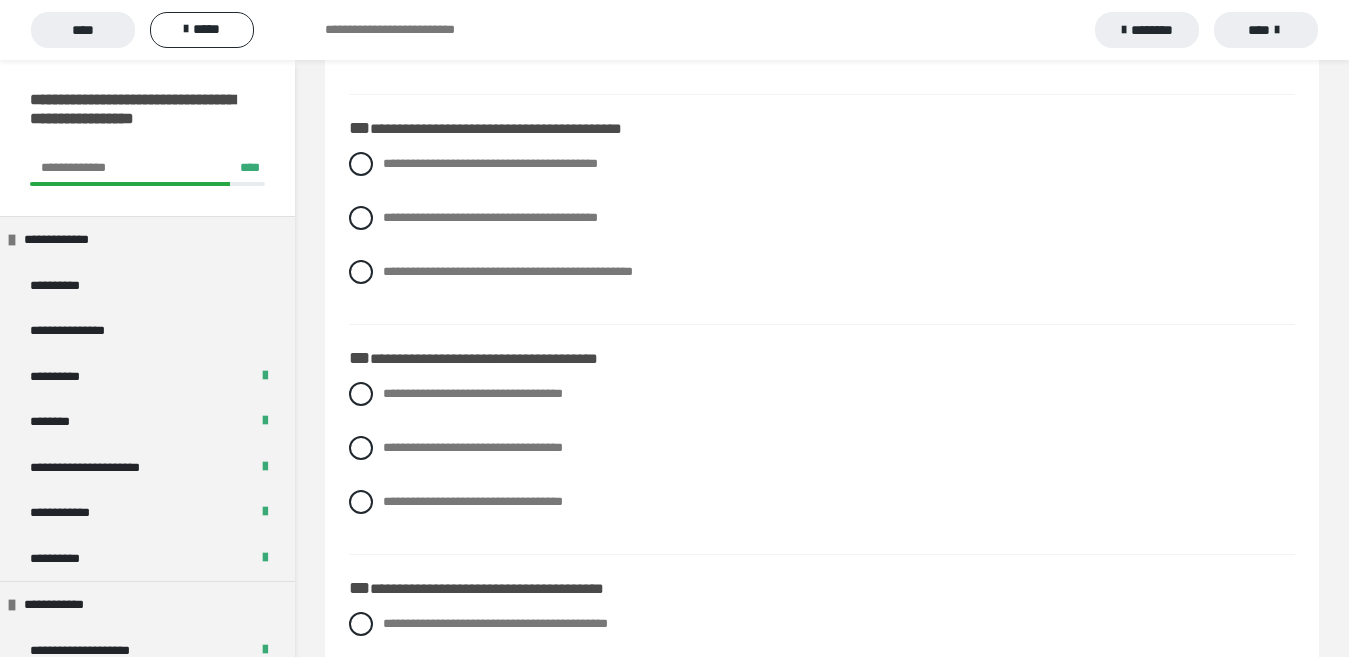 scroll, scrollTop: 1168, scrollLeft: 0, axis: vertical 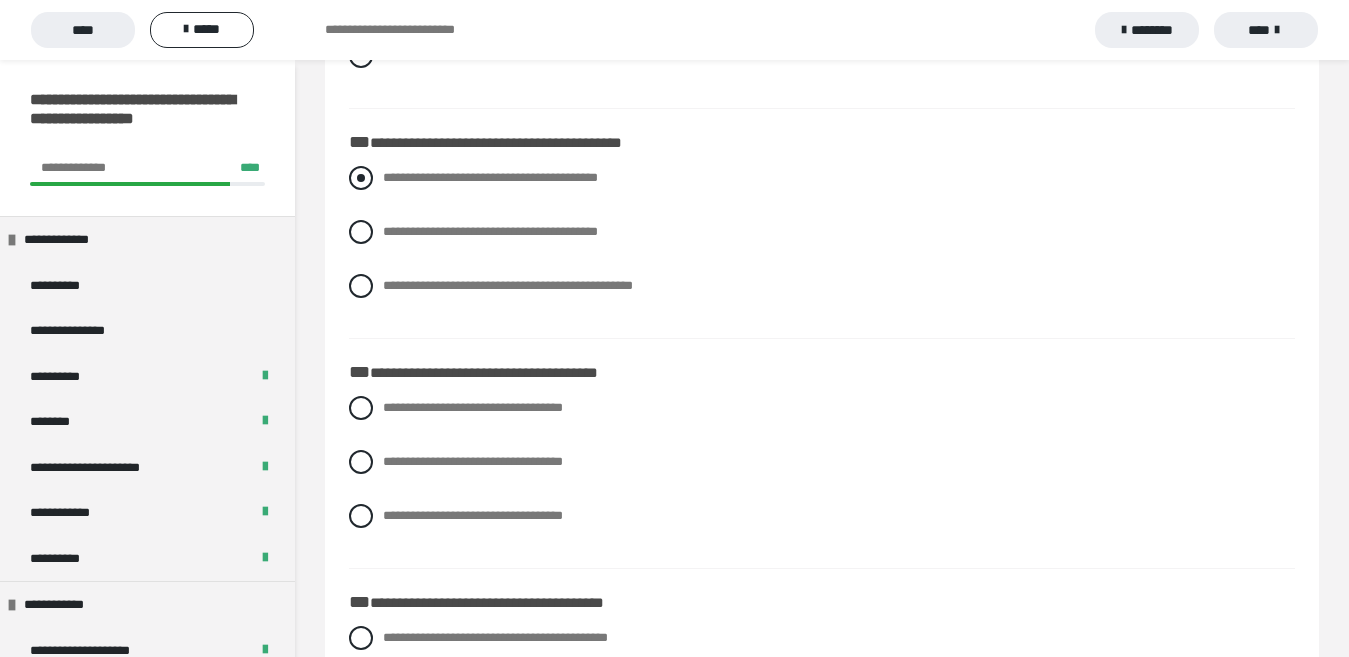 click on "**********" at bounding box center (490, 177) 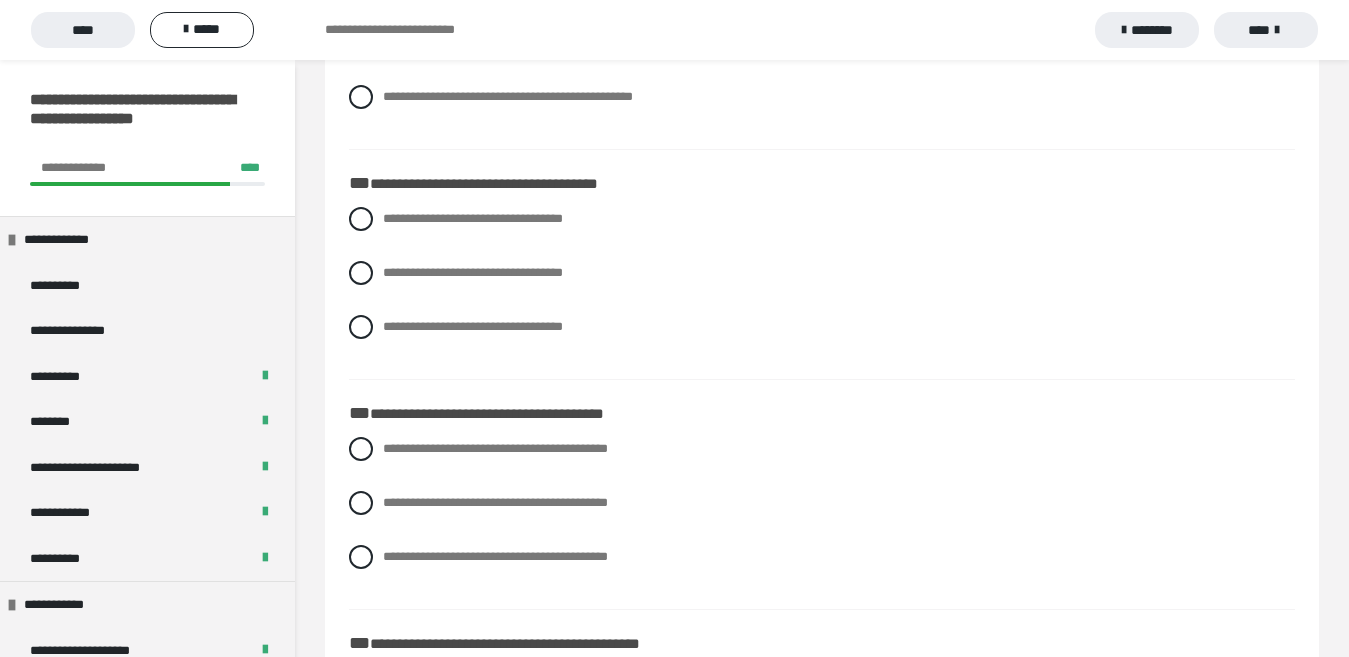scroll, scrollTop: 1361, scrollLeft: 0, axis: vertical 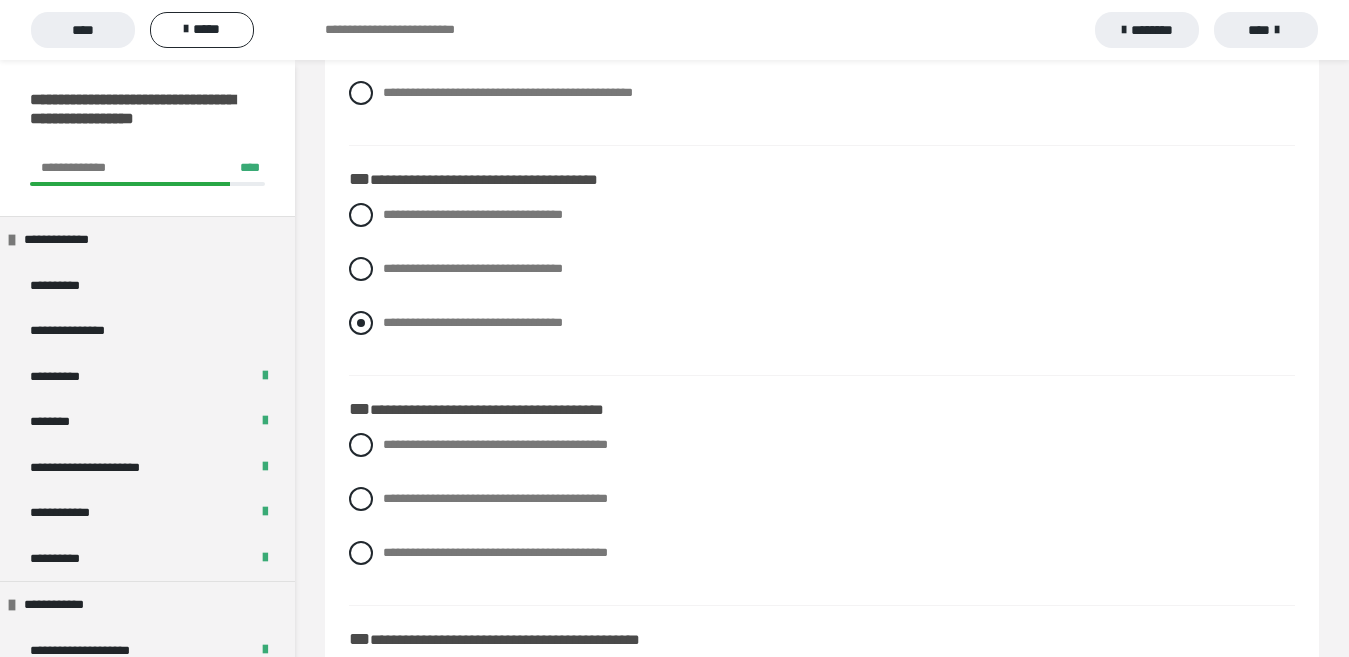 click on "**********" at bounding box center (822, 323) 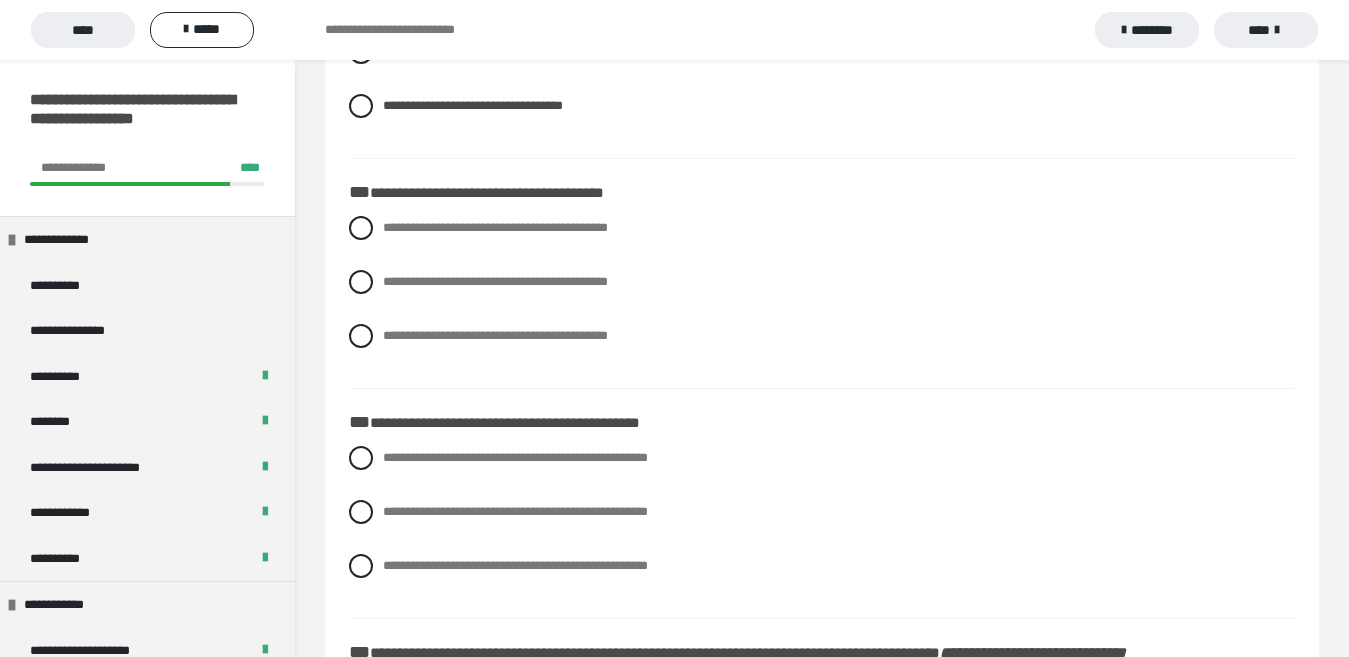 scroll, scrollTop: 1583, scrollLeft: 0, axis: vertical 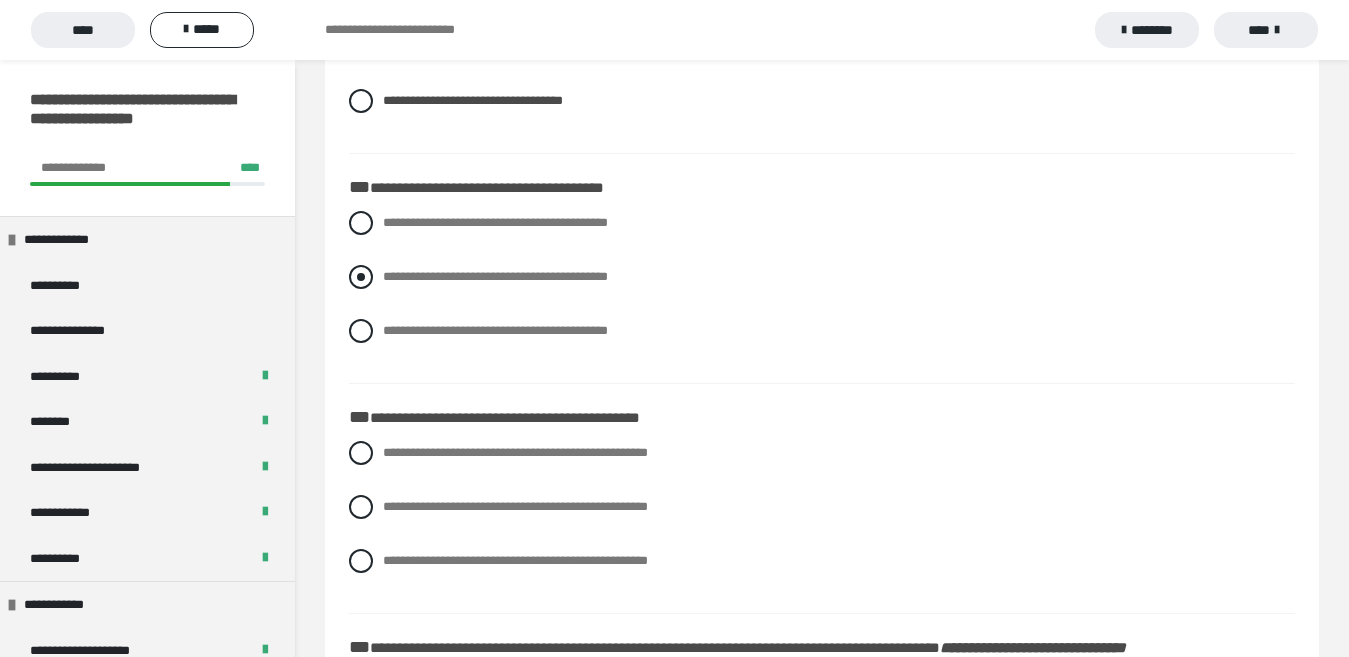 click on "**********" at bounding box center [822, 277] 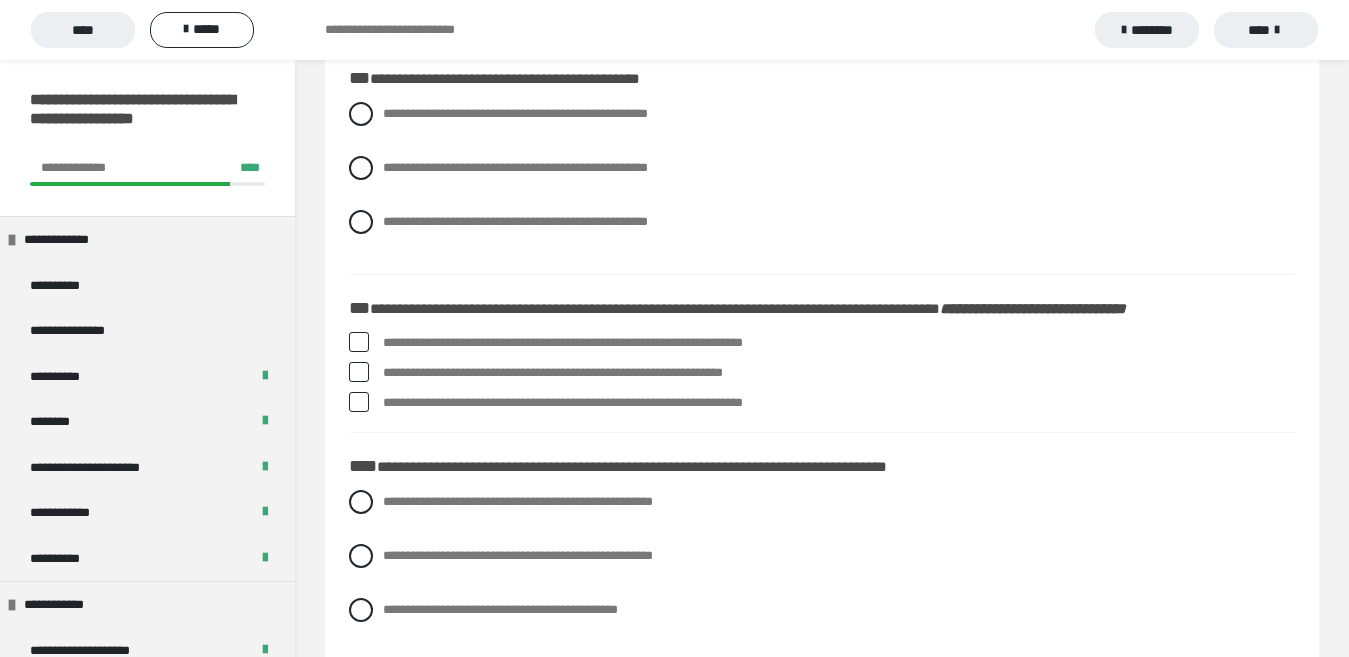 scroll, scrollTop: 1917, scrollLeft: 0, axis: vertical 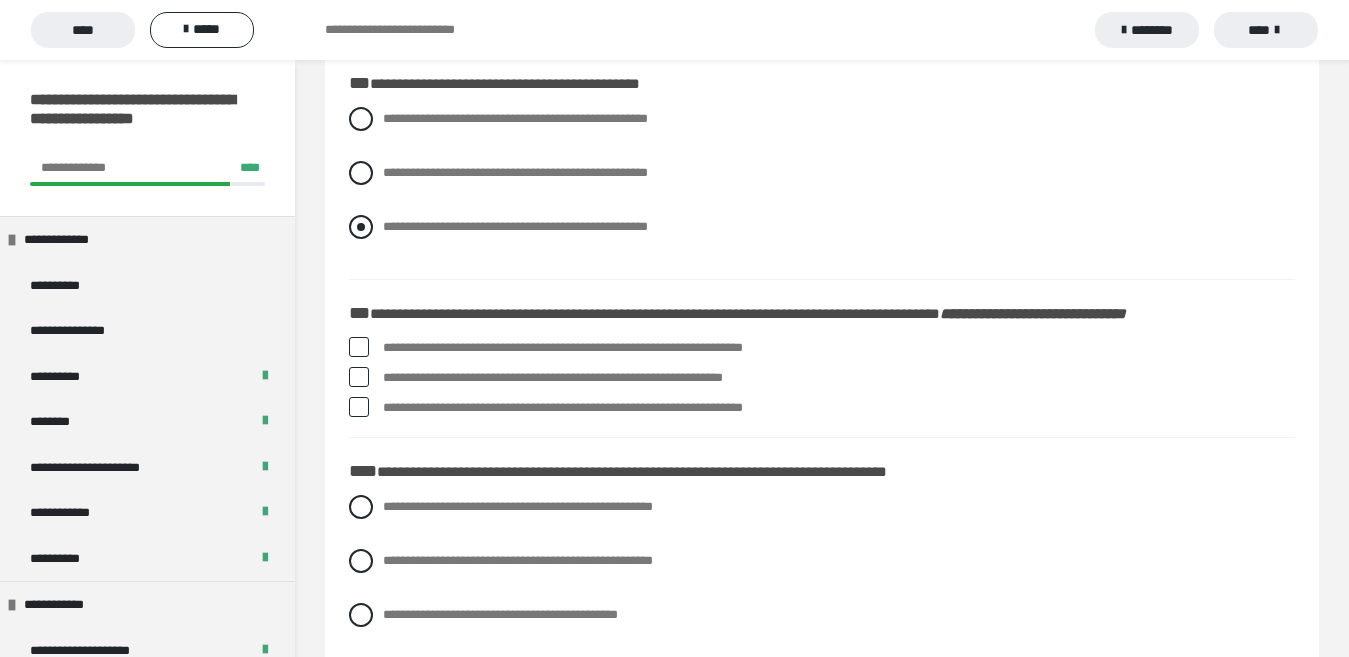 click on "**********" at bounding box center [515, 226] 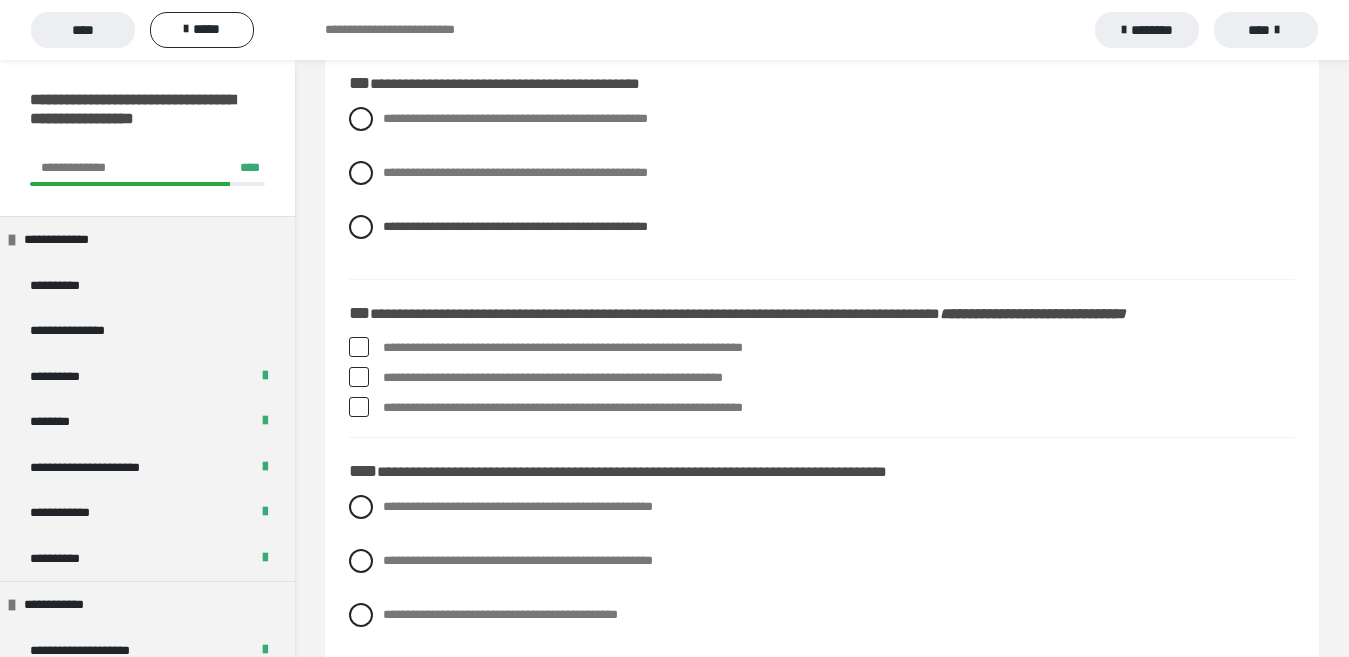 click on "**********" at bounding box center (822, 188) 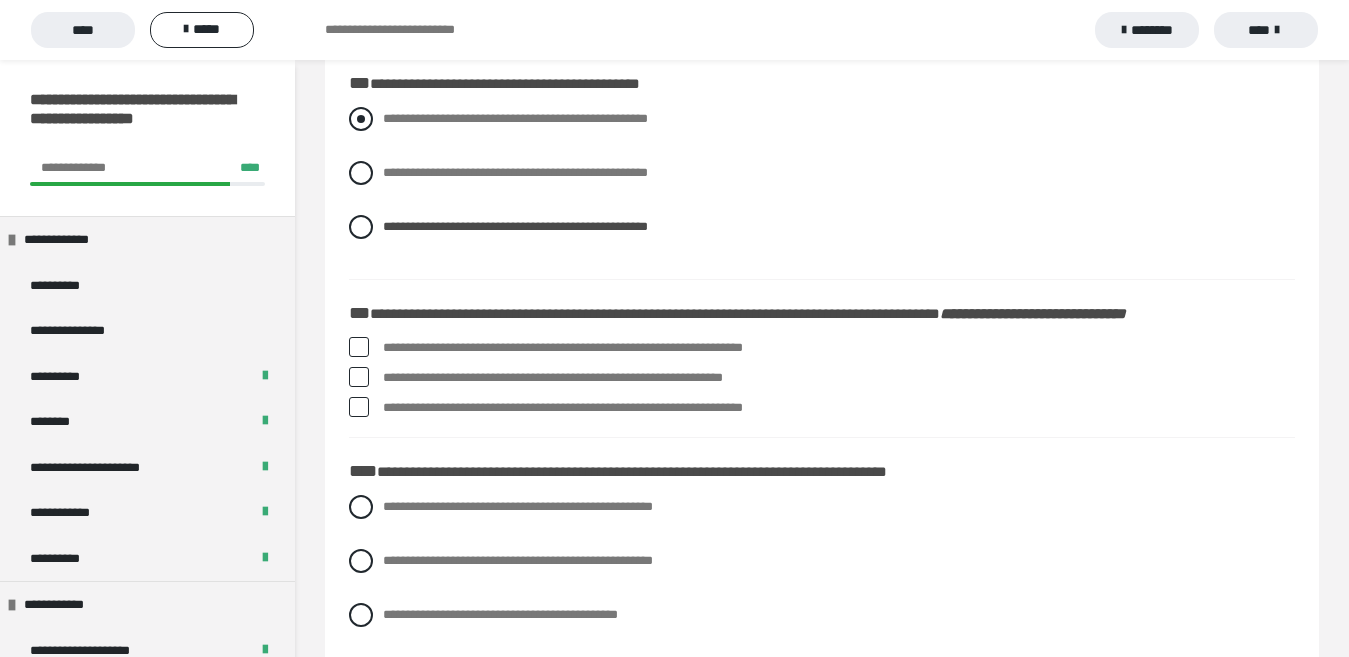click on "**********" at bounding box center (515, 118) 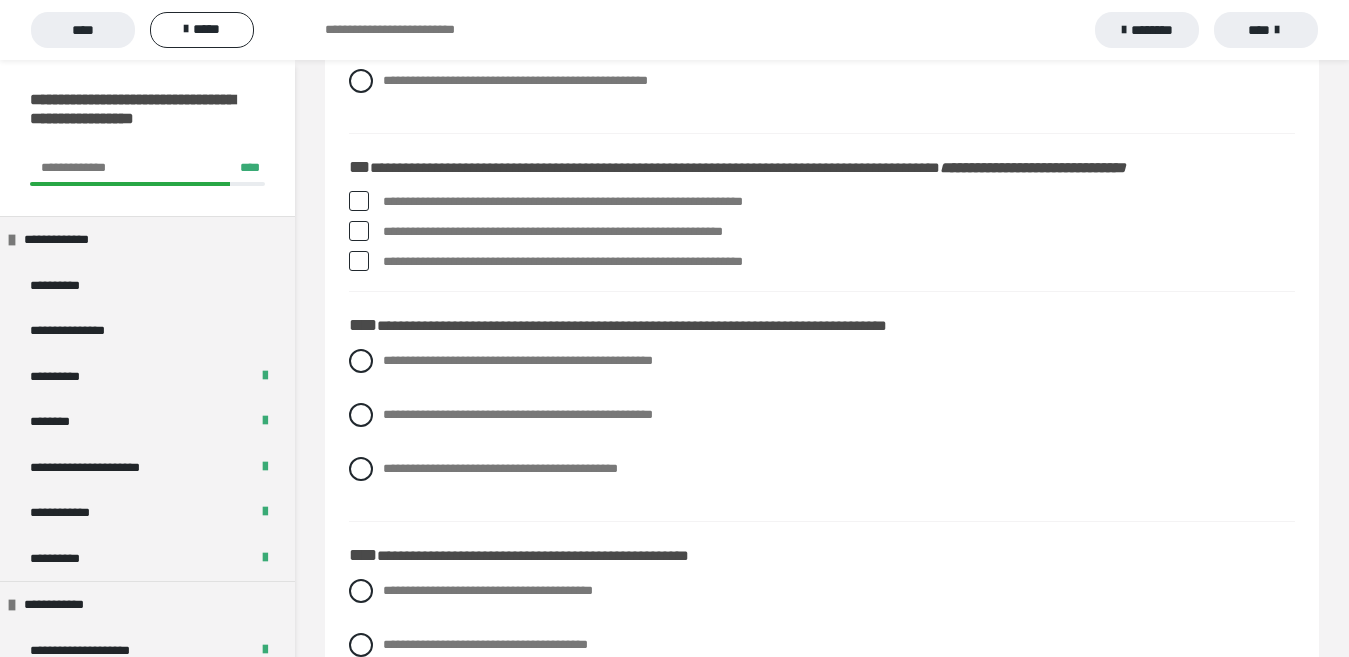 scroll, scrollTop: 2068, scrollLeft: 0, axis: vertical 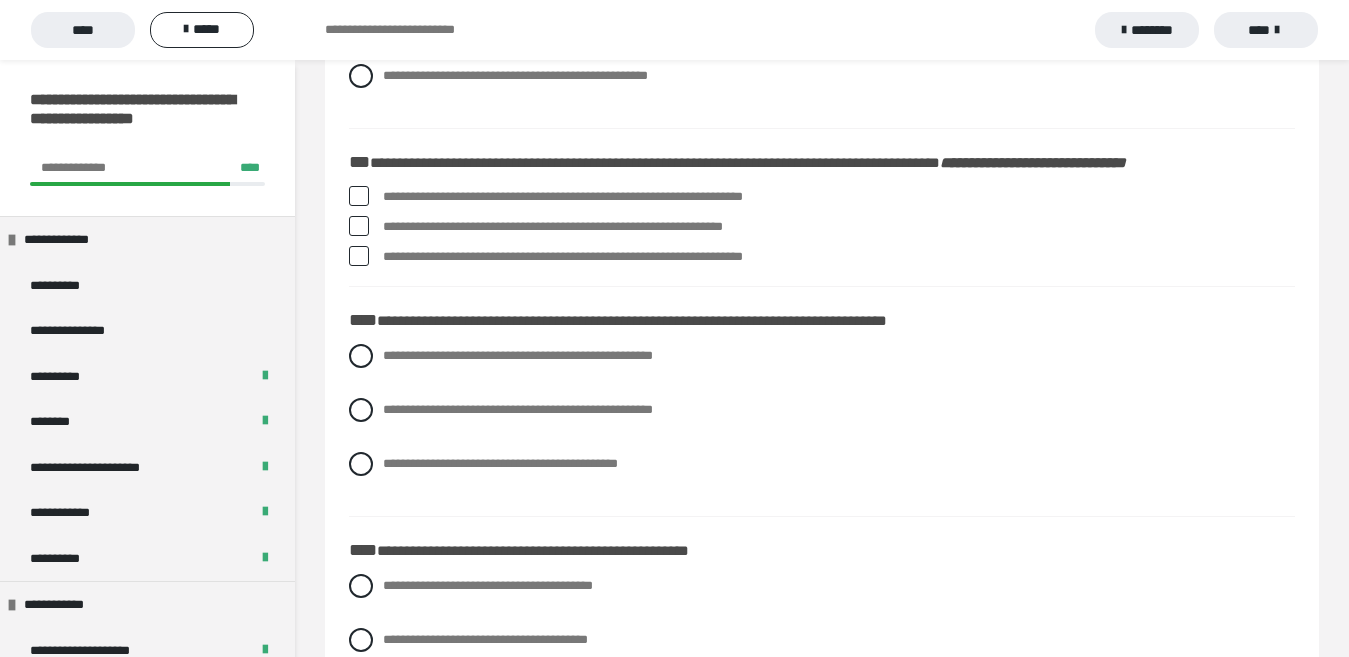 click on "**********" at bounding box center [822, 227] 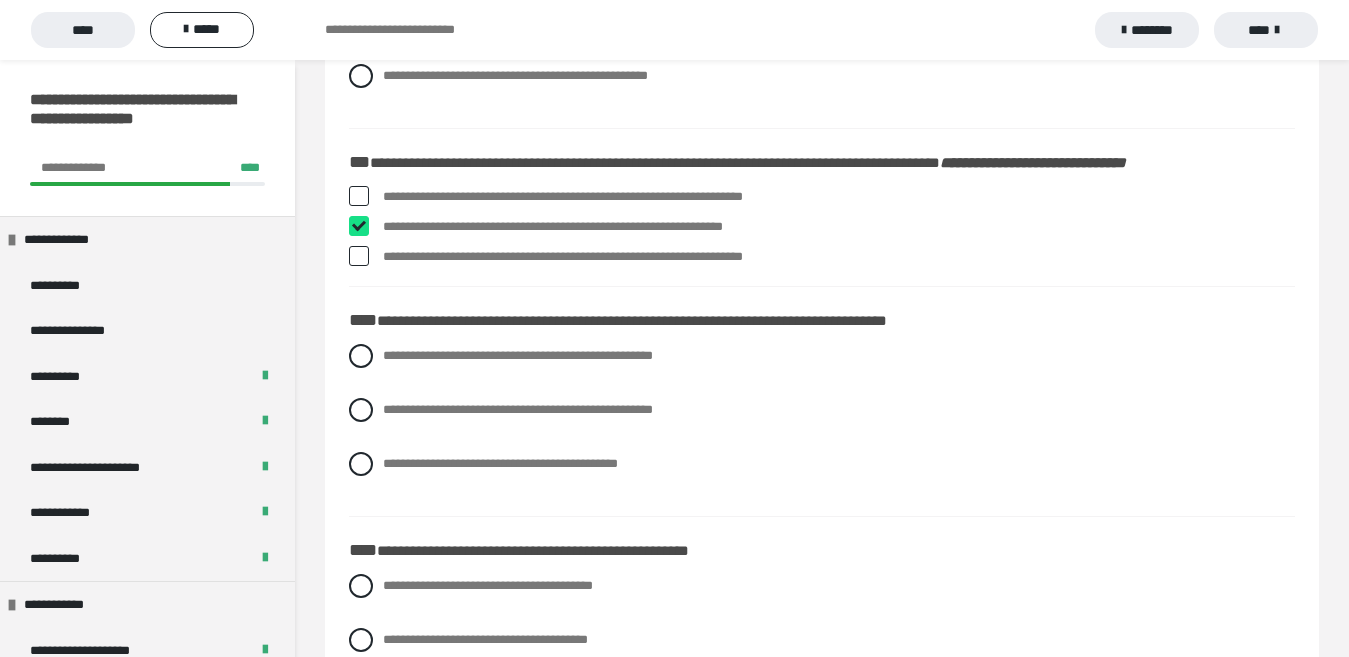 checkbox on "****" 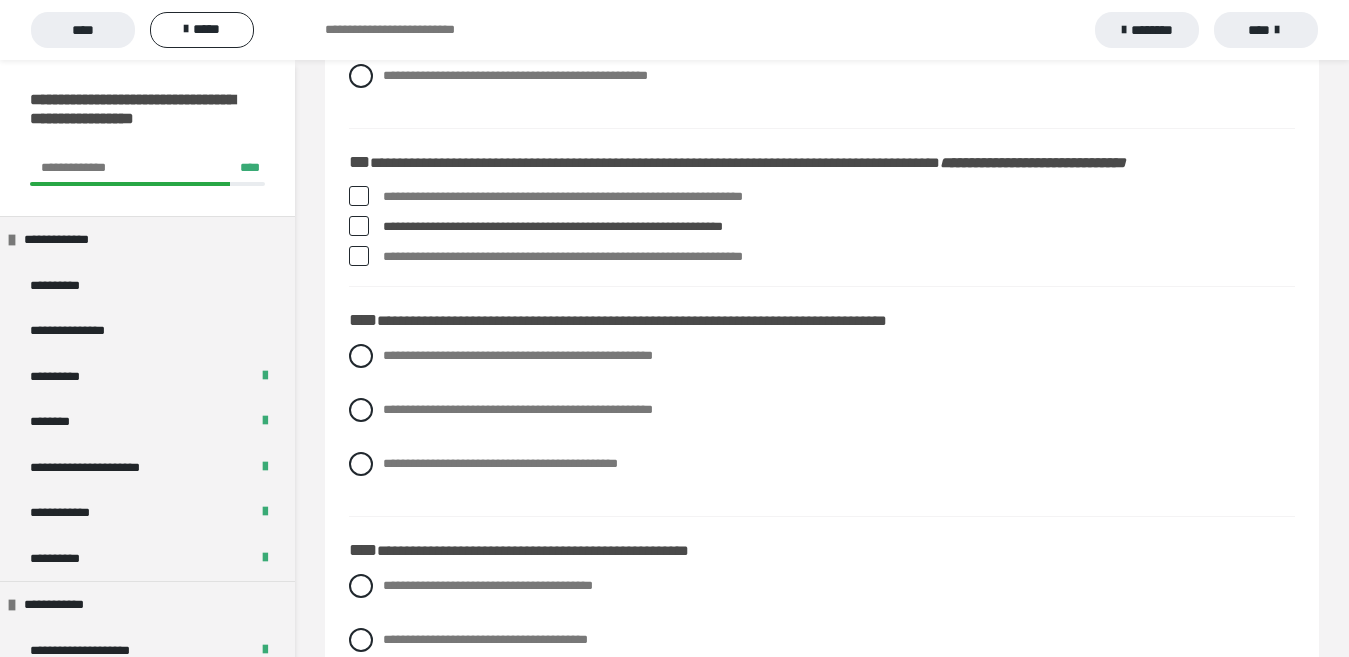 click at bounding box center (359, 256) 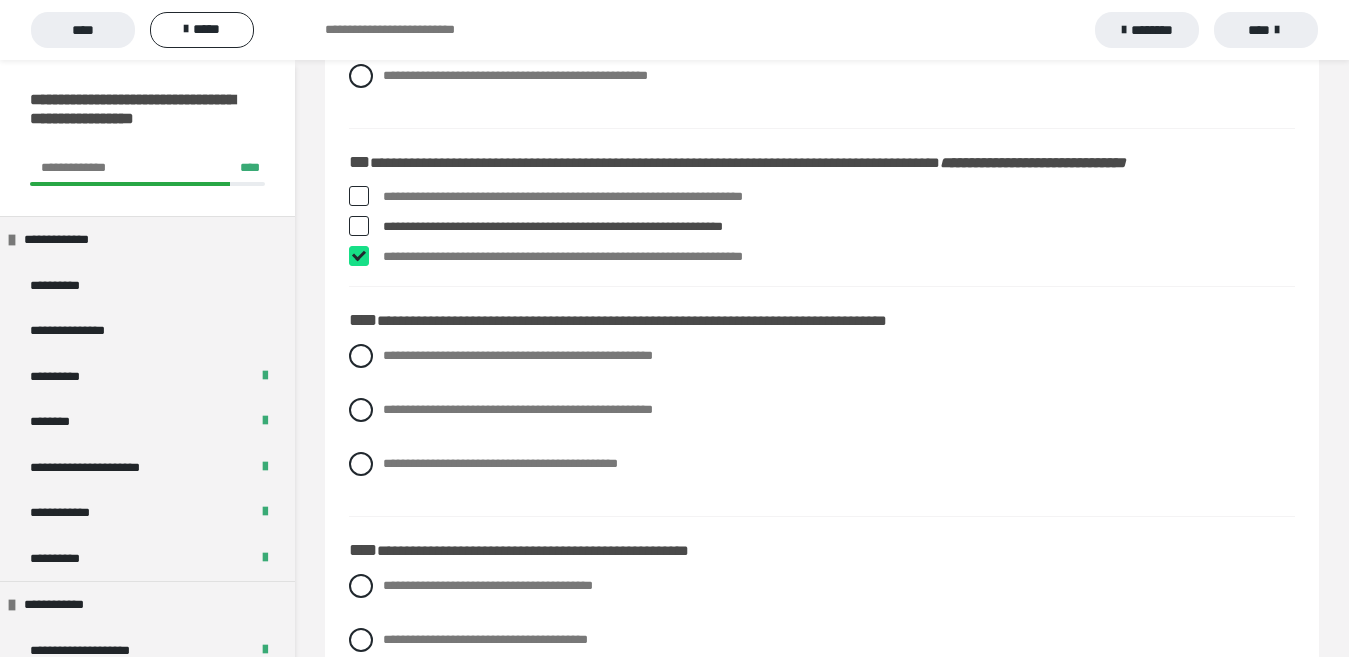 checkbox on "****" 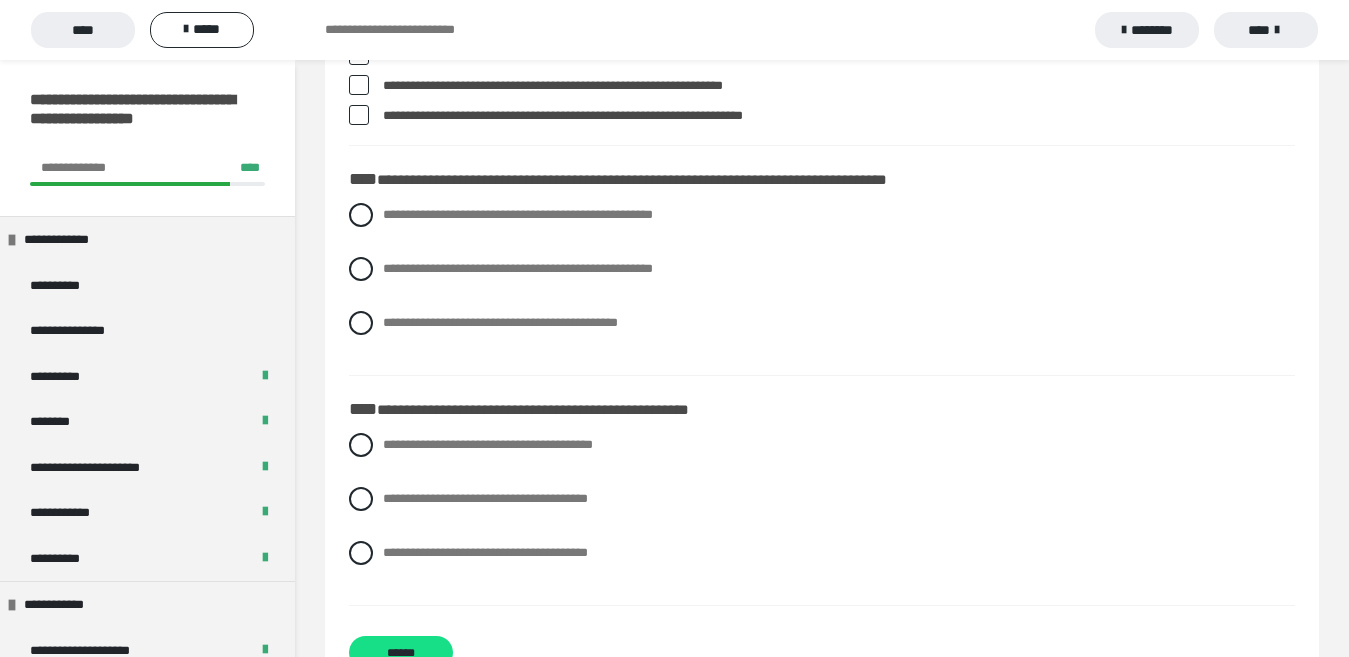 scroll, scrollTop: 2219, scrollLeft: 0, axis: vertical 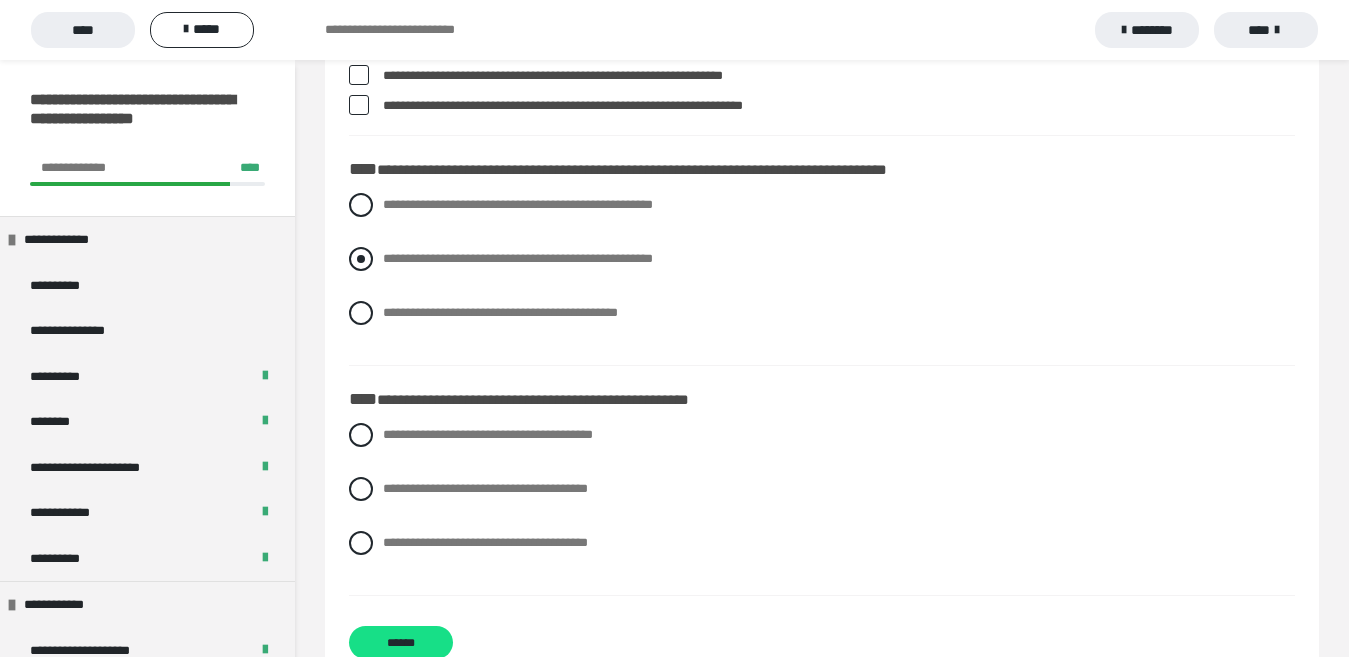 click on "**********" at bounding box center (518, 258) 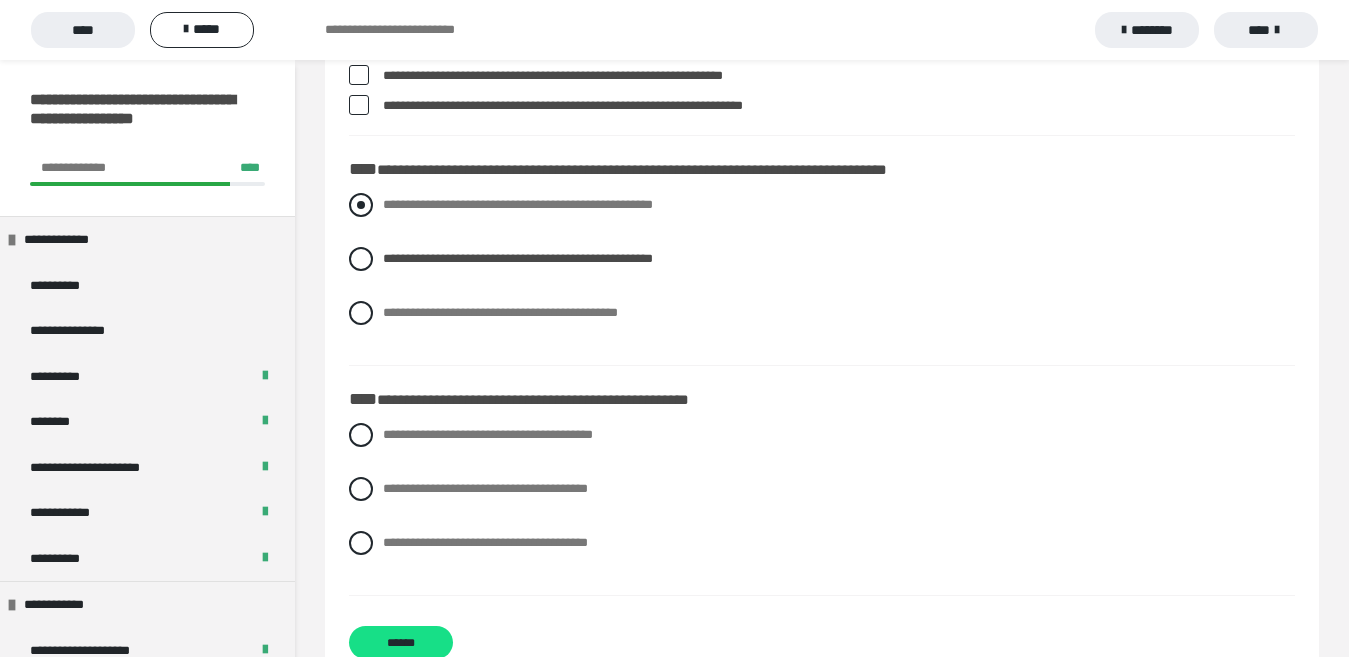 click on "**********" at bounding box center (822, 205) 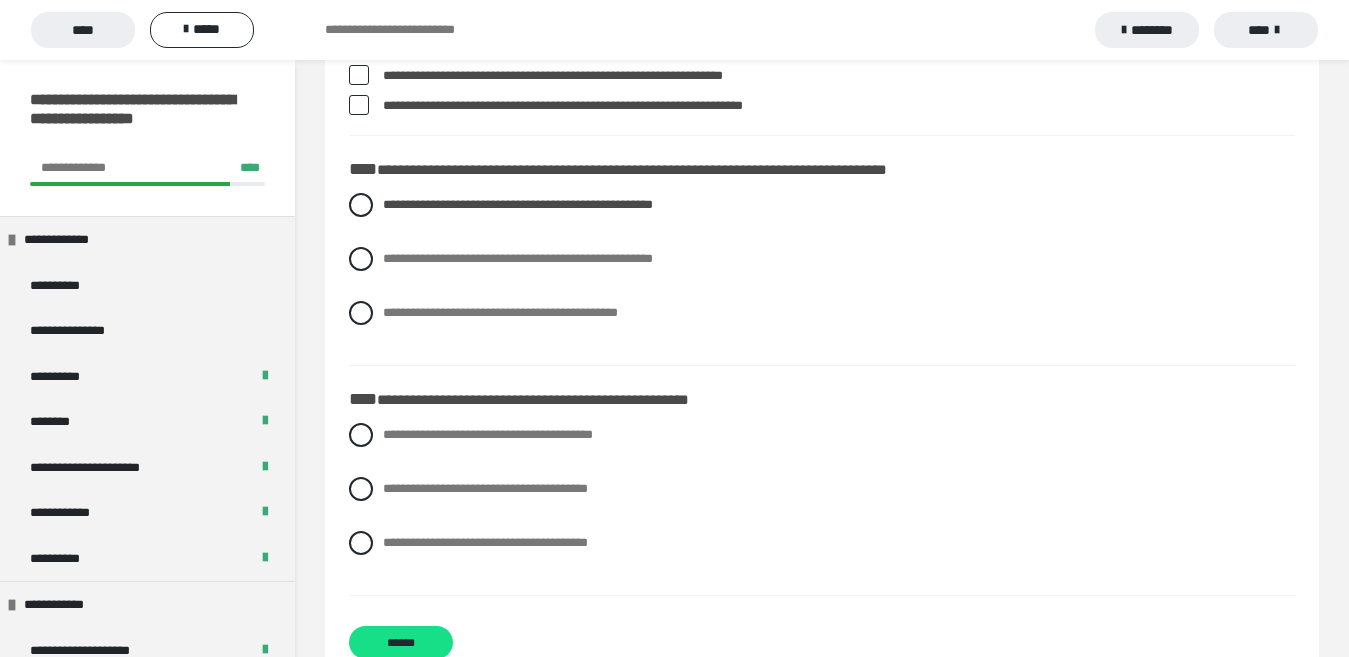 scroll, scrollTop: 2275, scrollLeft: 0, axis: vertical 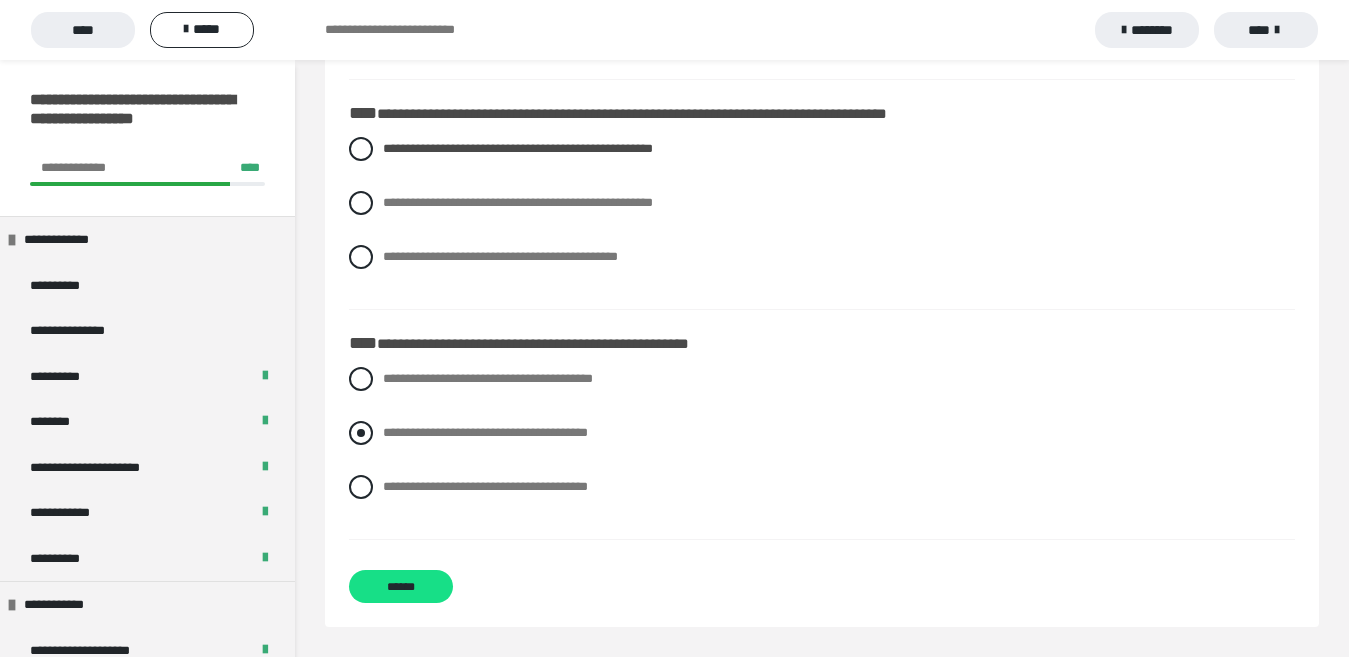 click on "**********" at bounding box center [485, 432] 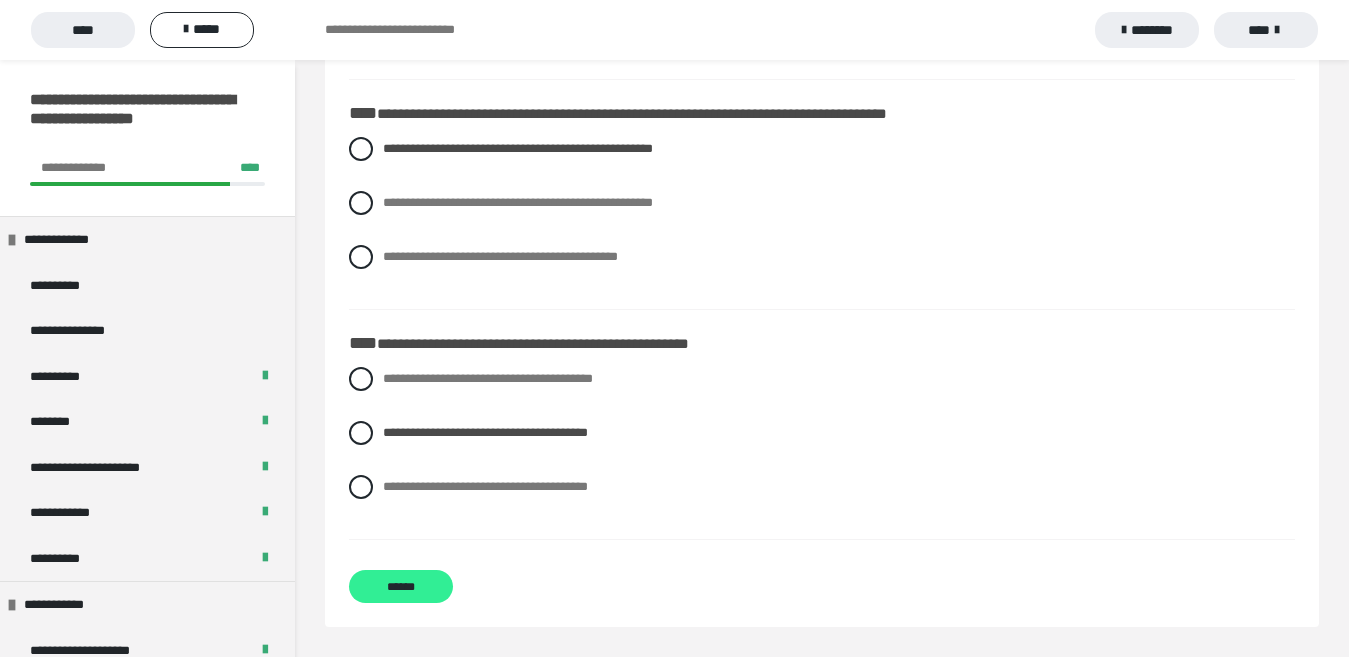 click on "******" at bounding box center (401, 586) 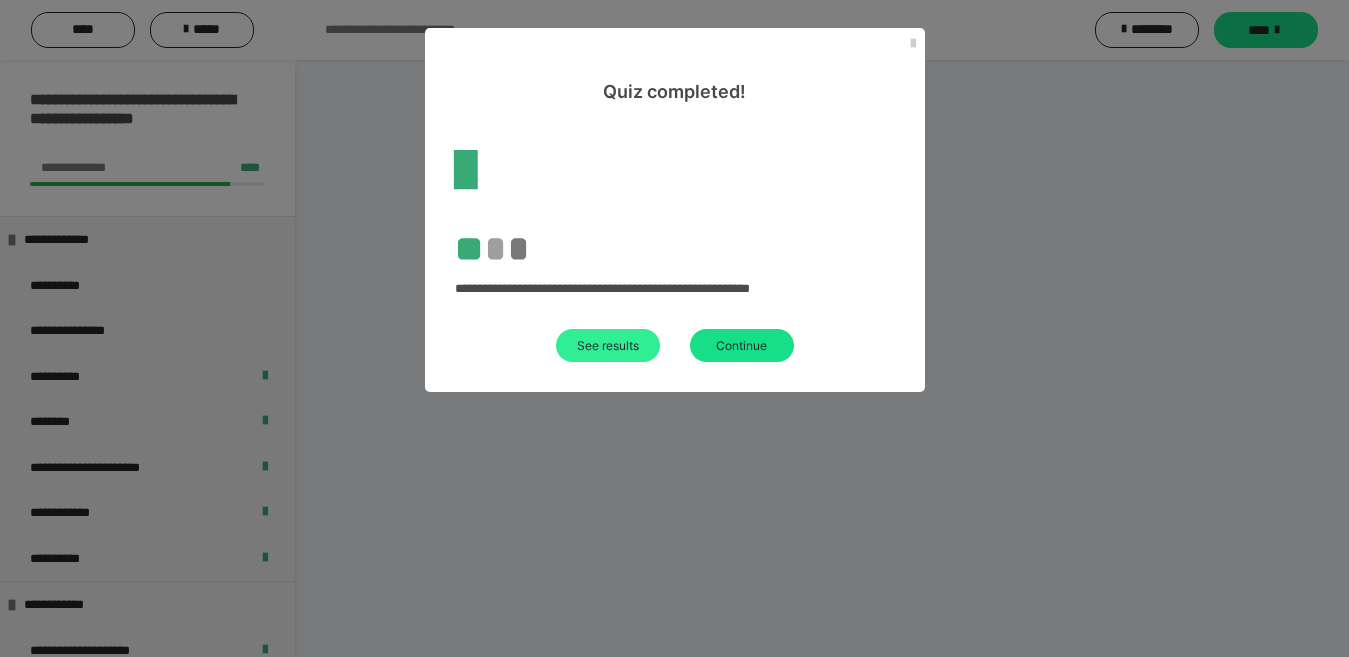 scroll, scrollTop: 60, scrollLeft: 0, axis: vertical 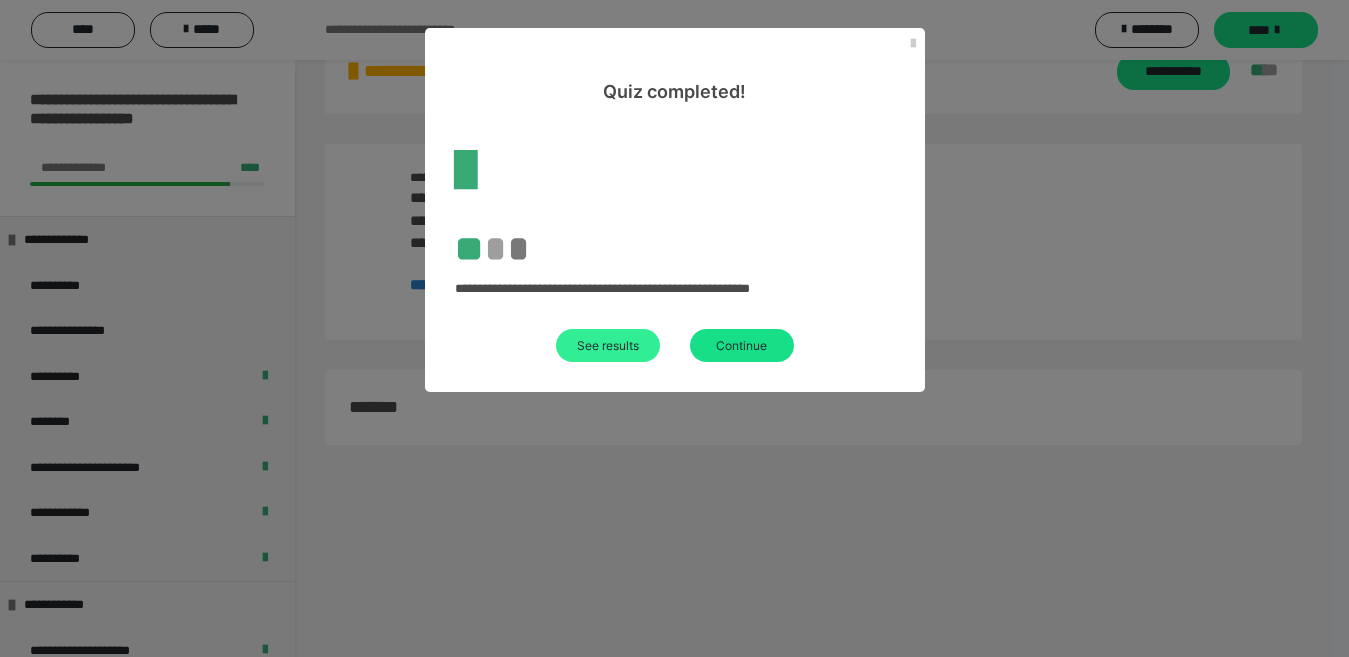 click on "See results" at bounding box center [608, 345] 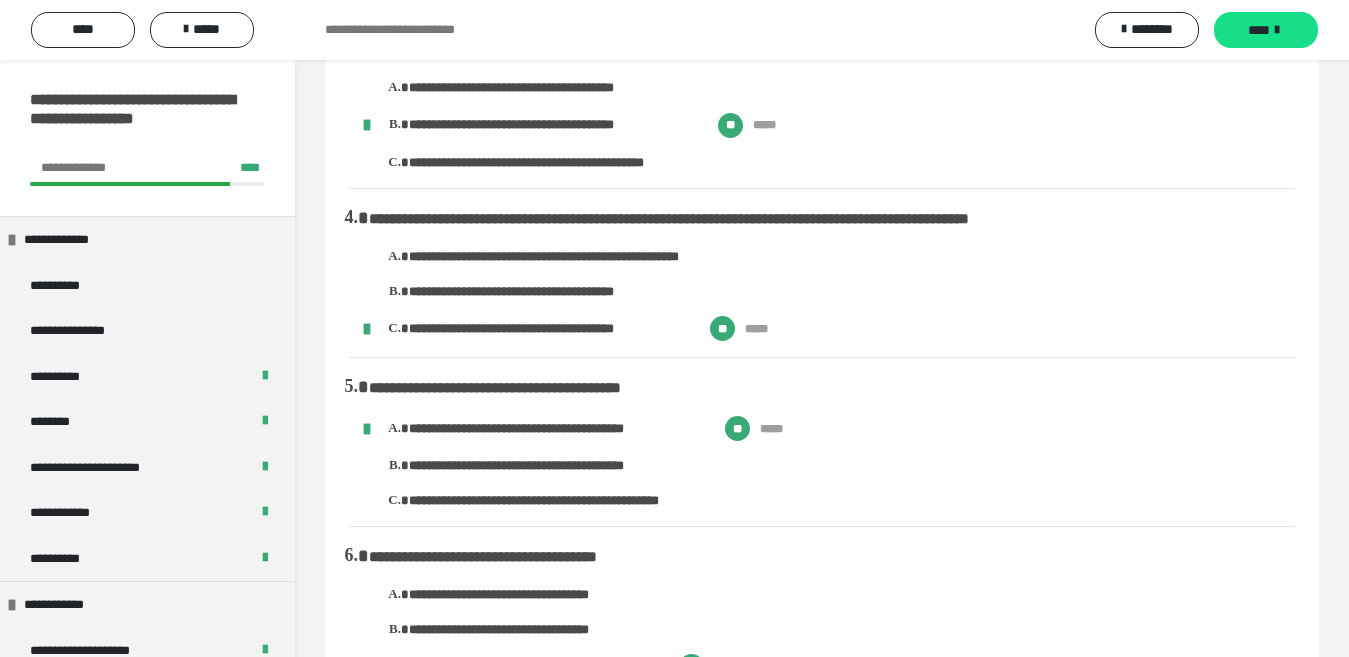 scroll, scrollTop: 45, scrollLeft: 0, axis: vertical 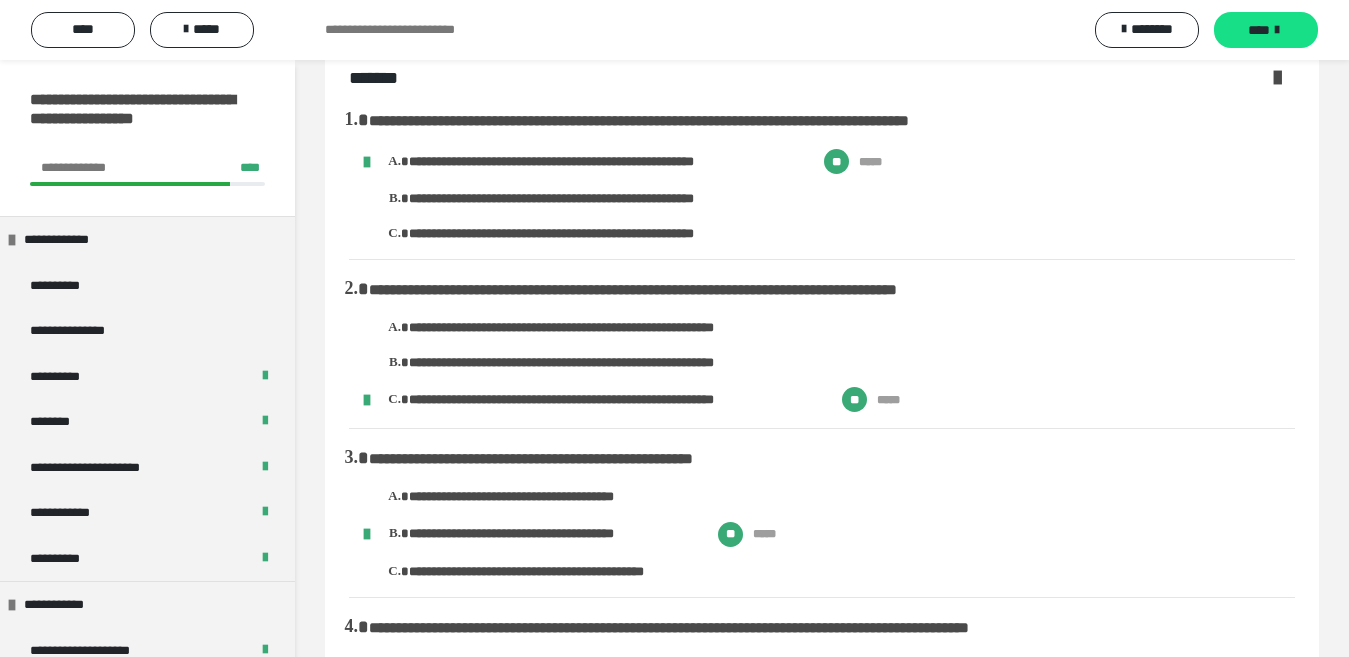 drag, startPoint x: 276, startPoint y: 138, endPoint x: 281, endPoint y: 185, distance: 47.26521 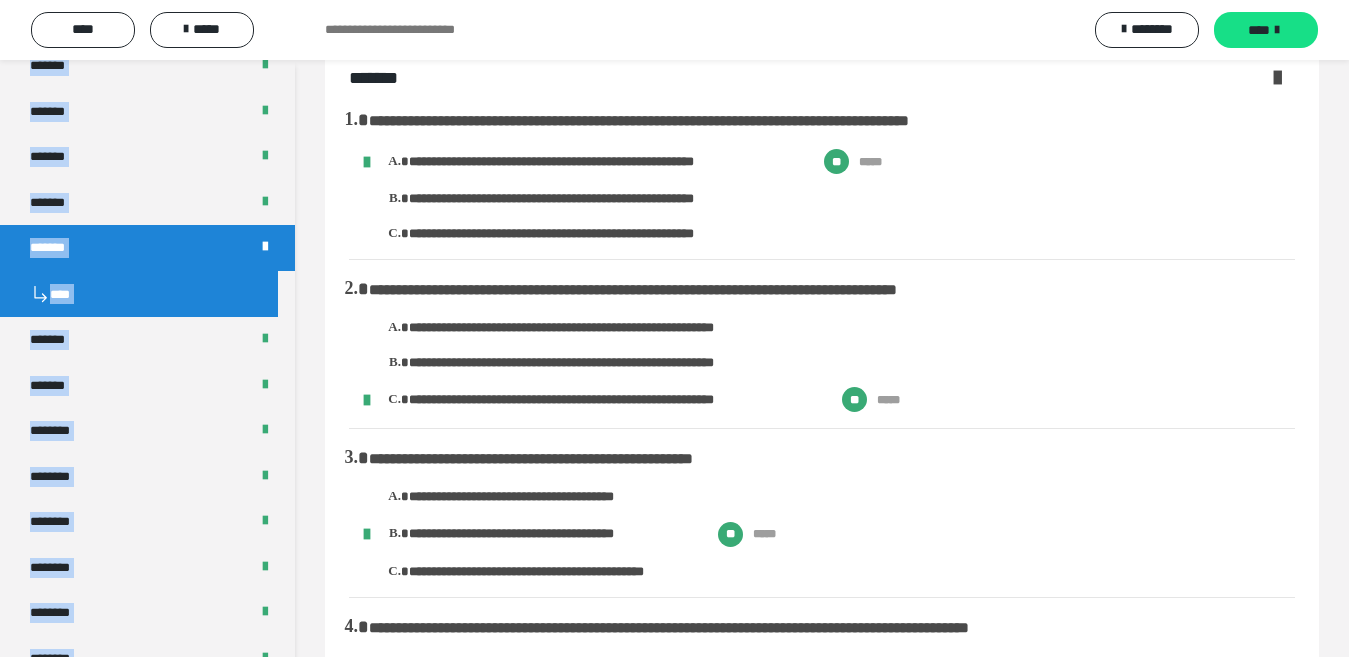 scroll, scrollTop: 851, scrollLeft: 0, axis: vertical 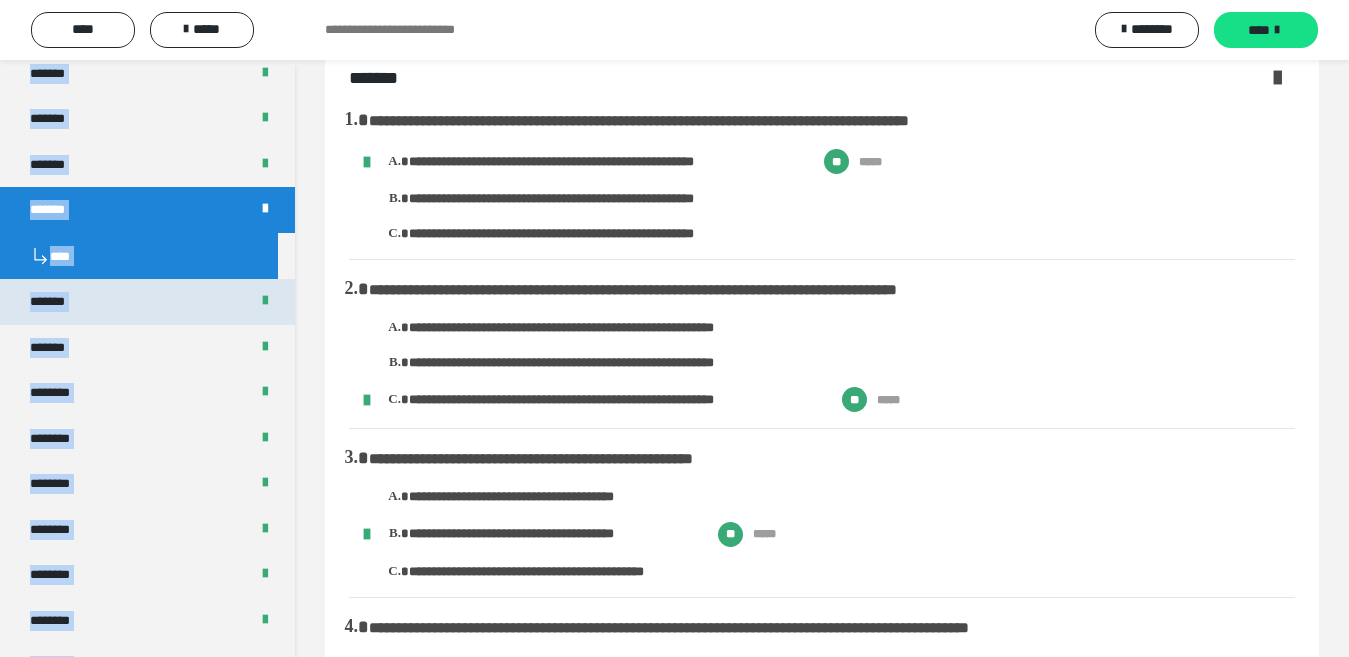 click on "*******" at bounding box center [147, 302] 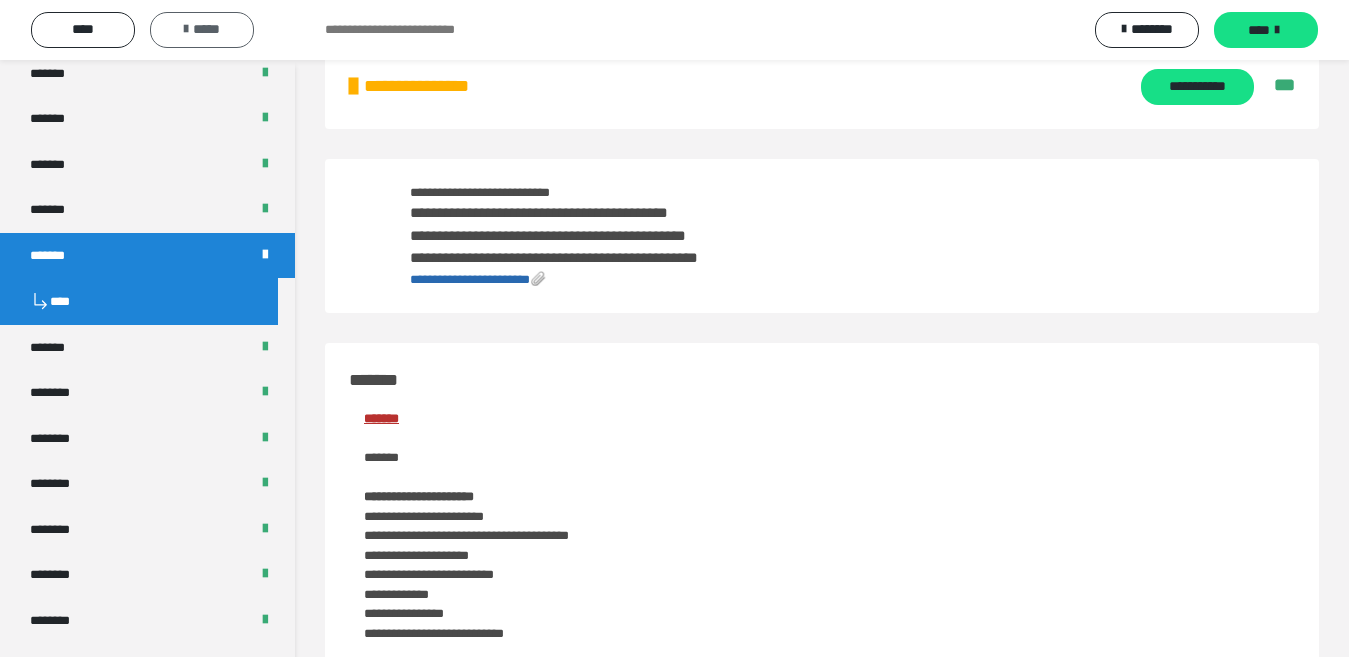 click on "*****" at bounding box center [202, 30] 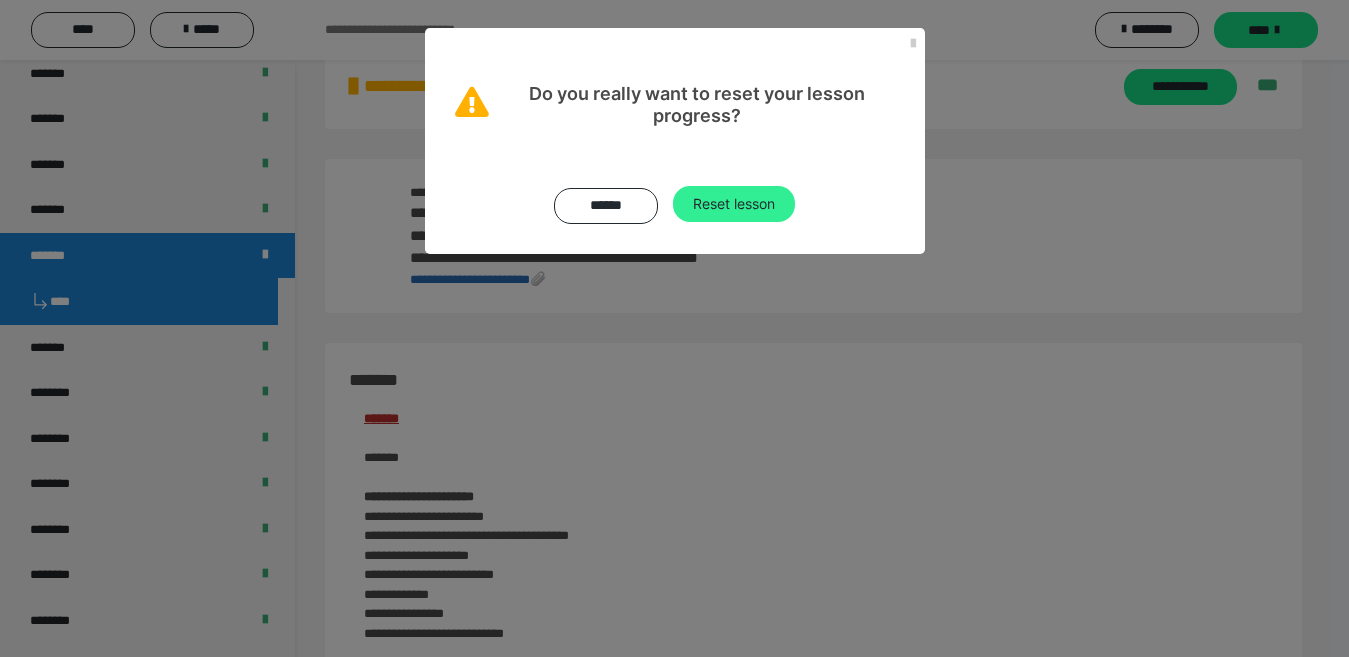 click on "Reset lesson" at bounding box center [734, 204] 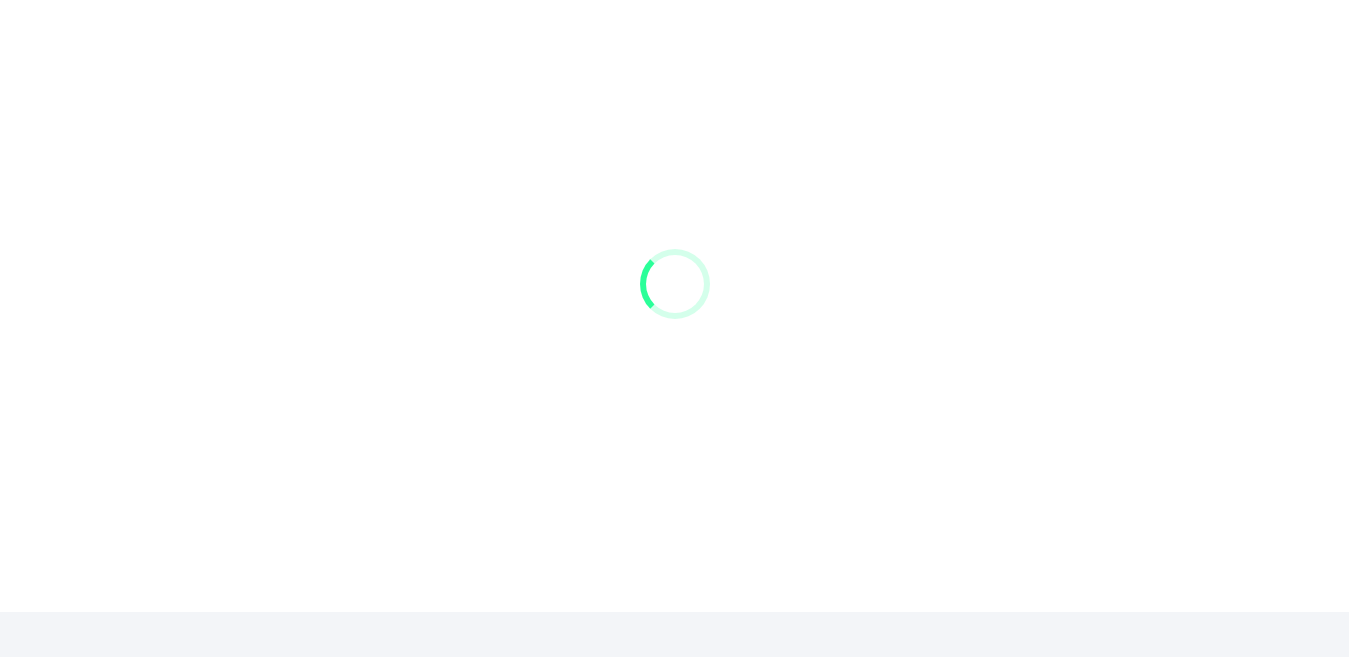 scroll, scrollTop: 0, scrollLeft: 0, axis: both 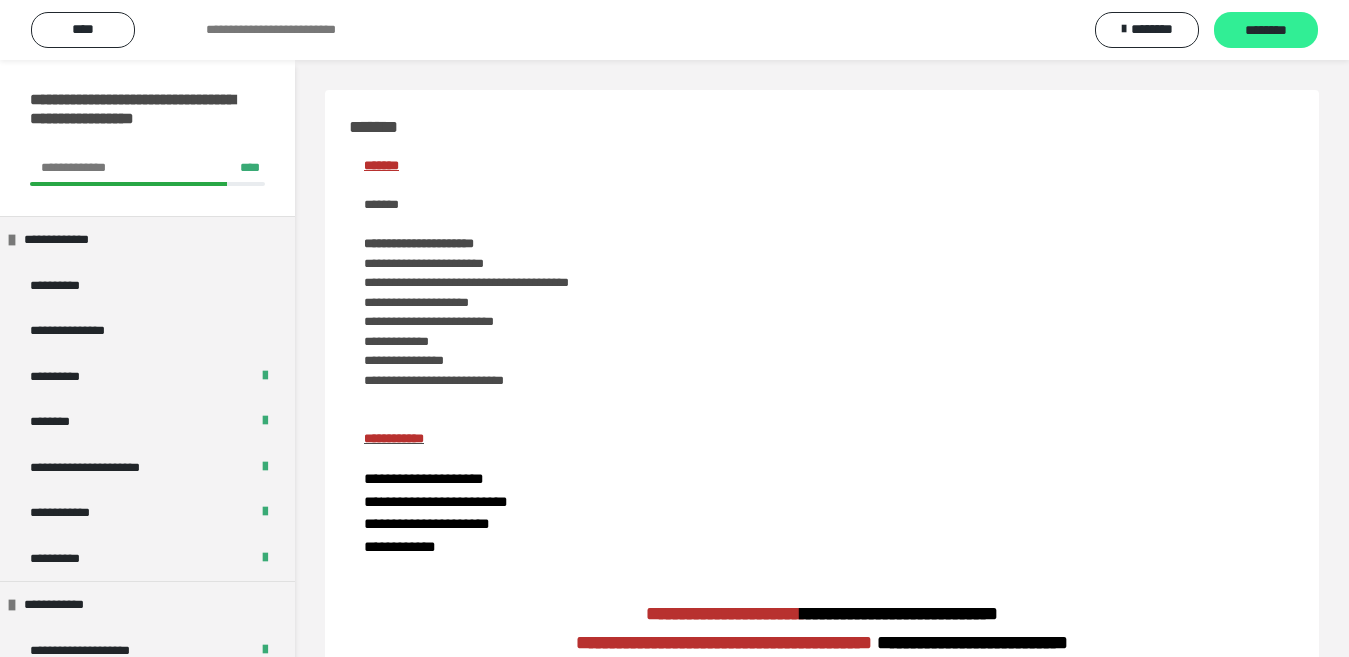 click on "********" at bounding box center [1266, 31] 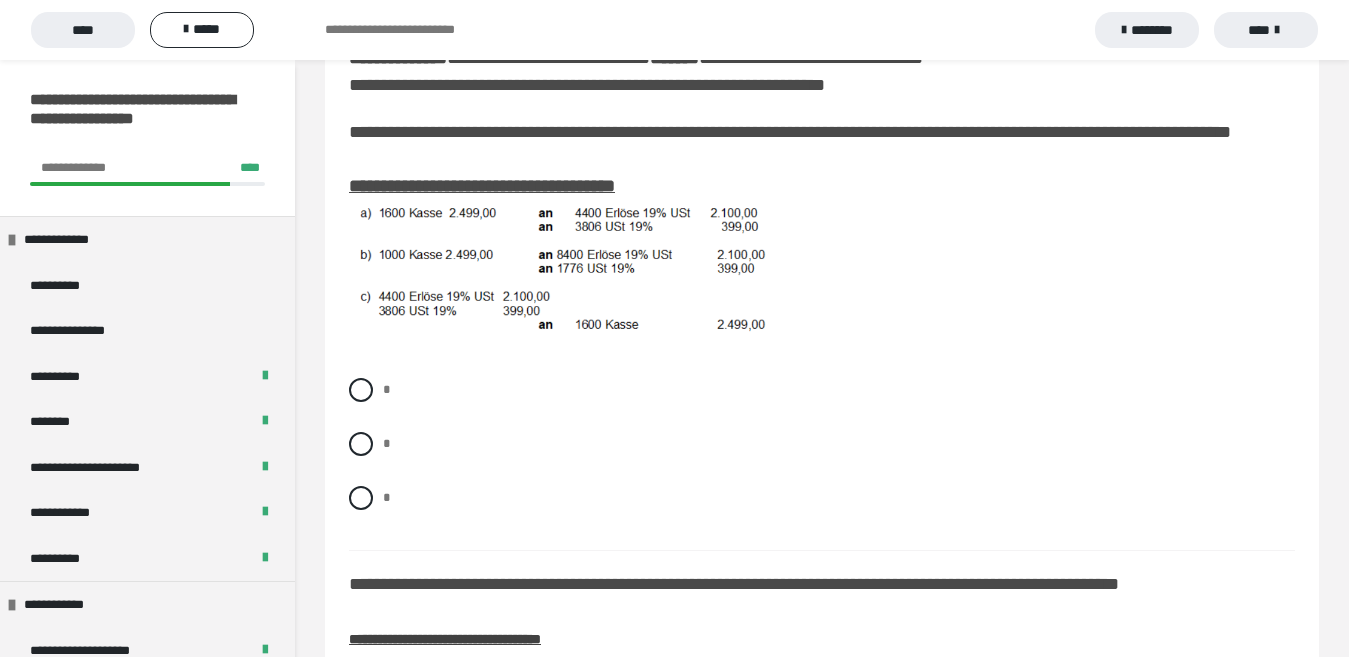 scroll, scrollTop: 297, scrollLeft: 0, axis: vertical 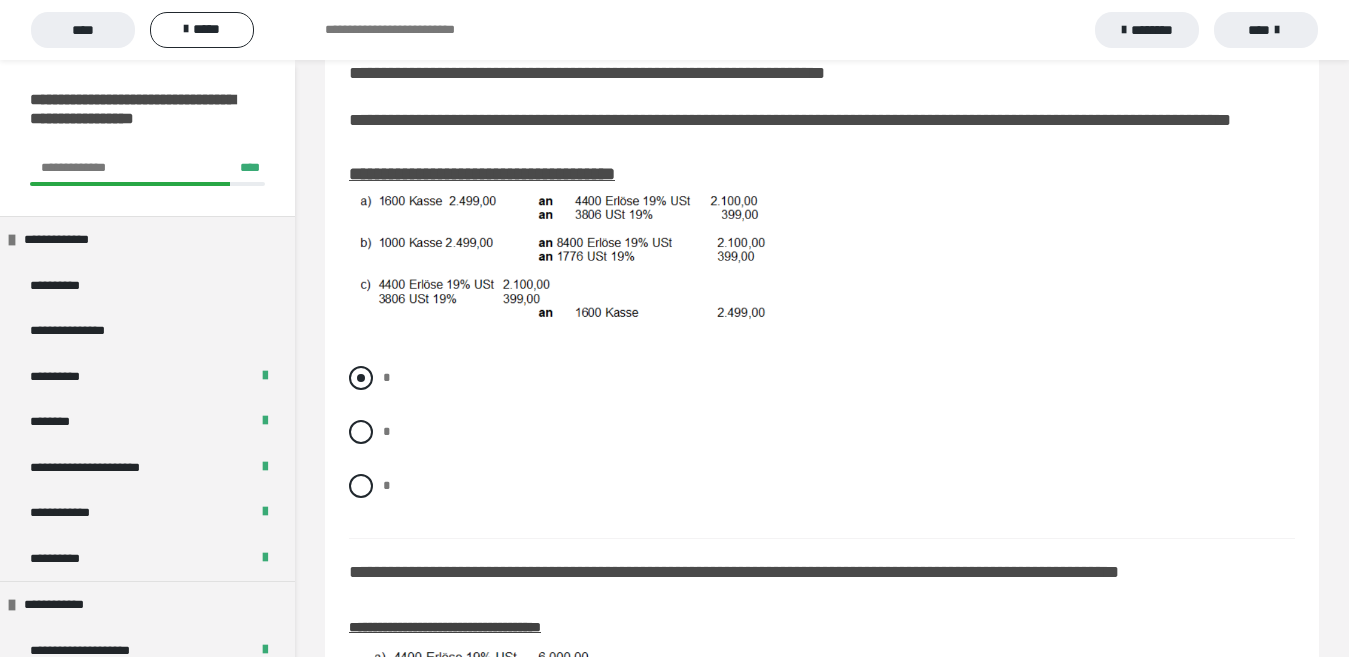 click at bounding box center (361, 378) 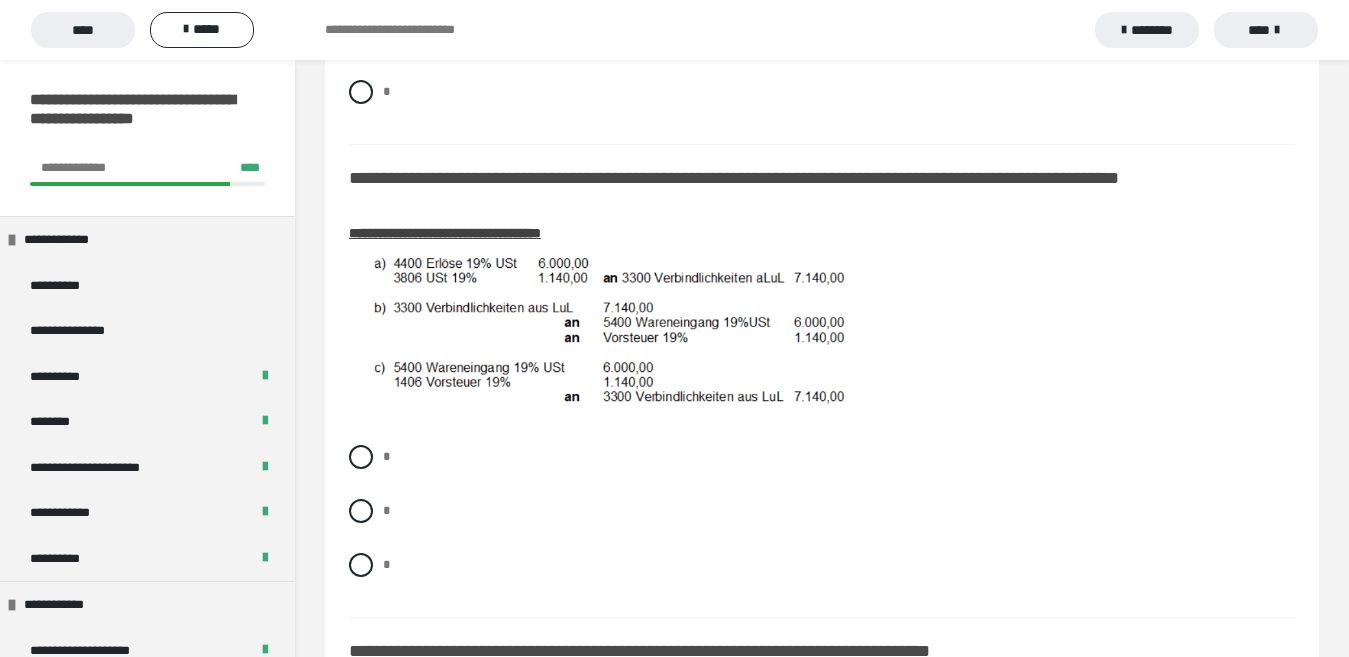 scroll, scrollTop: 721, scrollLeft: 0, axis: vertical 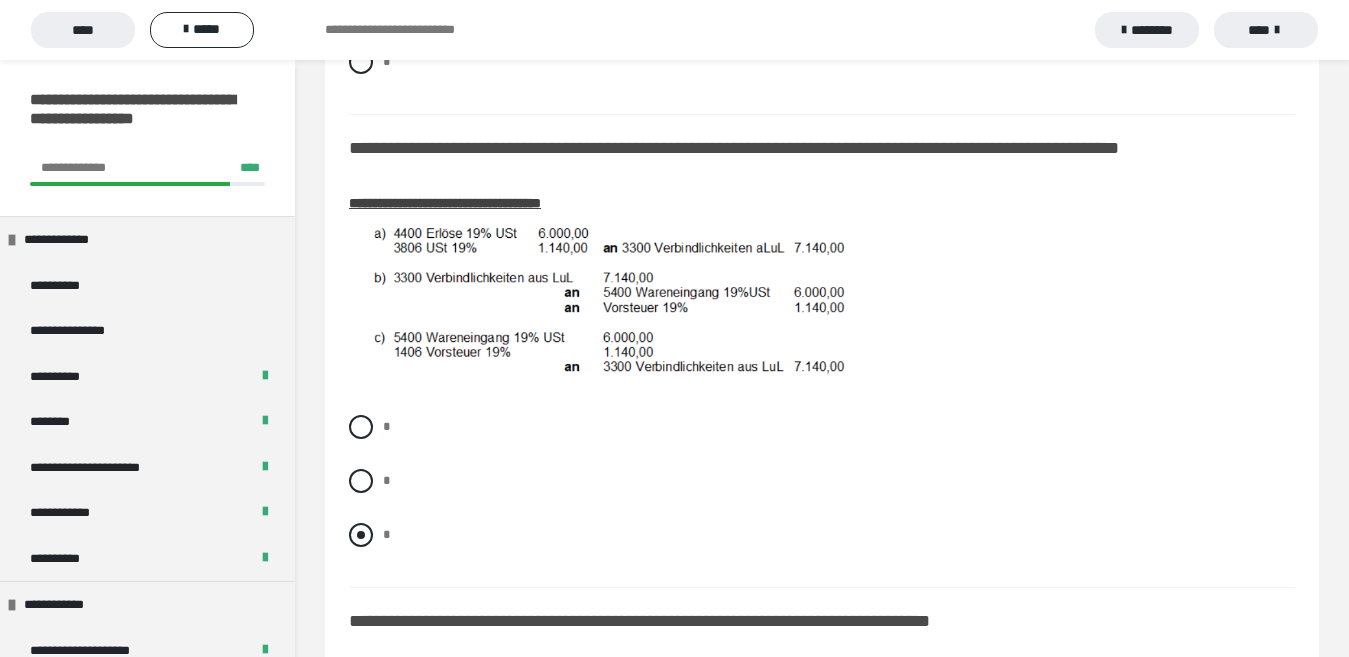 click on "*" at bounding box center (387, 534) 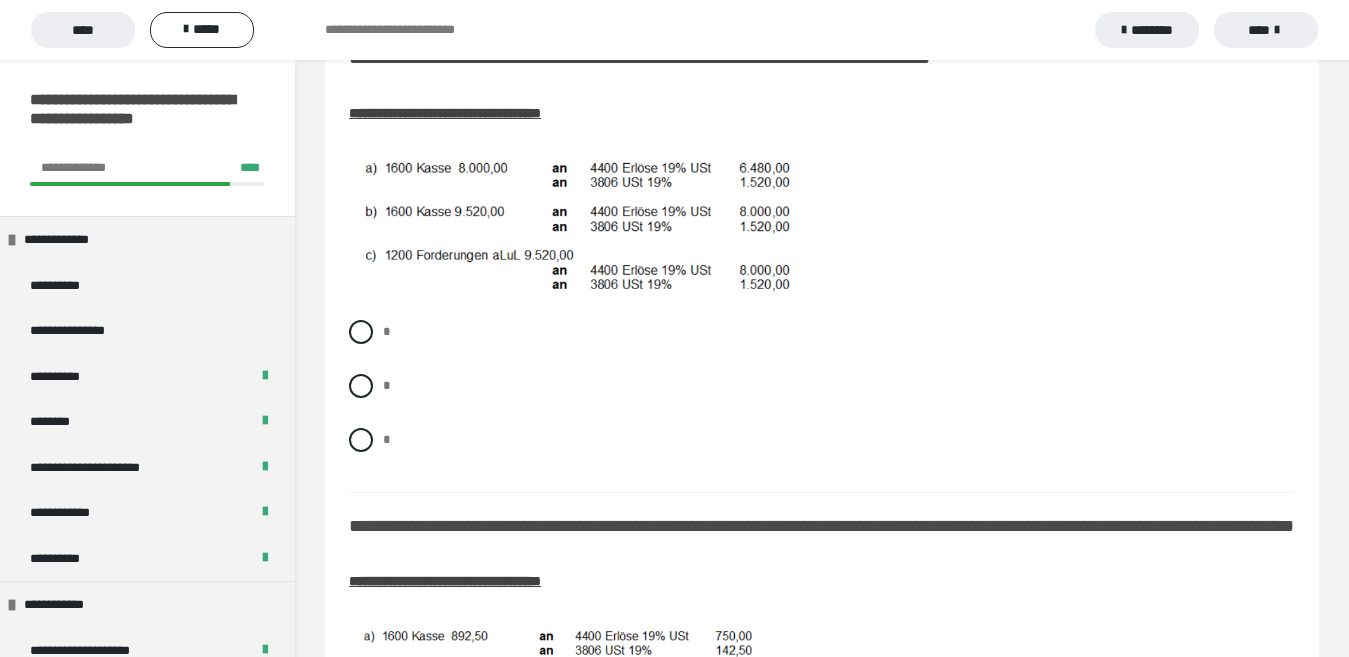 scroll, scrollTop: 1224, scrollLeft: 0, axis: vertical 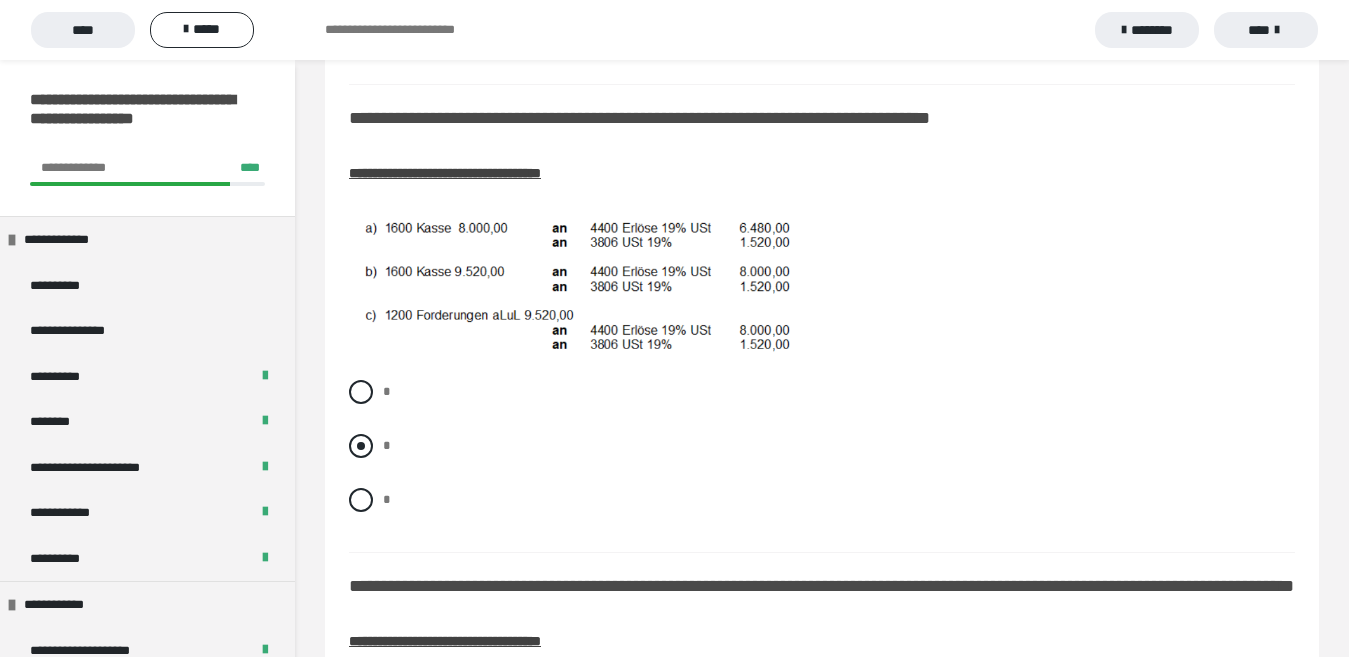 click on "*" at bounding box center (822, 446) 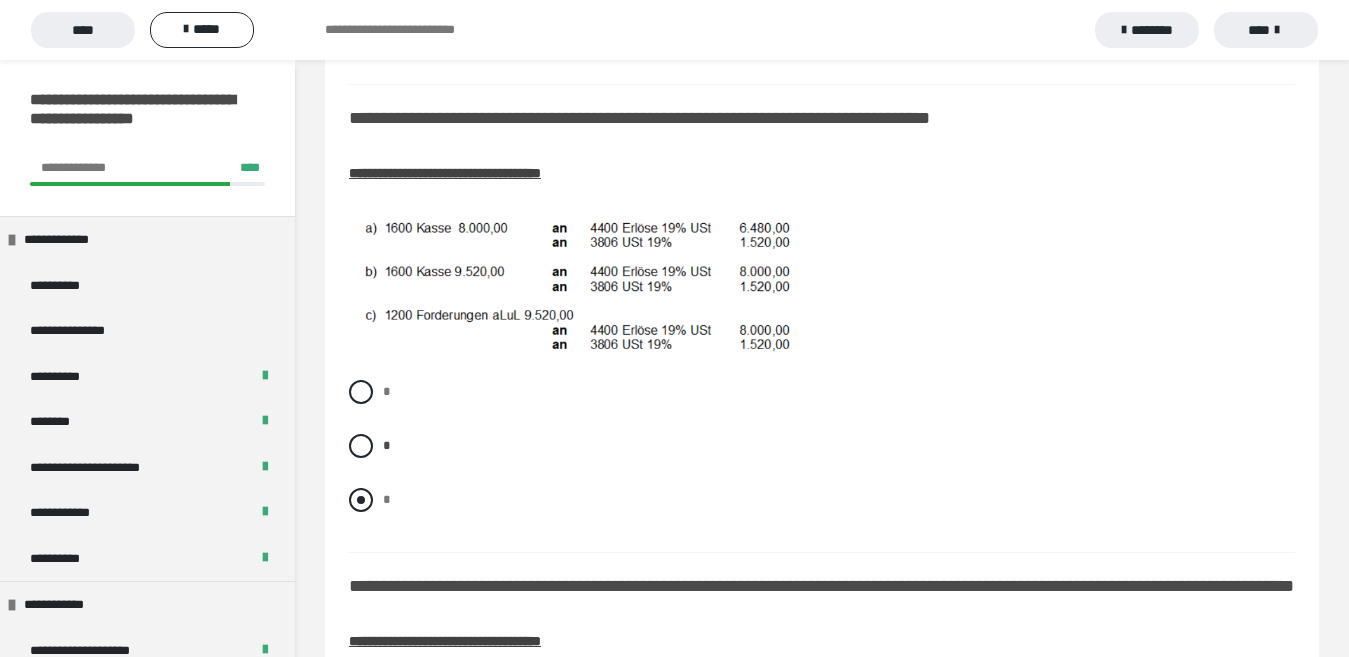 click on "*" at bounding box center [822, 500] 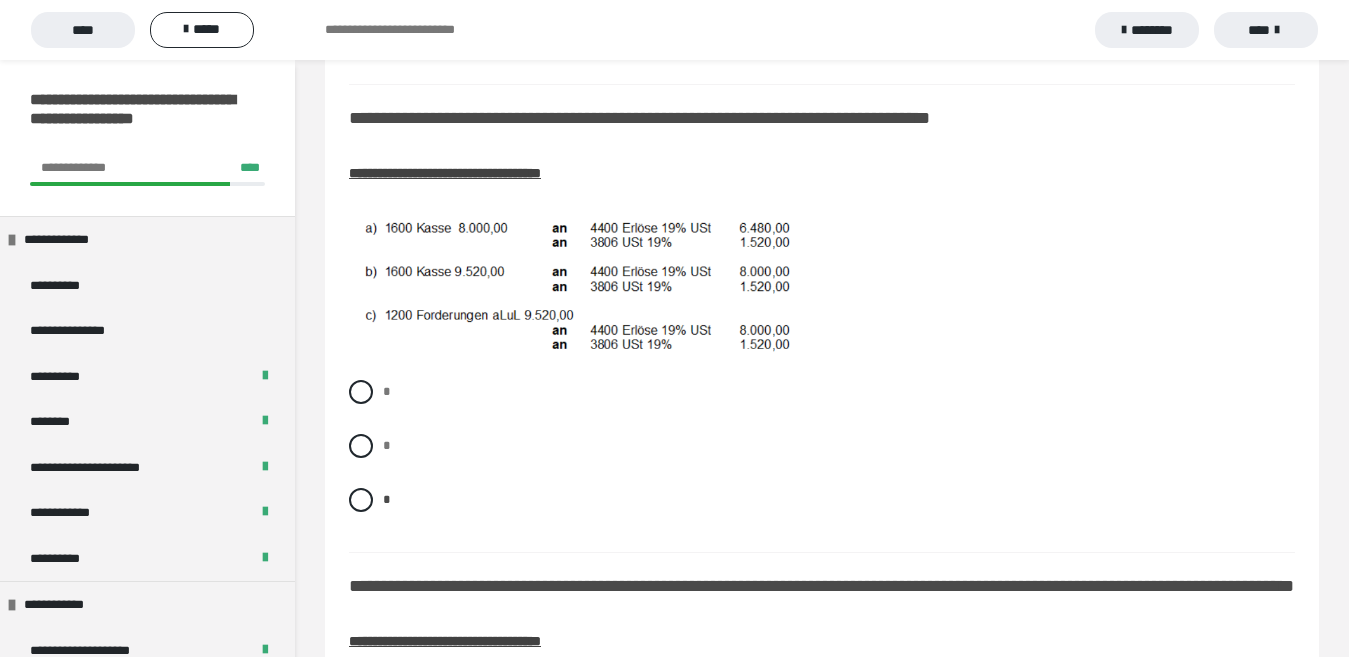 click on "**********" at bounding box center [822, 684] 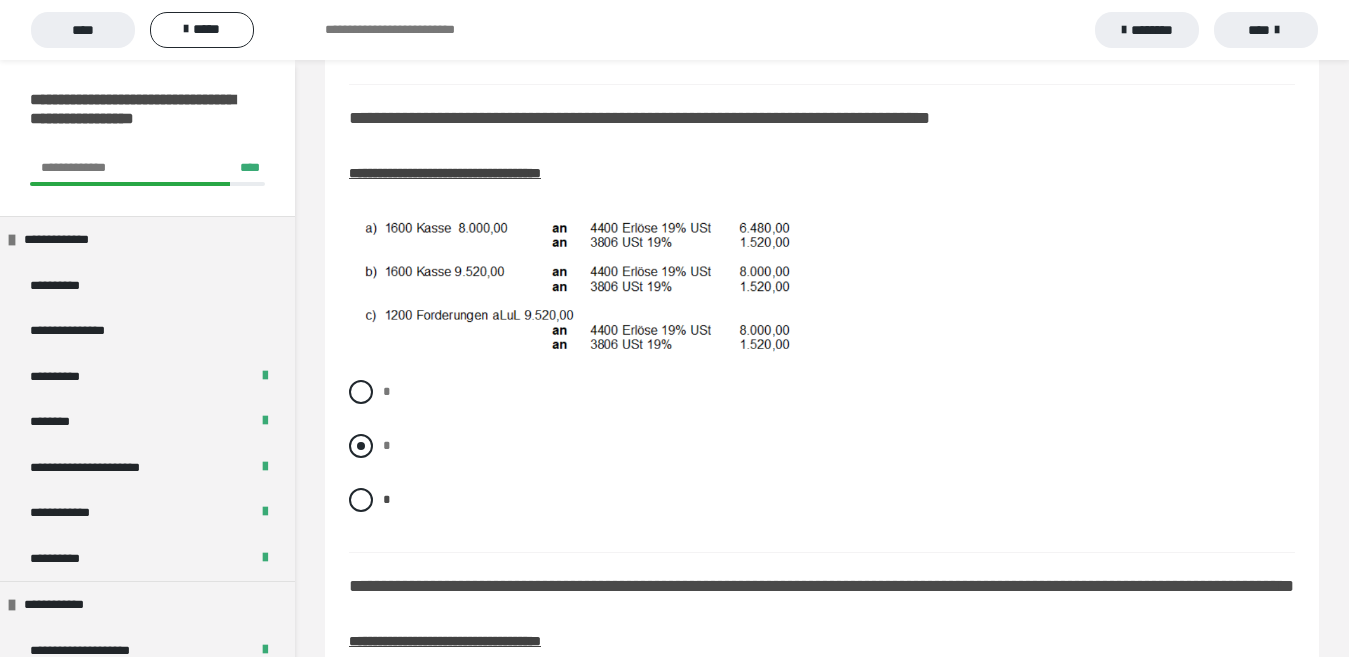 click at bounding box center [361, 446] 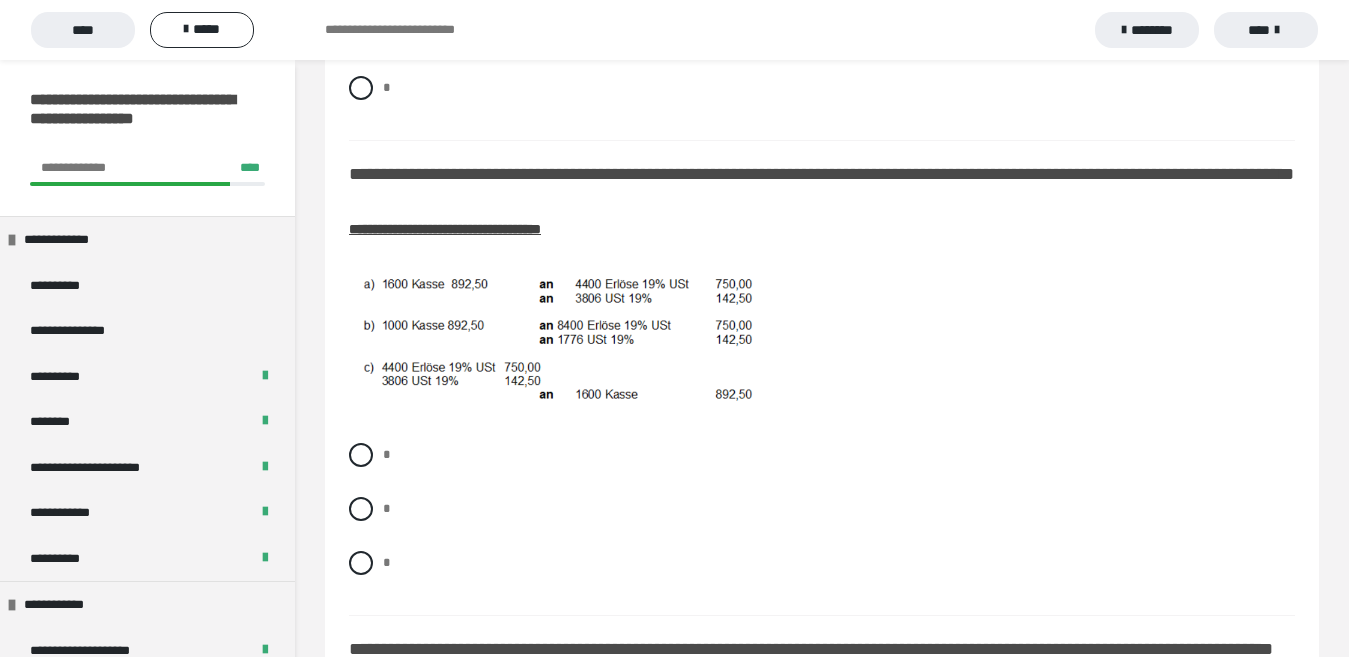 scroll, scrollTop: 1660, scrollLeft: 0, axis: vertical 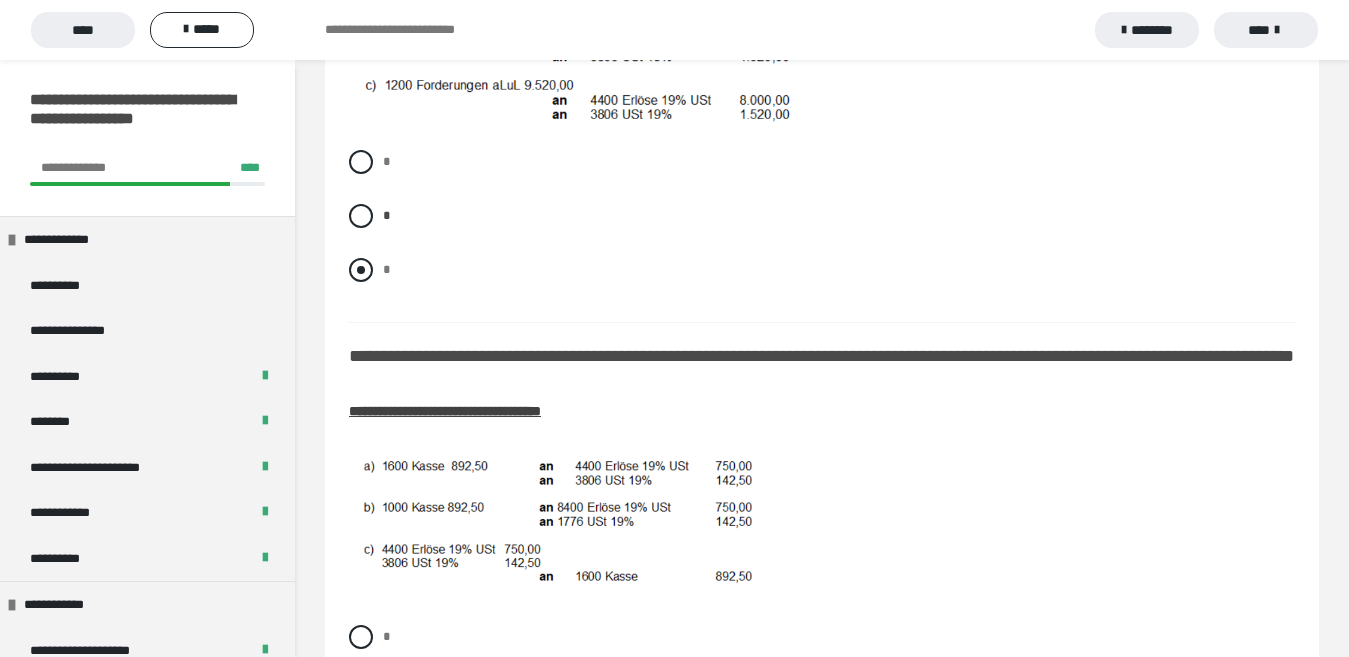 click on "*" at bounding box center [822, 270] 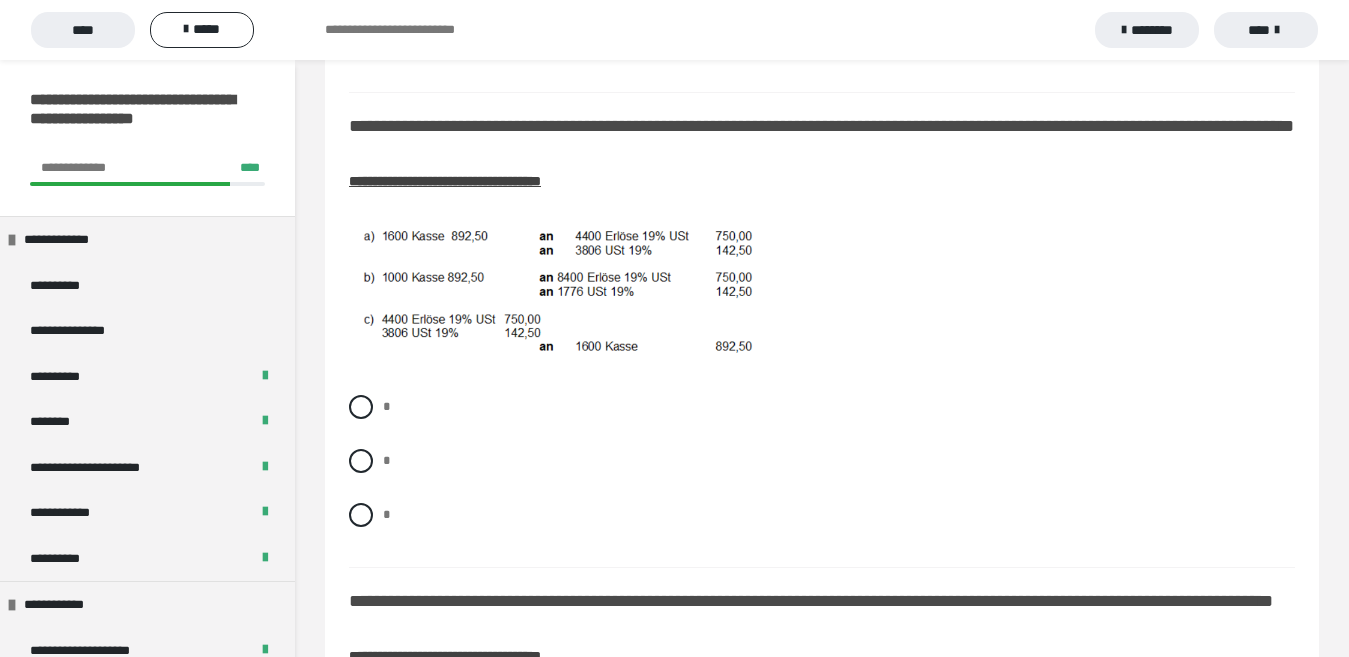 scroll, scrollTop: 1708, scrollLeft: 0, axis: vertical 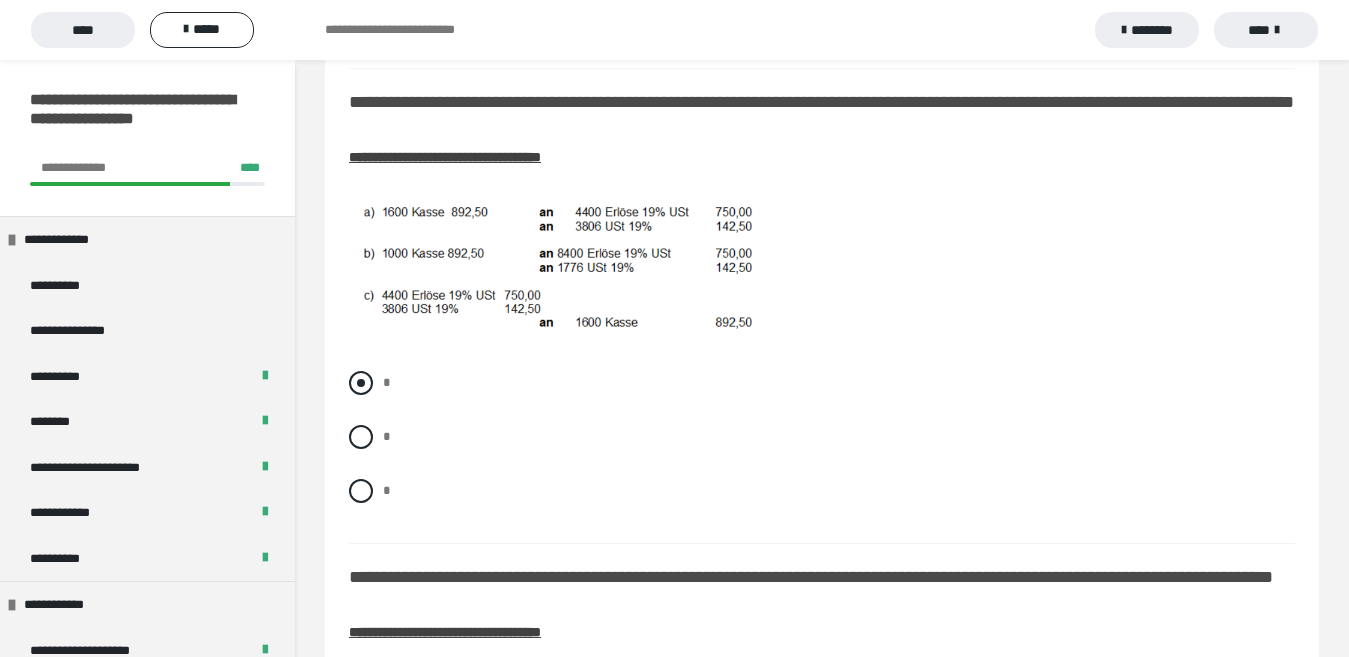 click at bounding box center [361, 383] 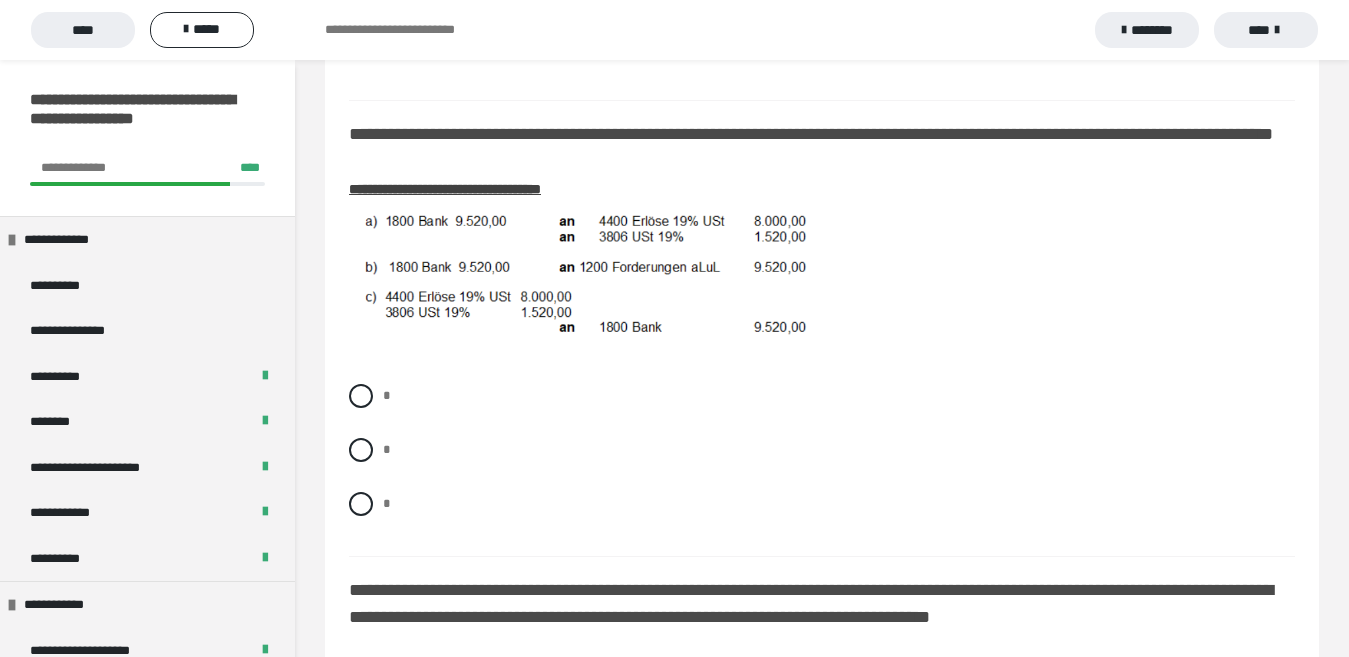 scroll, scrollTop: 2169, scrollLeft: 0, axis: vertical 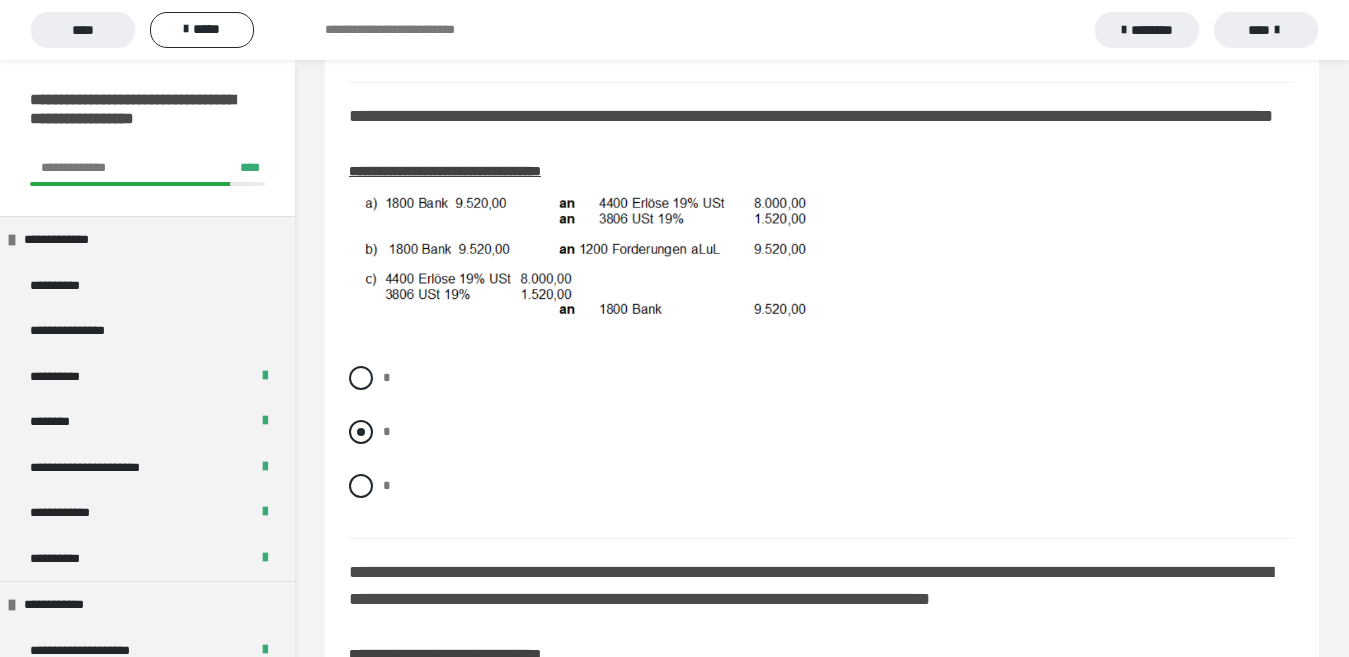 click at bounding box center [361, 432] 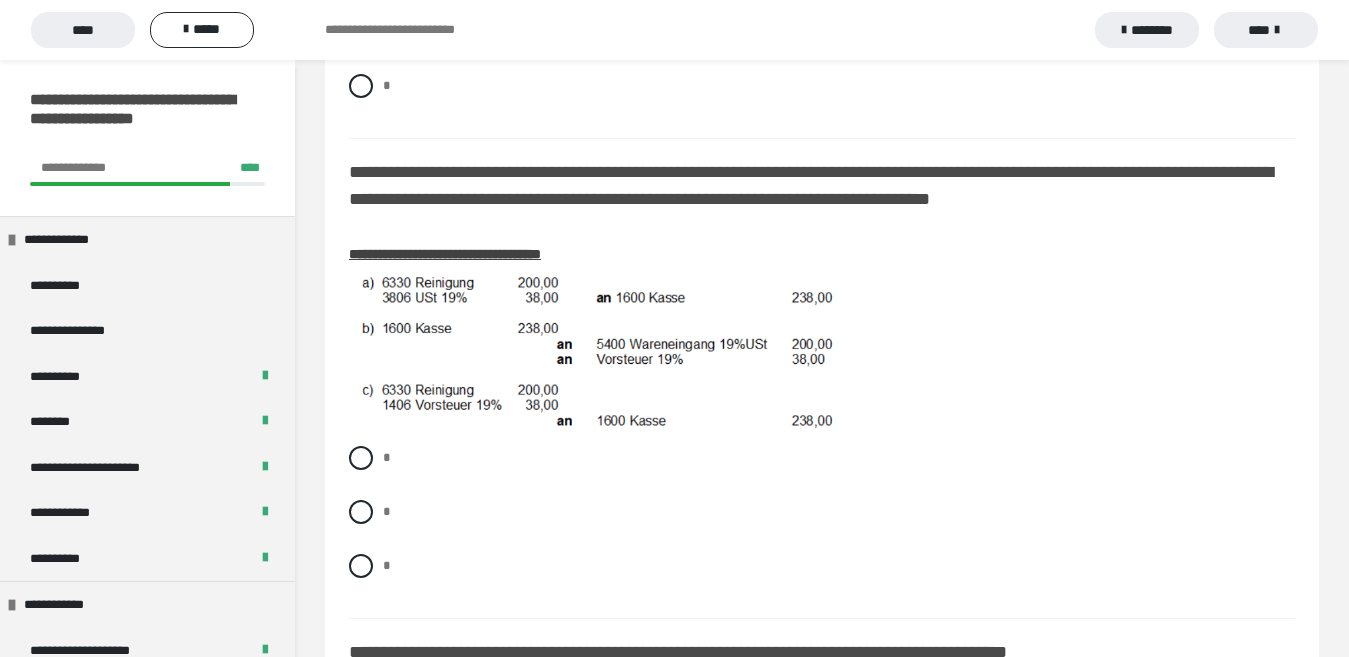 scroll, scrollTop: 2575, scrollLeft: 0, axis: vertical 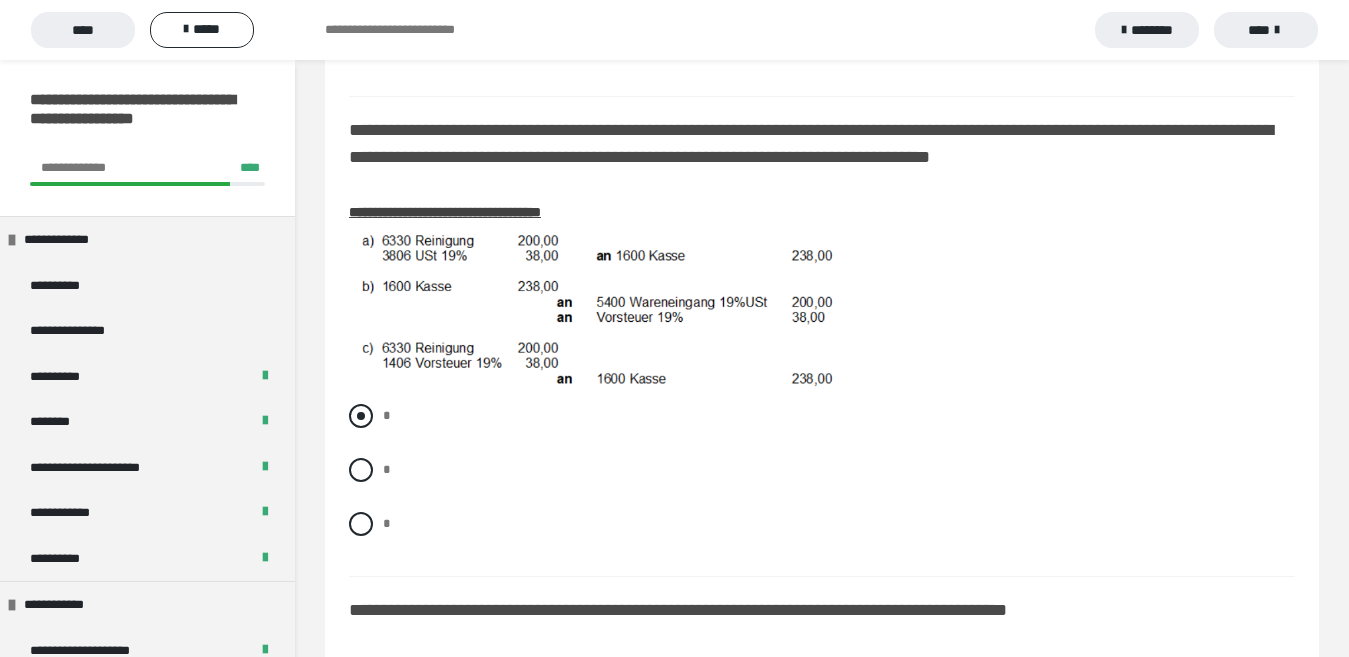 click on "*" at bounding box center (822, 416) 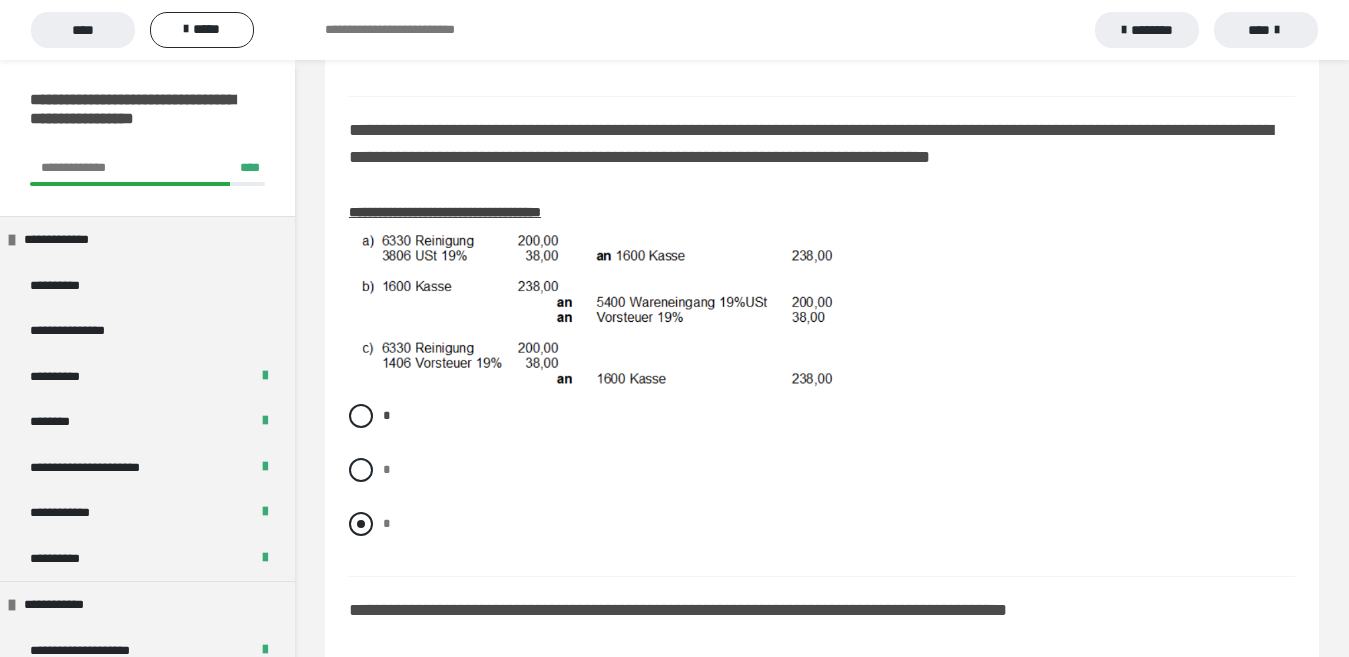 click at bounding box center (361, 524) 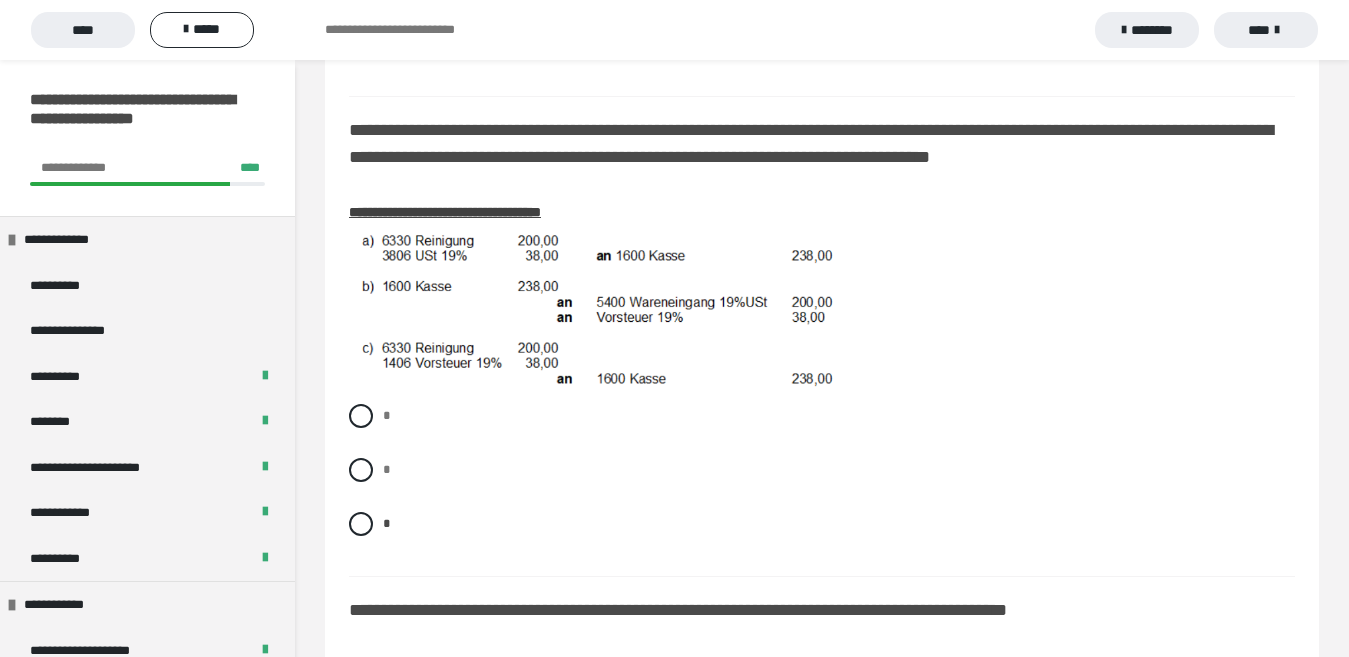 click on "* * *" at bounding box center (822, 485) 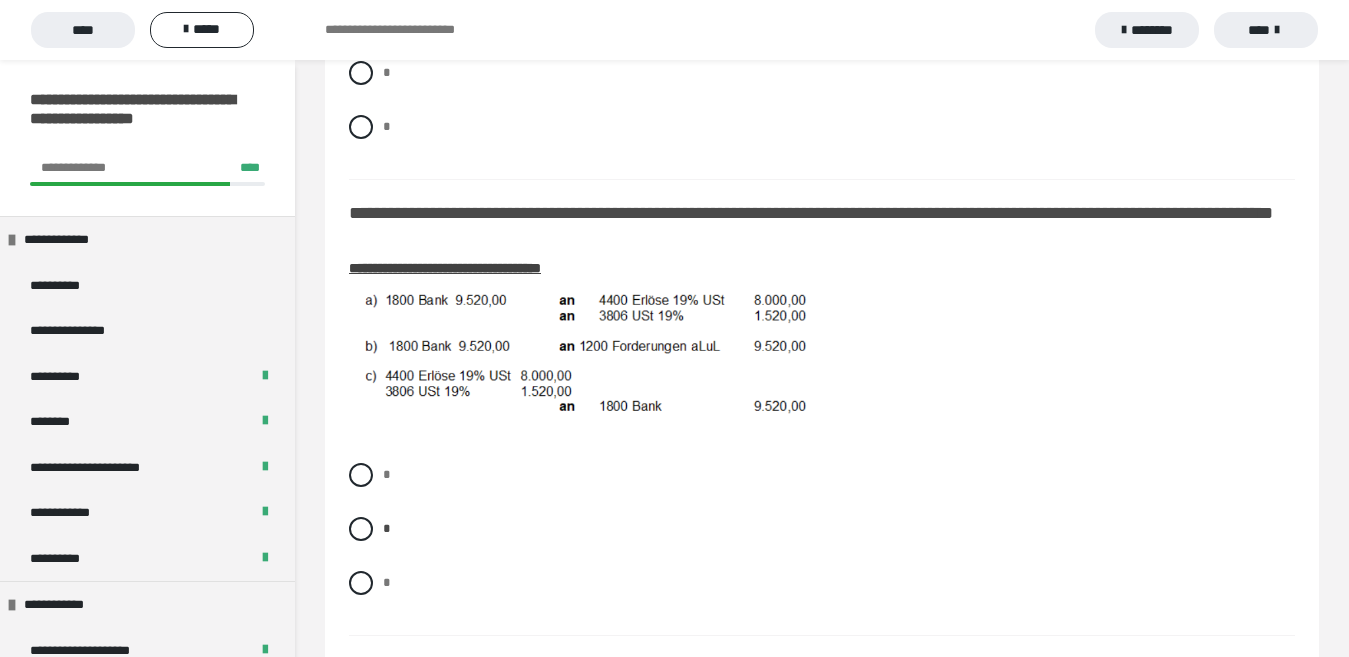 scroll, scrollTop: 2036, scrollLeft: 0, axis: vertical 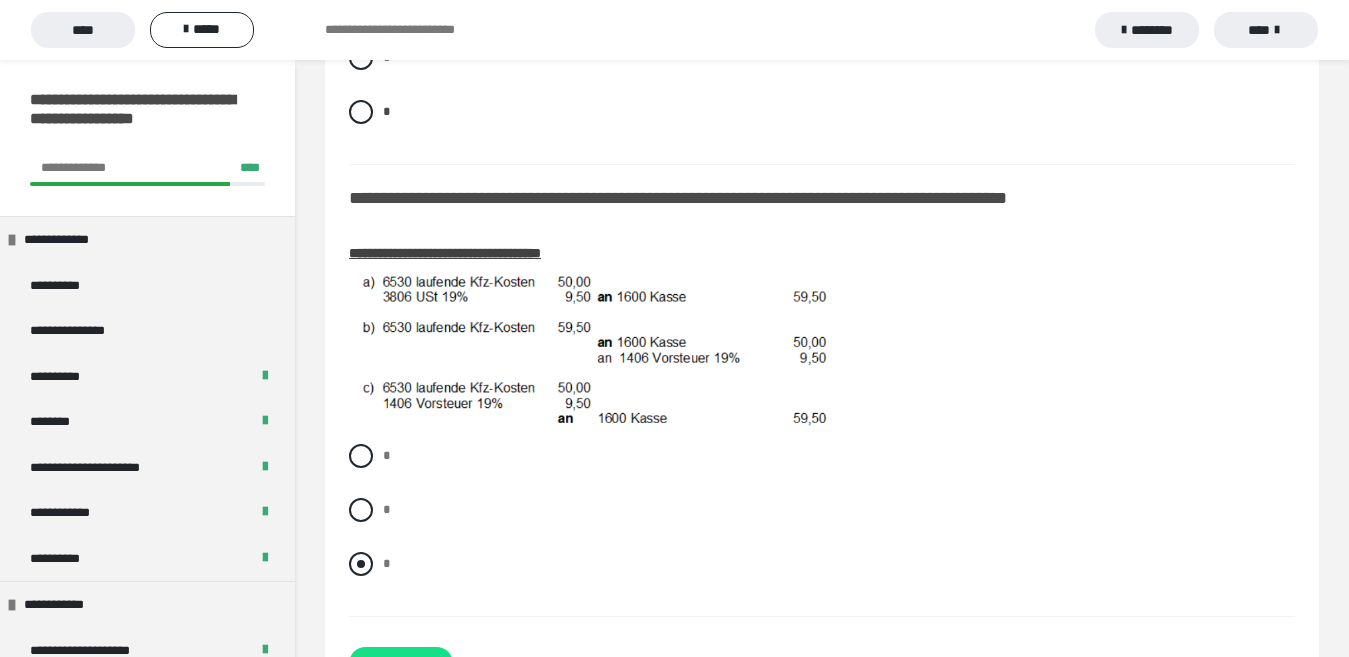 click on "*" at bounding box center (822, 564) 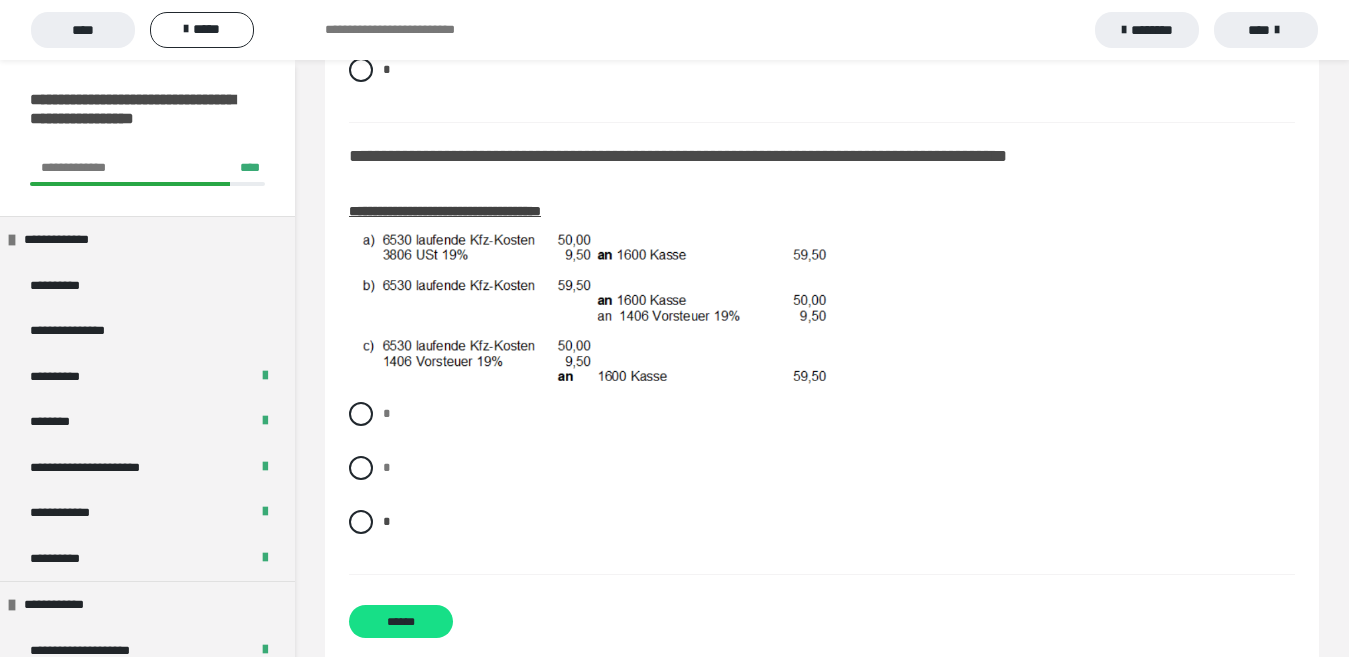 scroll, scrollTop: 3120, scrollLeft: 0, axis: vertical 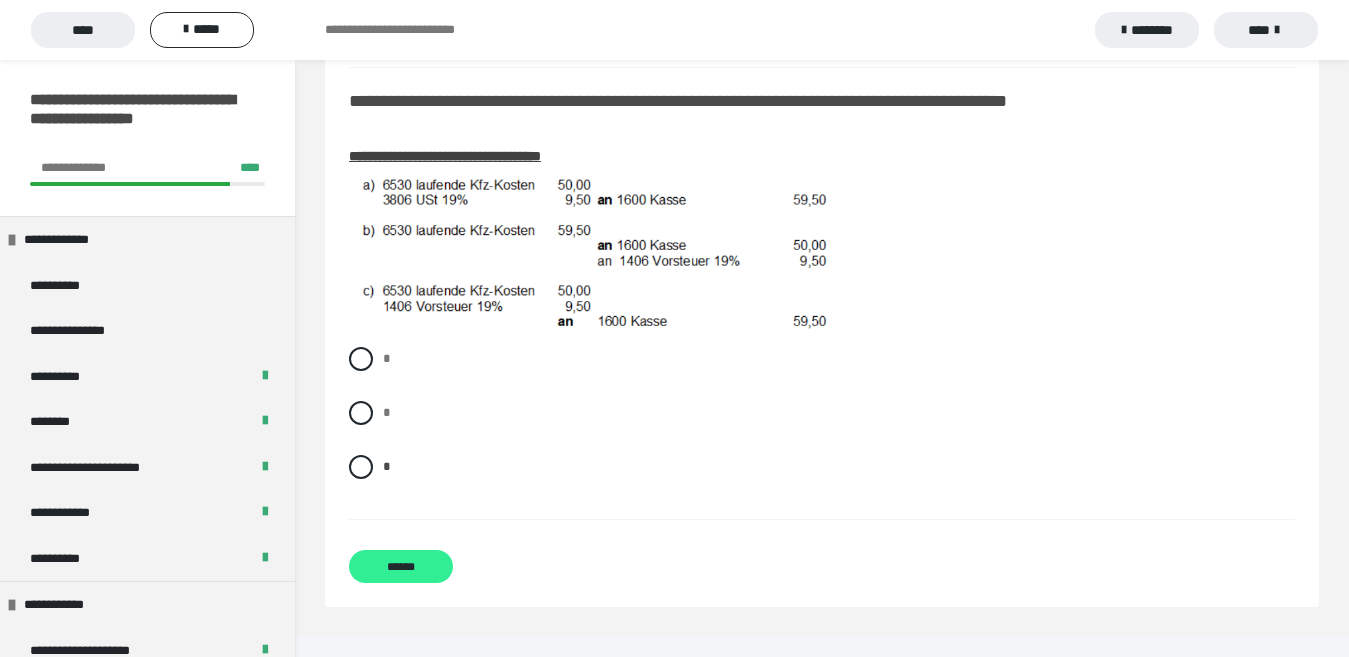 click on "******" at bounding box center (401, 566) 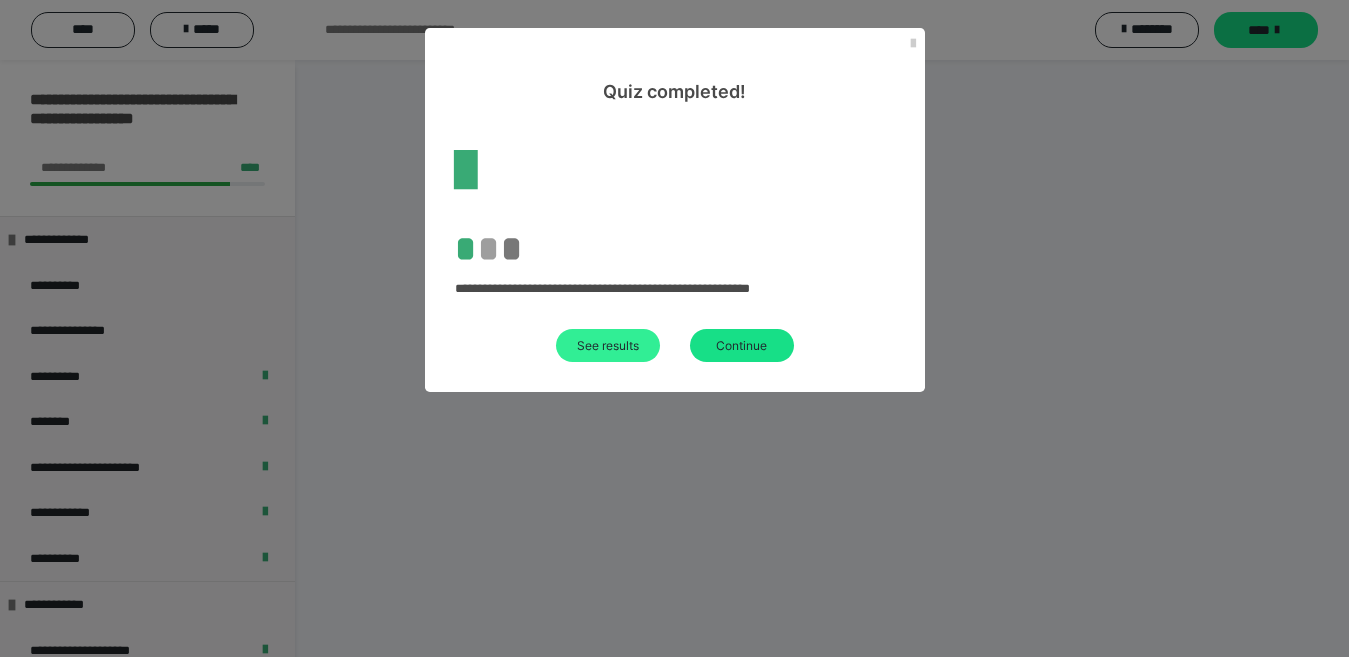 scroll, scrollTop: 60, scrollLeft: 0, axis: vertical 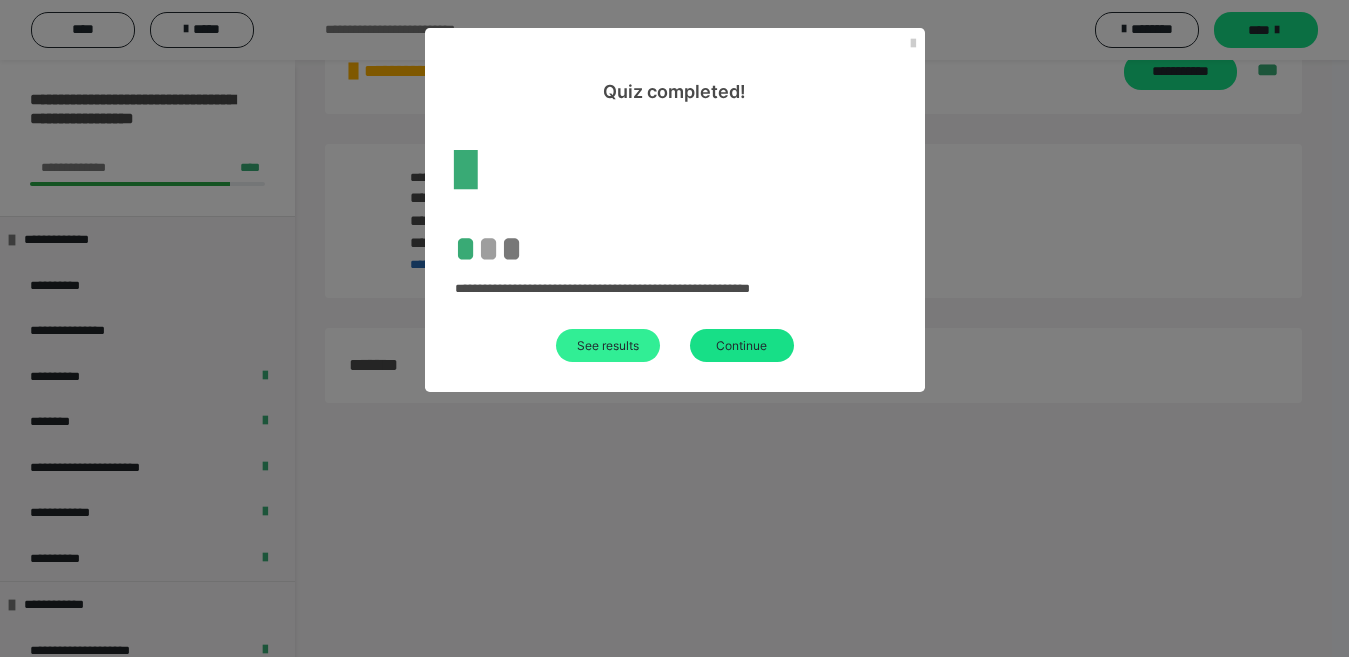 click on "See results" at bounding box center (608, 345) 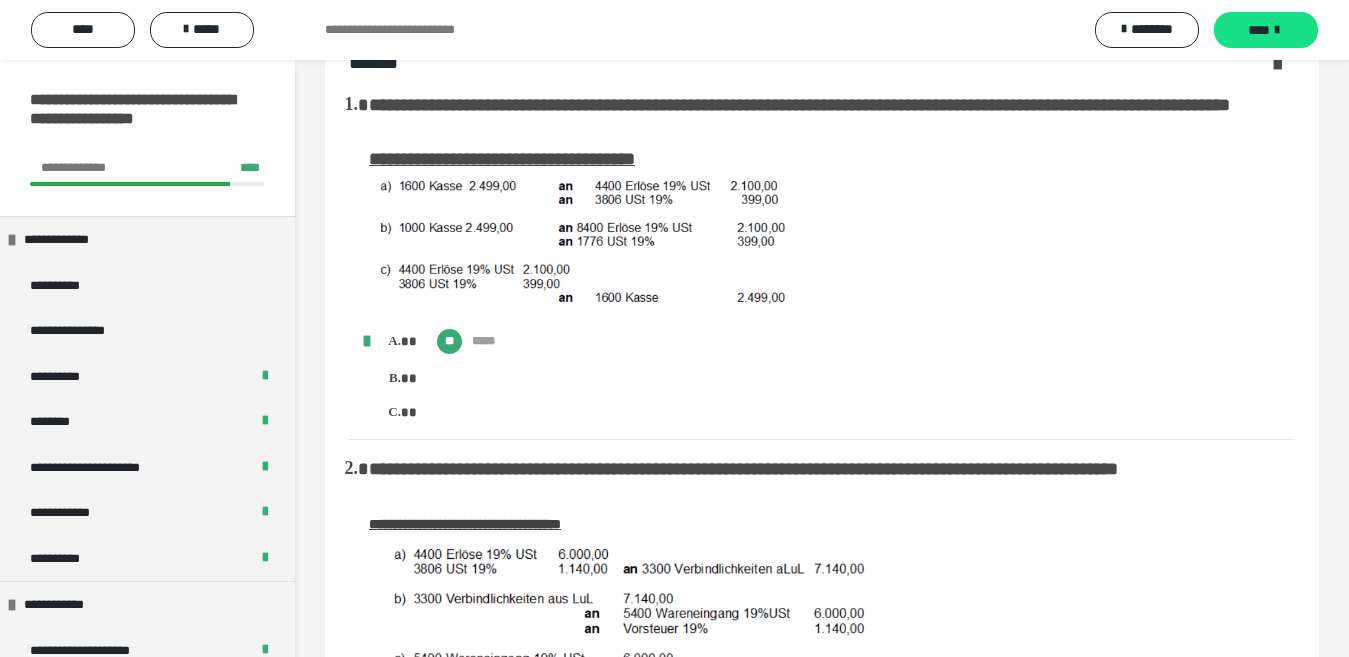 scroll, scrollTop: 2277, scrollLeft: 0, axis: vertical 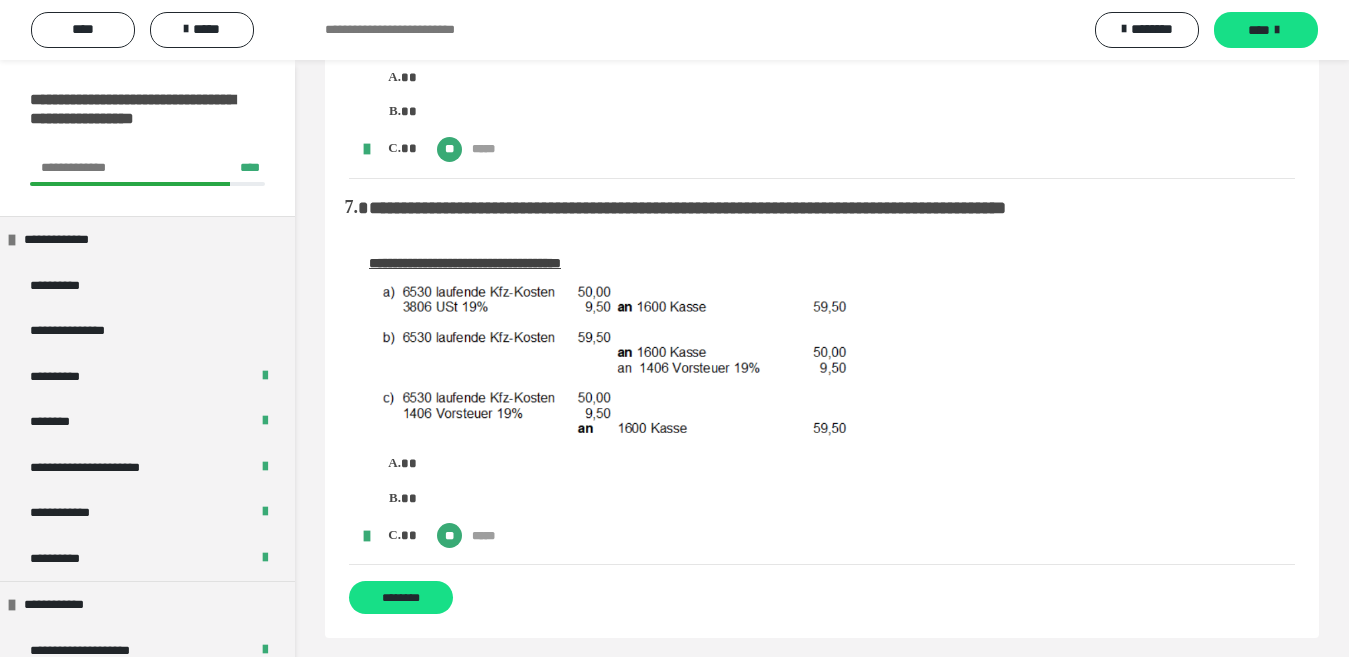 drag, startPoint x: 1338, startPoint y: 202, endPoint x: 1351, endPoint y: 206, distance: 13.601471 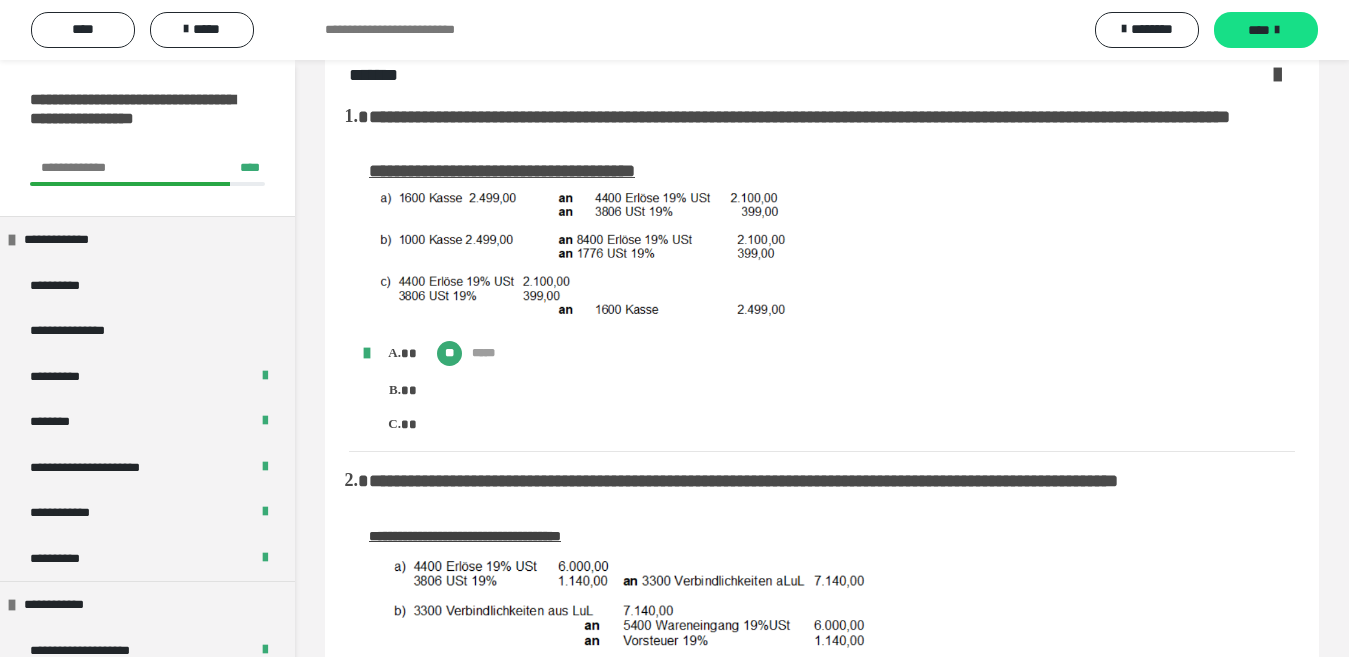 scroll, scrollTop: 0, scrollLeft: 0, axis: both 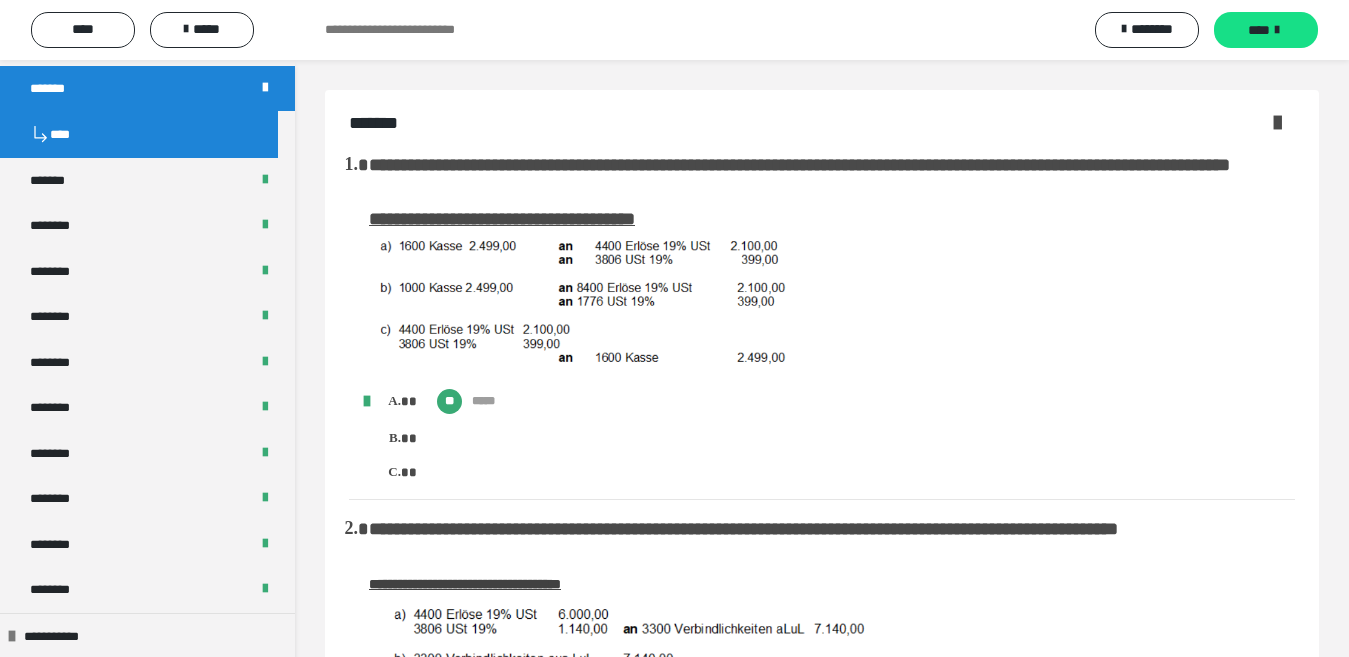 drag, startPoint x: 169, startPoint y: 190, endPoint x: 580, endPoint y: 259, distance: 416.75174 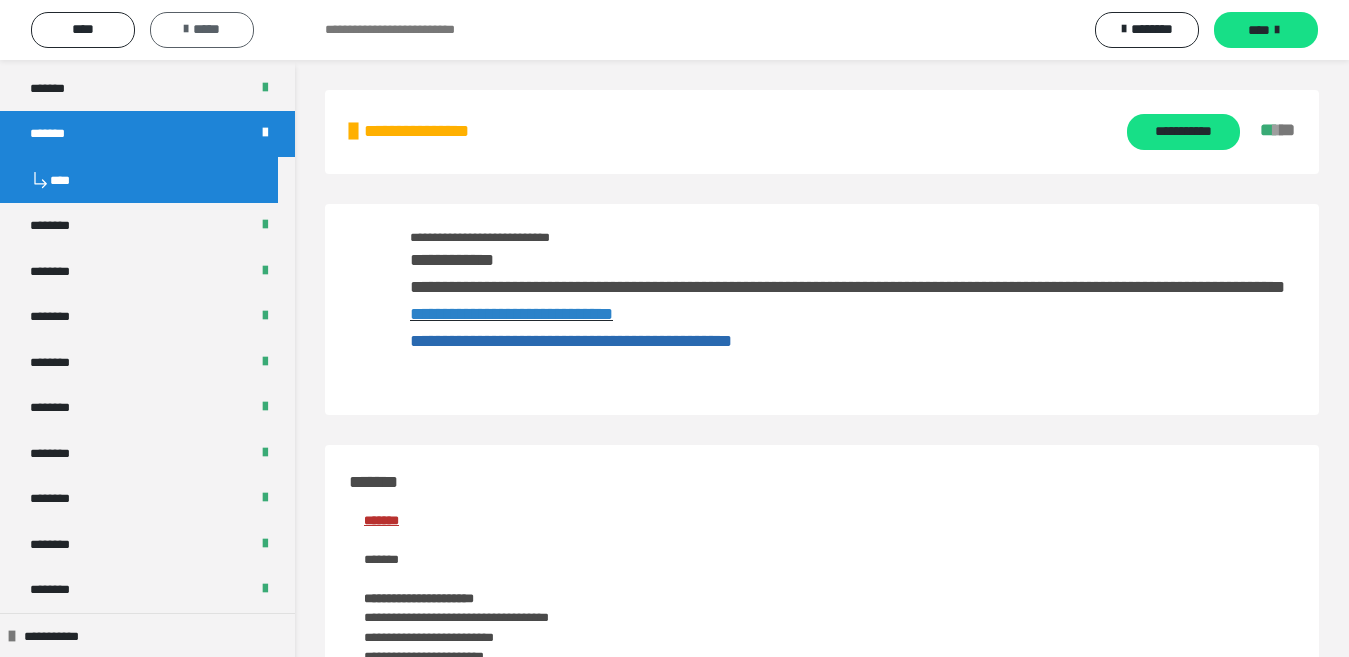 click at bounding box center (186, 29) 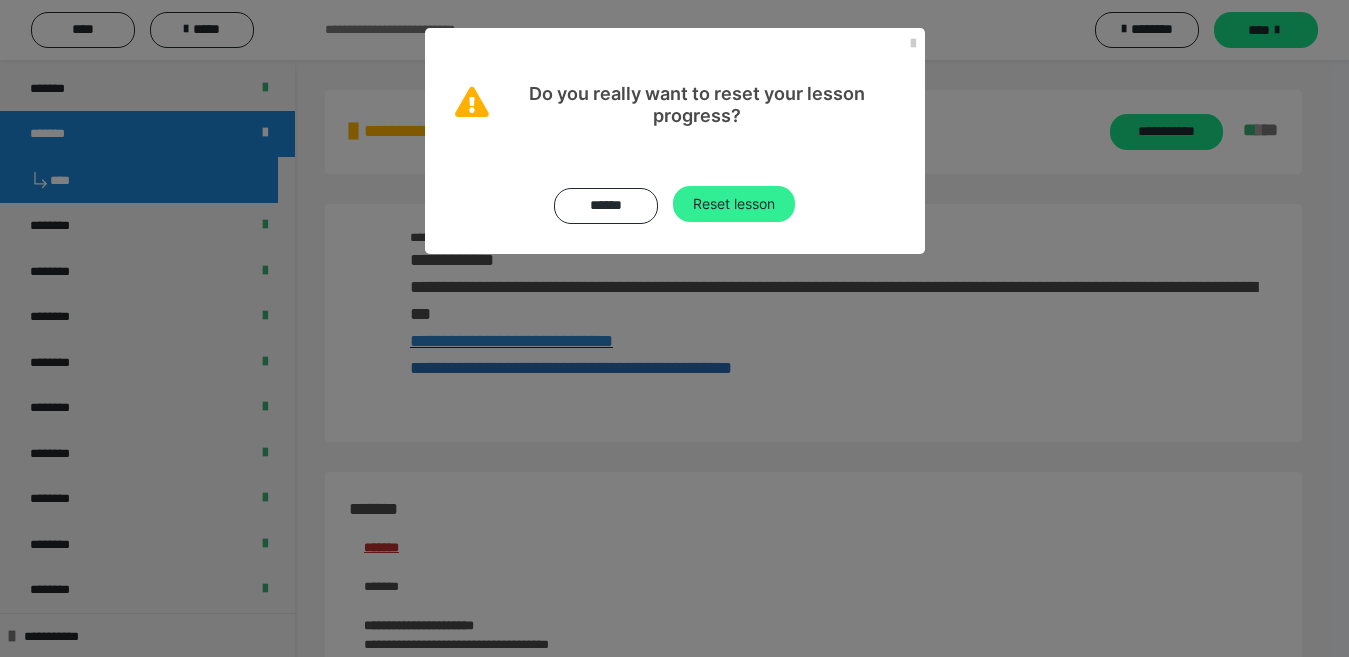 click on "Reset lesson" at bounding box center (734, 204) 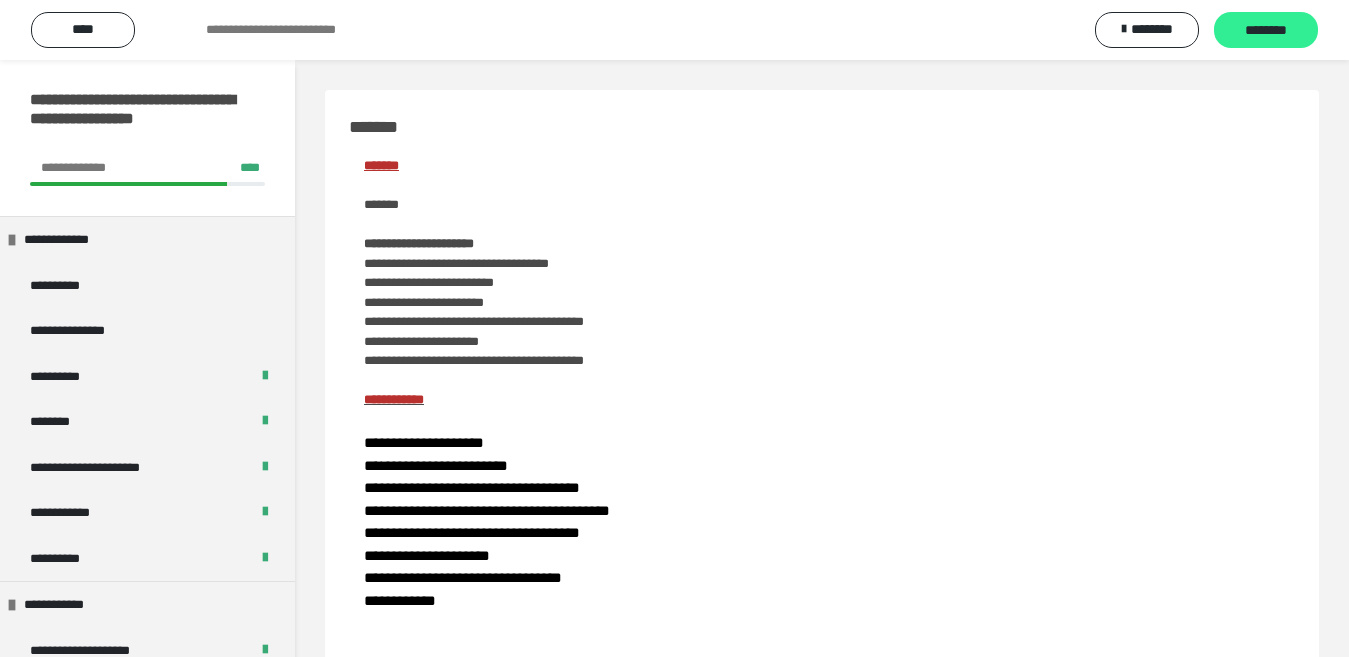 click on "**********" at bounding box center [674, 30] 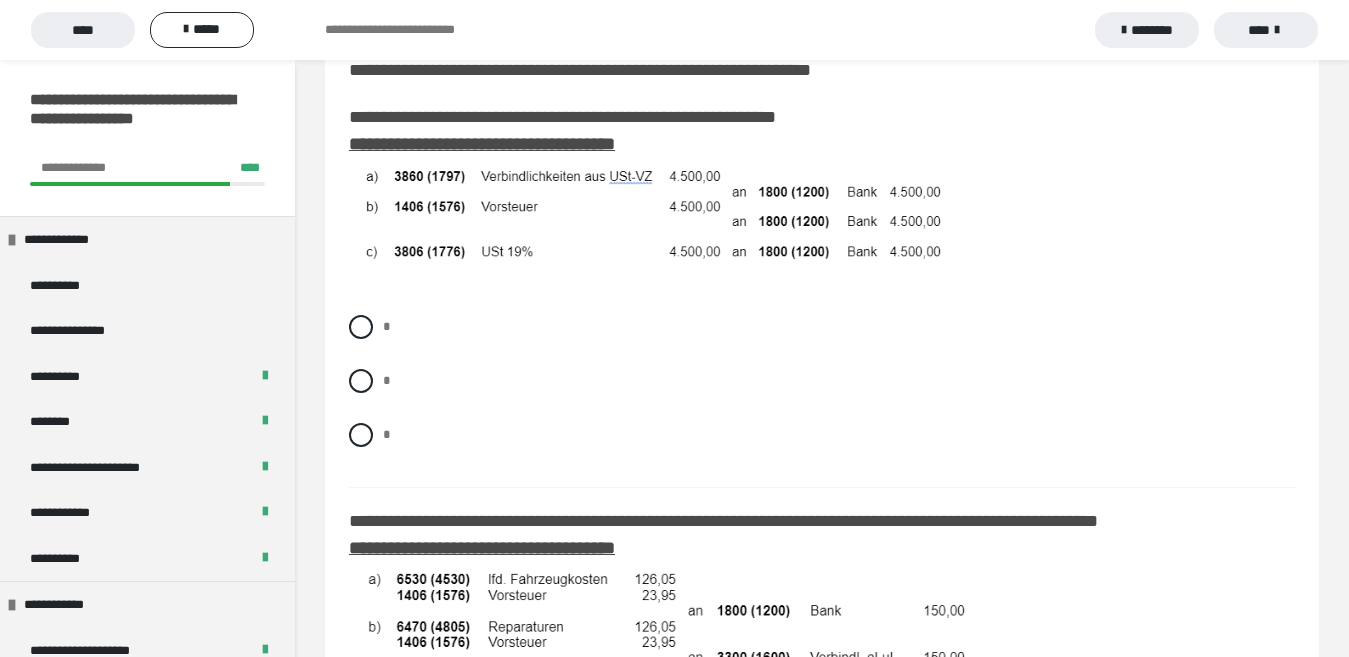 scroll, scrollTop: 810, scrollLeft: 0, axis: vertical 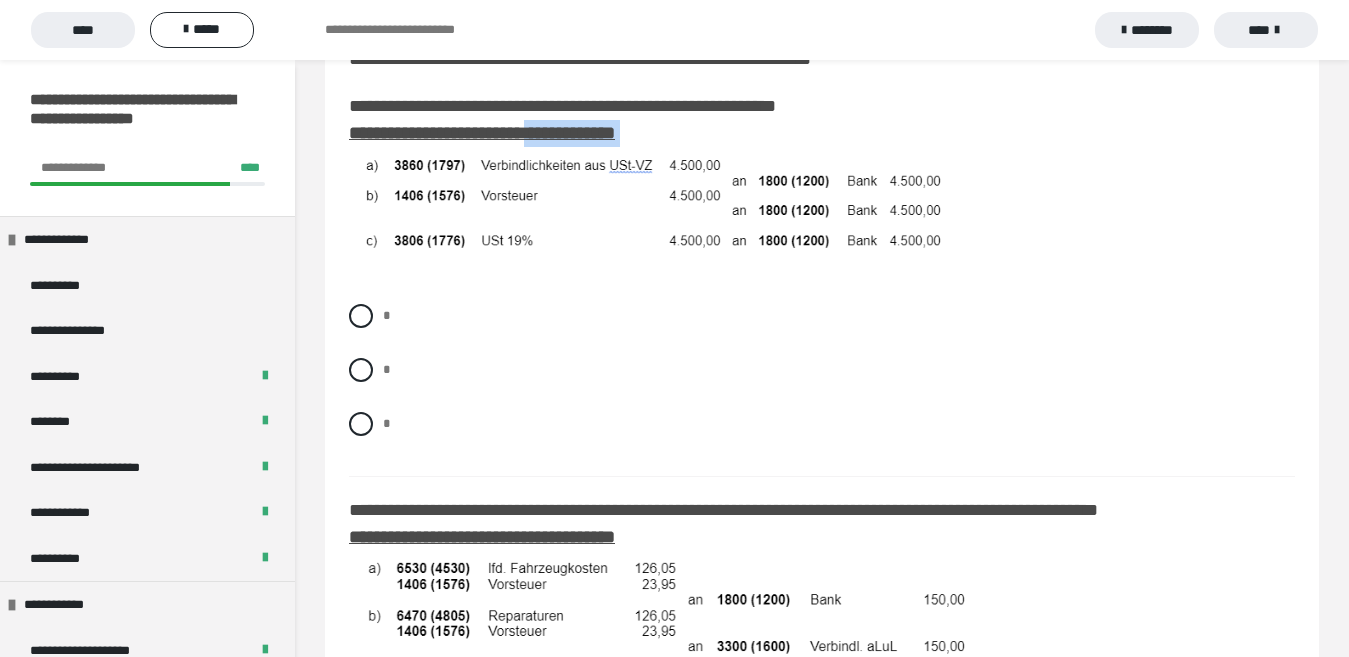 drag, startPoint x: 568, startPoint y: 210, endPoint x: 494, endPoint y: 337, distance: 146.98639 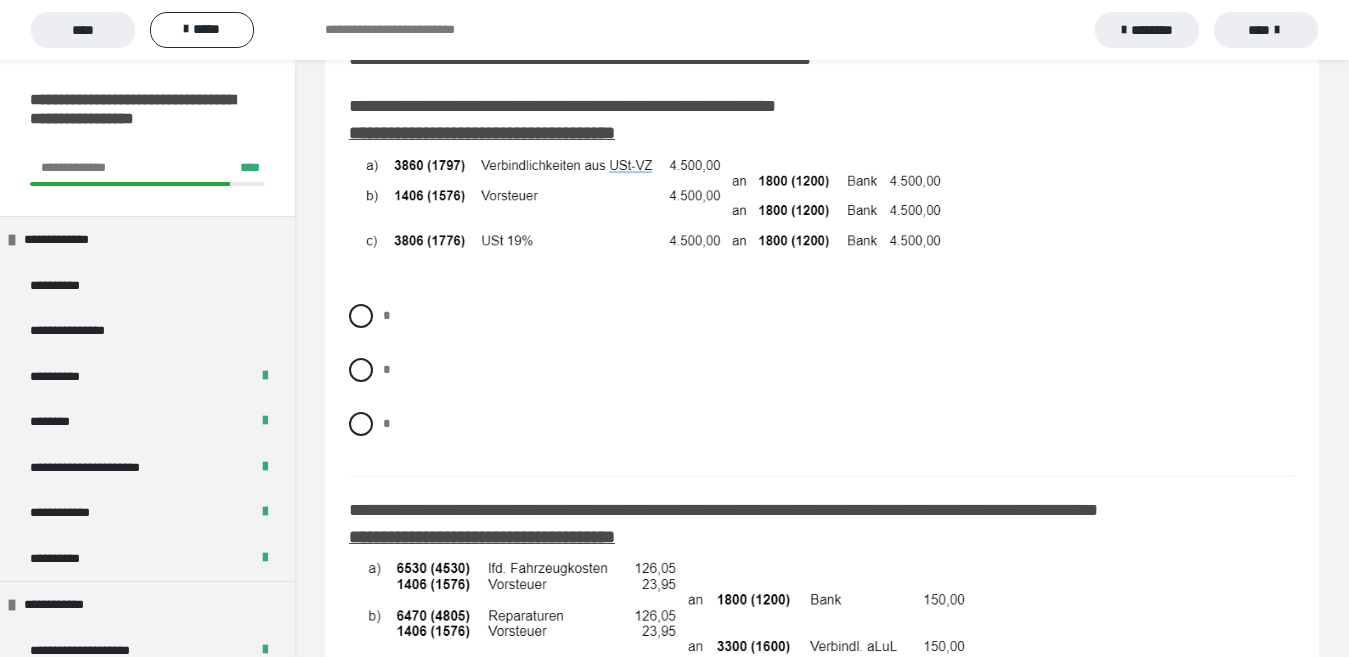 click on "**********" at bounding box center (822, 193) 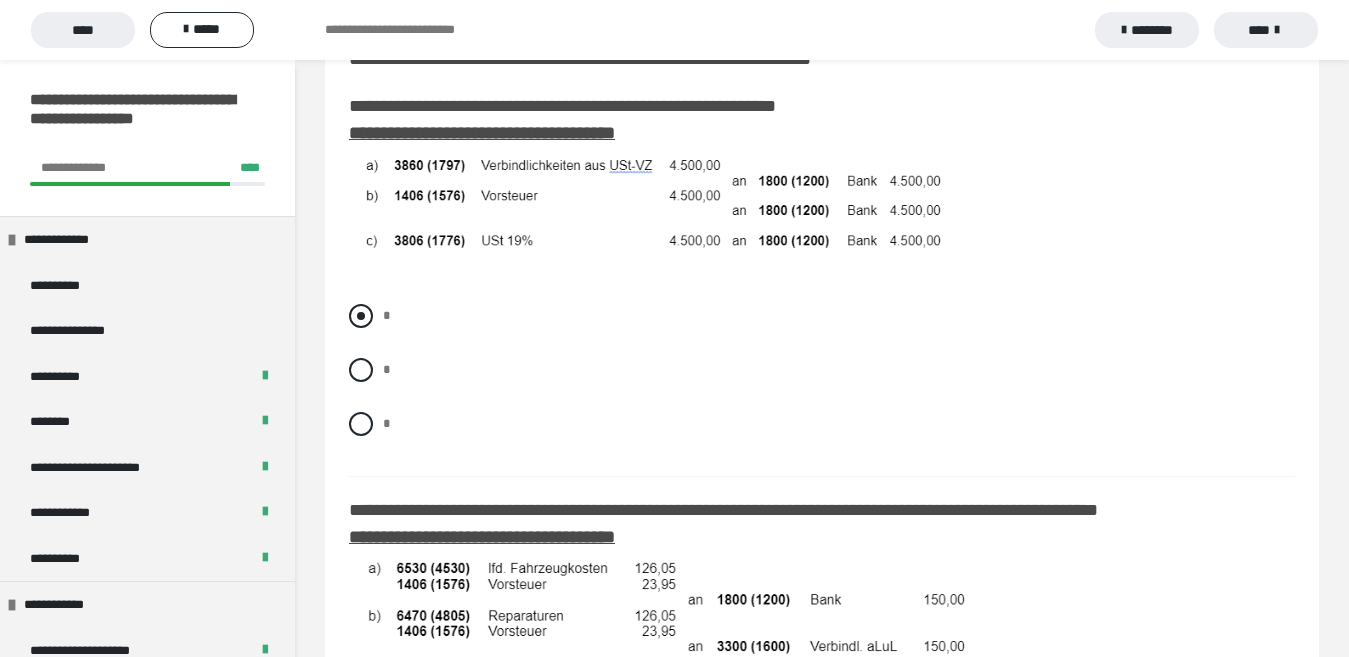 click at bounding box center (361, 316) 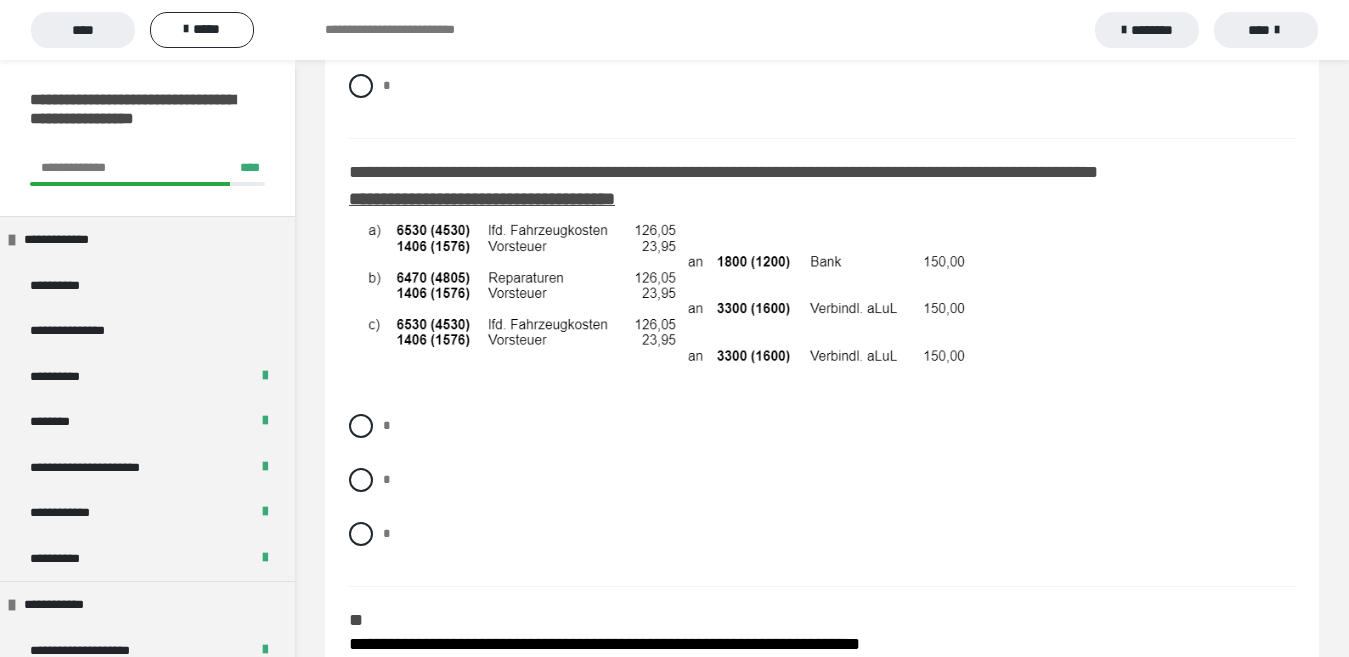scroll, scrollTop: 1182, scrollLeft: 0, axis: vertical 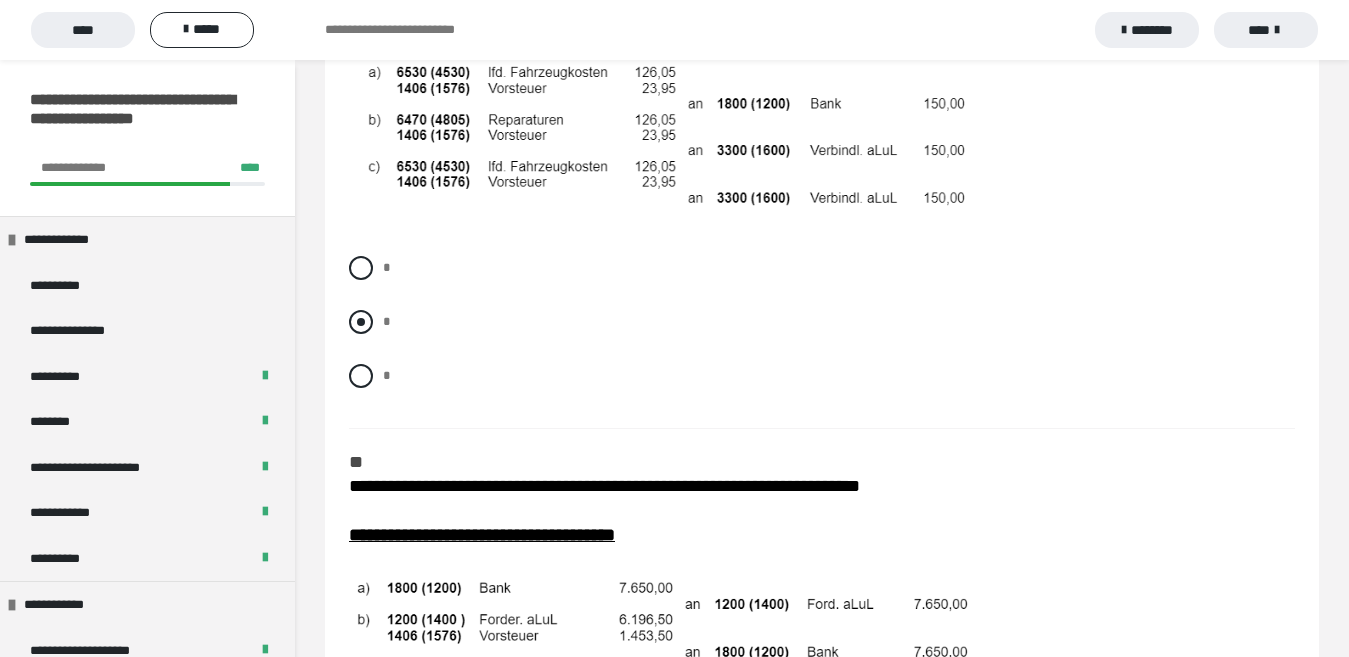 click at bounding box center (361, 322) 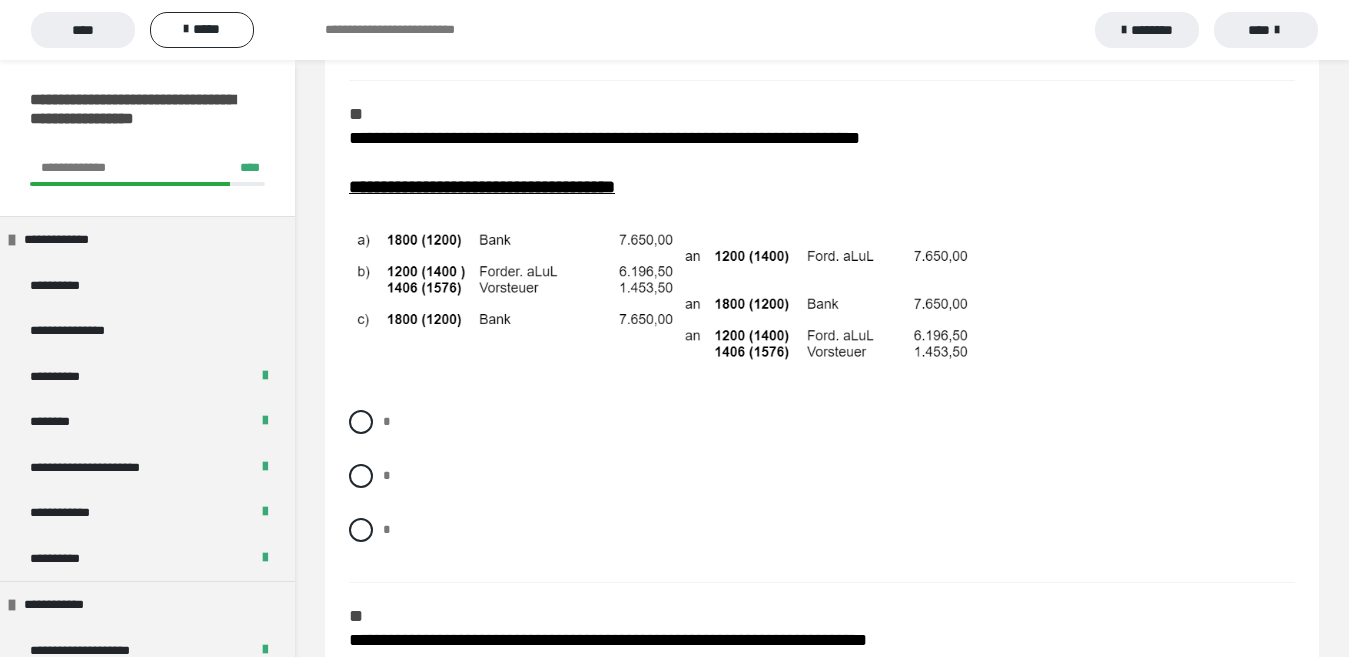 scroll, scrollTop: 1846, scrollLeft: 0, axis: vertical 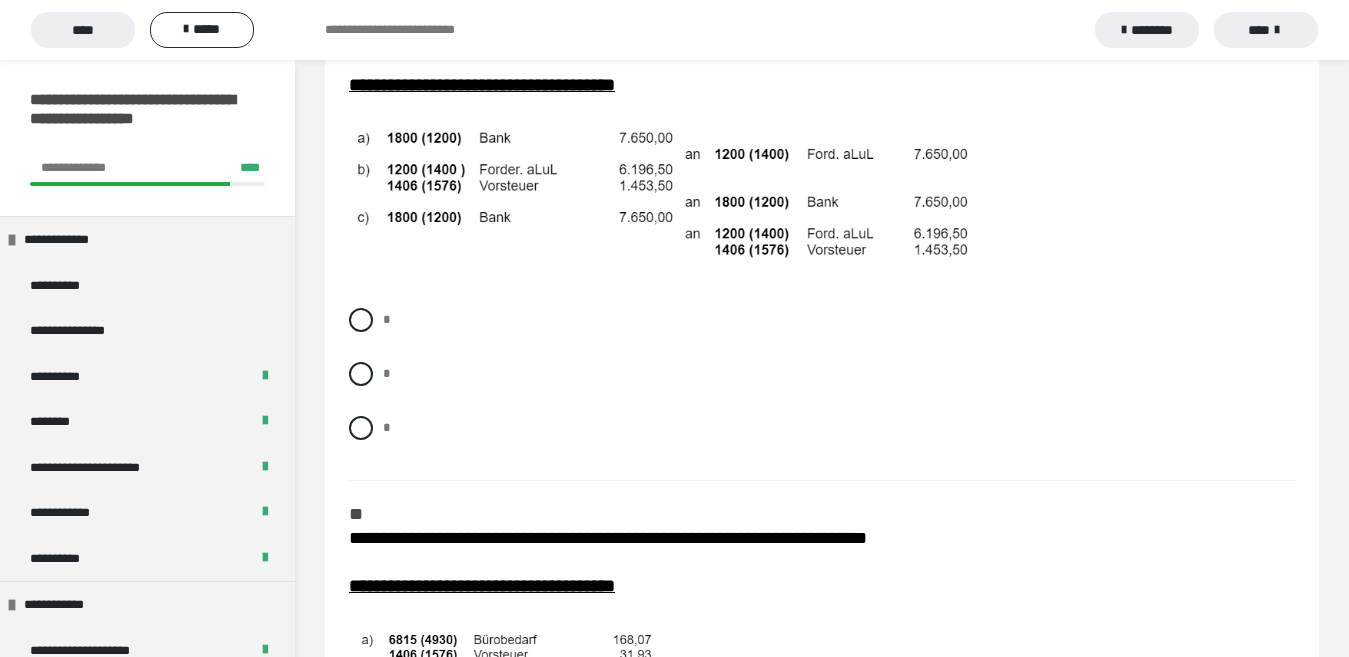 drag, startPoint x: 367, startPoint y: 397, endPoint x: 644, endPoint y: 360, distance: 279.4602 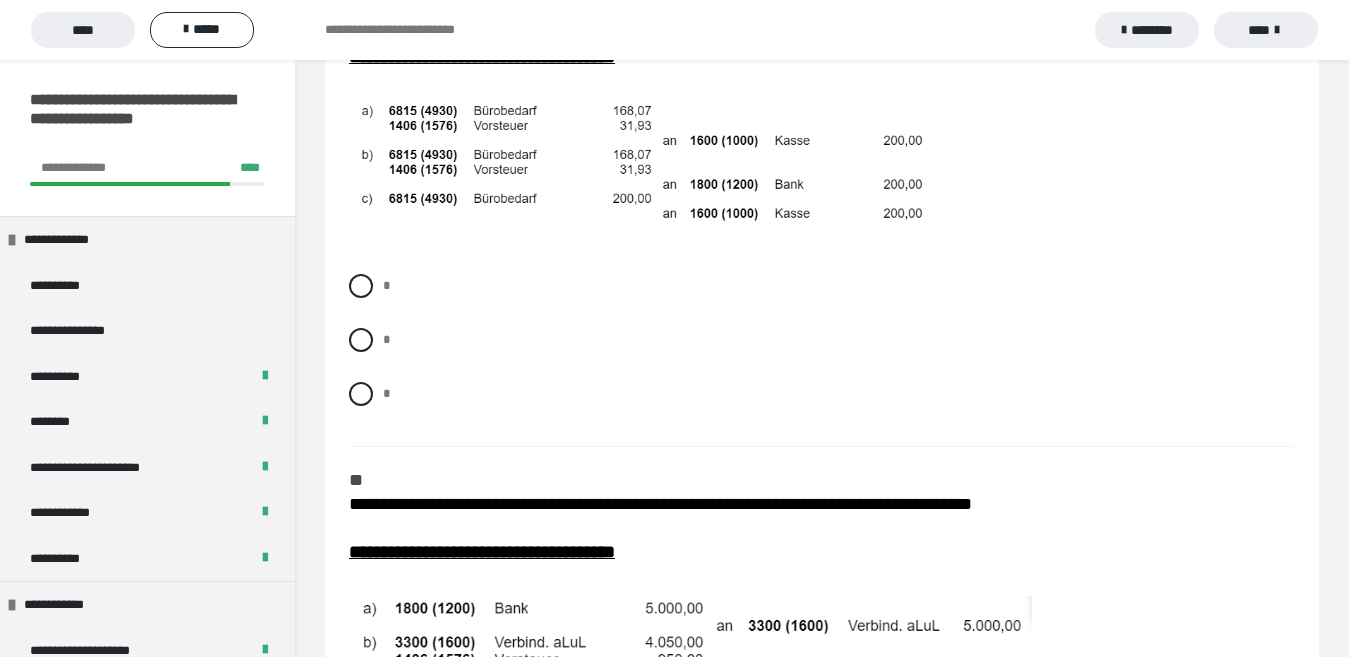 scroll, scrollTop: 2273, scrollLeft: 0, axis: vertical 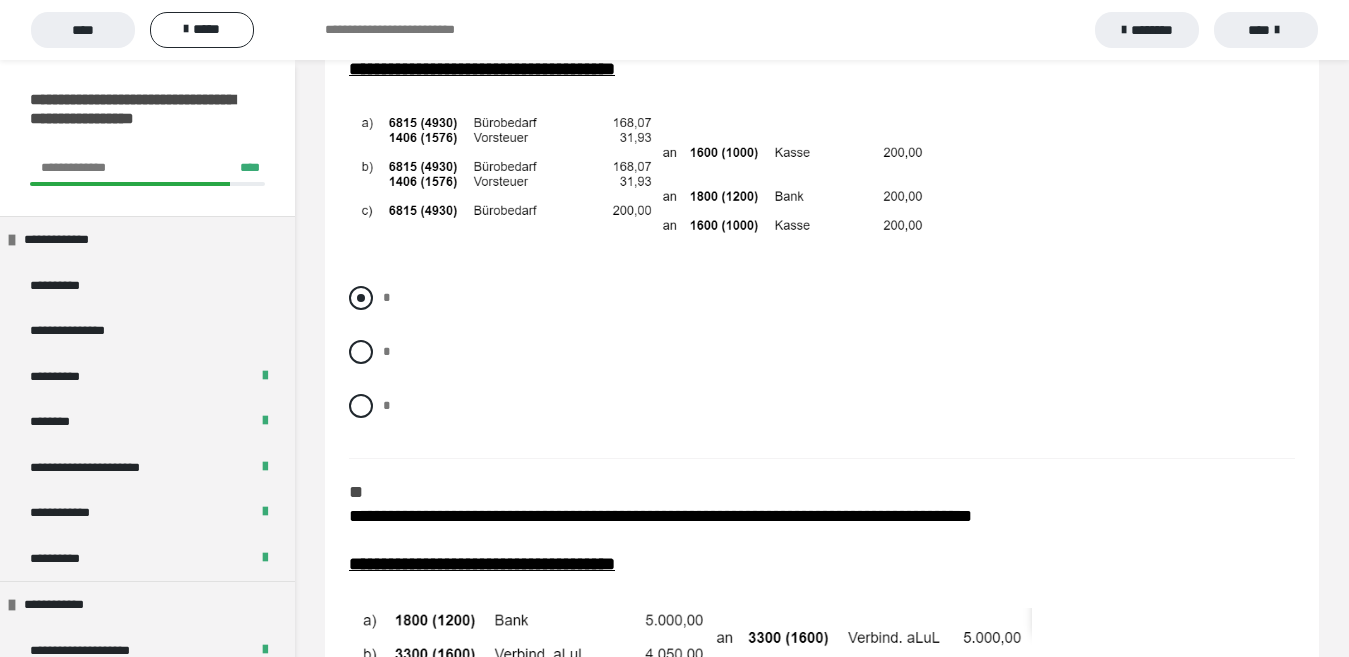 click at bounding box center [361, 298] 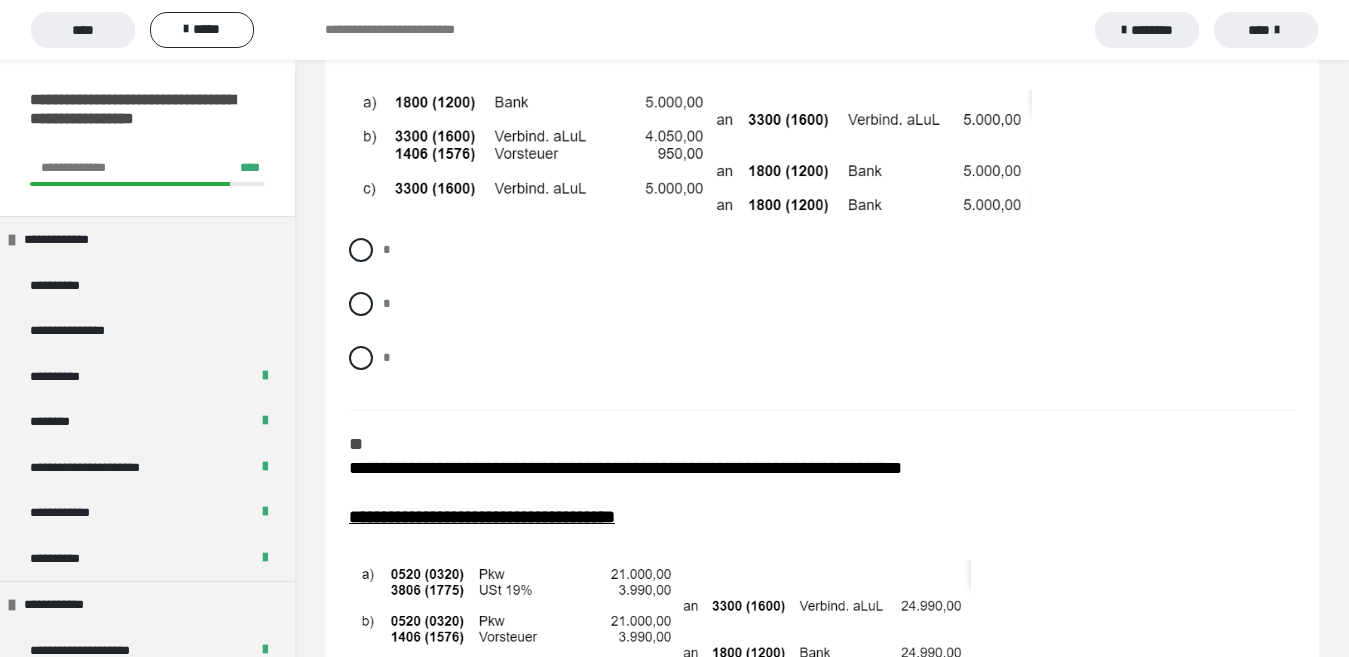 scroll, scrollTop: 2724, scrollLeft: 0, axis: vertical 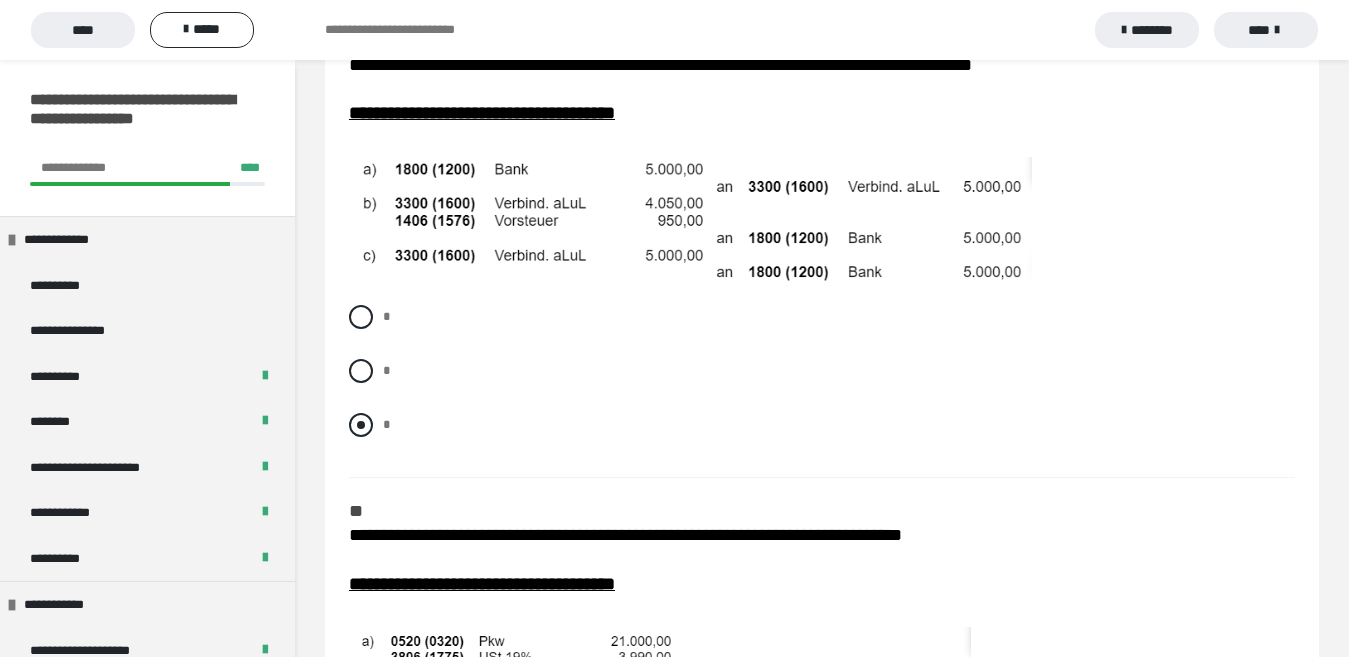 click at bounding box center (361, 425) 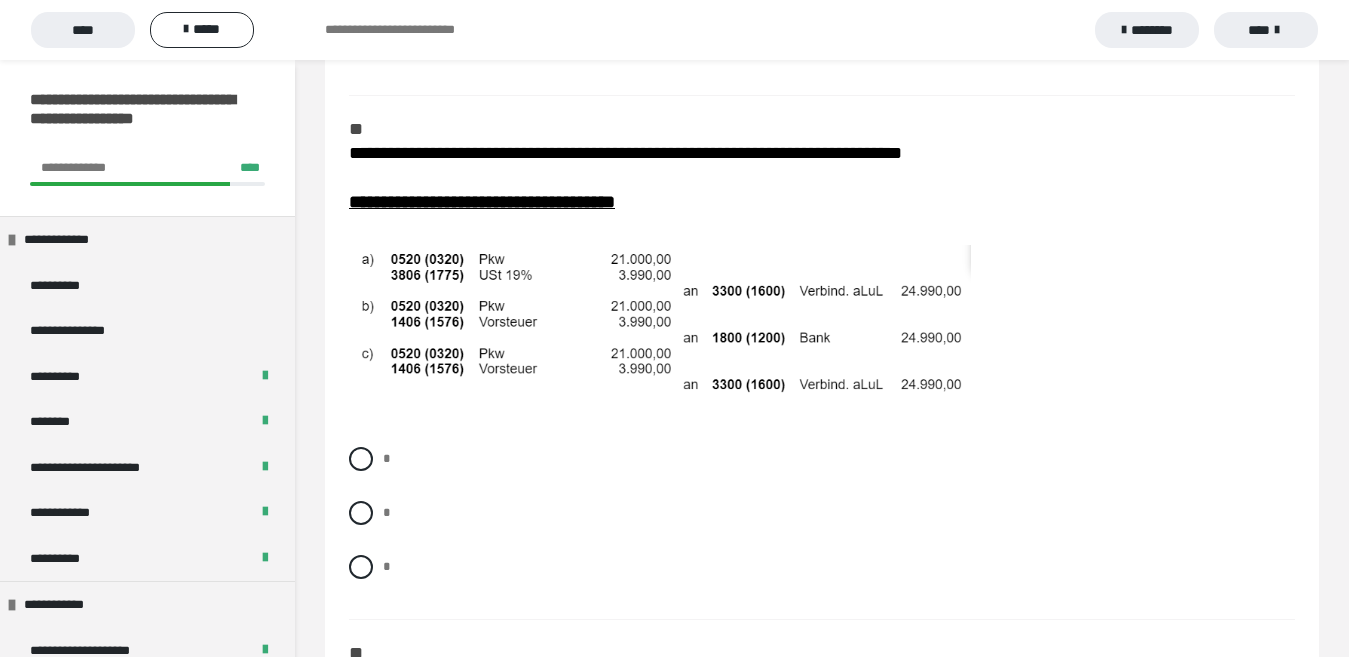 scroll, scrollTop: 3118, scrollLeft: 0, axis: vertical 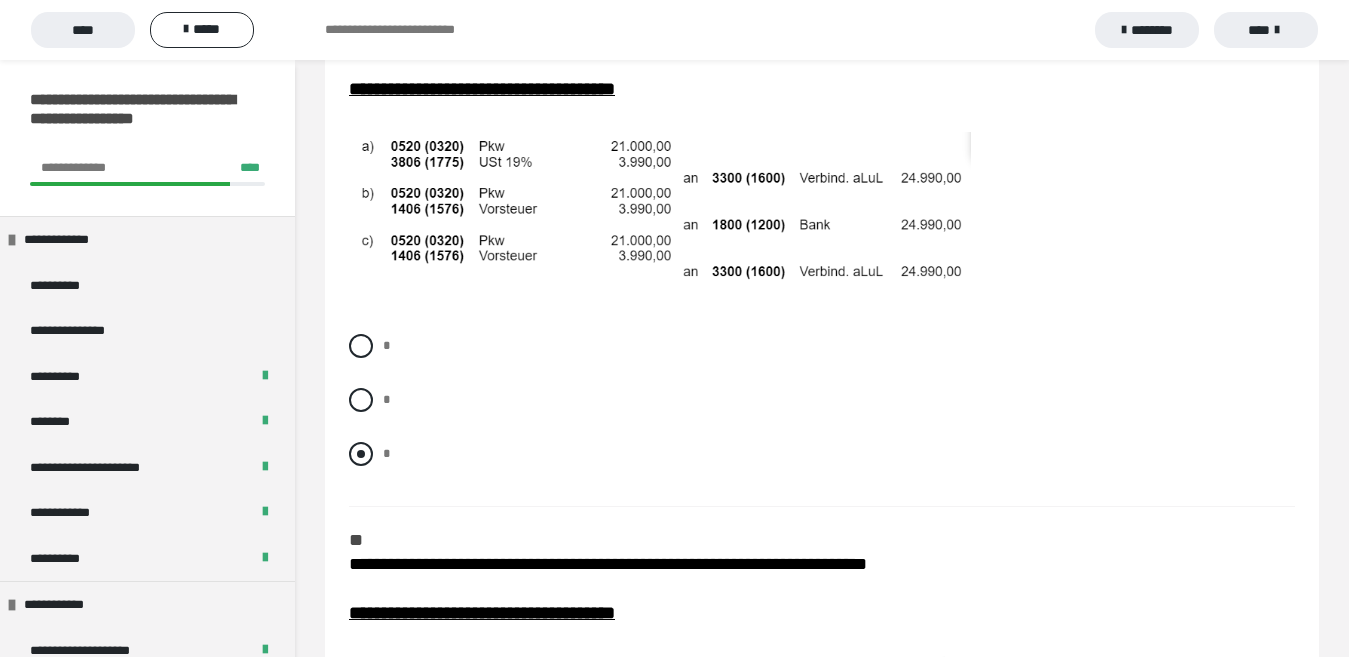 click at bounding box center [361, 454] 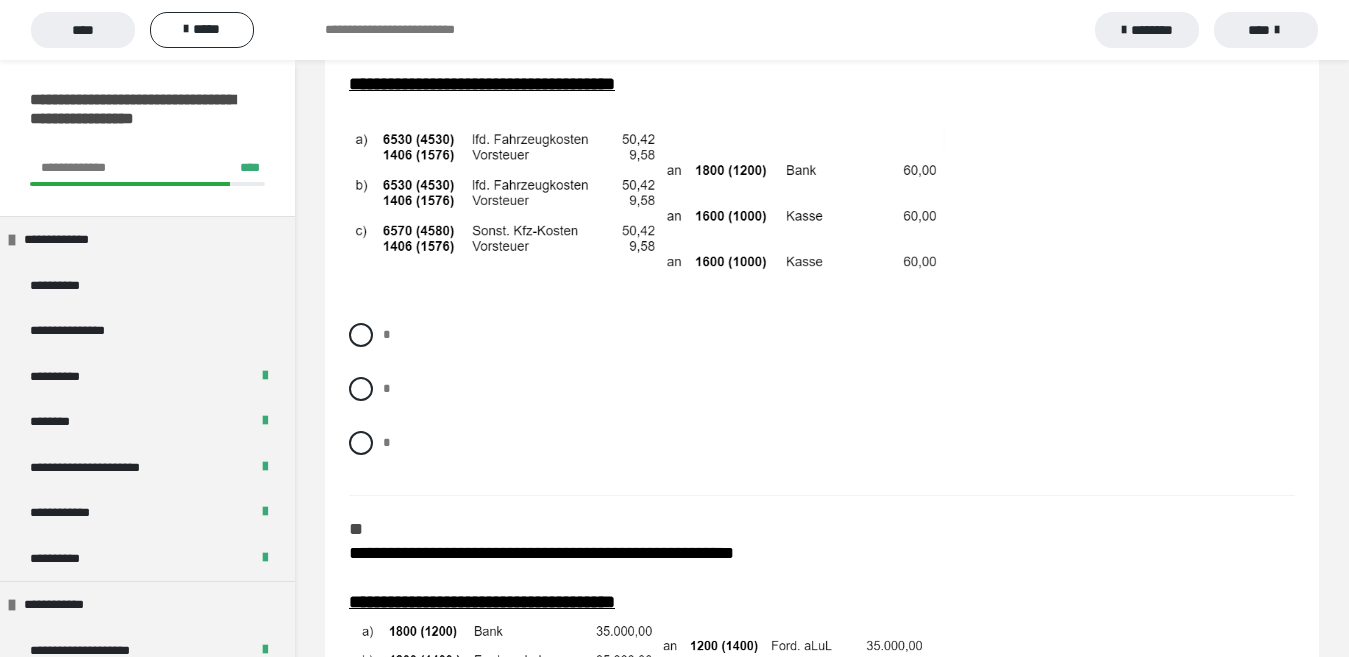 scroll, scrollTop: 3725, scrollLeft: 0, axis: vertical 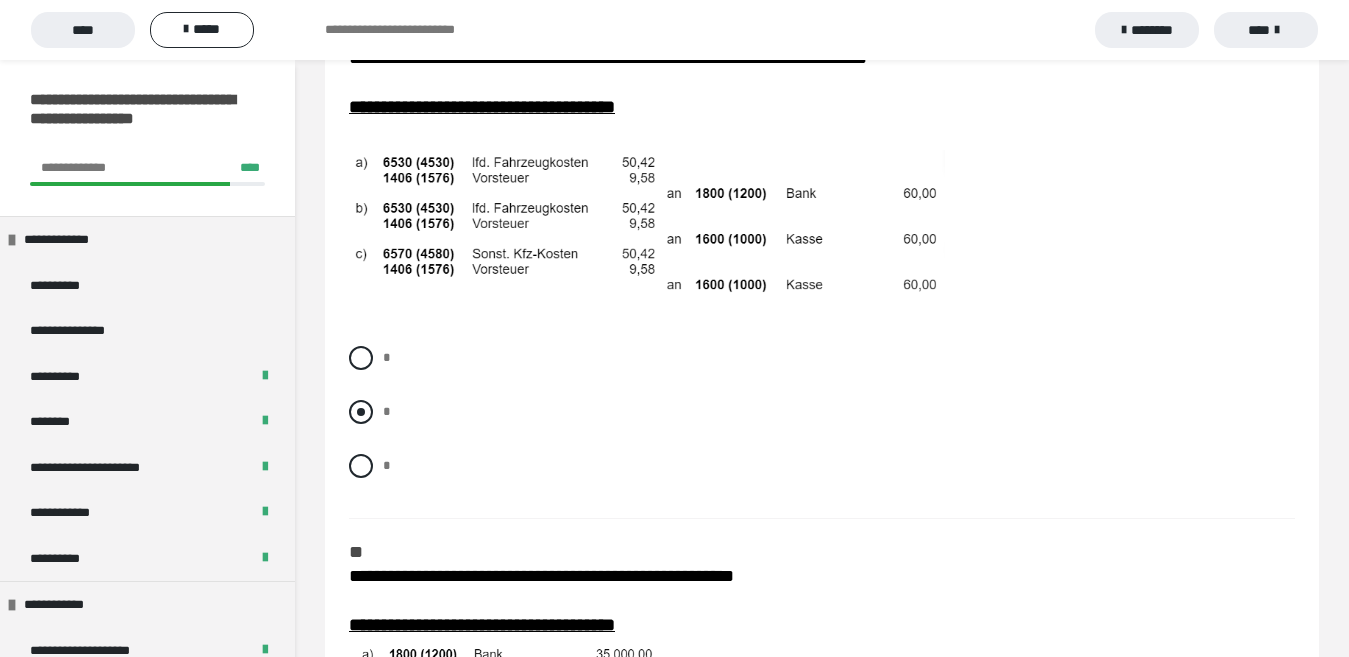 click on "*" at bounding box center [822, 412] 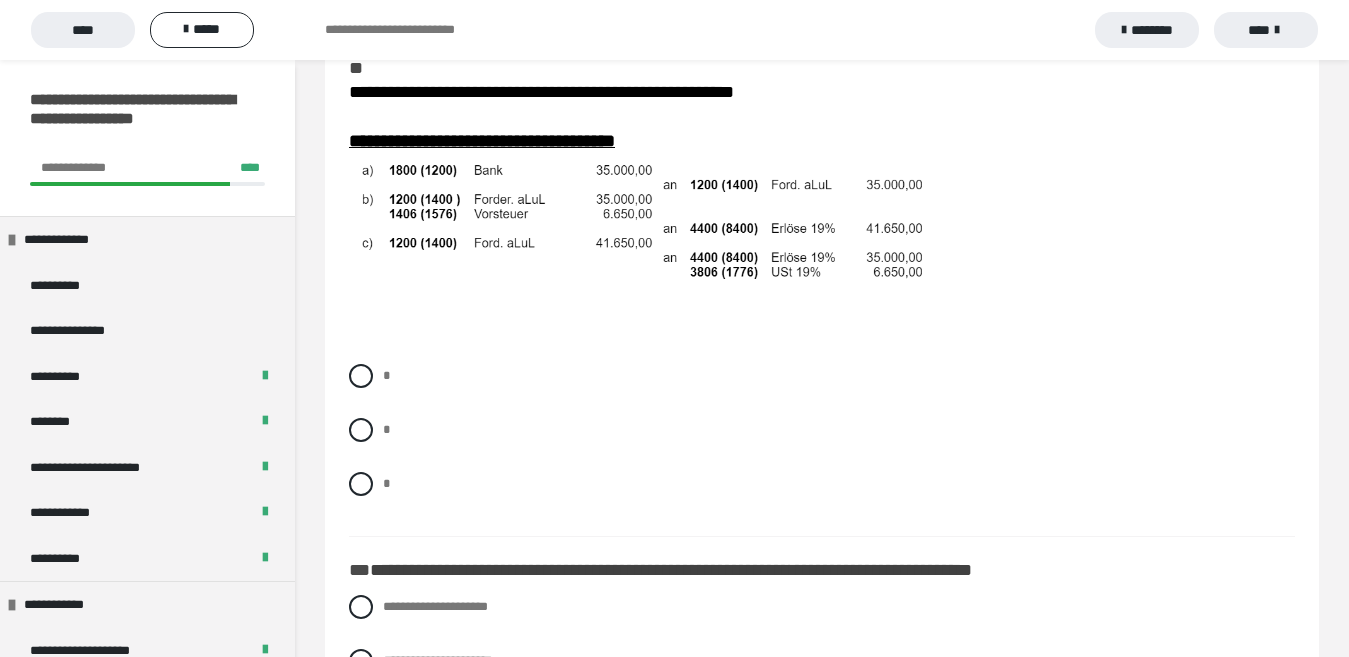 scroll, scrollTop: 4254, scrollLeft: 0, axis: vertical 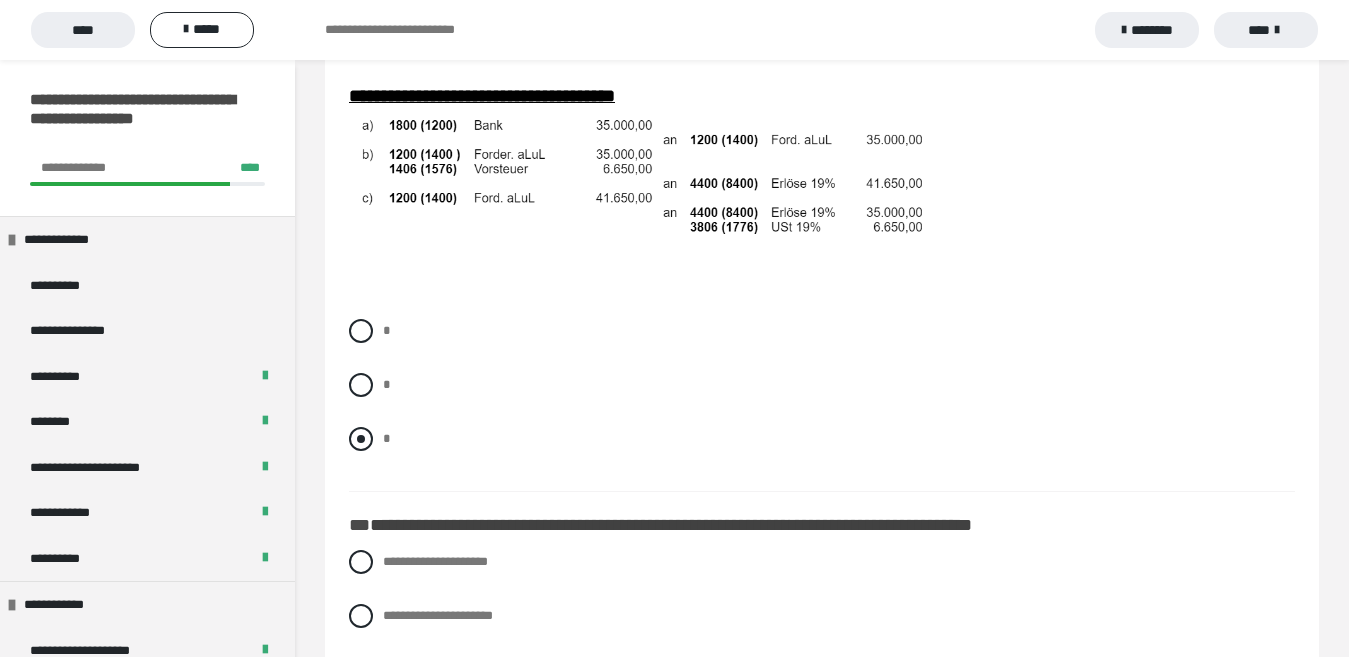 drag, startPoint x: 378, startPoint y: 507, endPoint x: 561, endPoint y: 521, distance: 183.53474 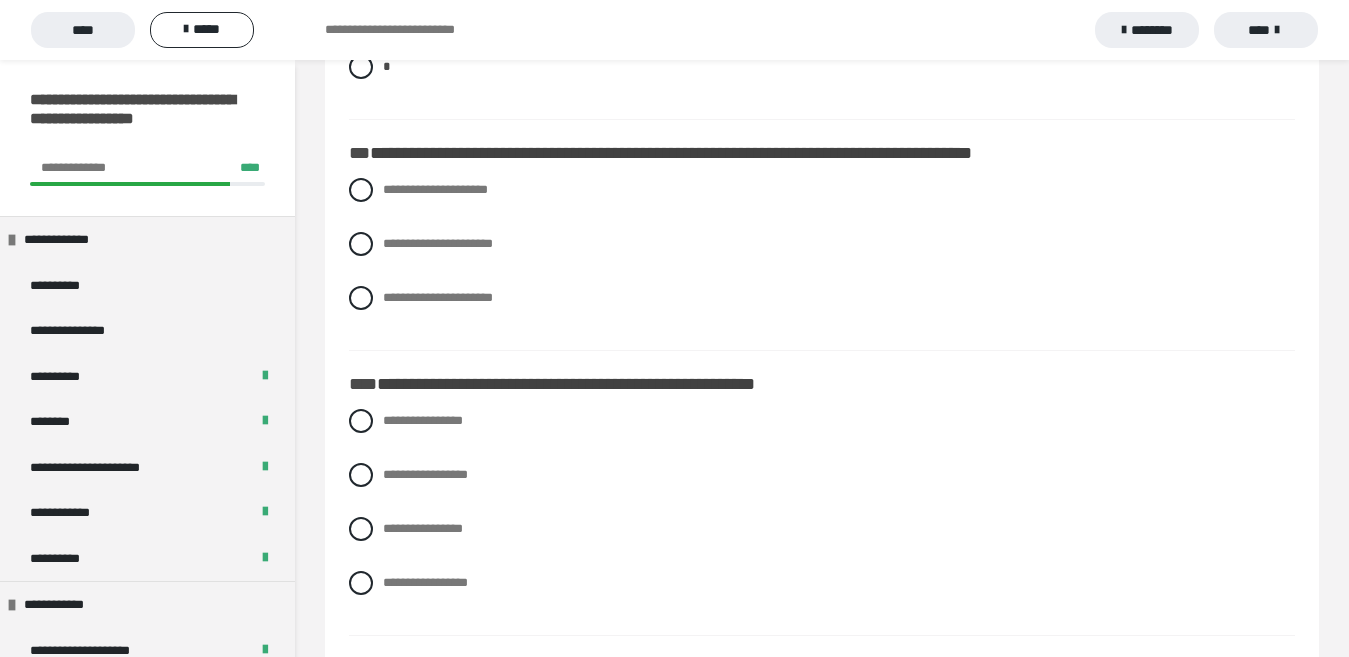 scroll, scrollTop: 4637, scrollLeft: 0, axis: vertical 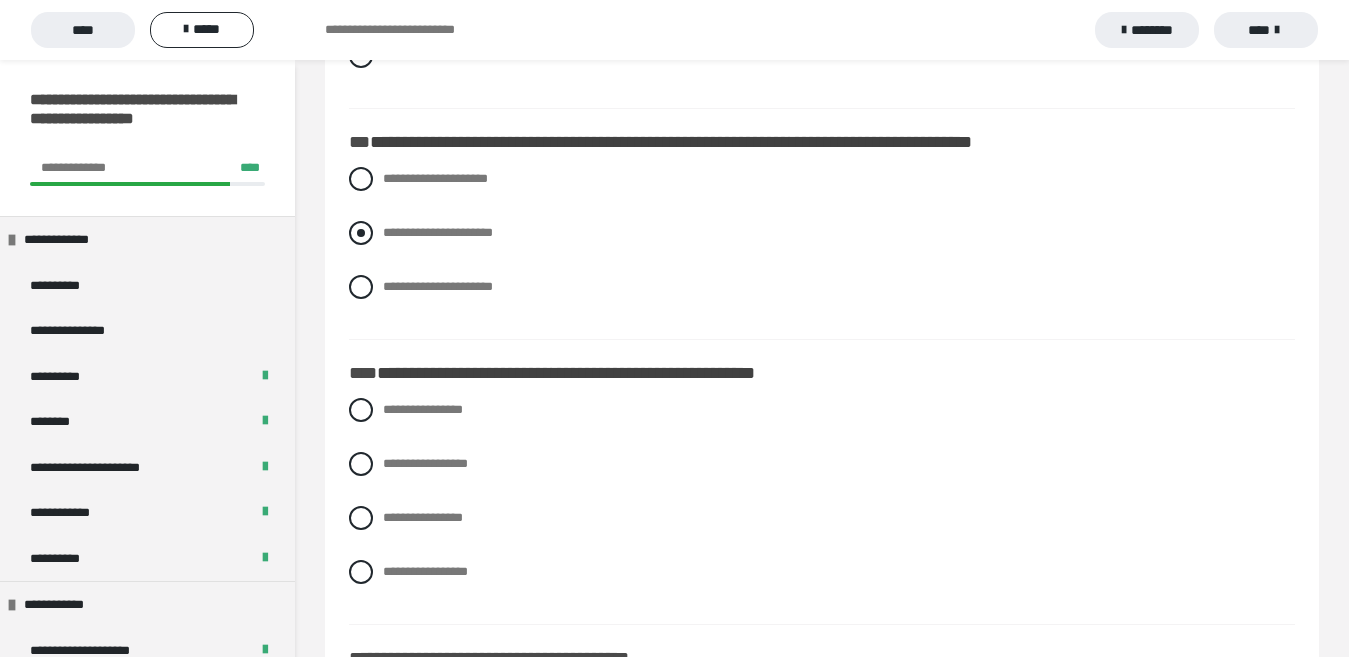 click on "**********" at bounding box center (438, 232) 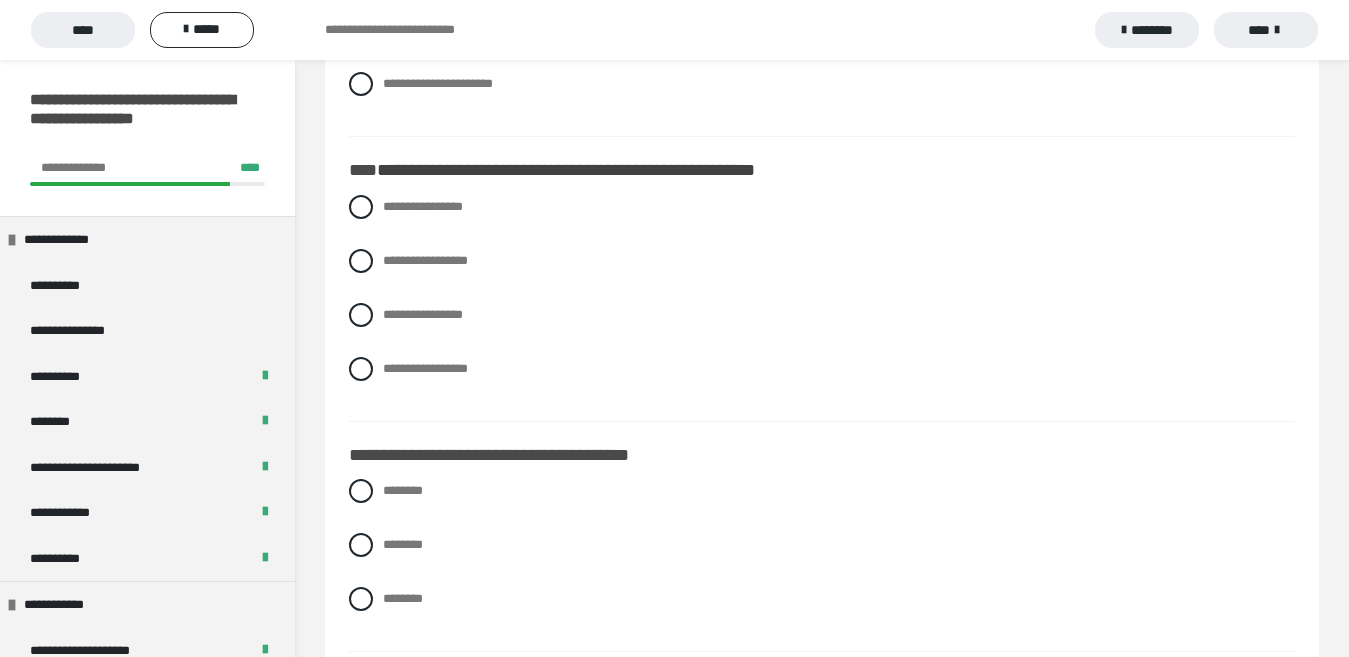 scroll, scrollTop: 4806, scrollLeft: 0, axis: vertical 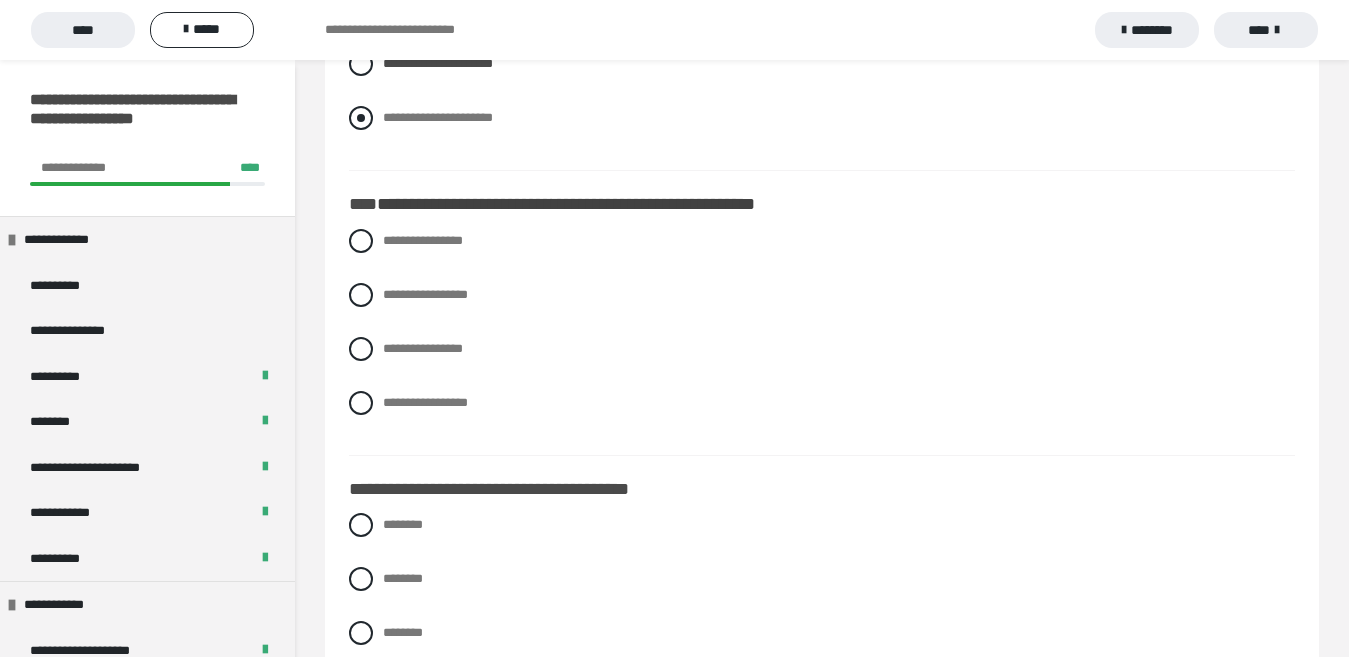 click on "**********" at bounding box center (438, 117) 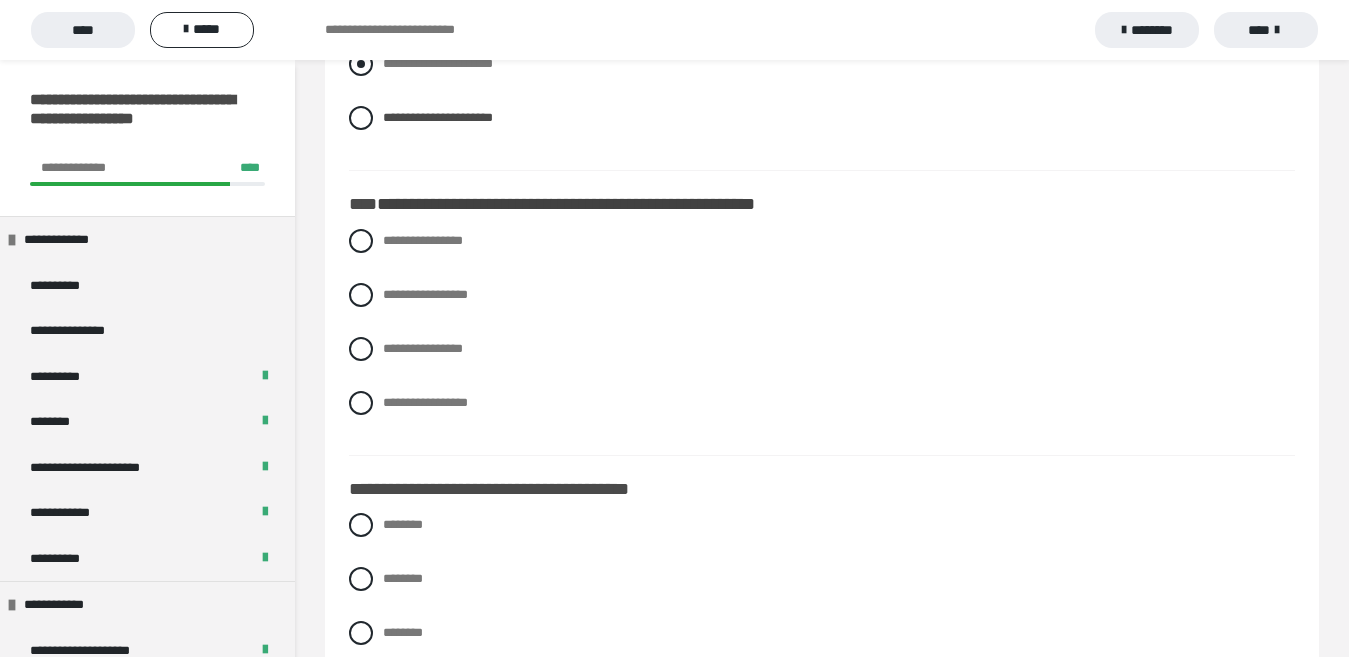 click on "**********" at bounding box center (438, 63) 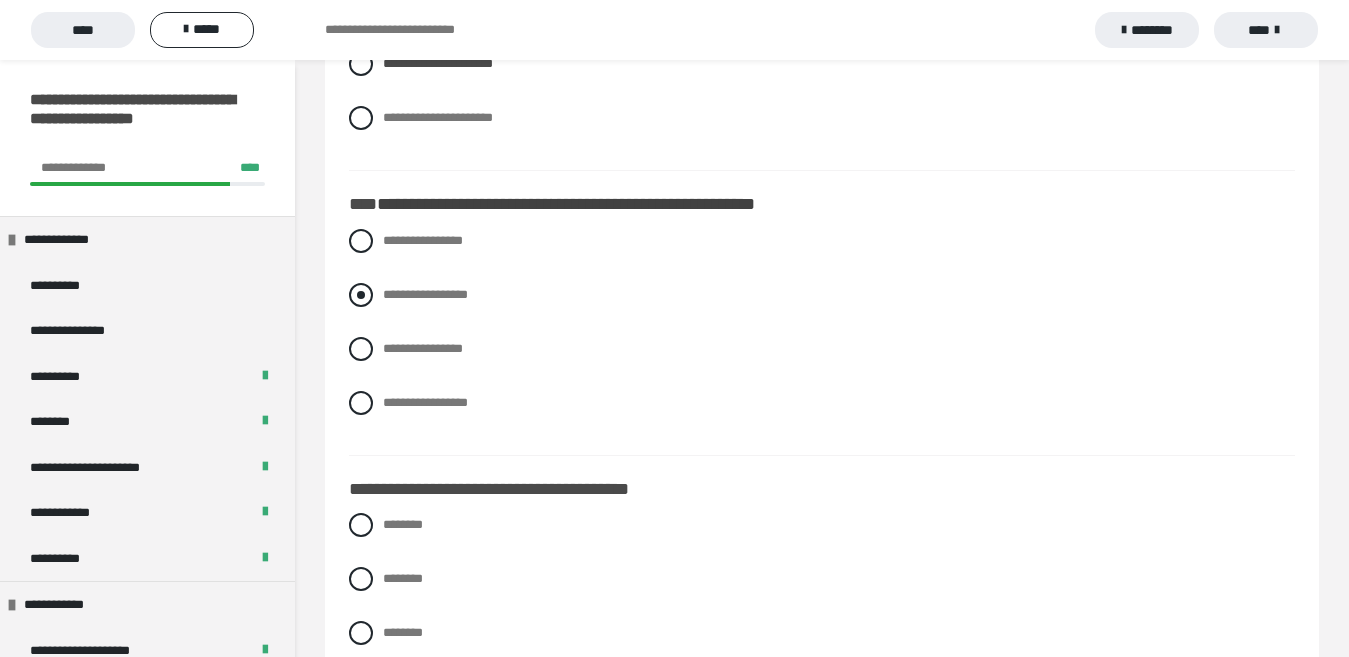 click on "**********" at bounding box center (425, 294) 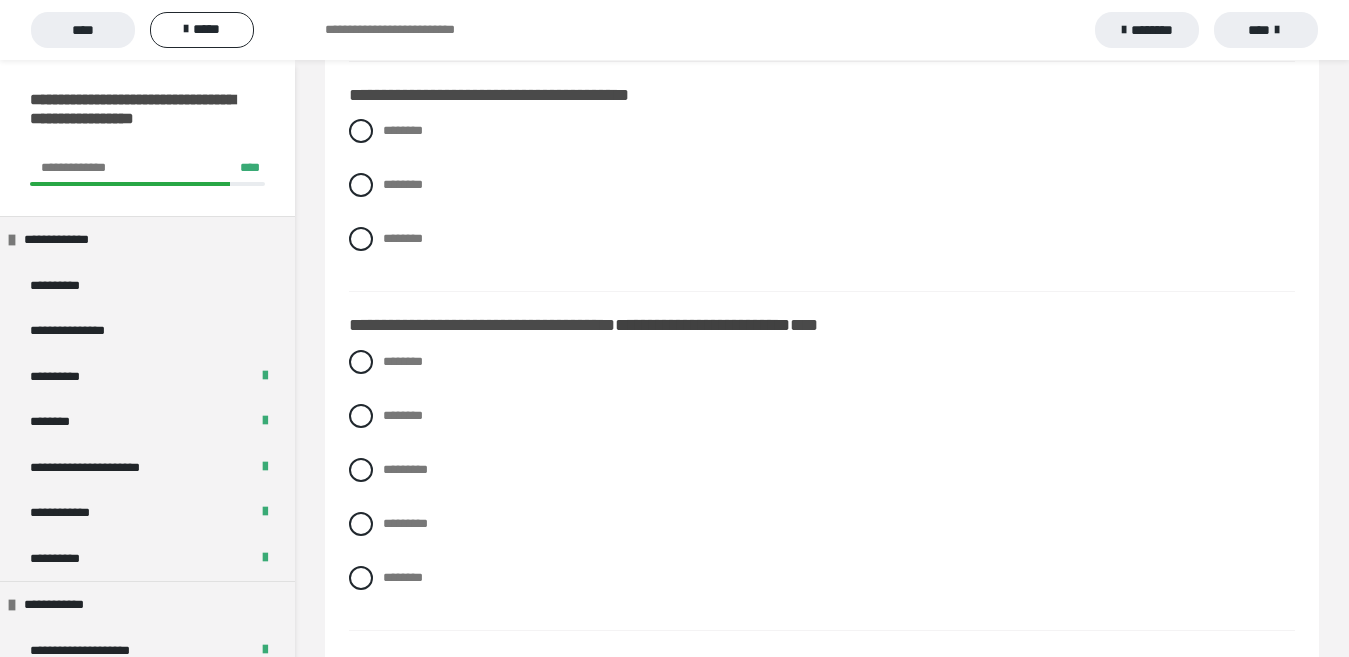 scroll, scrollTop: 5211, scrollLeft: 0, axis: vertical 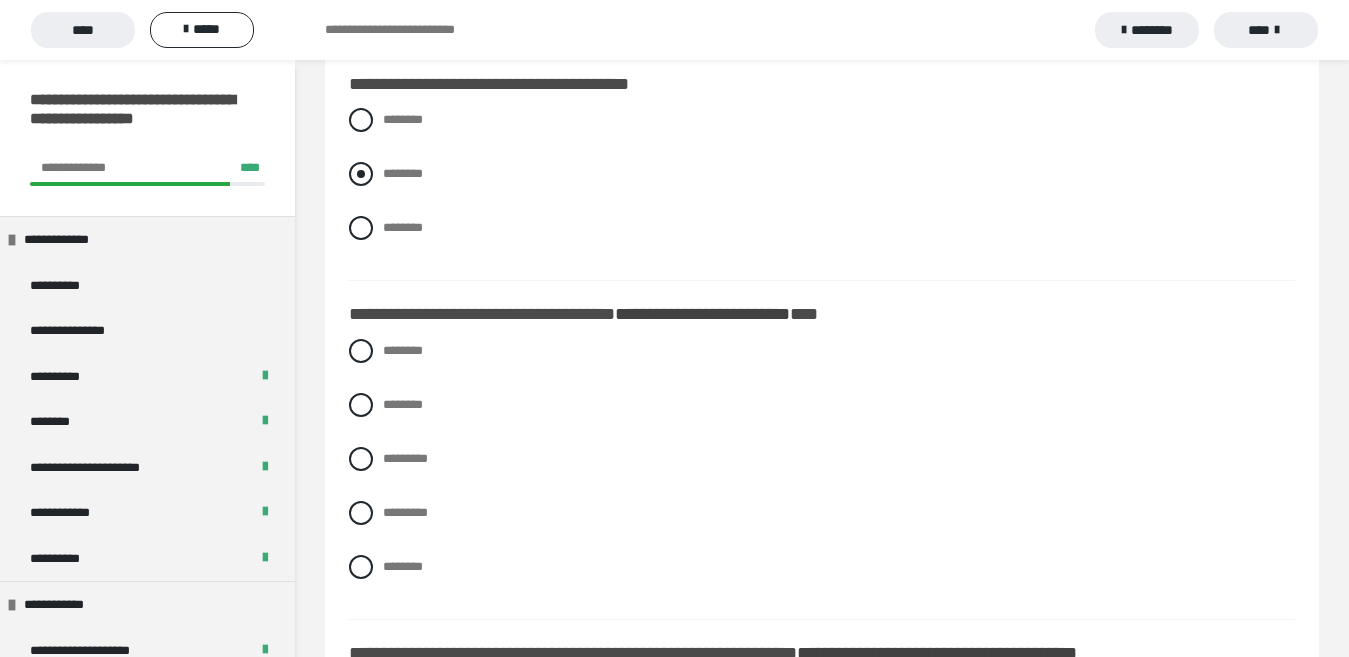 click on "********" at bounding box center [403, 173] 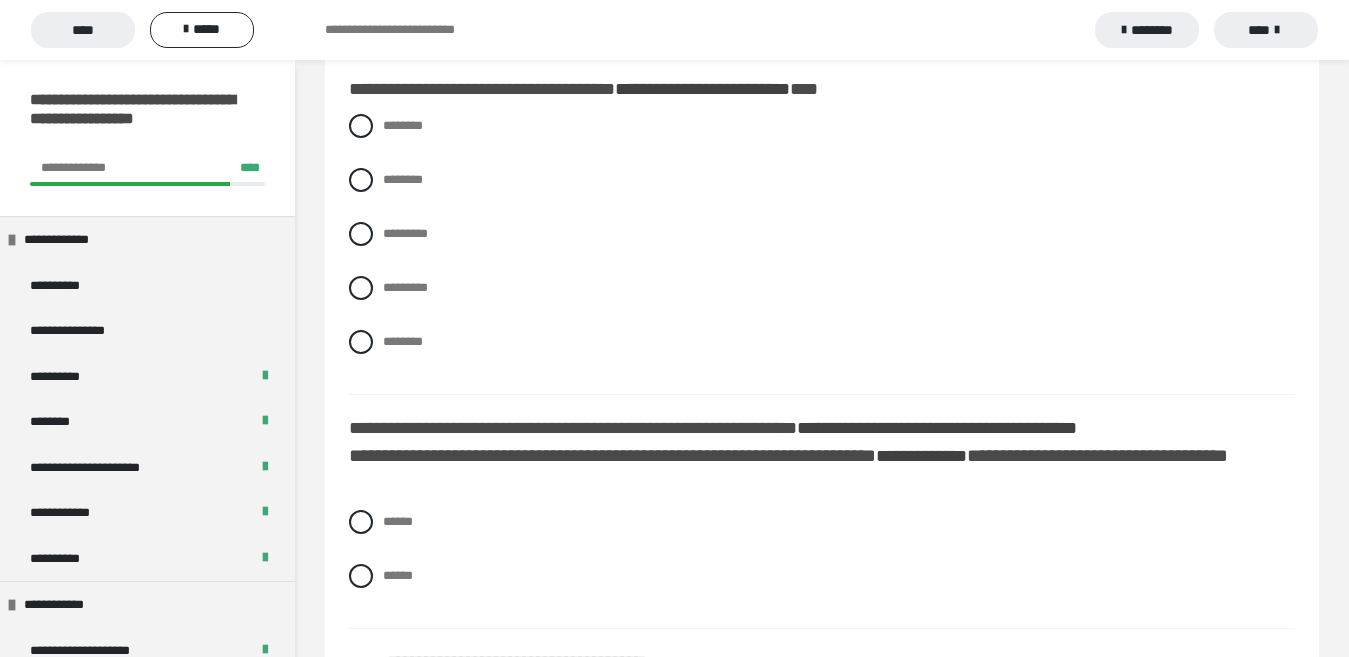 scroll, scrollTop: 5447, scrollLeft: 0, axis: vertical 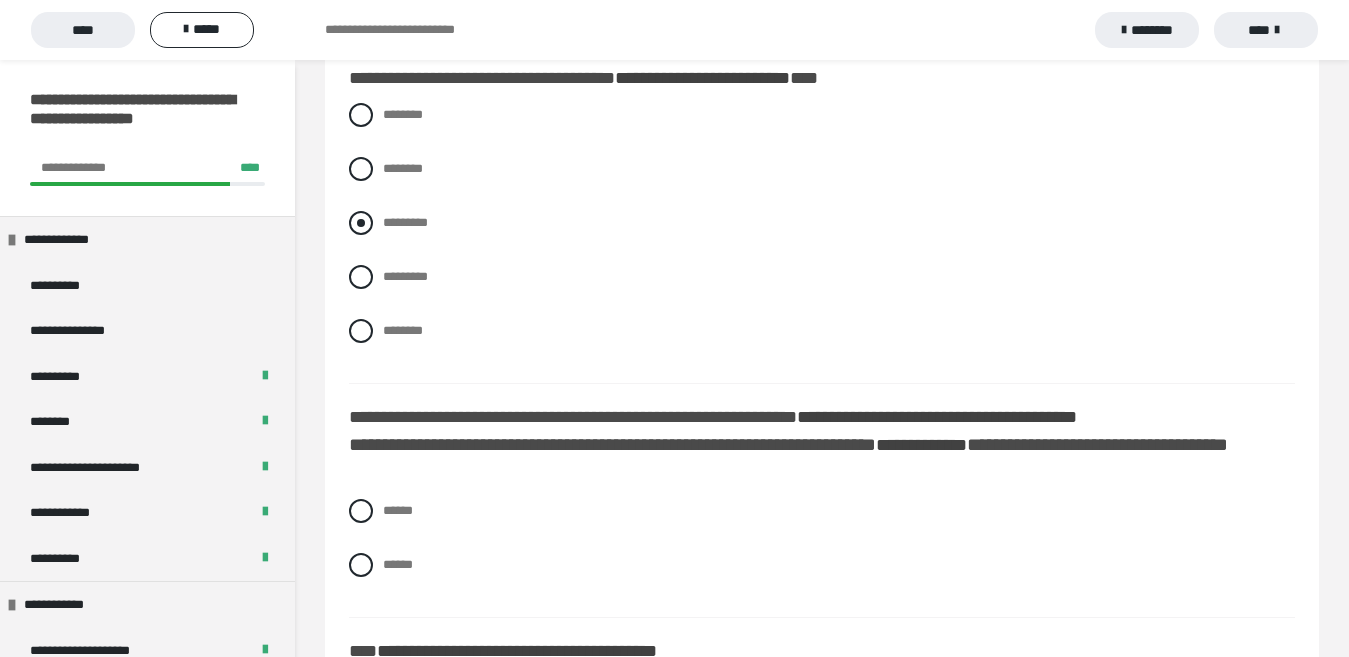 click on "*********" at bounding box center (822, 223) 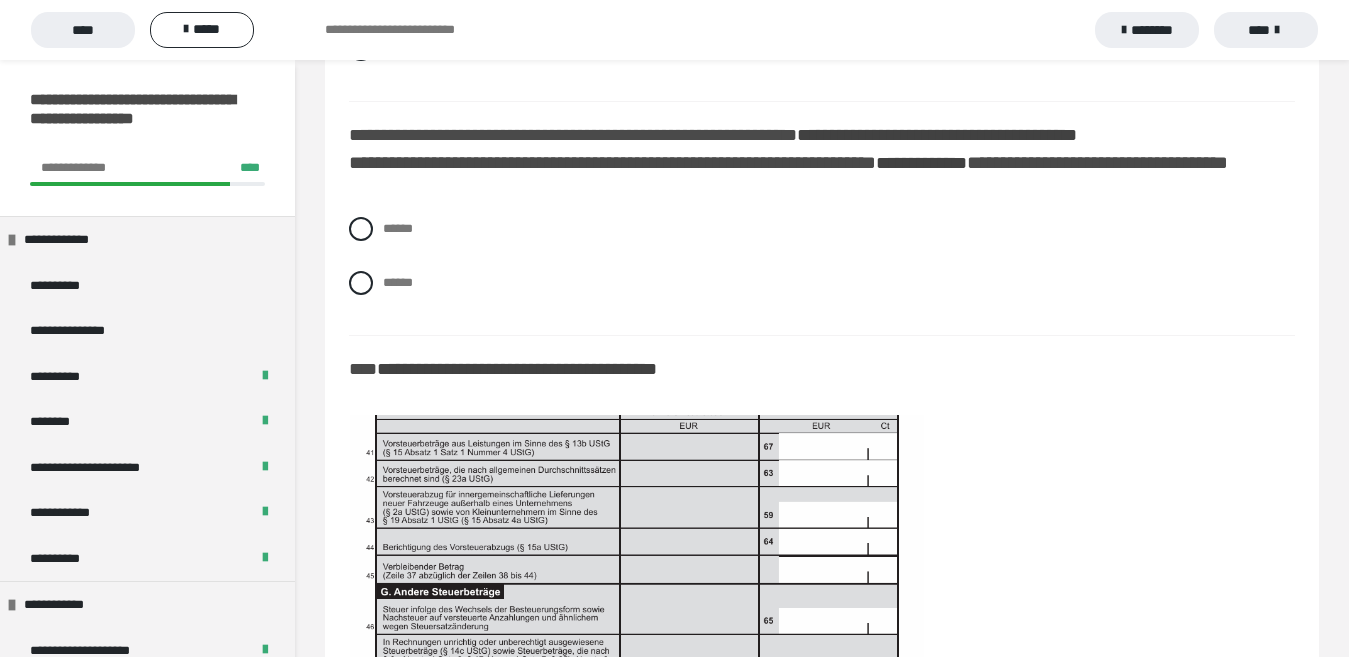 scroll, scrollTop: 5774, scrollLeft: 0, axis: vertical 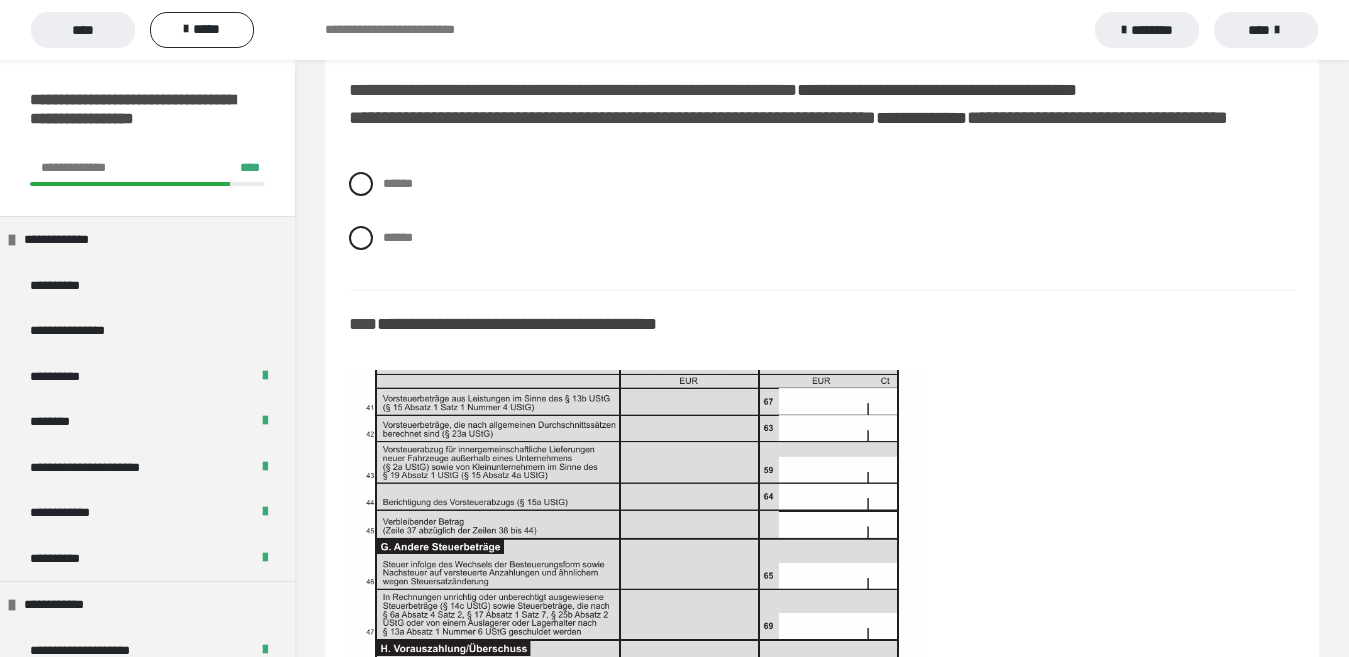 click on "**********" at bounding box center [788, 117] 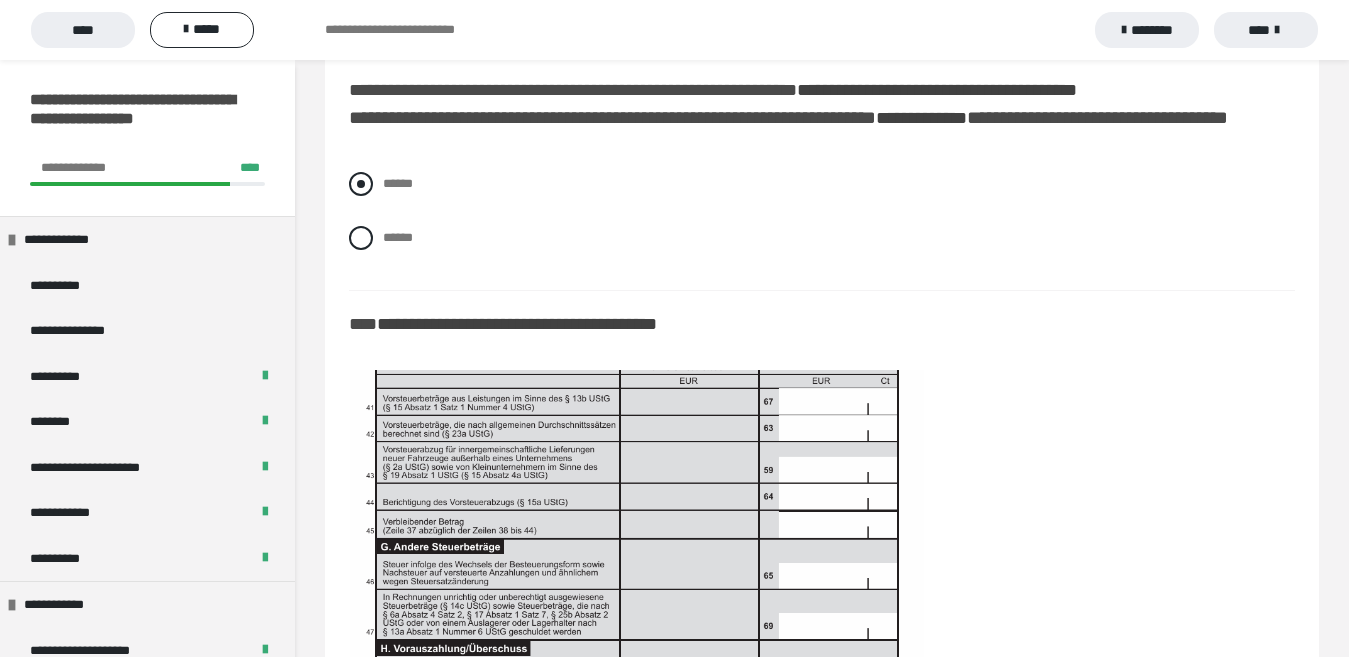 click at bounding box center (361, 184) 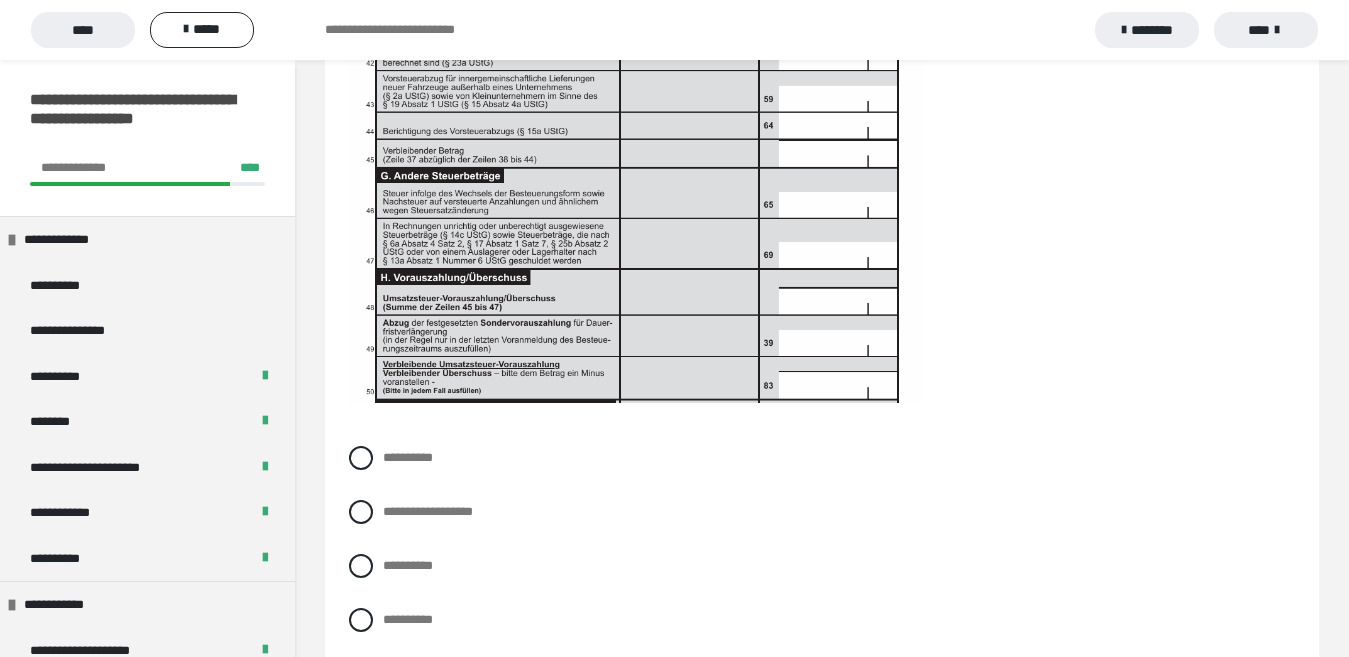 scroll, scrollTop: 6156, scrollLeft: 0, axis: vertical 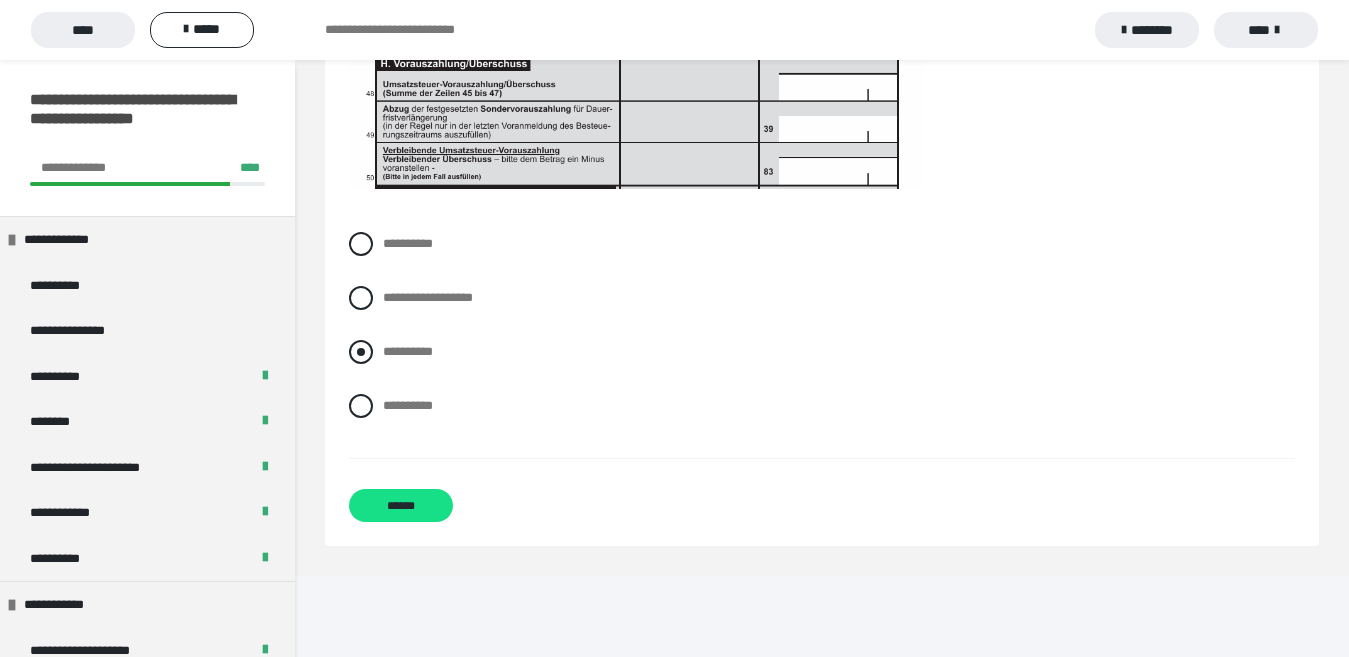 click on "**********" at bounding box center (408, 351) 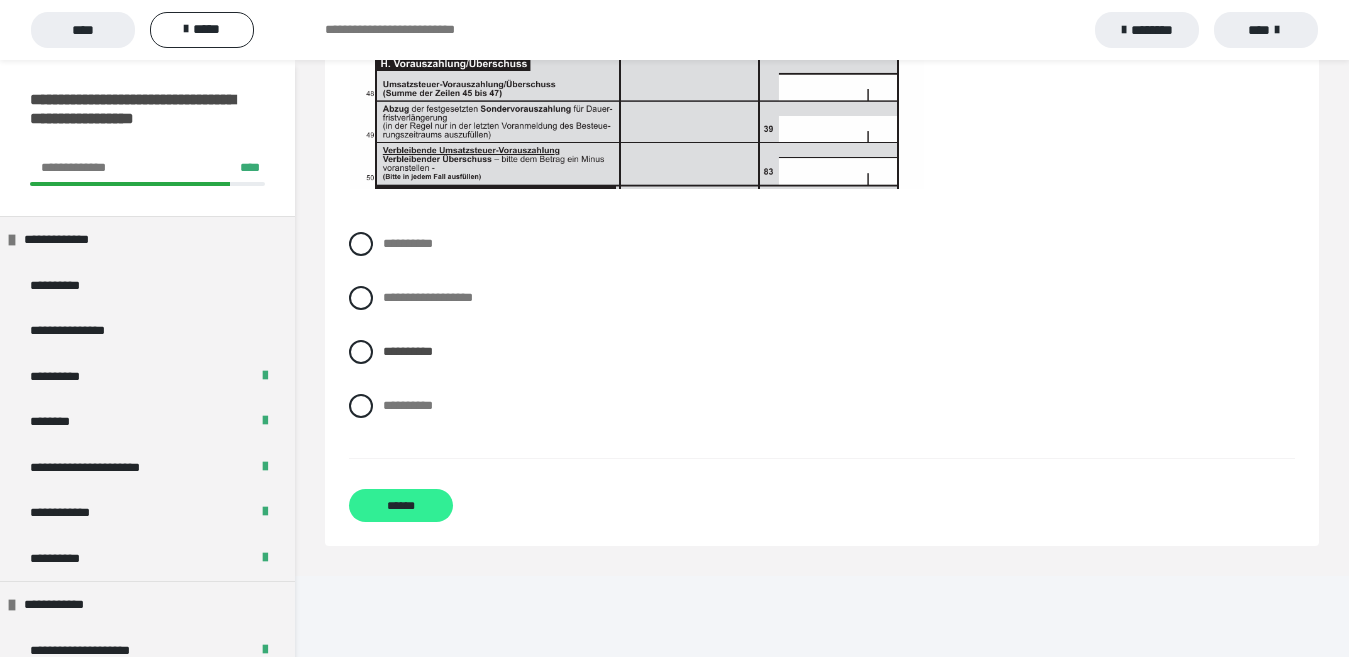 click on "******" at bounding box center [401, 505] 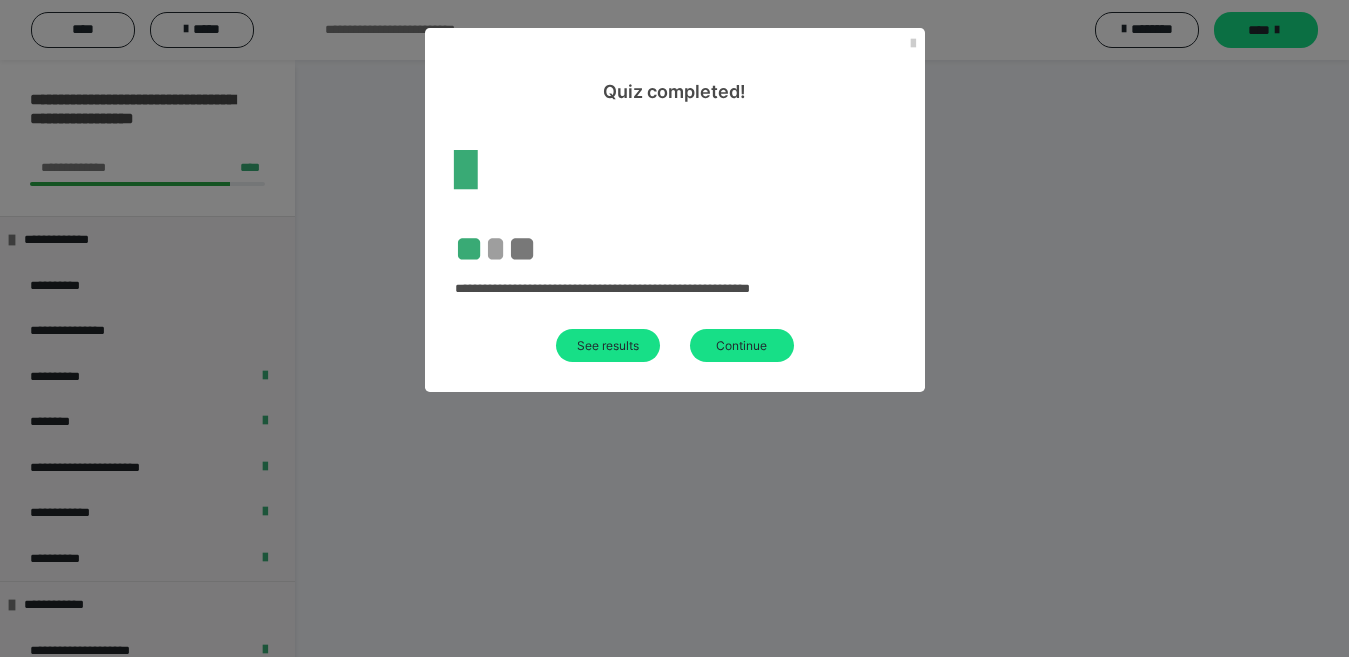 scroll, scrollTop: 60, scrollLeft: 0, axis: vertical 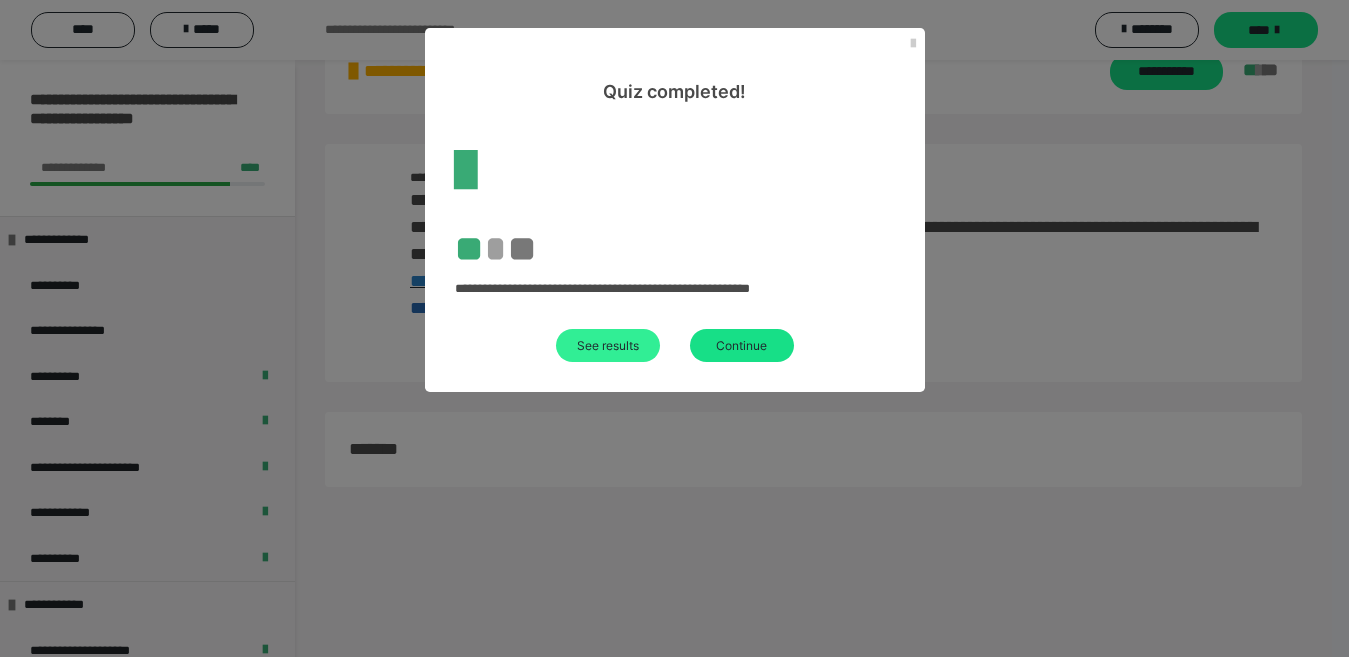 click on "See results" at bounding box center [608, 345] 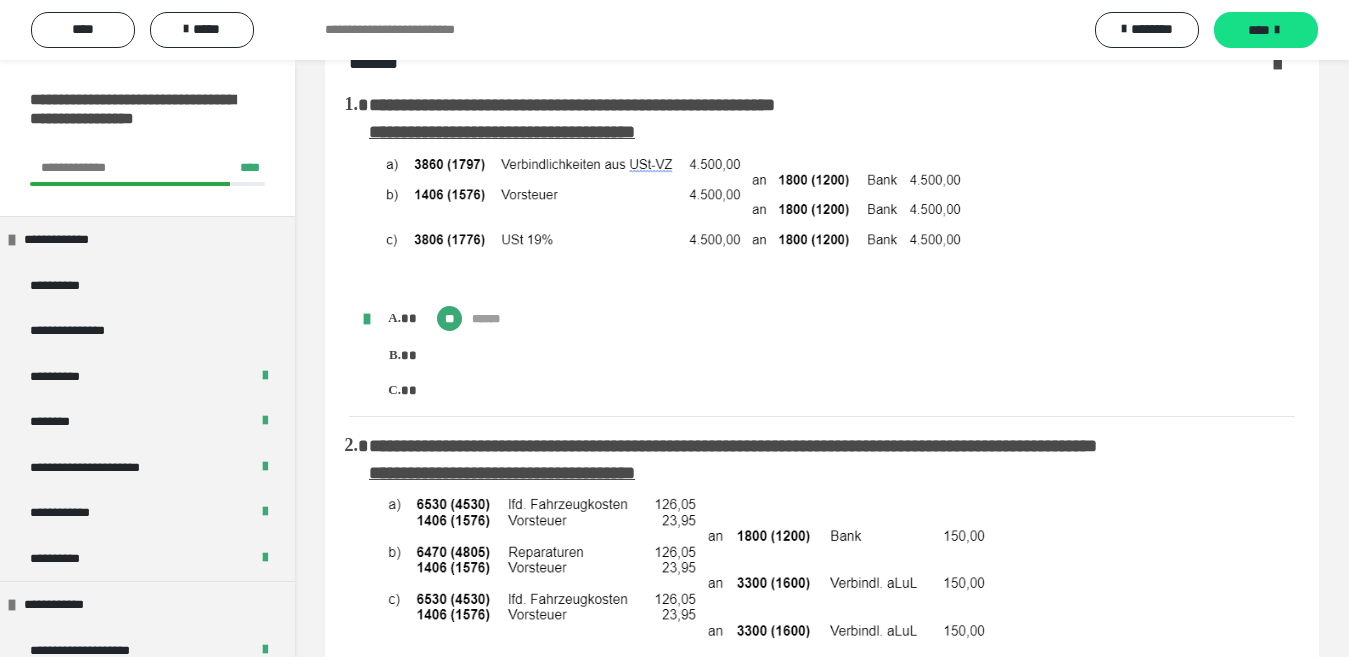scroll, scrollTop: 2803, scrollLeft: 0, axis: vertical 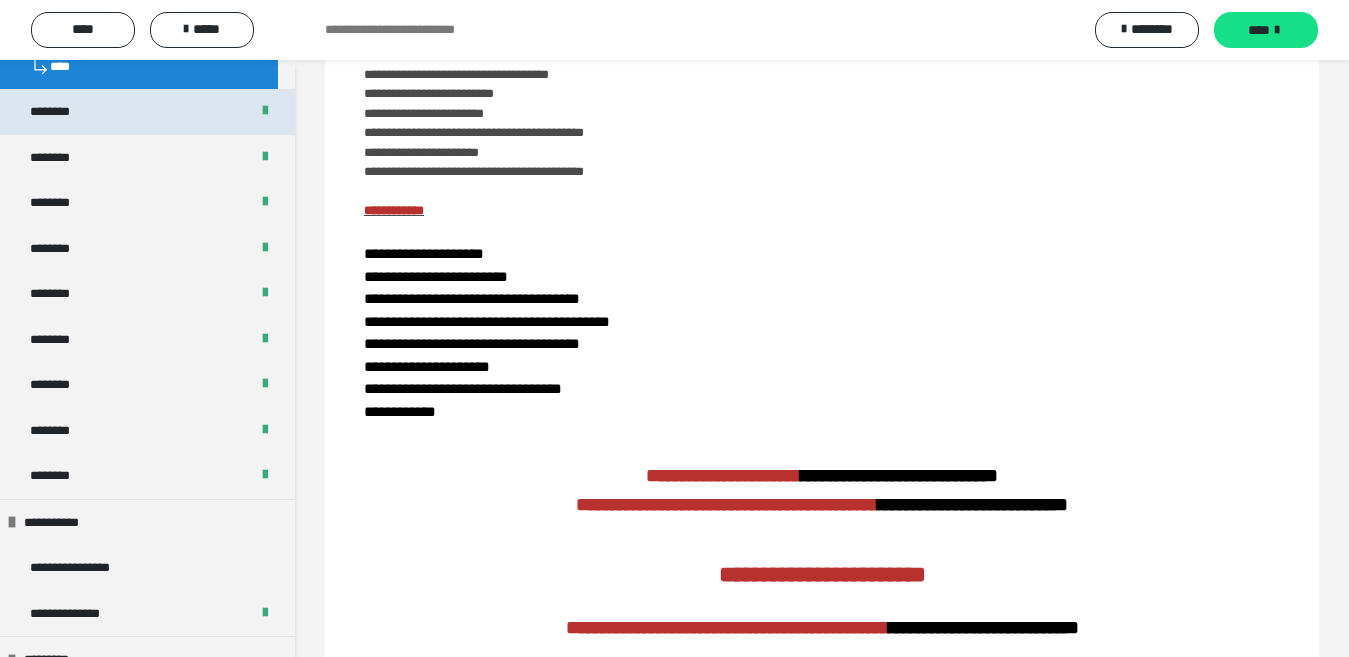 click on "********" at bounding box center (147, 112) 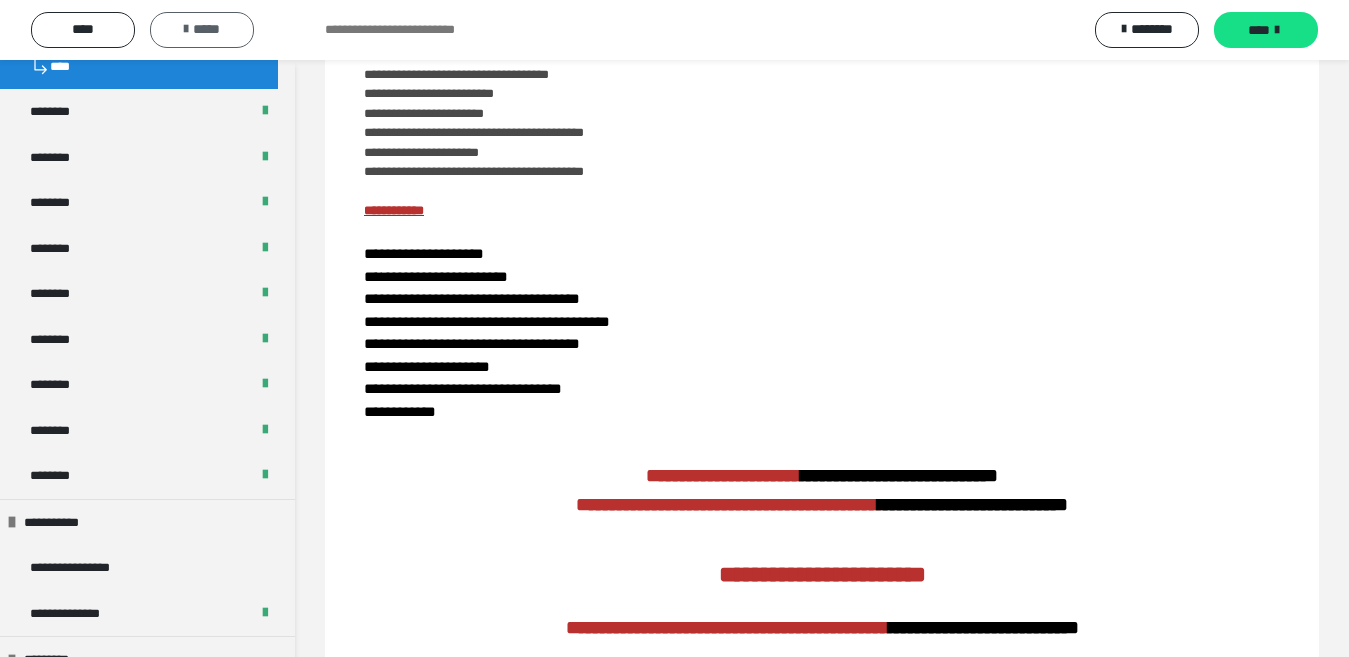 scroll, scrollTop: 471, scrollLeft: 0, axis: vertical 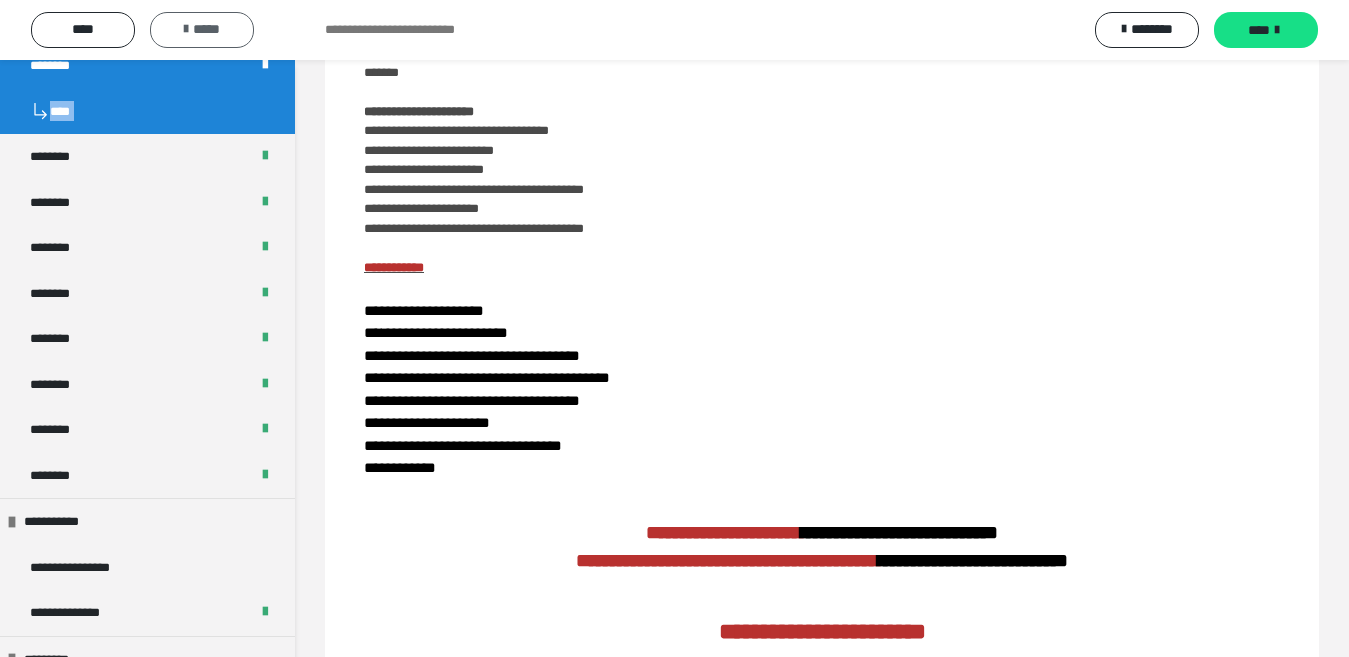 click on "*****" at bounding box center [202, 30] 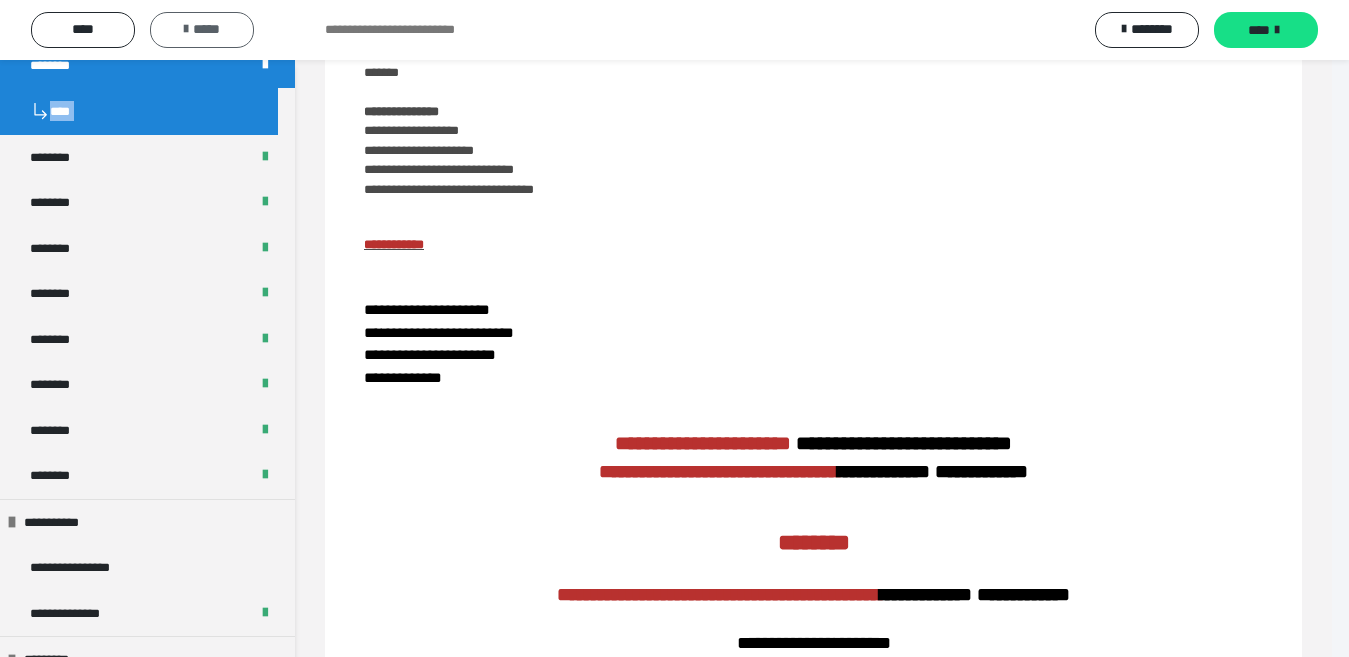 scroll, scrollTop: 1086, scrollLeft: 0, axis: vertical 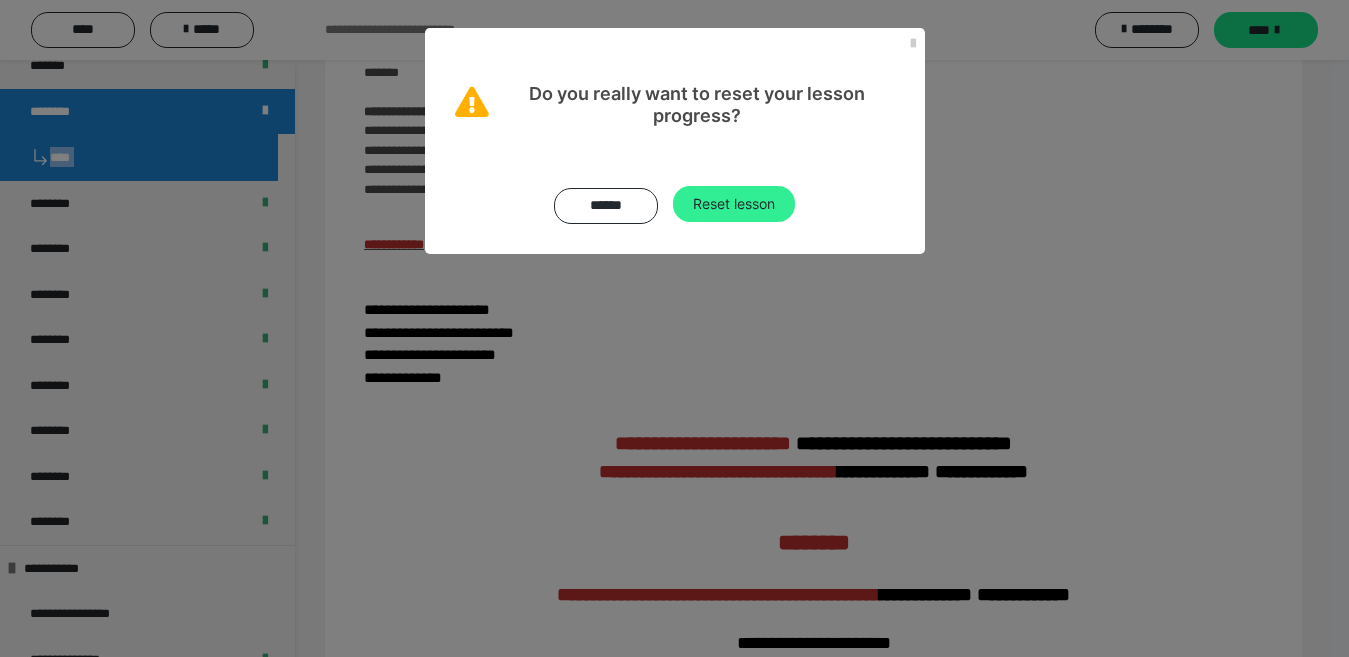 click on "Reset lesson" at bounding box center [734, 204] 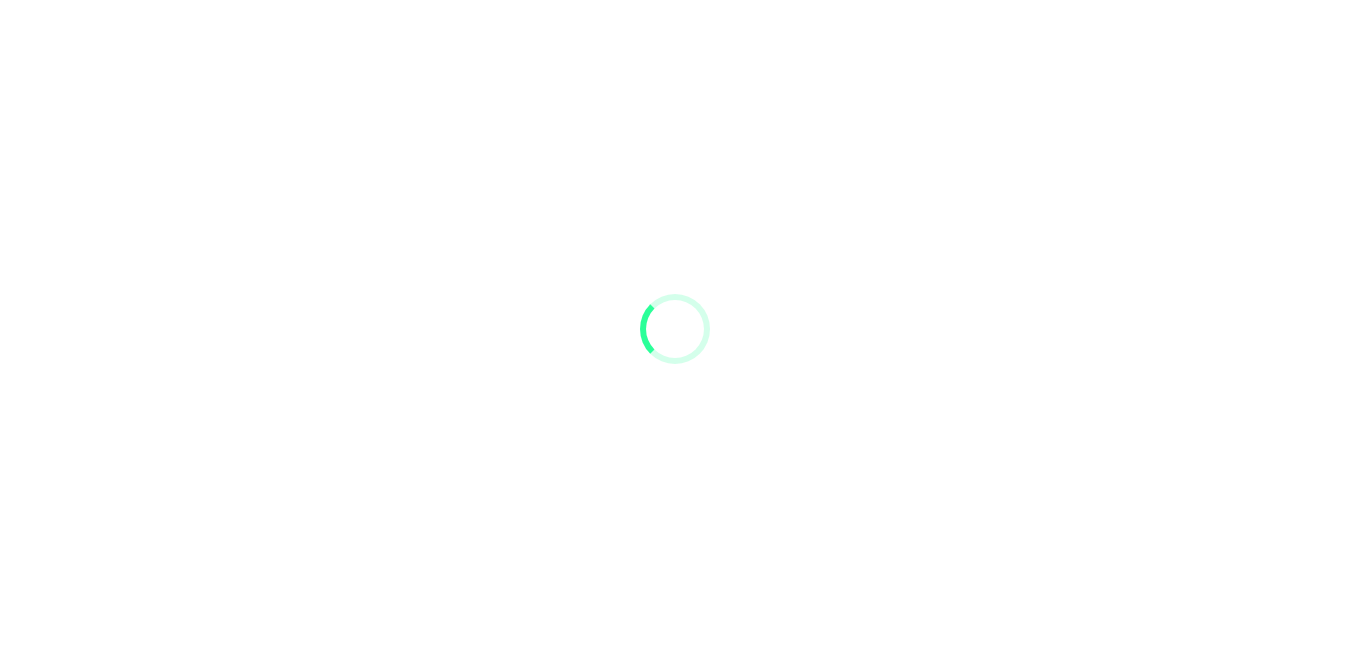 scroll, scrollTop: 0, scrollLeft: 0, axis: both 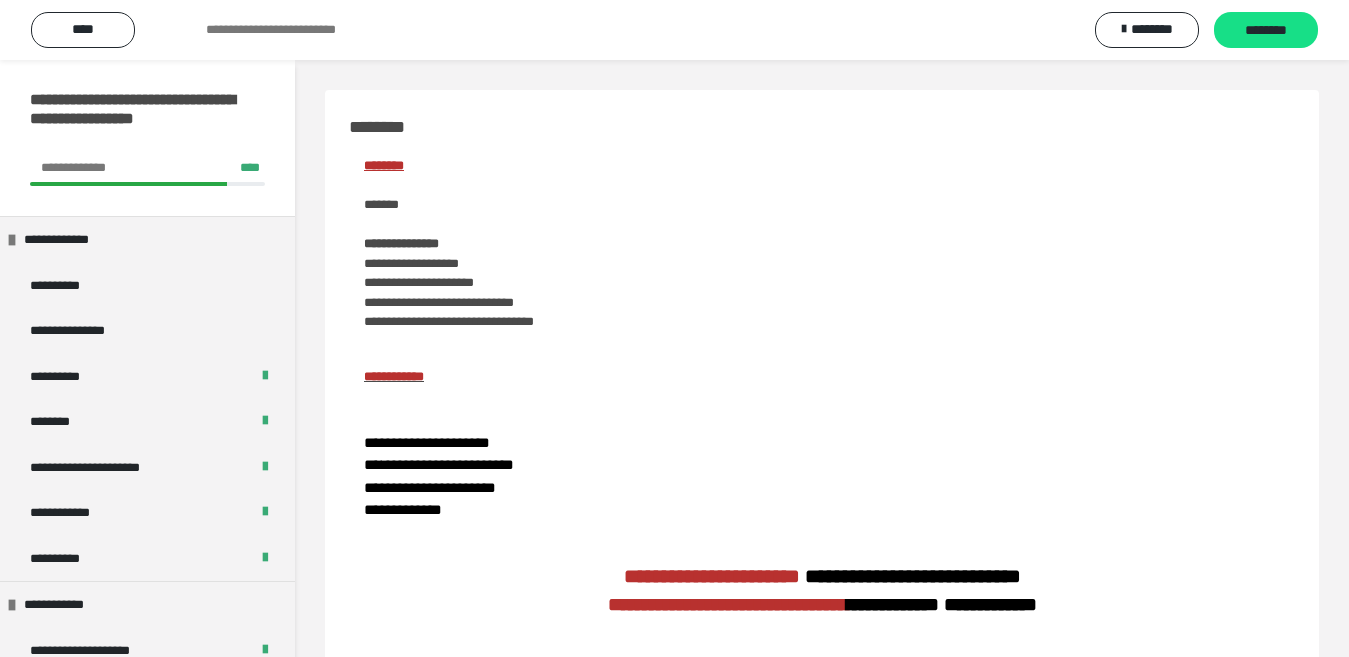 drag, startPoint x: 763, startPoint y: 215, endPoint x: 975, endPoint y: 218, distance: 212.02122 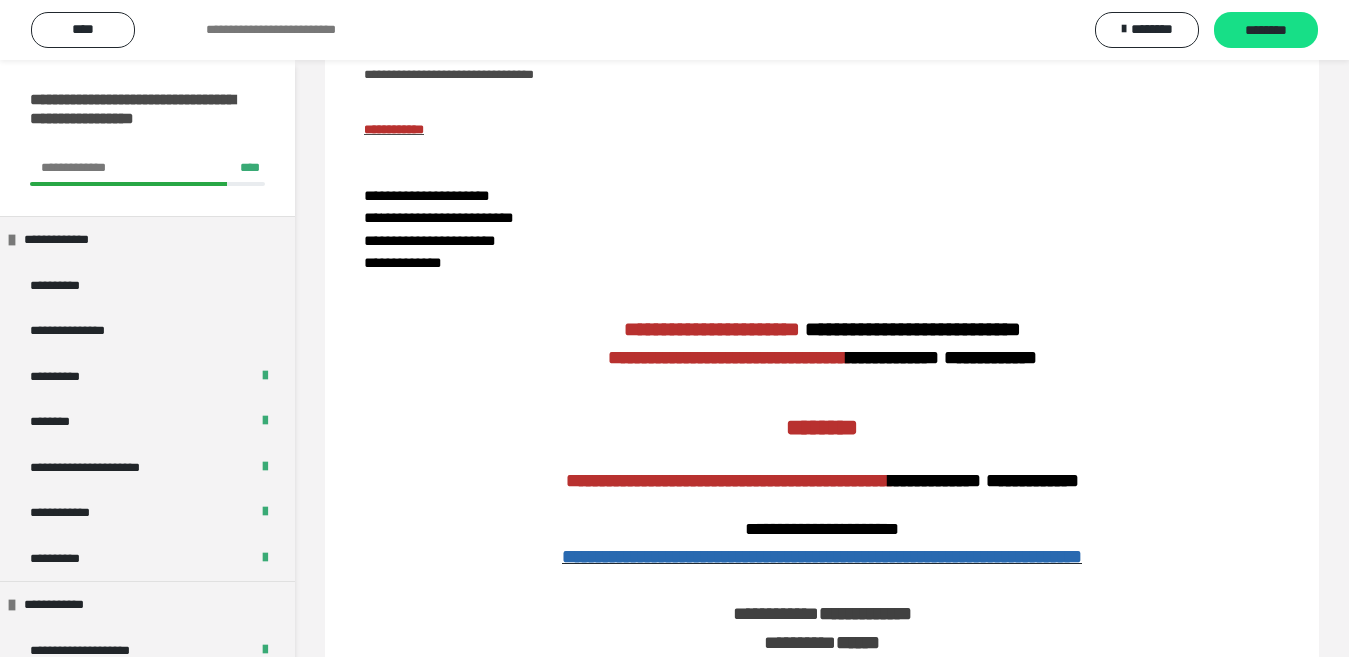 scroll, scrollTop: 0, scrollLeft: 0, axis: both 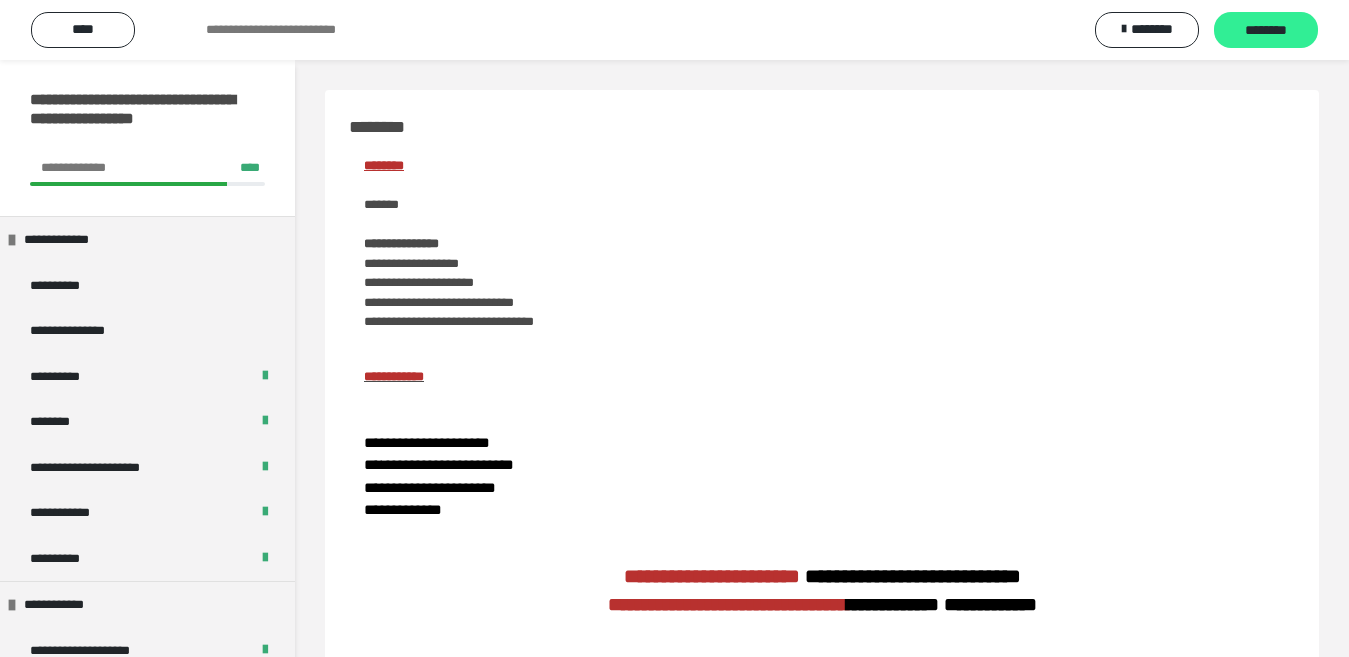 click on "********" at bounding box center (1266, 31) 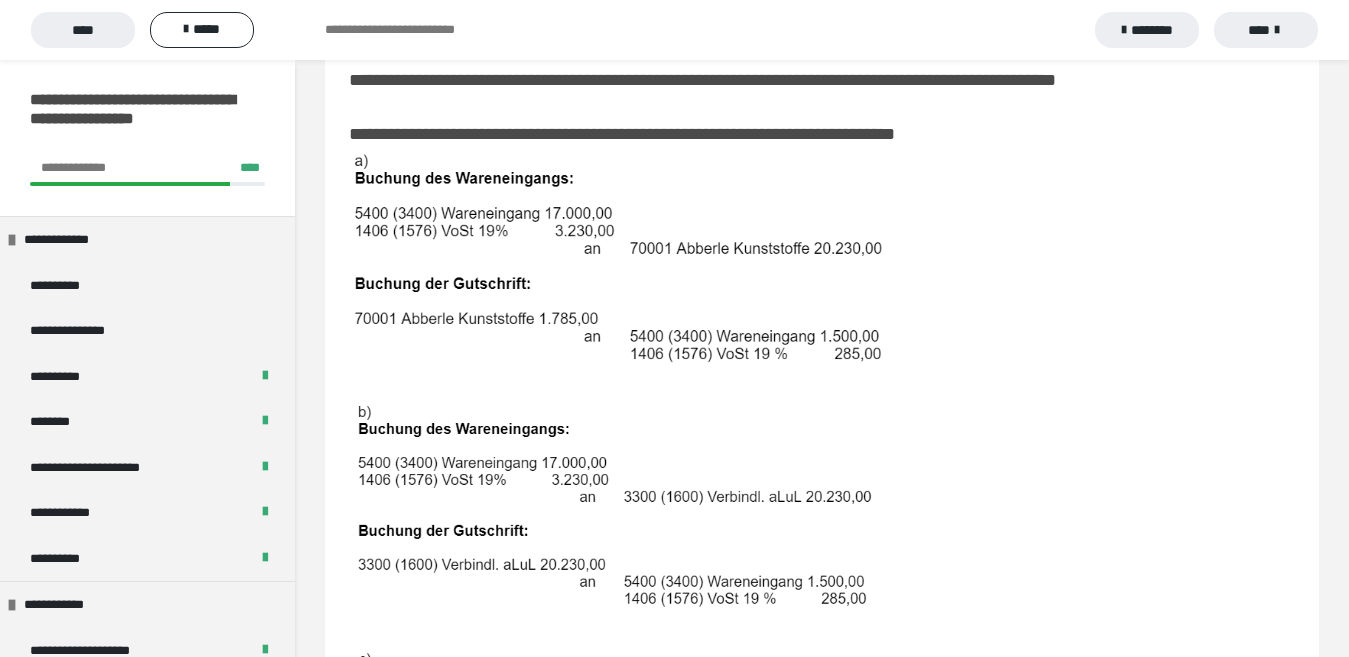 scroll, scrollTop: 405, scrollLeft: 0, axis: vertical 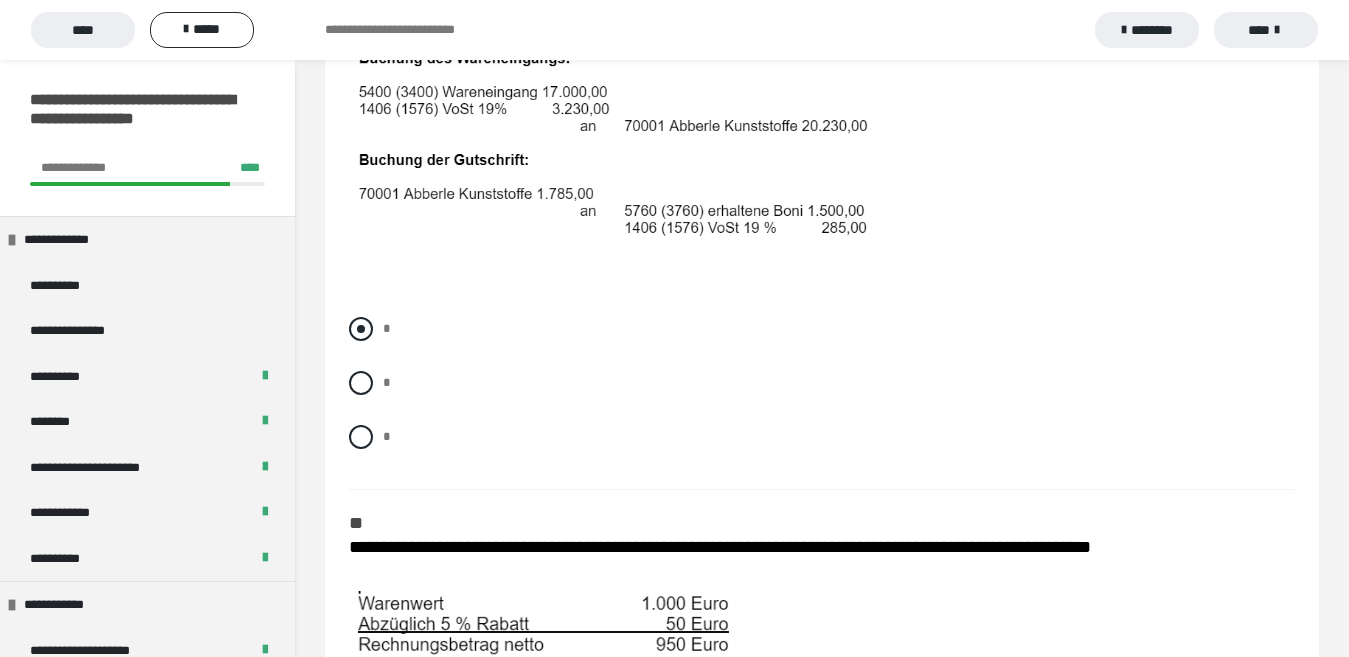 click at bounding box center (361, 329) 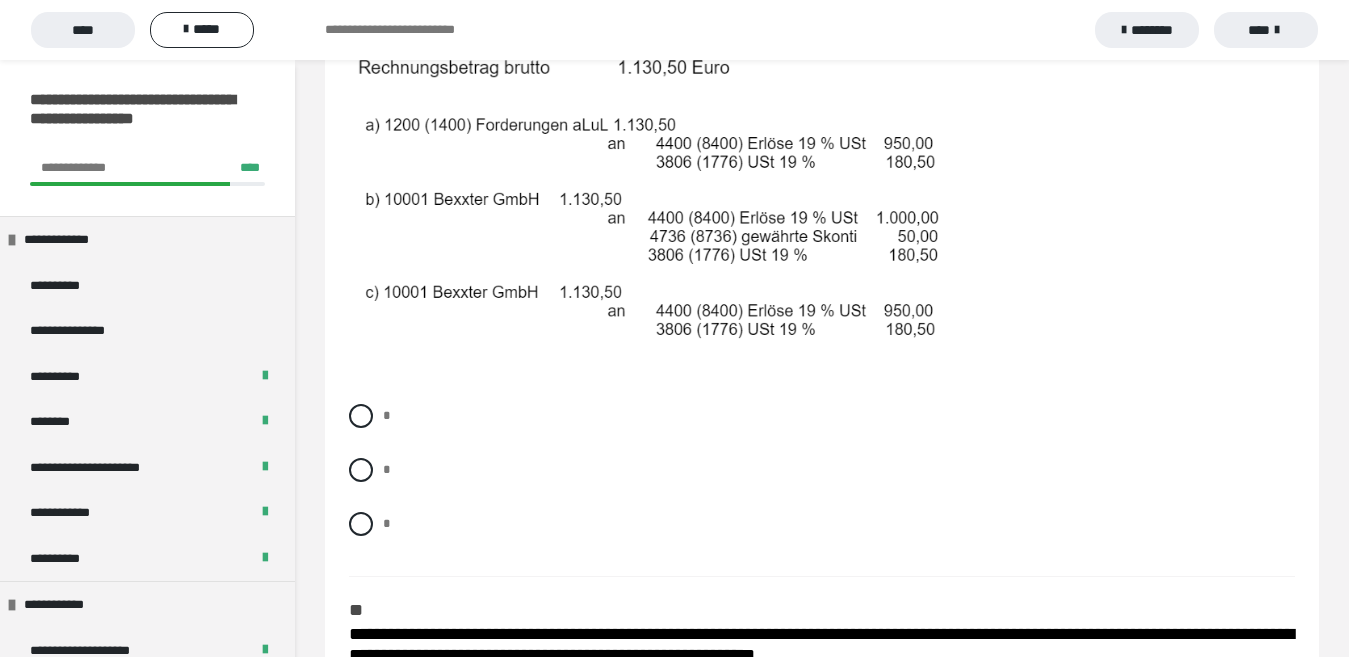 scroll, scrollTop: 1676, scrollLeft: 0, axis: vertical 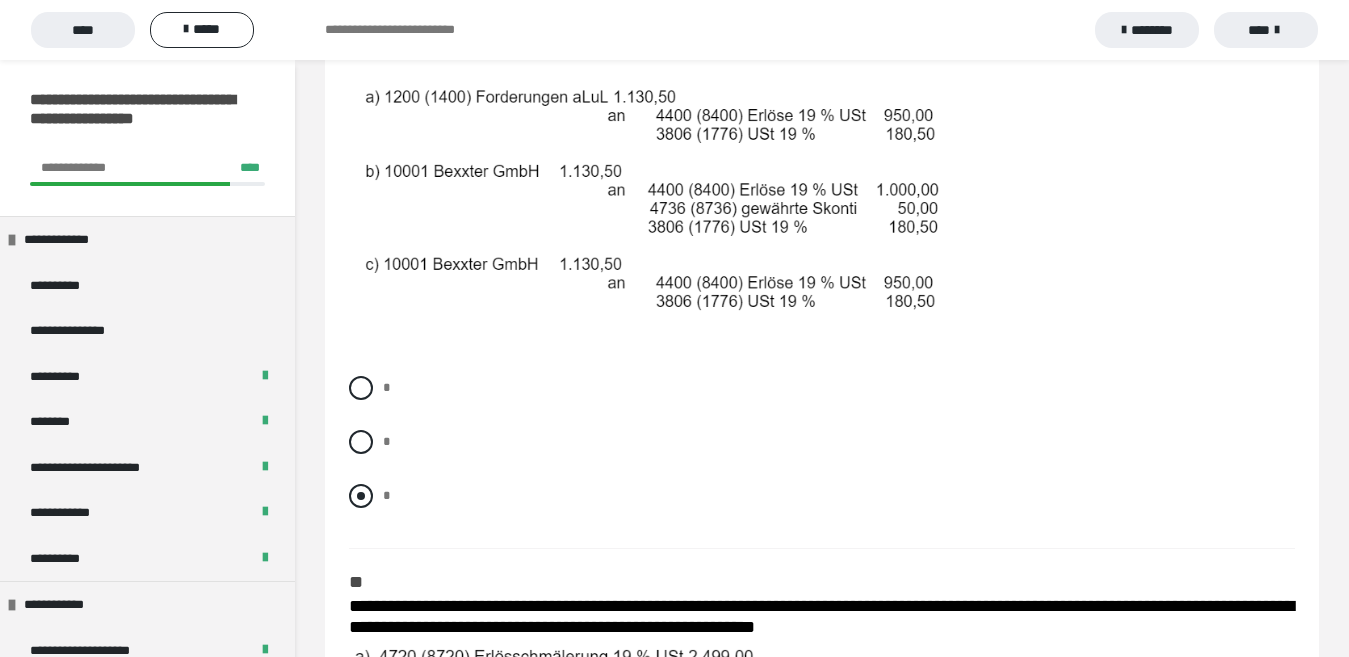 click on "*" at bounding box center [822, 496] 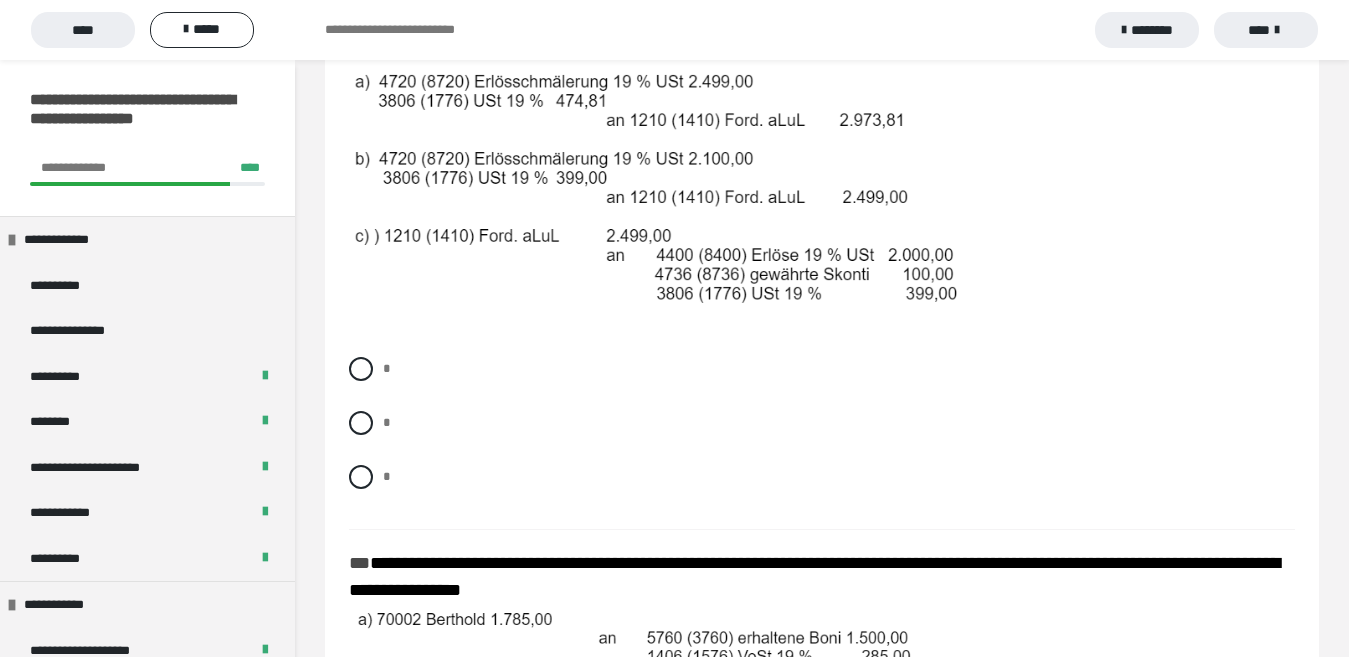 scroll, scrollTop: 2258, scrollLeft: 0, axis: vertical 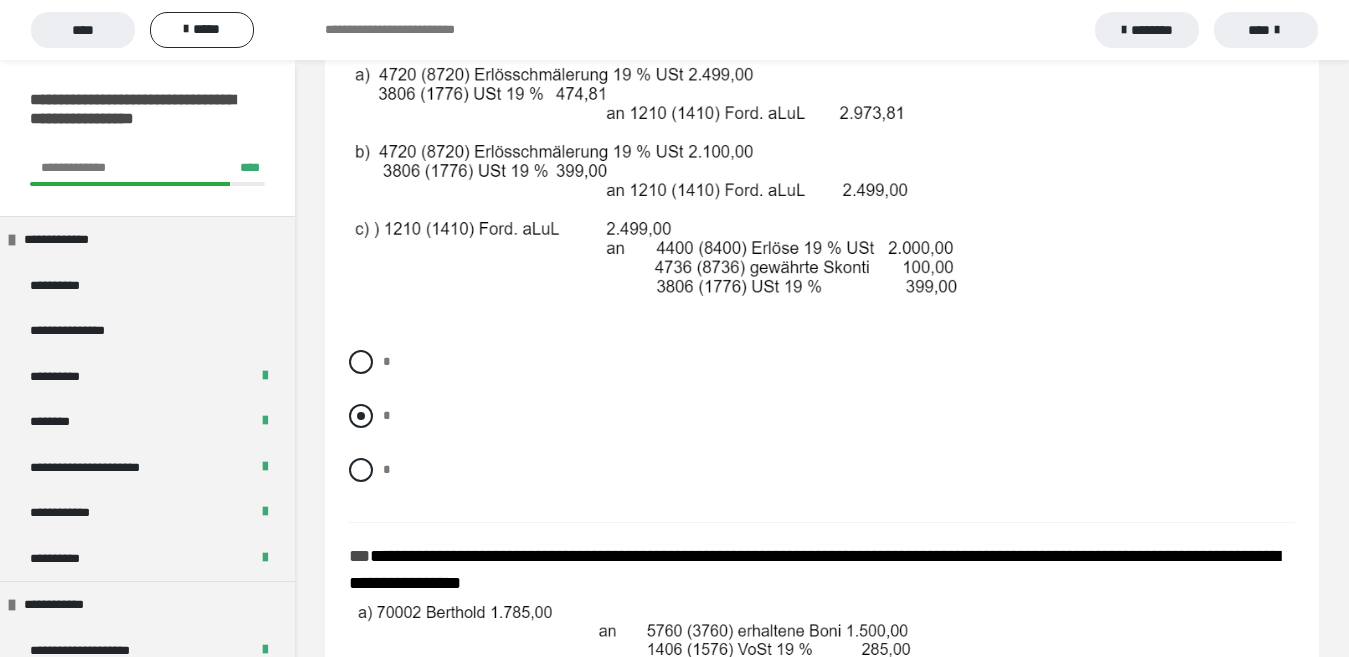 click at bounding box center [361, 416] 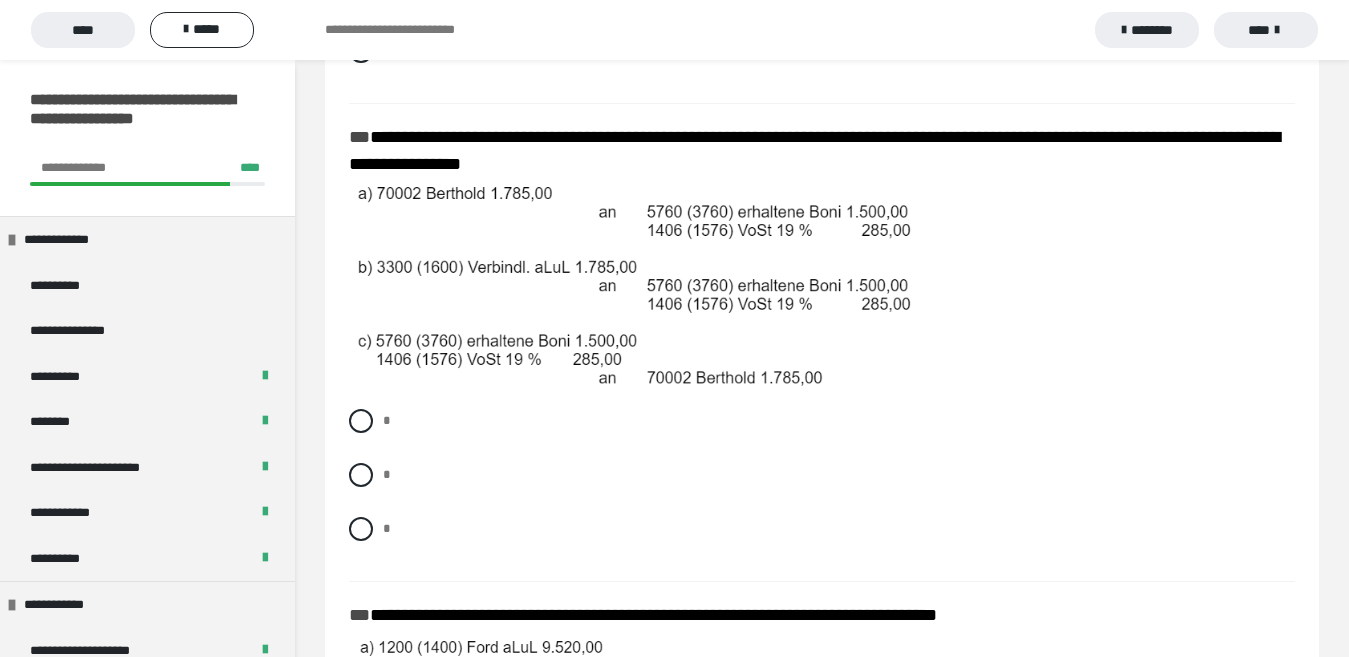 scroll, scrollTop: 2699, scrollLeft: 0, axis: vertical 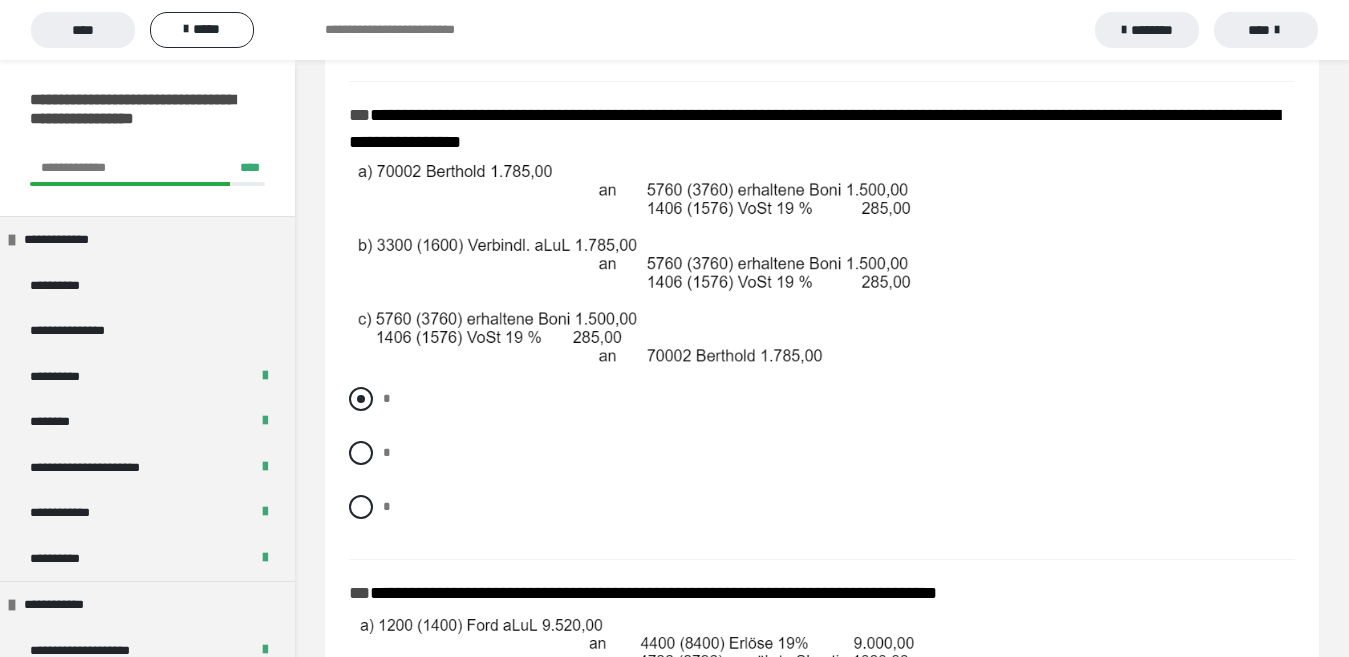 click at bounding box center (361, 399) 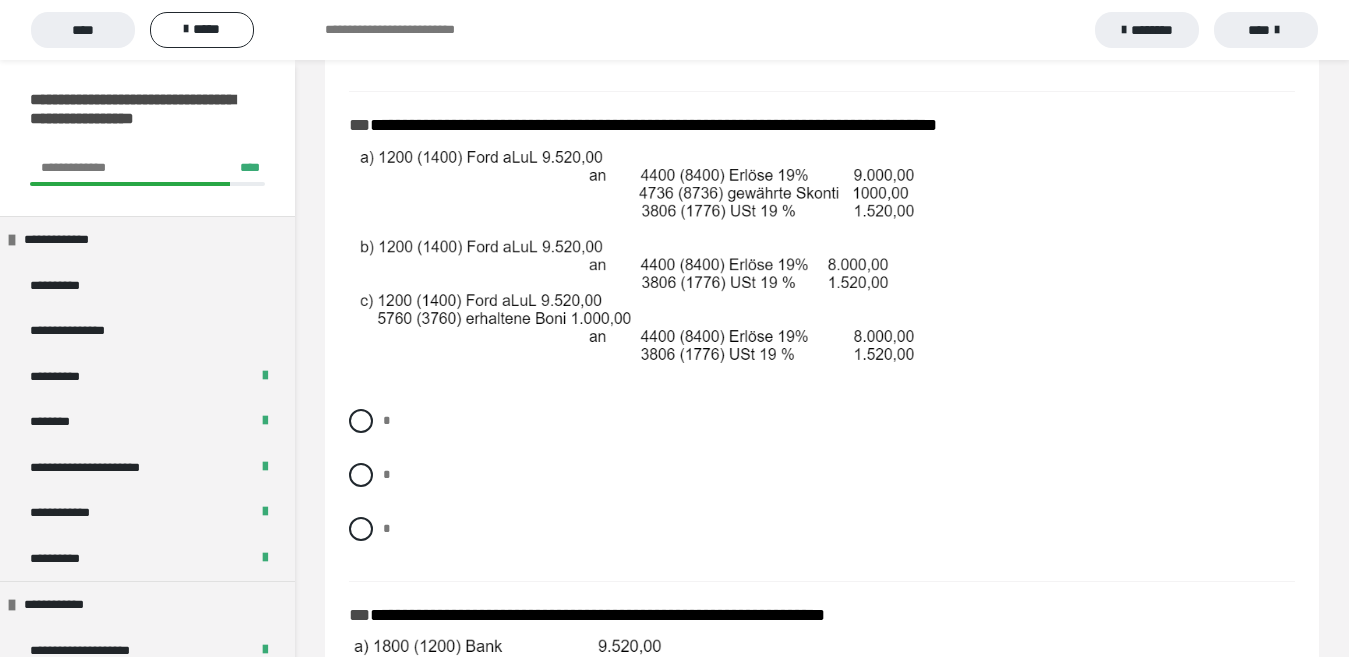 scroll, scrollTop: 3175, scrollLeft: 0, axis: vertical 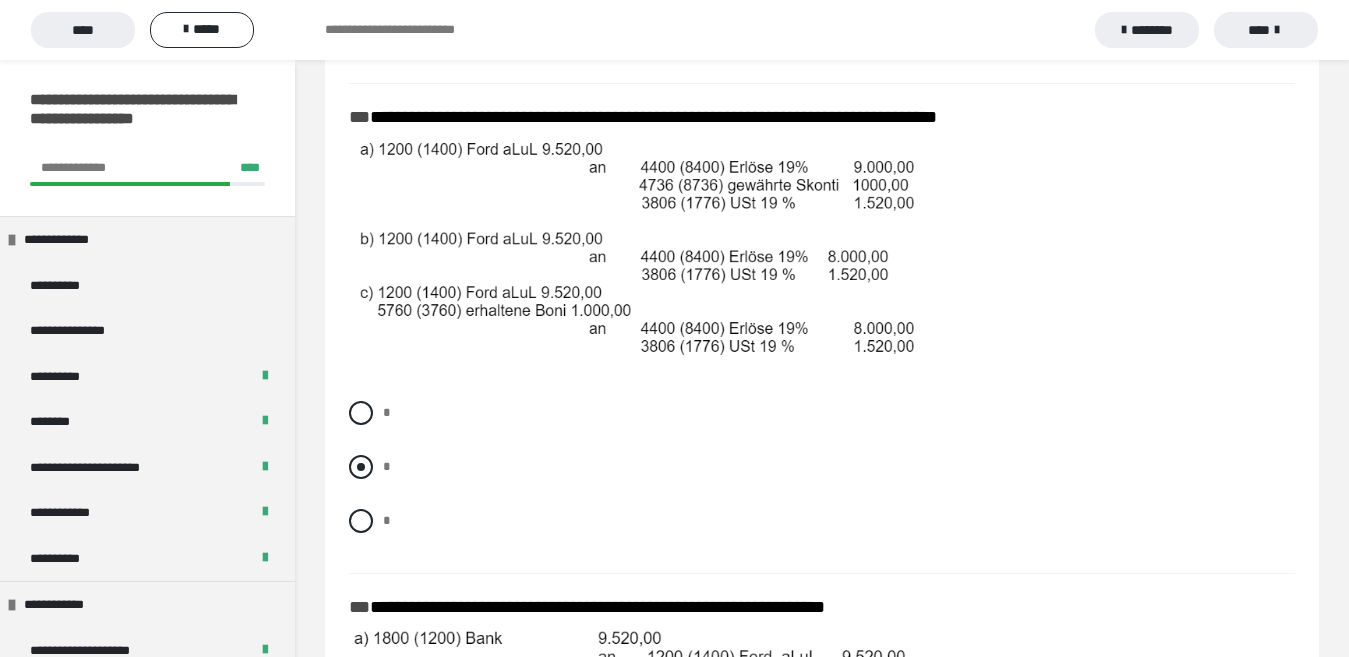 click at bounding box center [361, 467] 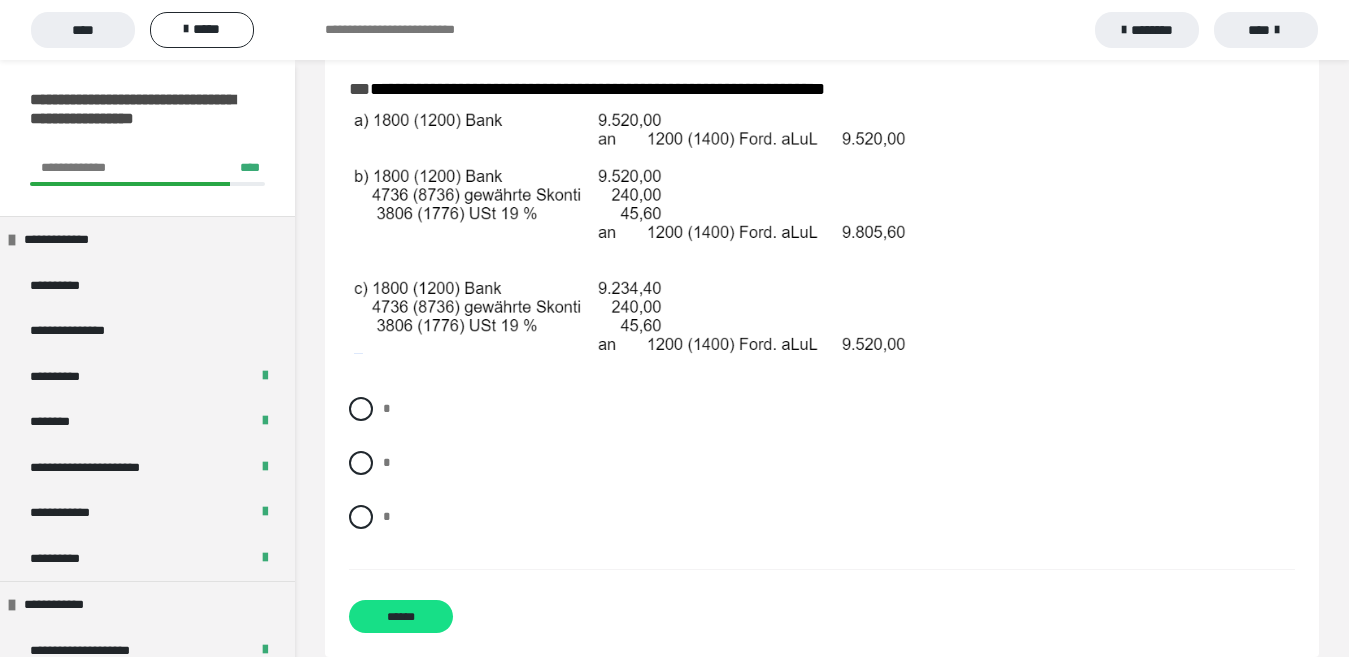 scroll, scrollTop: 3721, scrollLeft: 0, axis: vertical 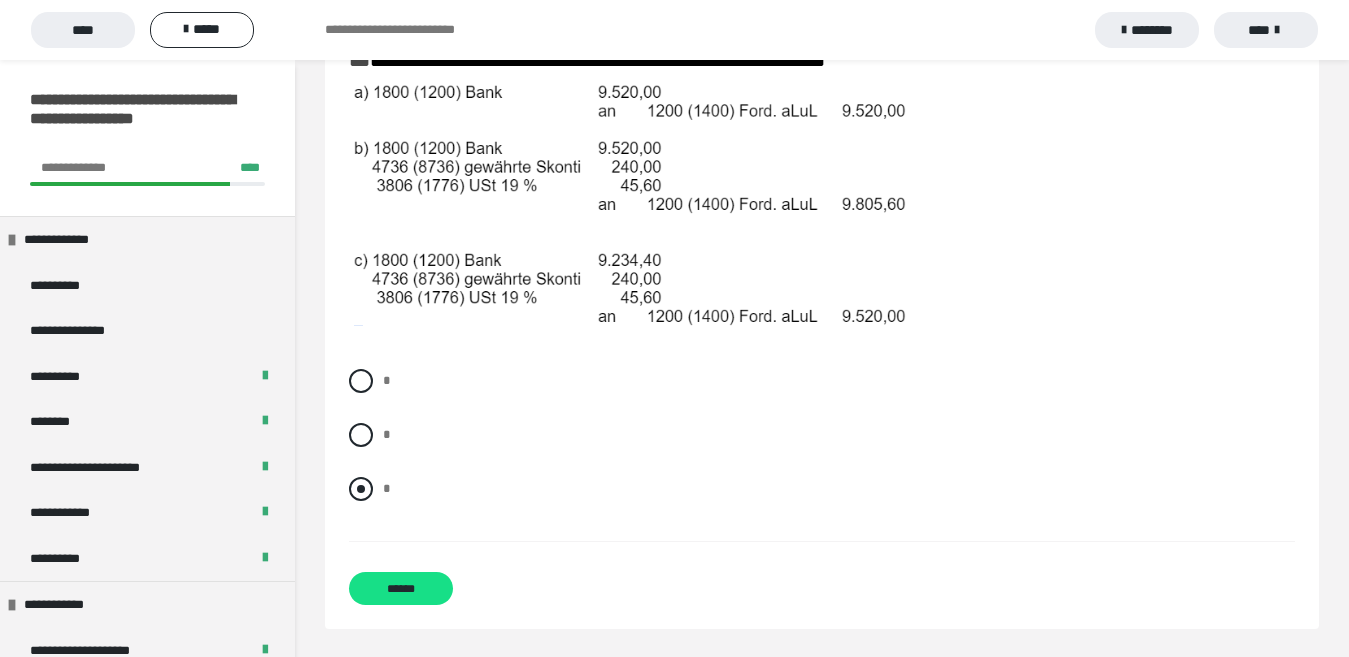 click at bounding box center (361, 489) 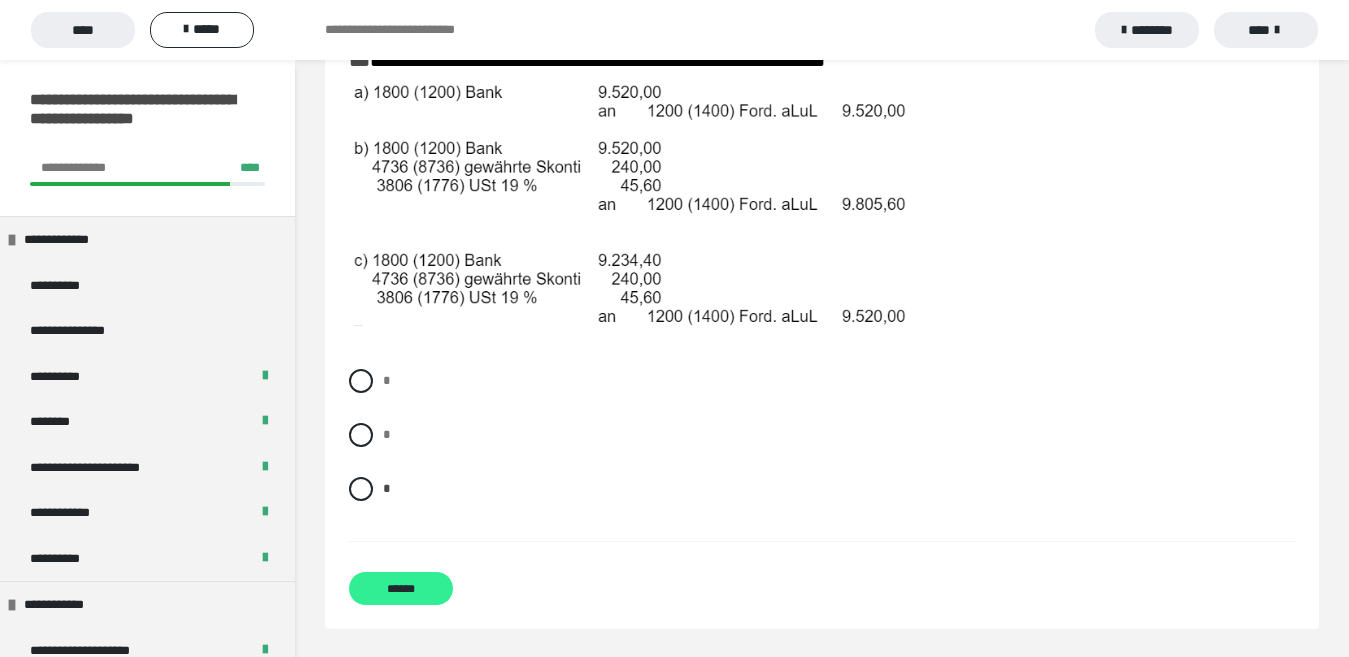 click on "******" at bounding box center (401, 588) 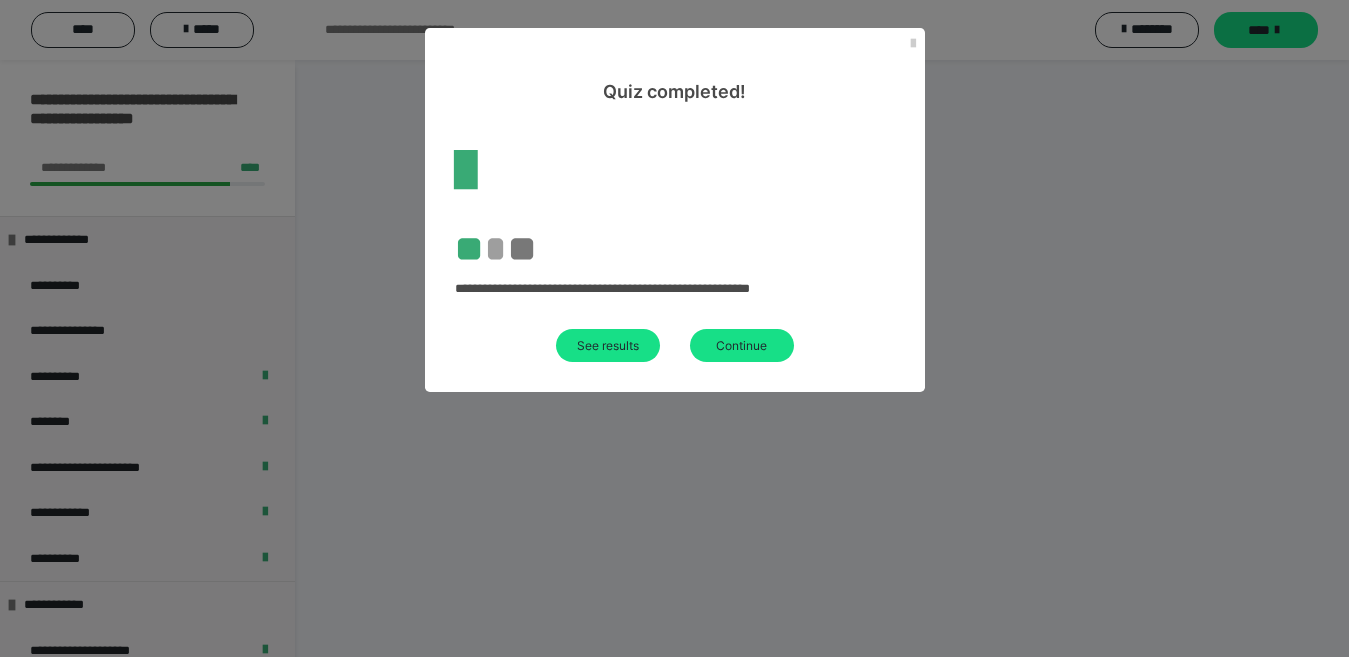 scroll, scrollTop: 60, scrollLeft: 0, axis: vertical 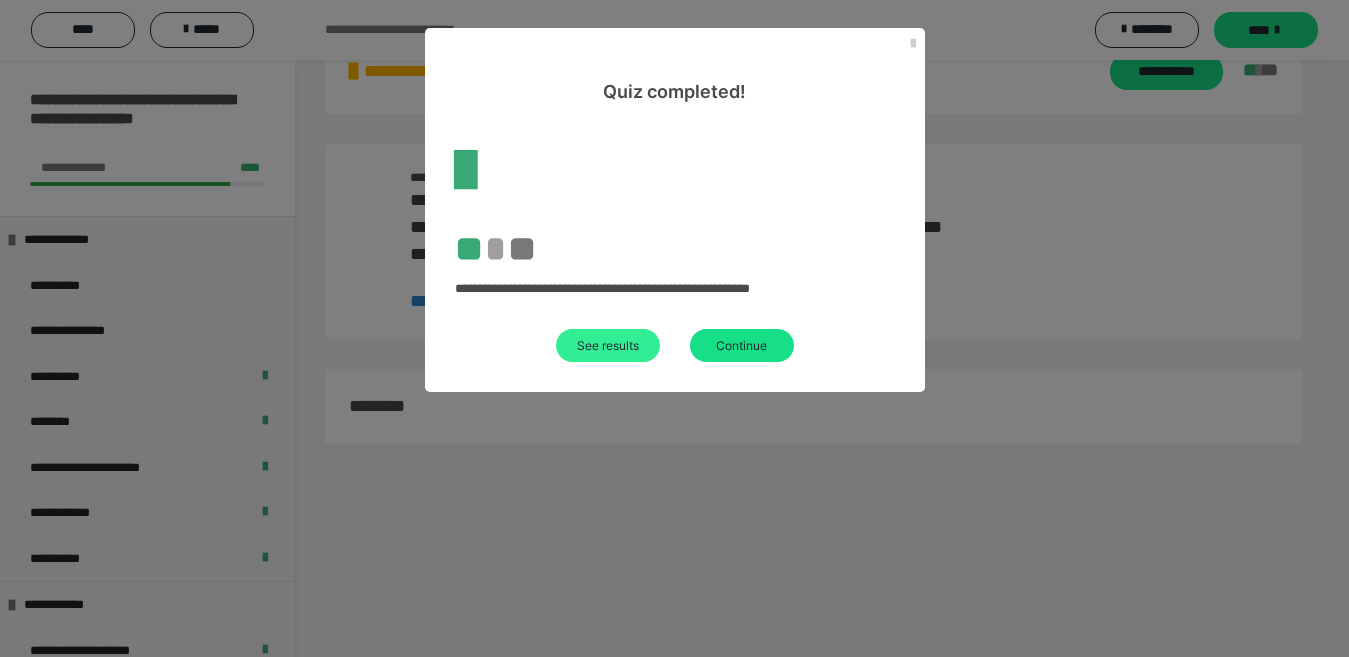 click on "See results" at bounding box center [608, 345] 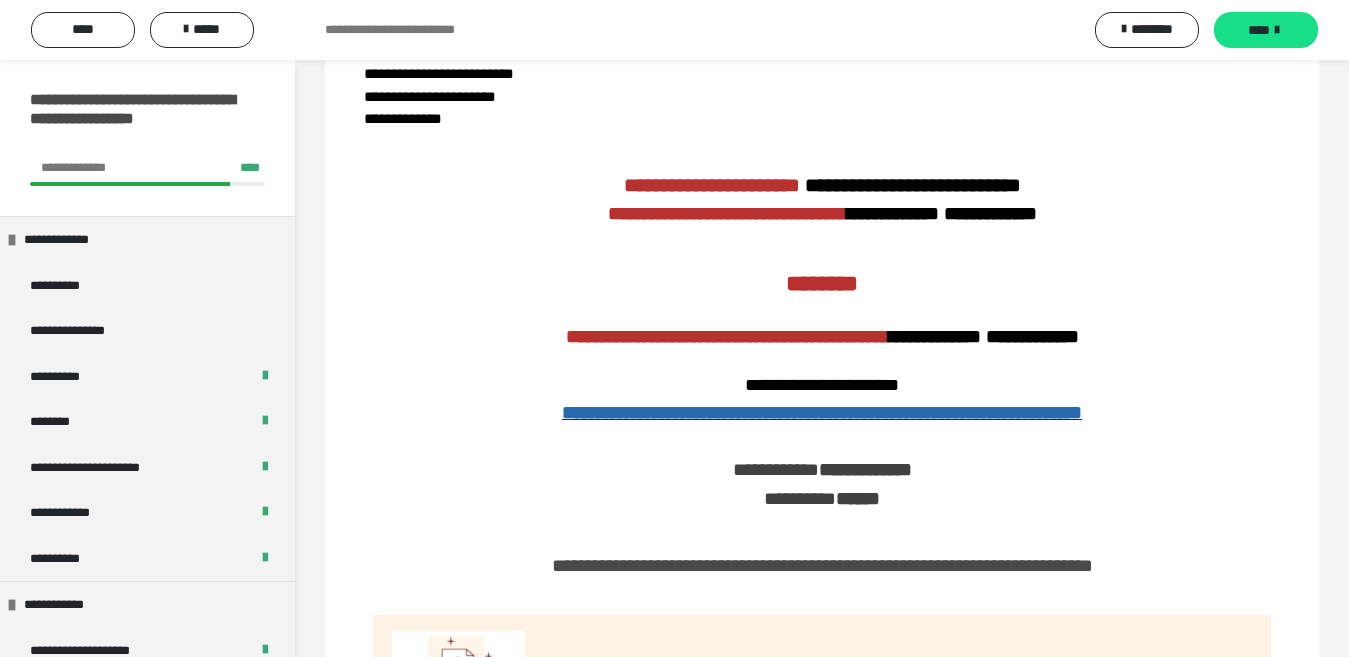 scroll, scrollTop: 3903, scrollLeft: 0, axis: vertical 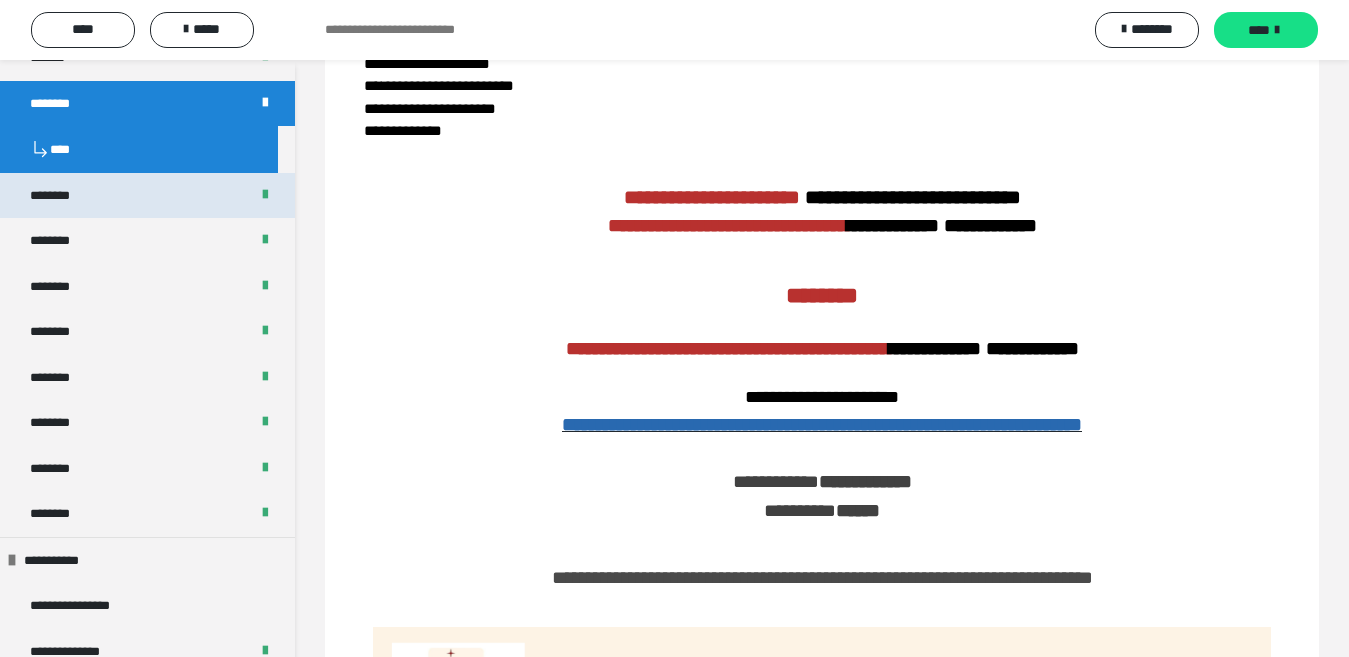 click on "********" at bounding box center [59, 196] 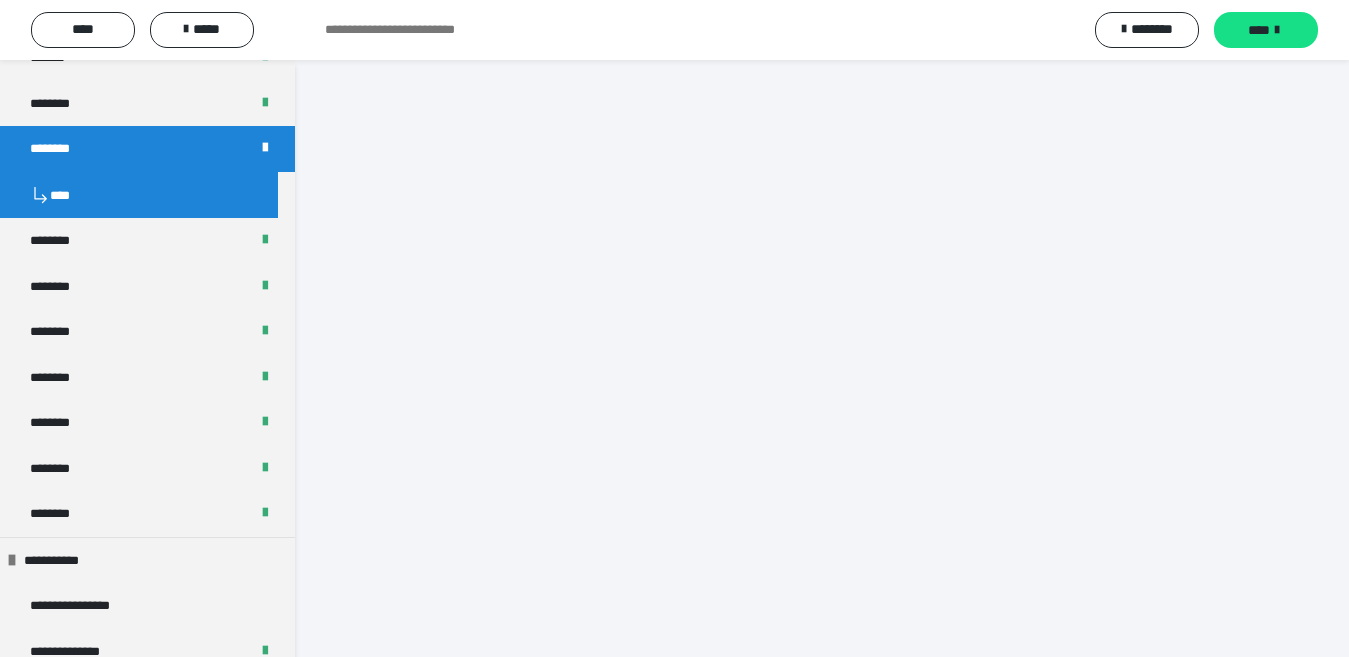 scroll, scrollTop: 676, scrollLeft: 0, axis: vertical 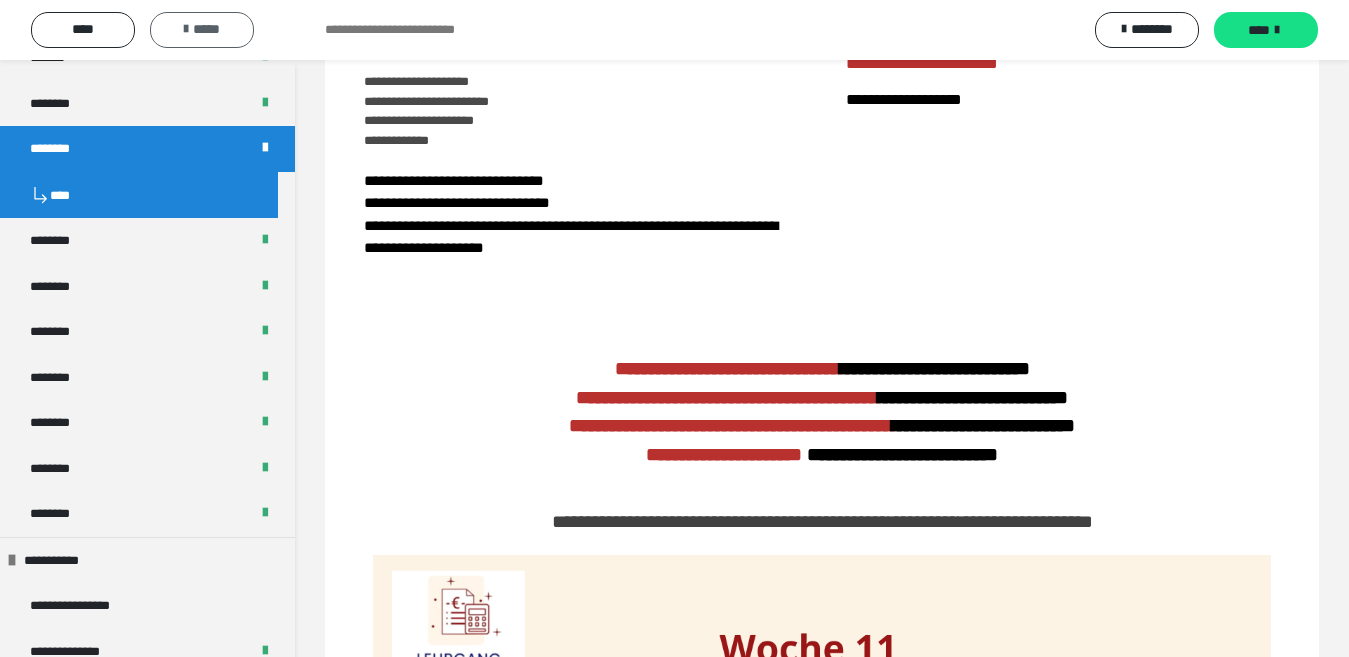 click on "*****" at bounding box center (202, 30) 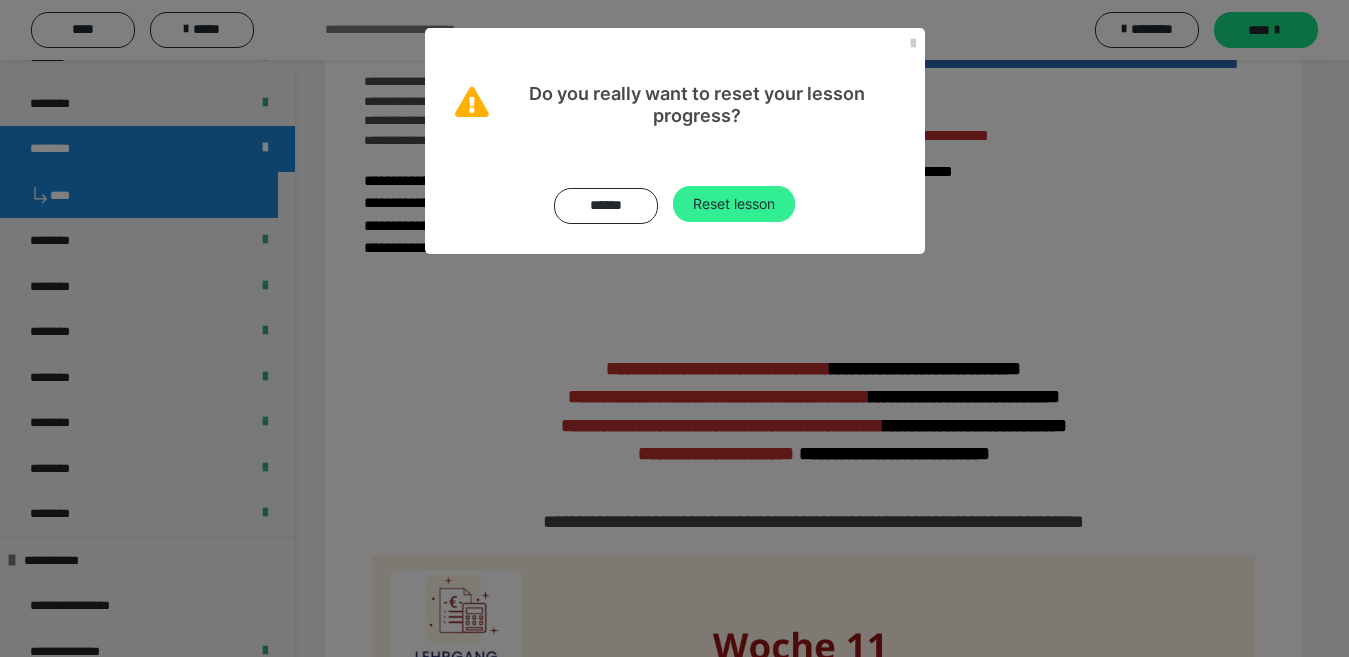 click on "Reset lesson" at bounding box center (734, 204) 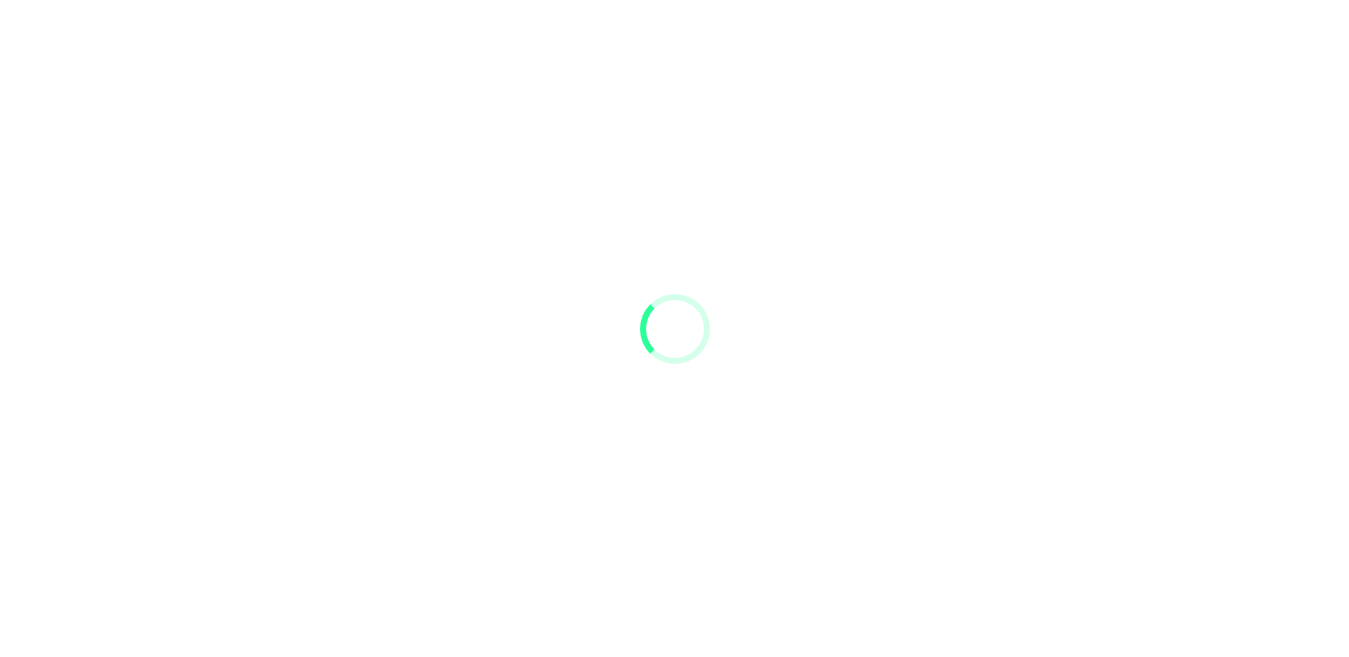 scroll, scrollTop: 0, scrollLeft: 0, axis: both 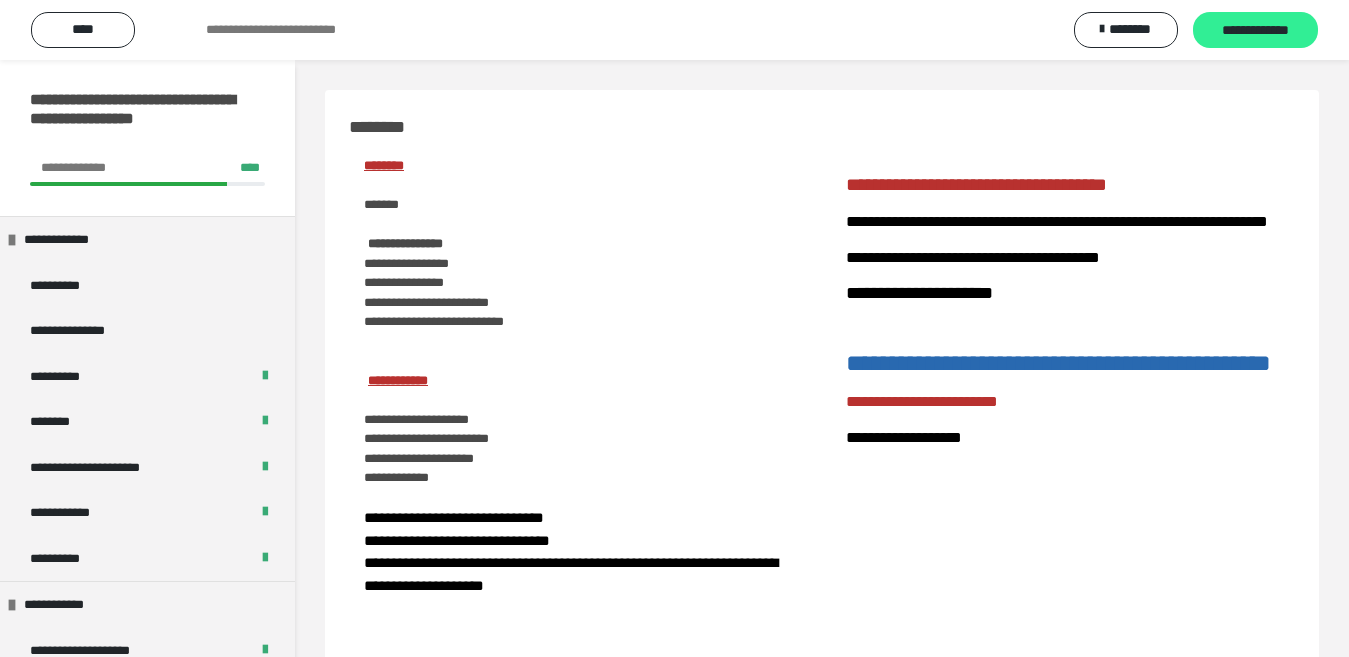 click on "**********" at bounding box center (1255, 31) 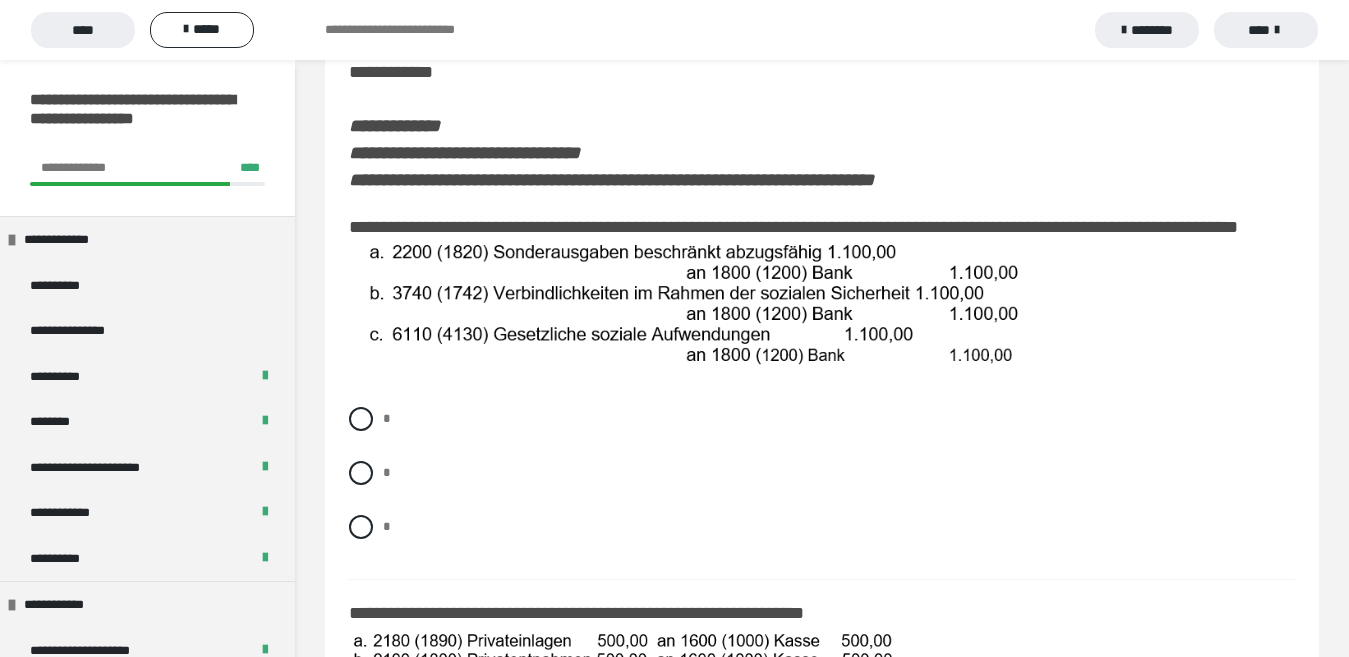 scroll, scrollTop: 252, scrollLeft: 0, axis: vertical 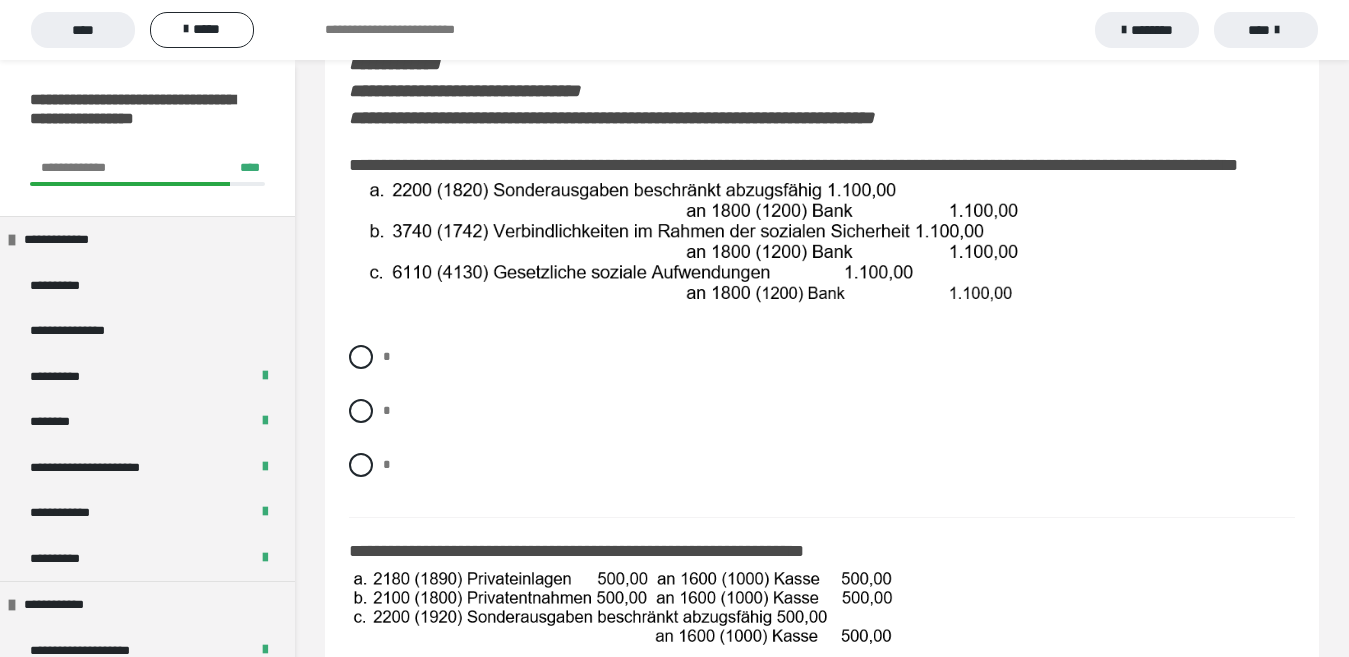 click at bounding box center (687, 243) 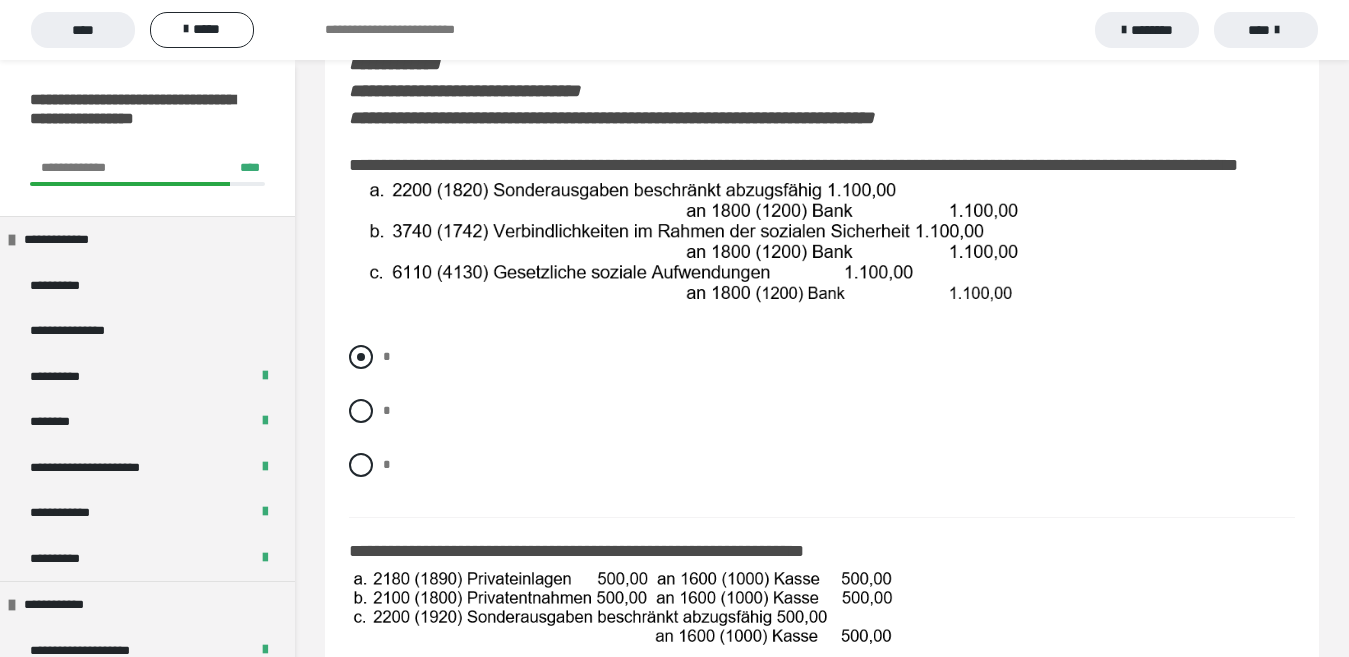 click at bounding box center (361, 357) 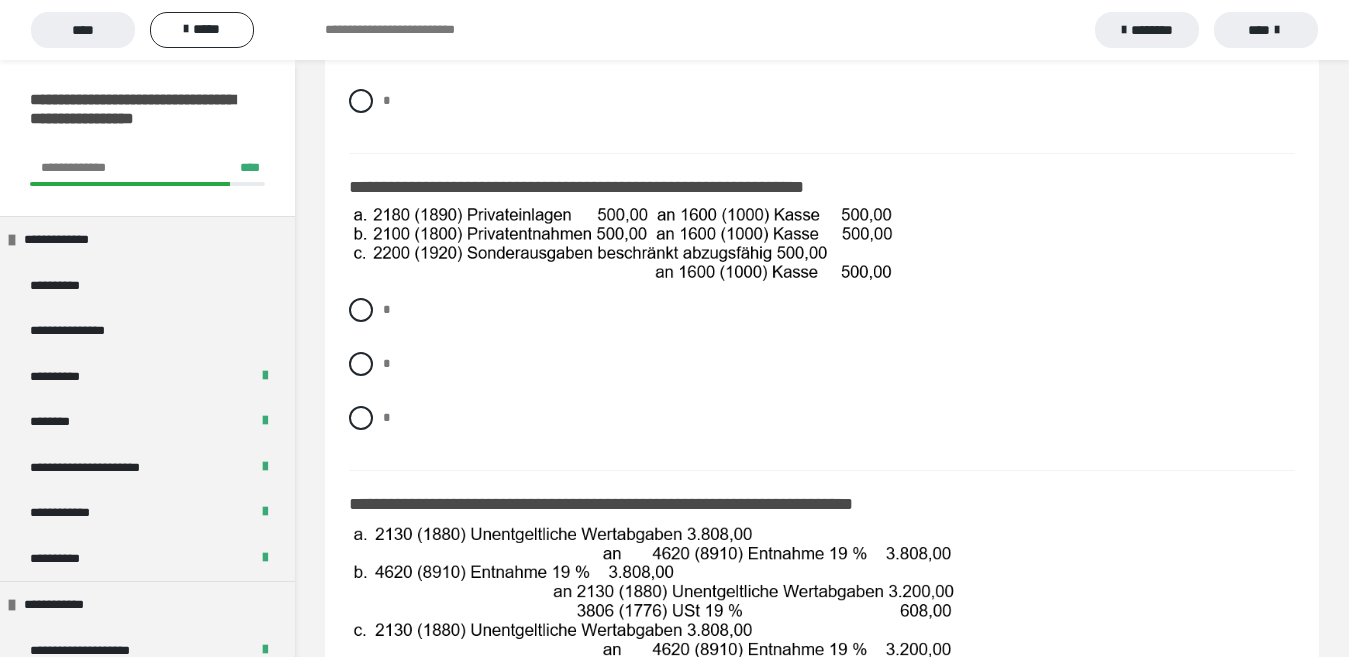 scroll, scrollTop: 661, scrollLeft: 0, axis: vertical 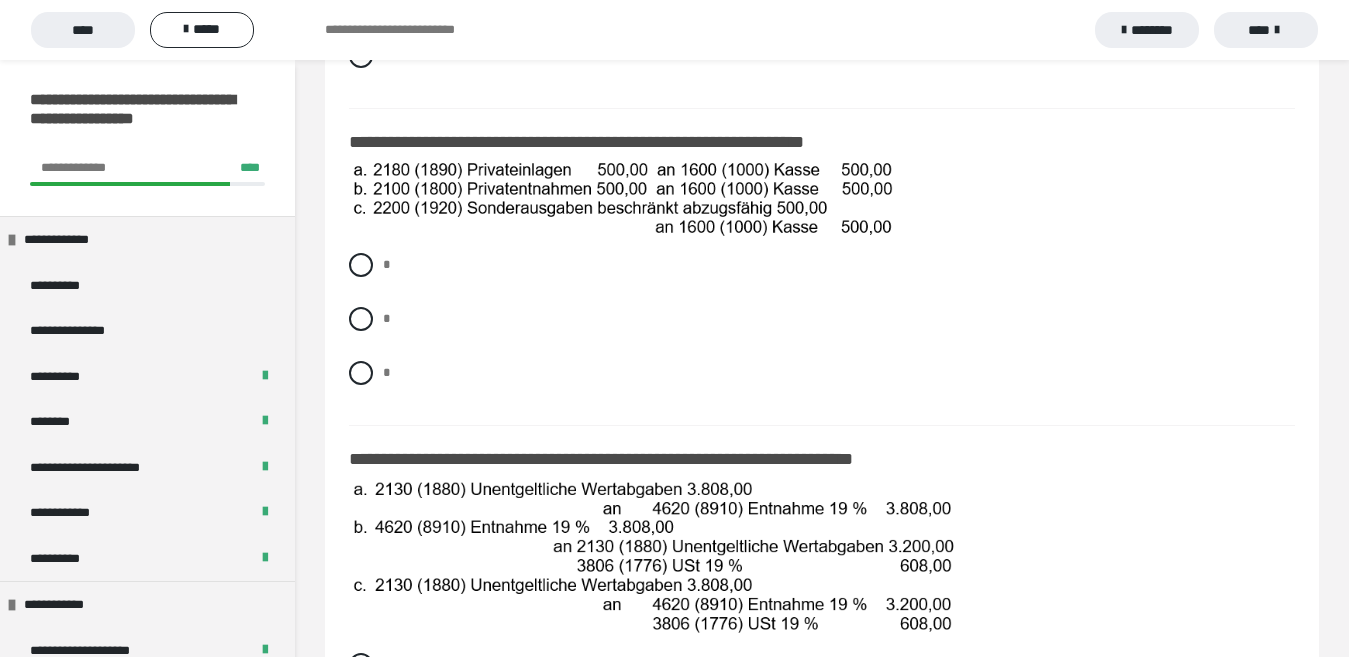 click on "* * *" at bounding box center (822, 334) 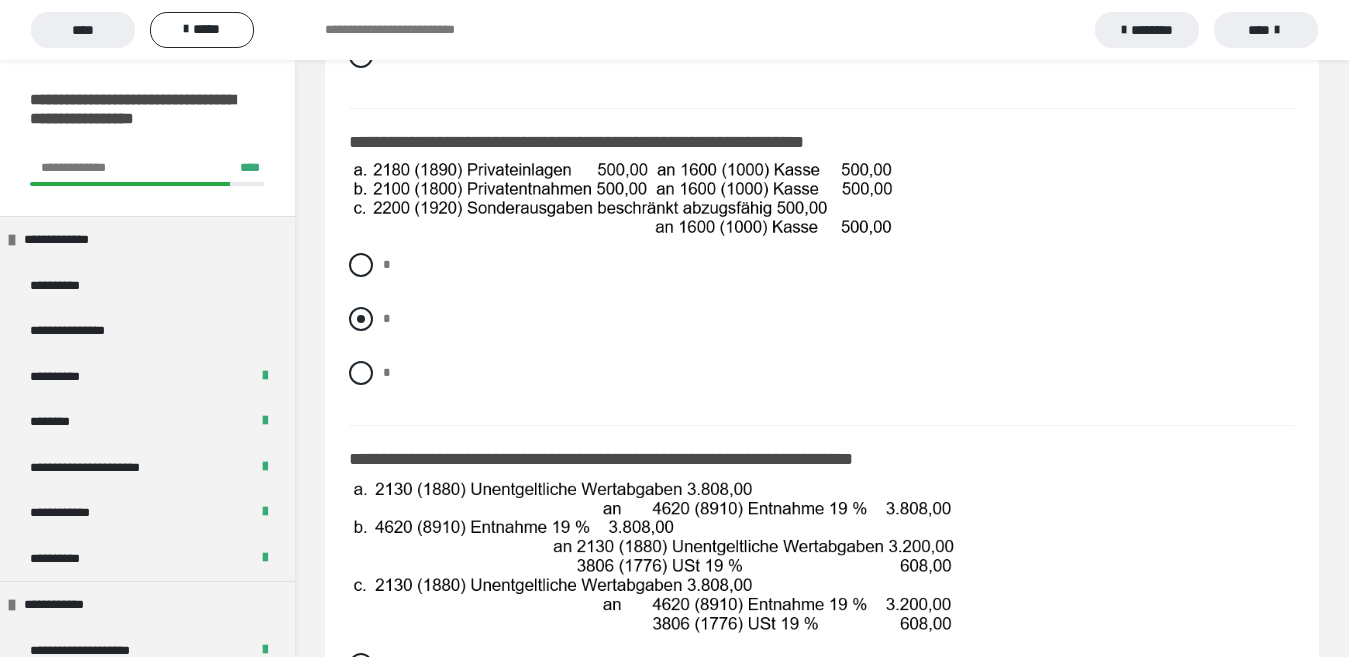 click at bounding box center (361, 319) 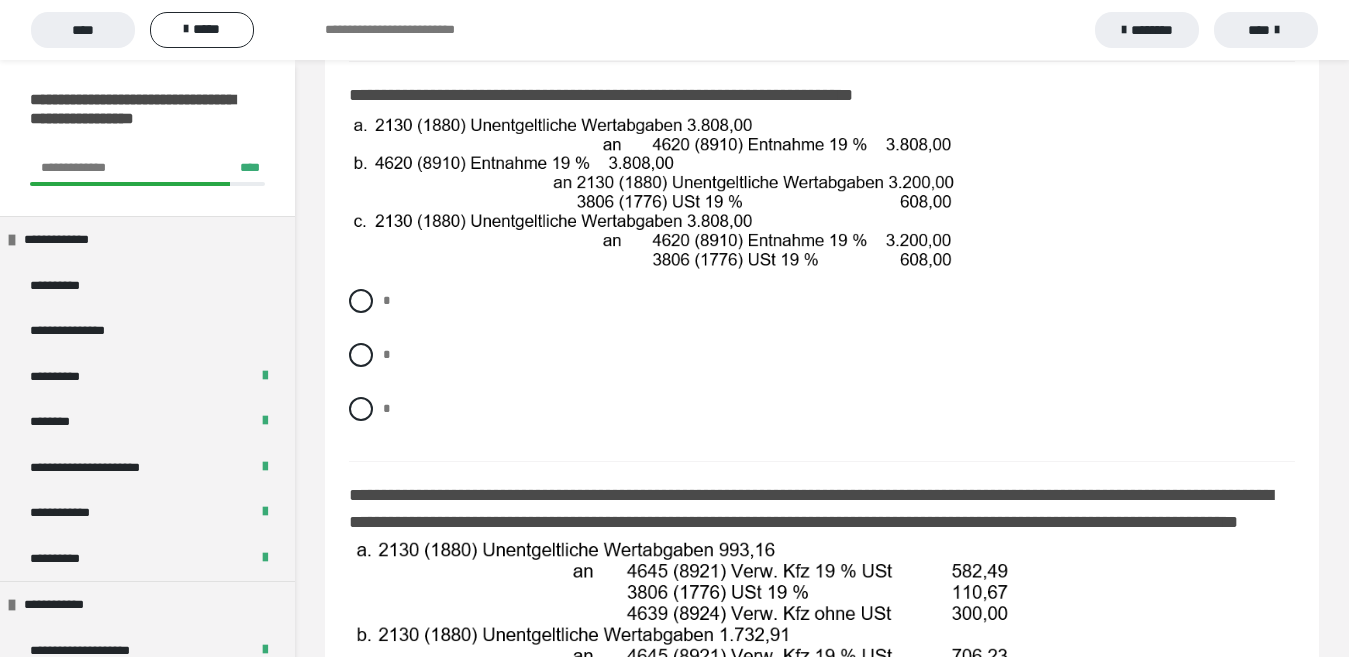 scroll, scrollTop: 1042, scrollLeft: 0, axis: vertical 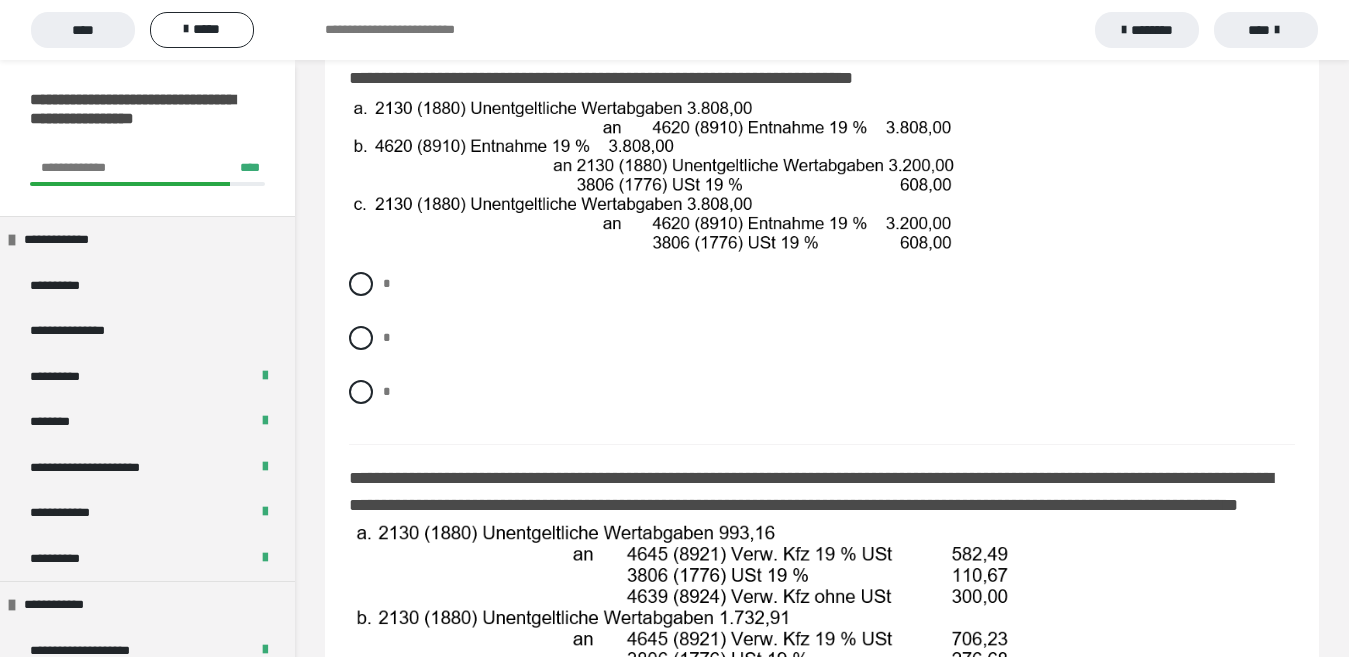 drag, startPoint x: 365, startPoint y: 430, endPoint x: 455, endPoint y: 454, distance: 93.14505 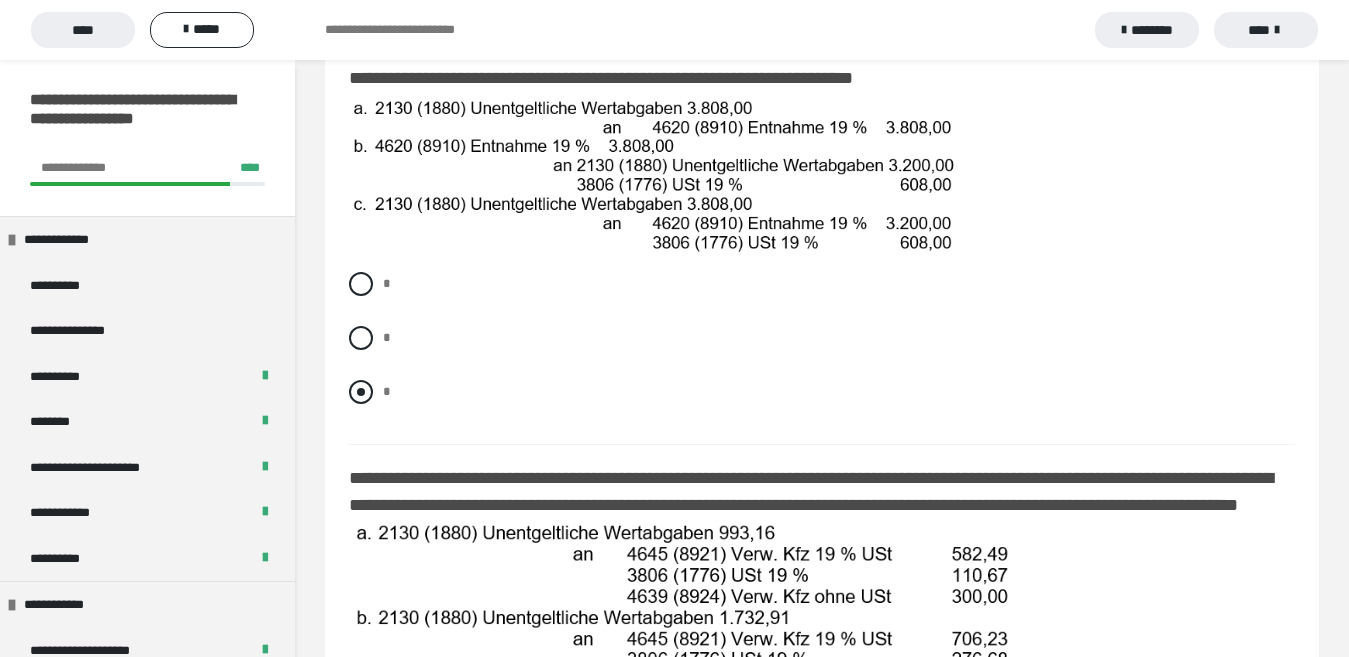 click at bounding box center (361, 392) 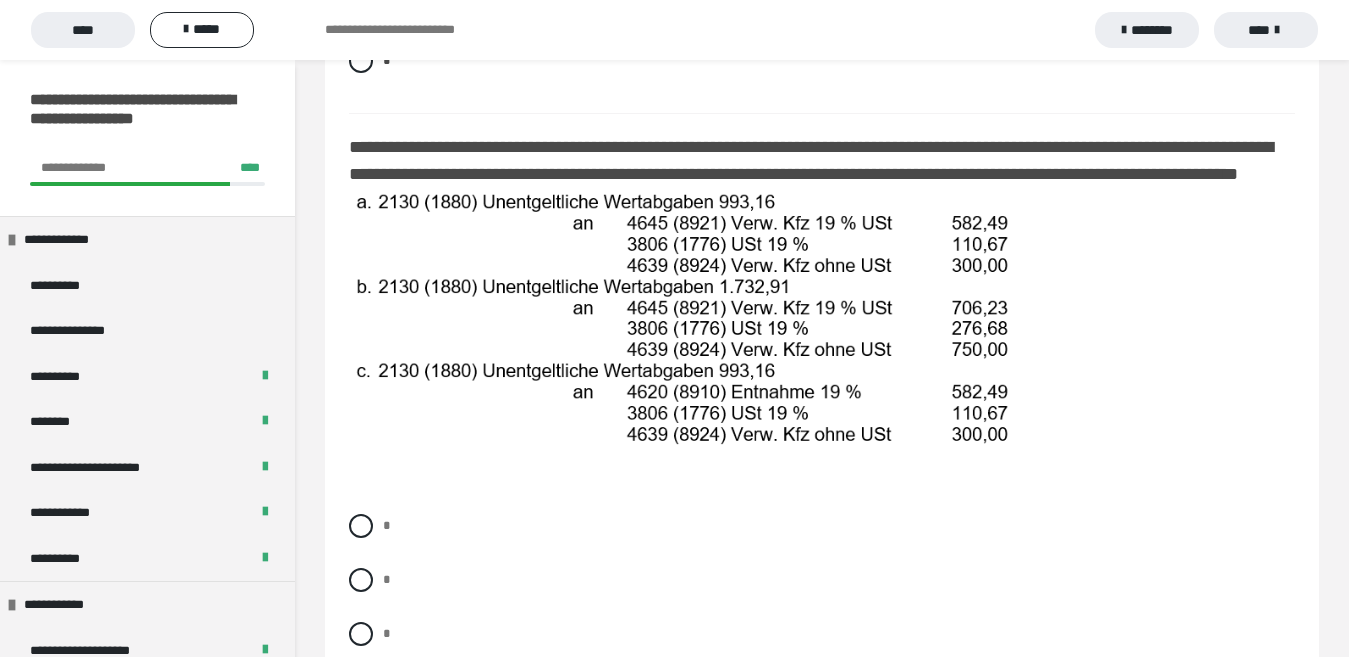 scroll, scrollTop: 1378, scrollLeft: 0, axis: vertical 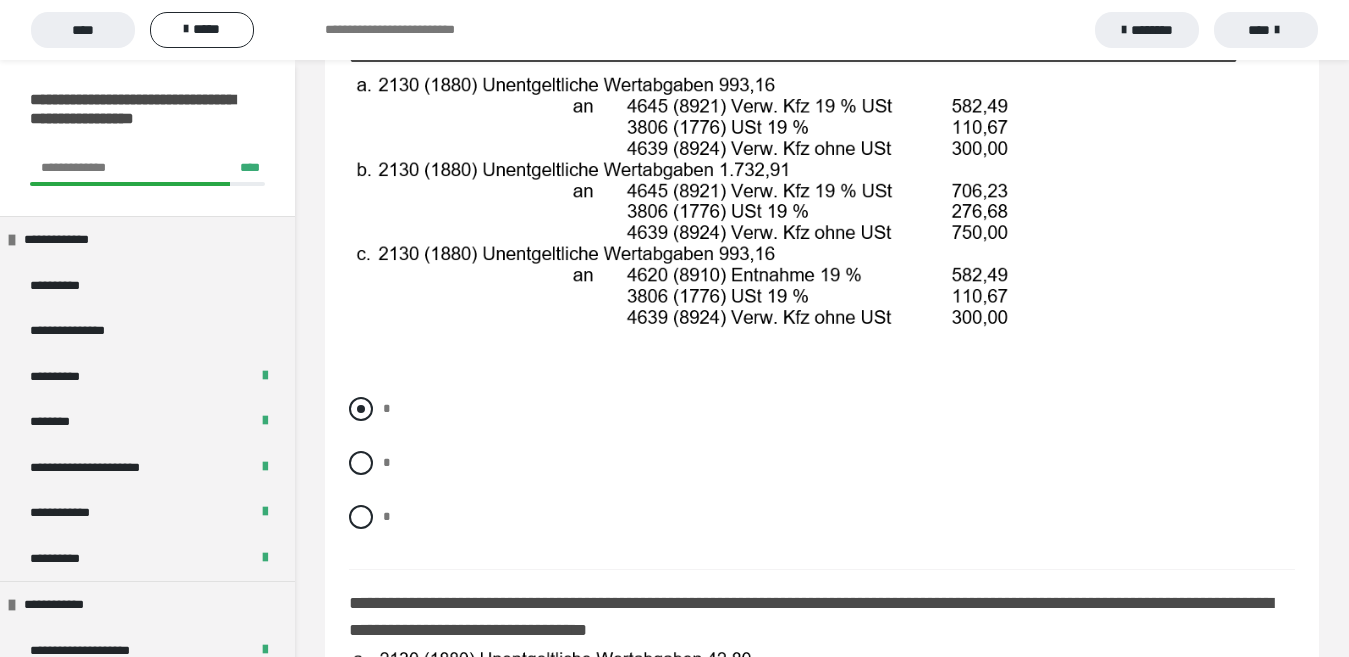 click at bounding box center (361, 409) 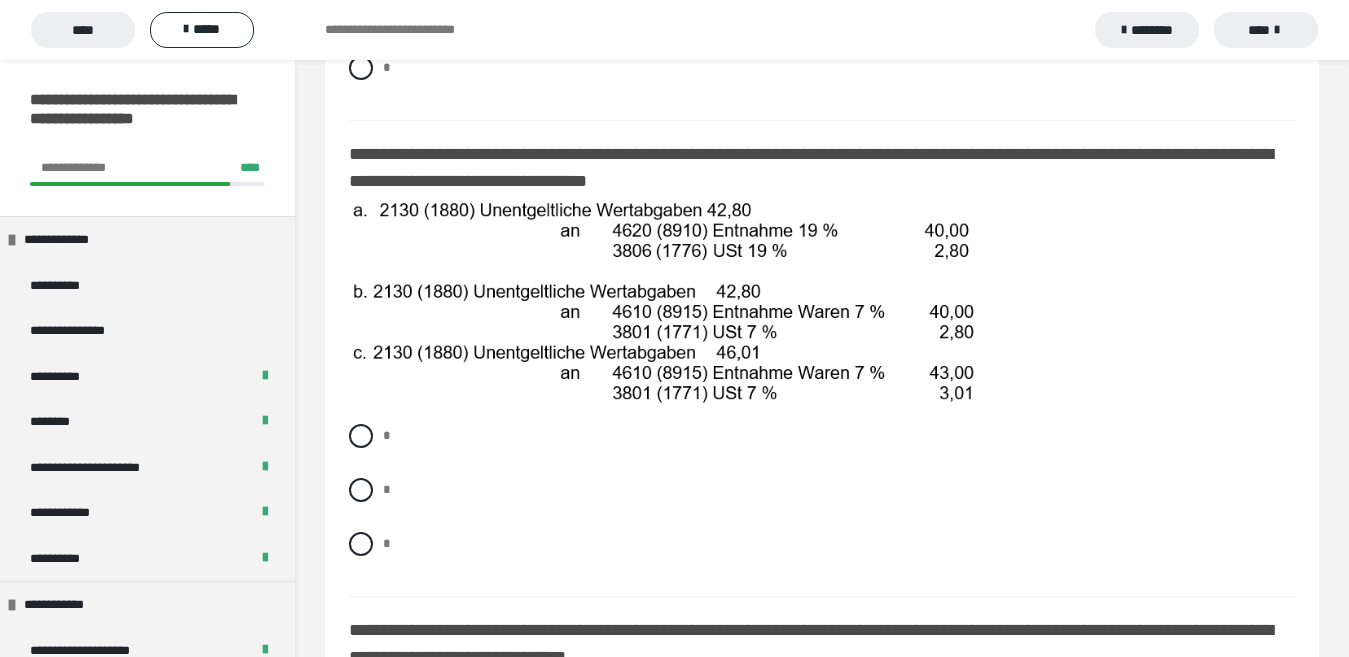 scroll, scrollTop: 1944, scrollLeft: 0, axis: vertical 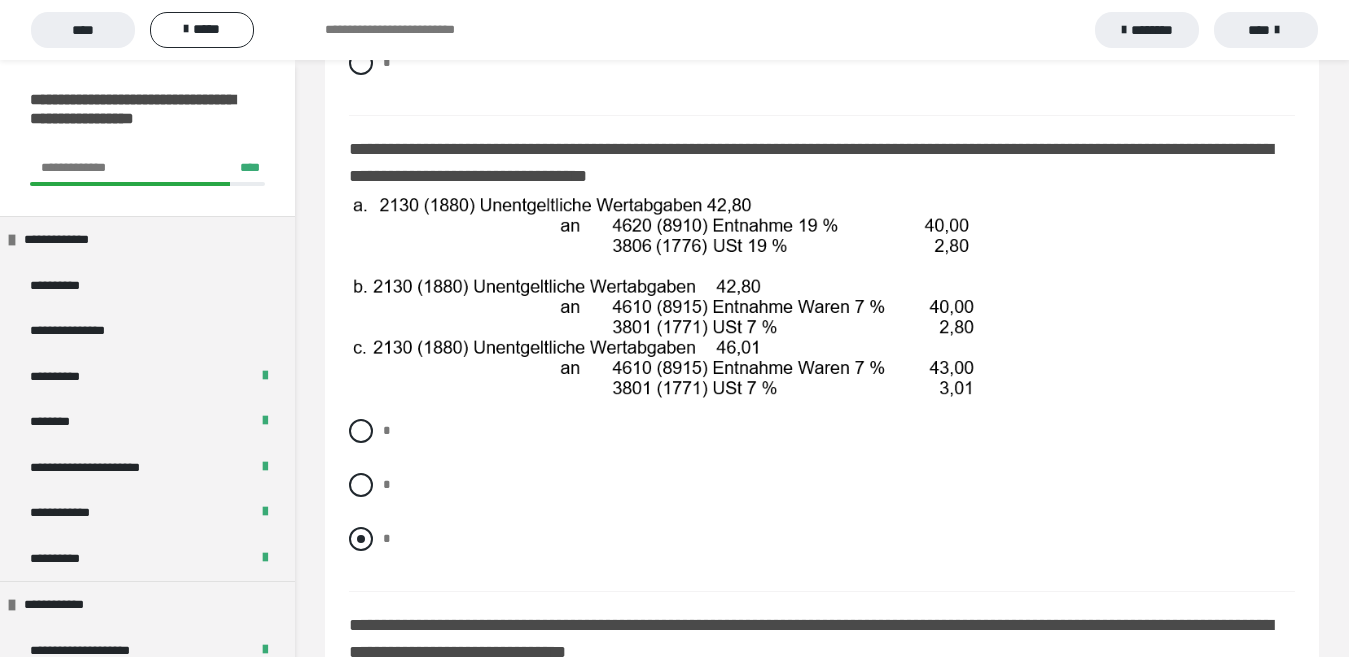 click at bounding box center [361, 539] 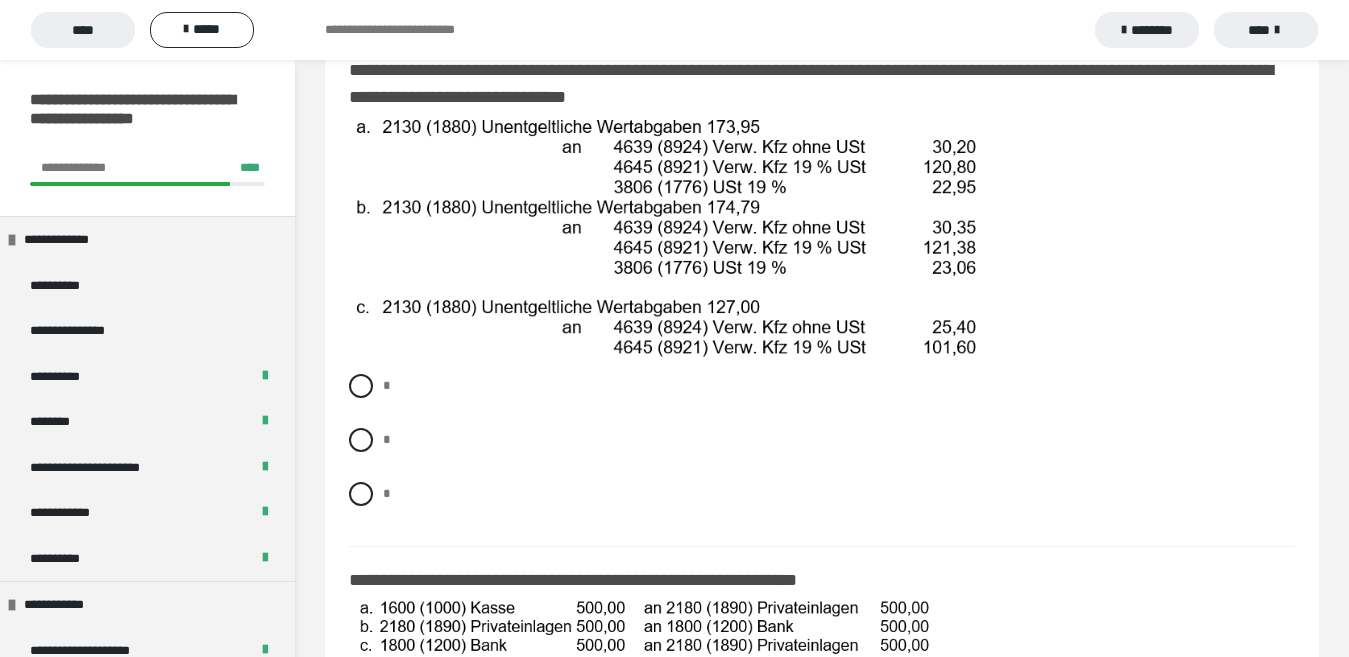 scroll, scrollTop: 2521, scrollLeft: 0, axis: vertical 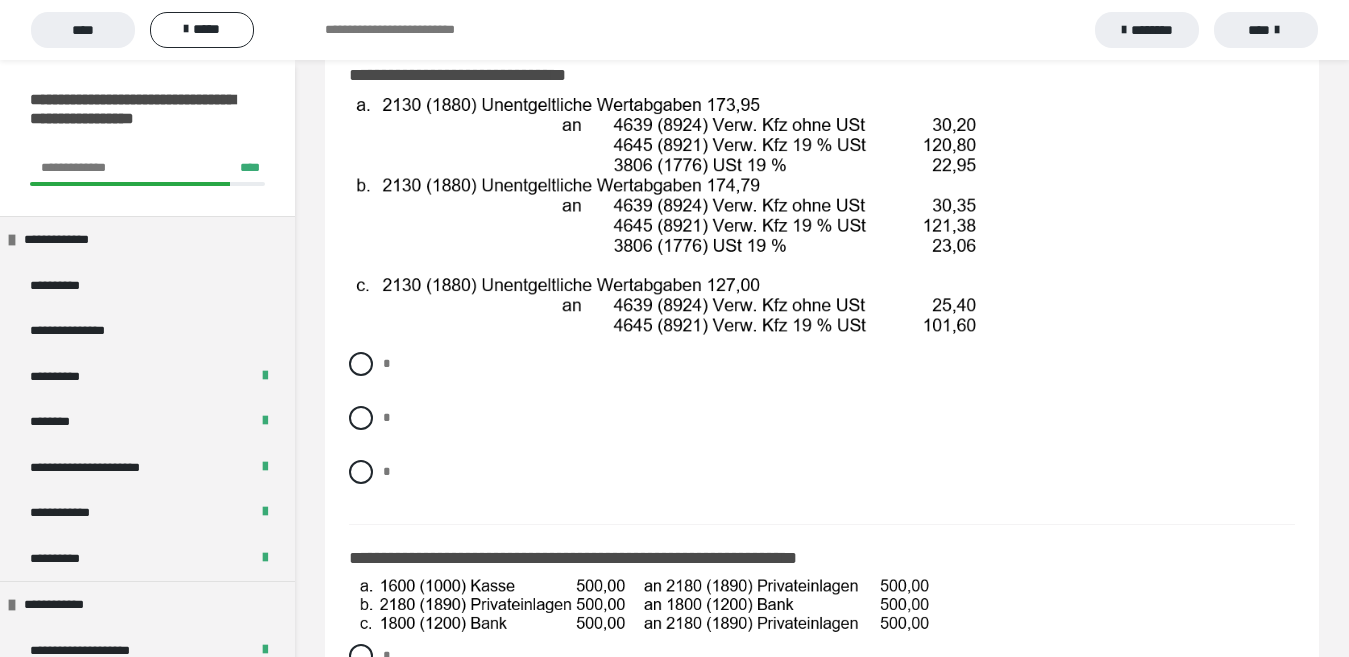 click on "**********" at bounding box center [822, -764] 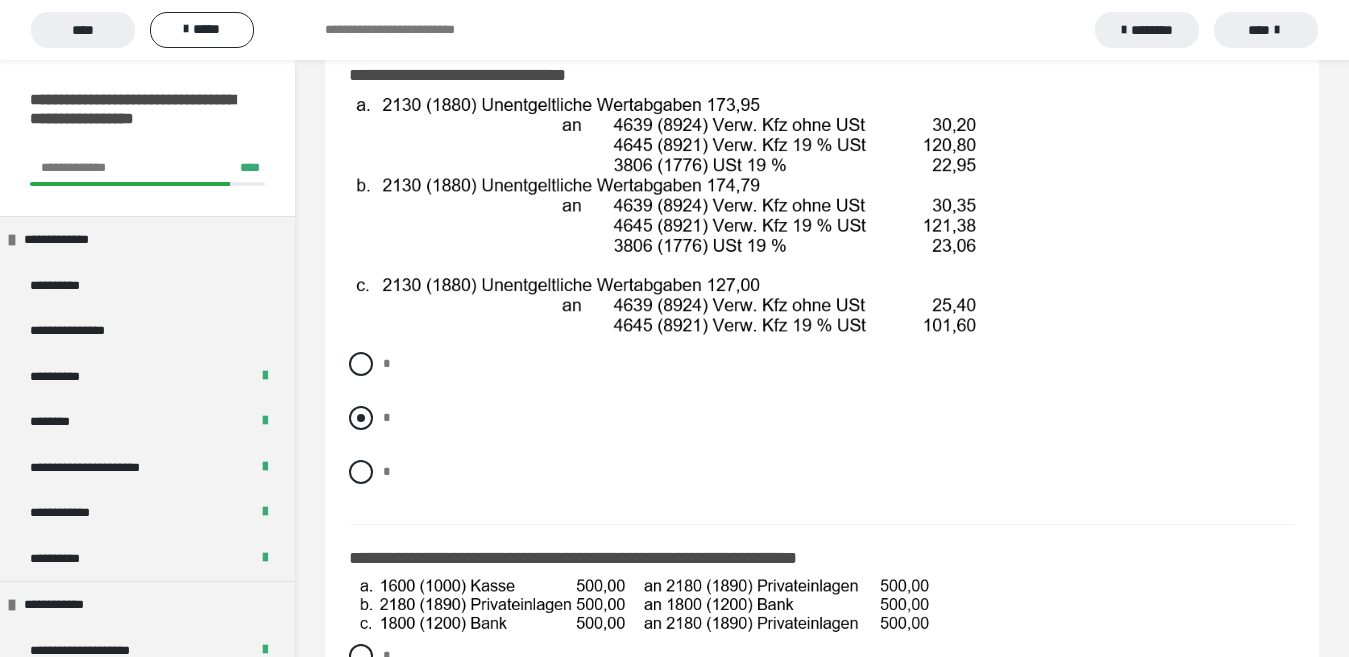 click at bounding box center (361, 418) 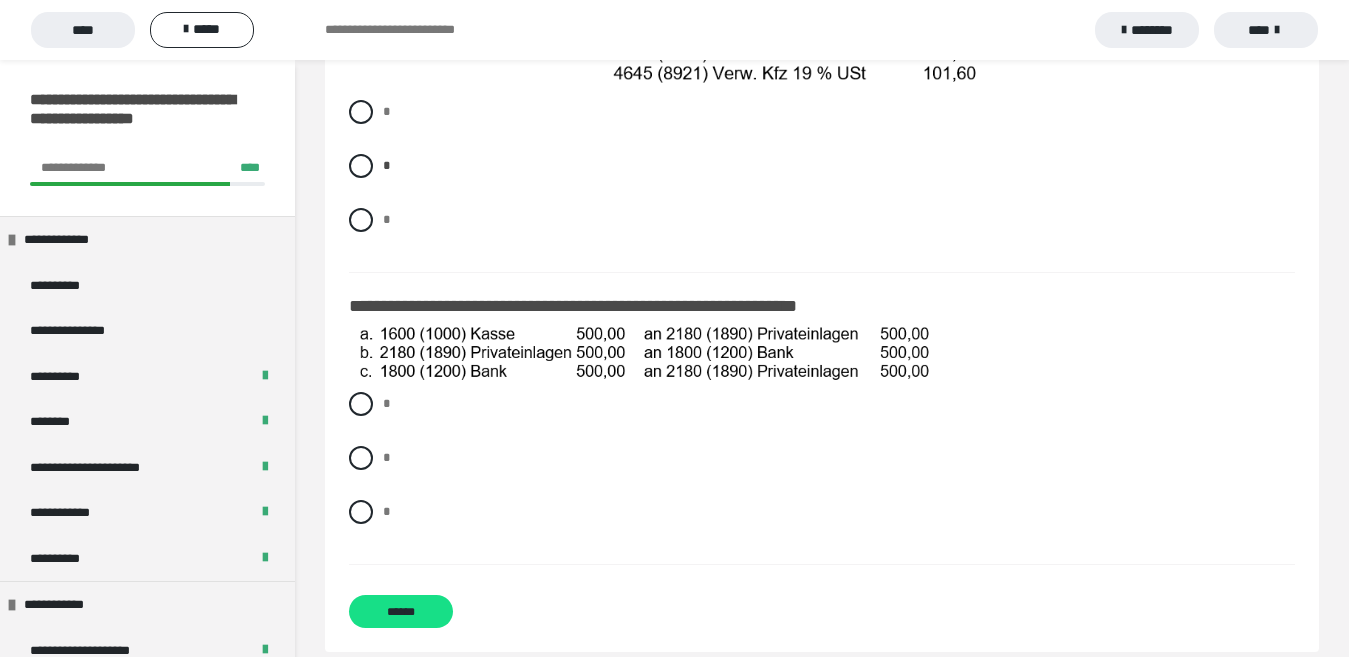 scroll, scrollTop: 2835, scrollLeft: 0, axis: vertical 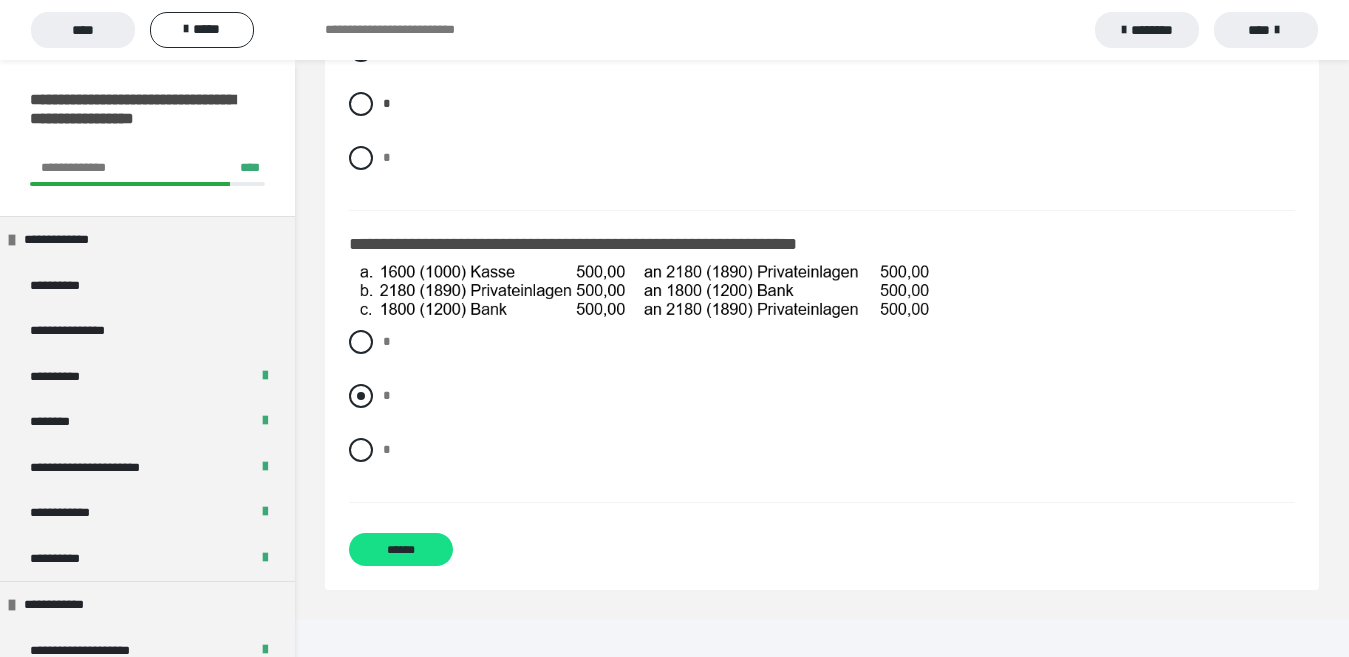 click on "*" at bounding box center (822, 396) 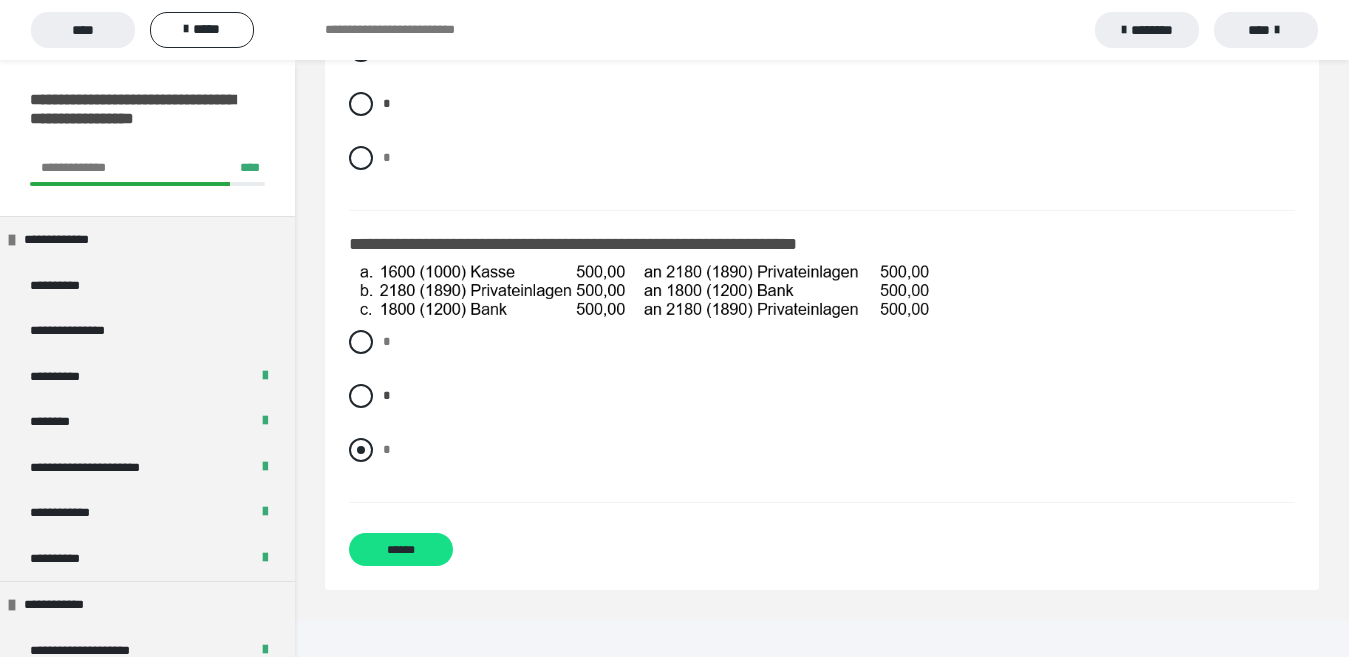 click at bounding box center (361, 450) 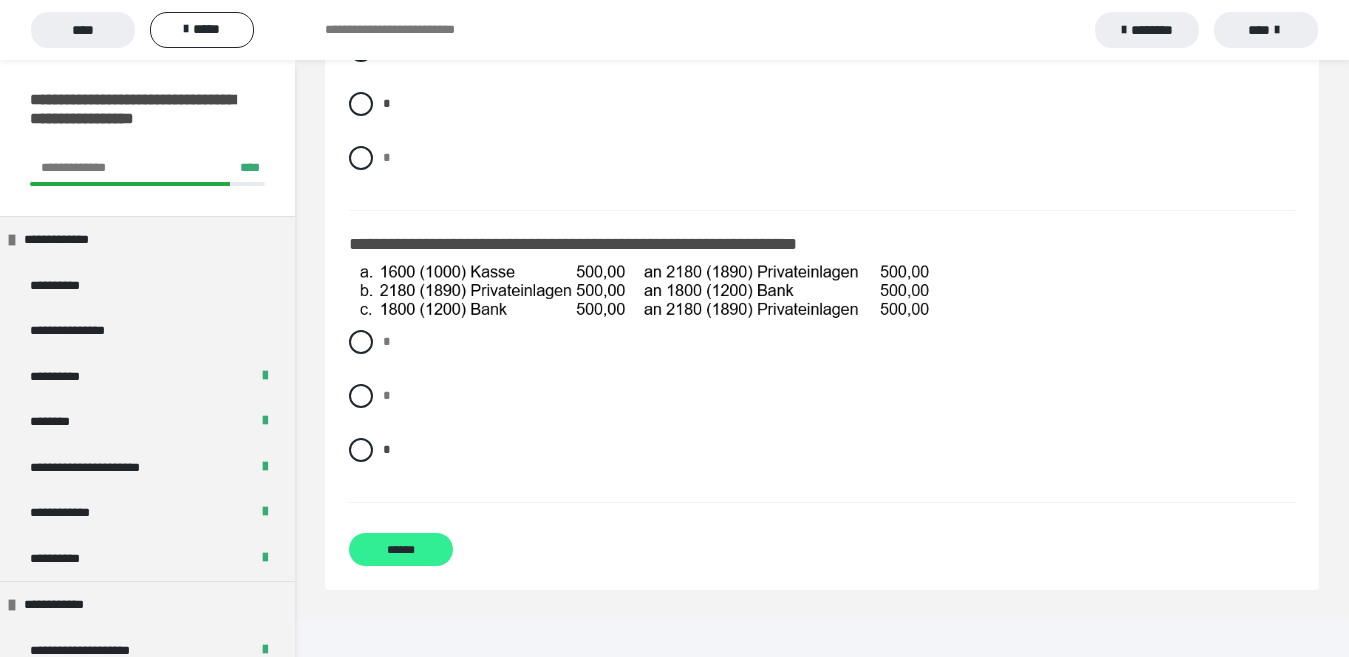 click on "******" at bounding box center [401, 549] 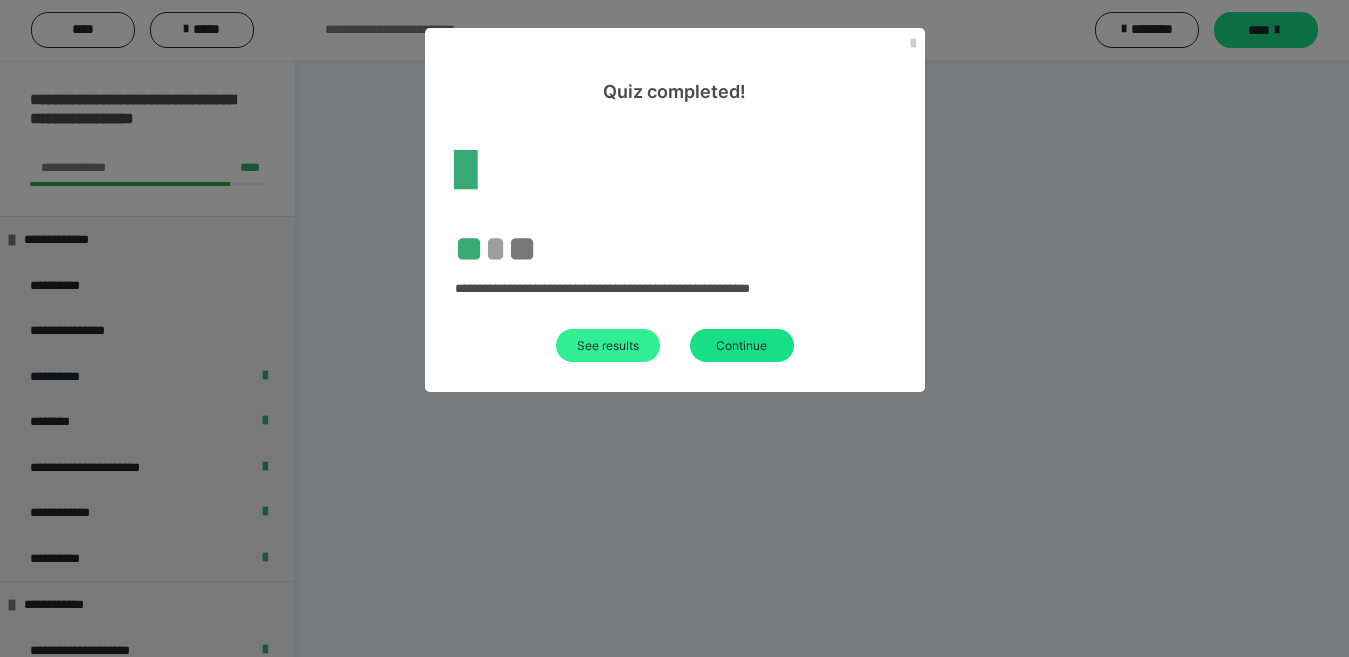 scroll, scrollTop: 60, scrollLeft: 0, axis: vertical 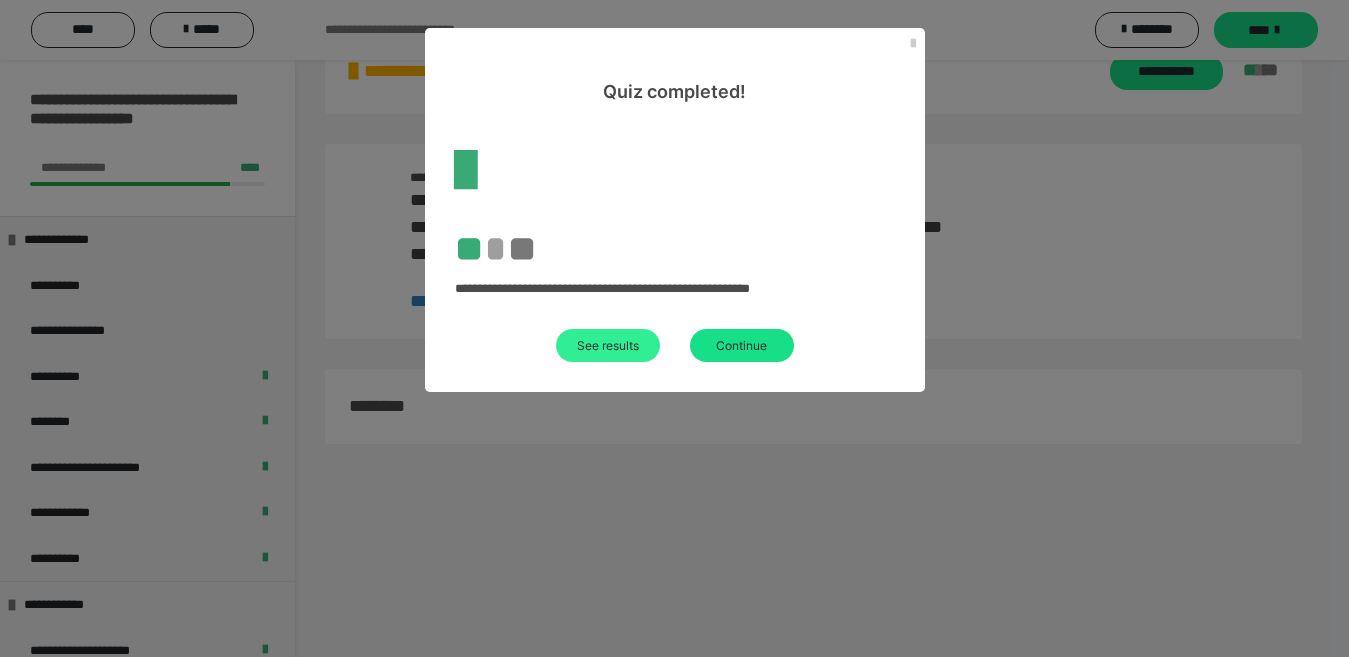 click on "See results" at bounding box center [608, 345] 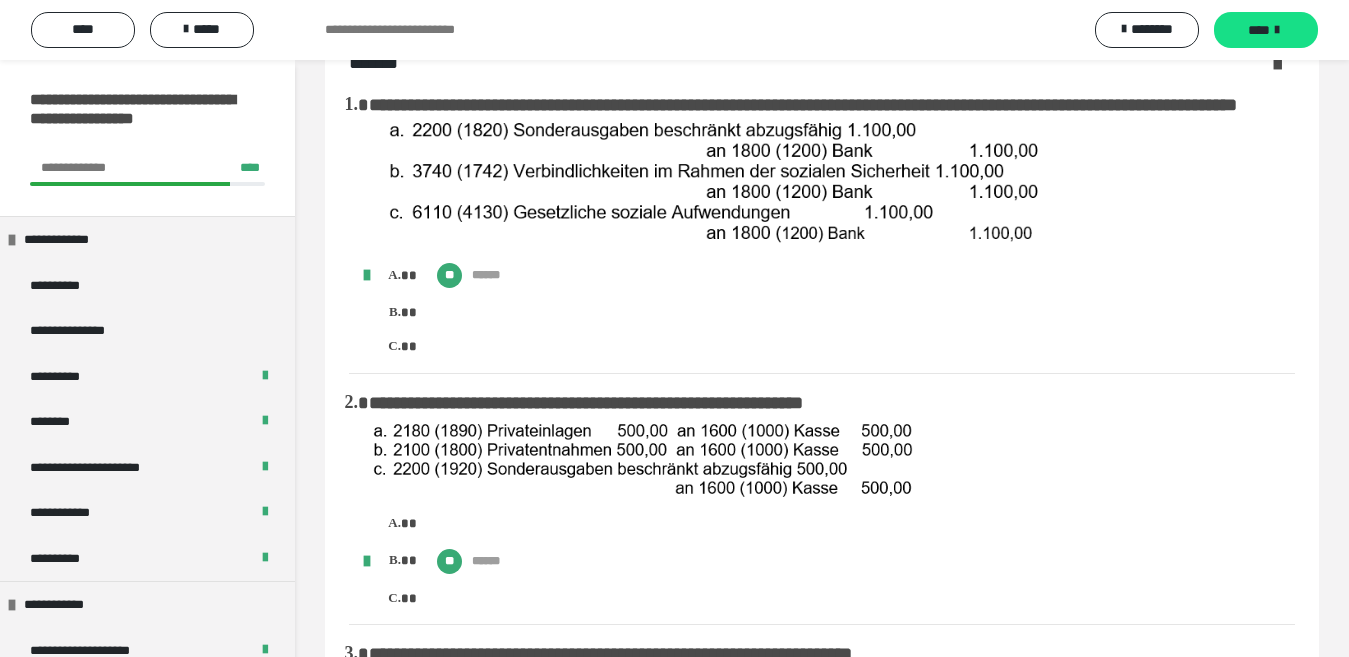 scroll, scrollTop: 842, scrollLeft: 0, axis: vertical 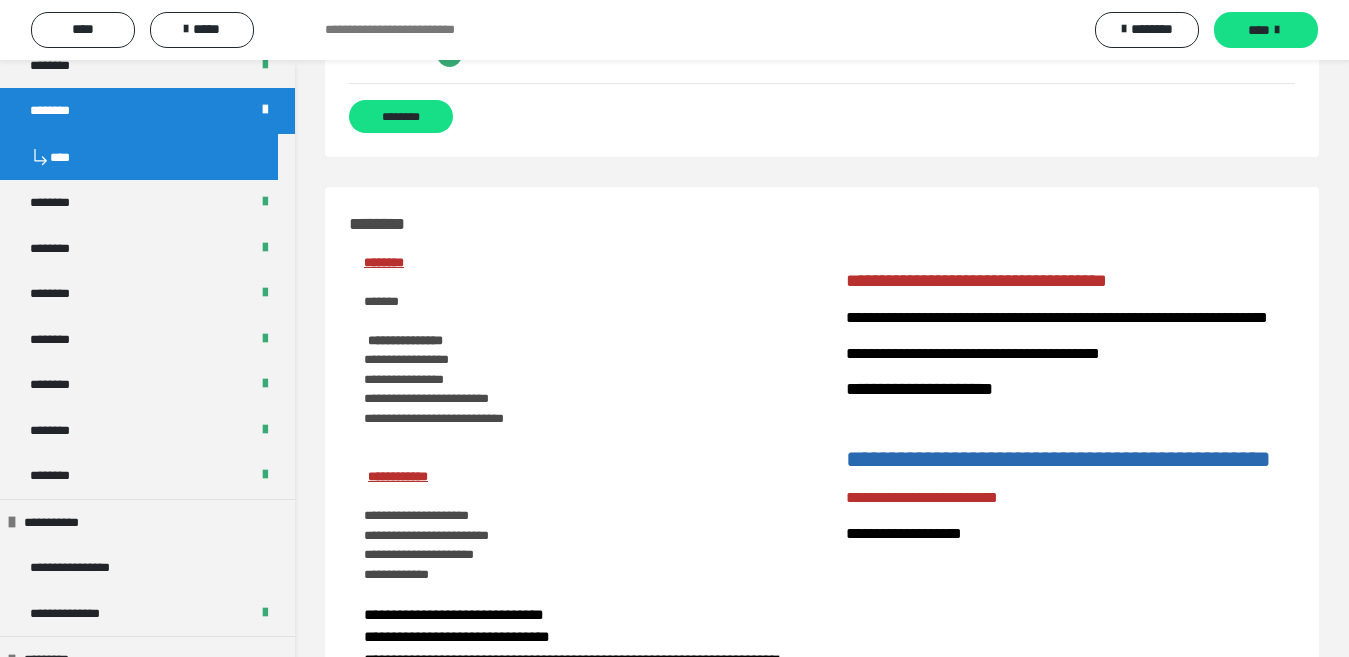 click on "**********" at bounding box center (822, 887) 